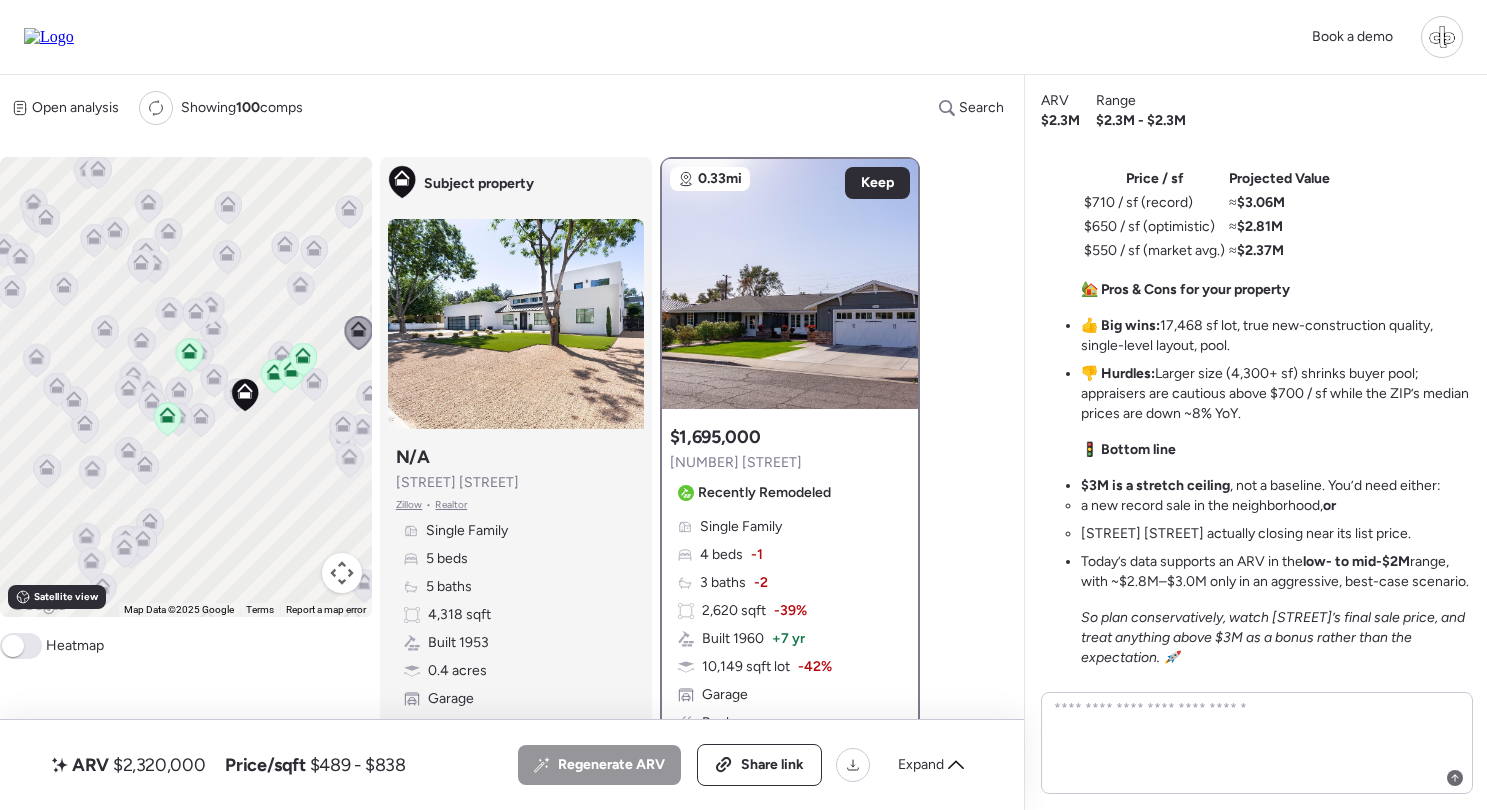 scroll, scrollTop: 0, scrollLeft: 0, axis: both 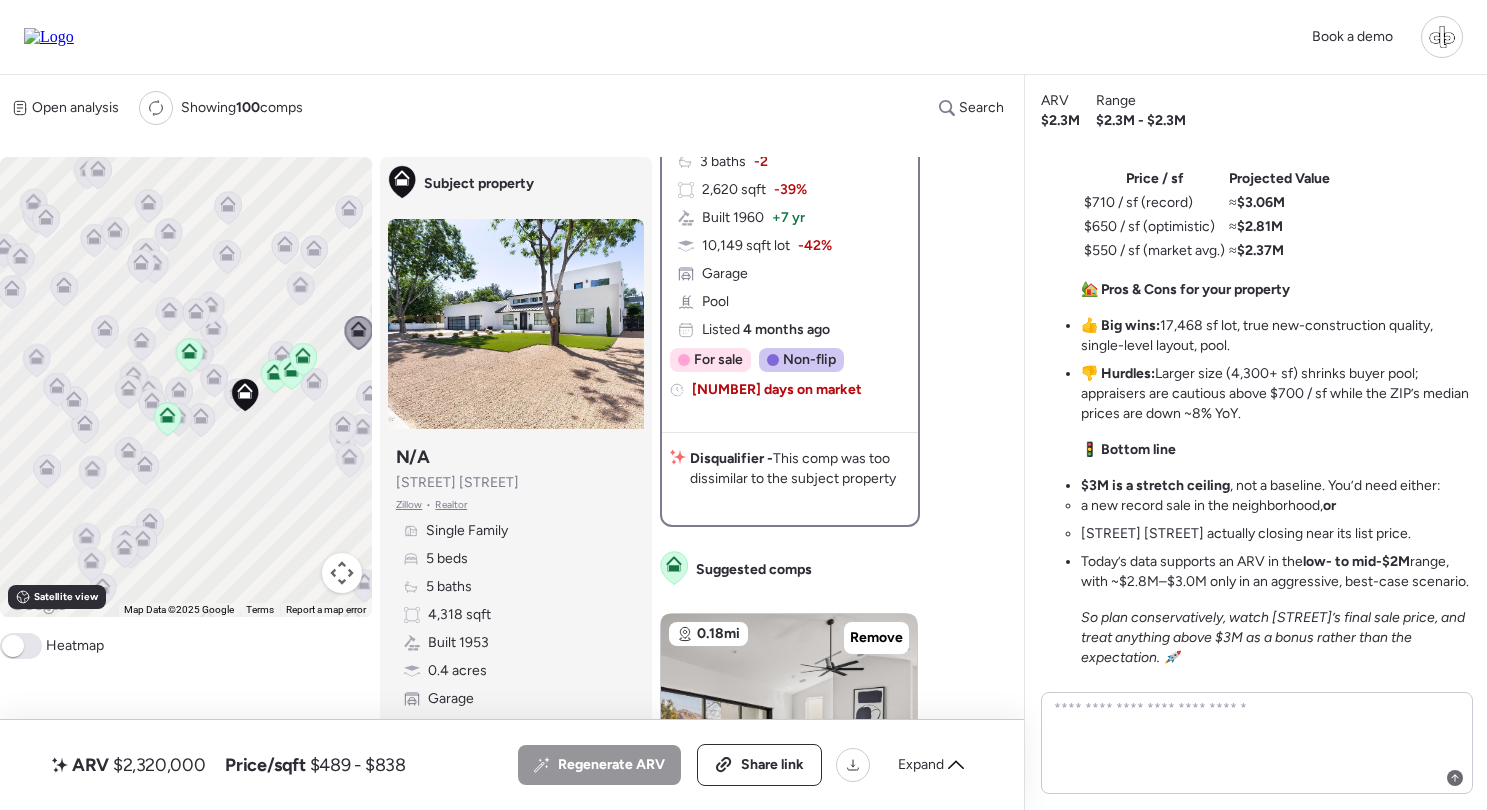 click on "Can we realistically hit $3M+ like 4456 E Earll? 🤔
📊 Market reality
4456 E Earll  is an  asking-price  outlier at  $3.9M (≈ $838 / sf)  and has been on the market 60+ days with no takers.
Highest  closed  comp:  4514 E Cheery Lynn at  $710 / sf  (Aug ’23).
Other recent new-build closings within two blocks:  $490–$570 / sf .
🔎 What that means for your 4,318 sf build
Price / sf
Projected Value
$710 / sf (record)
≈  $3.06M
$650 / sf (optimistic)
≈  $2.81M
$550 / sf (market avg.)
≈  $2.37M
🏡 Pros & Cons for your property
👍 Big wins:  17,468 sf lot, true new-construction quality, single-level layout, pool.
👎 Hurdles:  Larger size (4,300+ sf) shrinks buyer pool; appraisers are cautious above $700 / sf while the ZIP’s median prices are down ~8% YoY.
🚦 Bottom line
$3M is a stretch ceiling , not a baseline. You’d need either:
a new record sale in the neighborhood,  or
low- to mid-$2M" at bounding box center [1276, 287] 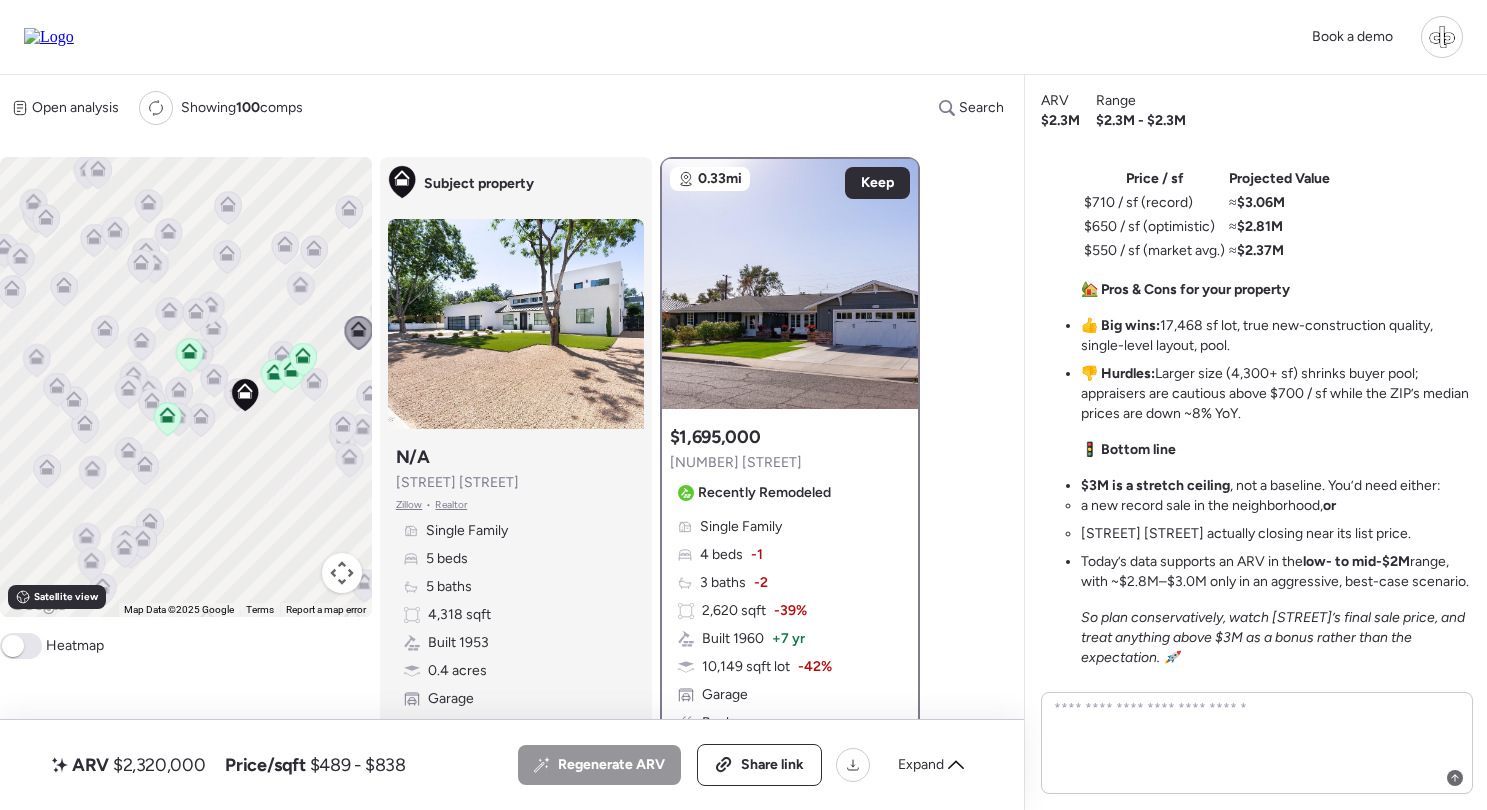 scroll, scrollTop: 0, scrollLeft: 0, axis: both 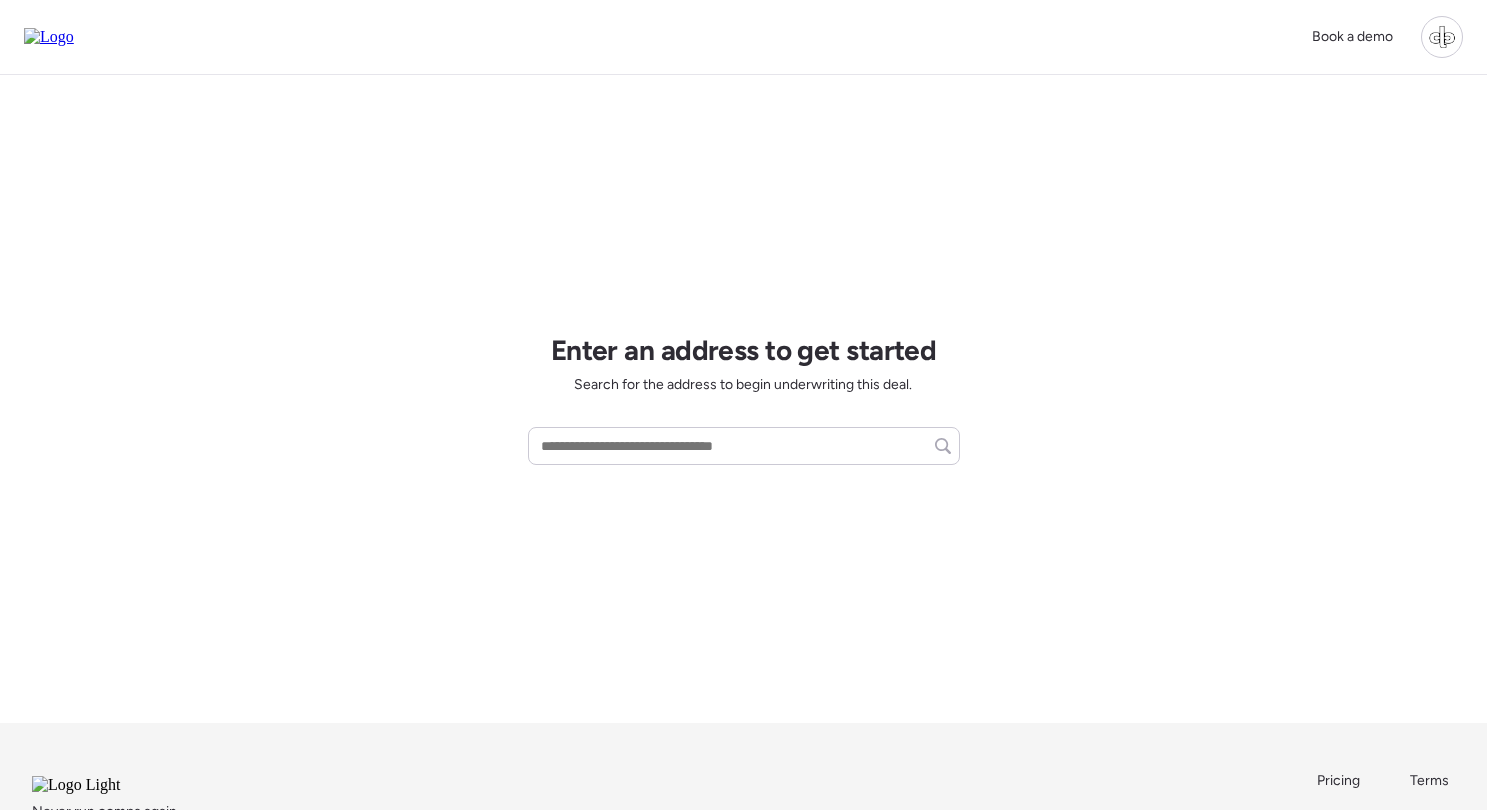 click at bounding box center (1442, 37) 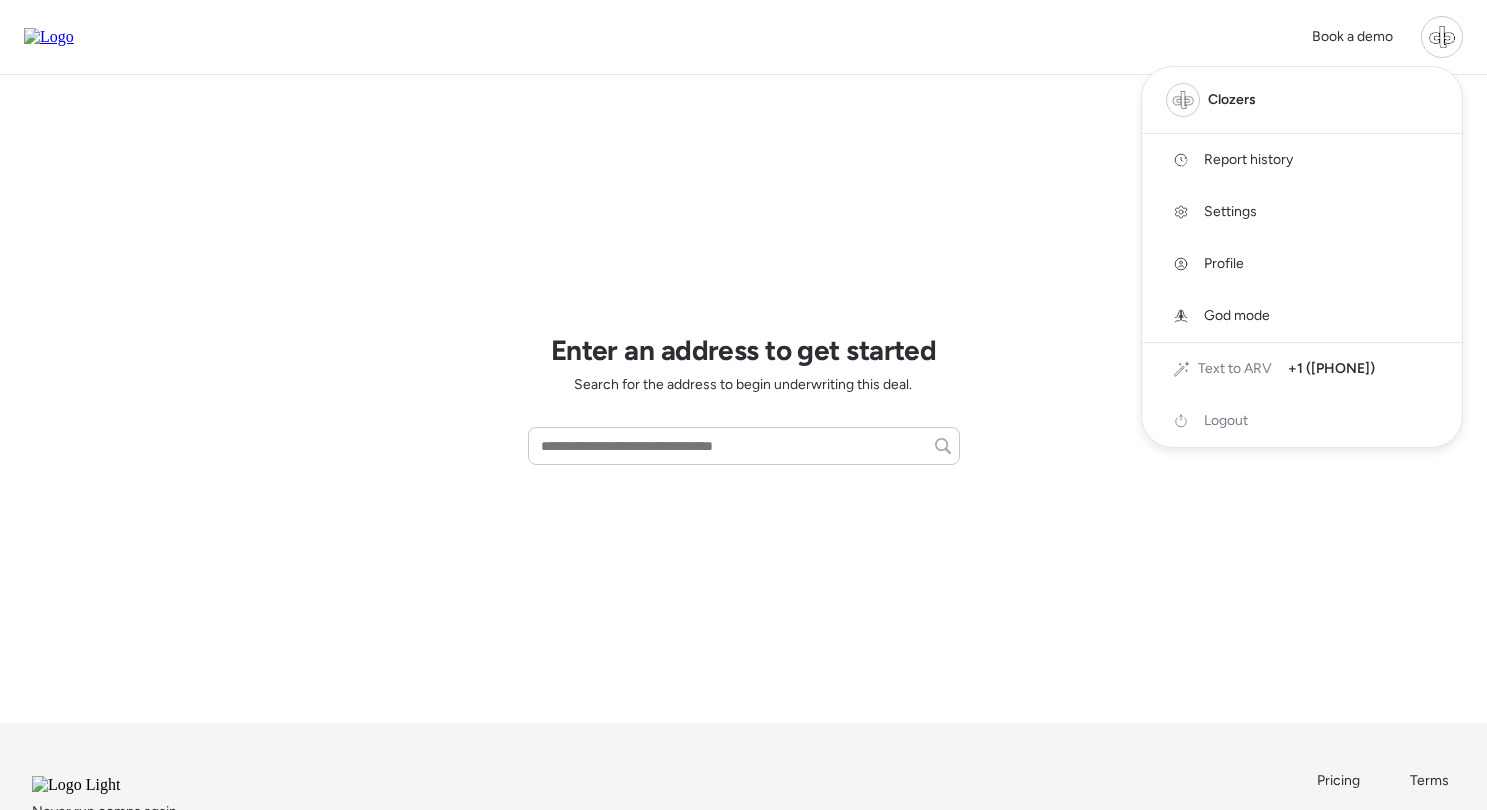 click on "Settings" at bounding box center [1230, 212] 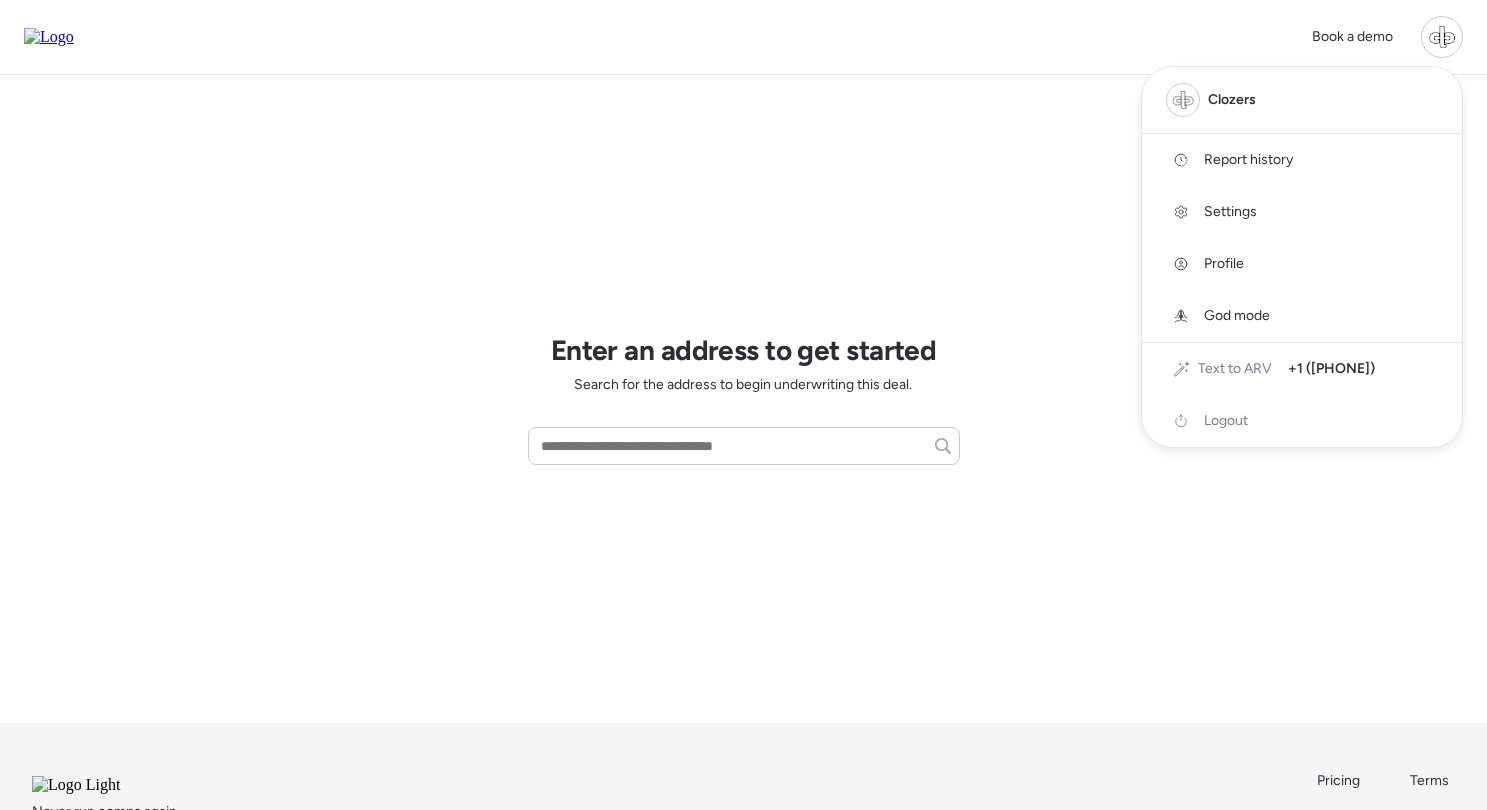 click at bounding box center [743, 349] 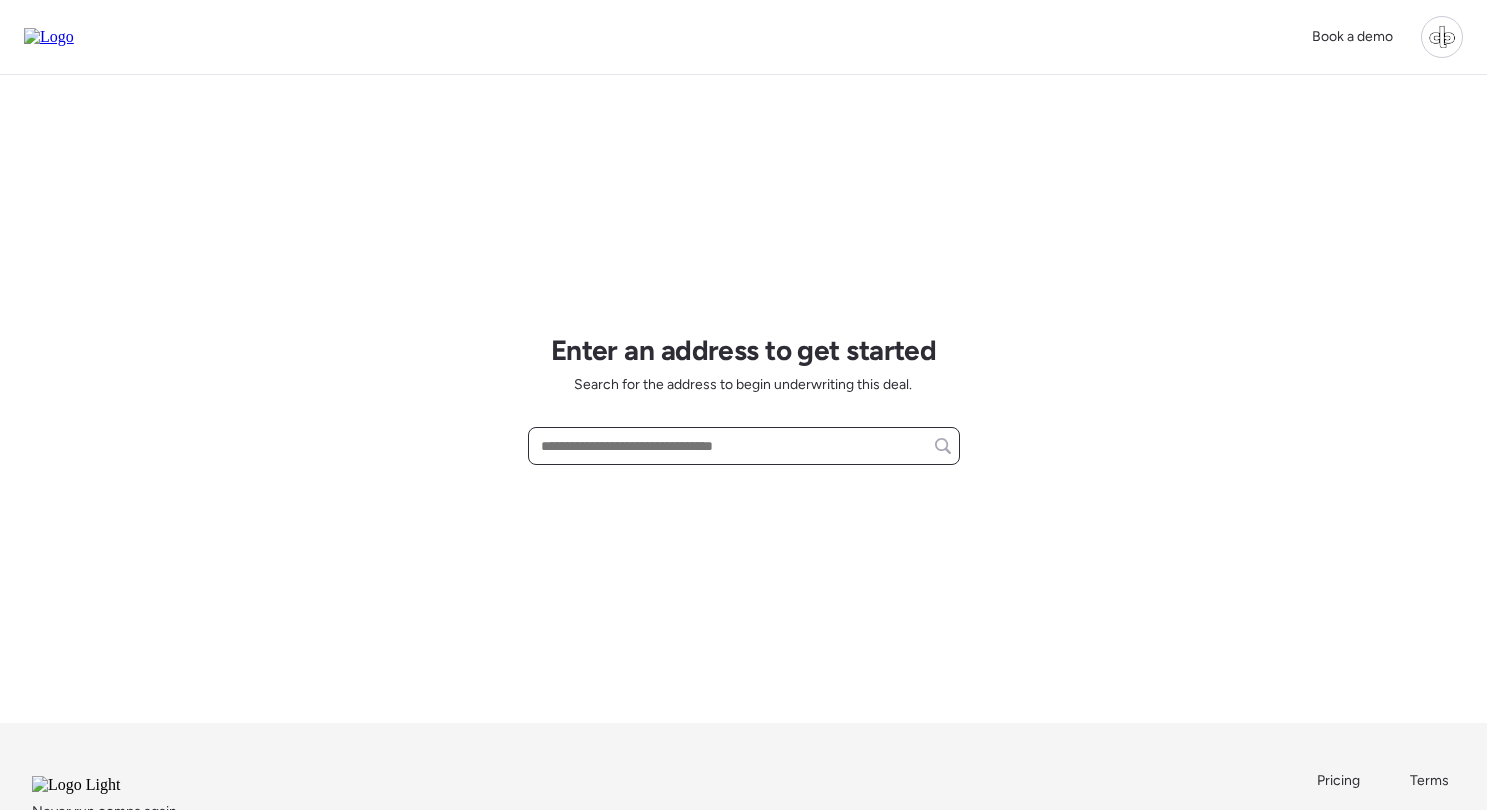 click at bounding box center [744, 446] 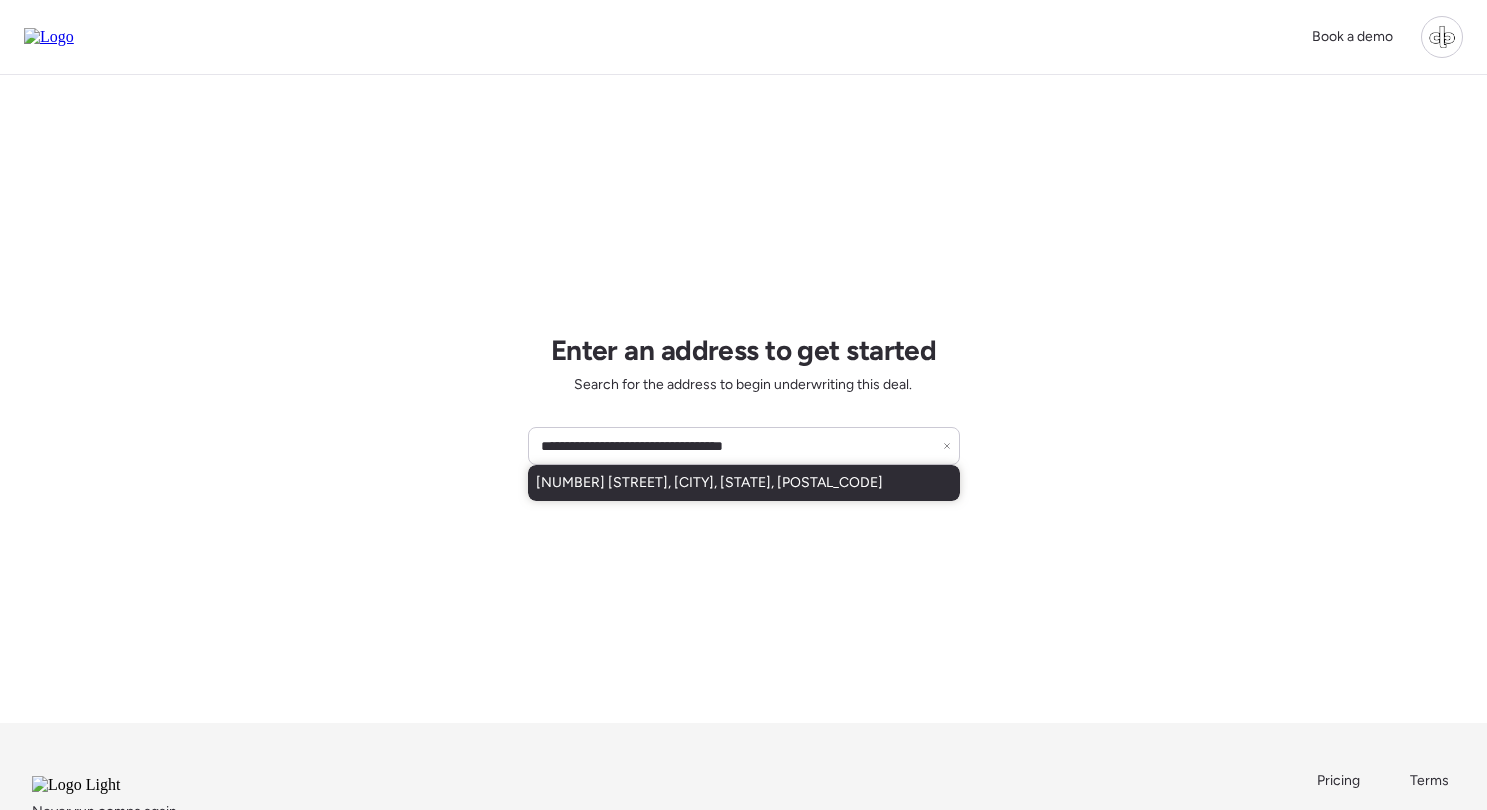 click on "19410 N Us Highway 41, Lutz, FL, 33549" at bounding box center [709, 483] 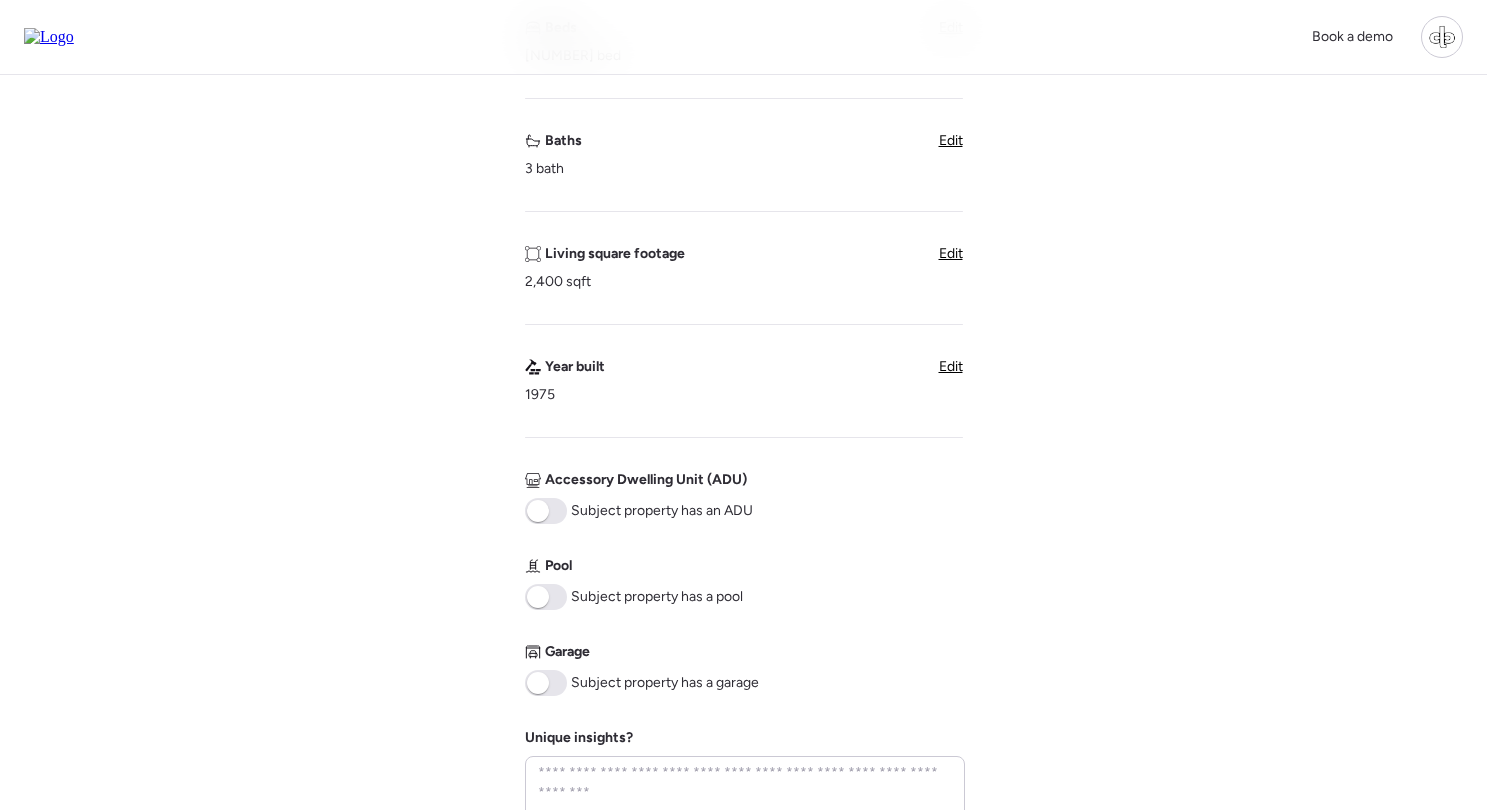 scroll, scrollTop: 500, scrollLeft: 0, axis: vertical 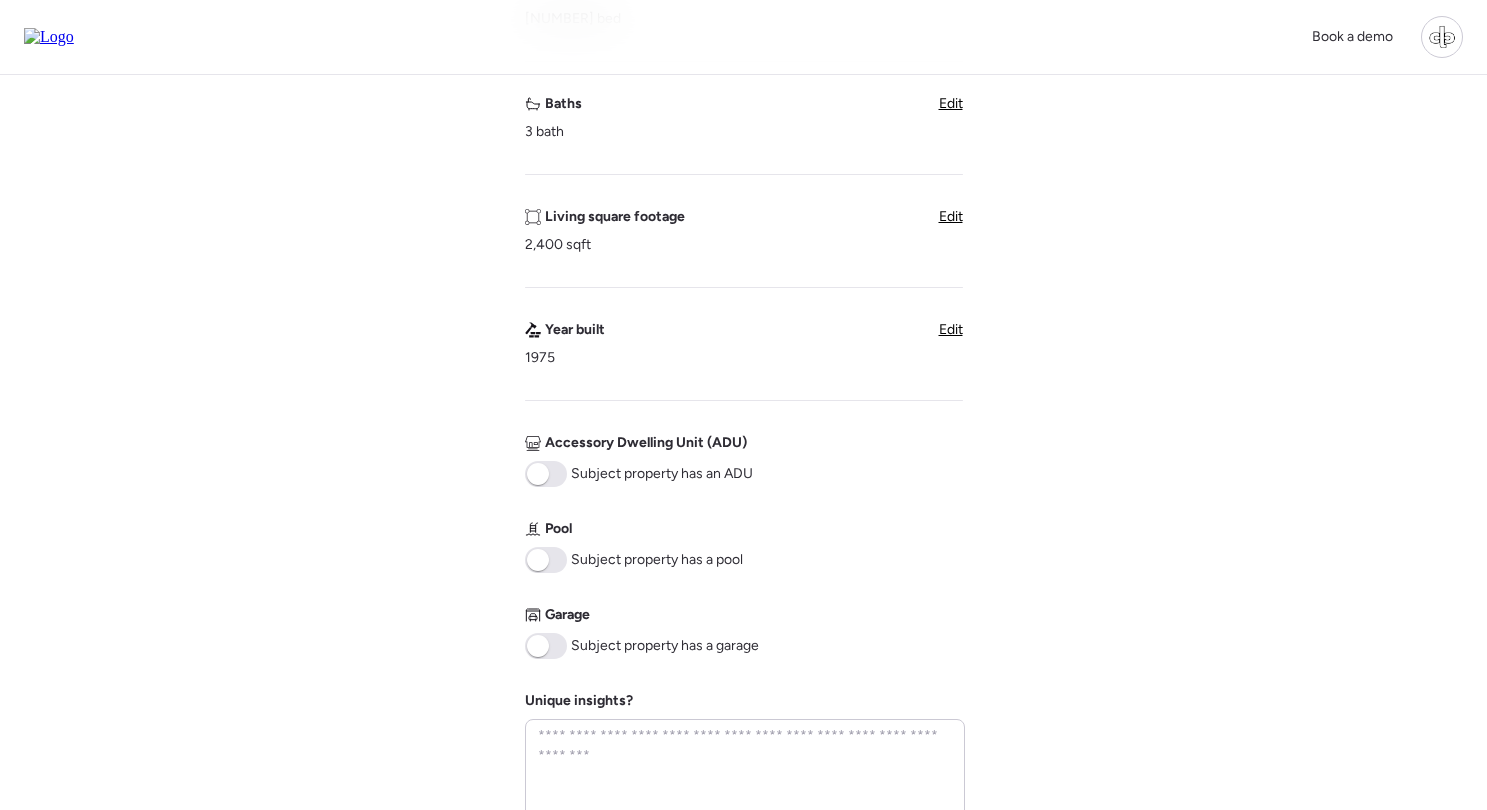 click at bounding box center (538, 646) 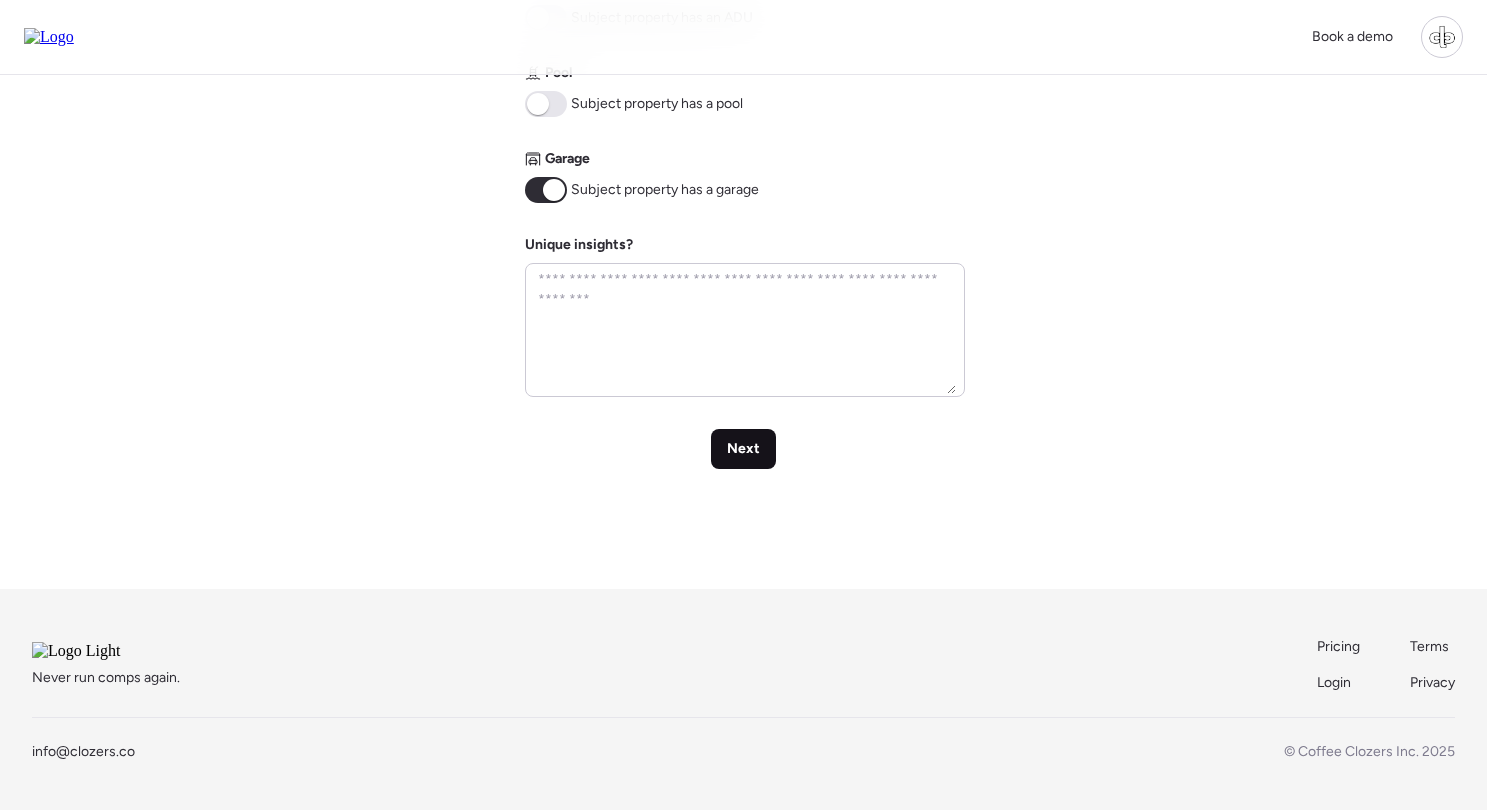 click on "Next" at bounding box center [743, 449] 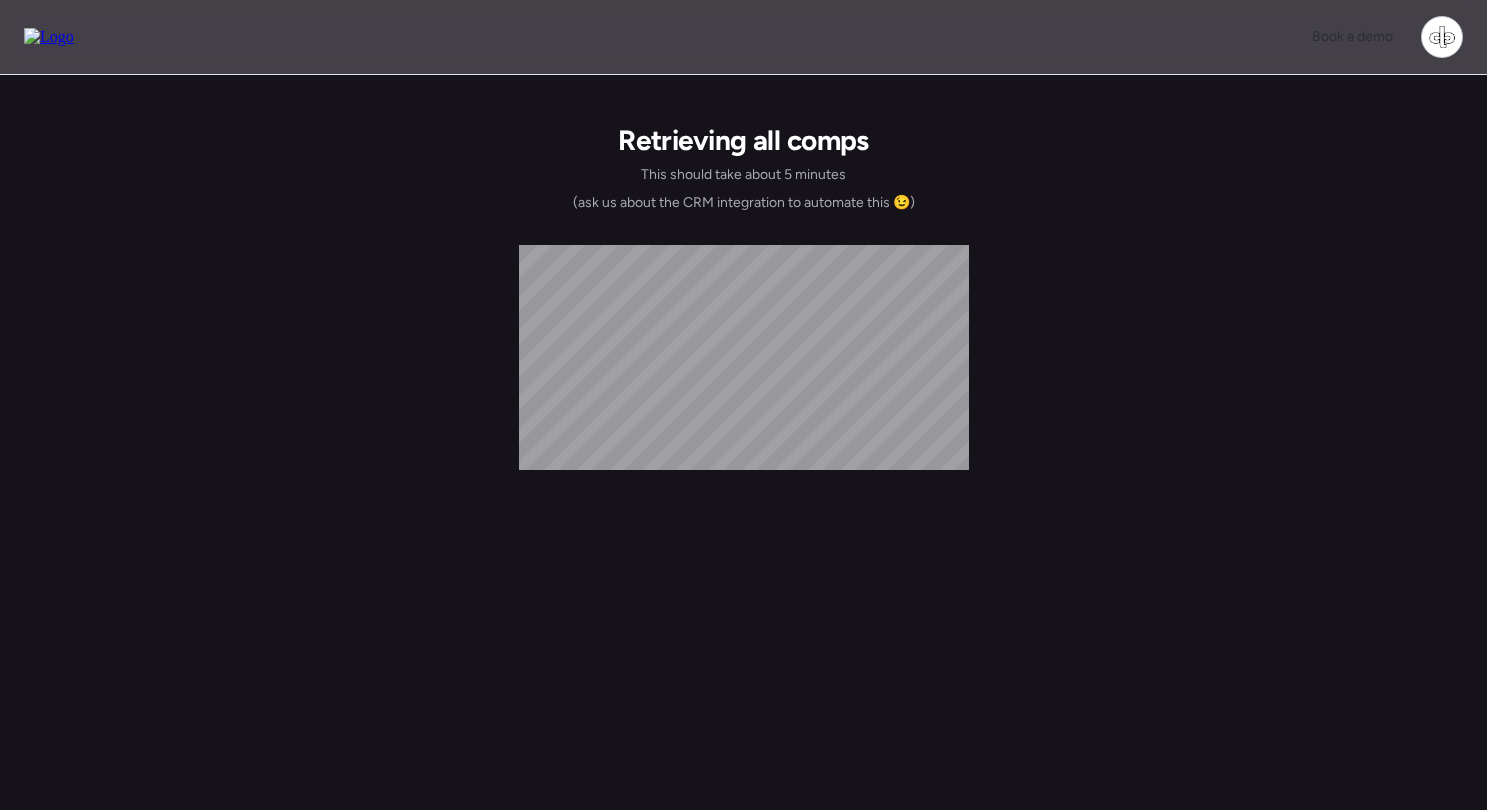 scroll, scrollTop: 0, scrollLeft: 0, axis: both 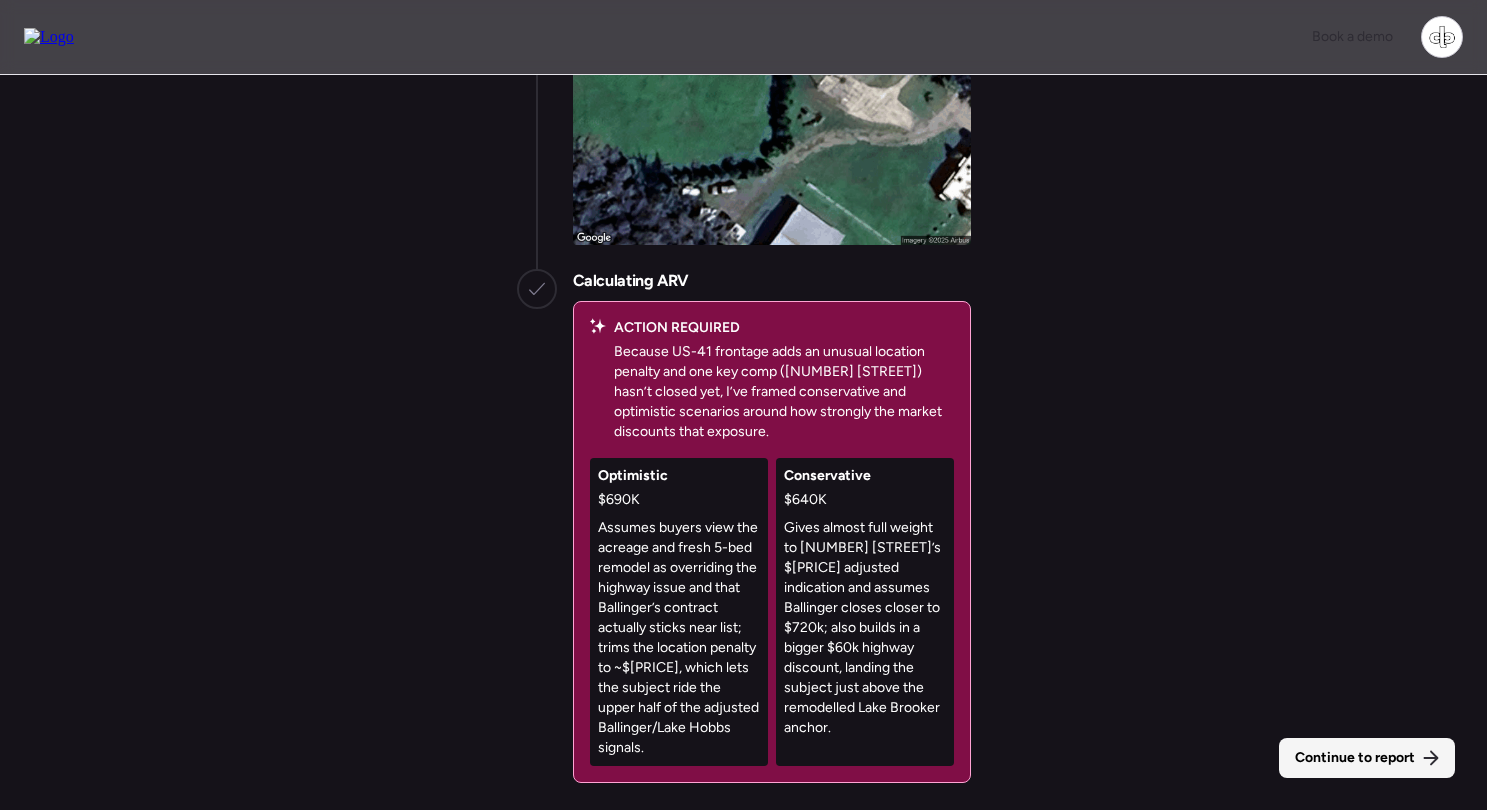 click on "Continue to report" at bounding box center (1355, 758) 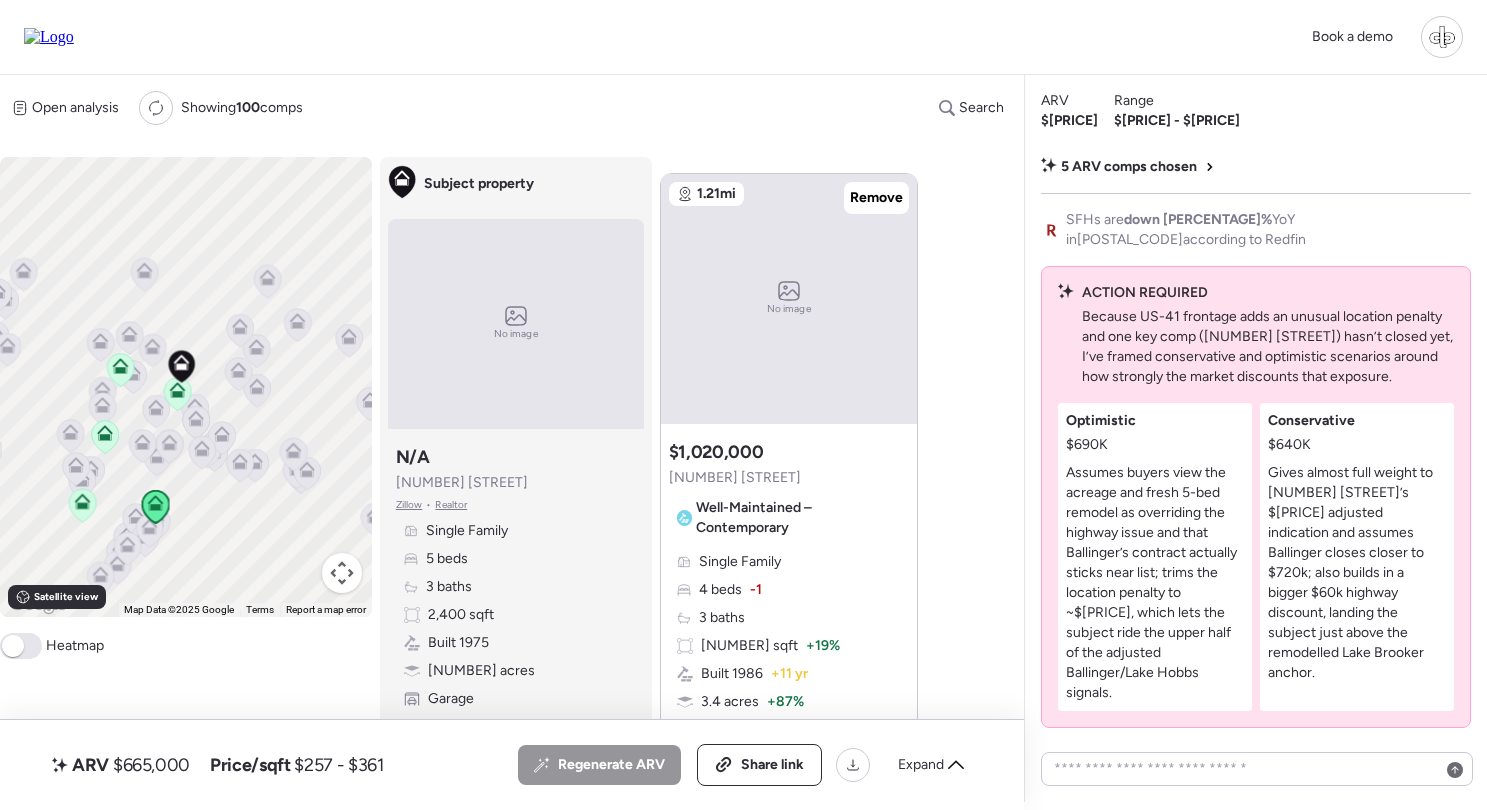 scroll, scrollTop: 2809, scrollLeft: 0, axis: vertical 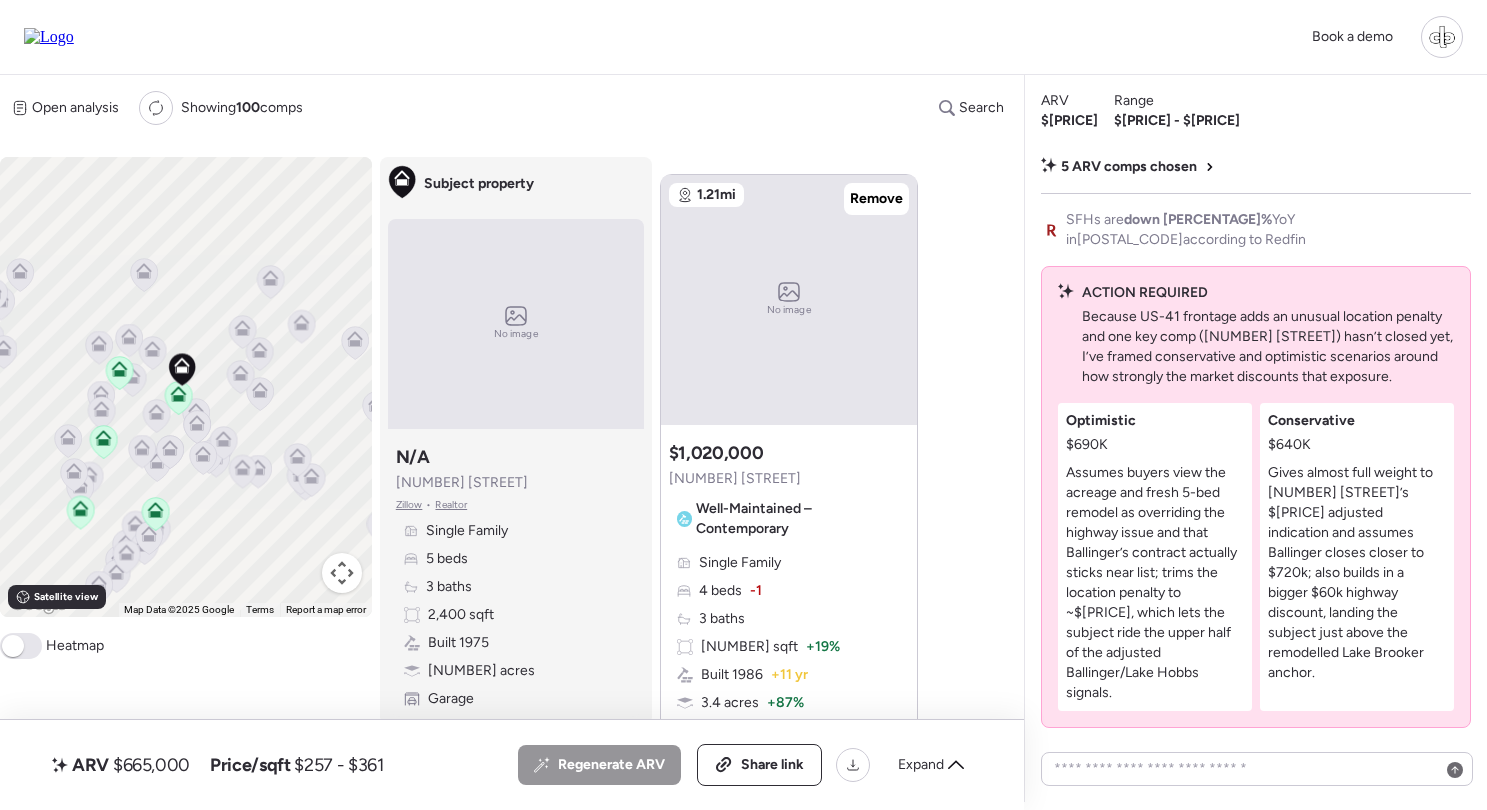 click on "5 ARV comps chosen" at bounding box center (1129, 167) 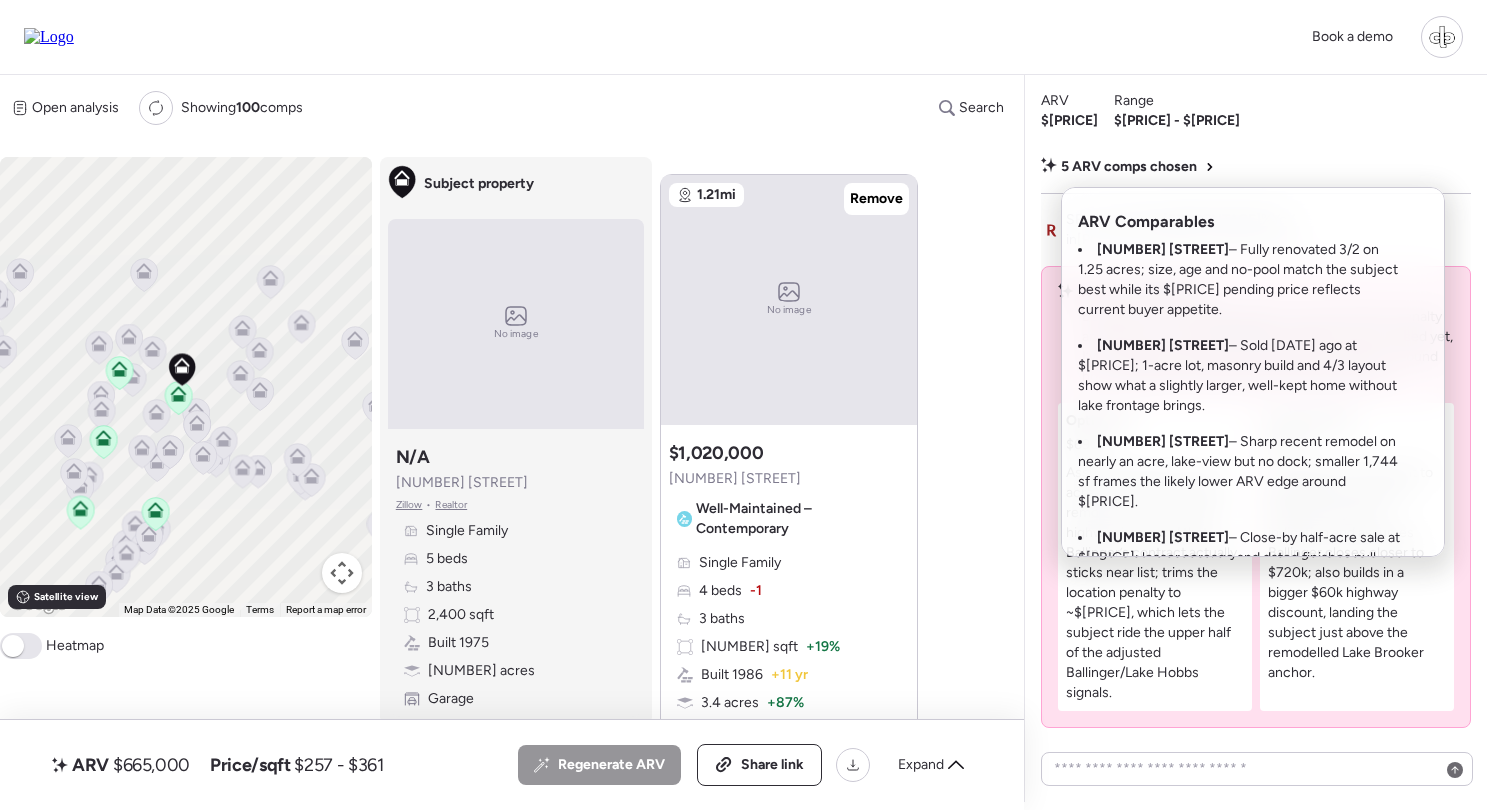 click at bounding box center (743, 349) 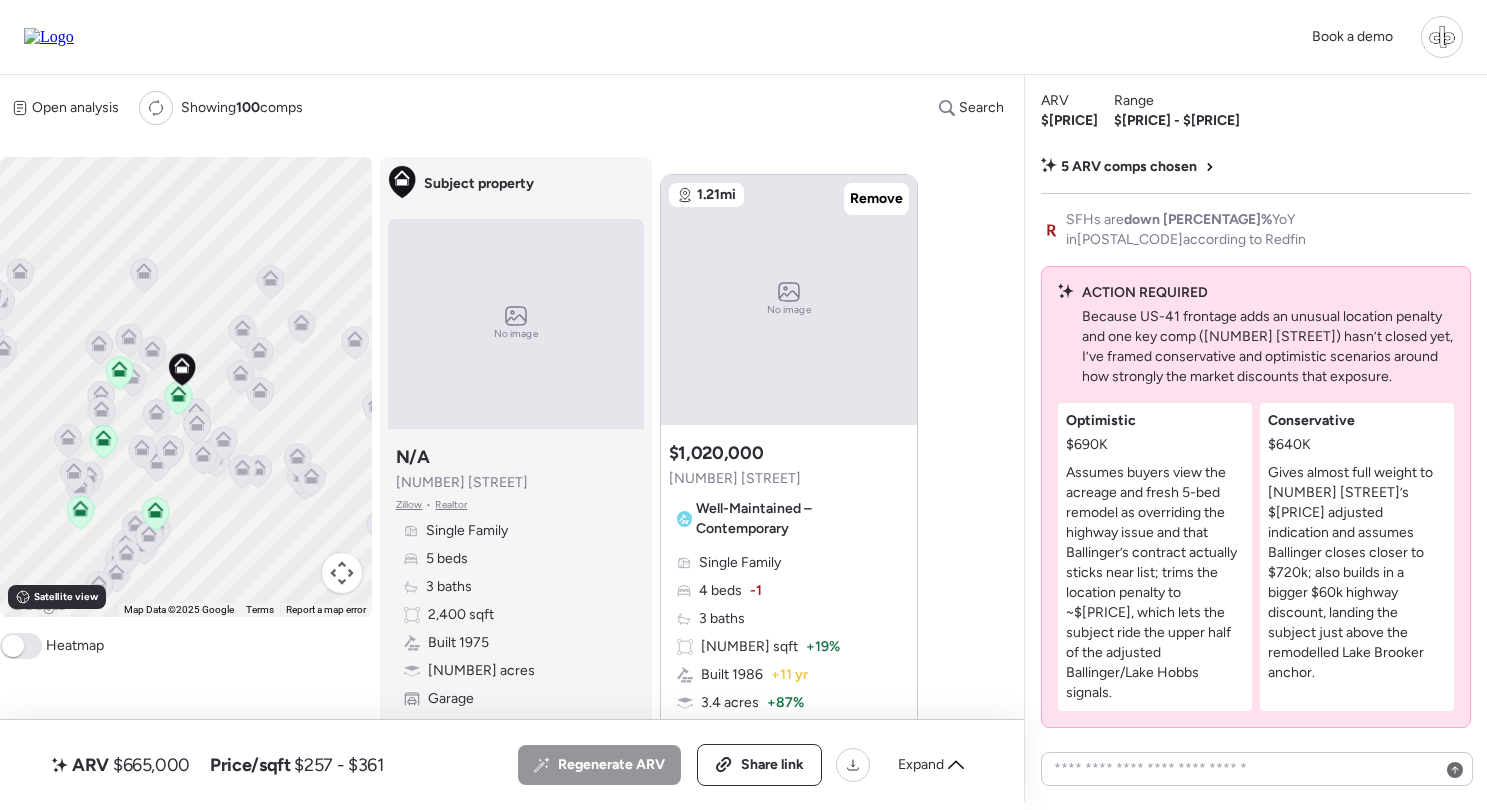 scroll, scrollTop: 0, scrollLeft: 0, axis: both 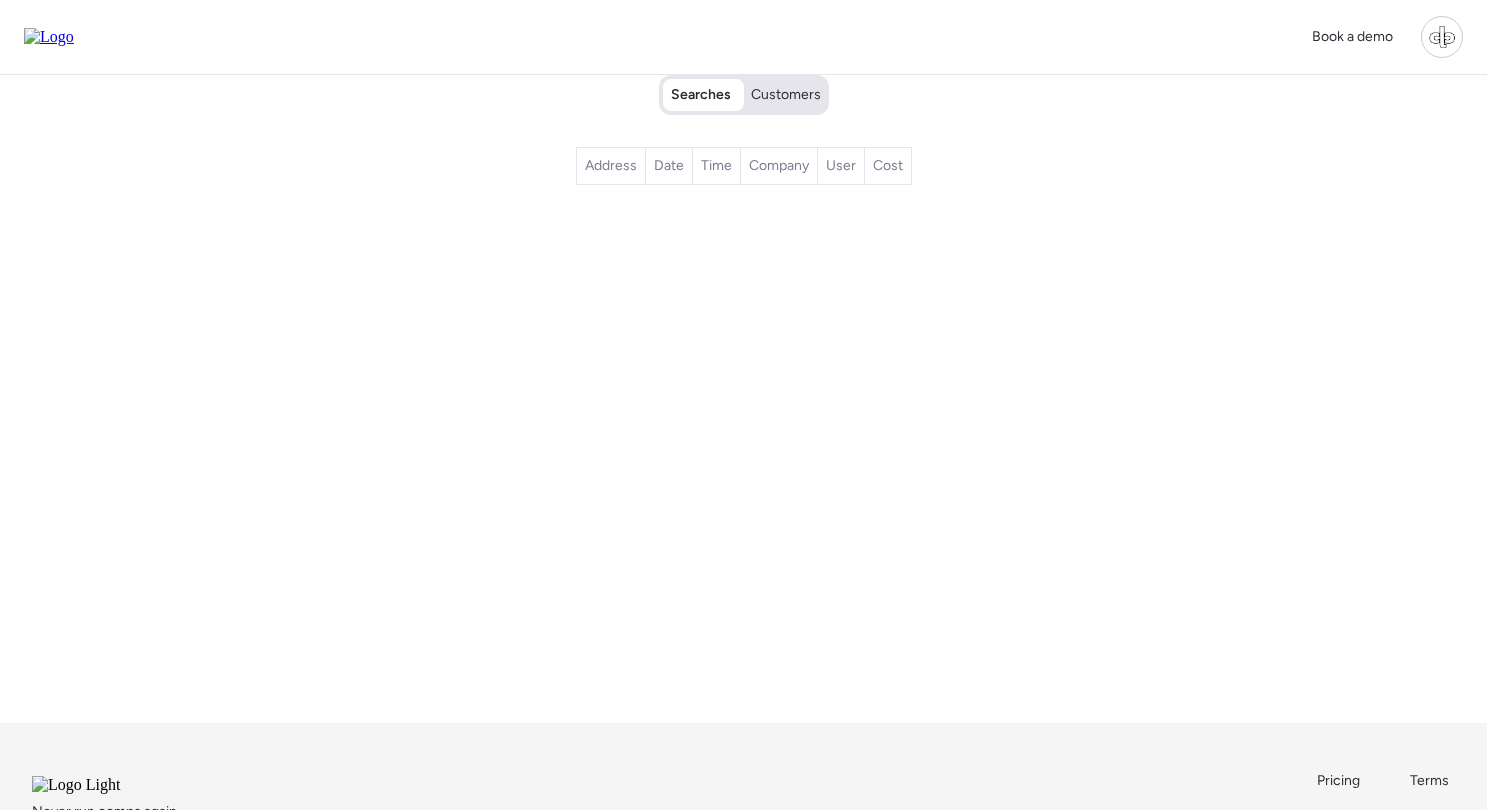 click on "Customers" at bounding box center [786, 95] 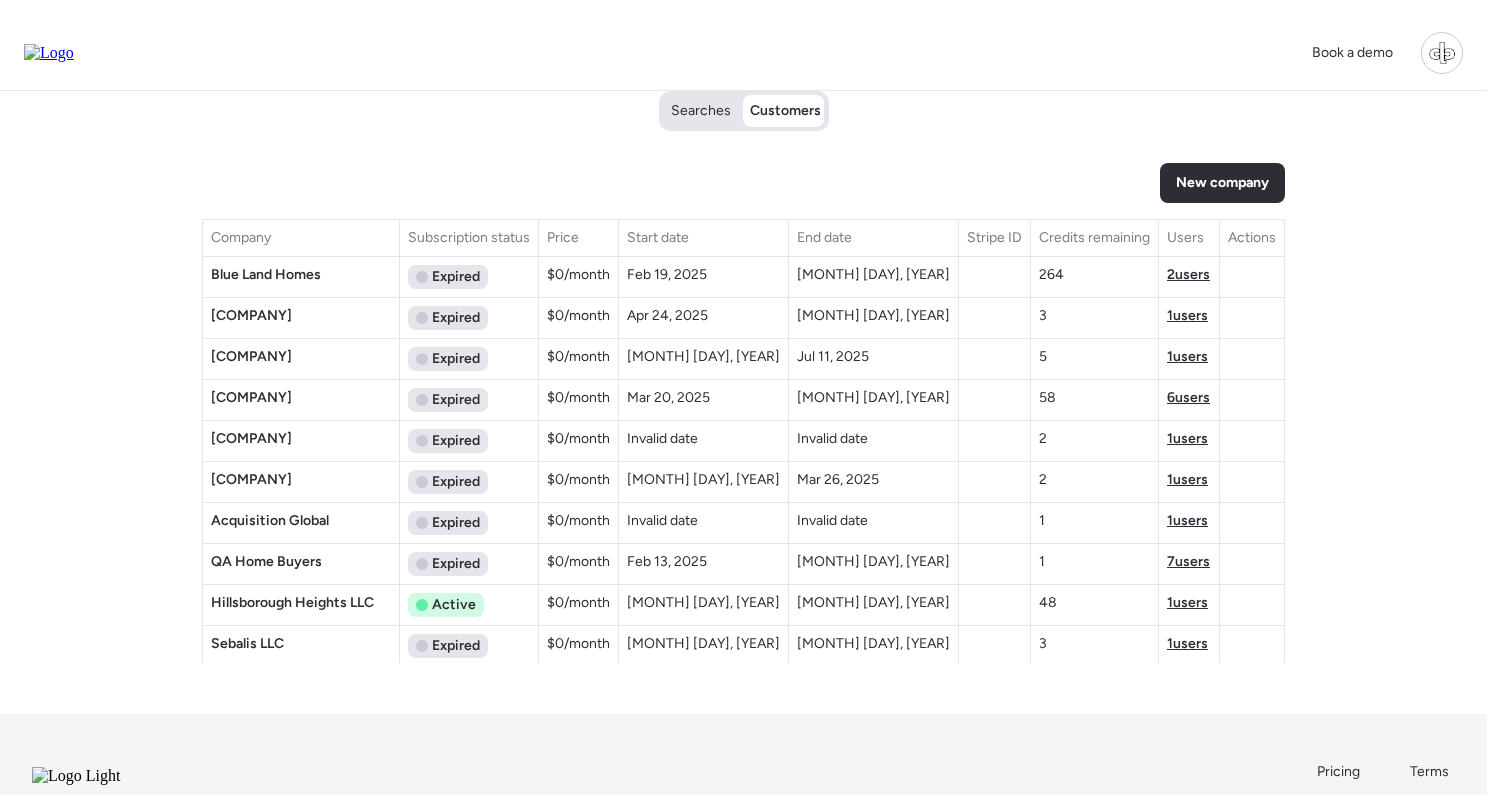 scroll, scrollTop: 641, scrollLeft: 0, axis: vertical 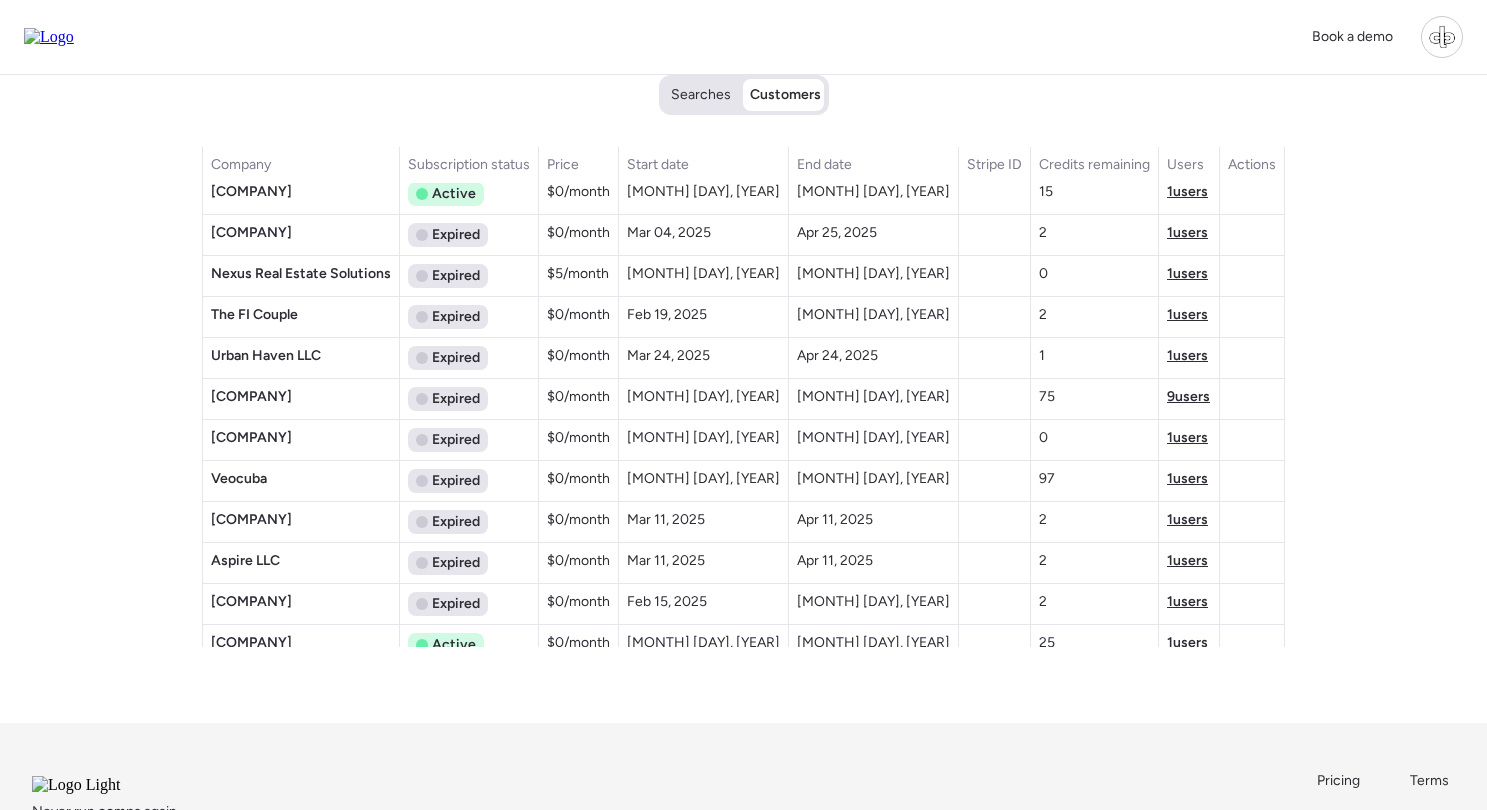 click on "9  users" at bounding box center [1188, 396] 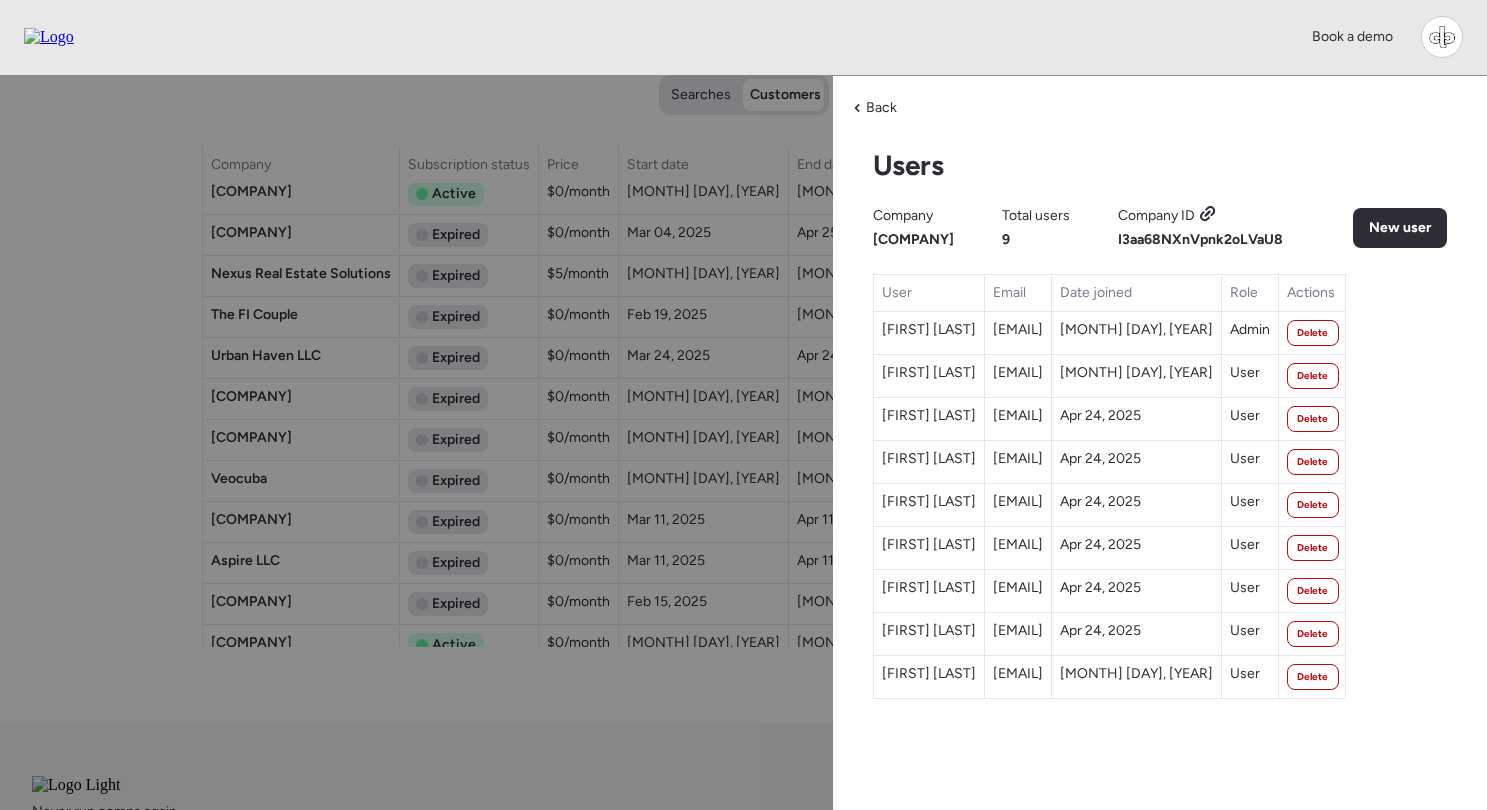 click on "Users Company New Western Total users 9 Company ID I3aa68NXnVpnk2oLVaU8 New user User Email Date joined Role Actions Nick   [LAST] nick.balzano@newwestern.com [MONTH] [DAY], [YEAR] Admin Delete Michael   [LAST] mike.knoch@newwestern.com [MONTH] [DAY], [YEAR] User Delete Matt   [LAST] matt.nelson@newwestern.com [MONTH] [DAY], [YEAR] User Delete Garrett   [LAST] garrett.rentz@newwestern.com [MONTH] [DAY], [YEAR] User Delete Kaitlyn   [LAST] kaitlyn.killeen@newwestern.com [MONTH] [DAY], [YEAR] User Delete James   [LAST] james.dottaviano@newwestern.com [MONTH] [DAY], [YEAR] User Delete Tyler   [LAST] tyler.vivian@newwestern.com [MONTH] [DAY], [YEAR] User Delete Nicholas   [LAST] nick.flammia@newwestern.com [MONTH] [DAY], [YEAR] User Delete Patrick   [LAST] patrick.talley@newwestern.com [MONTH] [DAY], [YEAR] User Delete" at bounding box center (1160, 423) 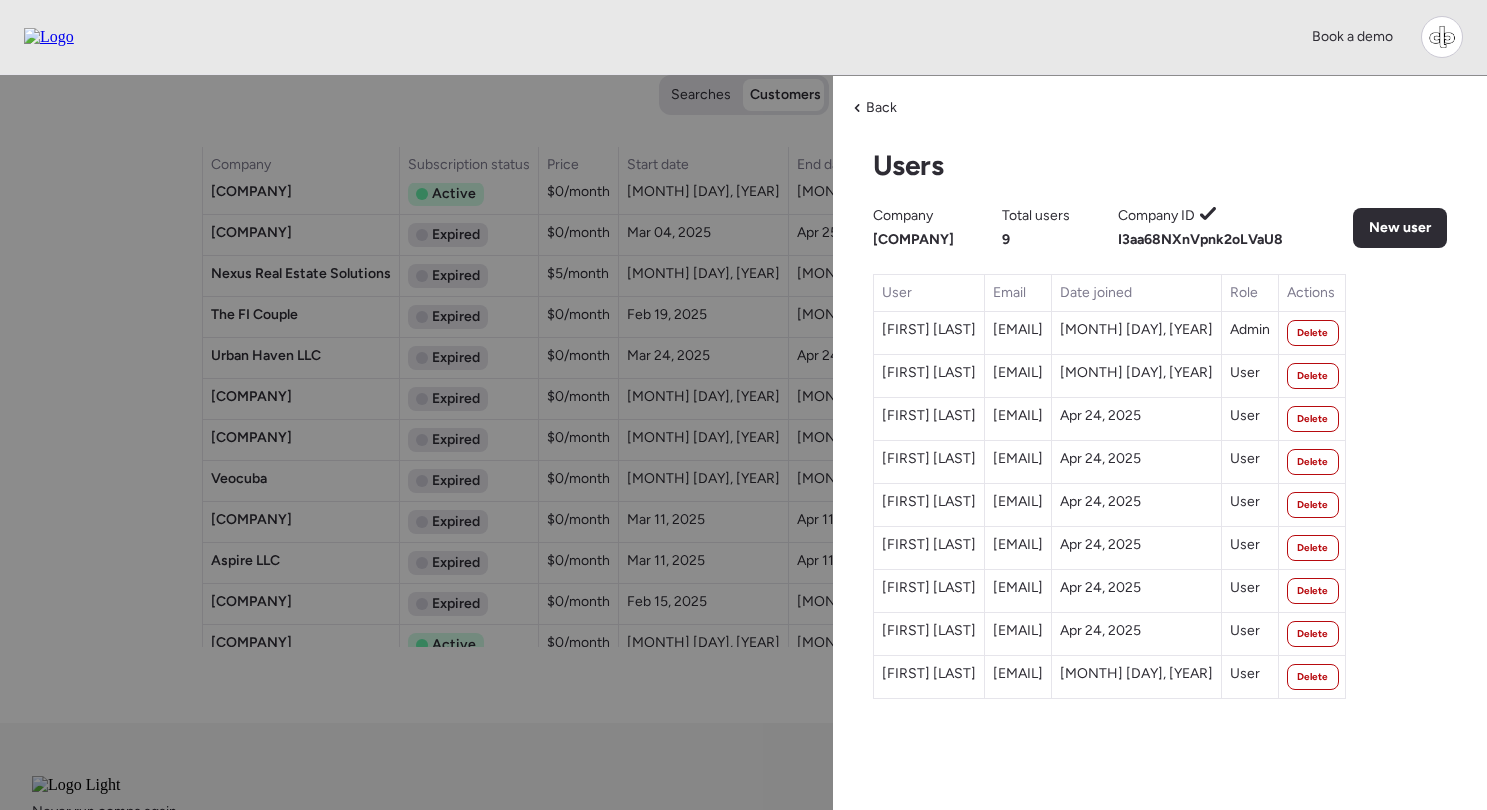 drag, startPoint x: 1039, startPoint y: 673, endPoint x: 1215, endPoint y: 666, distance: 176.13914 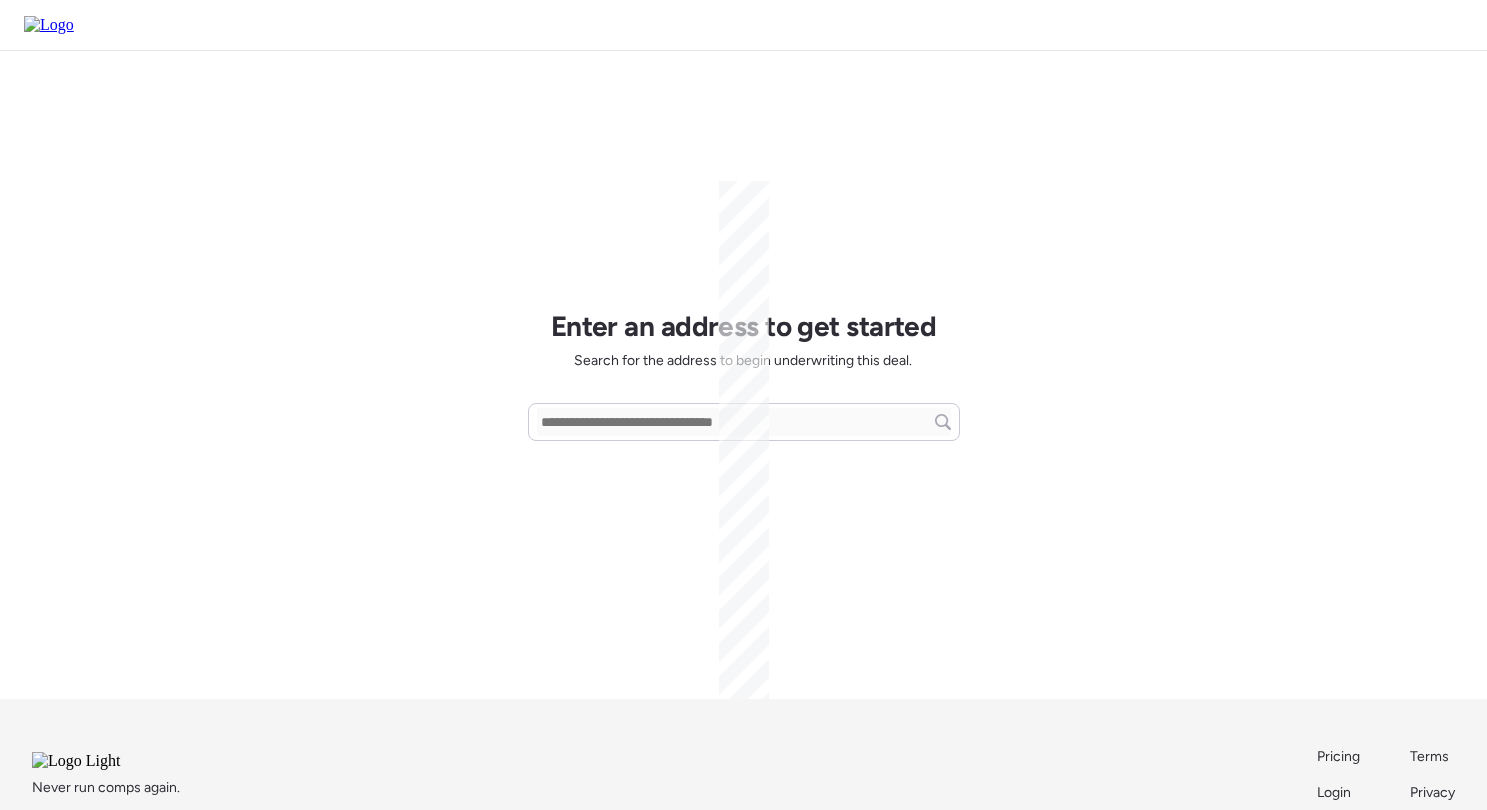 scroll, scrollTop: 0, scrollLeft: 0, axis: both 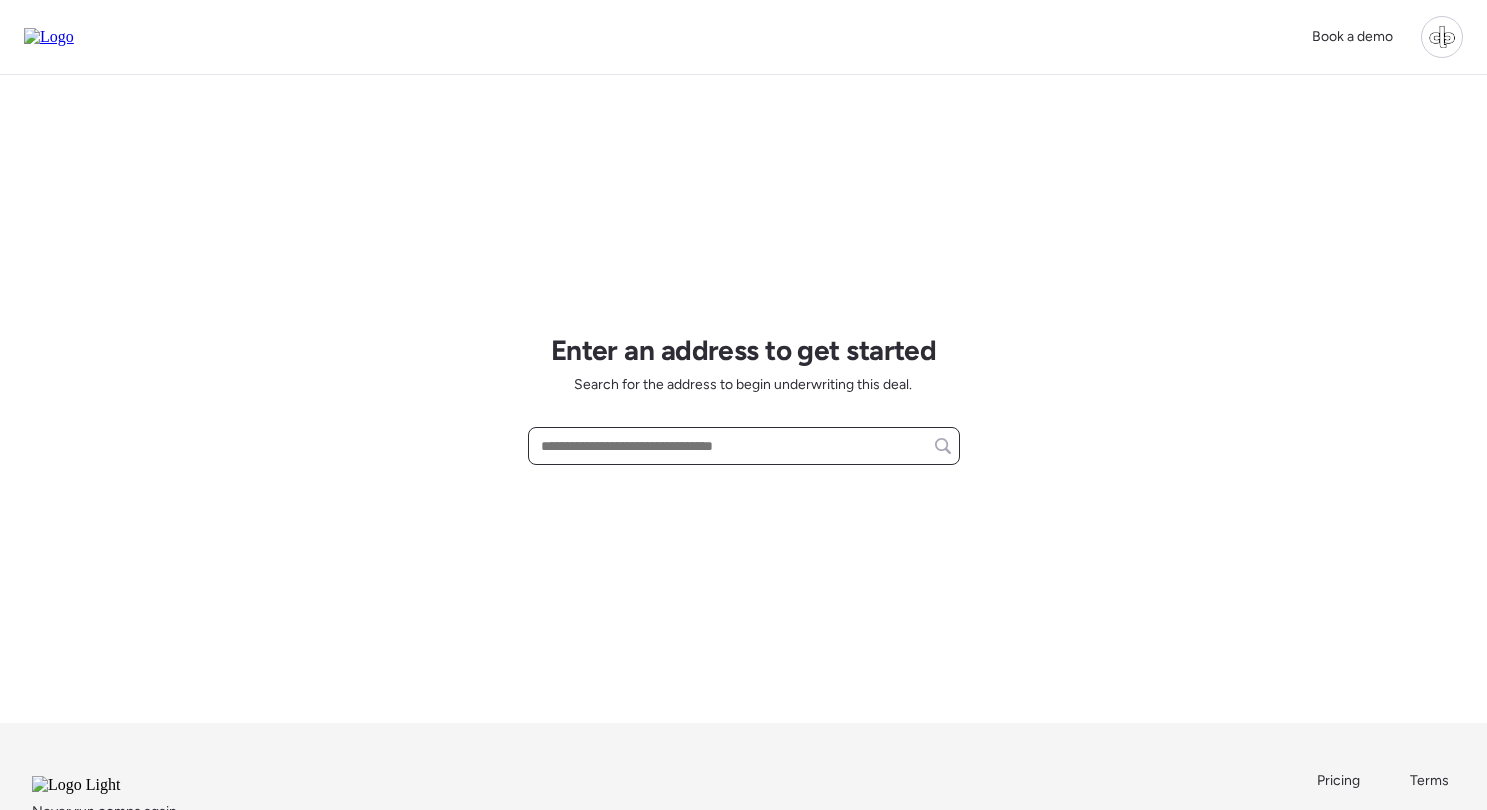 click at bounding box center [744, 446] 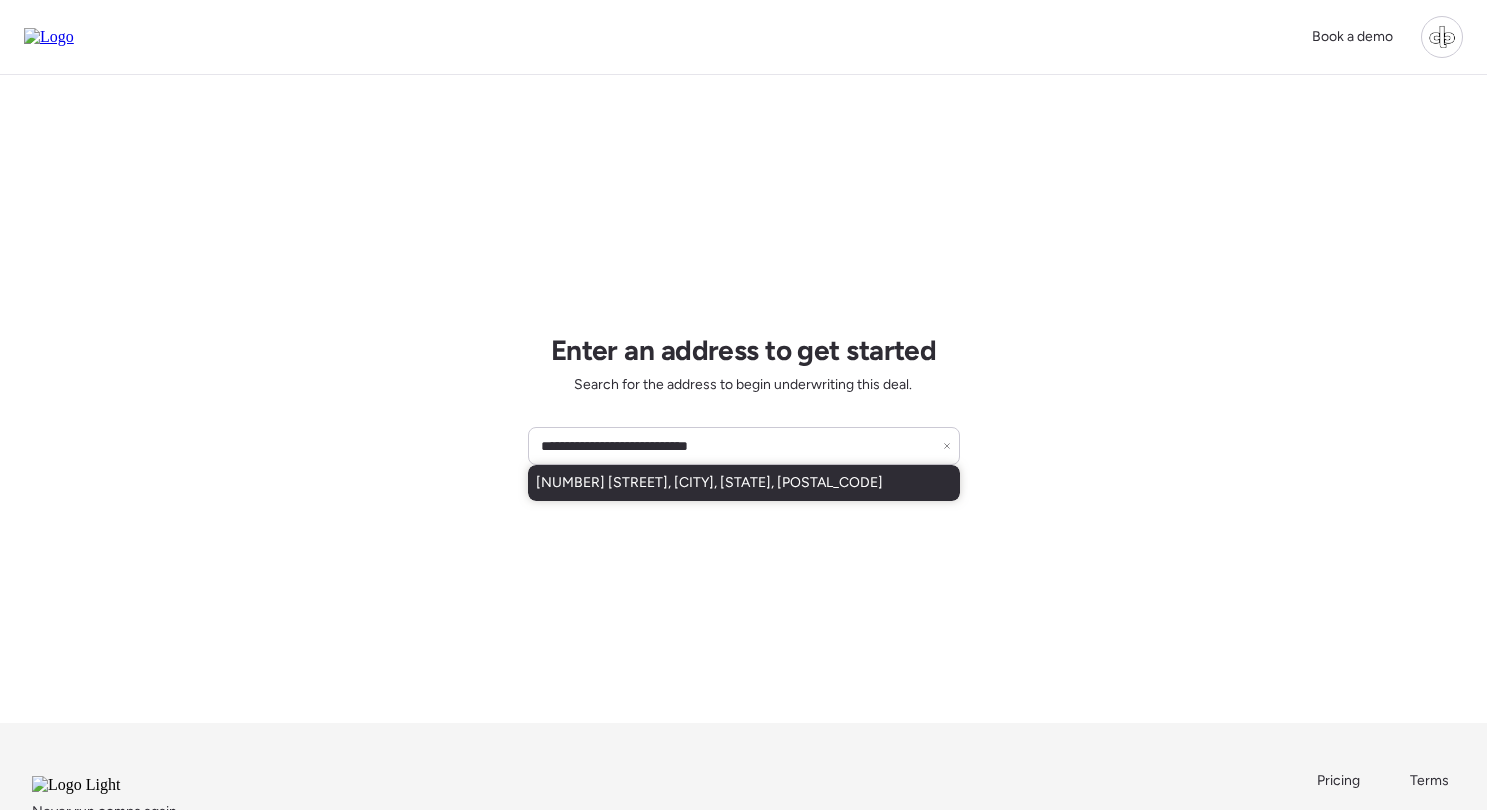 click on "[NUMBER] [STREET], [CITY], [STATE], [POSTAL_CODE]" at bounding box center [709, 483] 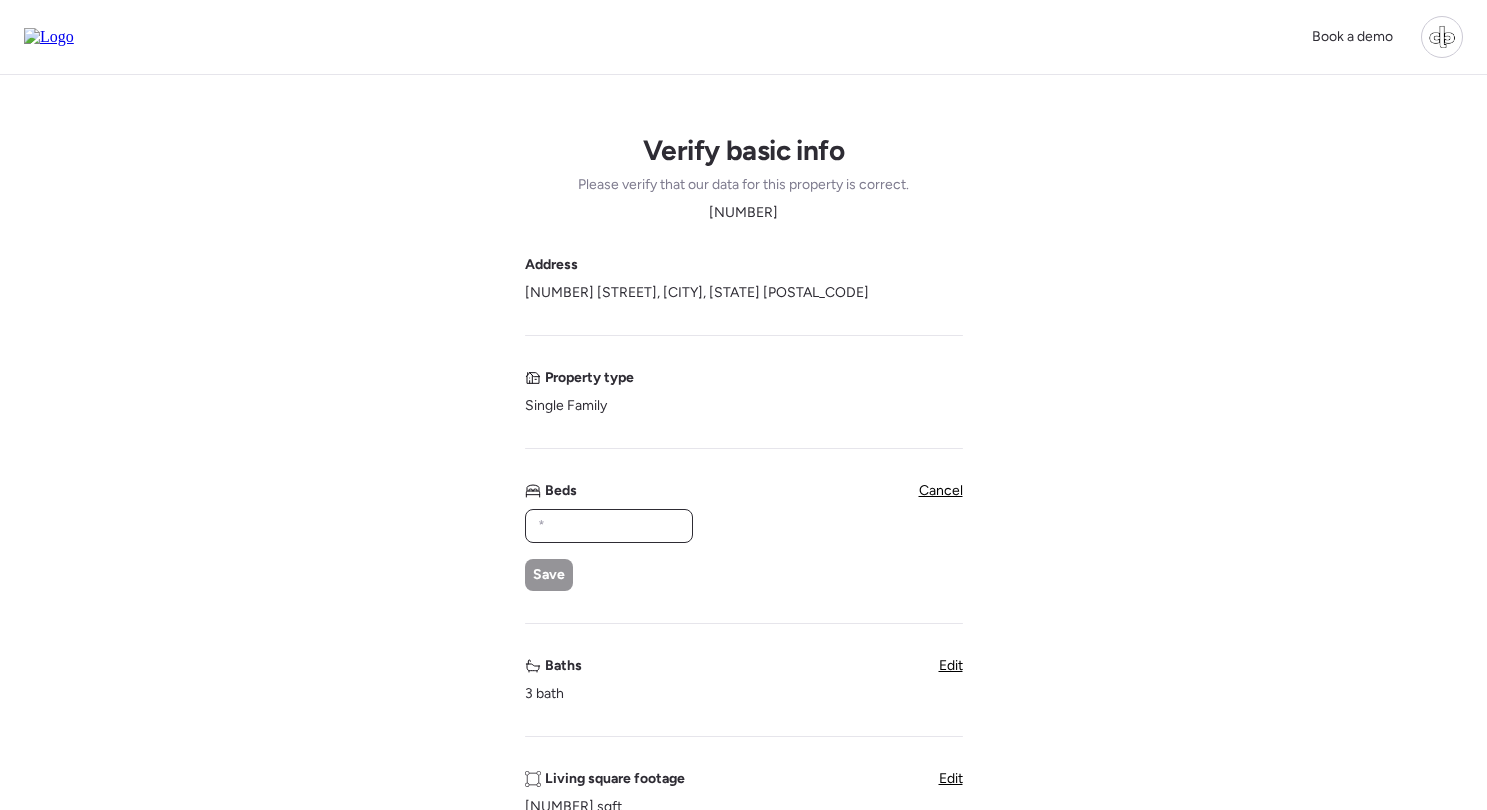 click at bounding box center [609, 526] 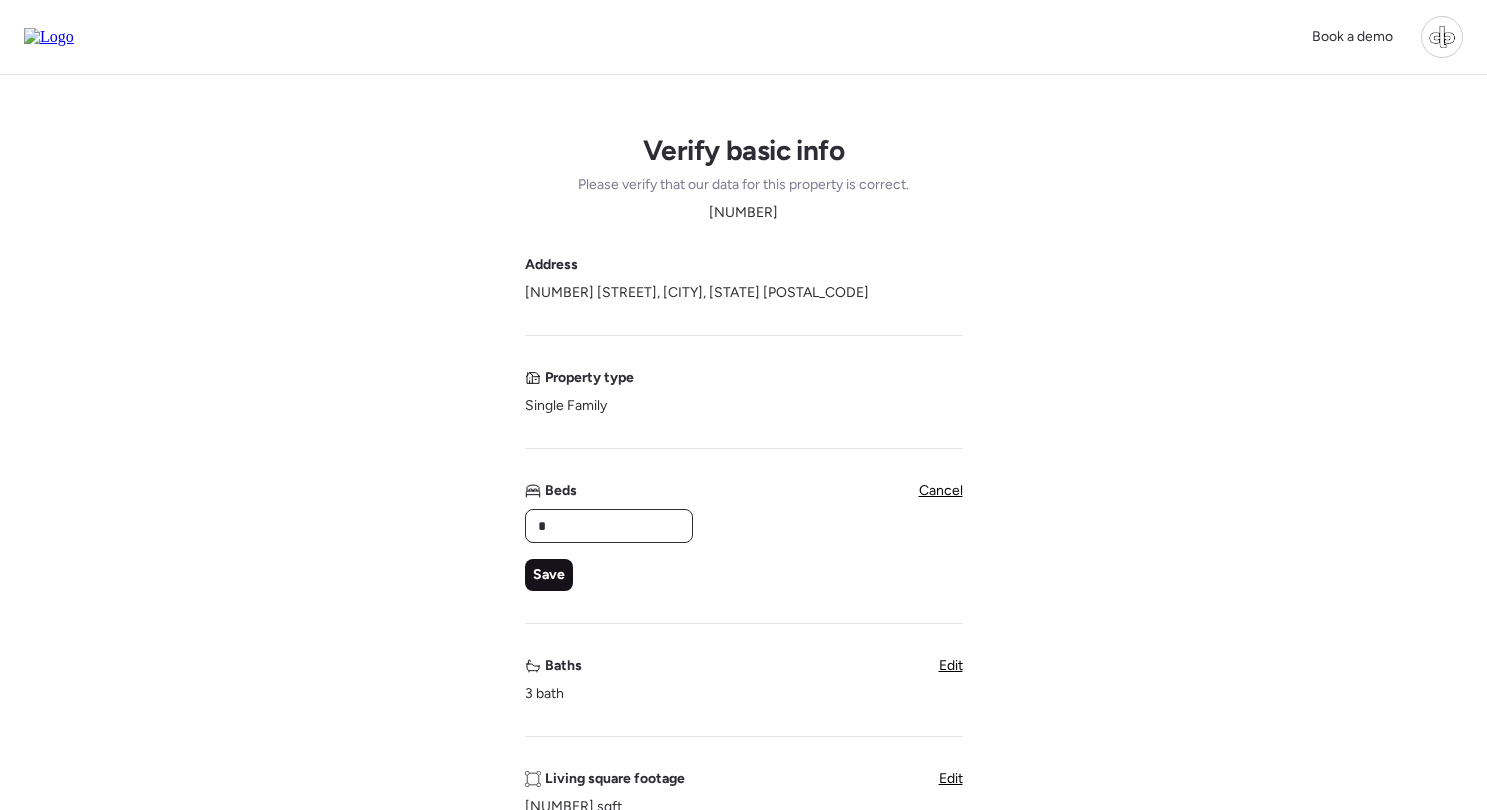 type on "*" 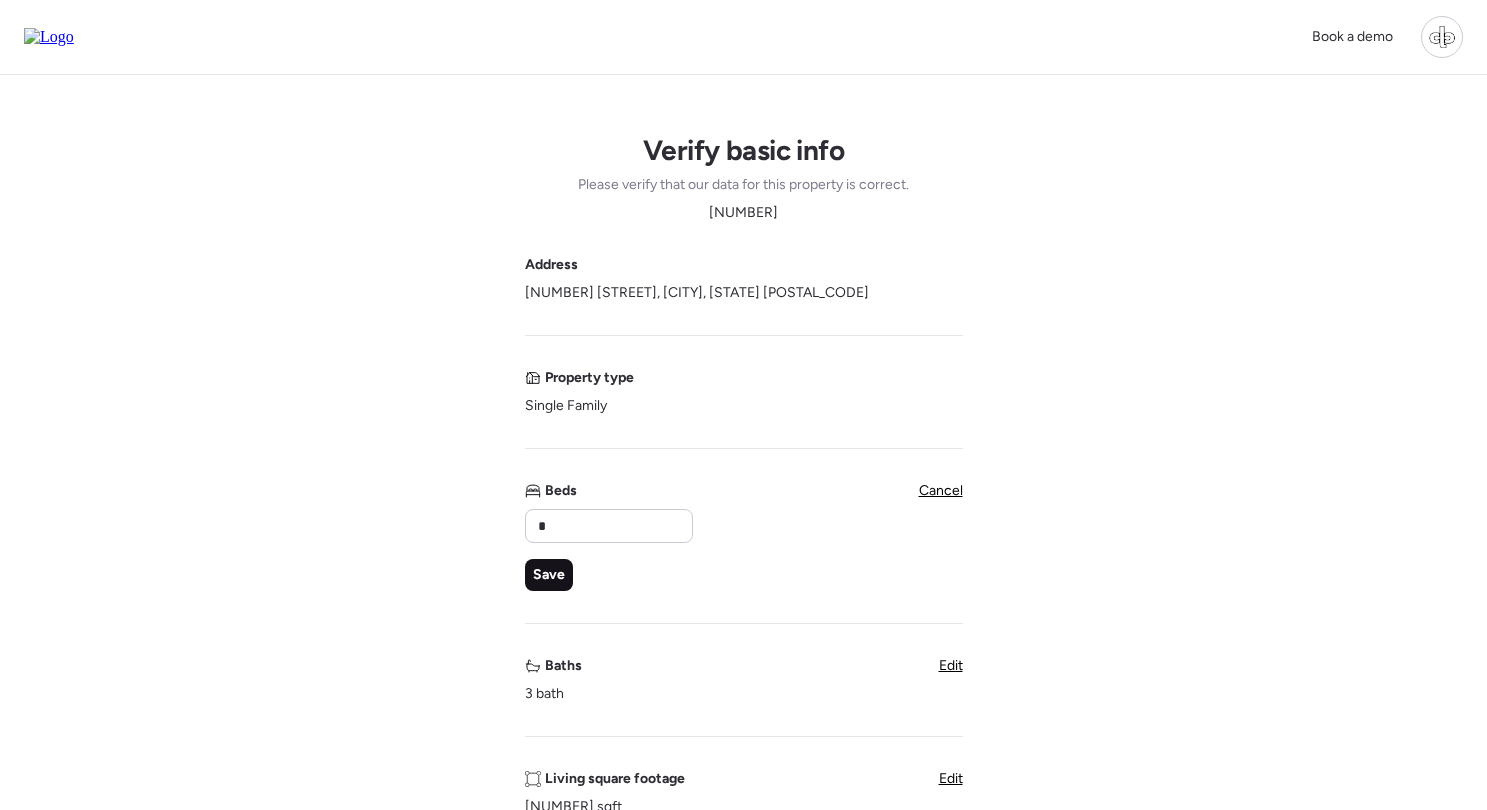 click on "Save" at bounding box center (549, 575) 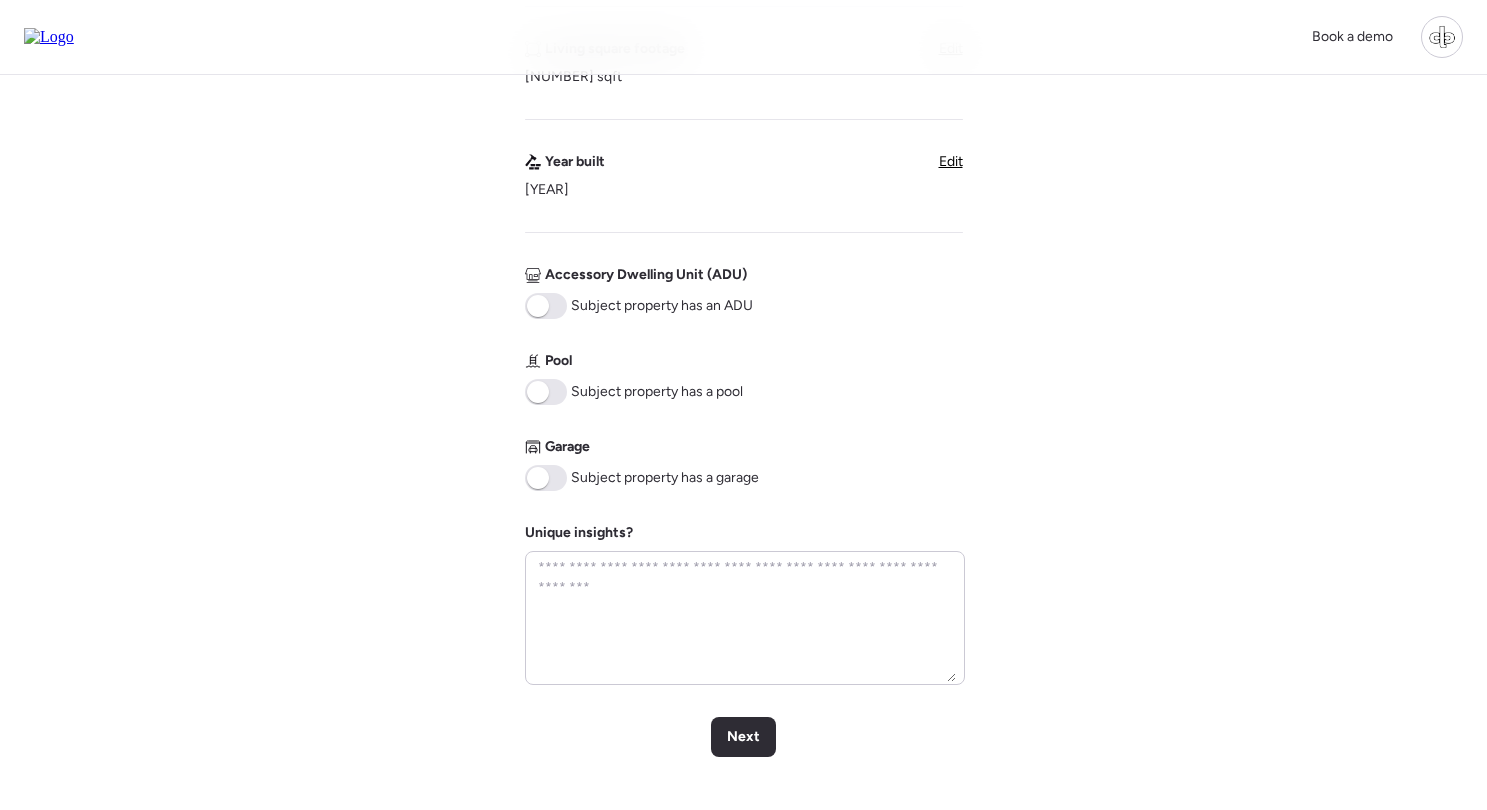 scroll, scrollTop: 764, scrollLeft: 0, axis: vertical 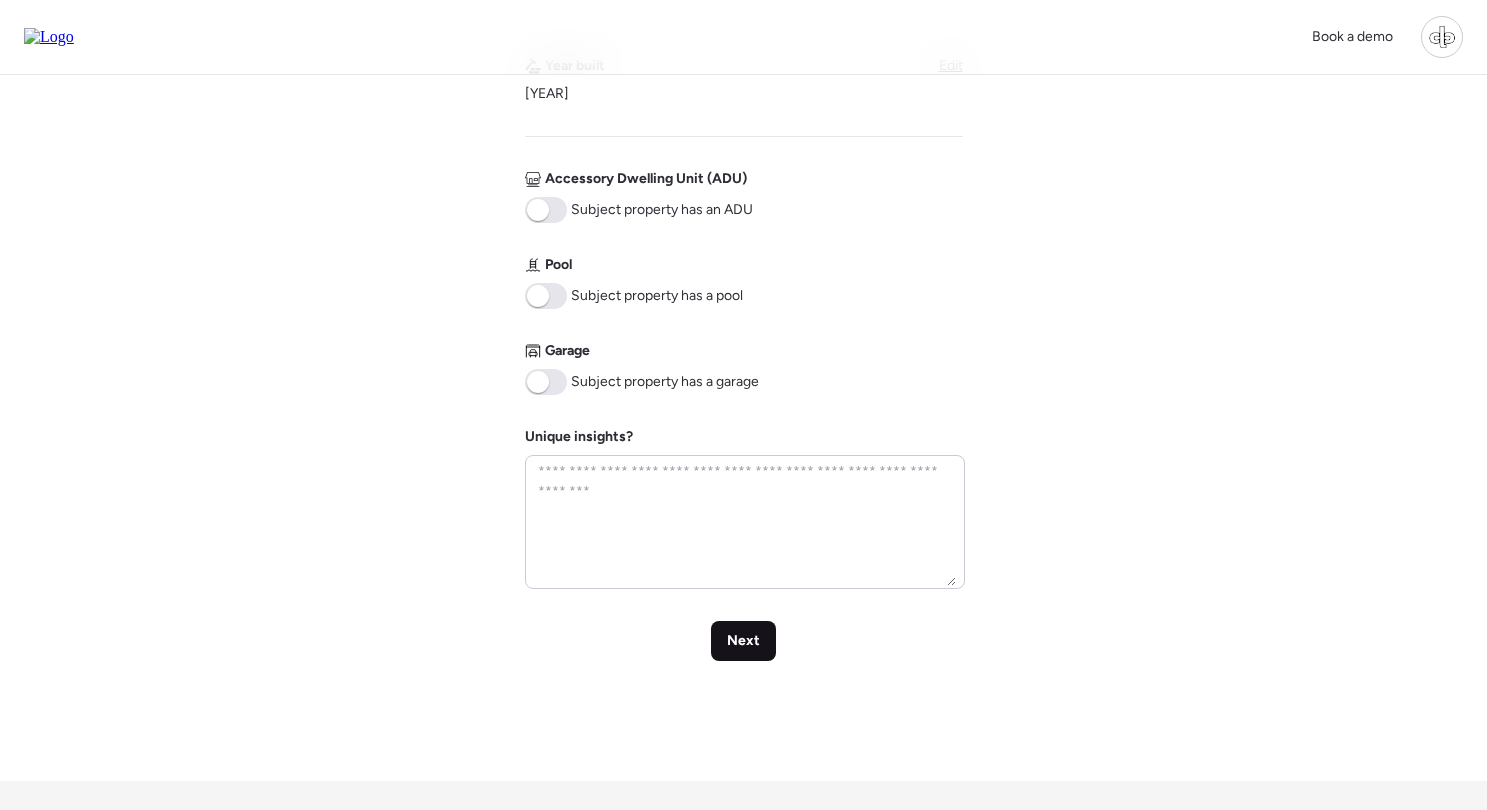 click on "Next" at bounding box center [743, 641] 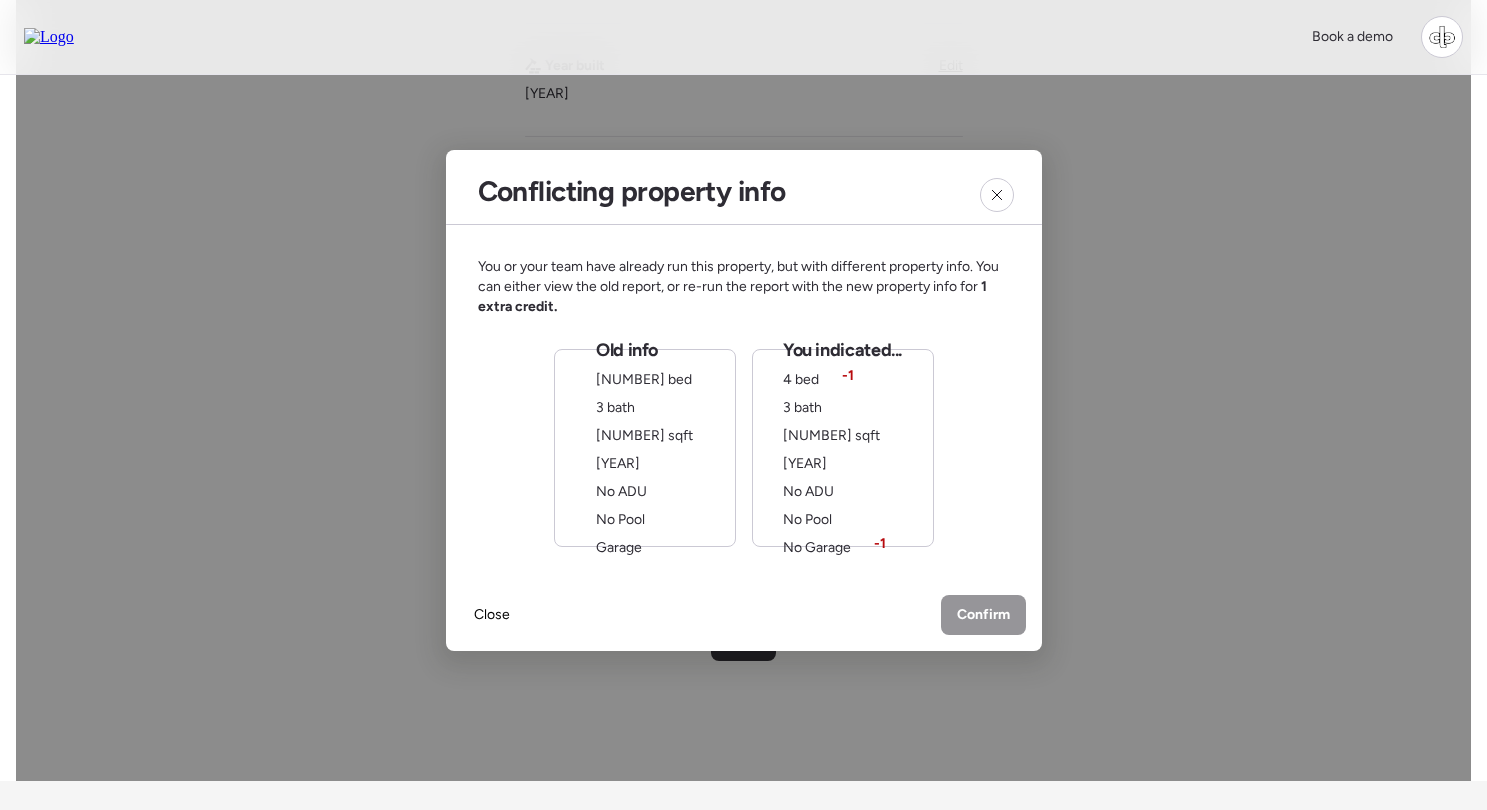 click on "Old info 5 bed 3 bath 2,557 sqft 1995 No ADU No Pool Garage" at bounding box center [644, 448] 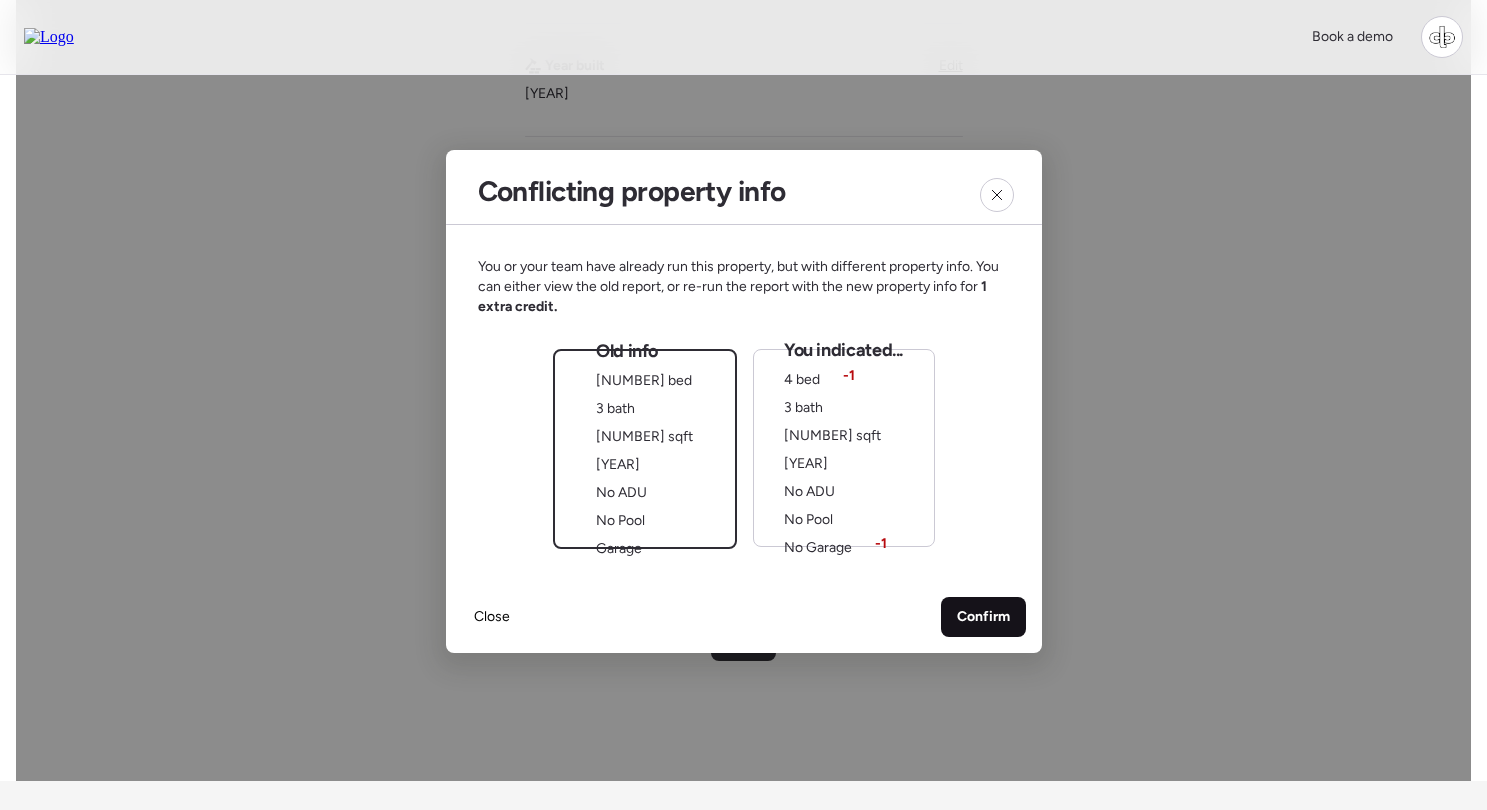 click on "Confirm" at bounding box center (983, 617) 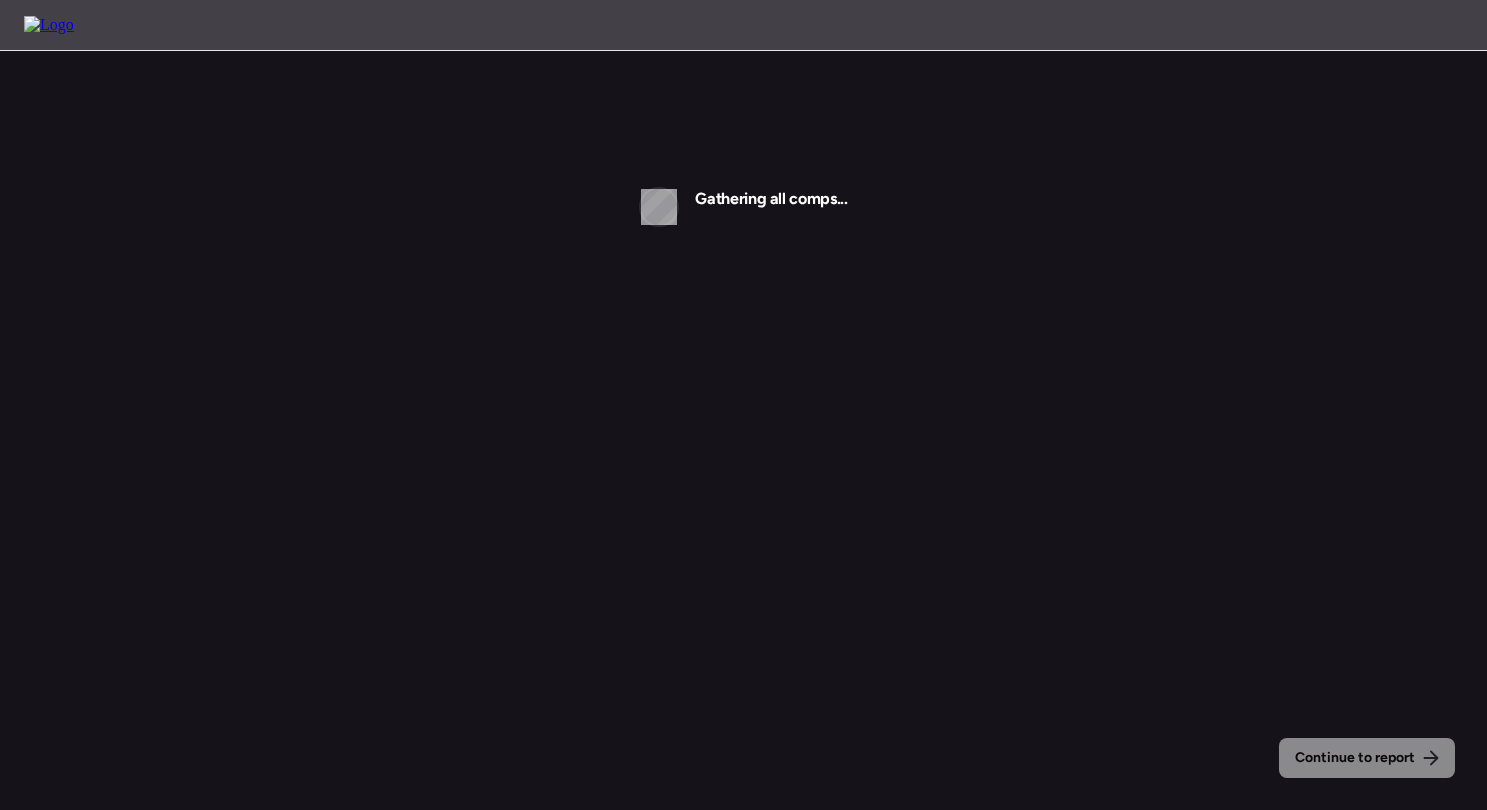 scroll, scrollTop: 0, scrollLeft: 0, axis: both 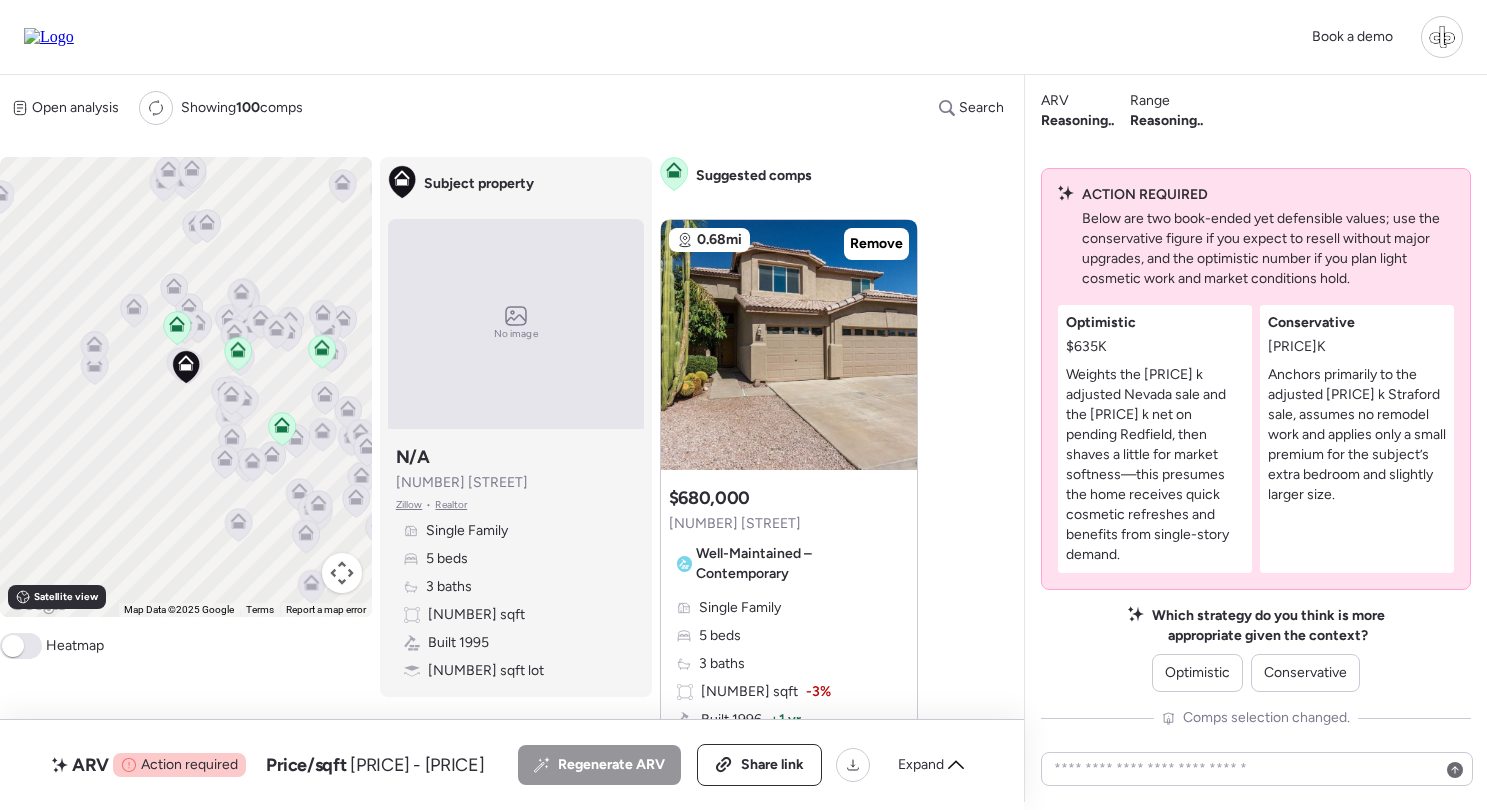 click at bounding box center (49, 37) 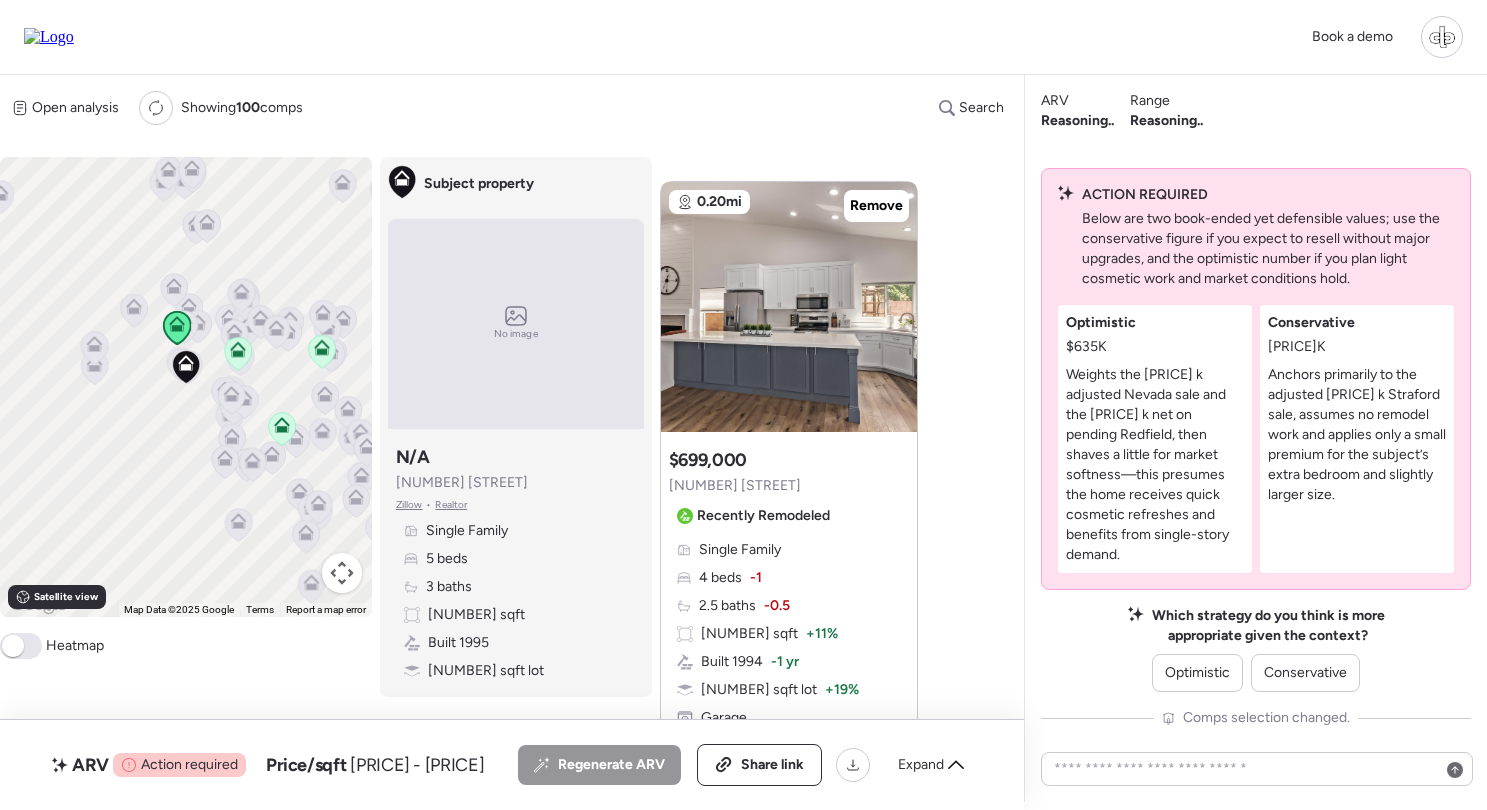 click on "Recently Remodeled" at bounding box center [753, 516] 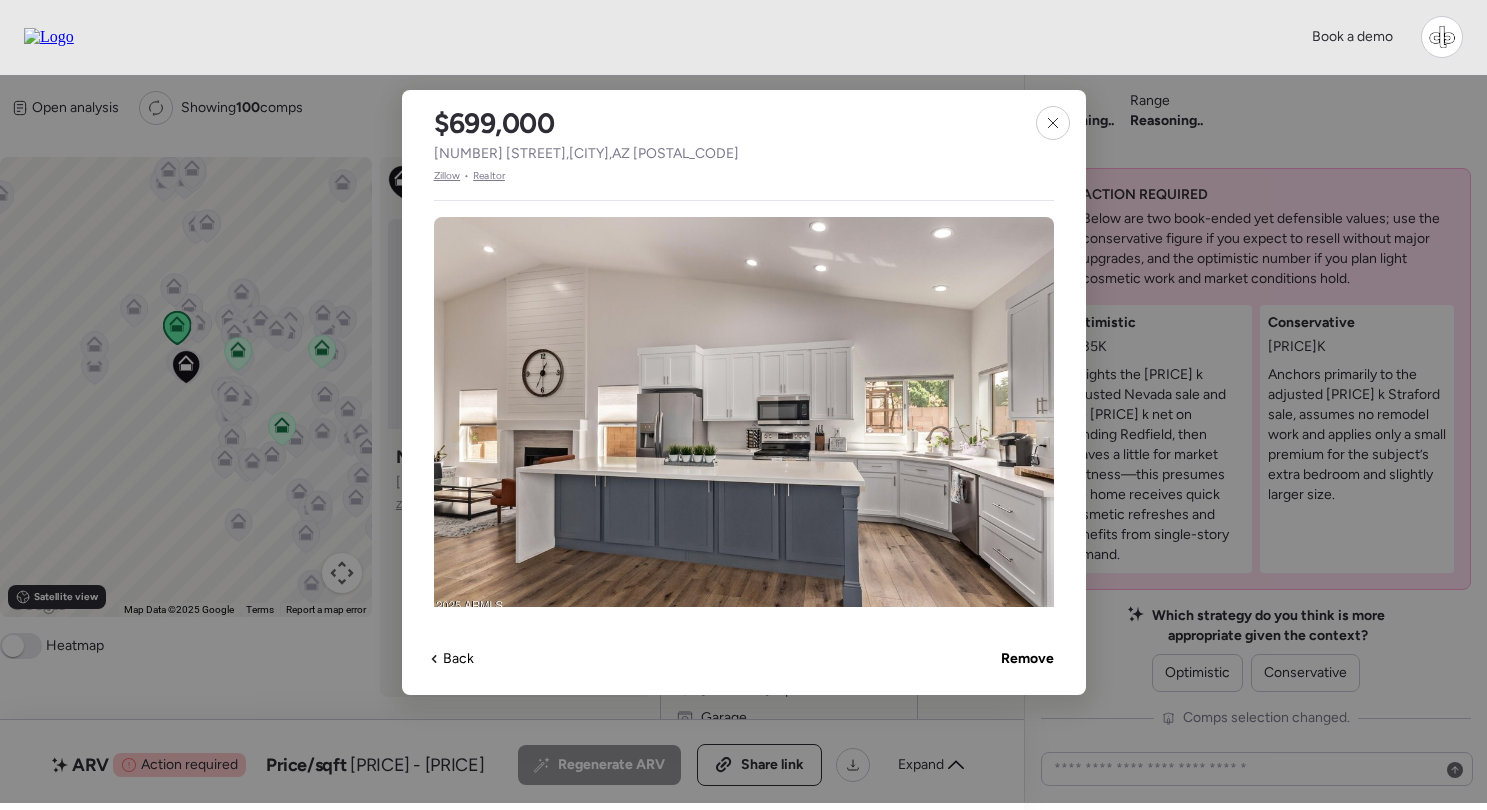 scroll, scrollTop: 768, scrollLeft: 0, axis: vertical 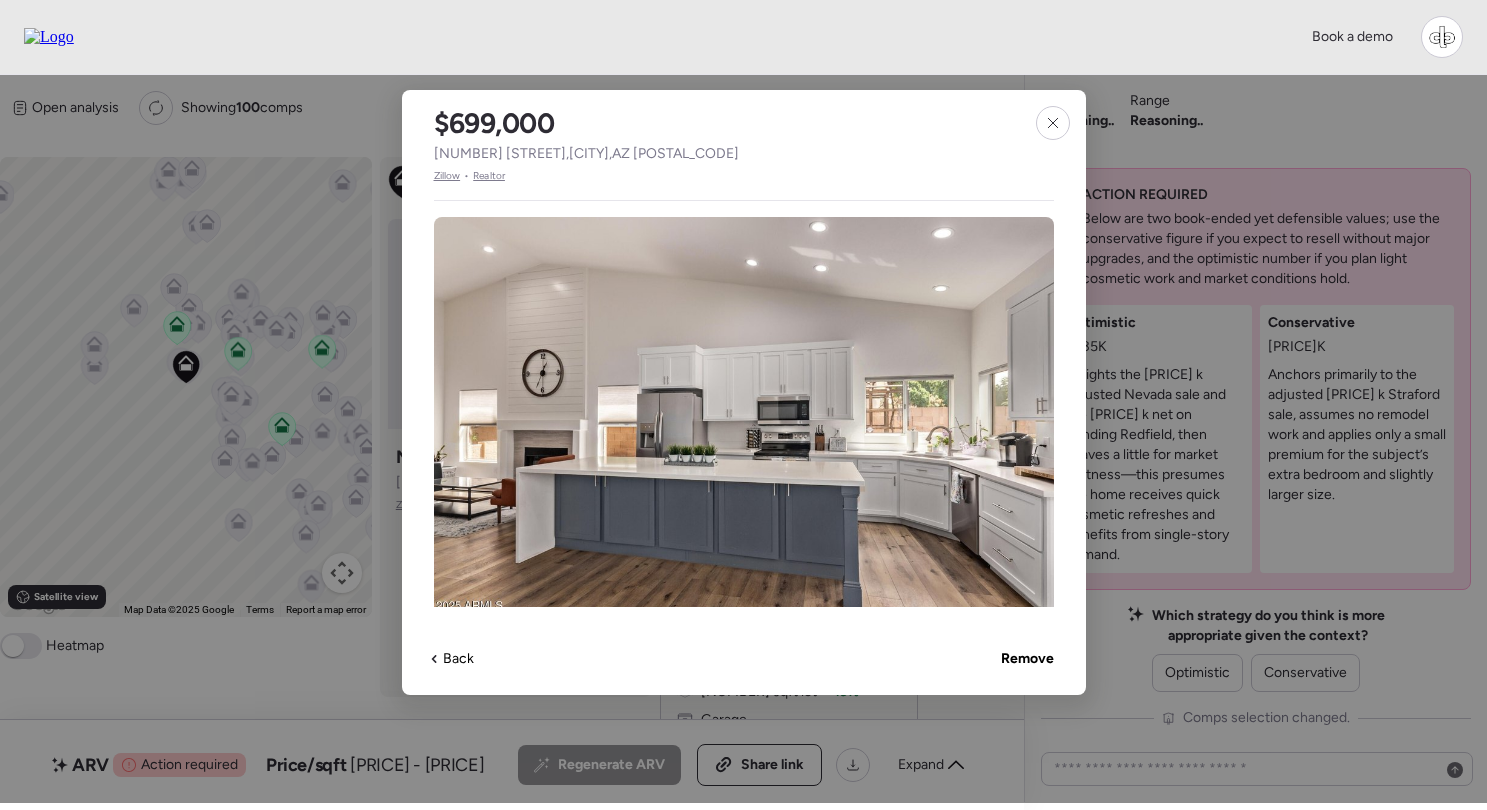 click on "Zillow" at bounding box center (447, 176) 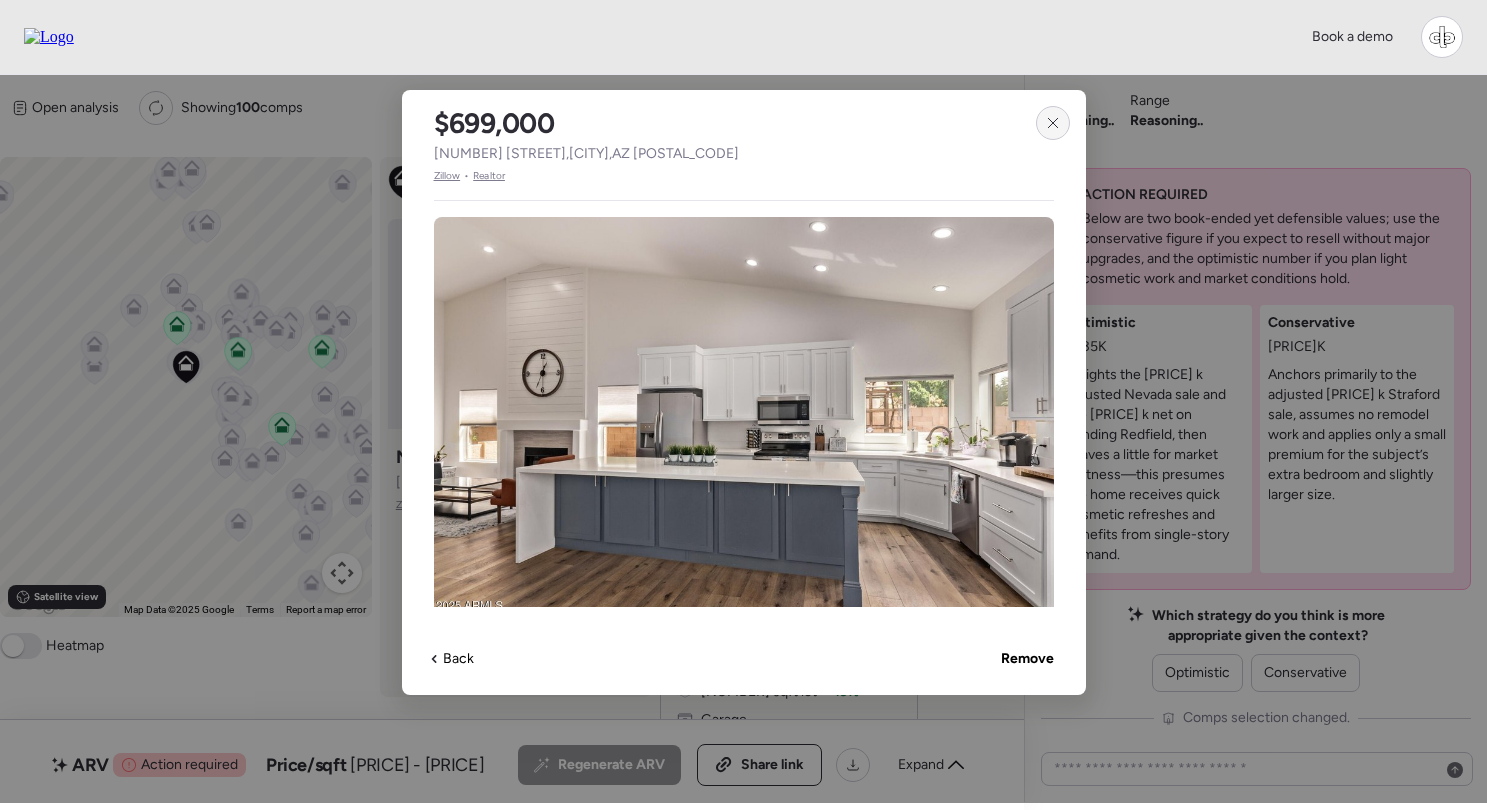 click at bounding box center [1053, 123] 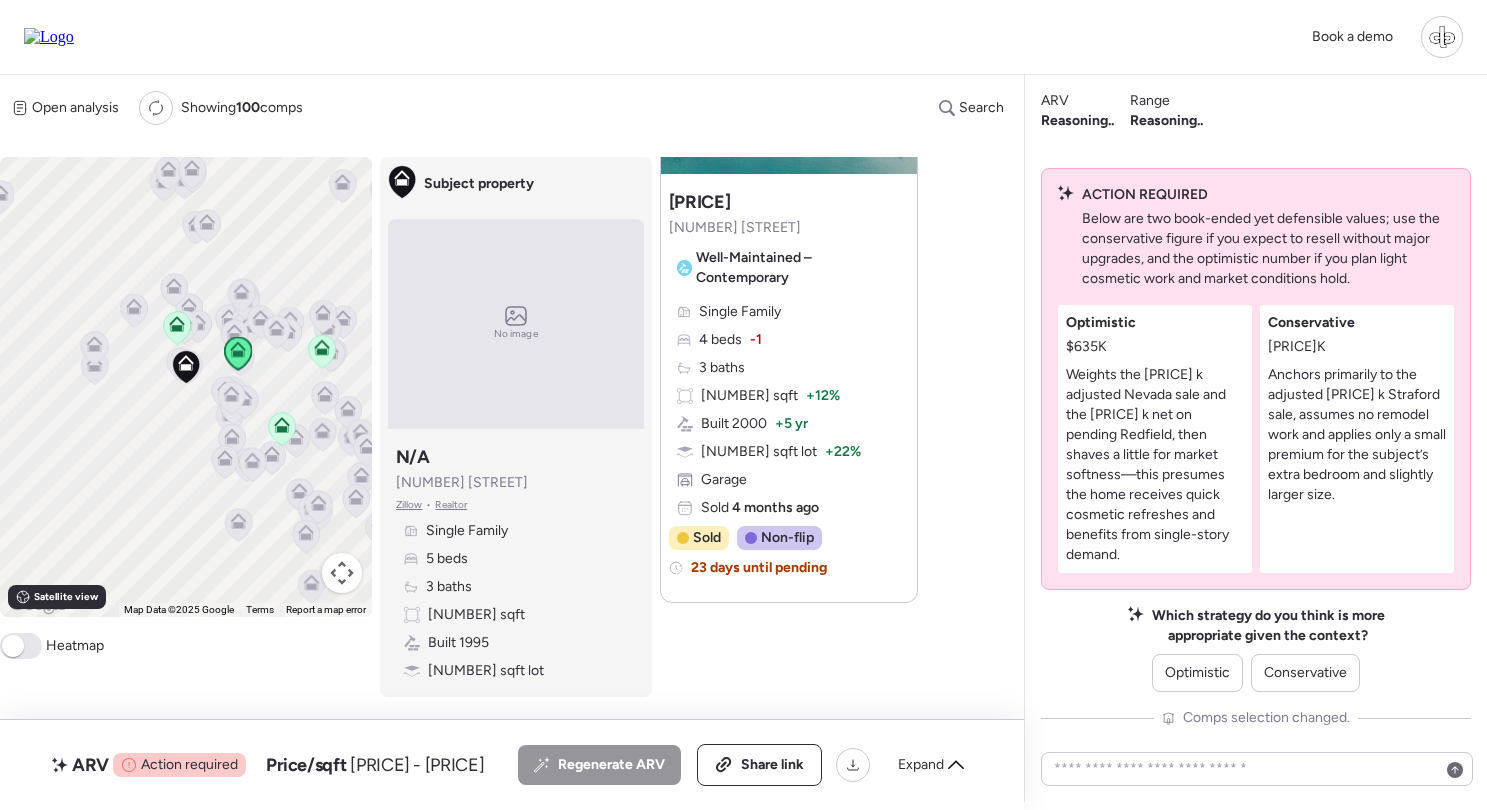 scroll, scrollTop: 2397, scrollLeft: 0, axis: vertical 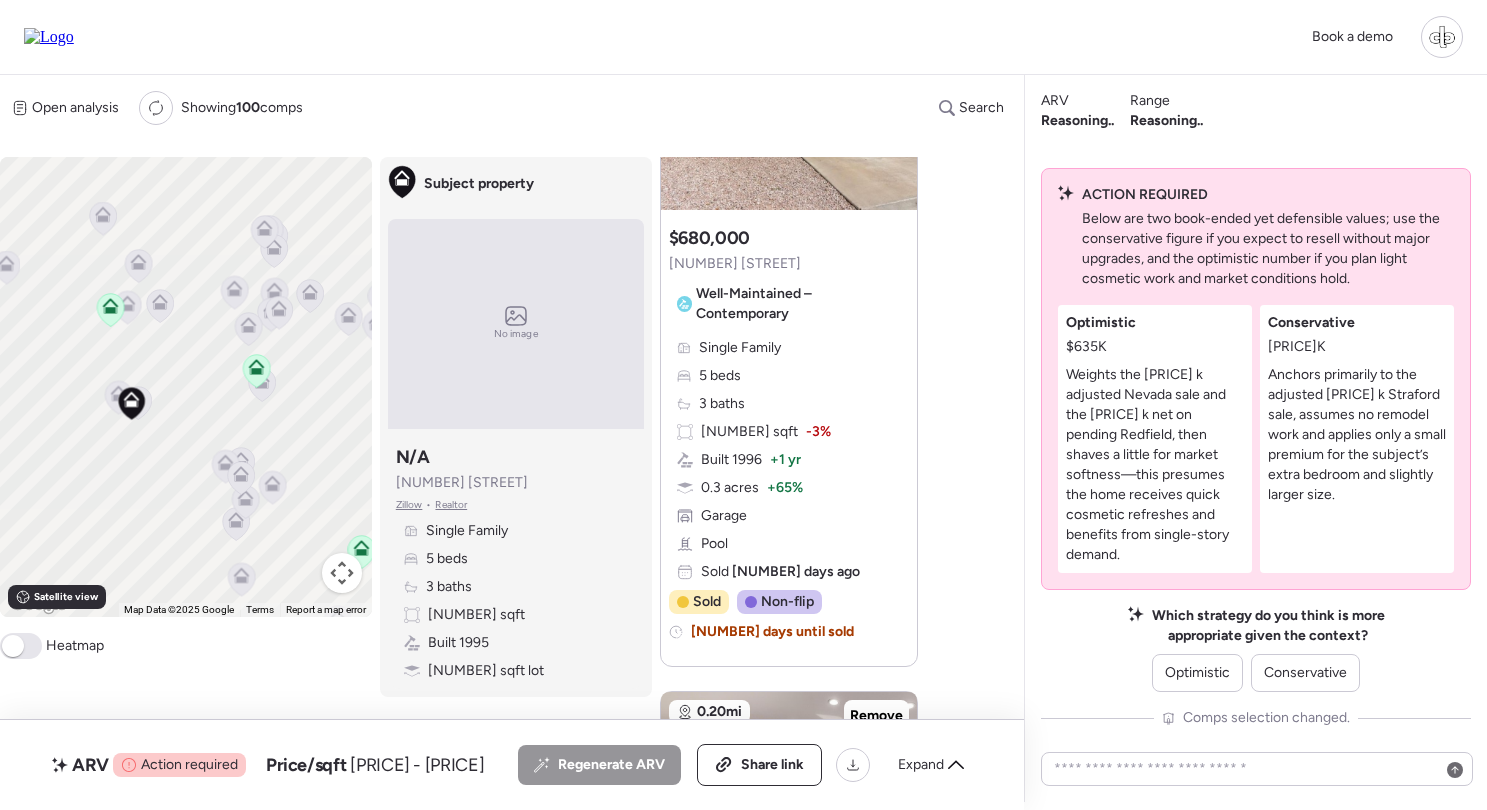 click on "Zillow" at bounding box center [409, 505] 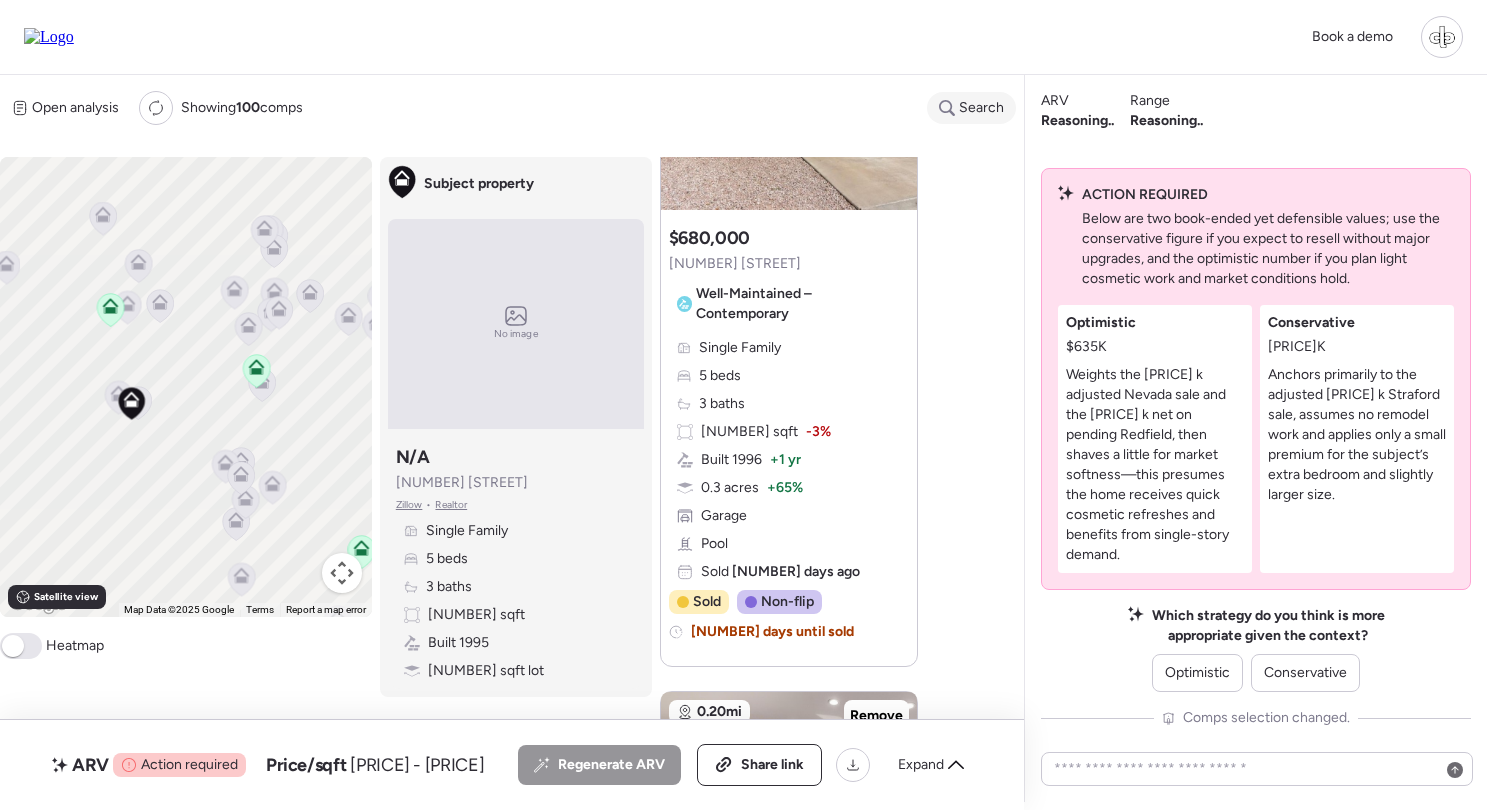 click on "Search" at bounding box center [981, 108] 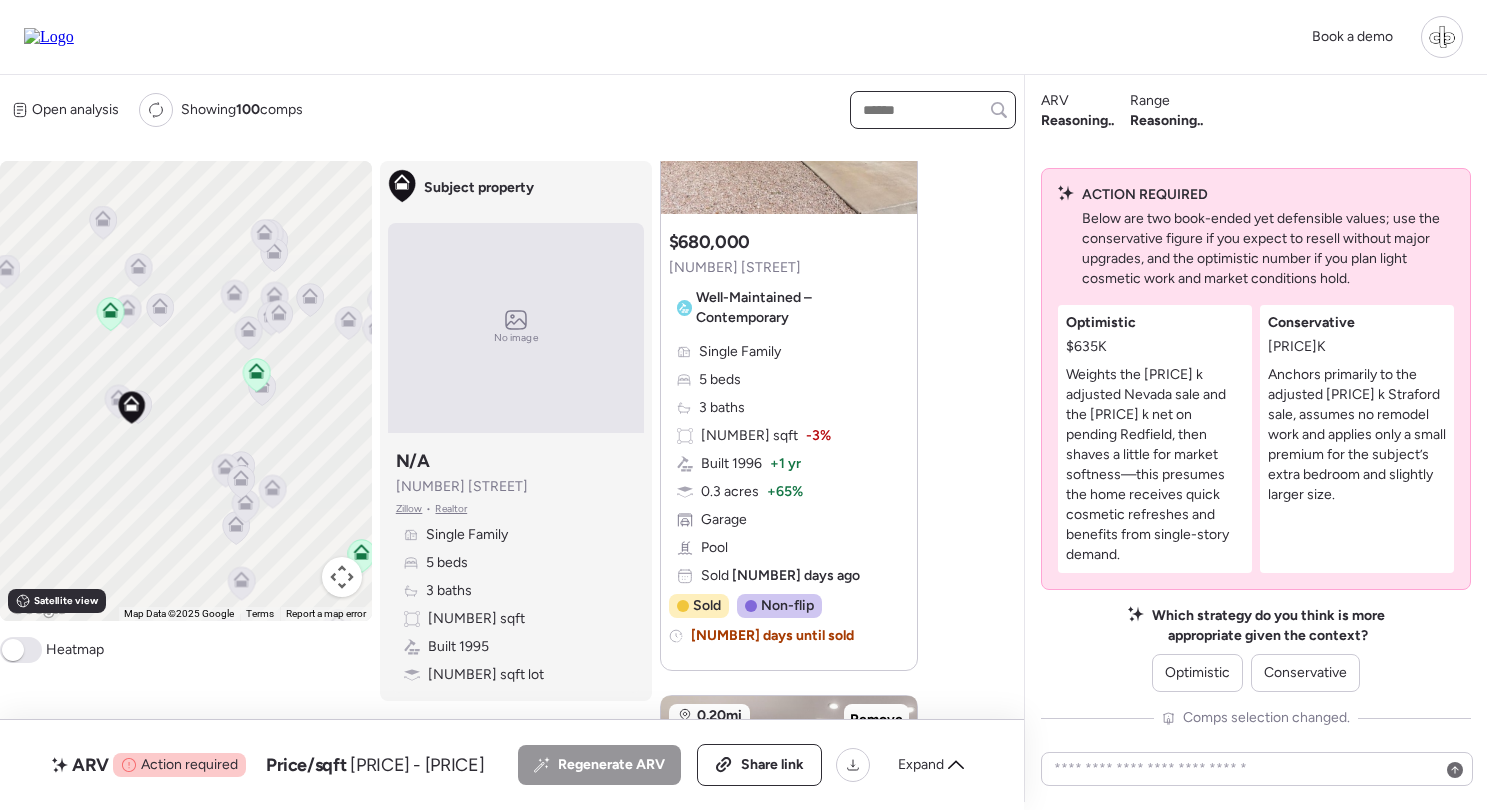 click at bounding box center [933, 110] 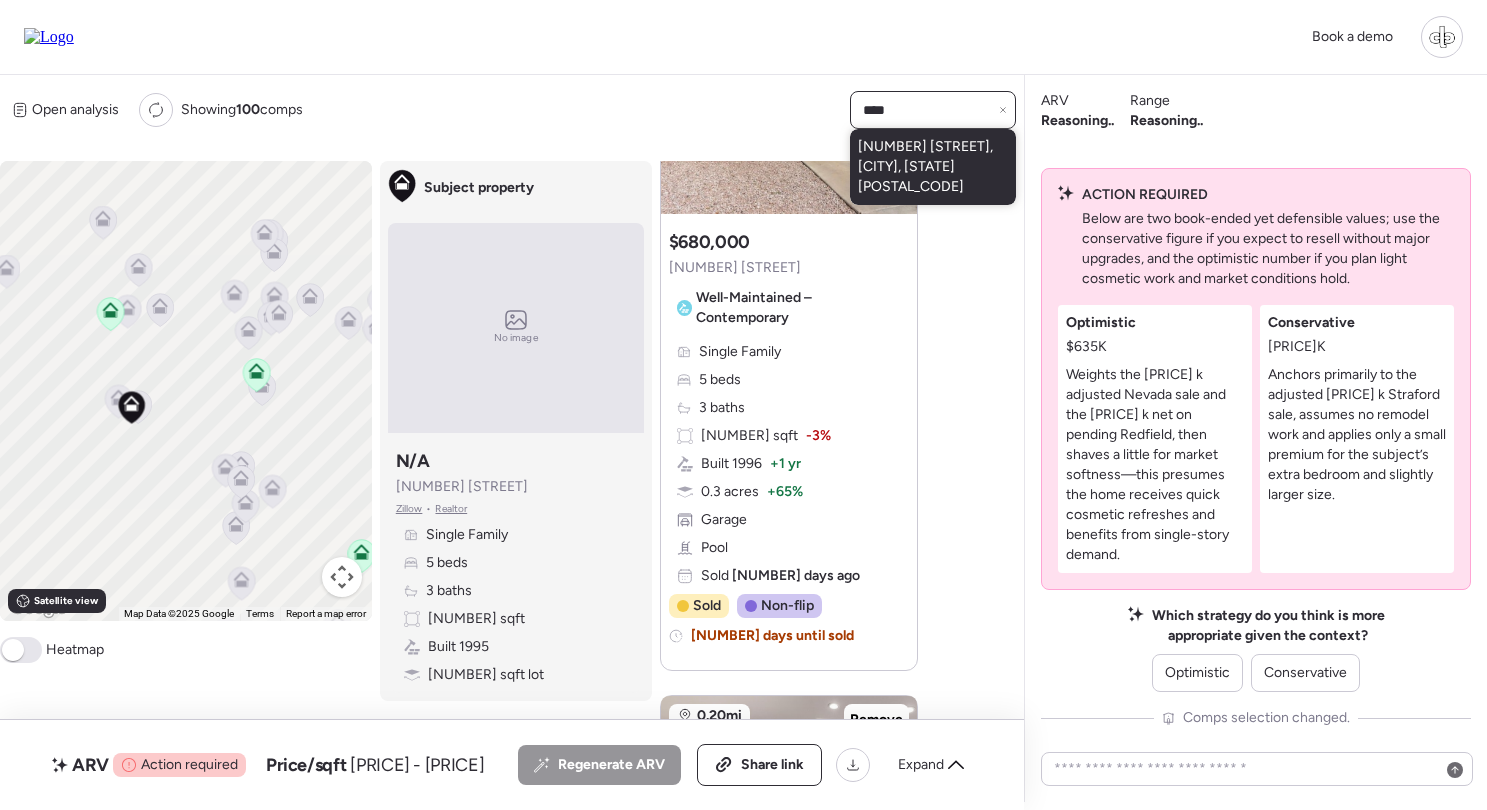 type on "****" 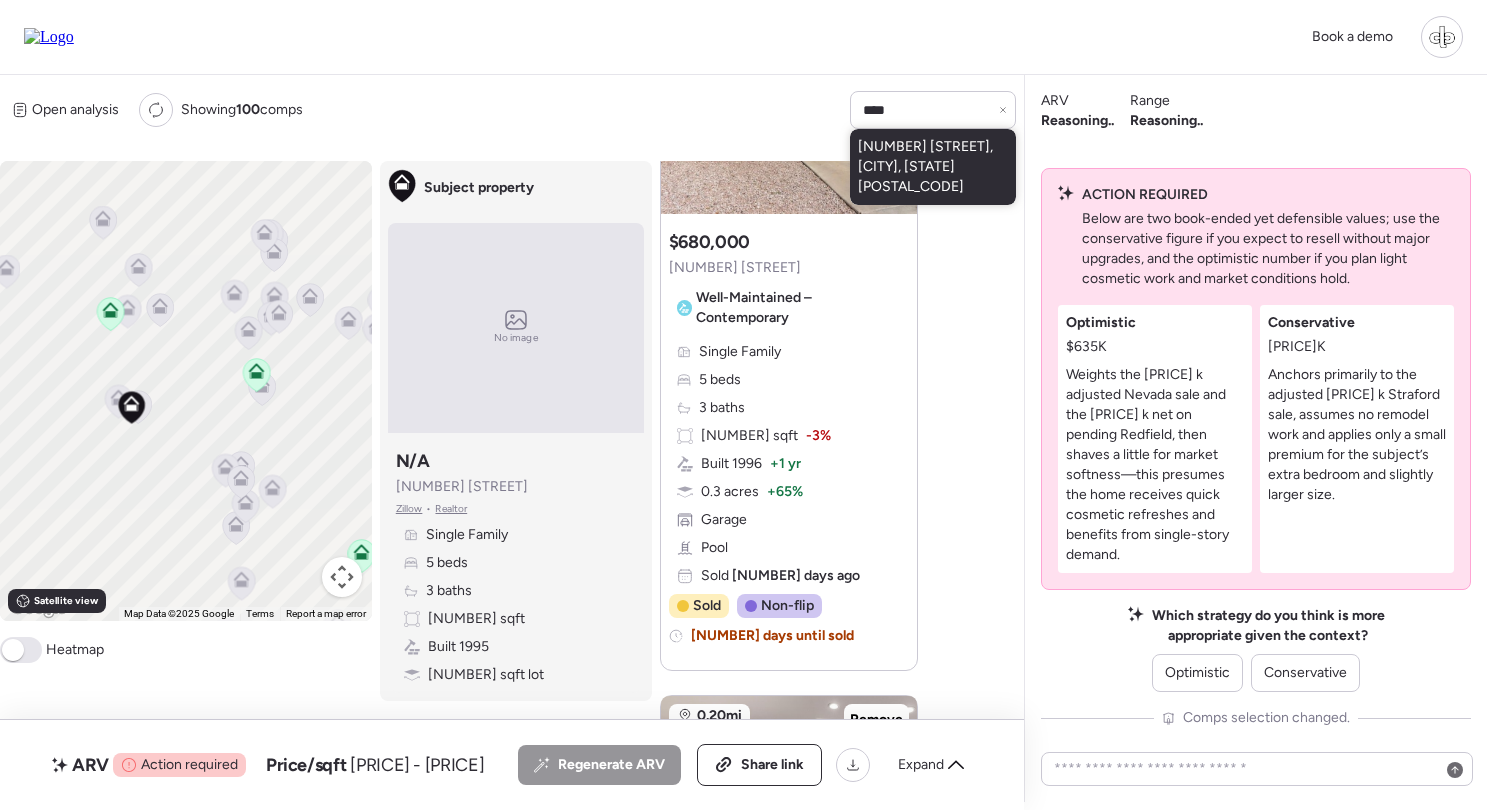 click on "1804 W Madero St, Gilbert, AZ 85233" at bounding box center (933, 167) 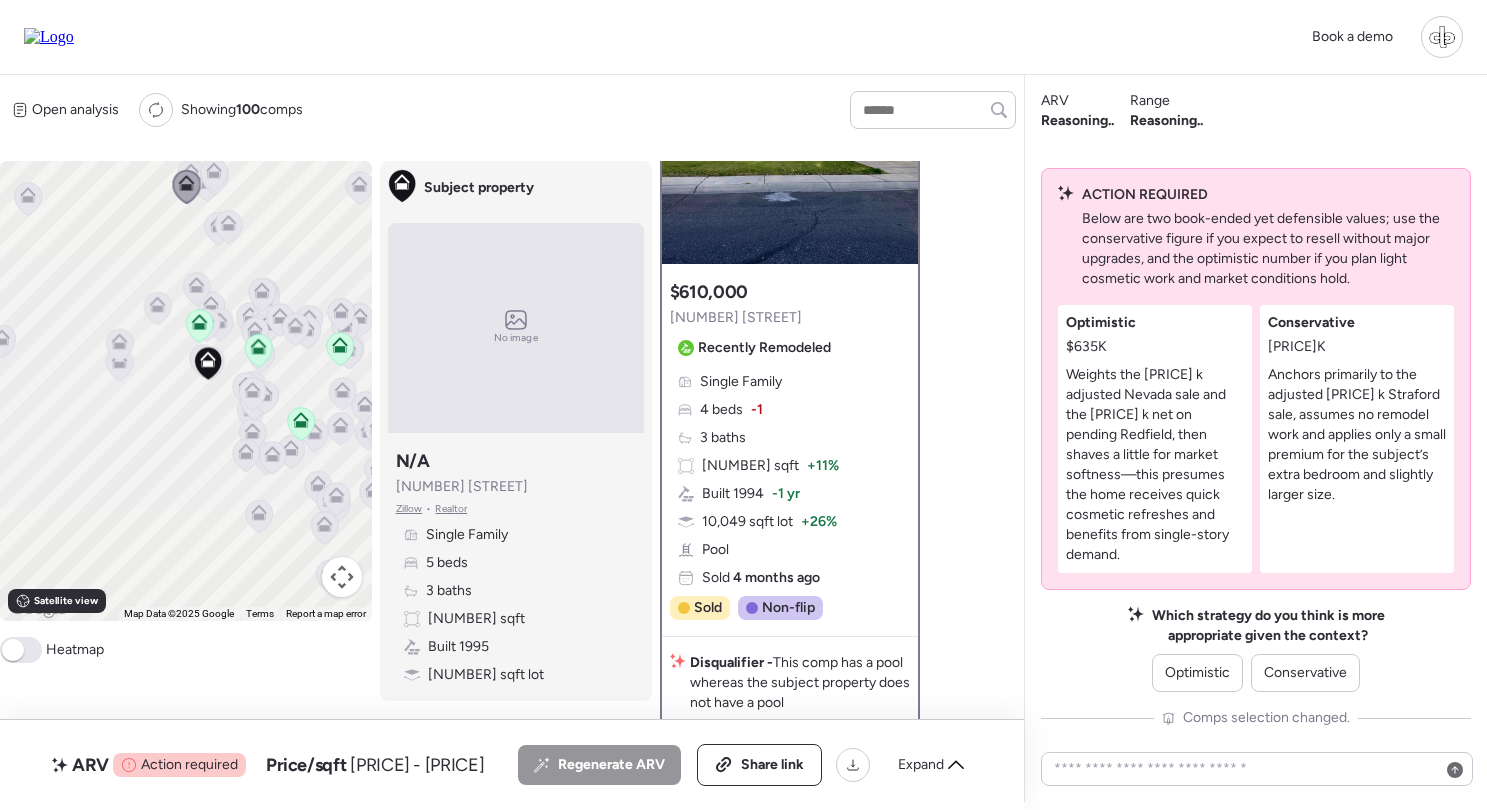 scroll, scrollTop: 190, scrollLeft: 0, axis: vertical 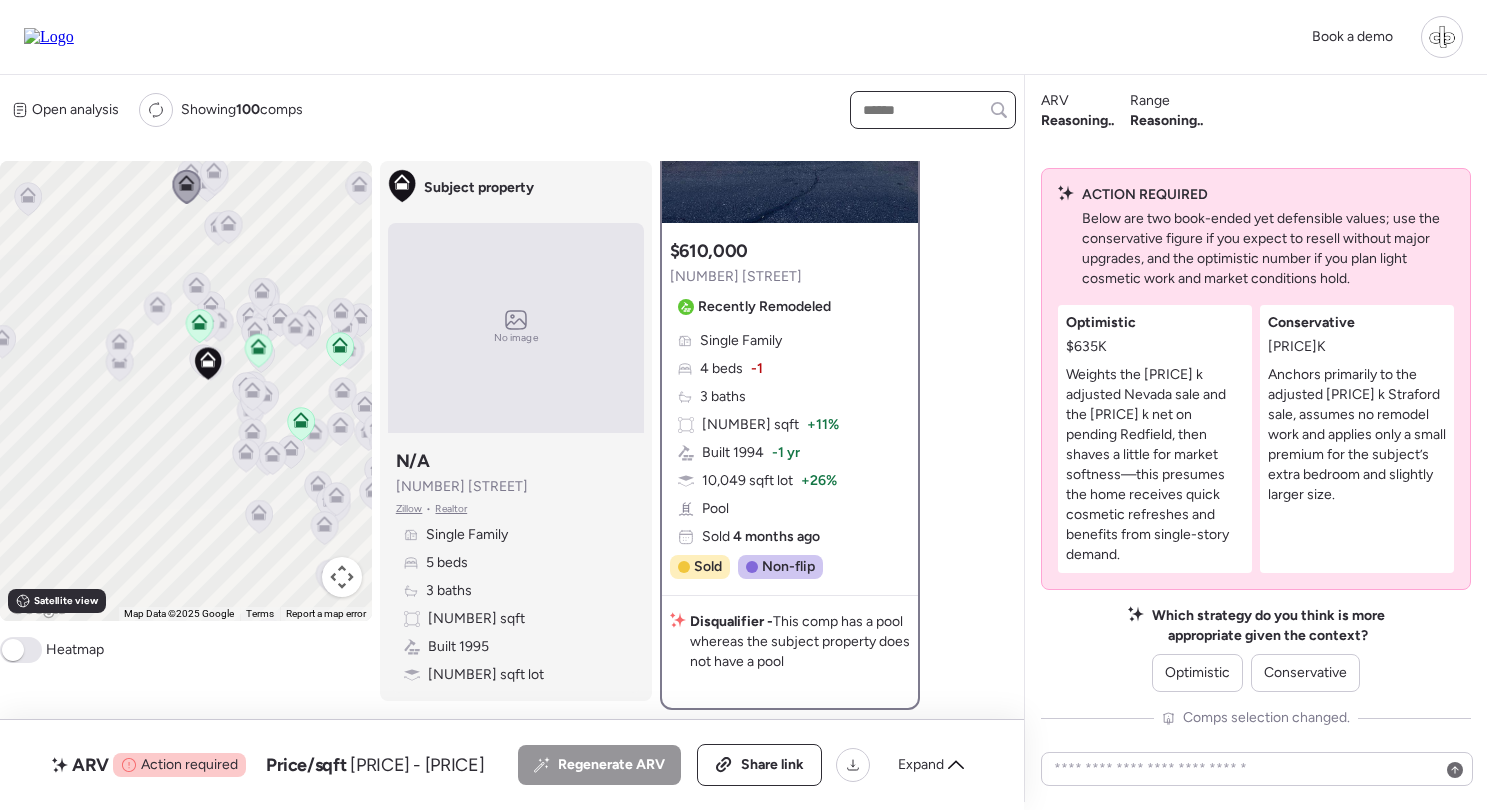 click at bounding box center (933, 110) 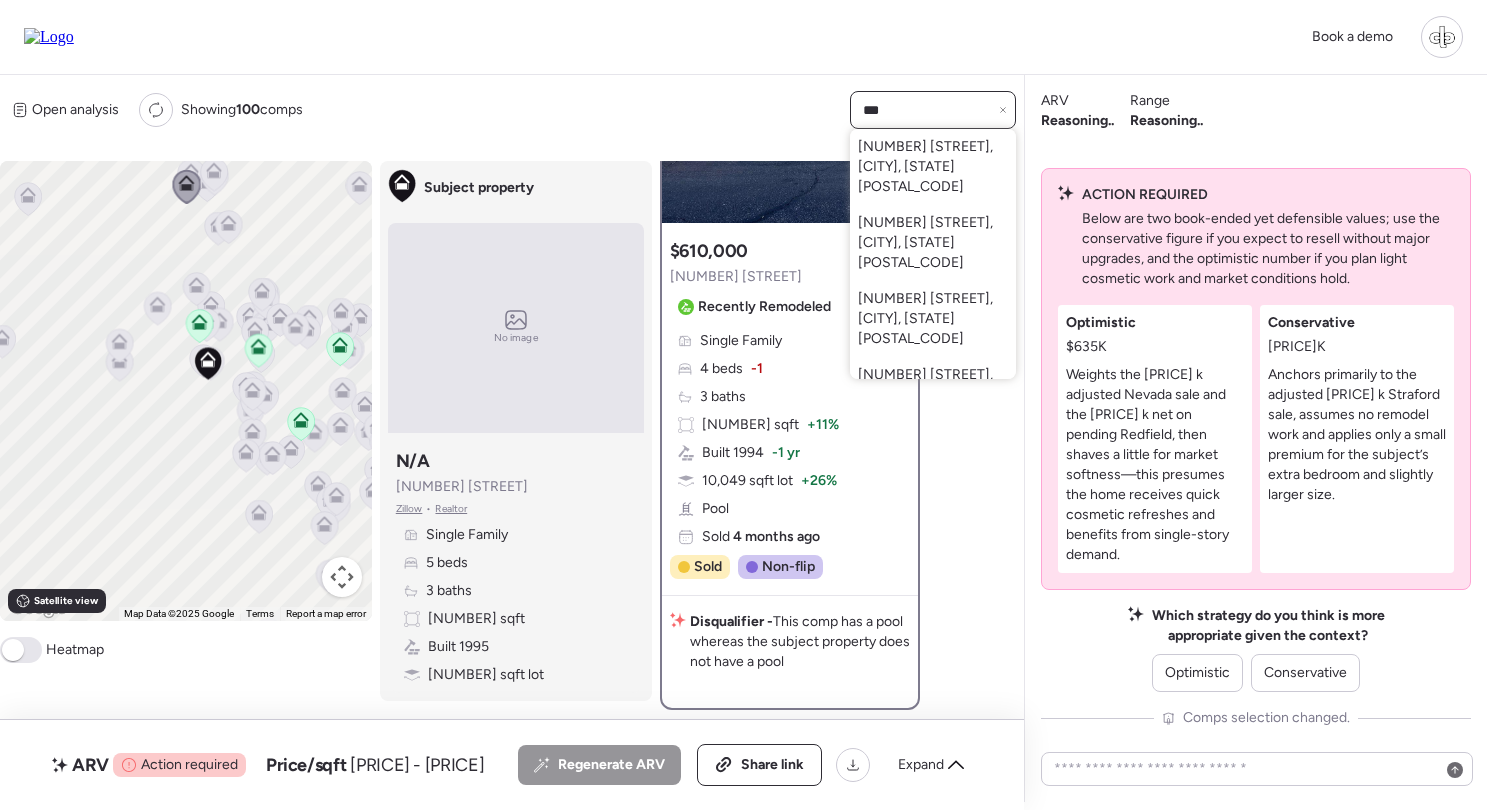 type on "****" 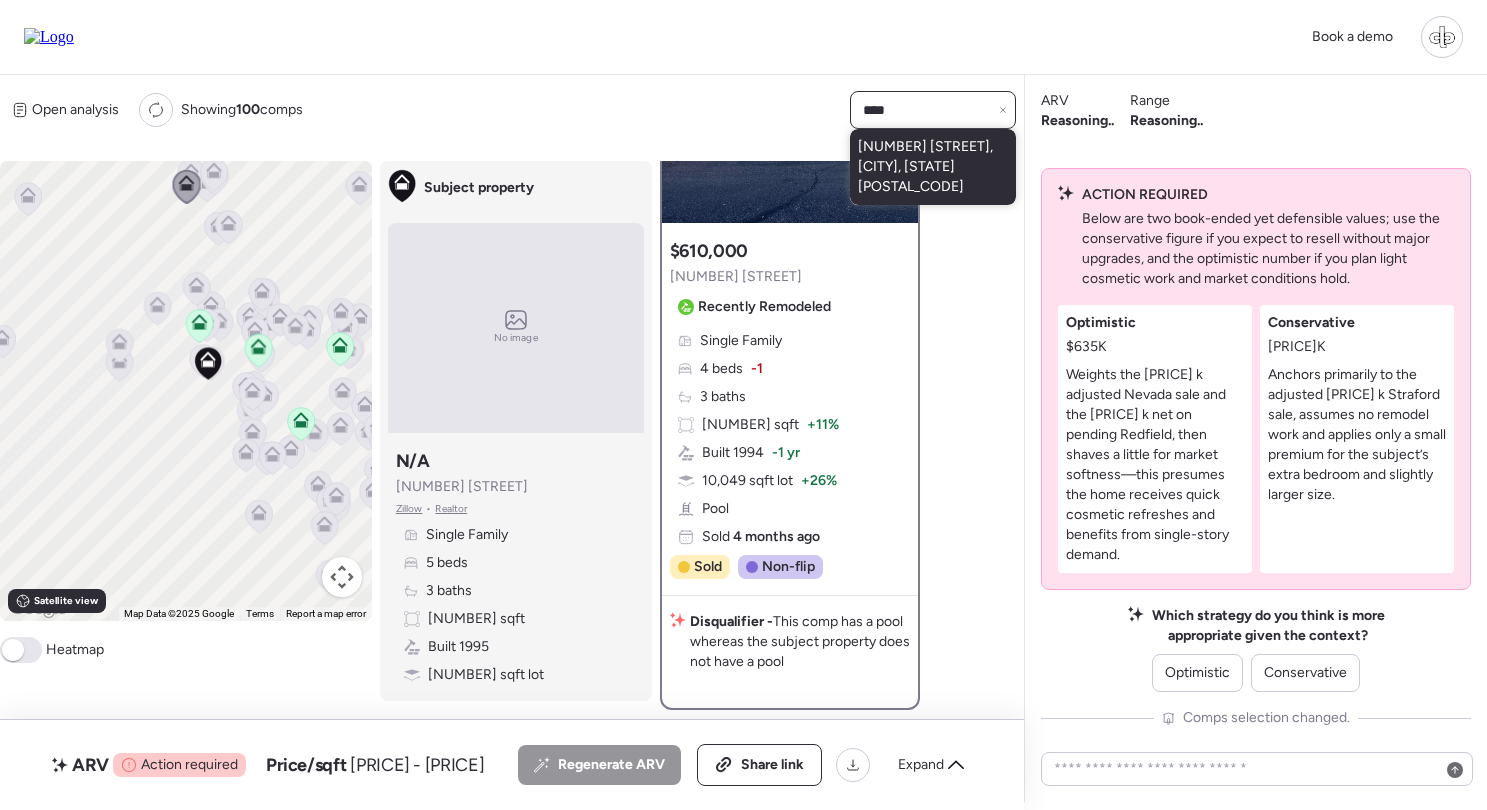 click on "1679 W Leah Ln, Gilbert, AZ 85233" at bounding box center [933, 167] 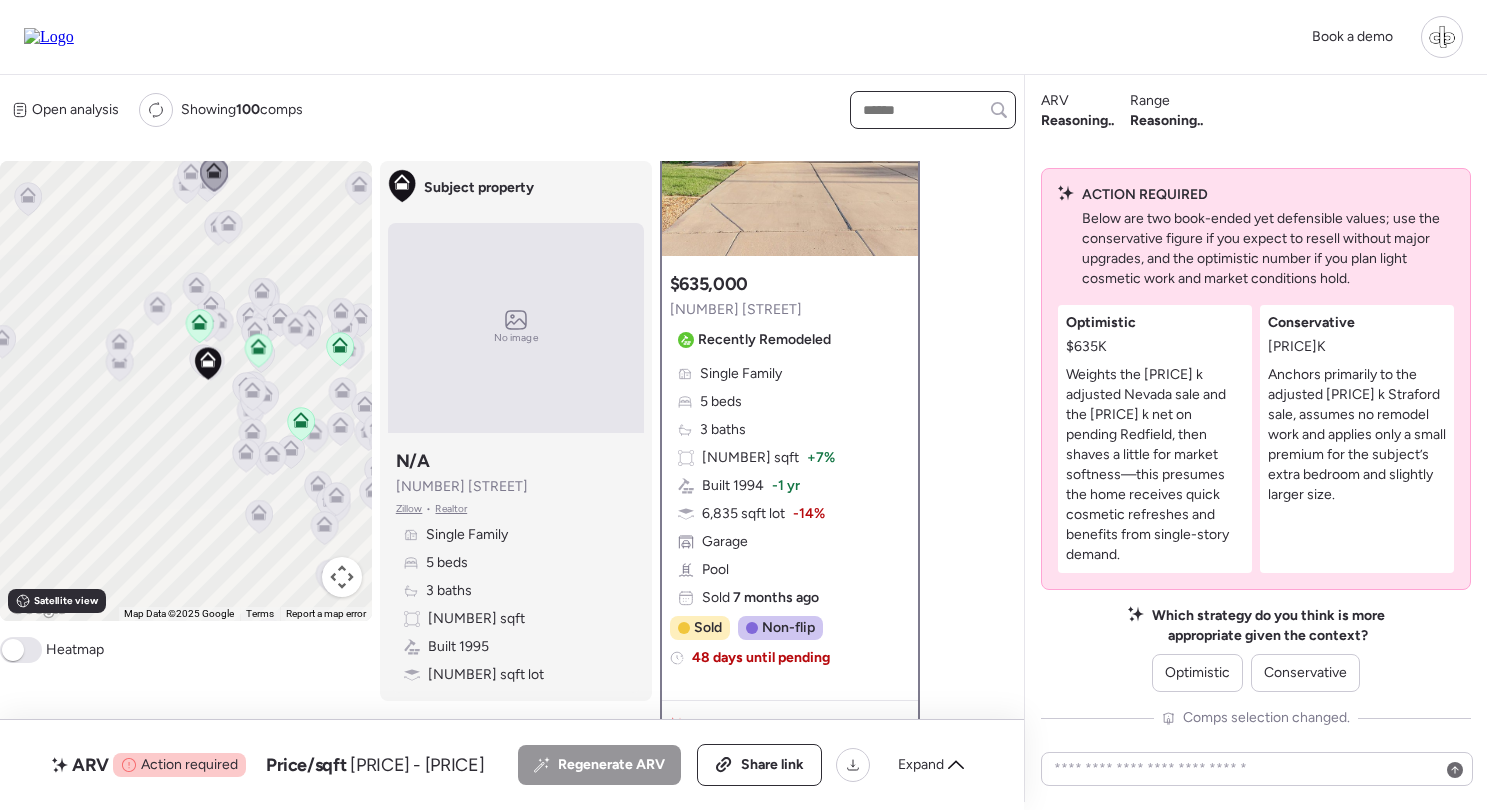 scroll, scrollTop: 161, scrollLeft: 0, axis: vertical 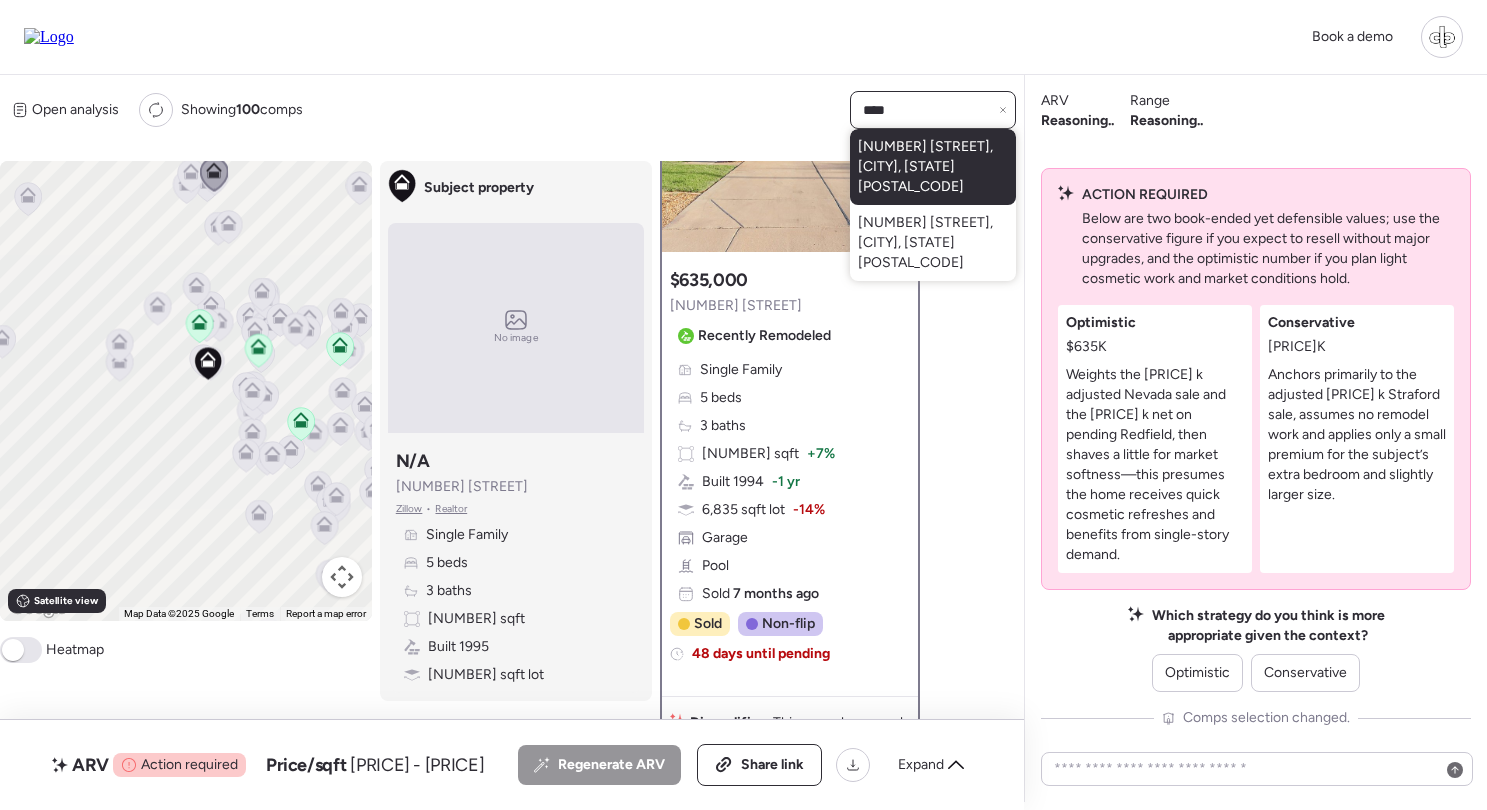 type on "****" 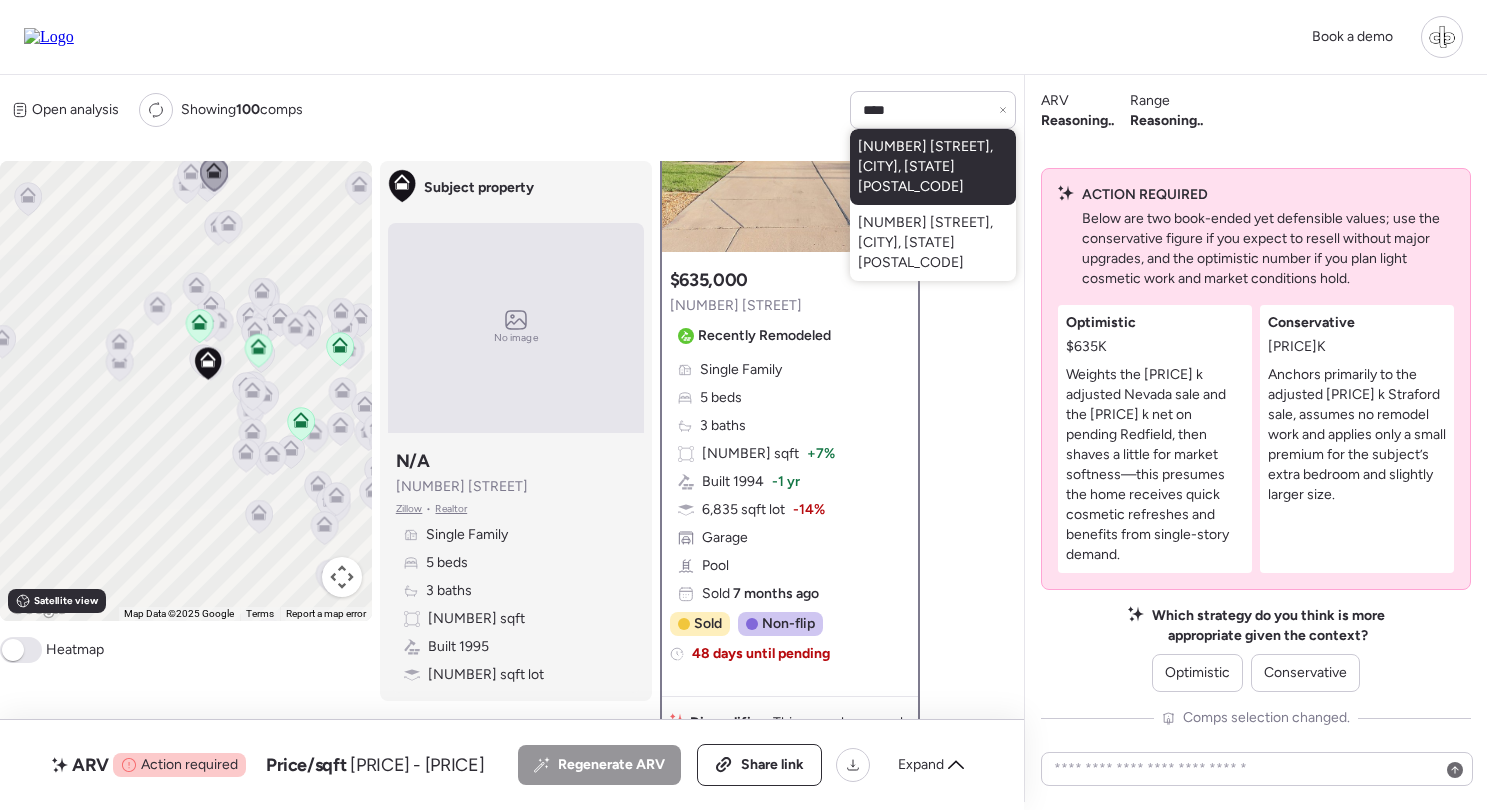 click on "1231 N Layman St, Gilbert, AZ 85233" at bounding box center (933, 167) 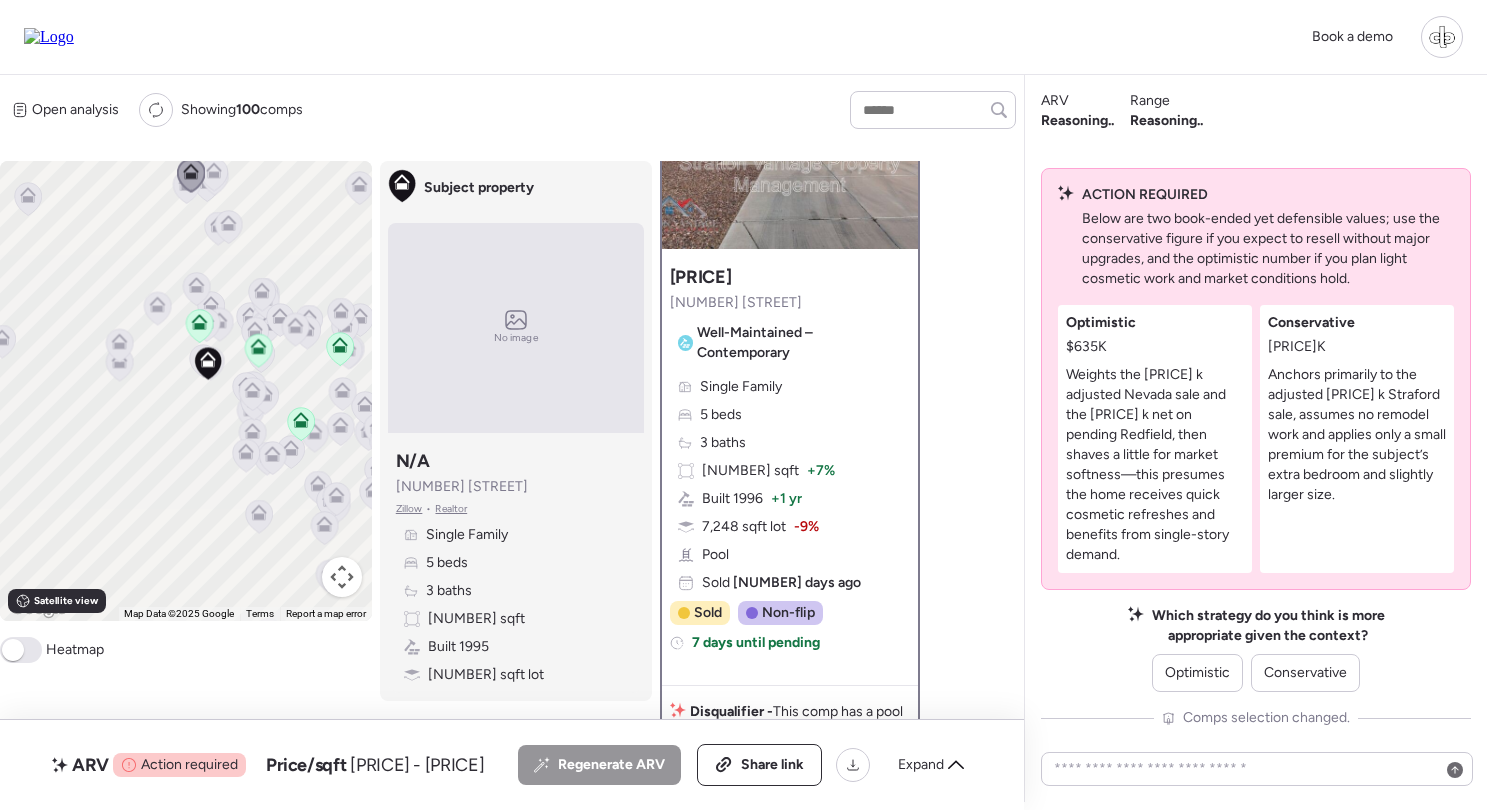 scroll, scrollTop: 170, scrollLeft: 0, axis: vertical 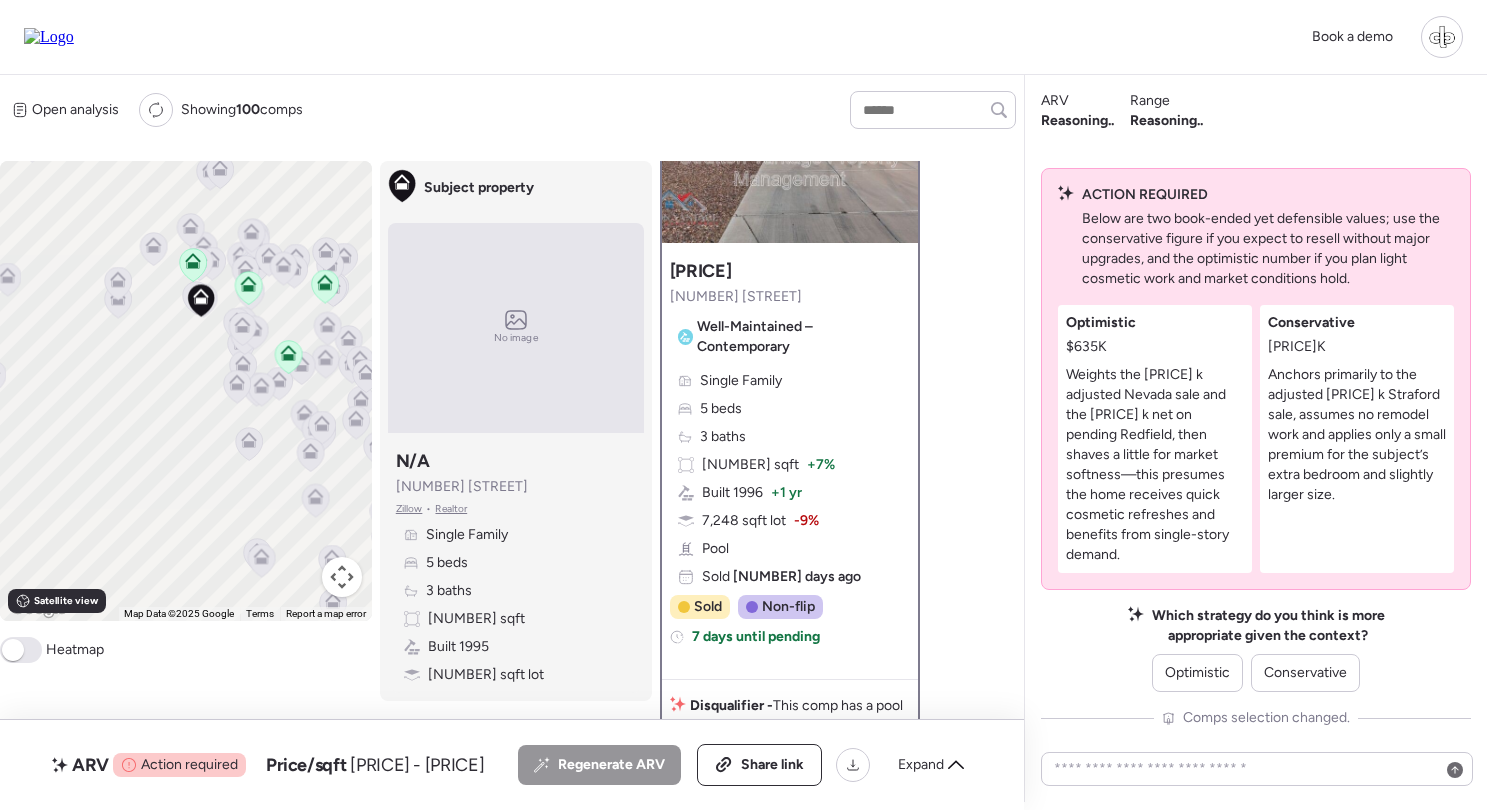 click 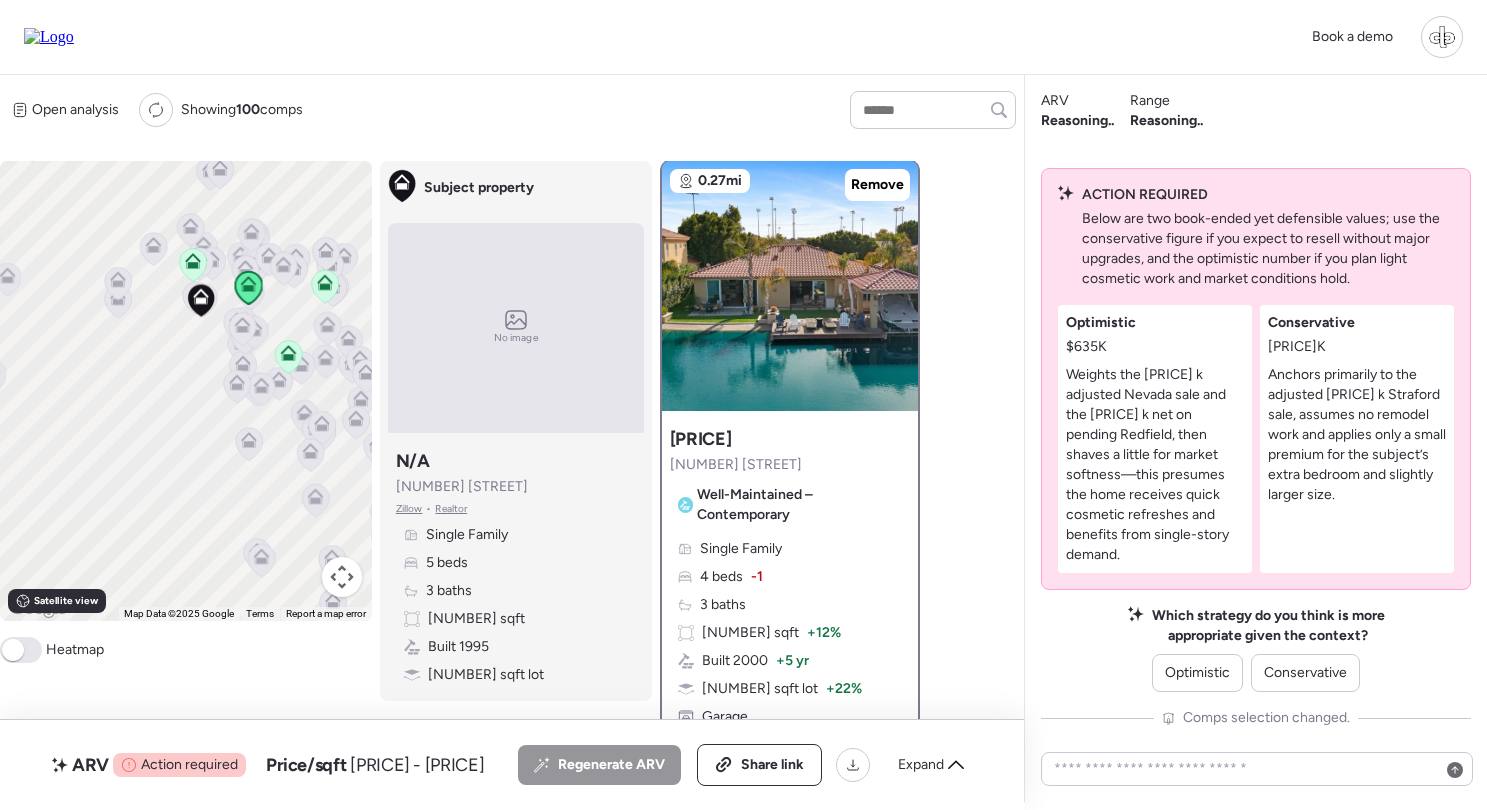 scroll, scrollTop: 0, scrollLeft: 0, axis: both 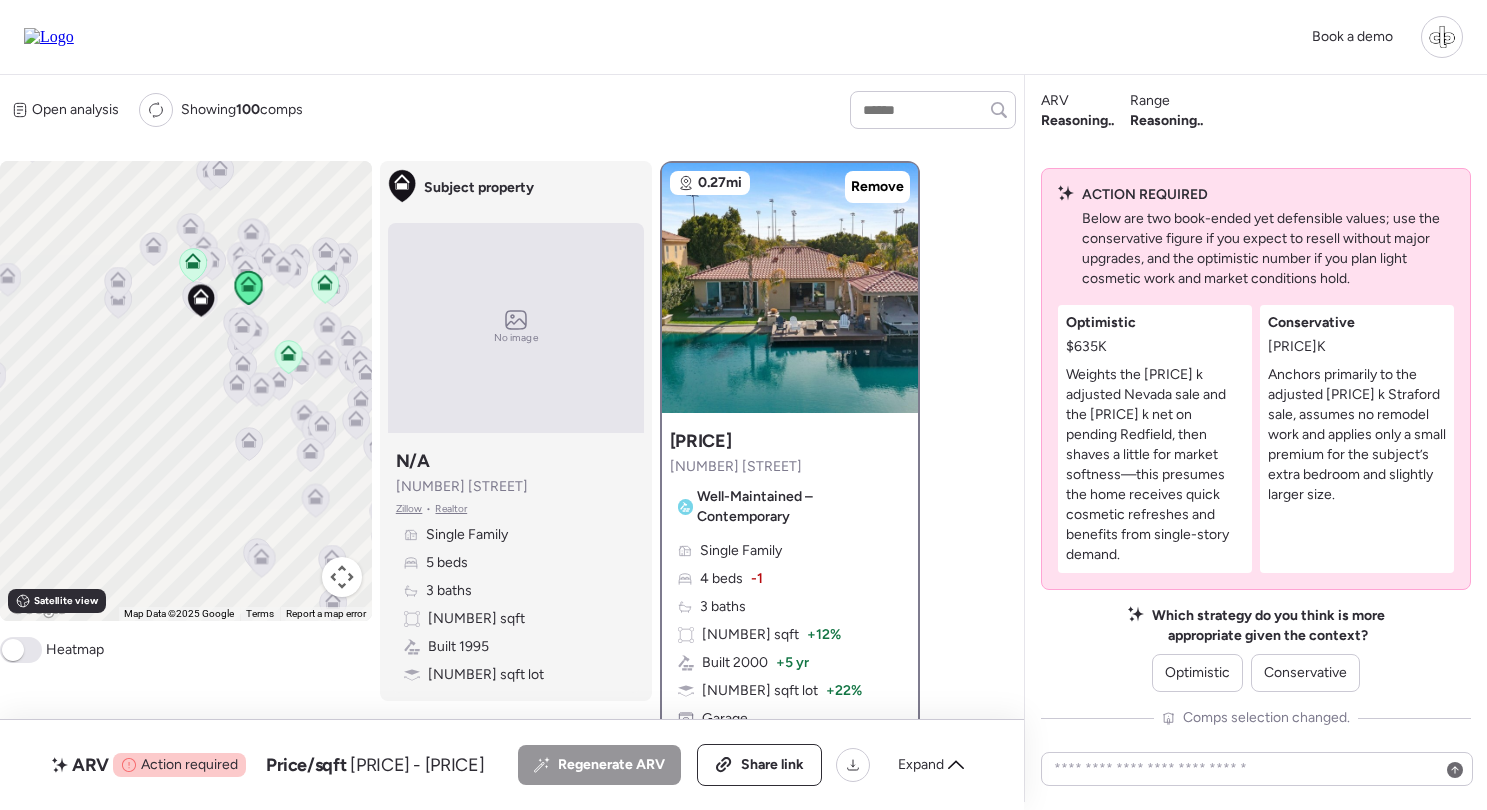 click 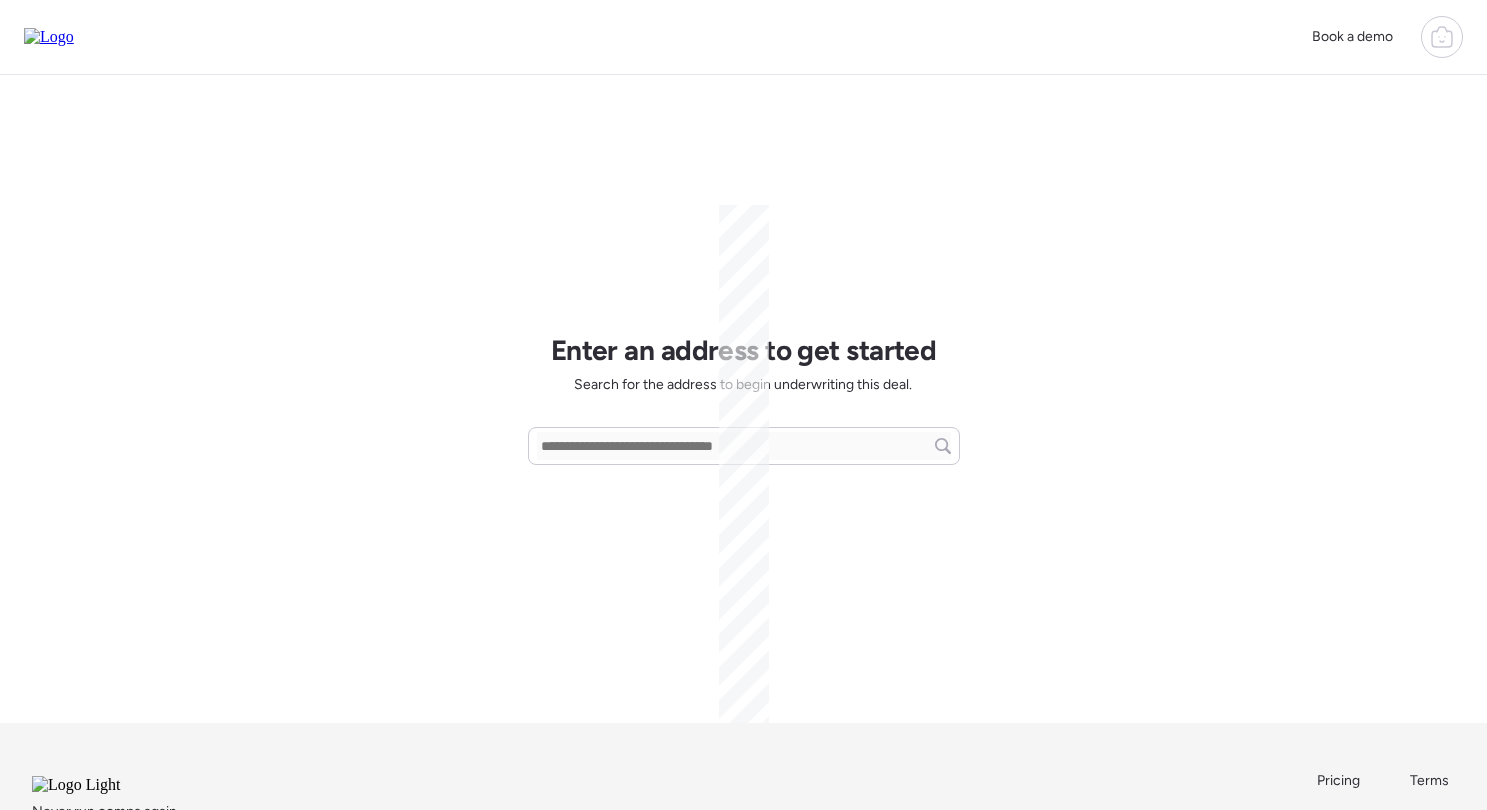 scroll, scrollTop: 0, scrollLeft: 0, axis: both 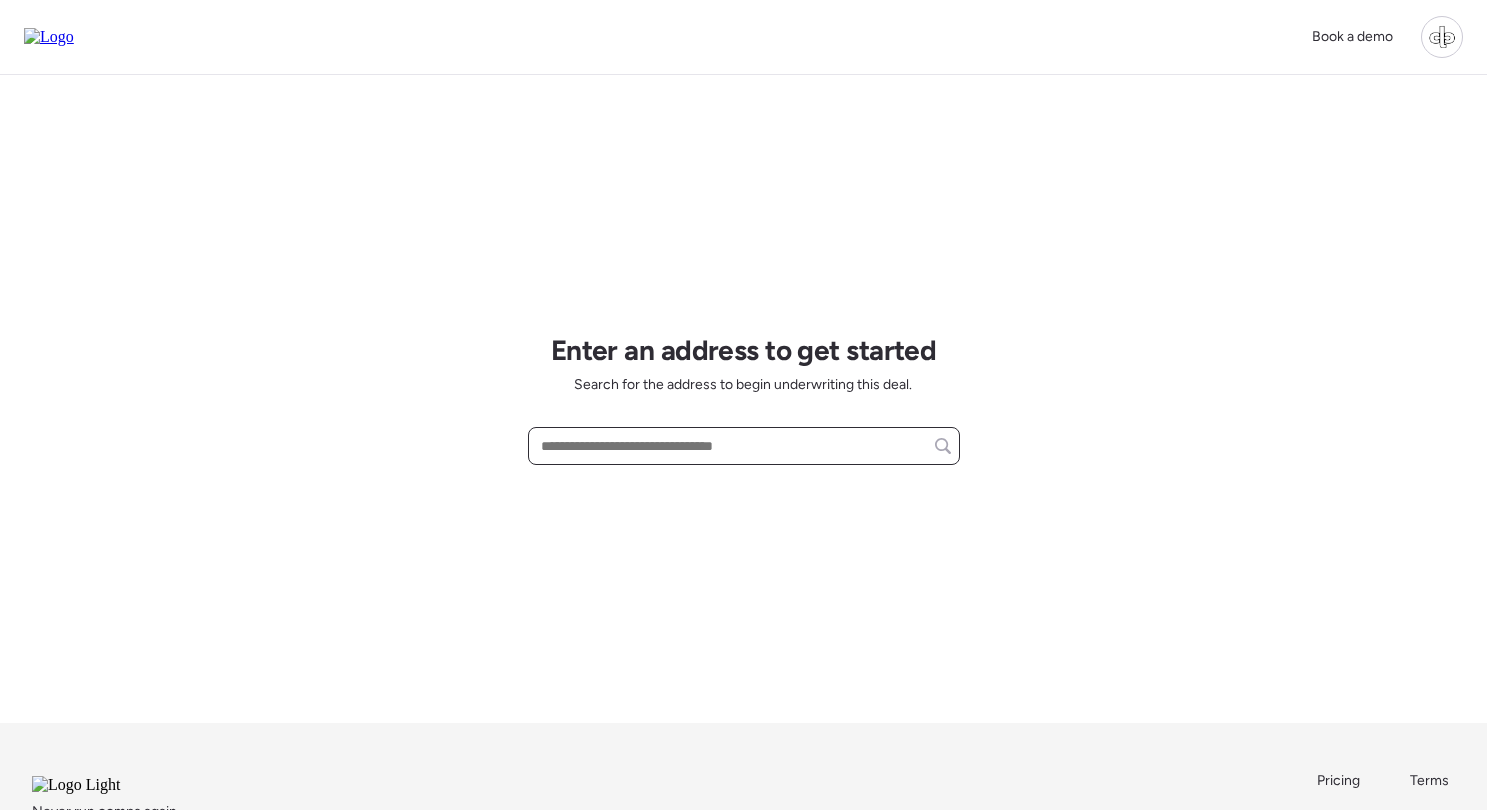 click at bounding box center (744, 446) 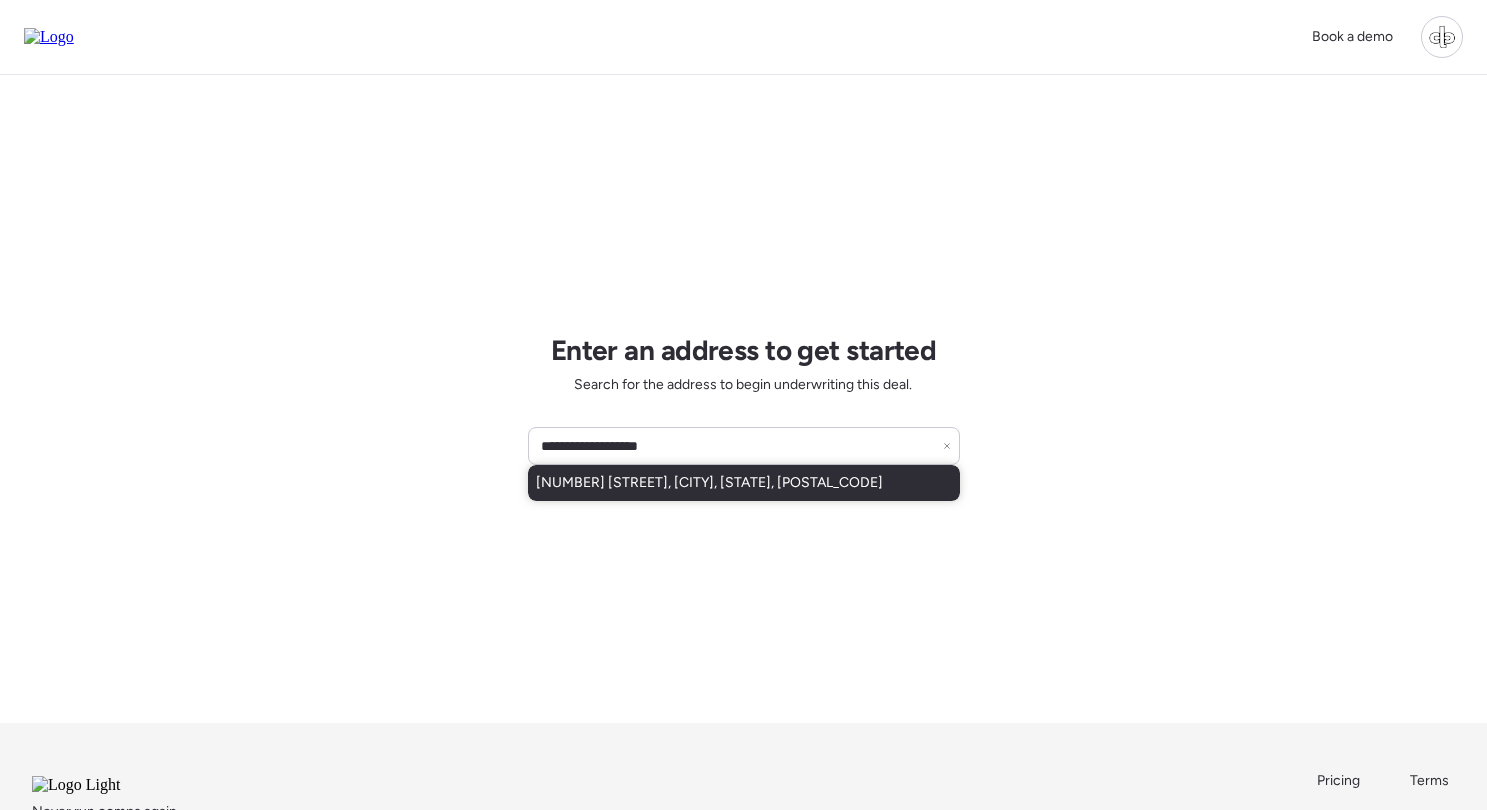 click on "[NUMBER] [STREET], [CITY], [STATE], [POSTAL_CODE]" at bounding box center (709, 483) 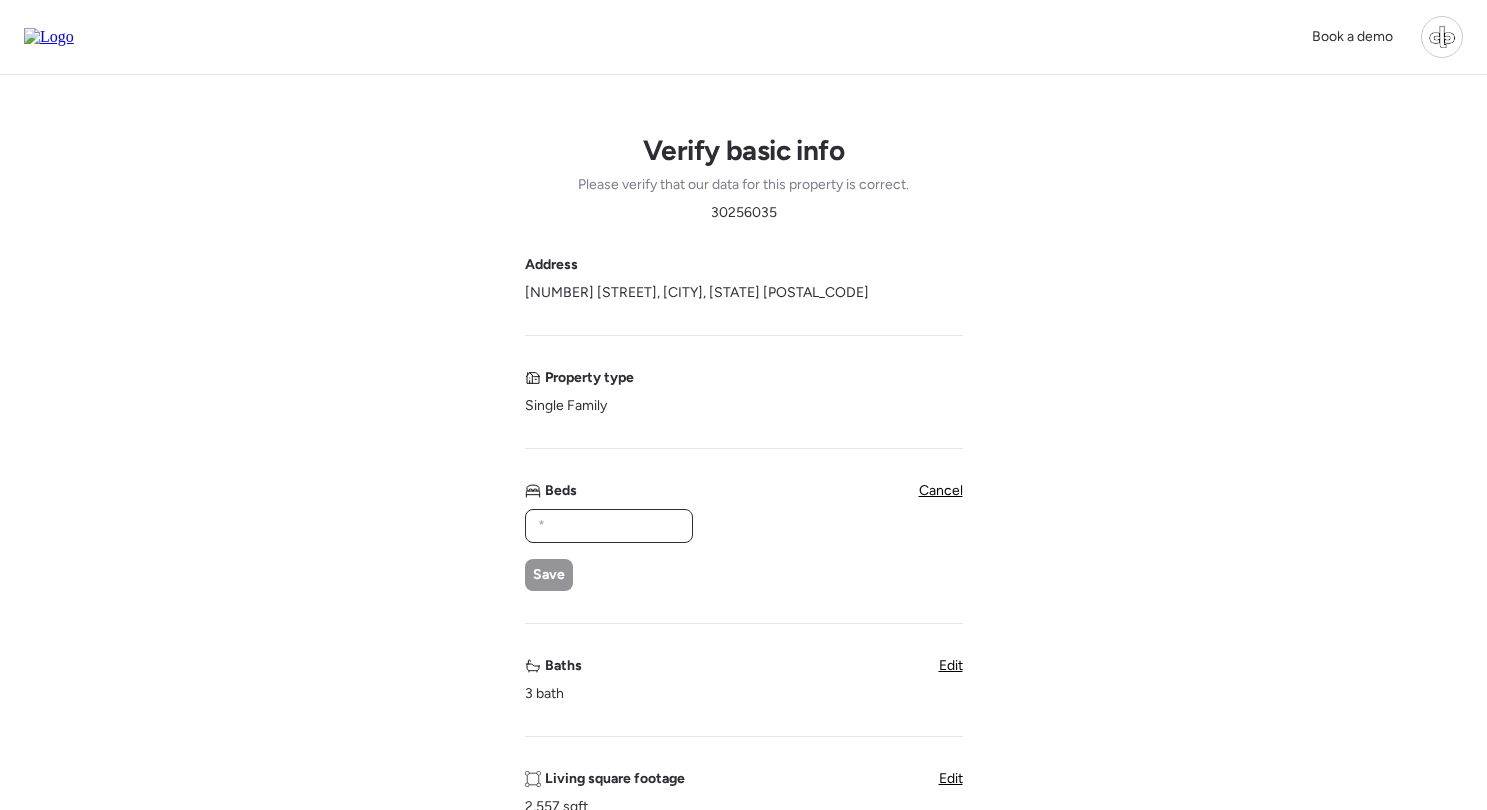click at bounding box center [609, 526] 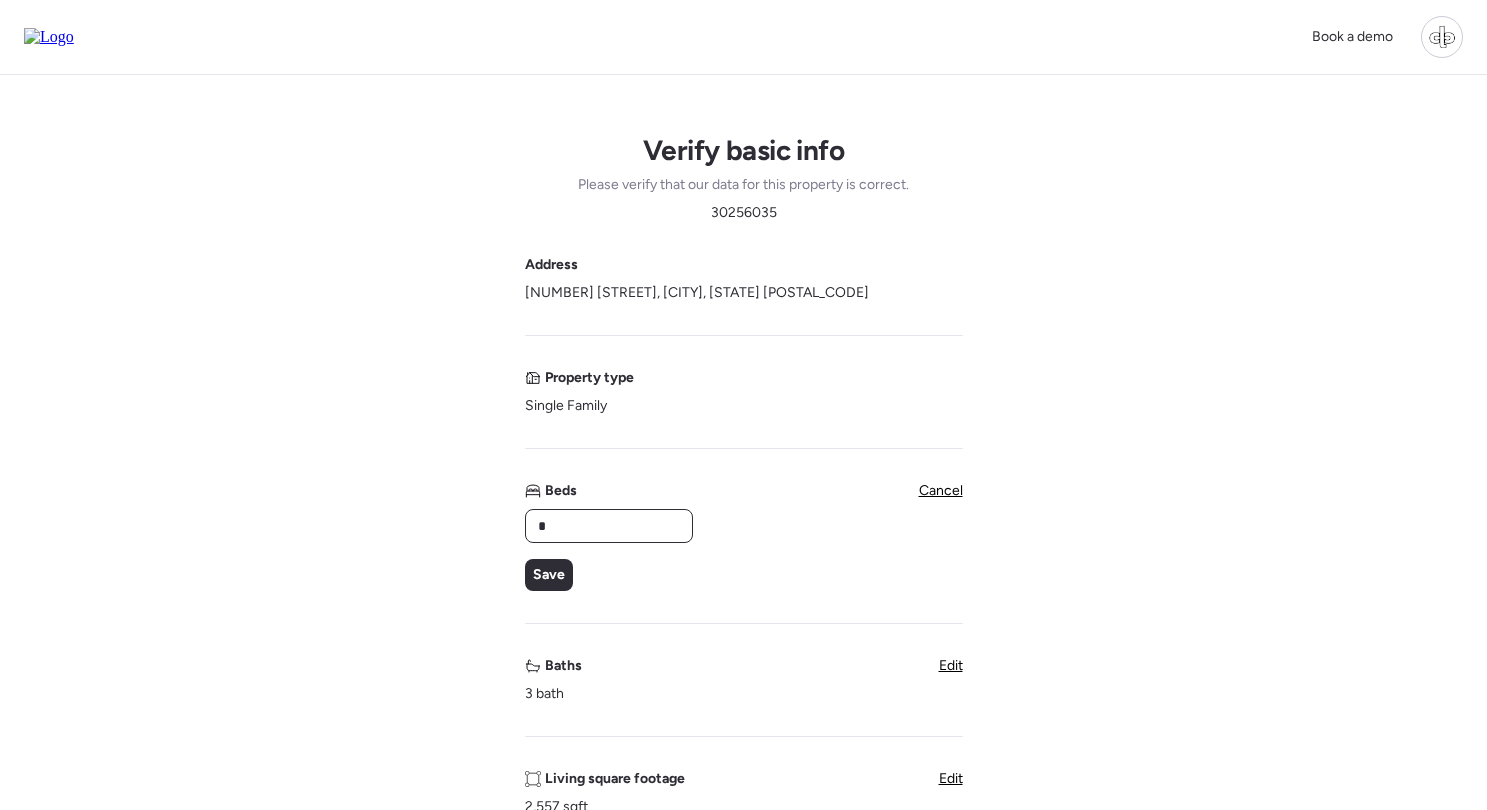 type on "*" 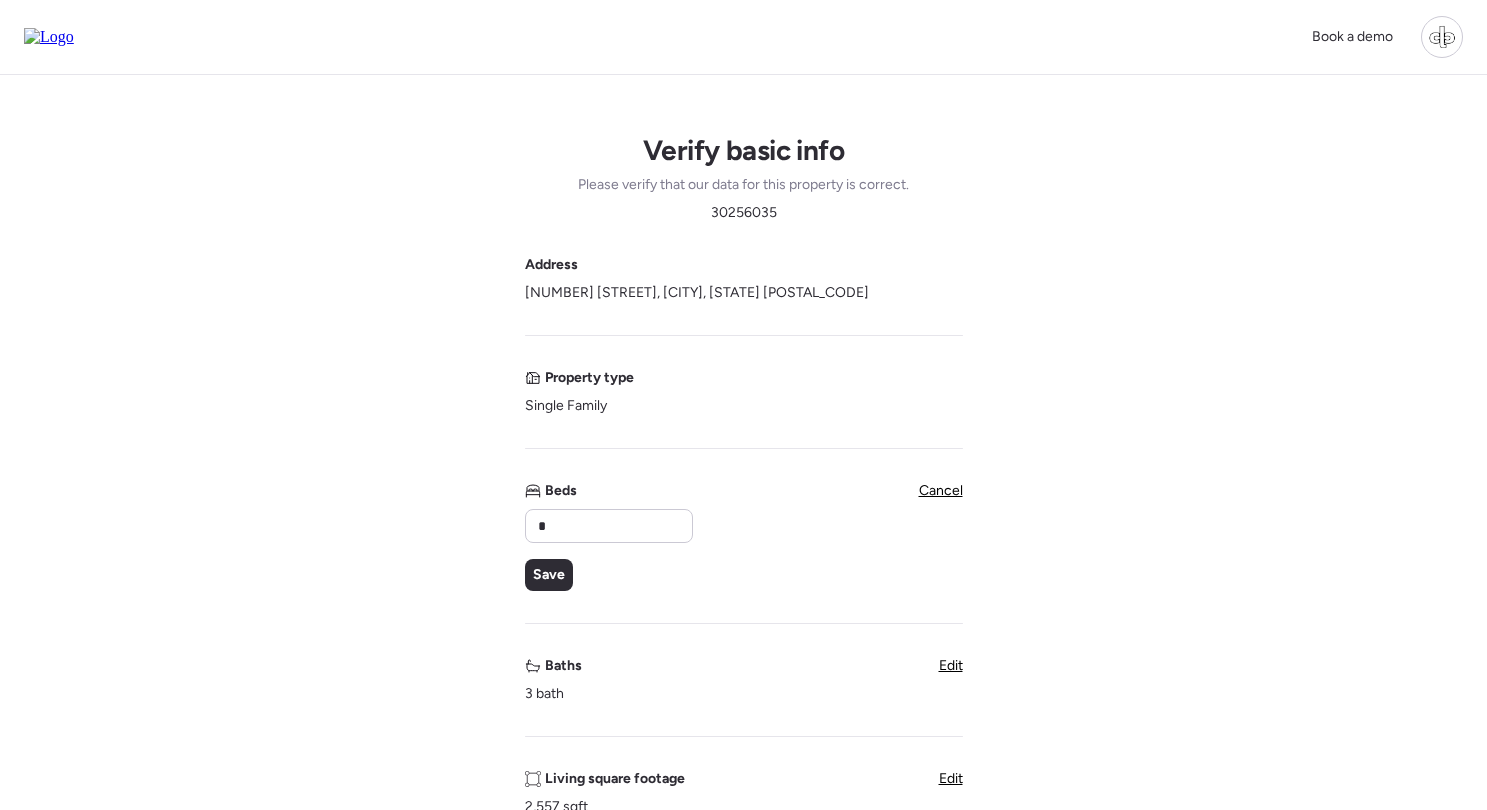 click on "* Save" at bounding box center [608, 550] 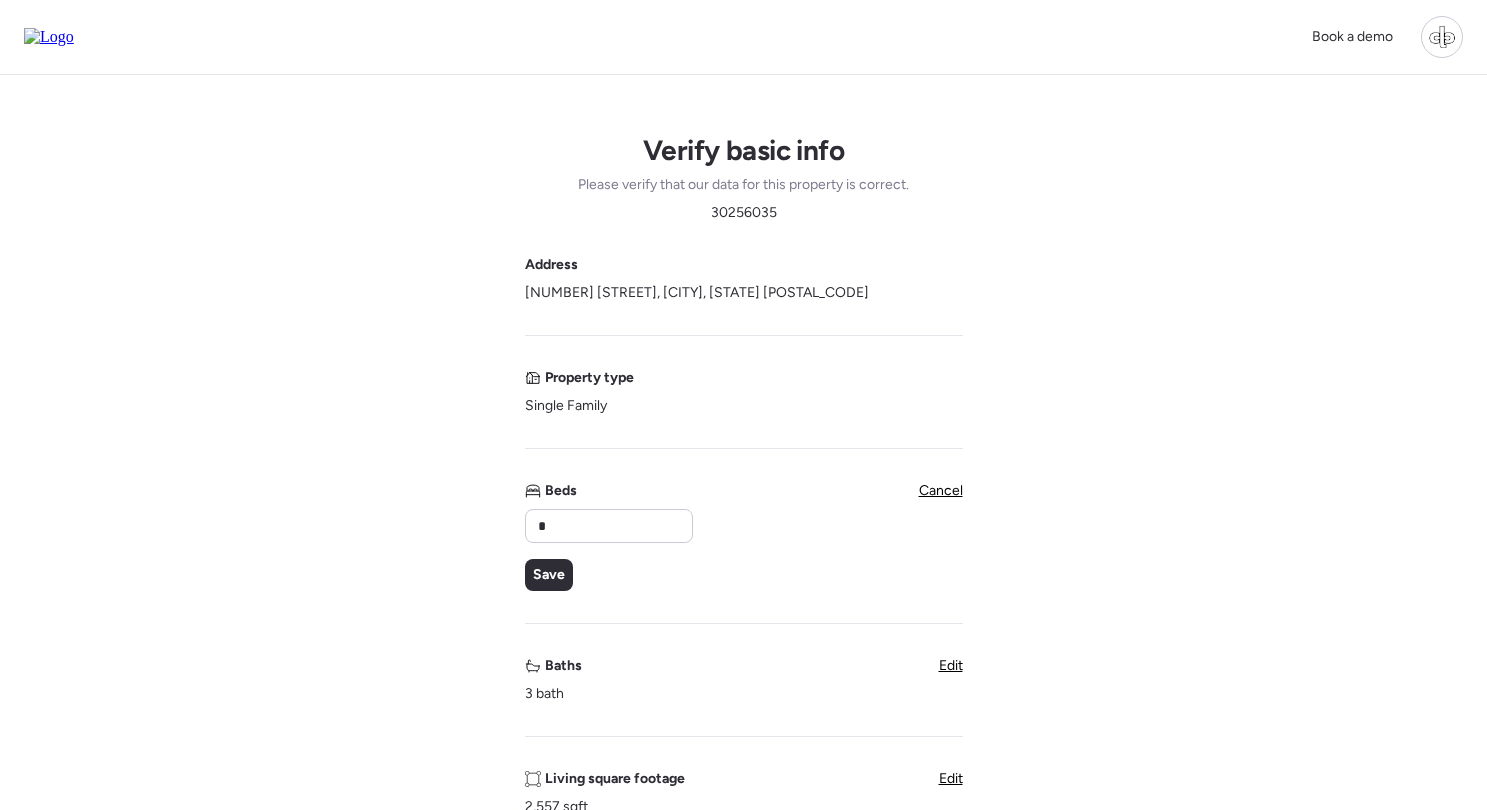 drag, startPoint x: 554, startPoint y: 574, endPoint x: 650, endPoint y: 574, distance: 96 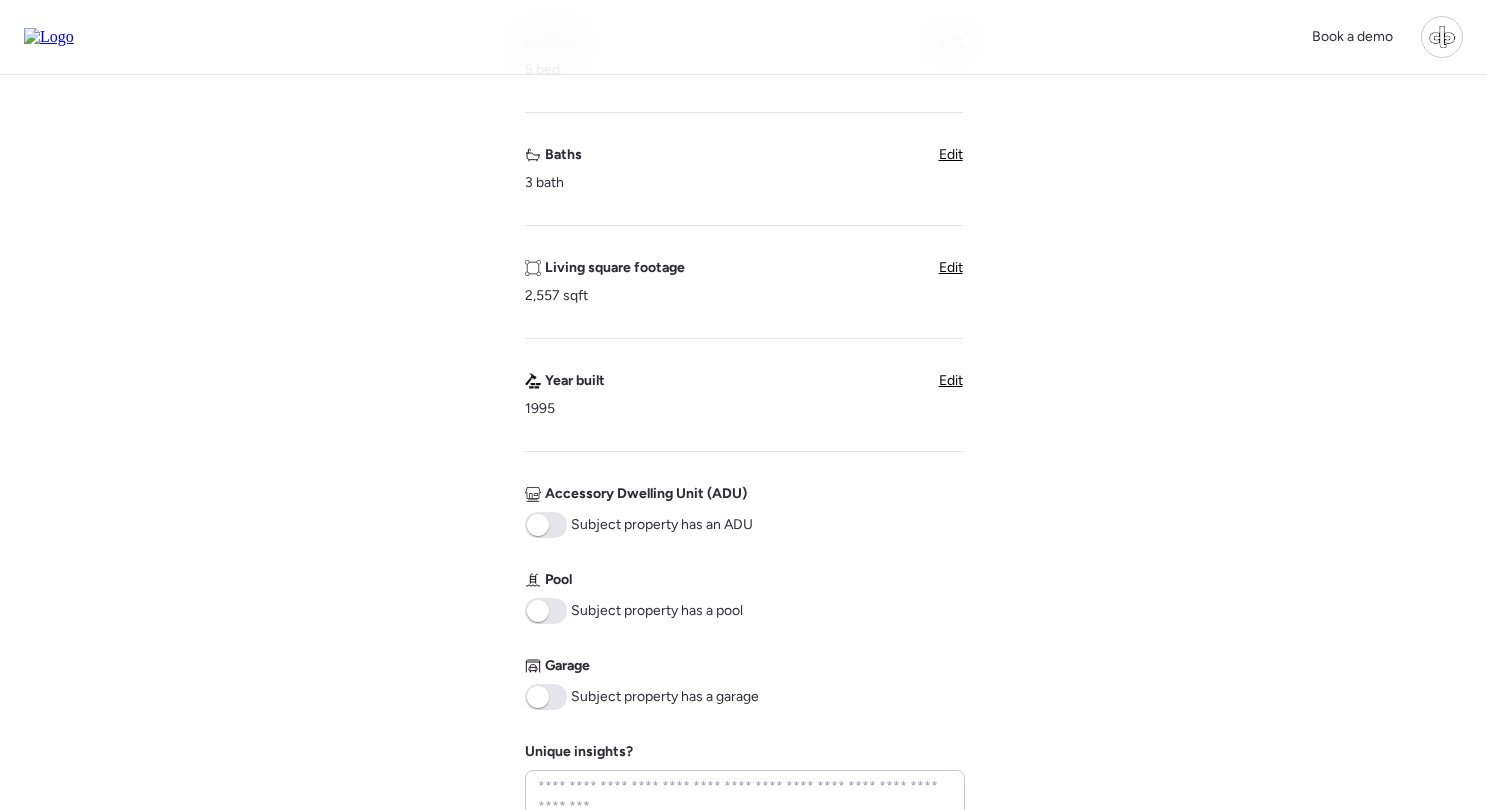 scroll, scrollTop: 481, scrollLeft: 0, axis: vertical 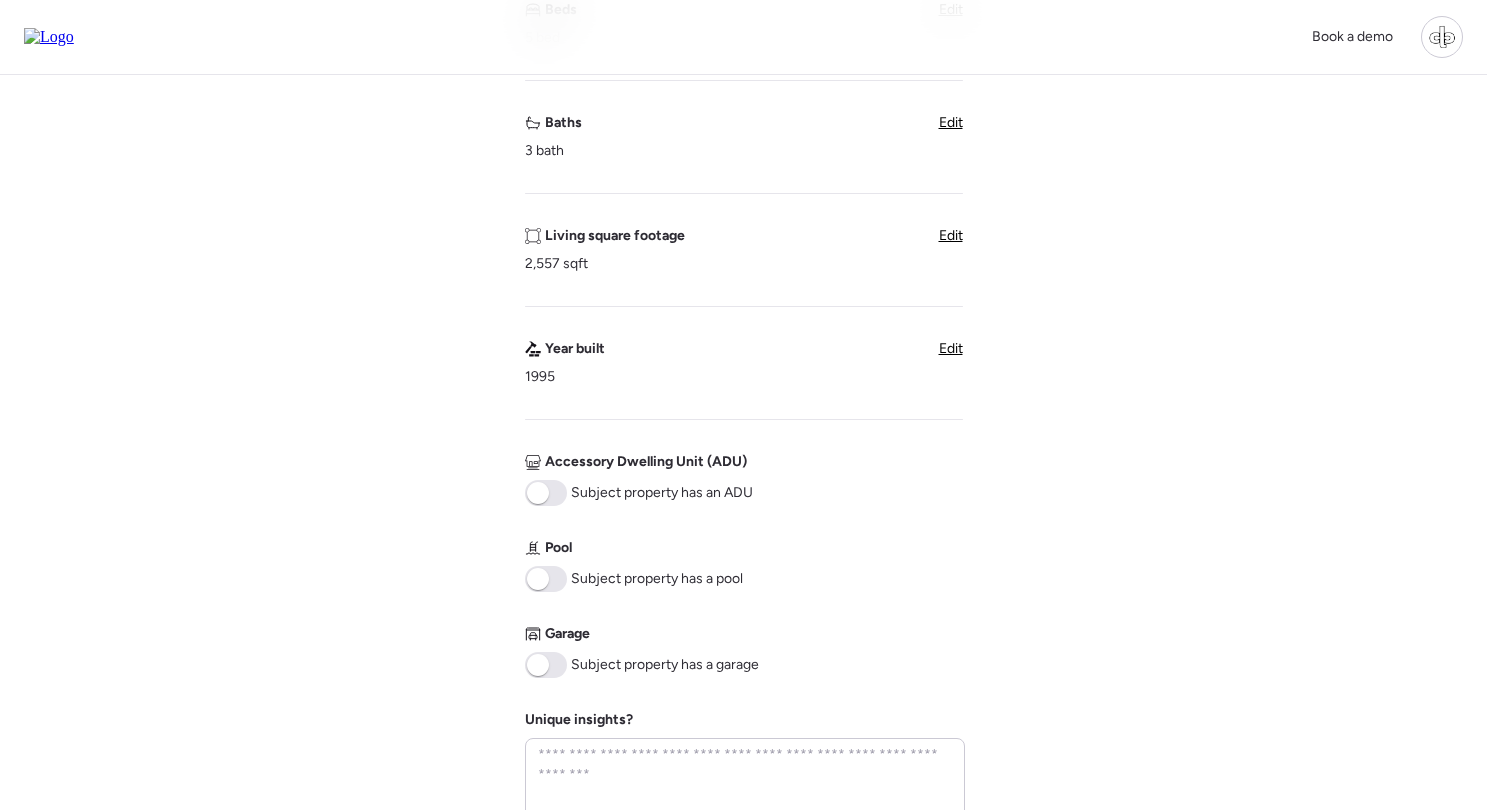 click at bounding box center (538, 665) 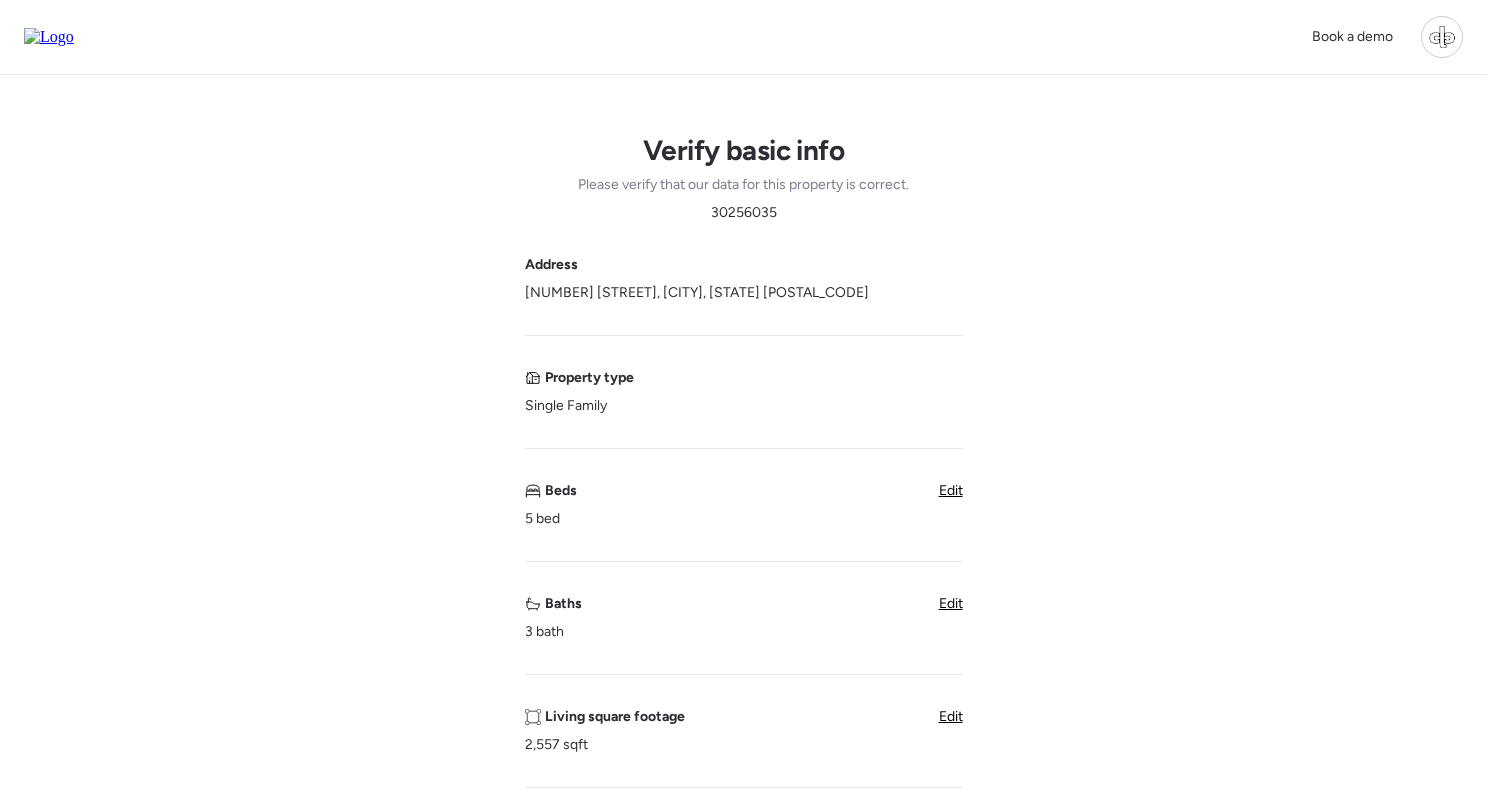 scroll, scrollTop: 0, scrollLeft: 0, axis: both 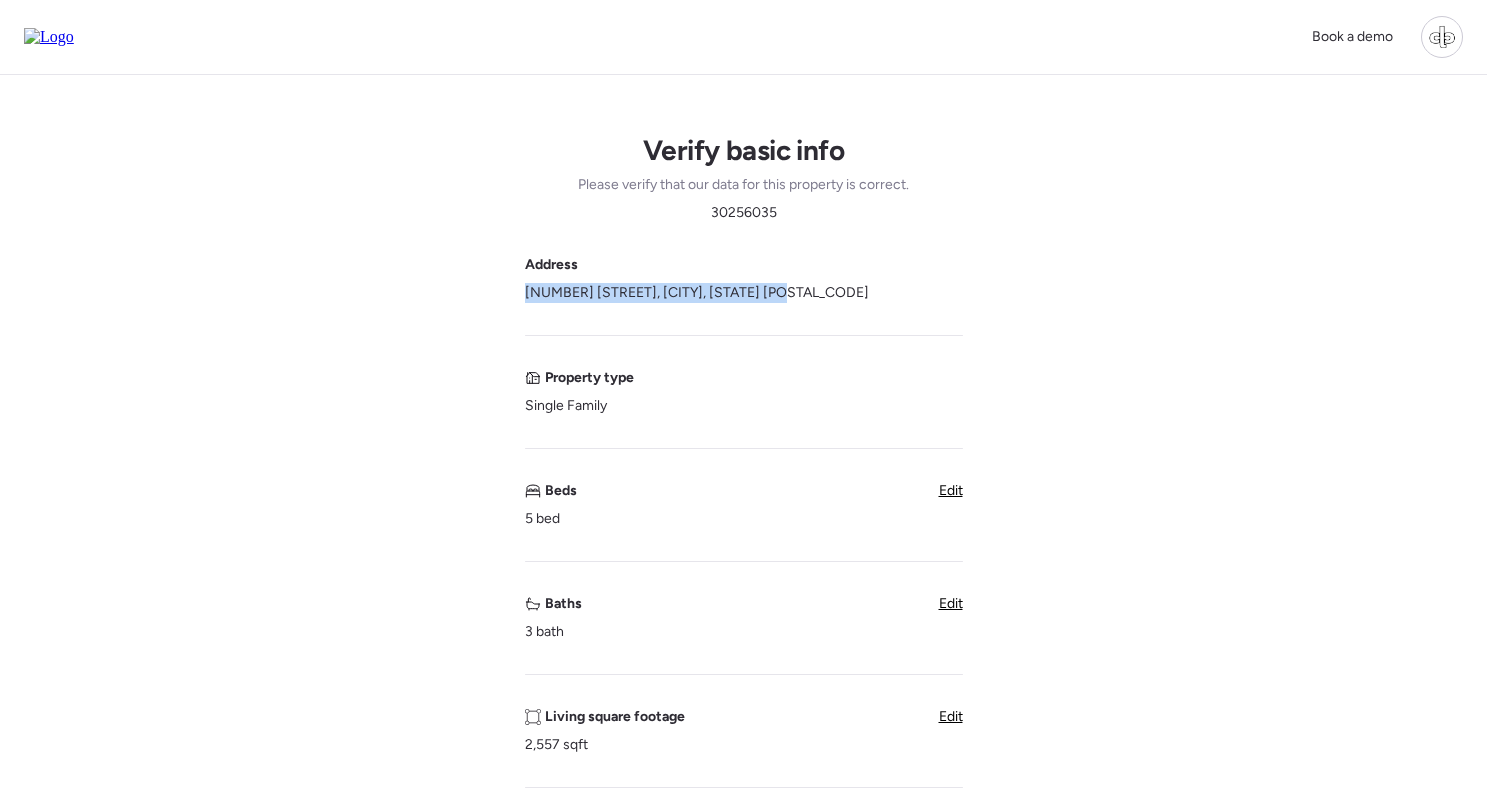 drag, startPoint x: 525, startPoint y: 292, endPoint x: 817, endPoint y: 286, distance: 292.06165 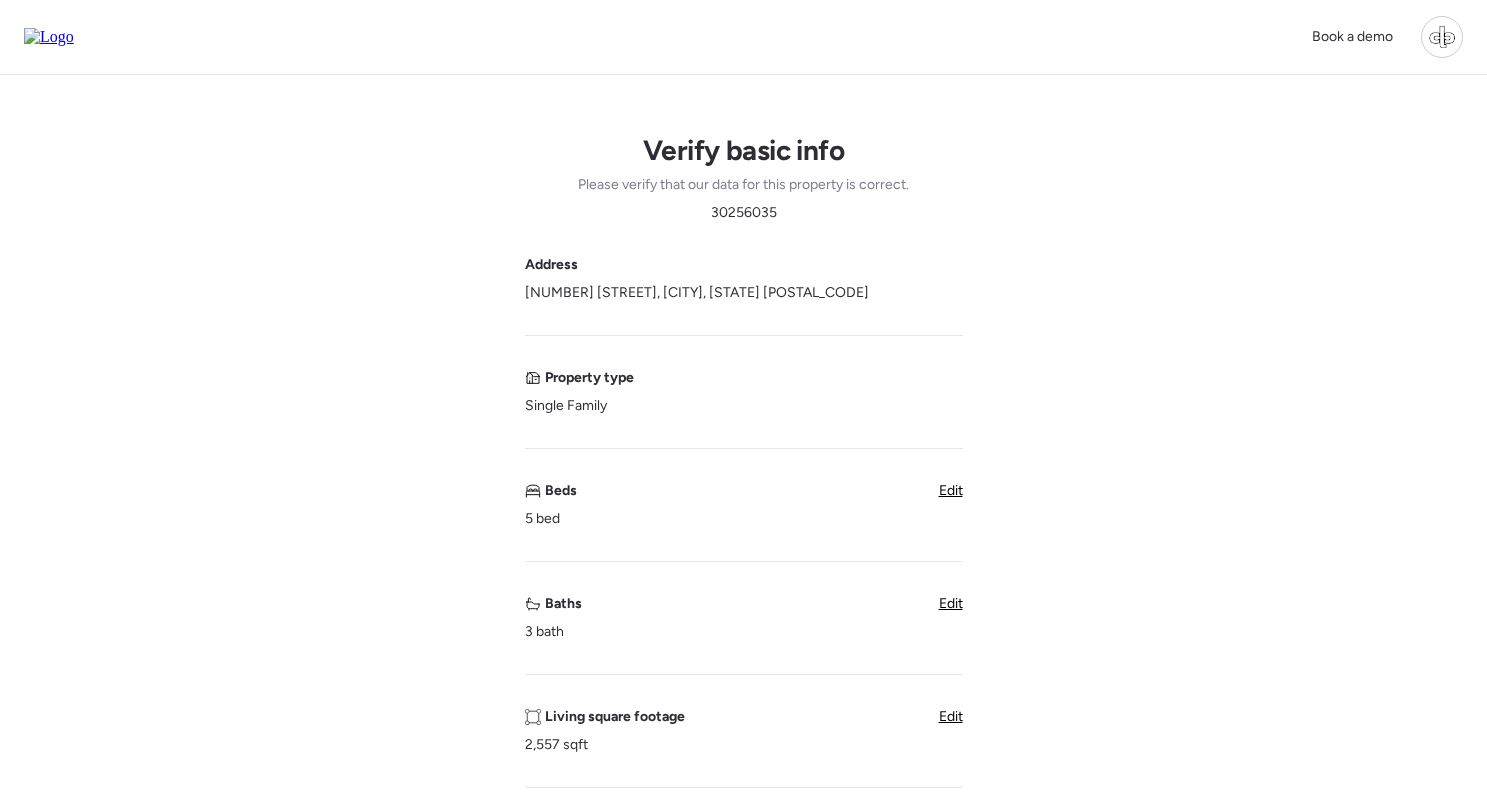 click on "Address [NUMBER] [STREET], [CITY], [STATE] [POSTAL_CODE] Property type Single Family Beds 5 bed Edit Baths 3 bath Edit Living square footage 2,557 sqft Edit Year built 1995 Edit Accessory Dwelling Unit (ADU) Subject property has an ADU Pool Subject property has a pool Garage Subject property has a garage Unique insights?" at bounding box center (744, 804) 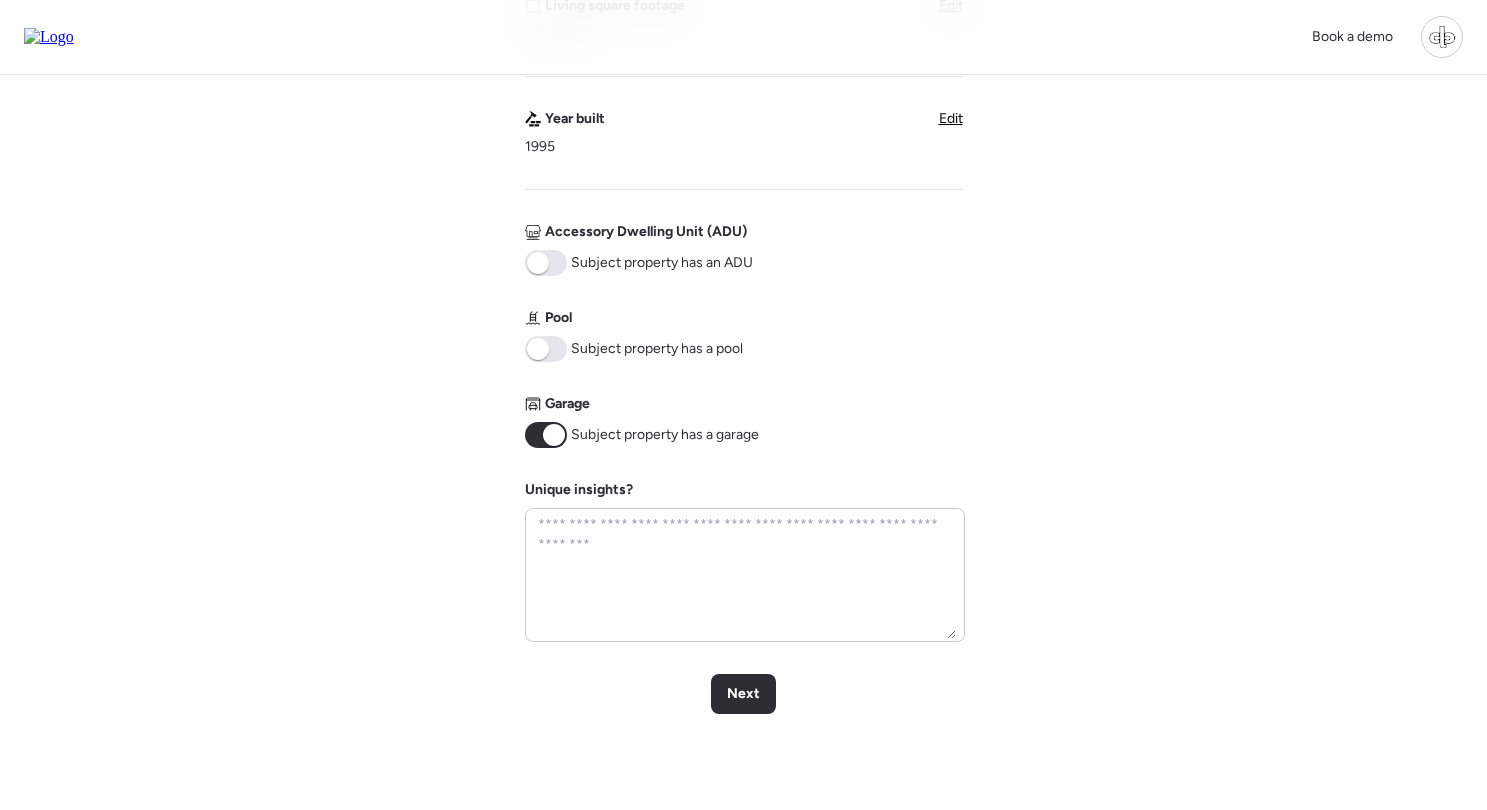 scroll, scrollTop: 826, scrollLeft: 0, axis: vertical 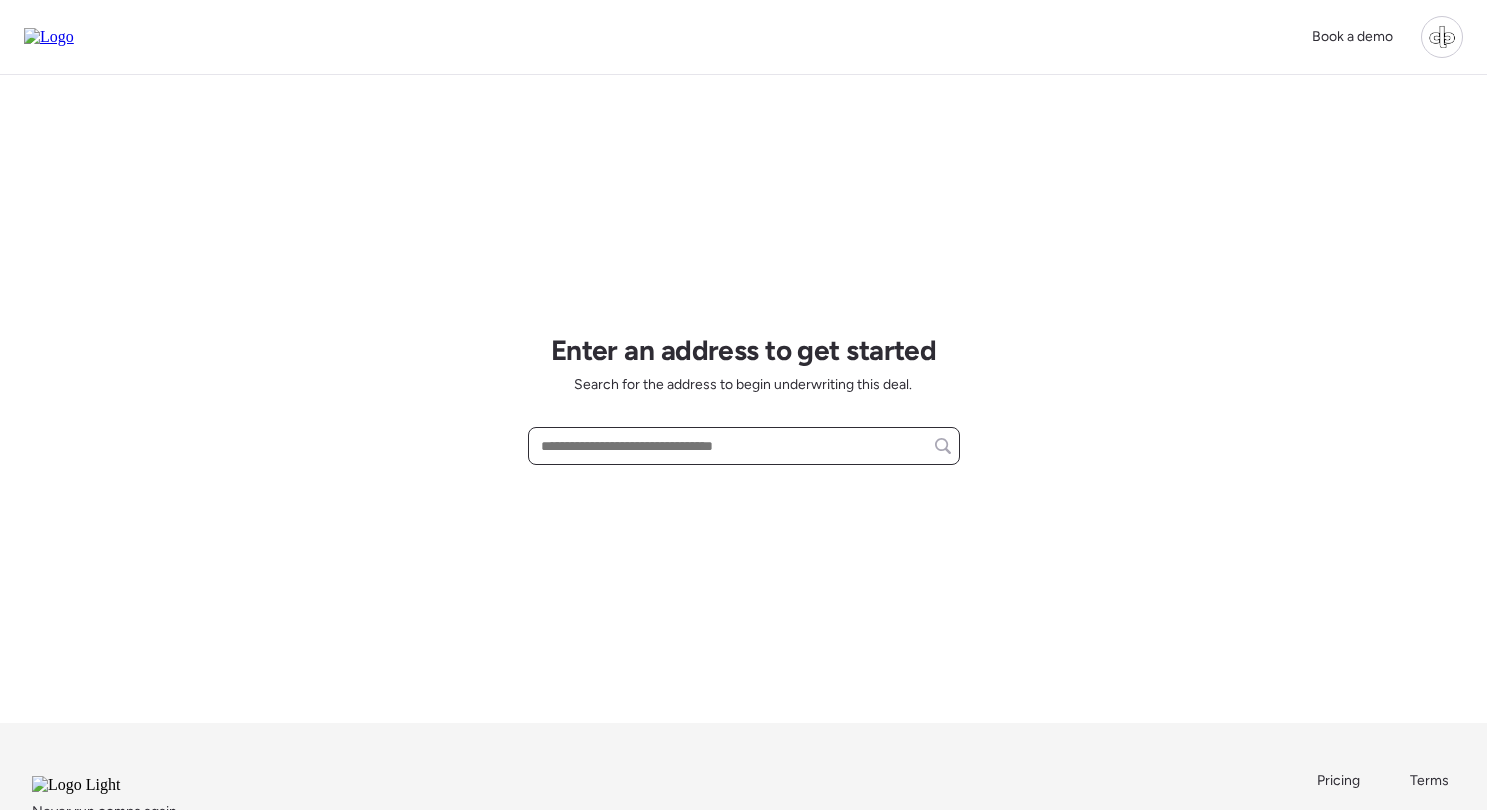 click at bounding box center (744, 446) 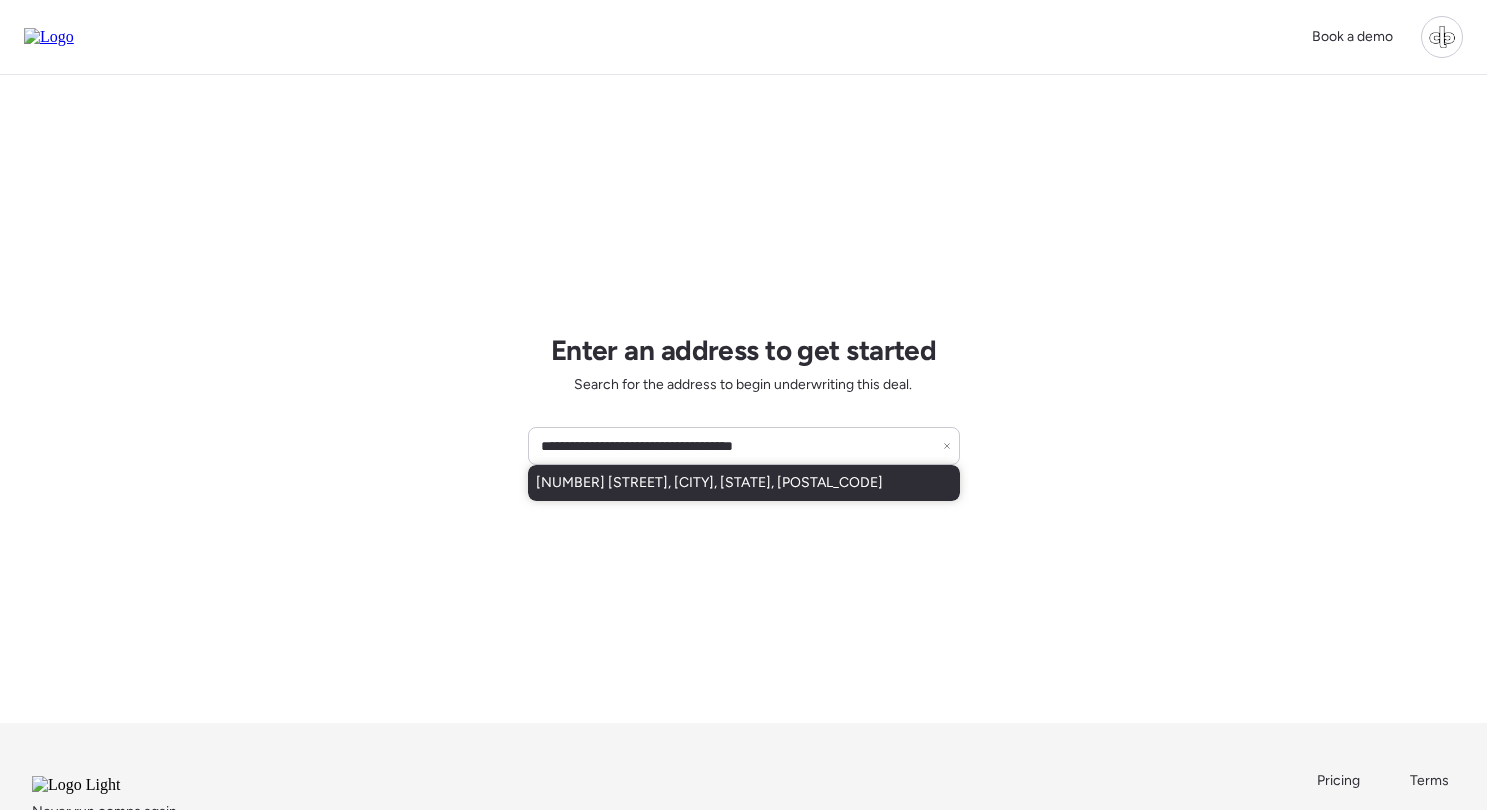 click on "[NUMBER] [STREET], [CITY], [STATE], [POSTAL_CODE]" at bounding box center (709, 483) 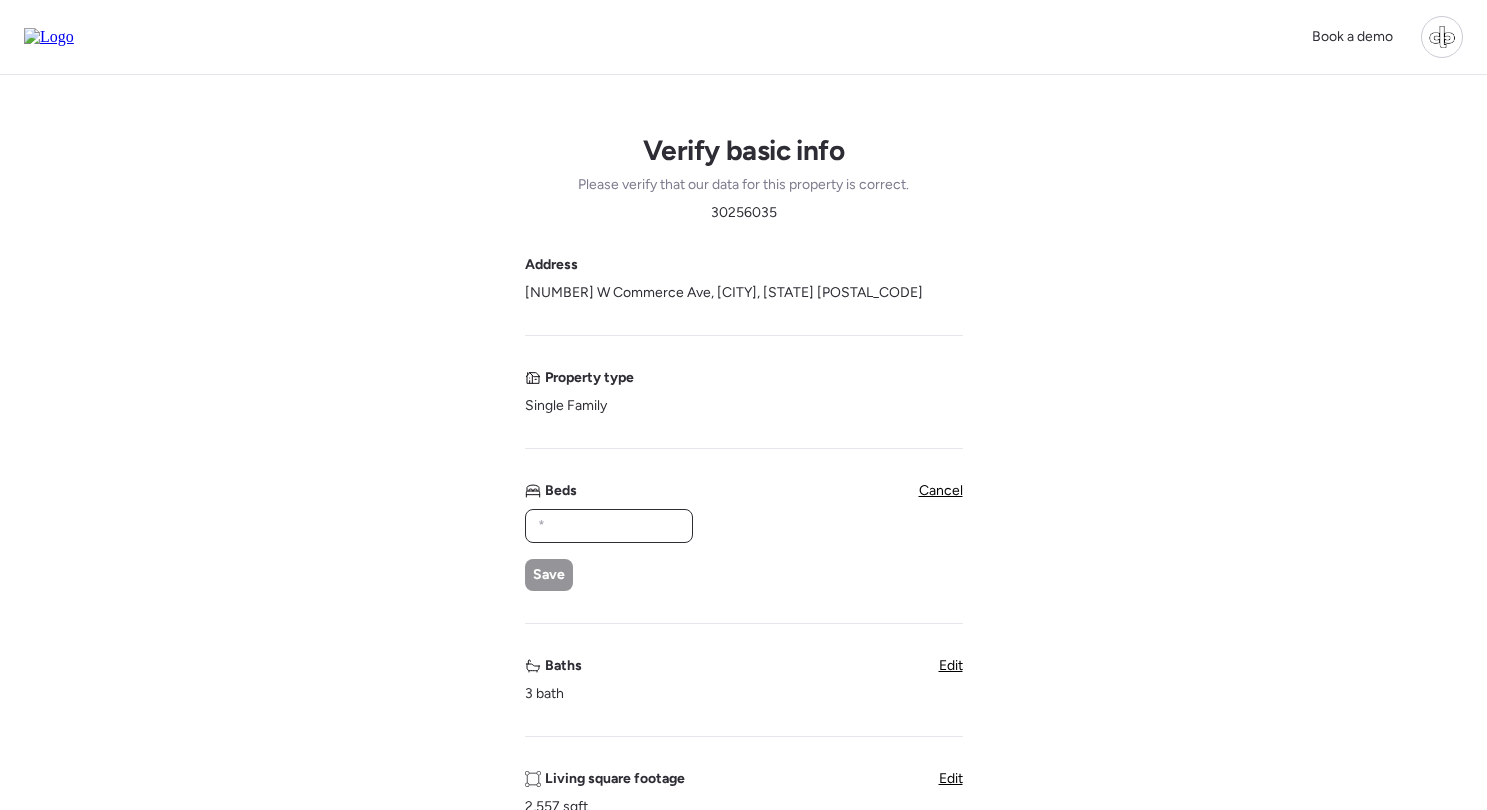 click at bounding box center (609, 526) 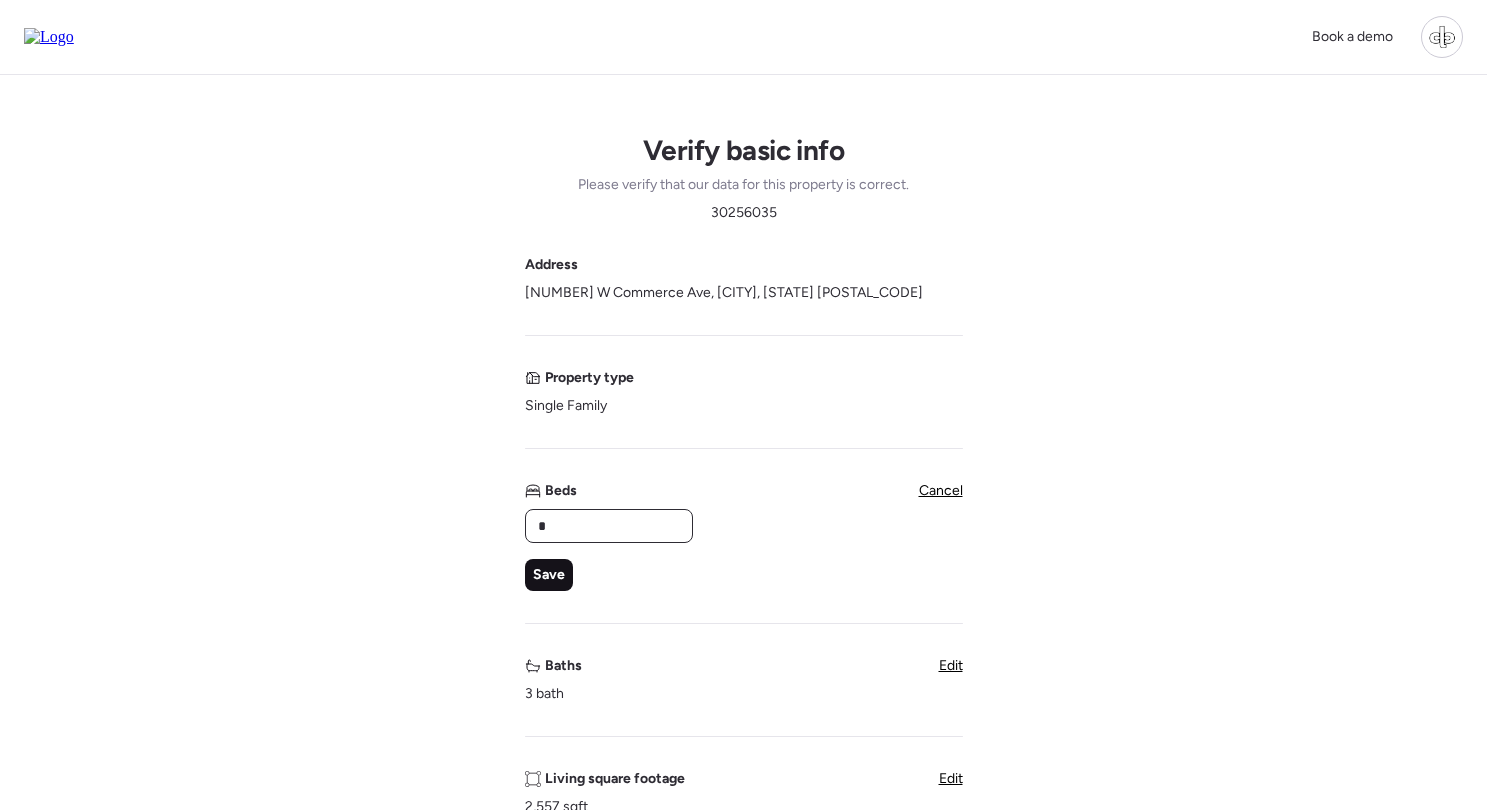 type on "*" 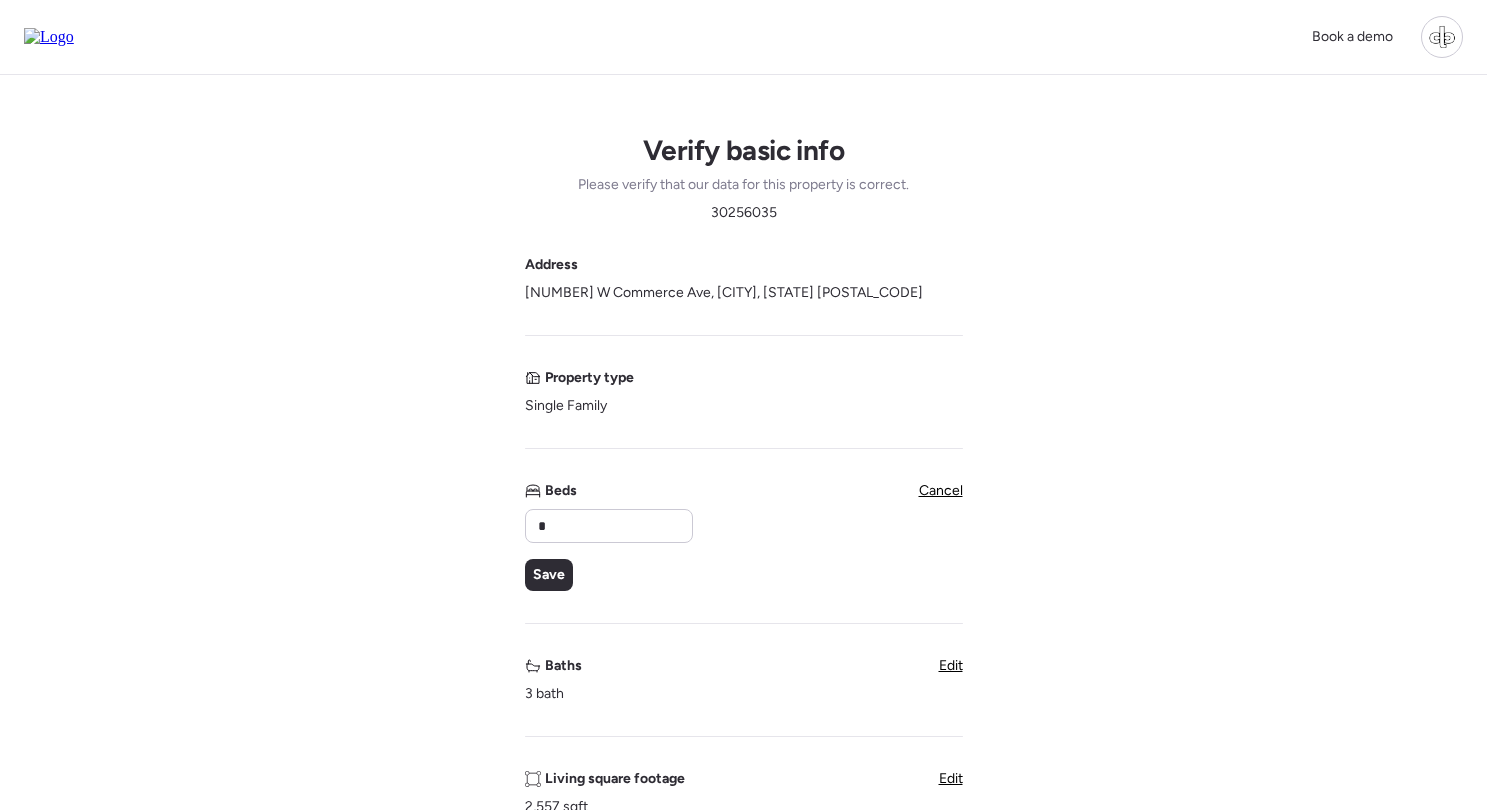 drag, startPoint x: 540, startPoint y: 568, endPoint x: 596, endPoint y: 568, distance: 56 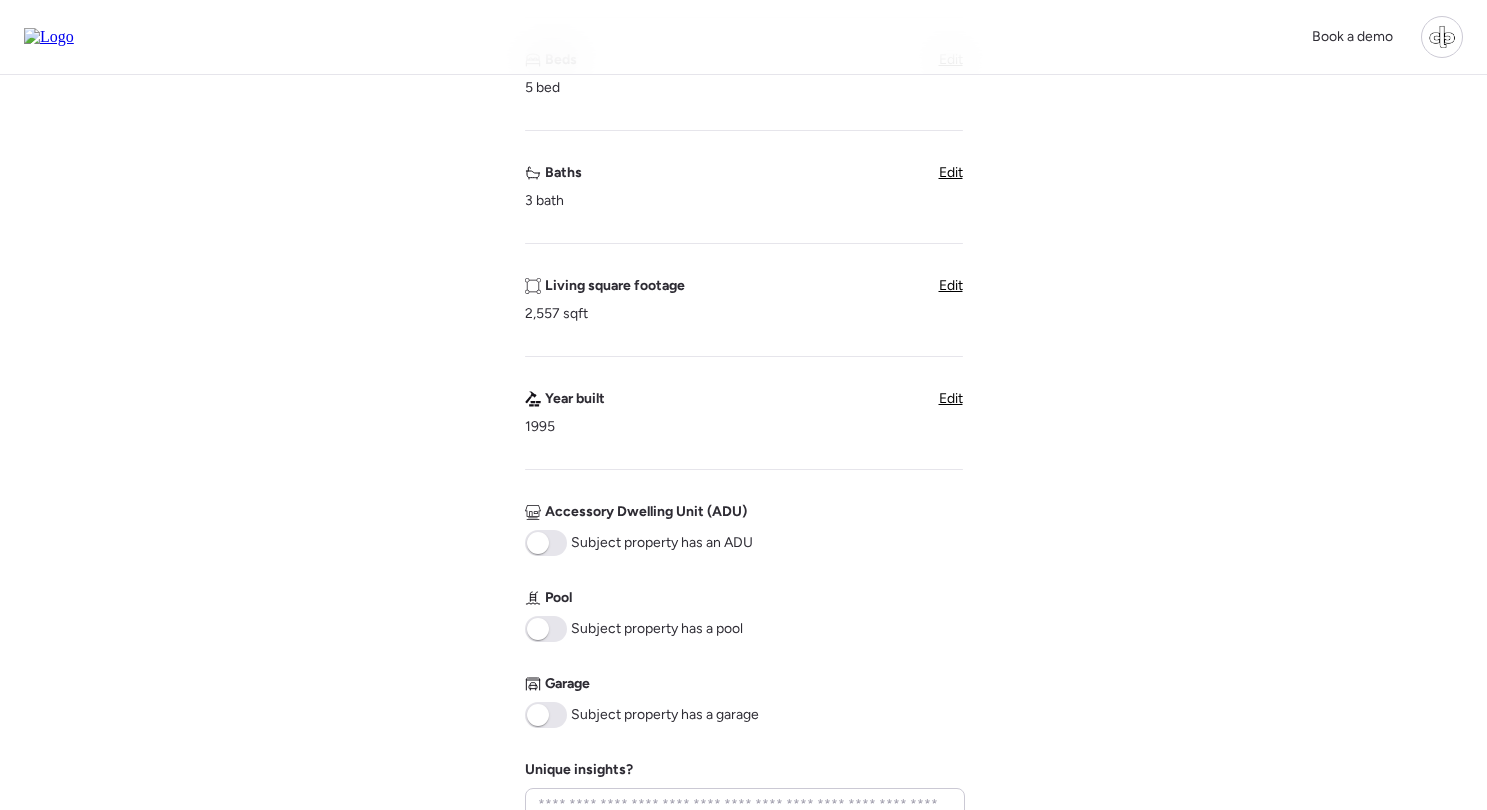 scroll, scrollTop: 453, scrollLeft: 0, axis: vertical 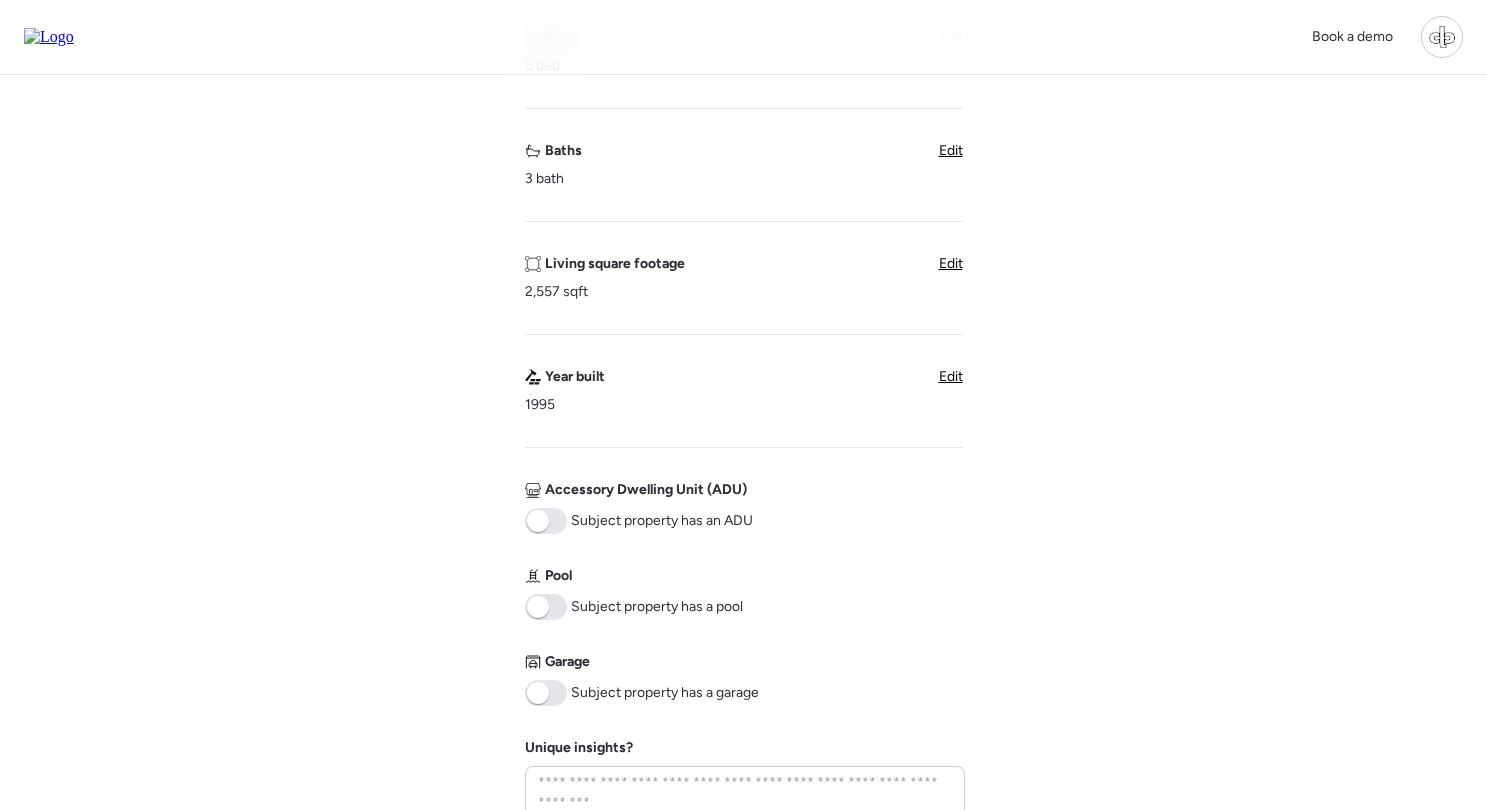click at bounding box center (538, 693) 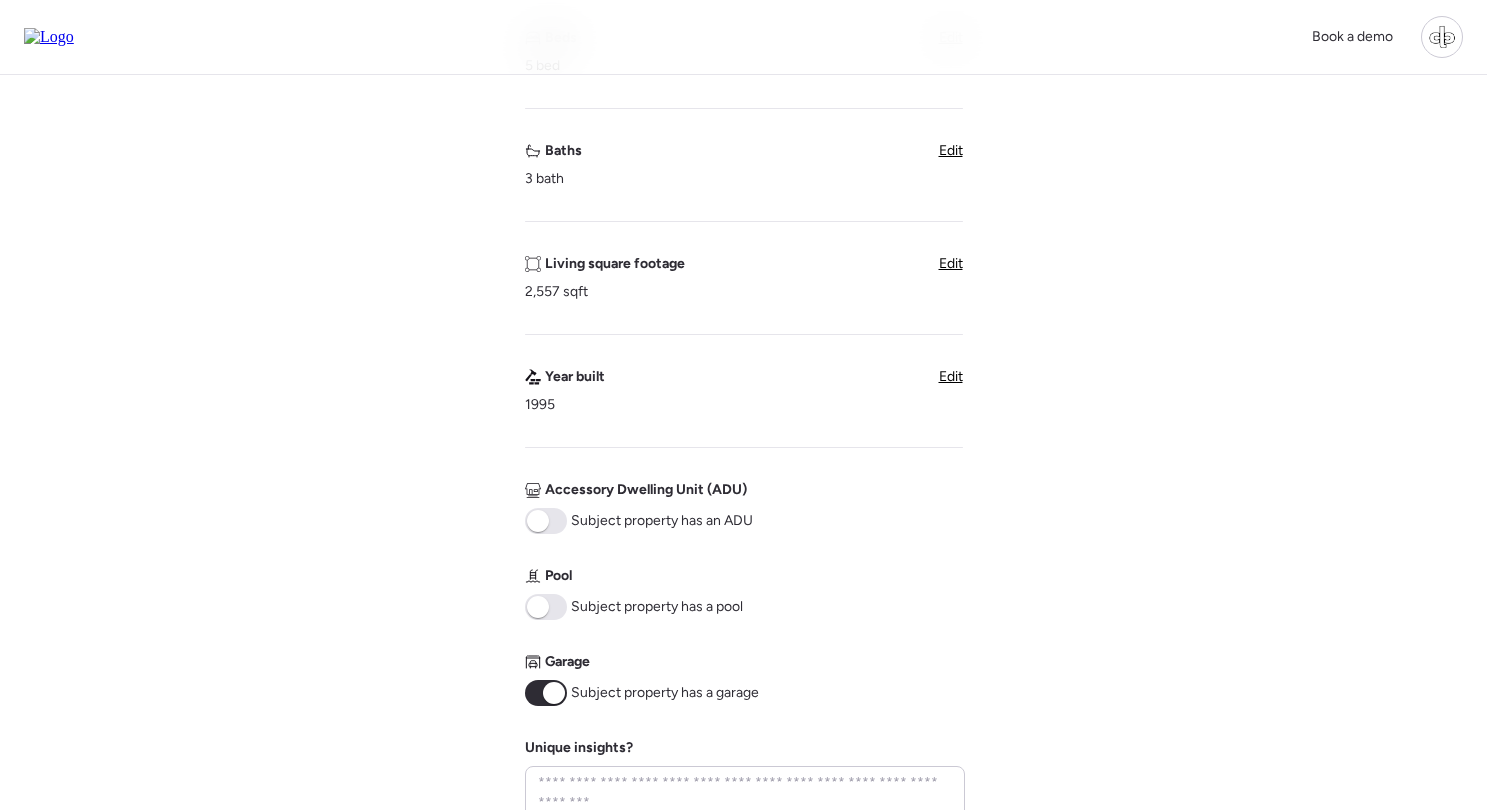 scroll, scrollTop: 388, scrollLeft: 0, axis: vertical 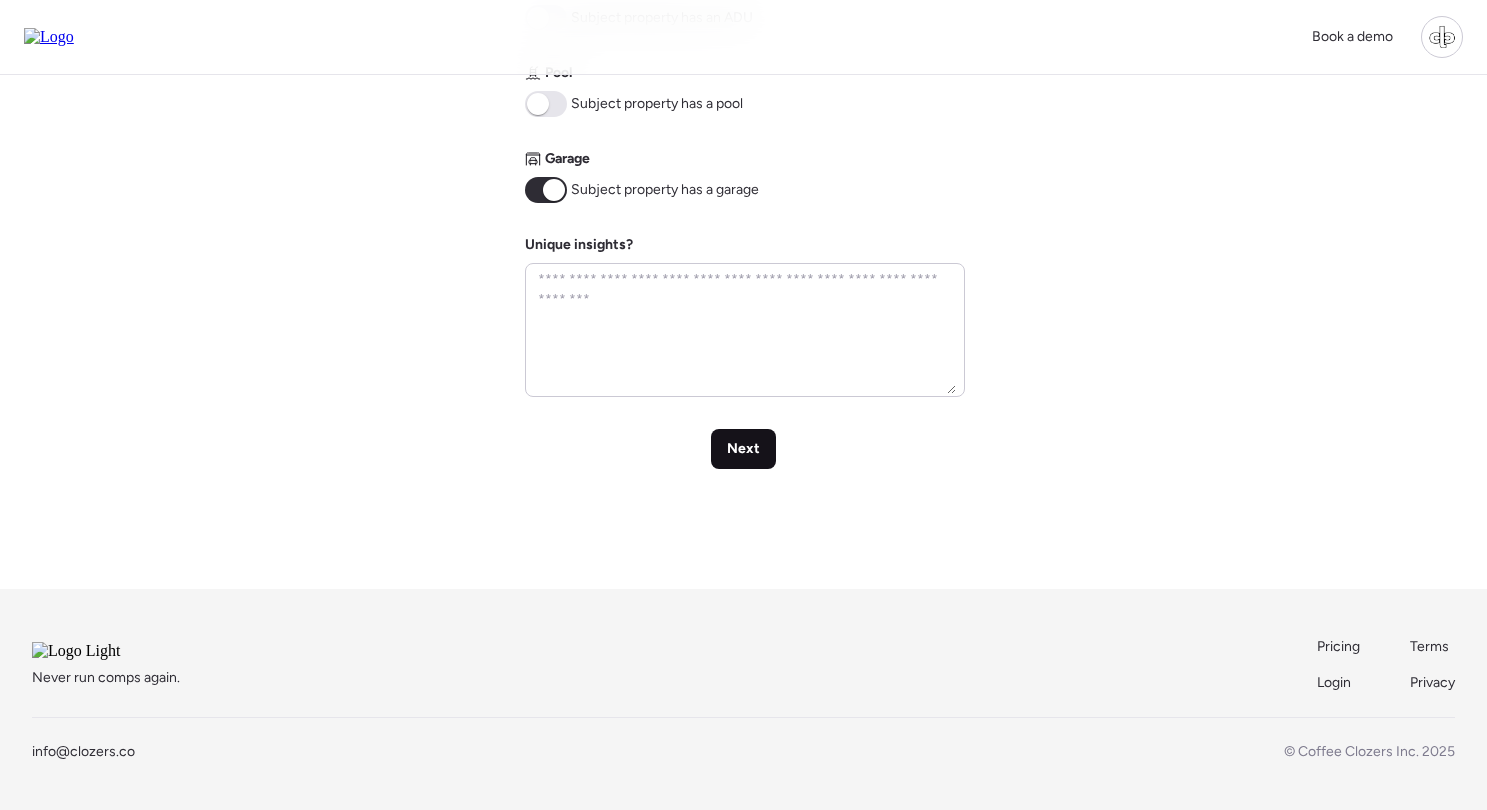 click on "Next" at bounding box center (743, 449) 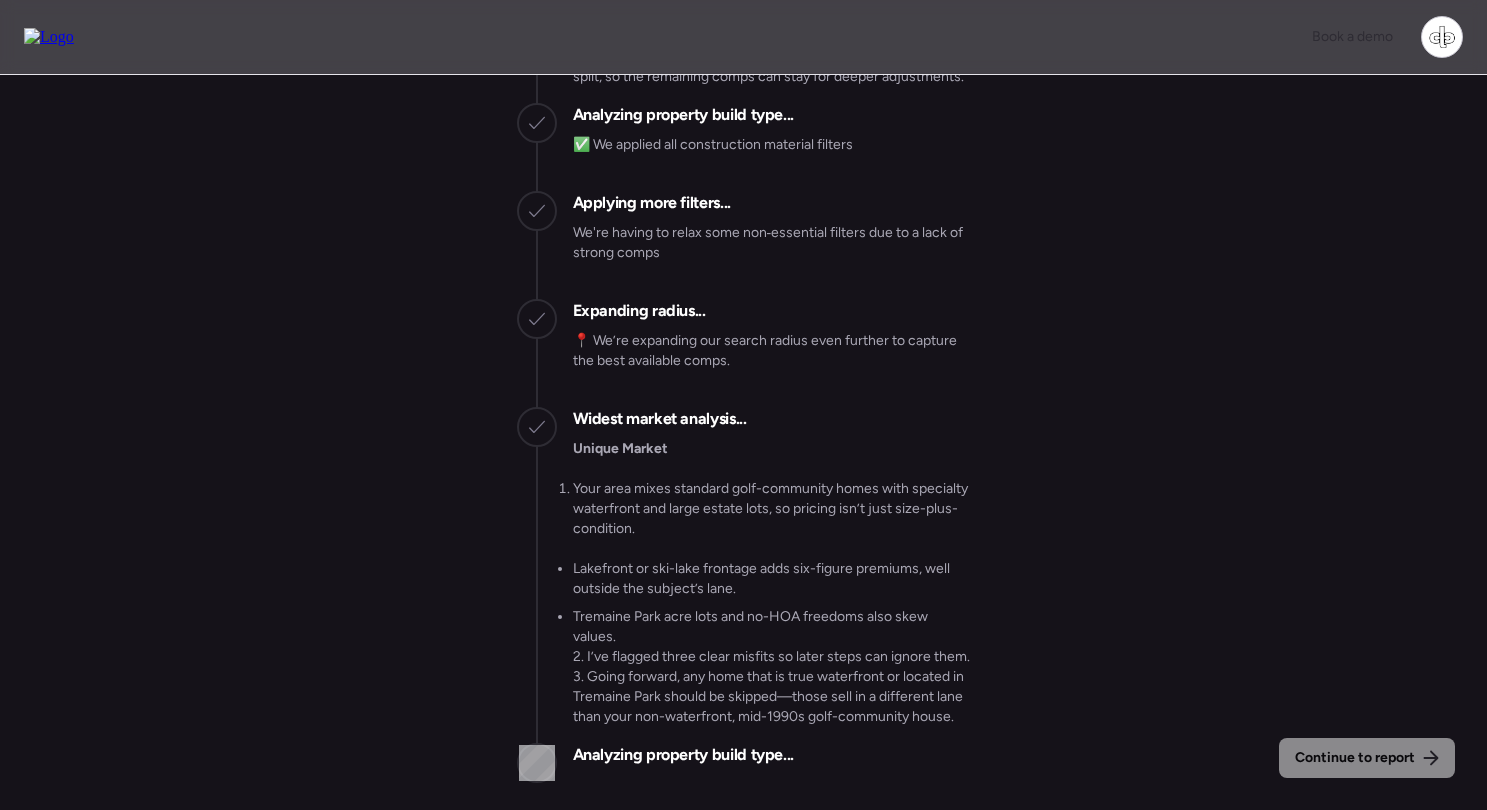 scroll, scrollTop: 0, scrollLeft: 0, axis: both 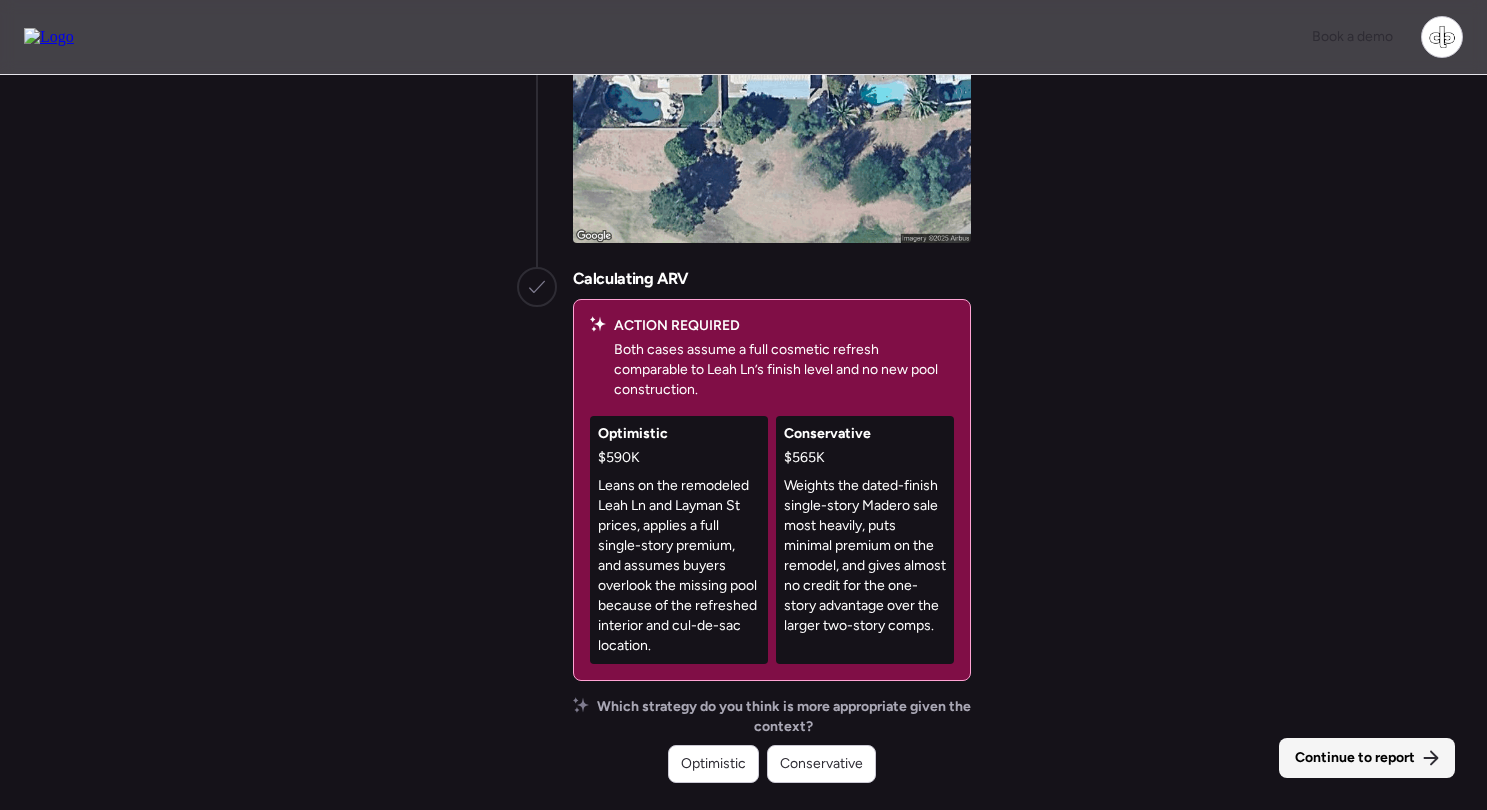 click on "Continue to report" at bounding box center [1355, 758] 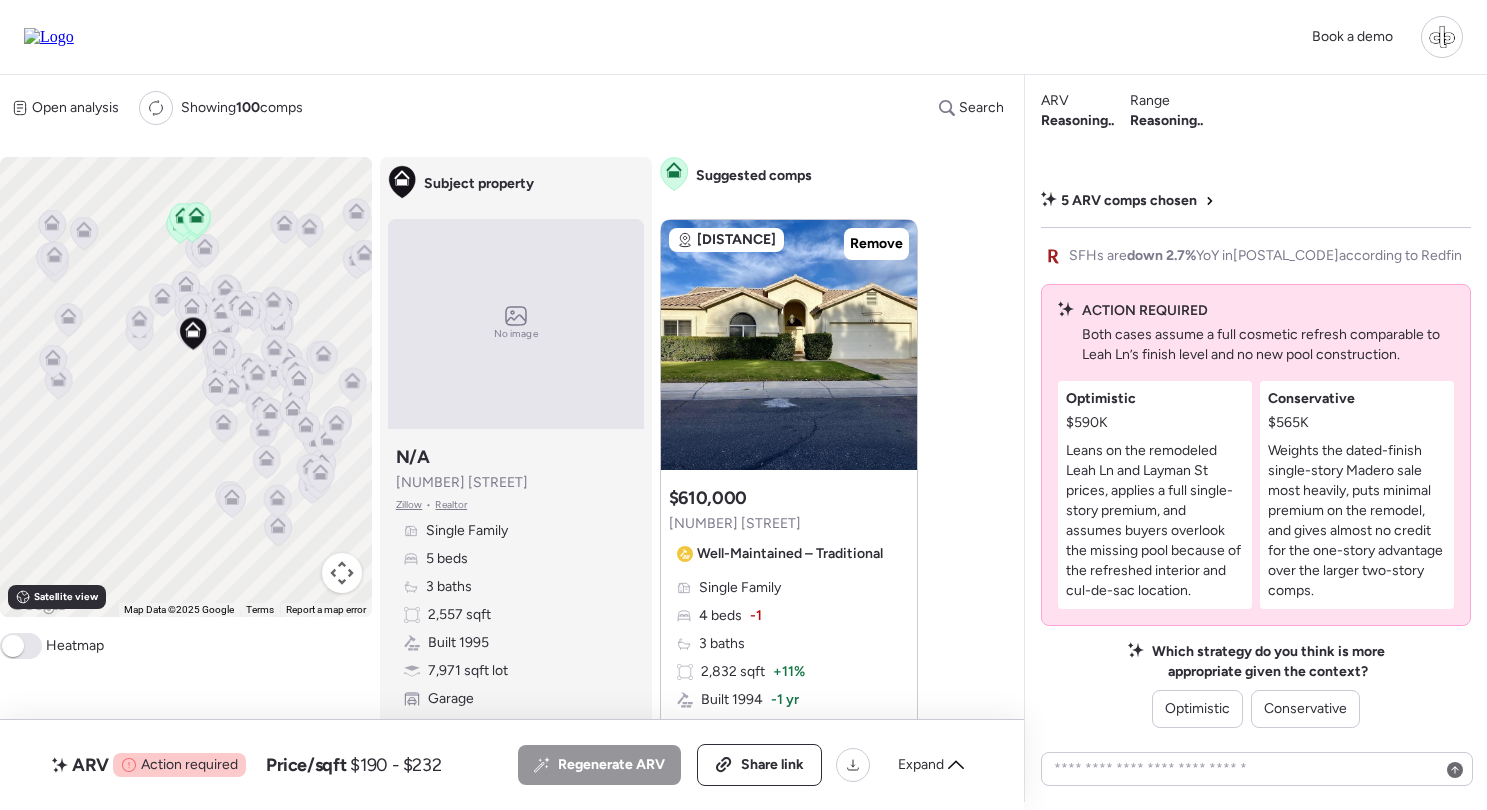 drag, startPoint x: 261, startPoint y: 209, endPoint x: 261, endPoint y: 364, distance: 155 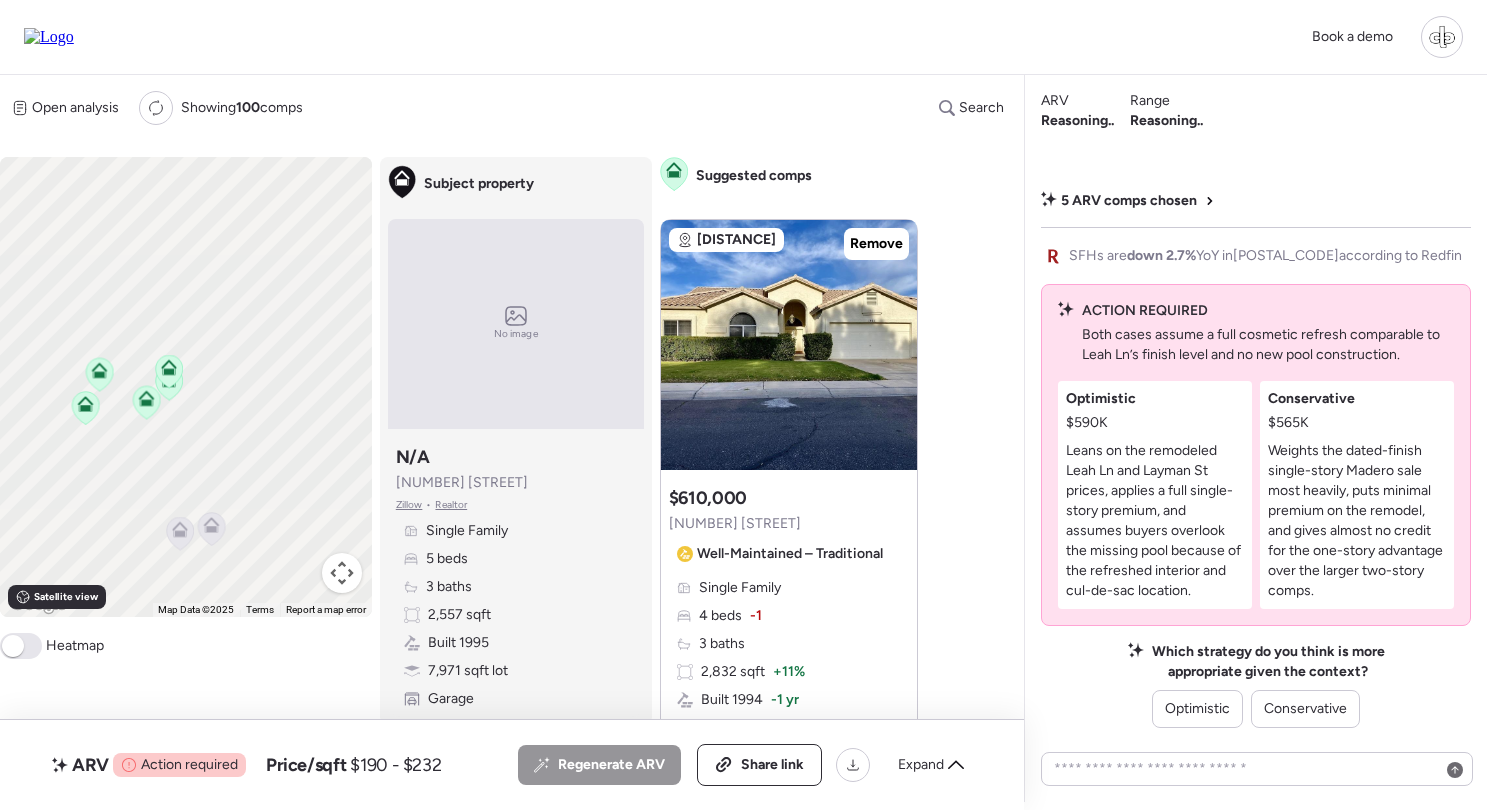 click at bounding box center [169, 373] 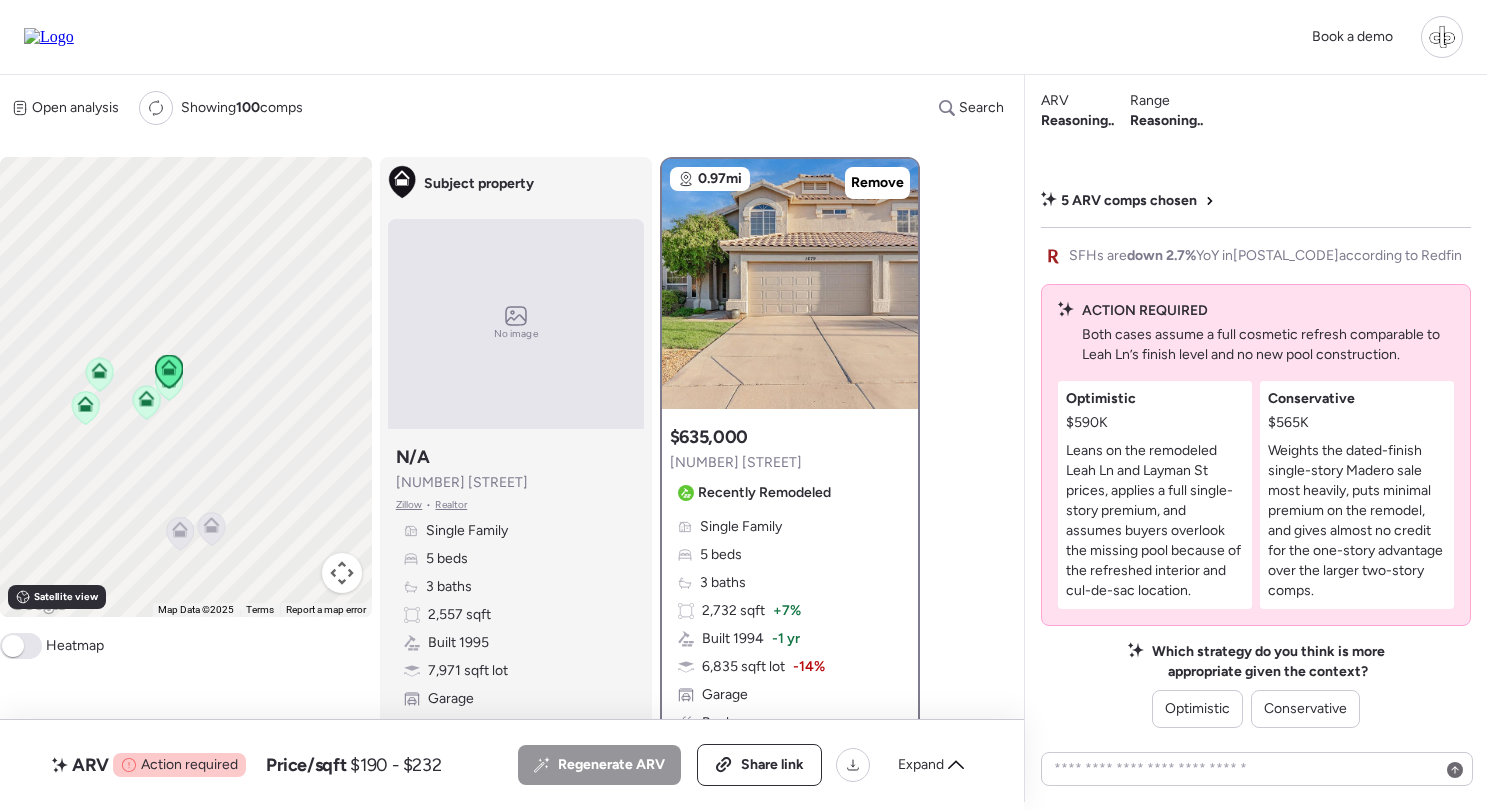 click 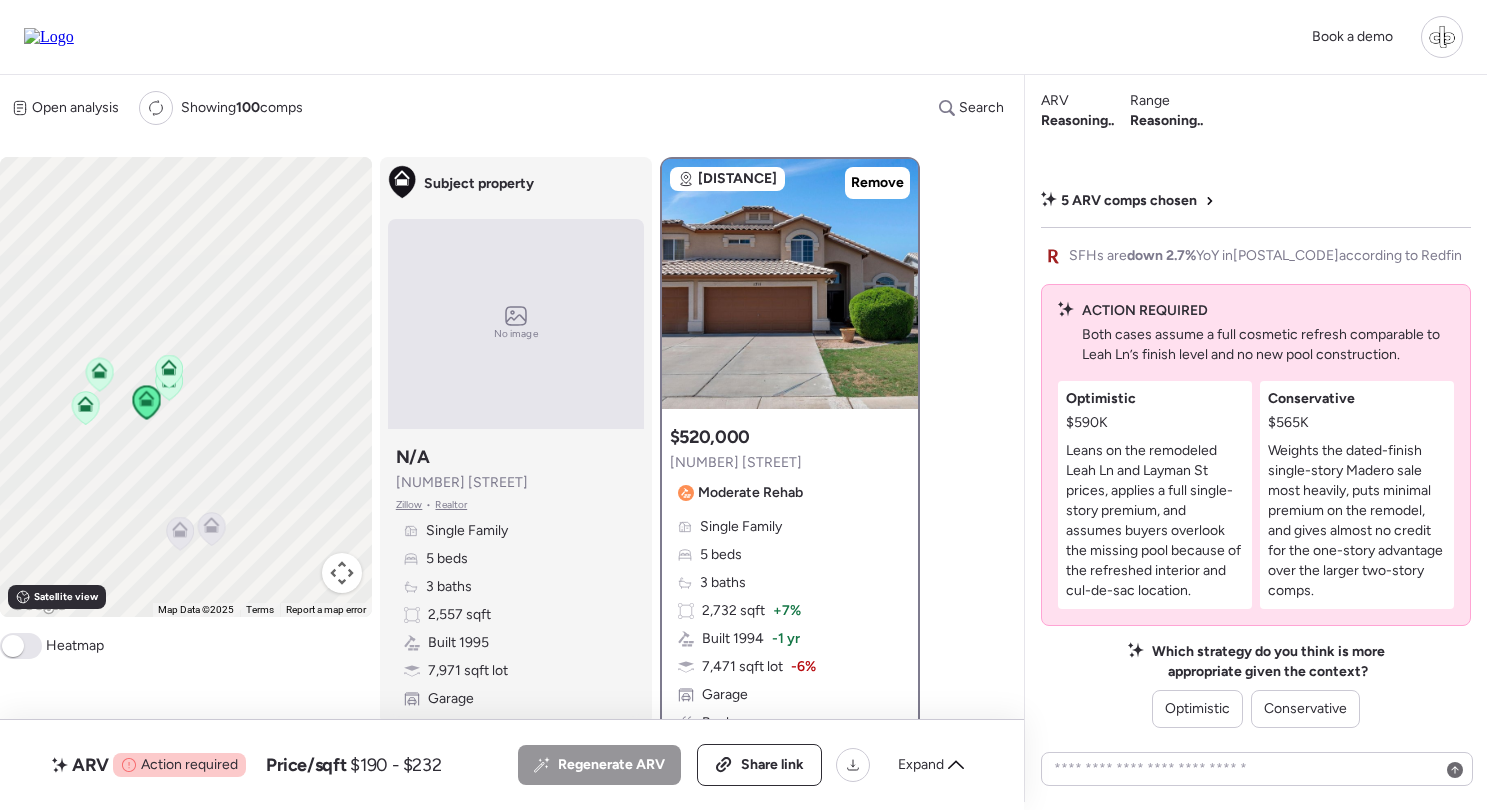 click 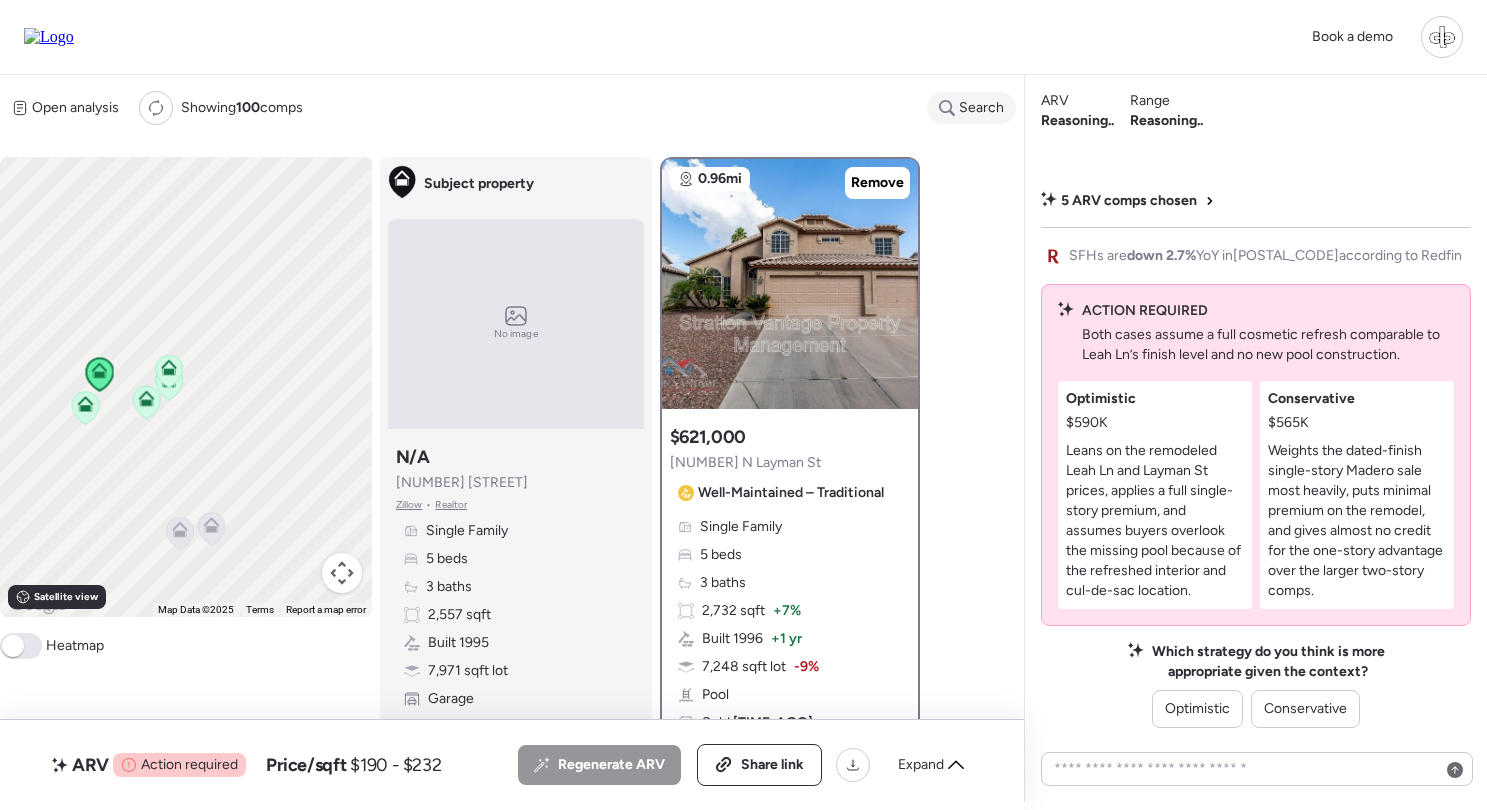 click on "Search" at bounding box center (981, 108) 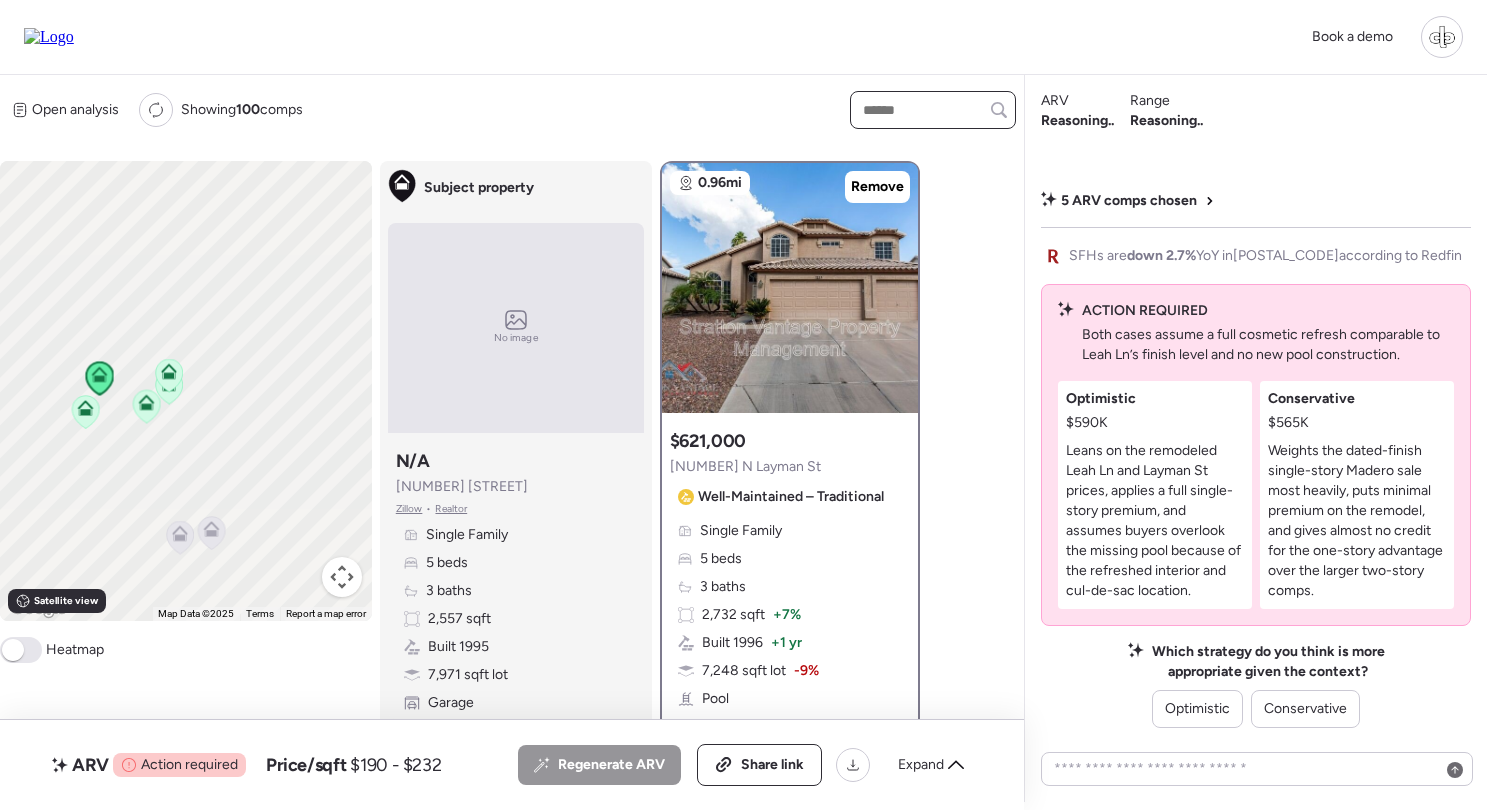 click at bounding box center (933, 110) 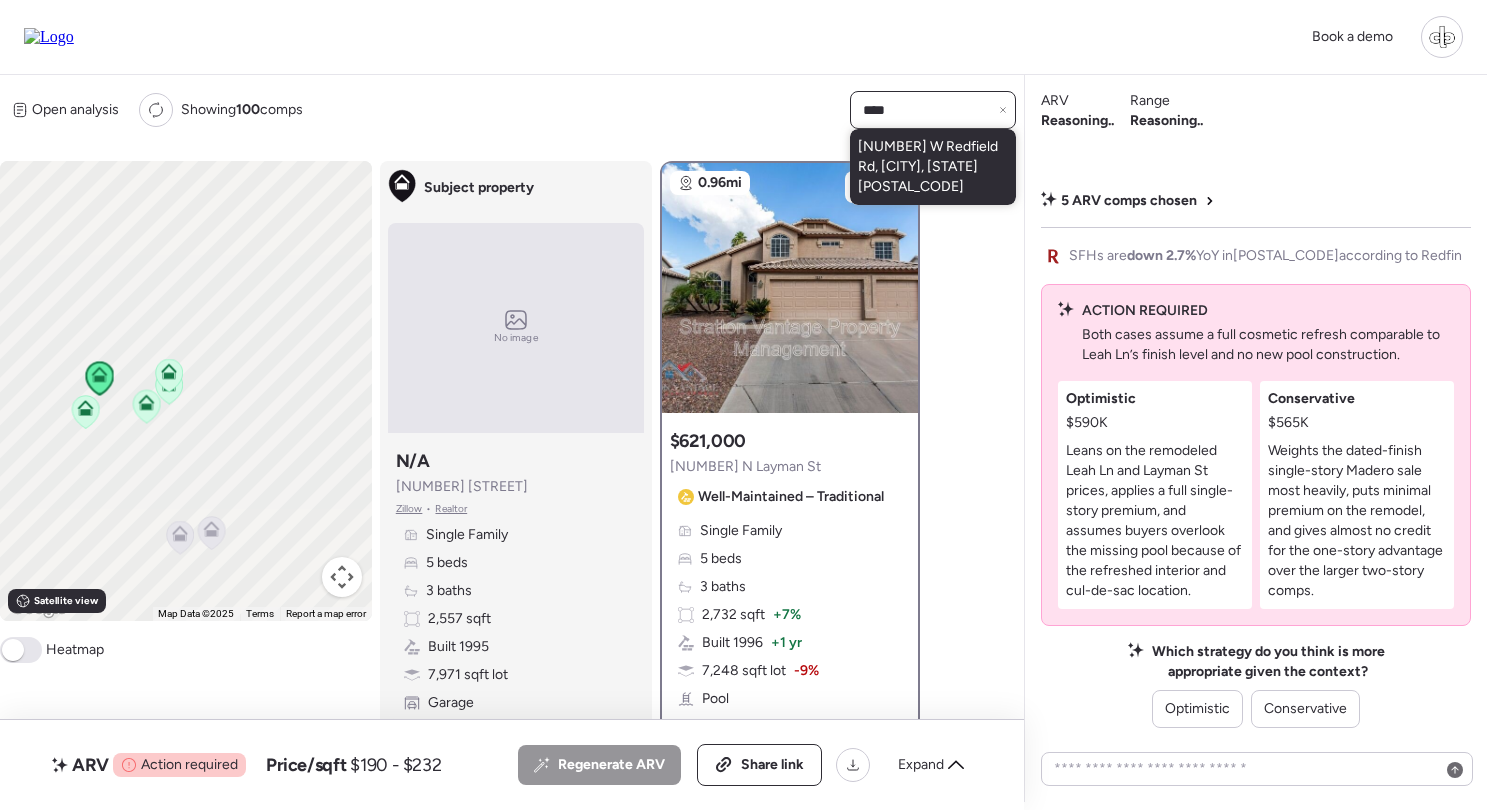 type on "****" 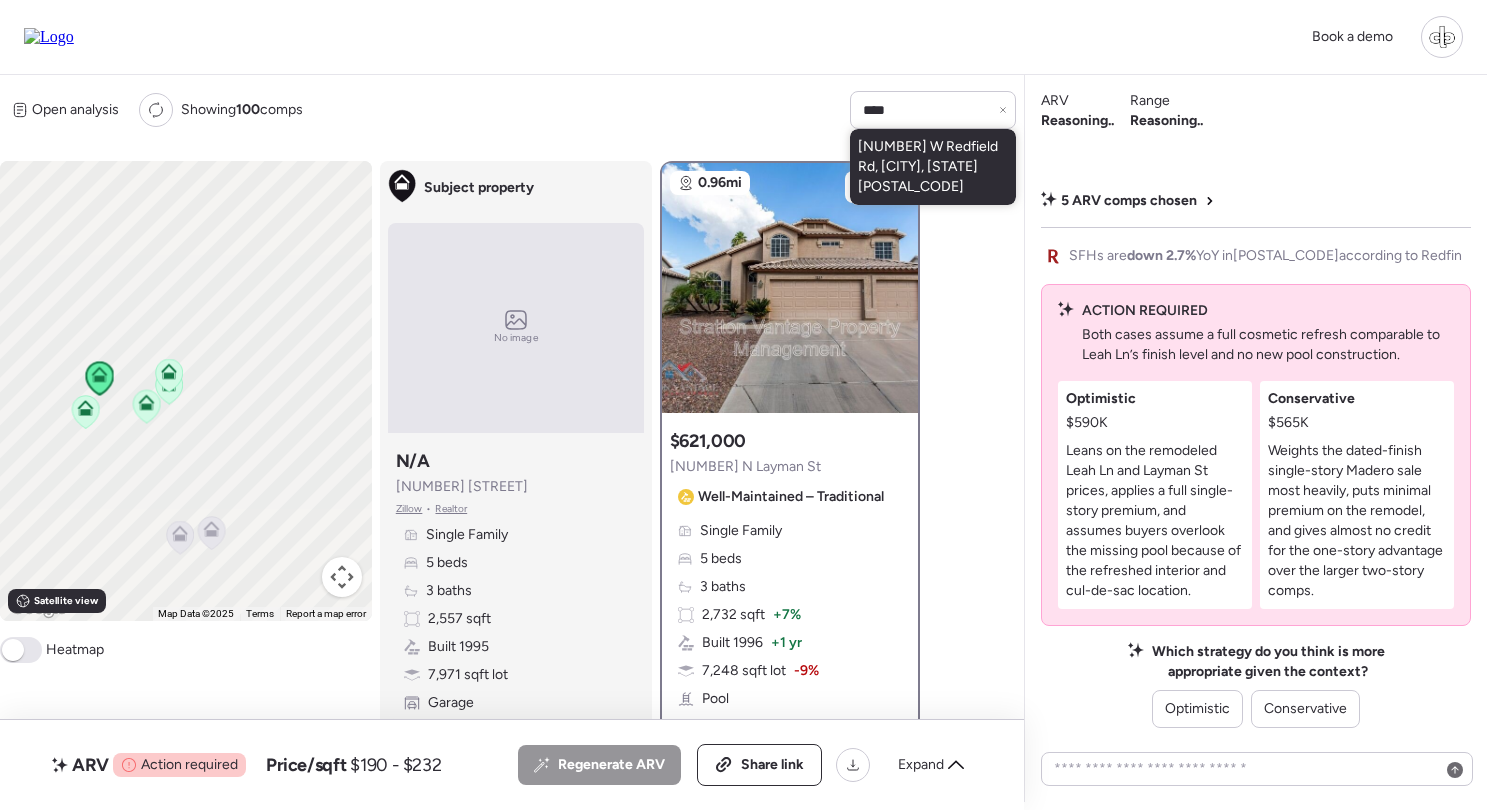 click on "1777 W Redfield Rd, Gilbert, AZ 85233" at bounding box center (933, 167) 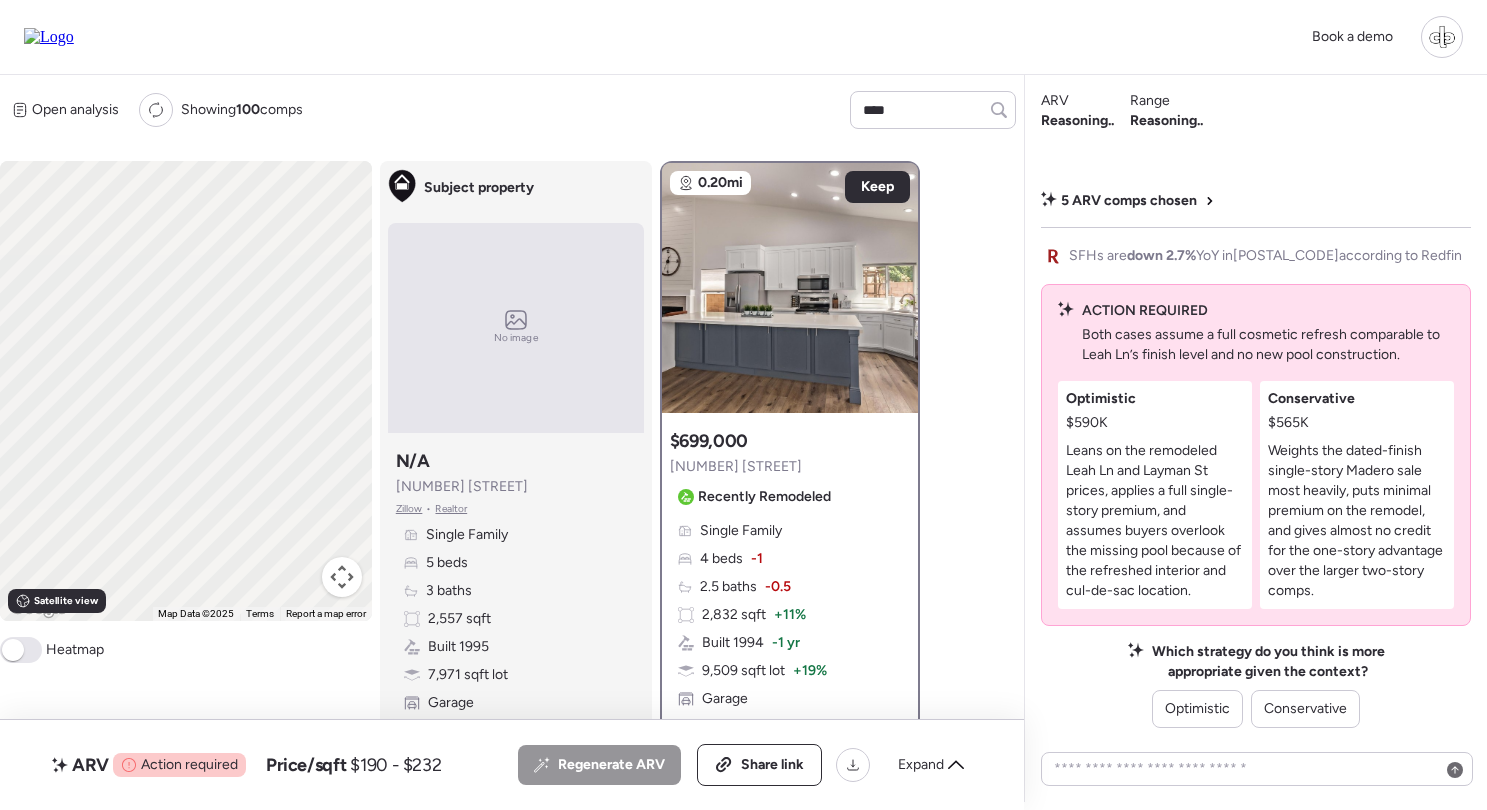 type 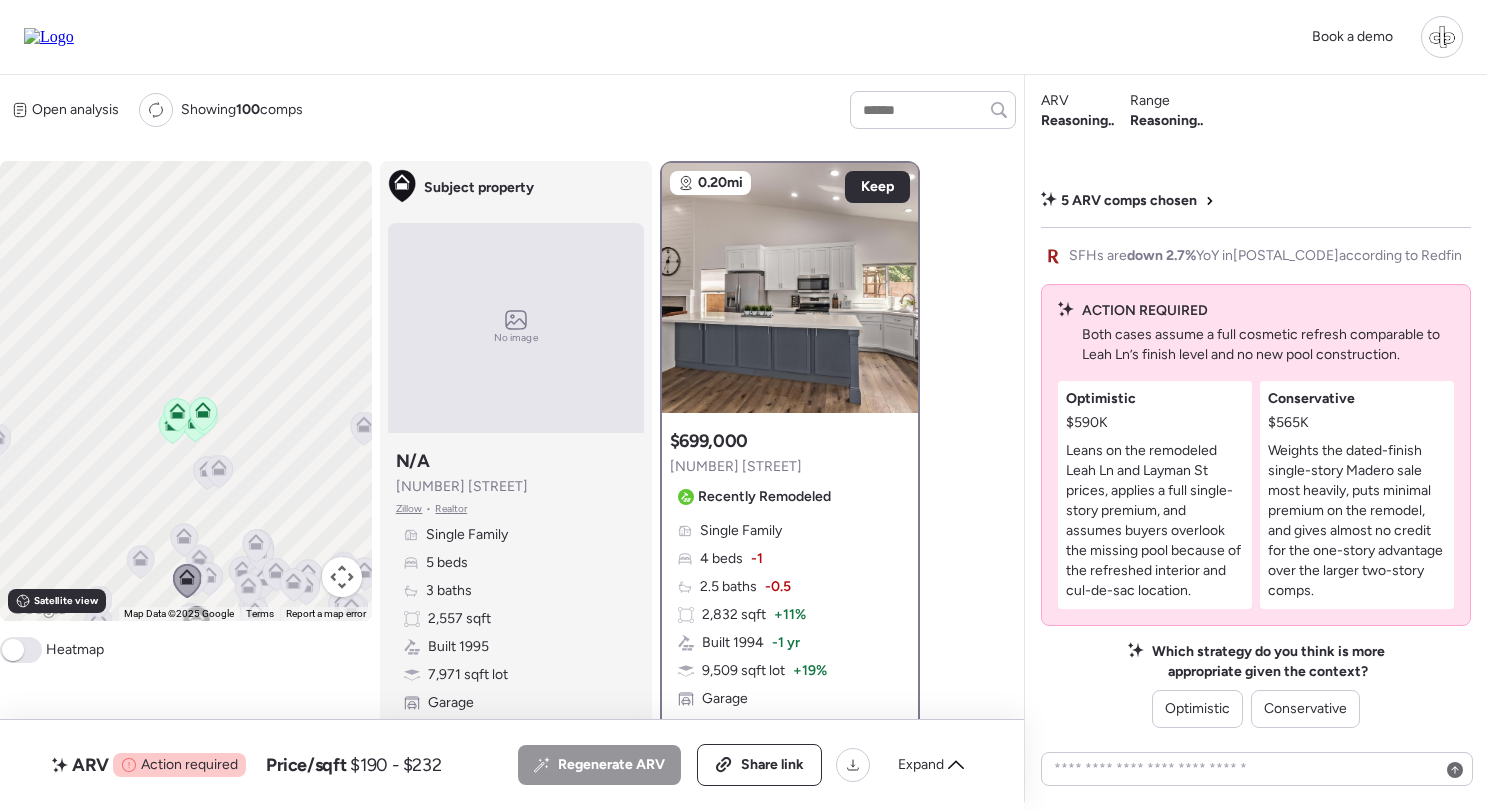 scroll, scrollTop: 351, scrollLeft: 0, axis: vertical 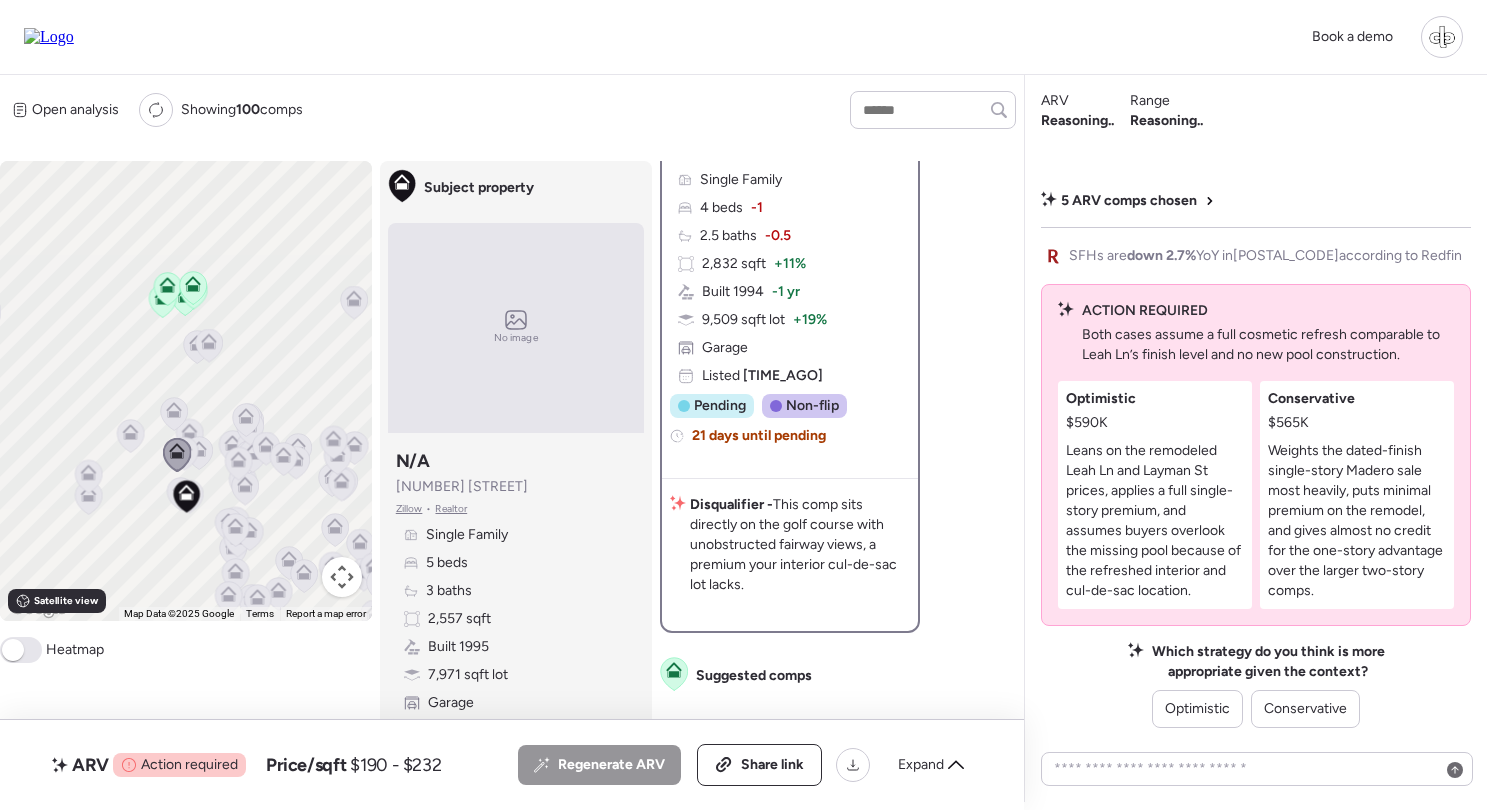 drag, startPoint x: 157, startPoint y: 513, endPoint x: 148, endPoint y: 393, distance: 120.33703 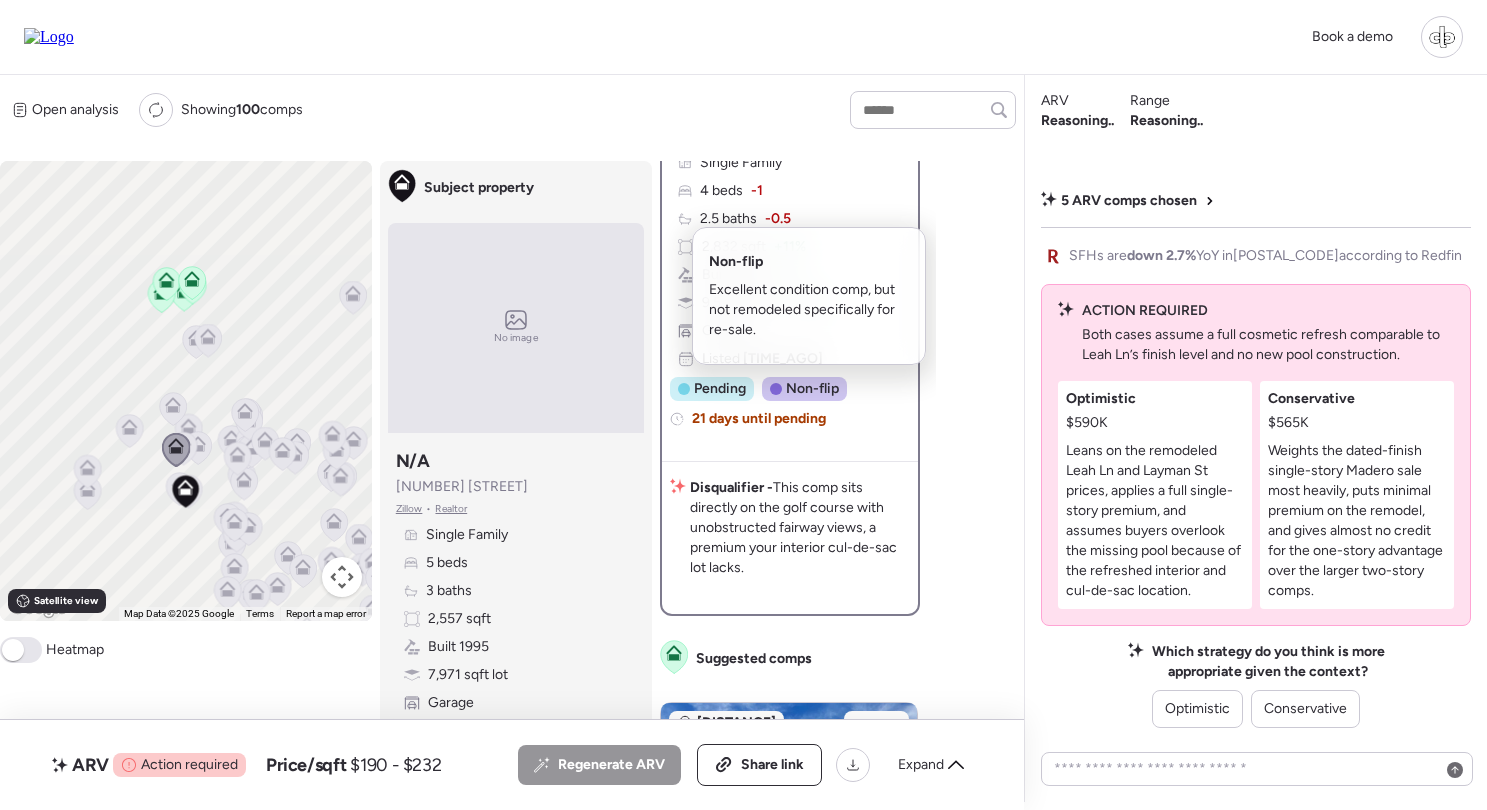 scroll, scrollTop: 369, scrollLeft: 0, axis: vertical 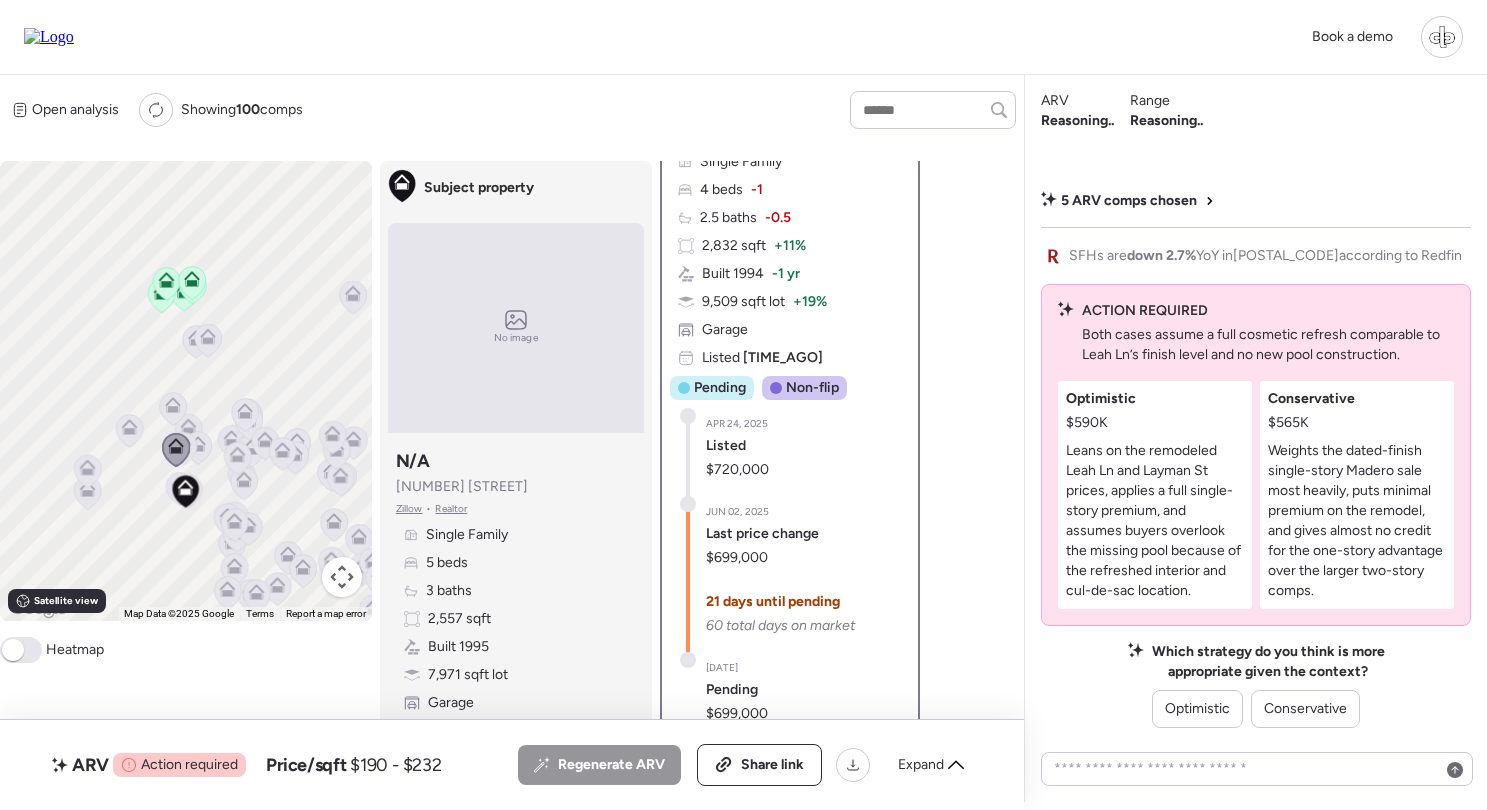 click on "Open analysis Re-run report Showing  100  comps Comps list Analysis To navigate, press the arrow keys. To activate drag with keyboard, press Alt + Enter. Once in keyboard drag state, use the arrow keys to move the marker. To complete the drag, press the Enter key. To cancel, press Escape. Keyboard shortcuts Map Data Map Data ©2025 Google Map data ©2025 Google 500 m  Click to toggle between metric and imperial units Terms Report a map error Satellite view A B+ B B- C+ C C- D Heatmap Subject property No image Subject property N/A 1732 W Commerce Ave Zillow • Realtor Single Family 5 beds 3 baths 2,557 sqft Built 1995 7,971 sqft lot Garage 0.20mi Keep $699,000 1777 W Redfield Rd Recently Remodeled Single Family 4 beds -1 2.5 baths -0.5 2,832 sqft + 11% Built 1994 -1 yr 9,509 sqft lot + 19% Garage Listed   79 days ago Pending Non-flip Non-flip Excellent condition comp, but not remodeled specifically for re-sale. 21 days until pending Apr 24, 2025 Listed $720,000 Jun 02, 2025 Last price change $699,000 Pending" at bounding box center (508, 441) 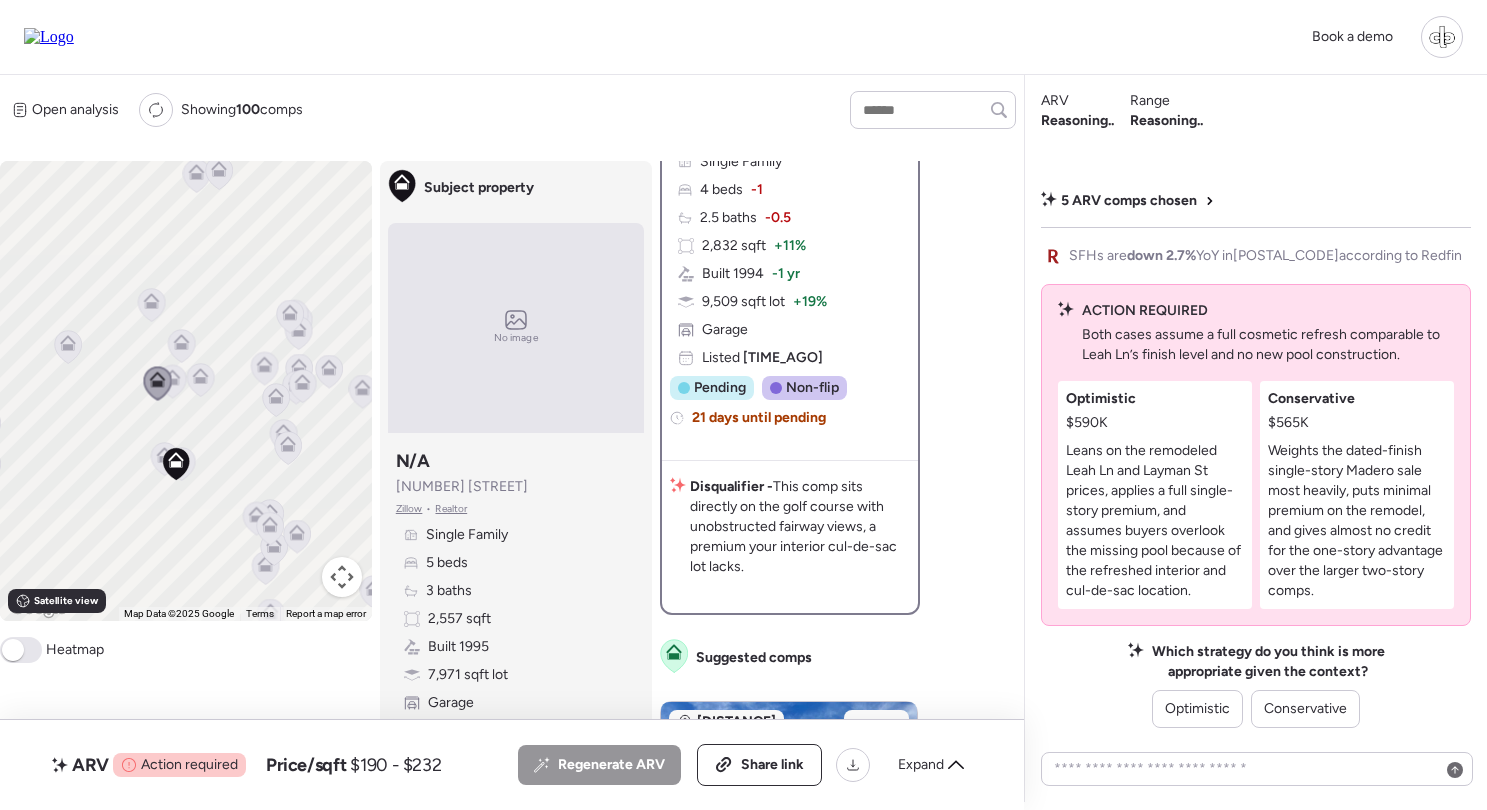 drag, startPoint x: 142, startPoint y: 573, endPoint x: 115, endPoint y: 512, distance: 66.70832 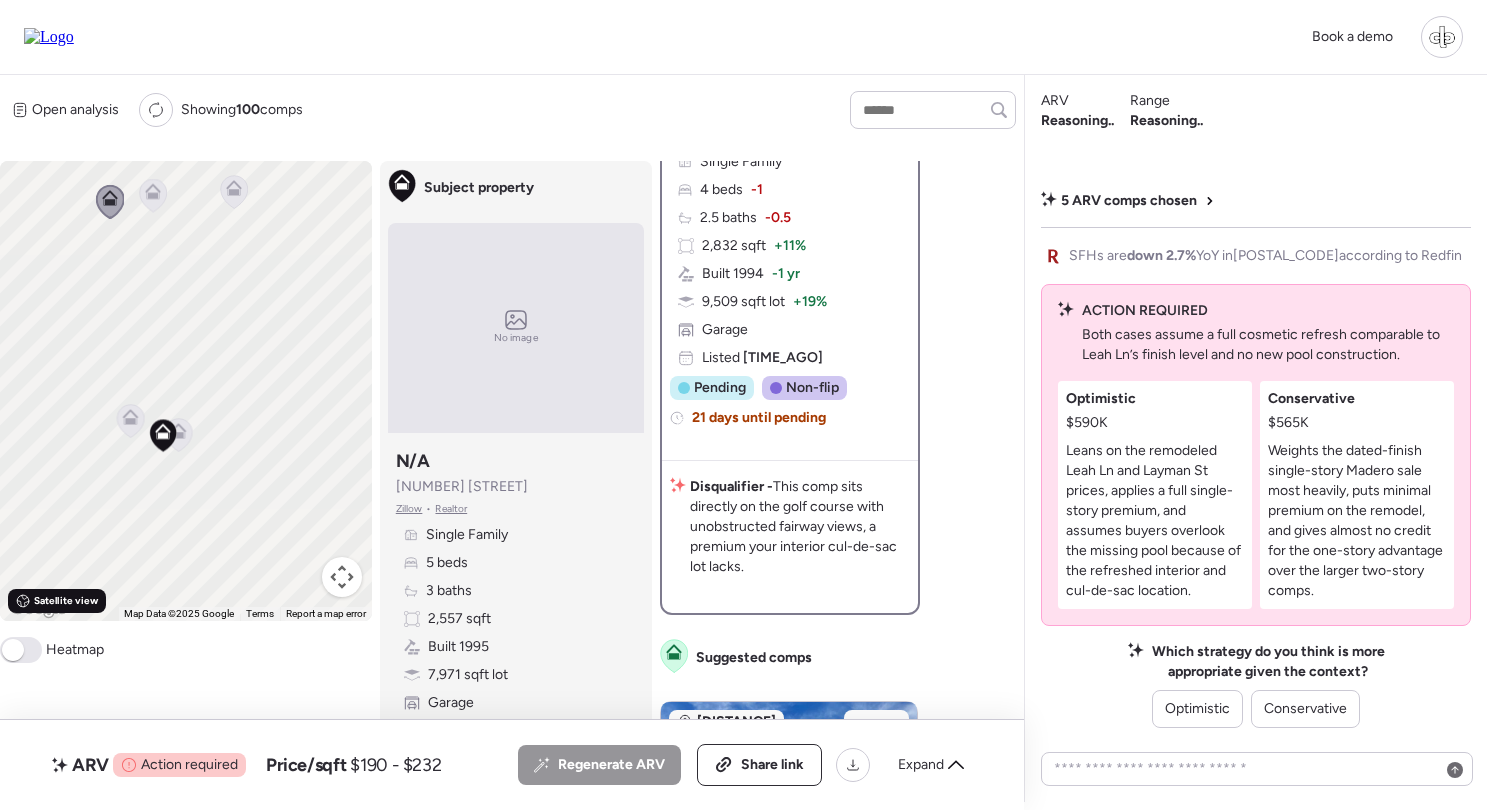 click on "Satellite view" at bounding box center (66, 601) 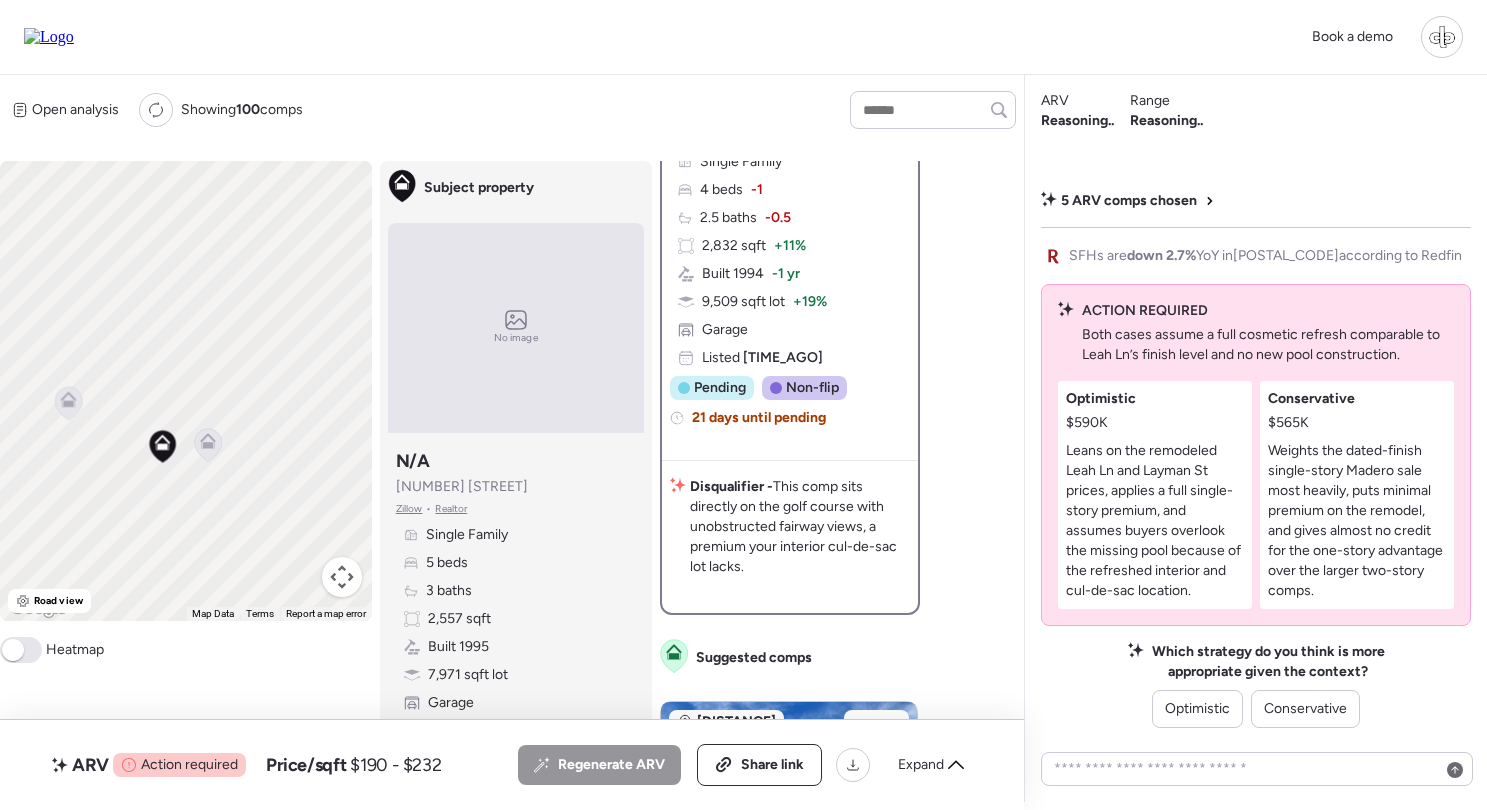 click at bounding box center [38, 608] 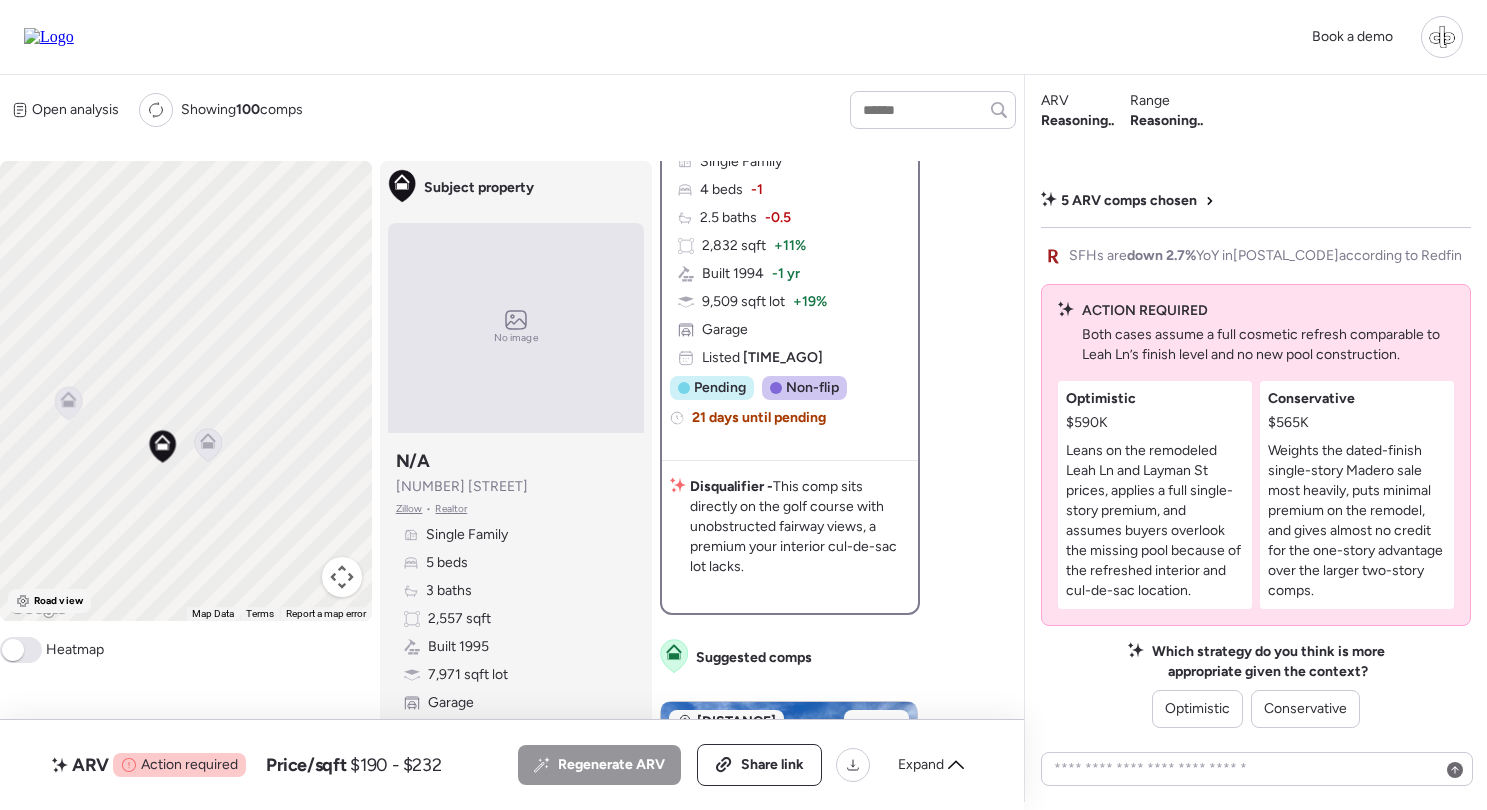 click on "Road view" at bounding box center [58, 601] 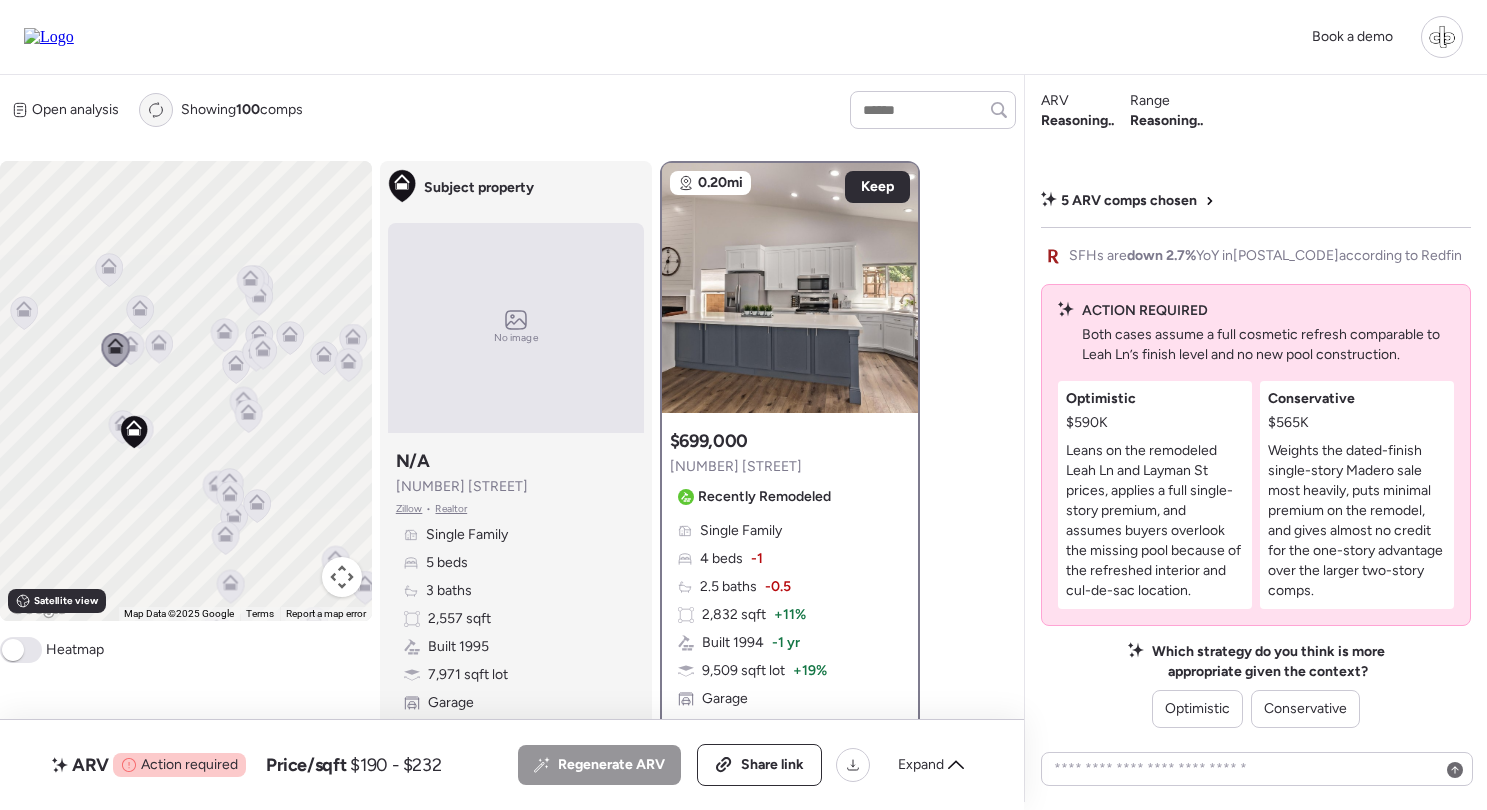 scroll, scrollTop: 0, scrollLeft: 0, axis: both 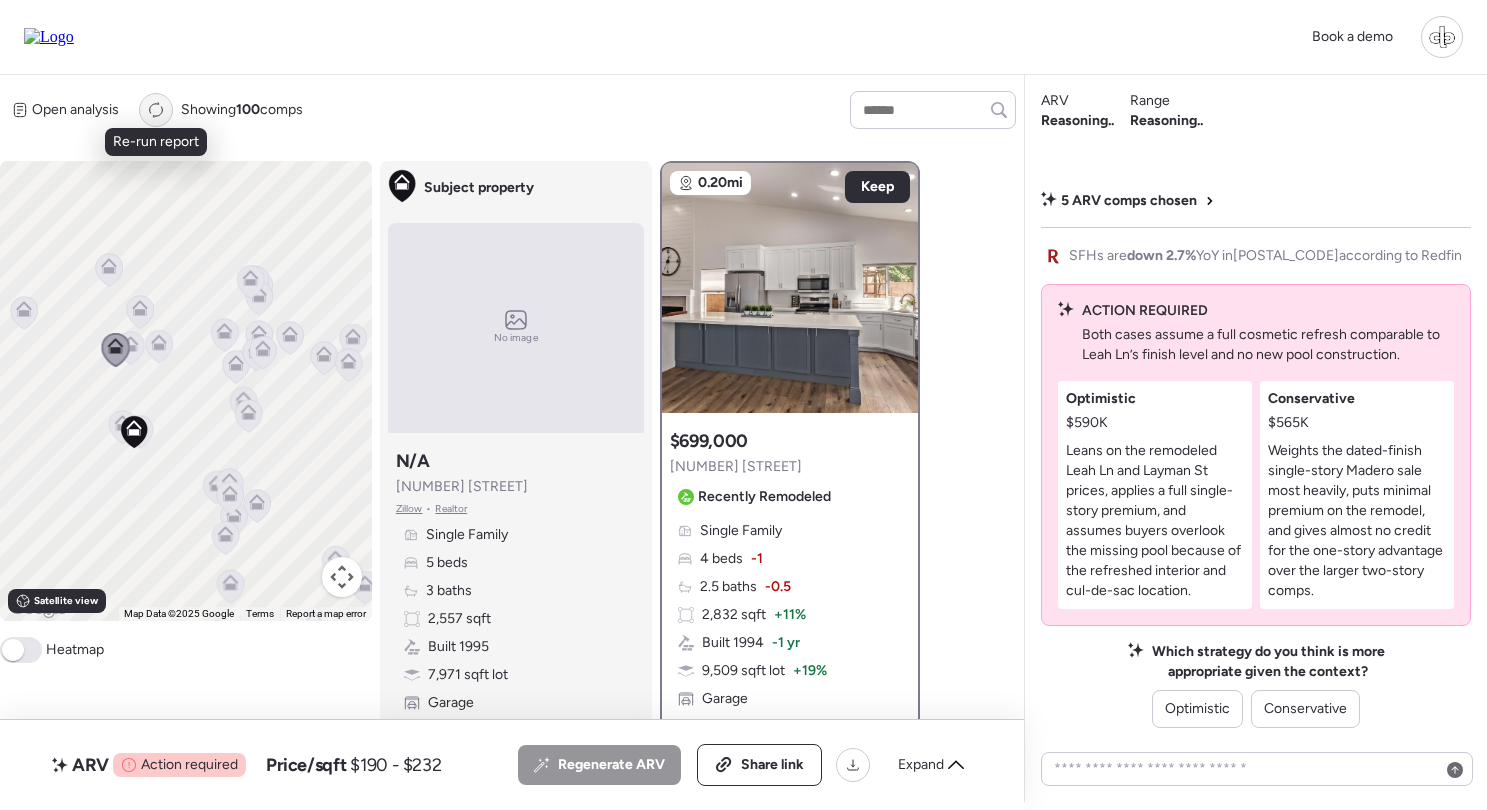 click 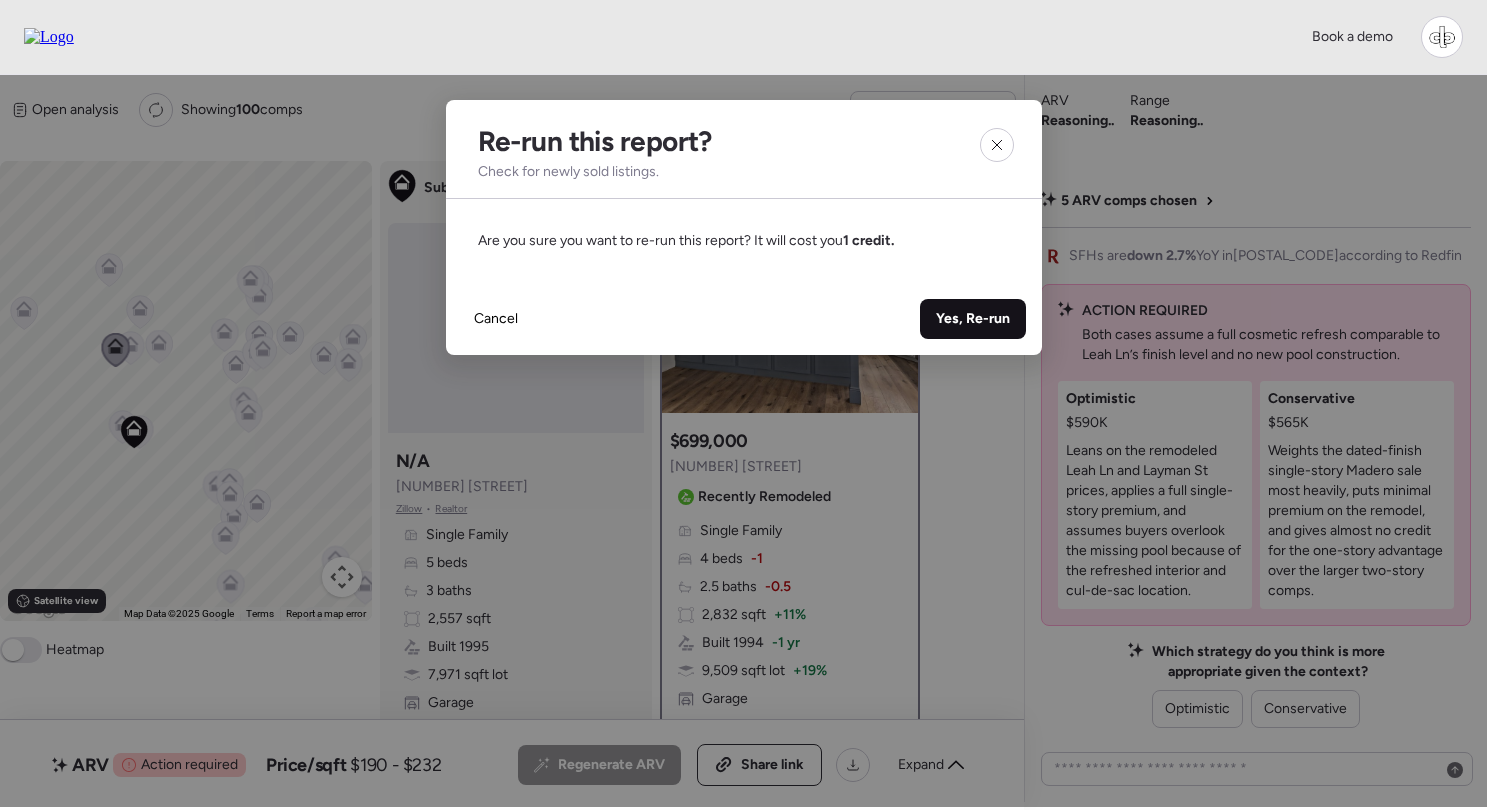 click on "Yes, Re-run" at bounding box center (973, 319) 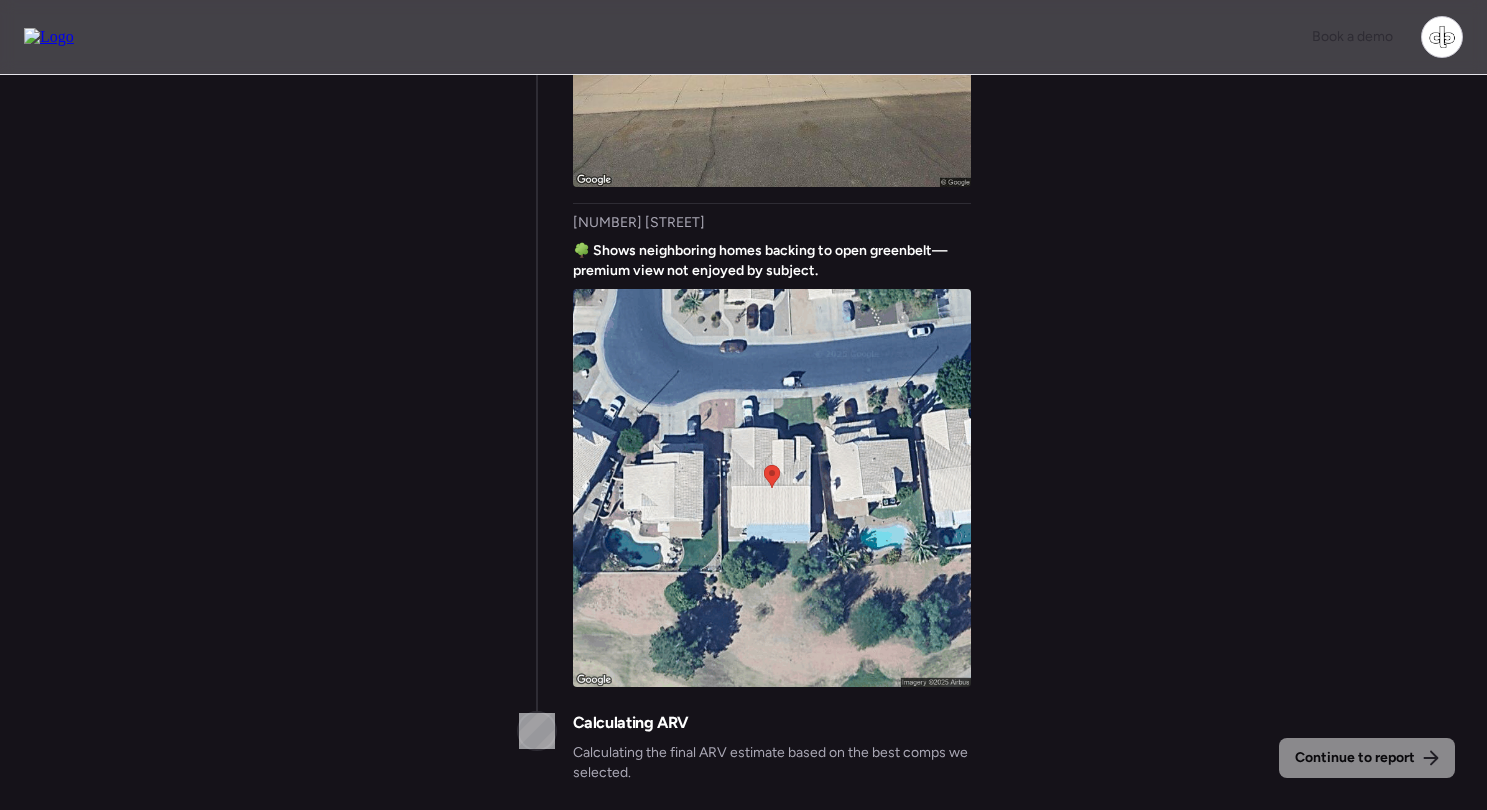 scroll, scrollTop: 0, scrollLeft: 0, axis: both 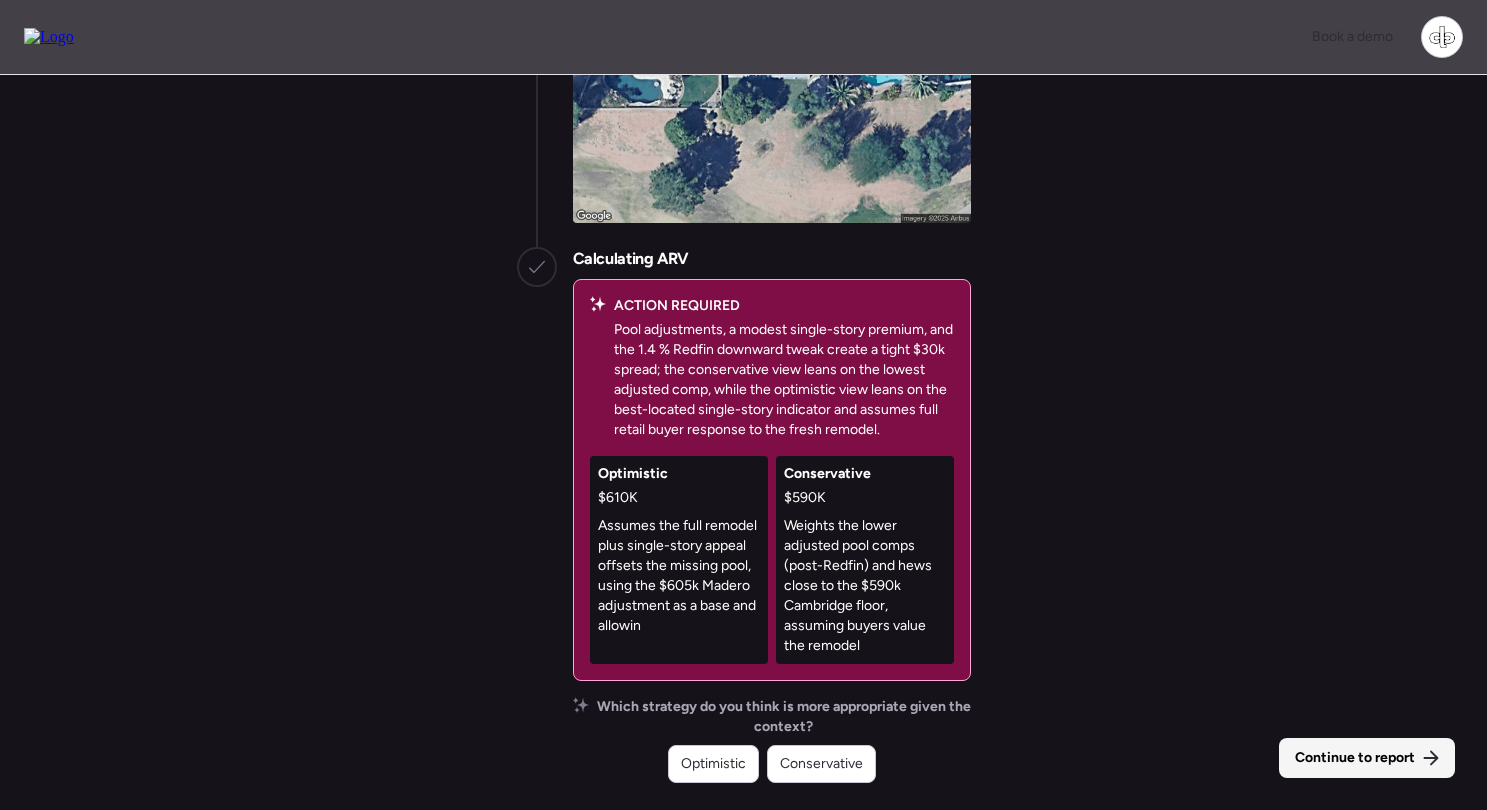 click on "Continue to report" at bounding box center [1355, 758] 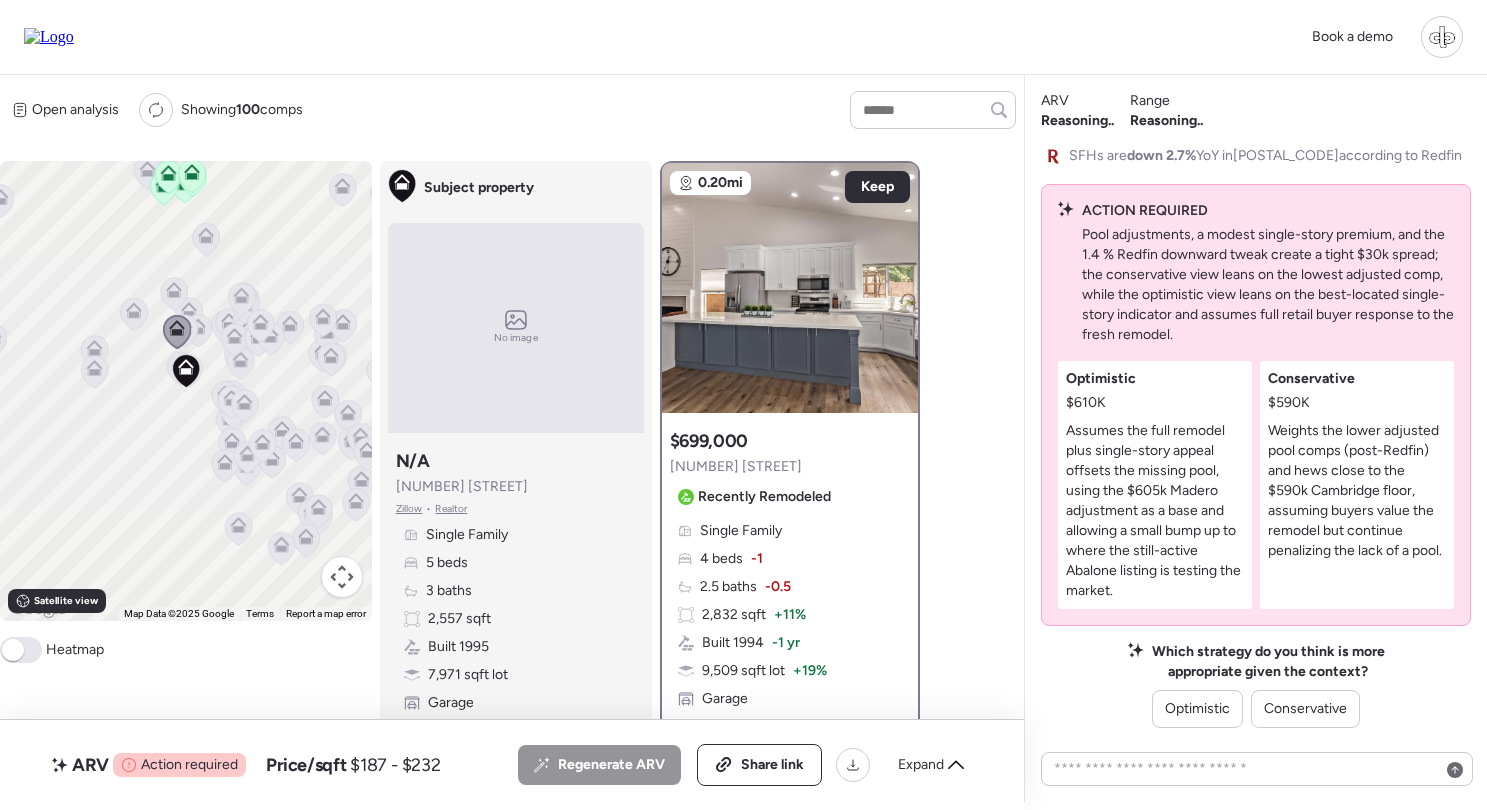 scroll, scrollTop: -1, scrollLeft: 0, axis: vertical 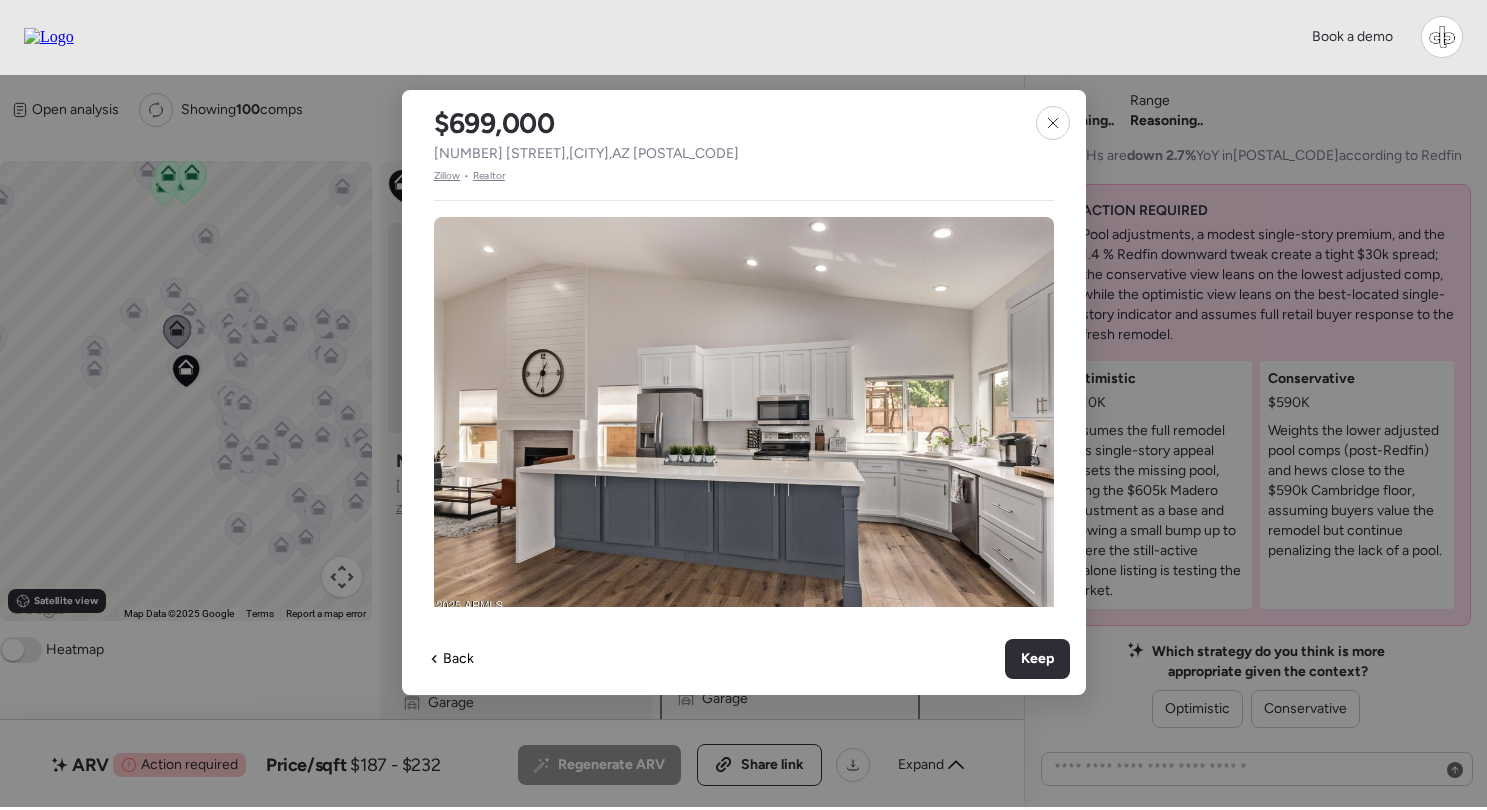 click on "$699,000 1777 W Redfield Rd ,  Gilbert ,  AZ   85233 Zillow • Realtor" at bounding box center (586, 137) 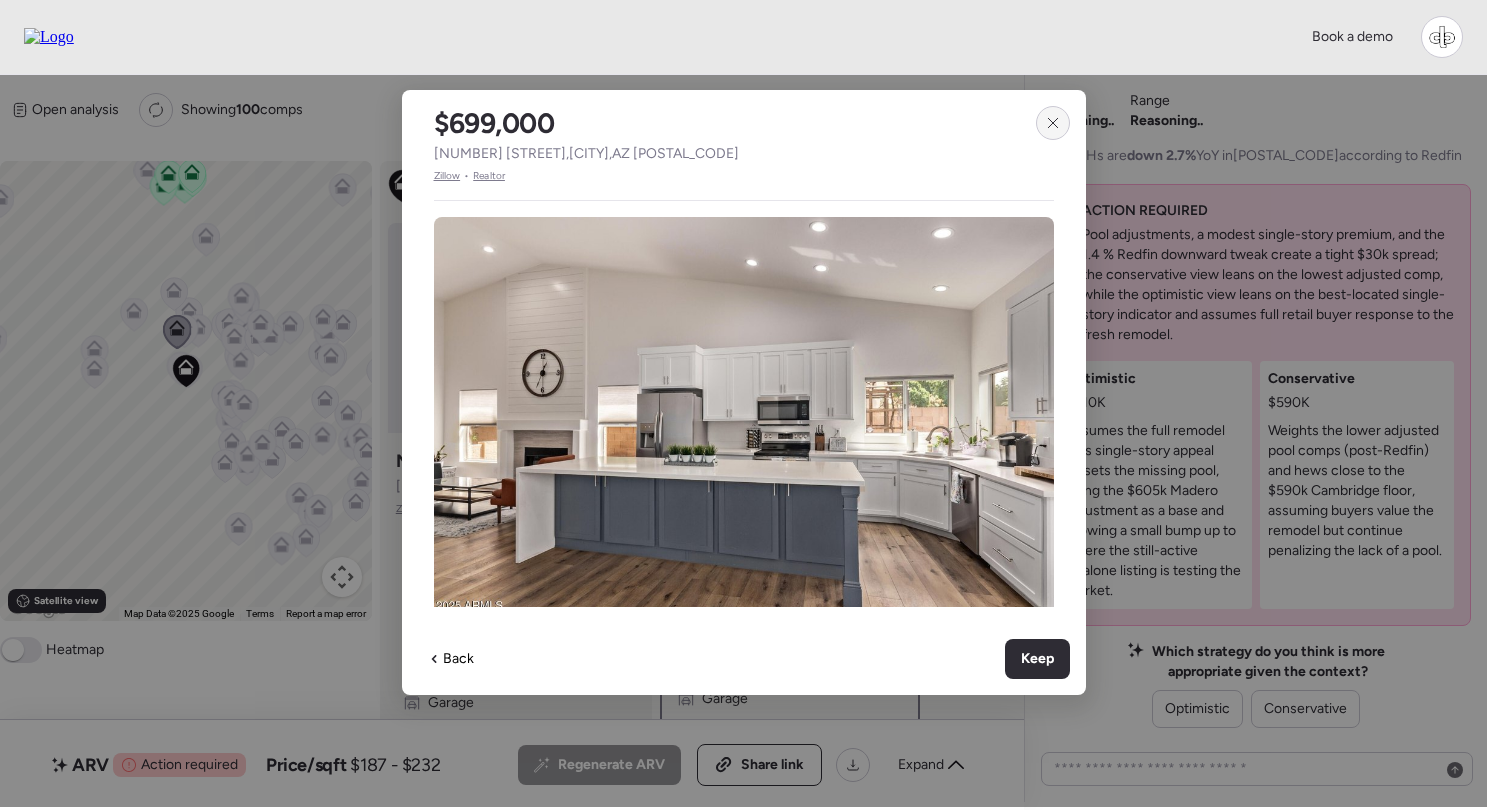click 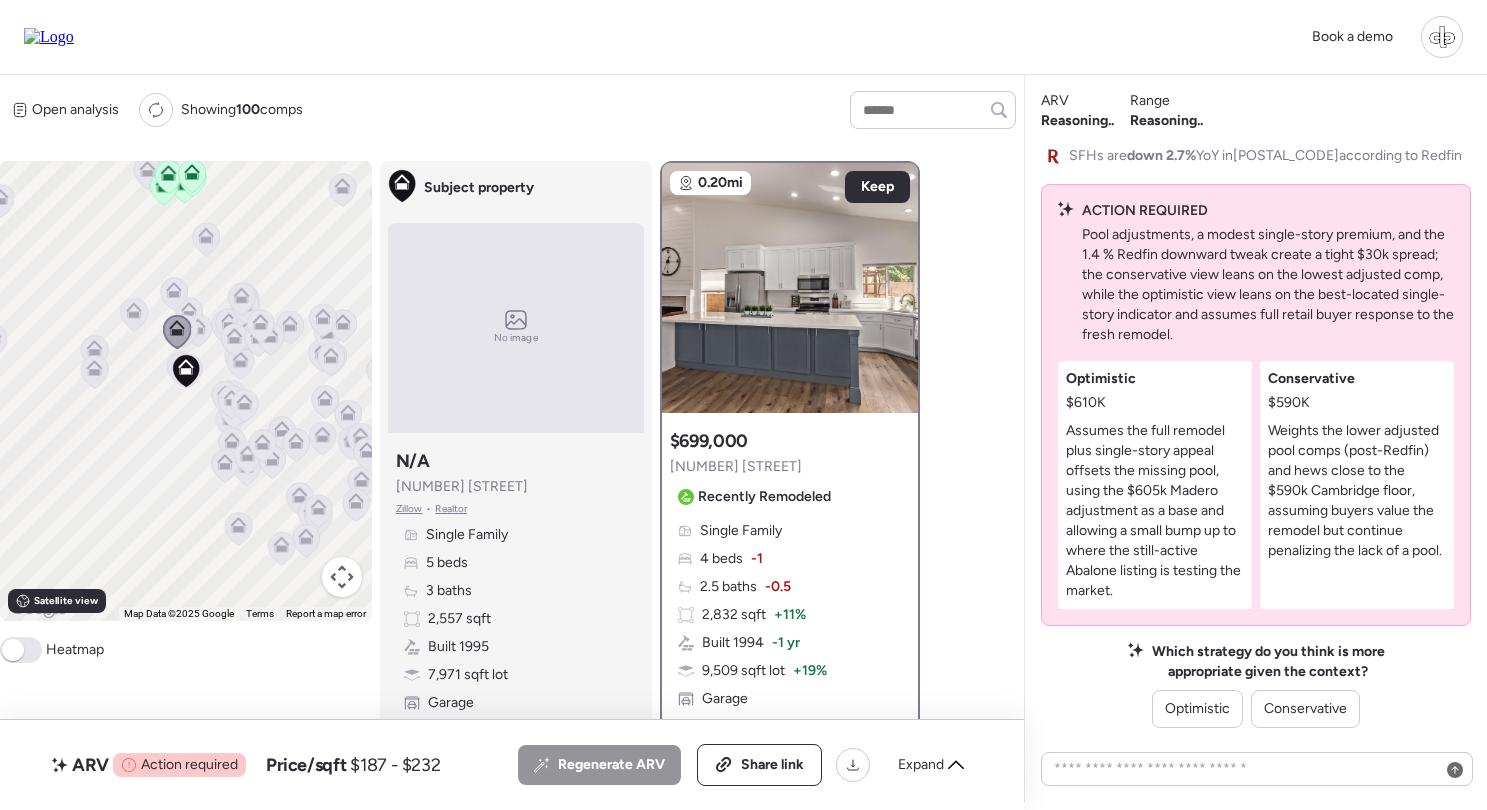 scroll, scrollTop: 0, scrollLeft: 0, axis: both 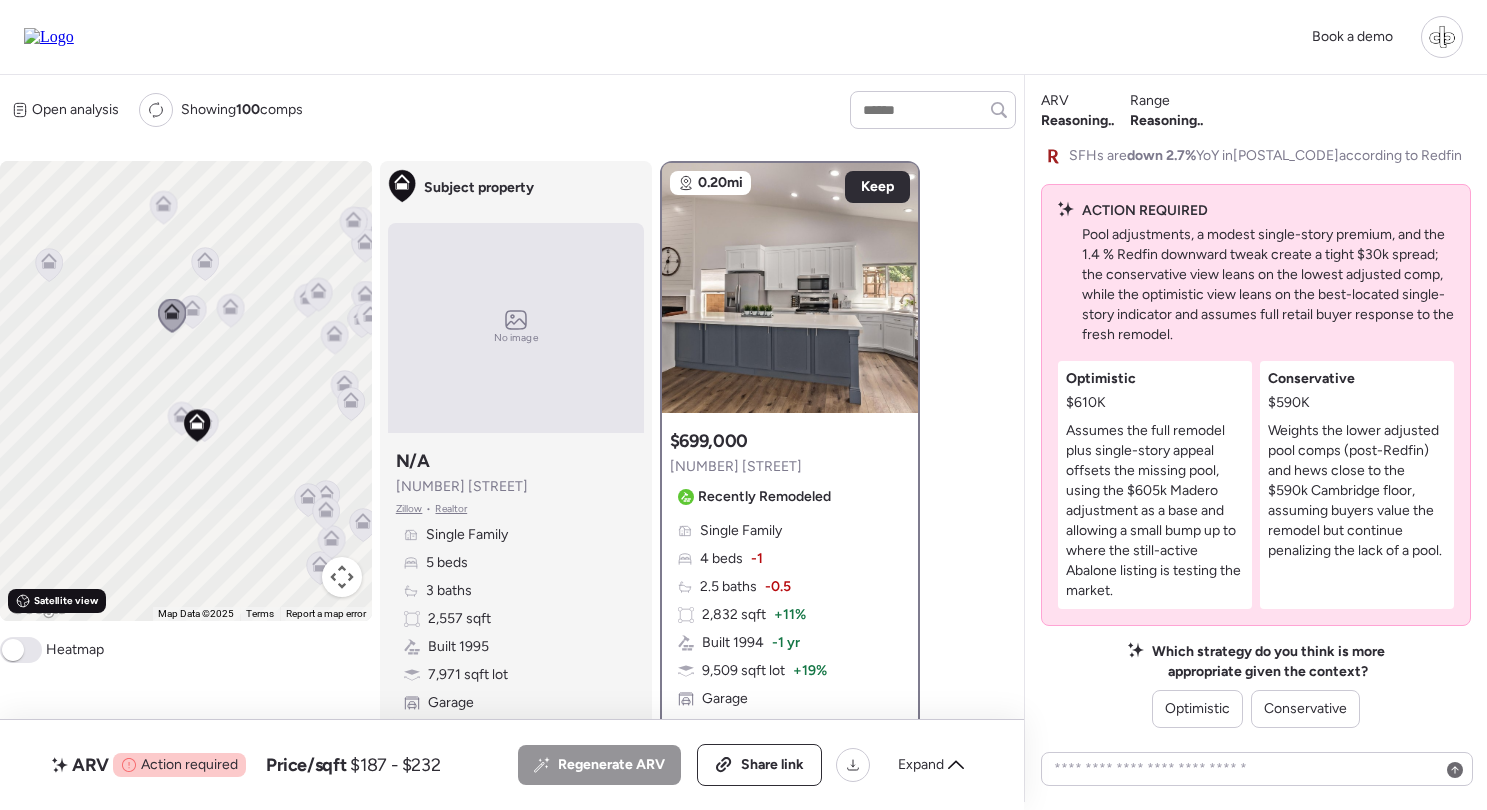 click on "Satellite view" at bounding box center (66, 601) 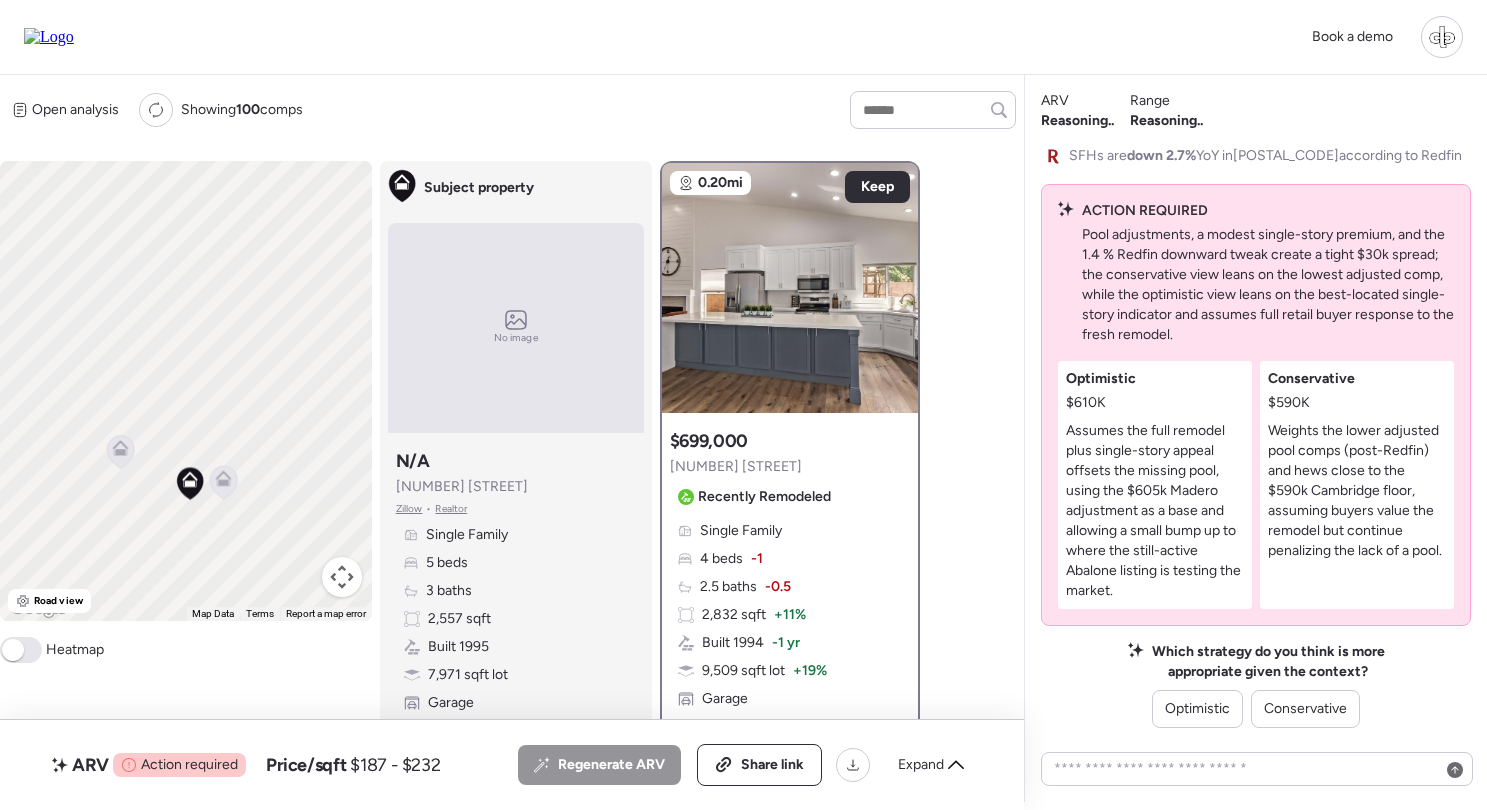 click 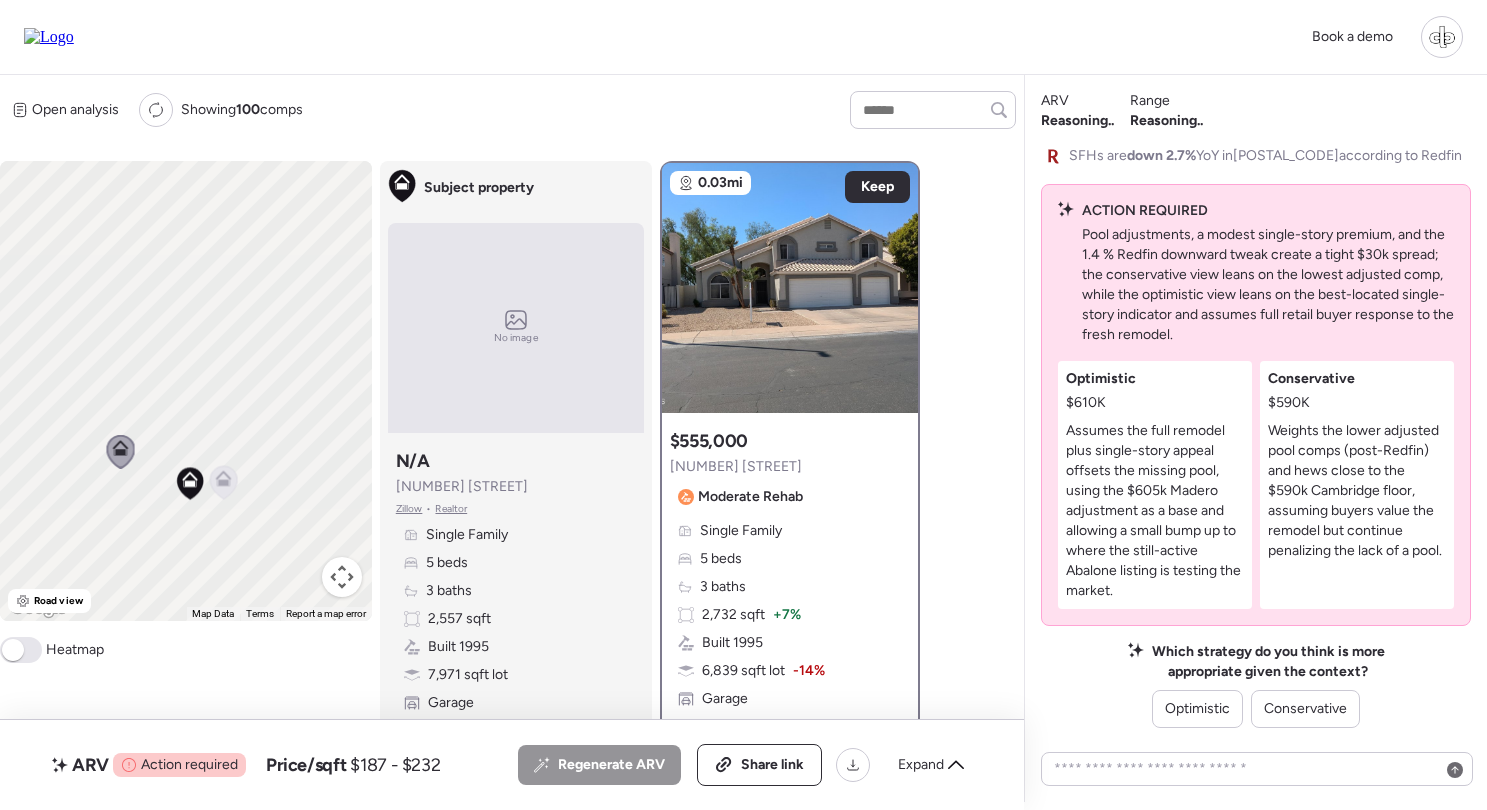 click 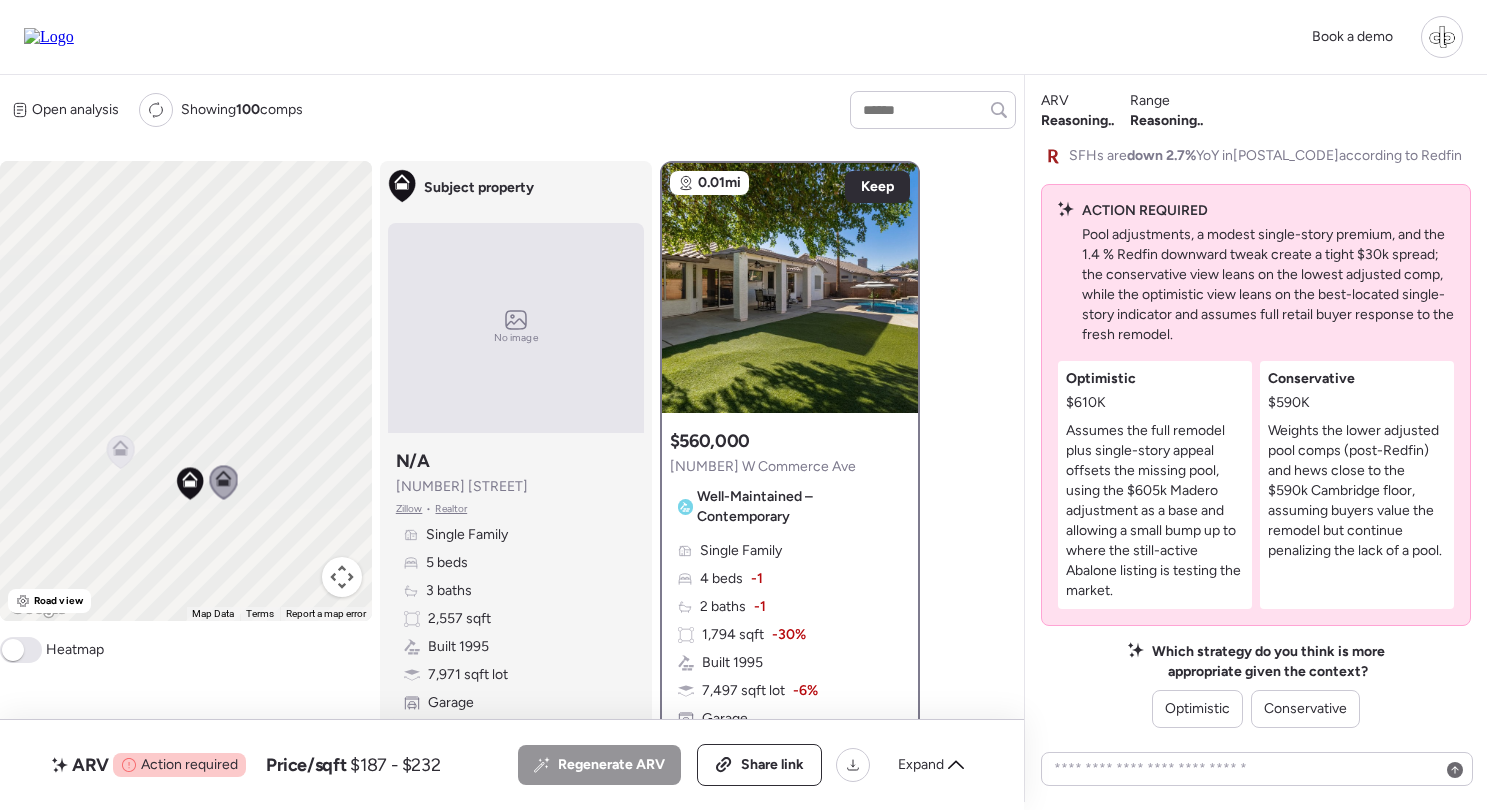 click 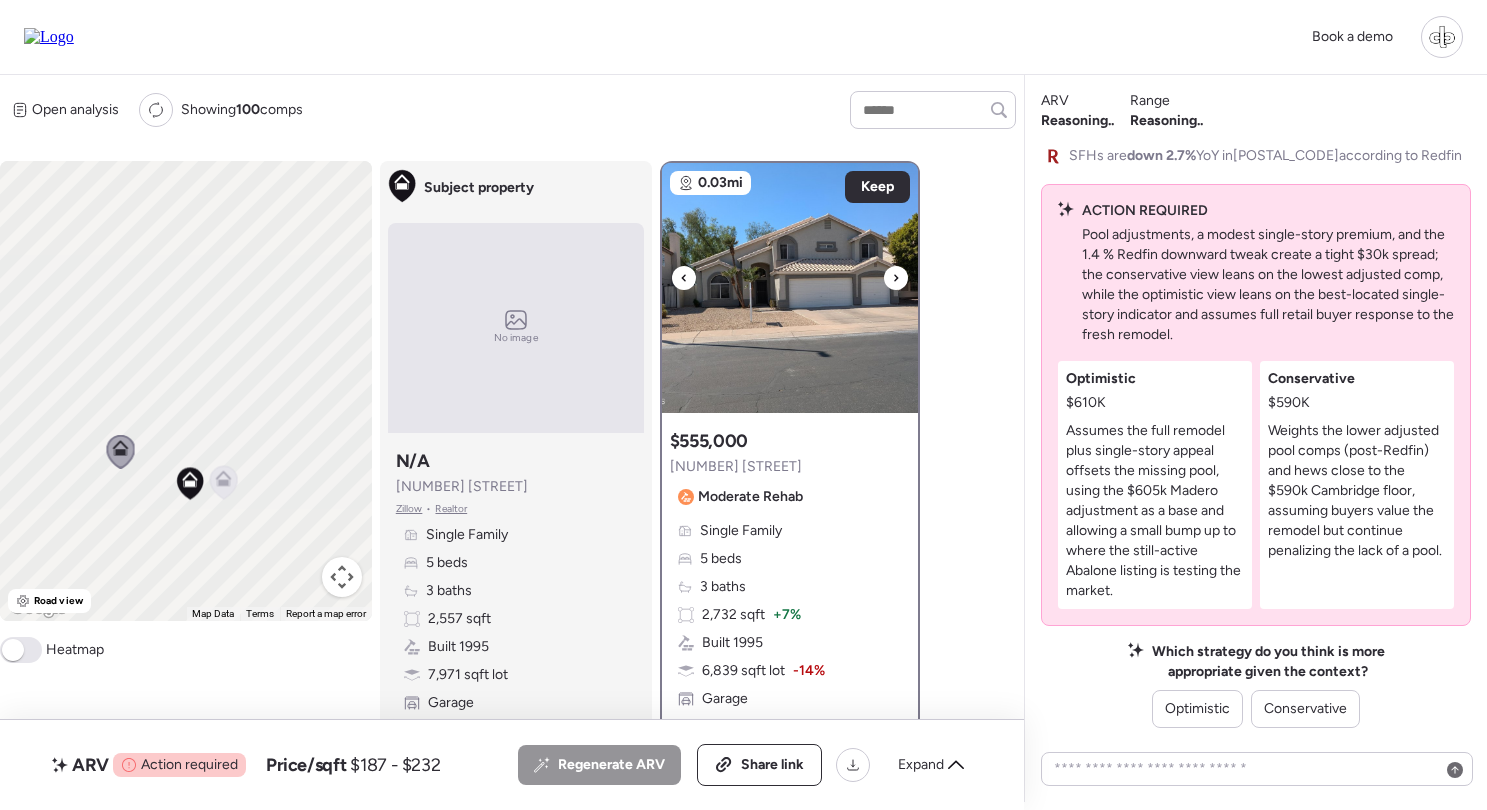 click at bounding box center (790, 288) 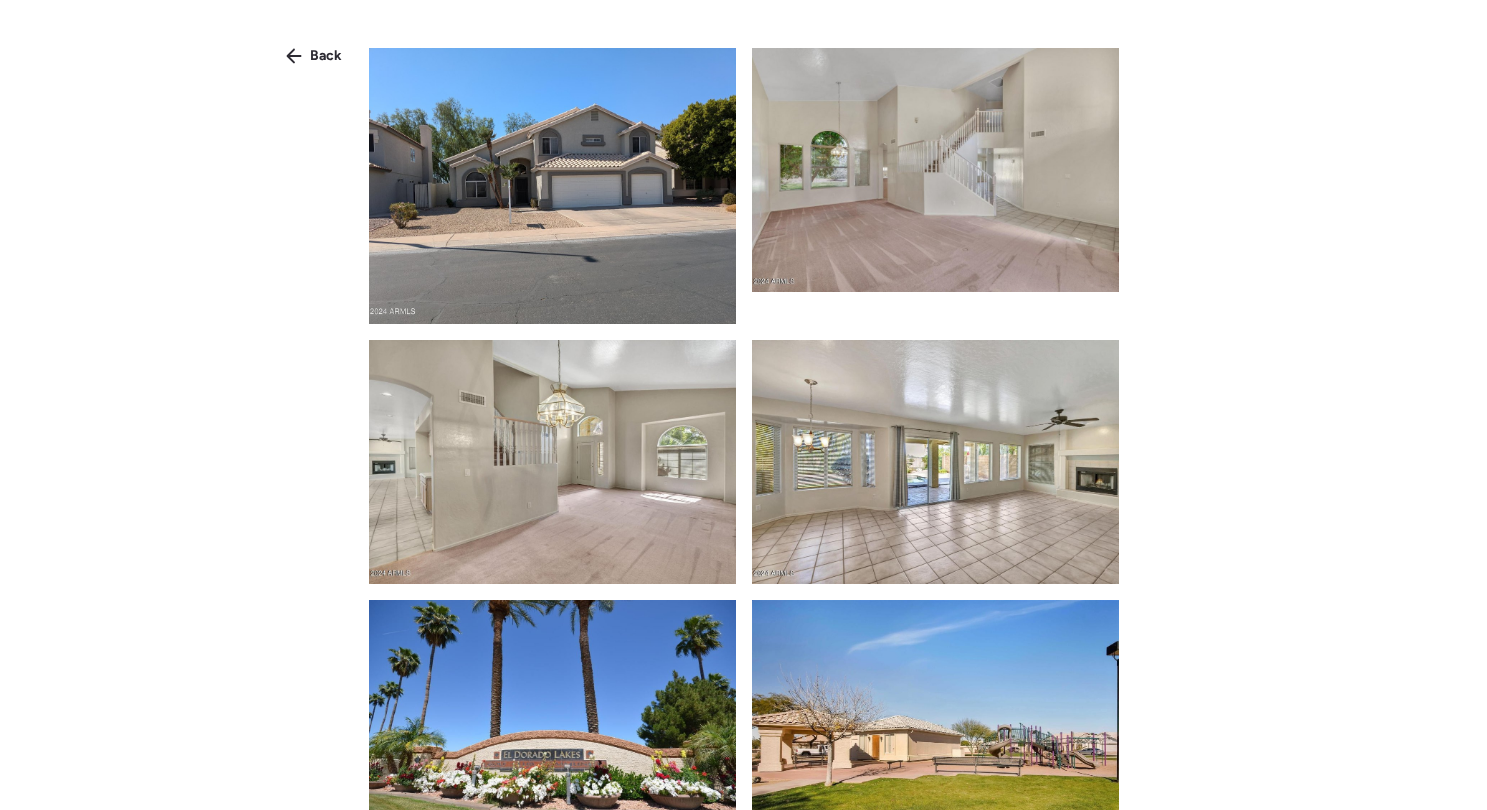 scroll, scrollTop: 937, scrollLeft: 0, axis: vertical 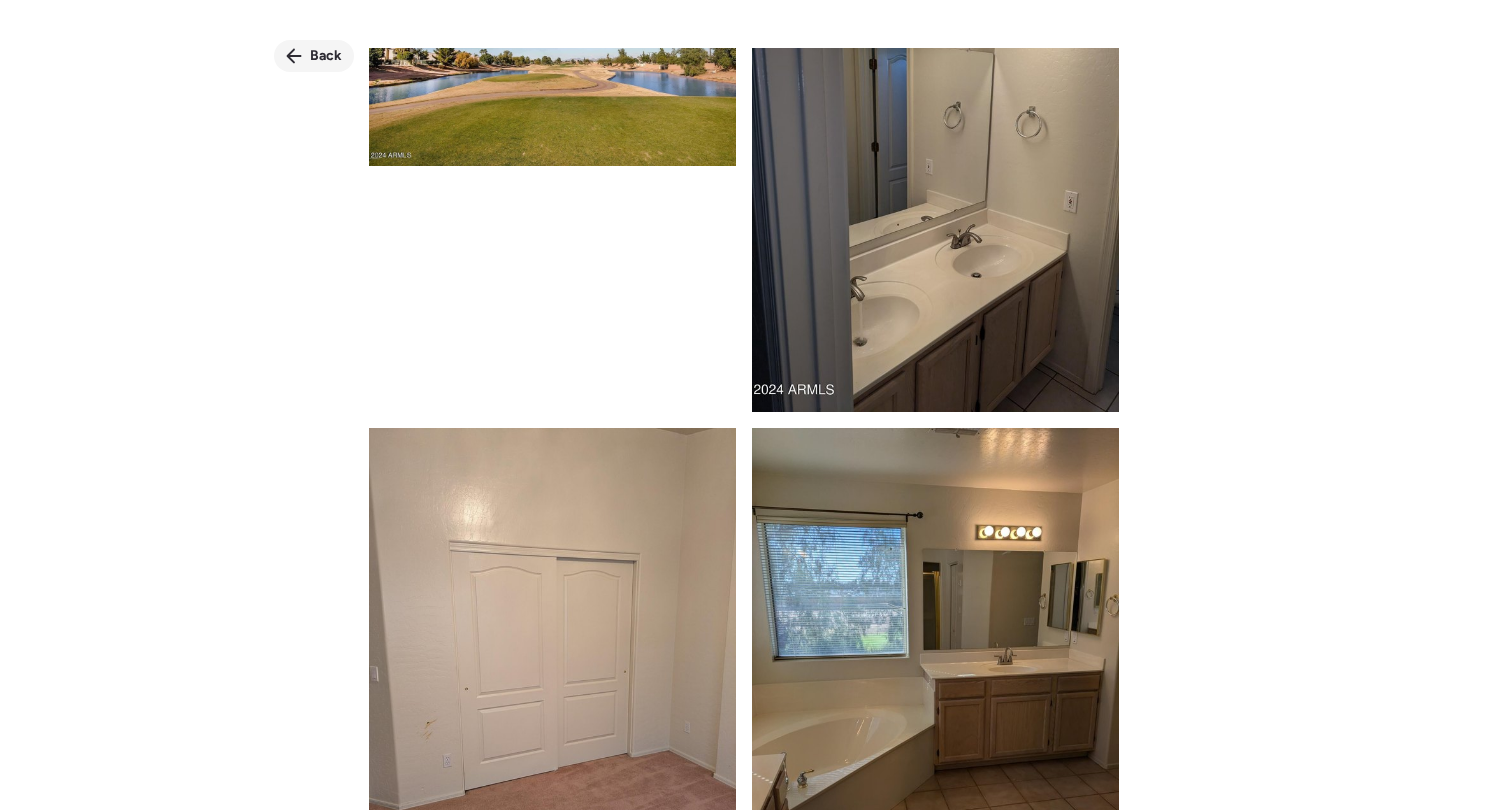 click on "Back" at bounding box center [326, 56] 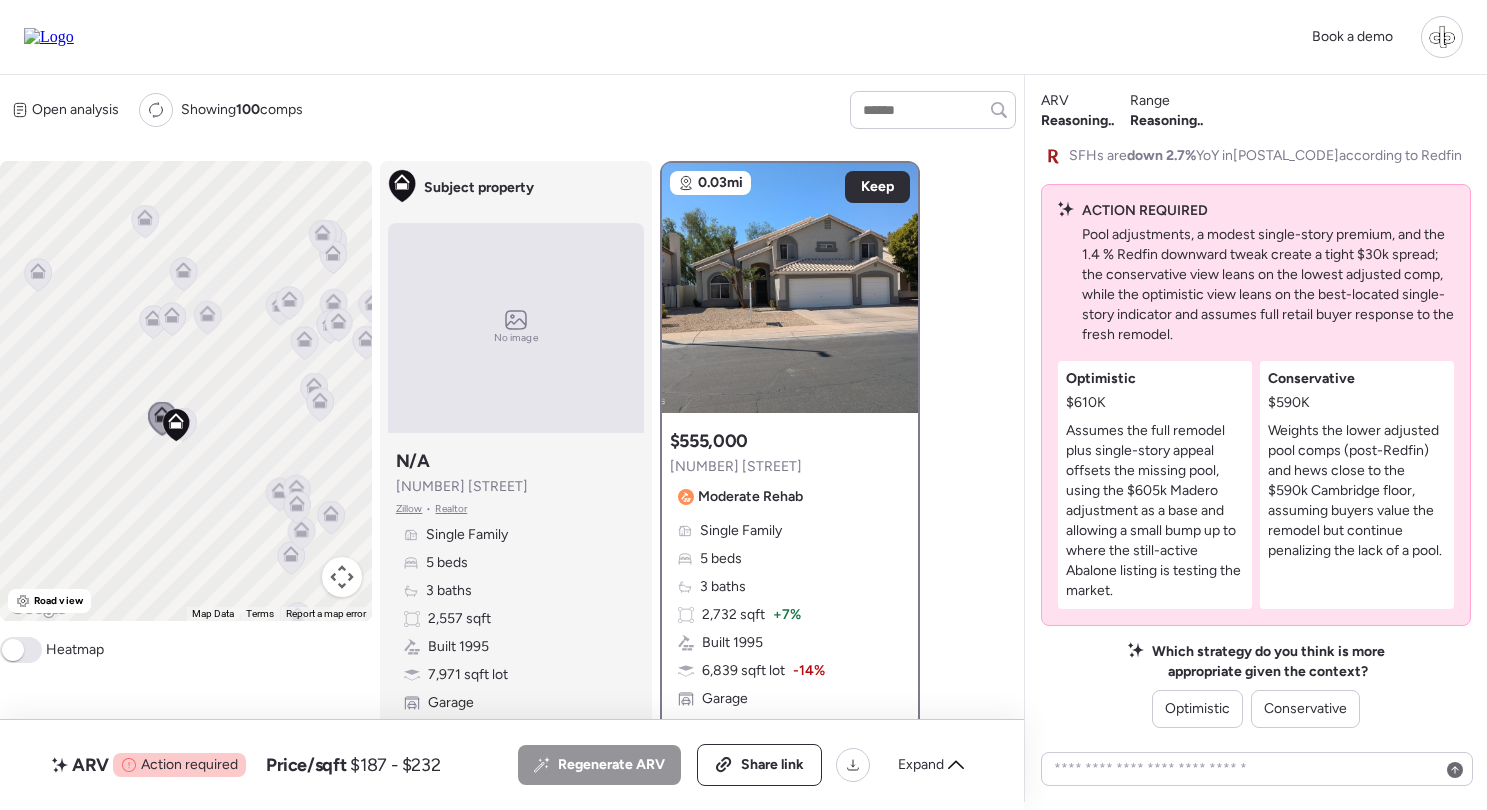 click 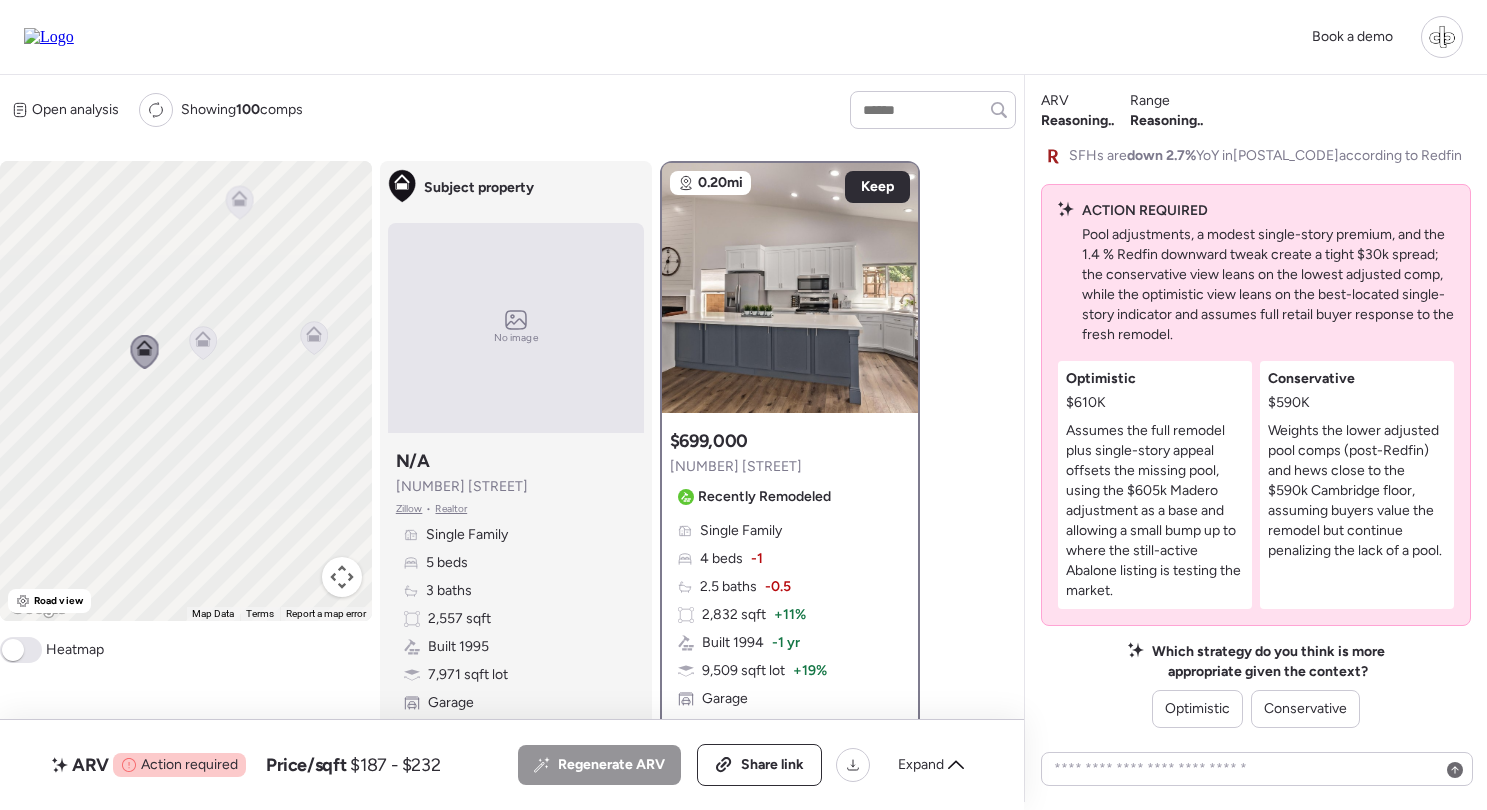 click 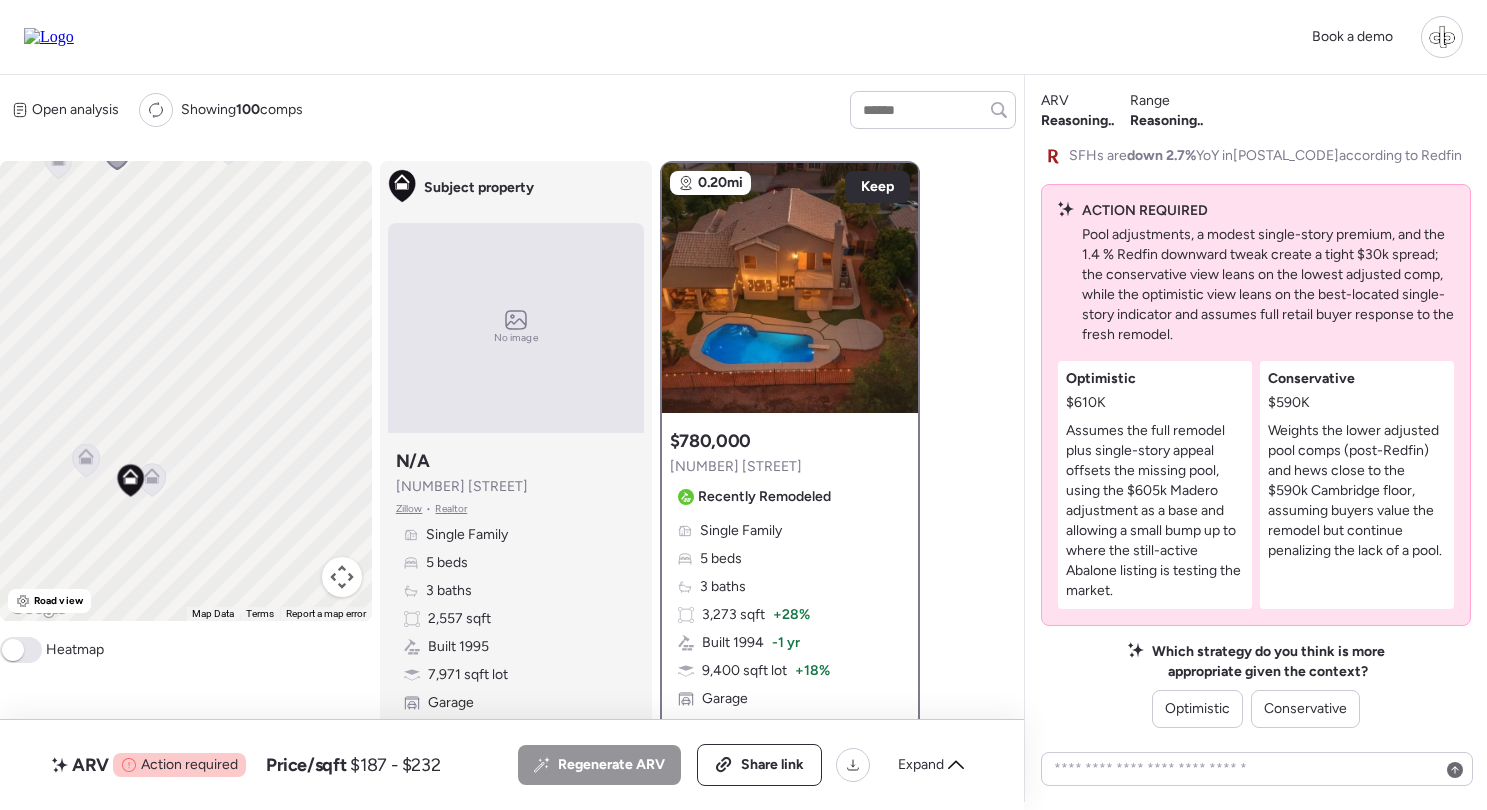 drag, startPoint x: 267, startPoint y: 413, endPoint x: 175, endPoint y: 211, distance: 221.96396 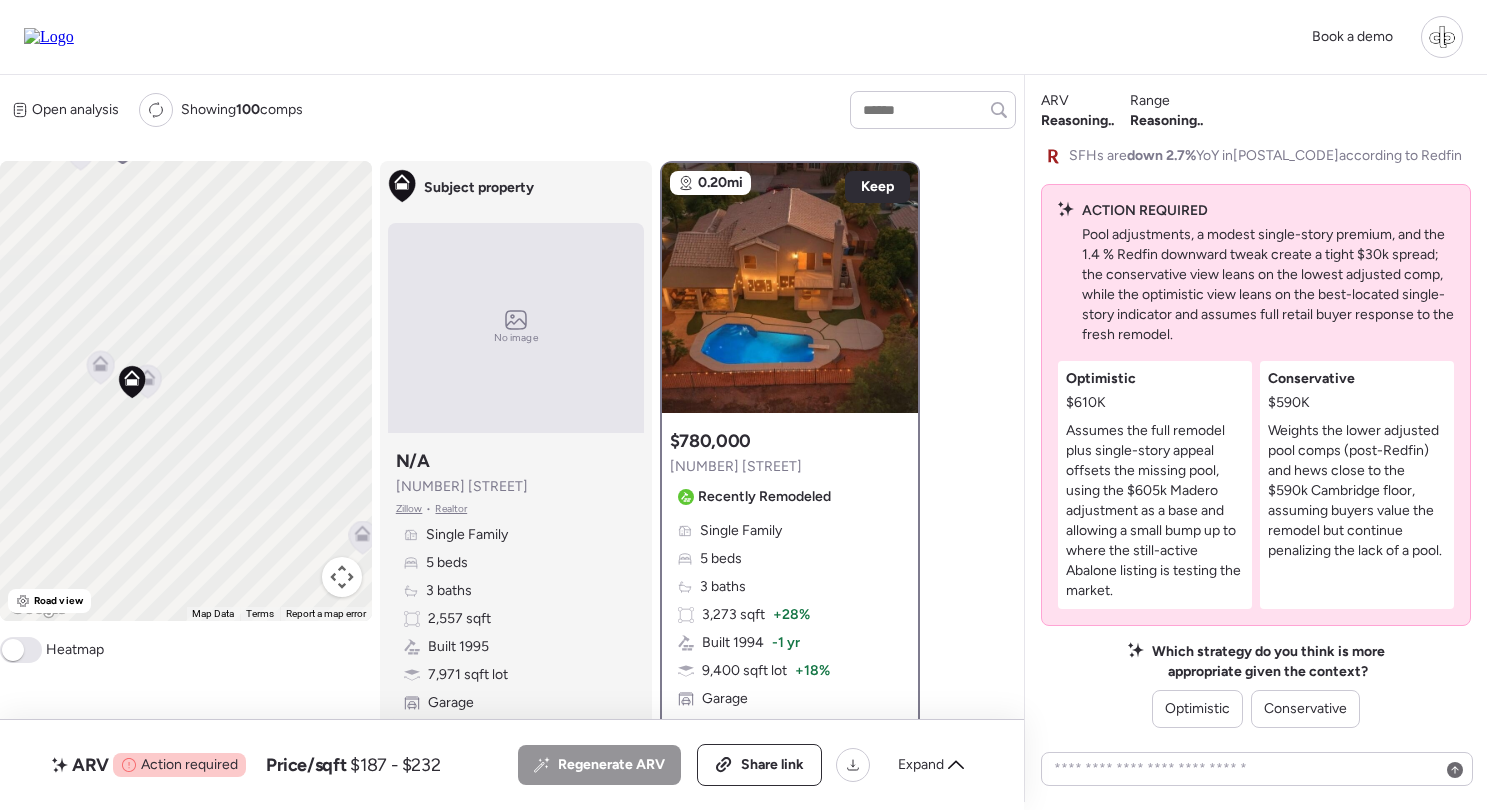 click 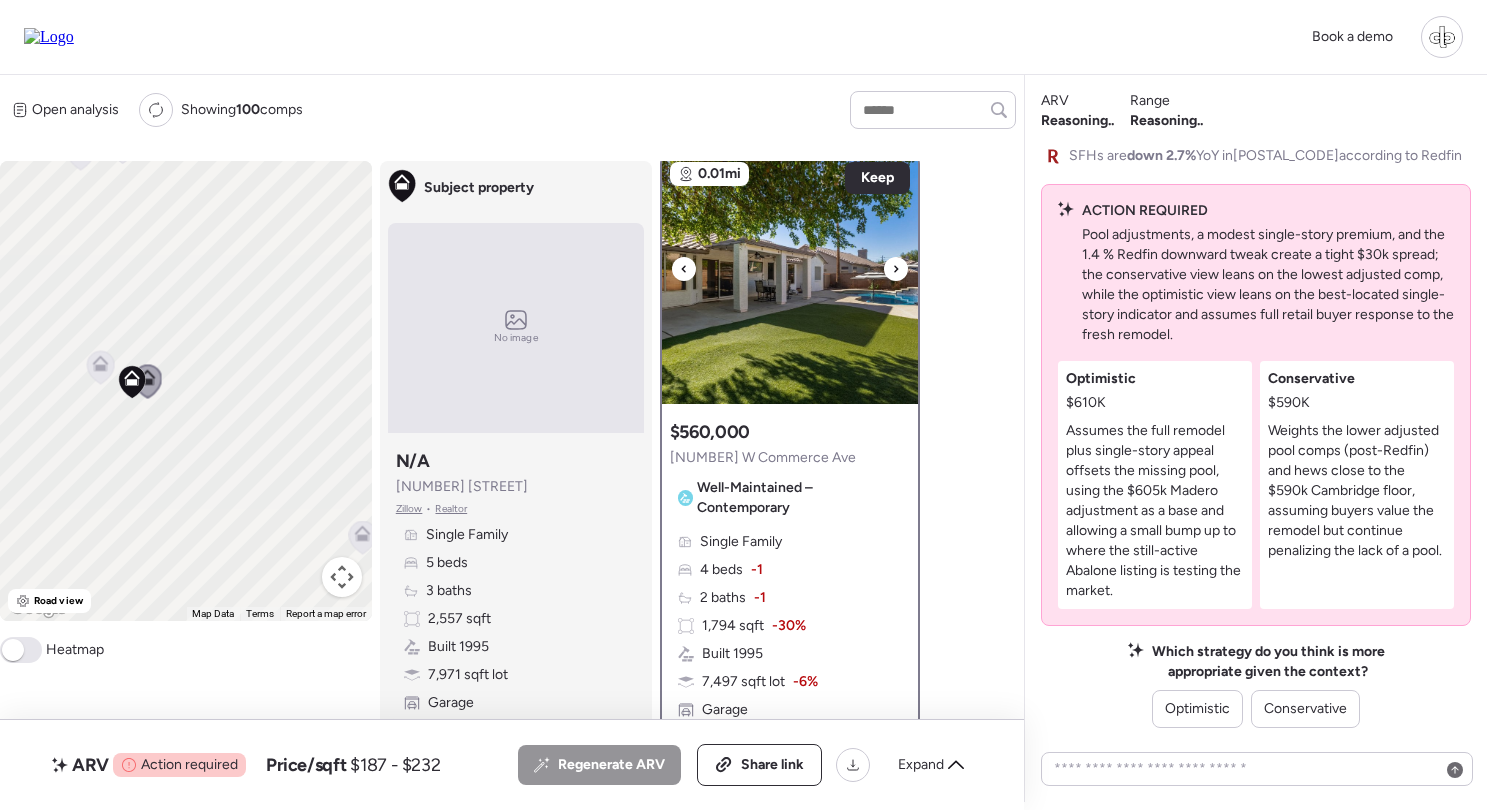 scroll, scrollTop: 0, scrollLeft: 0, axis: both 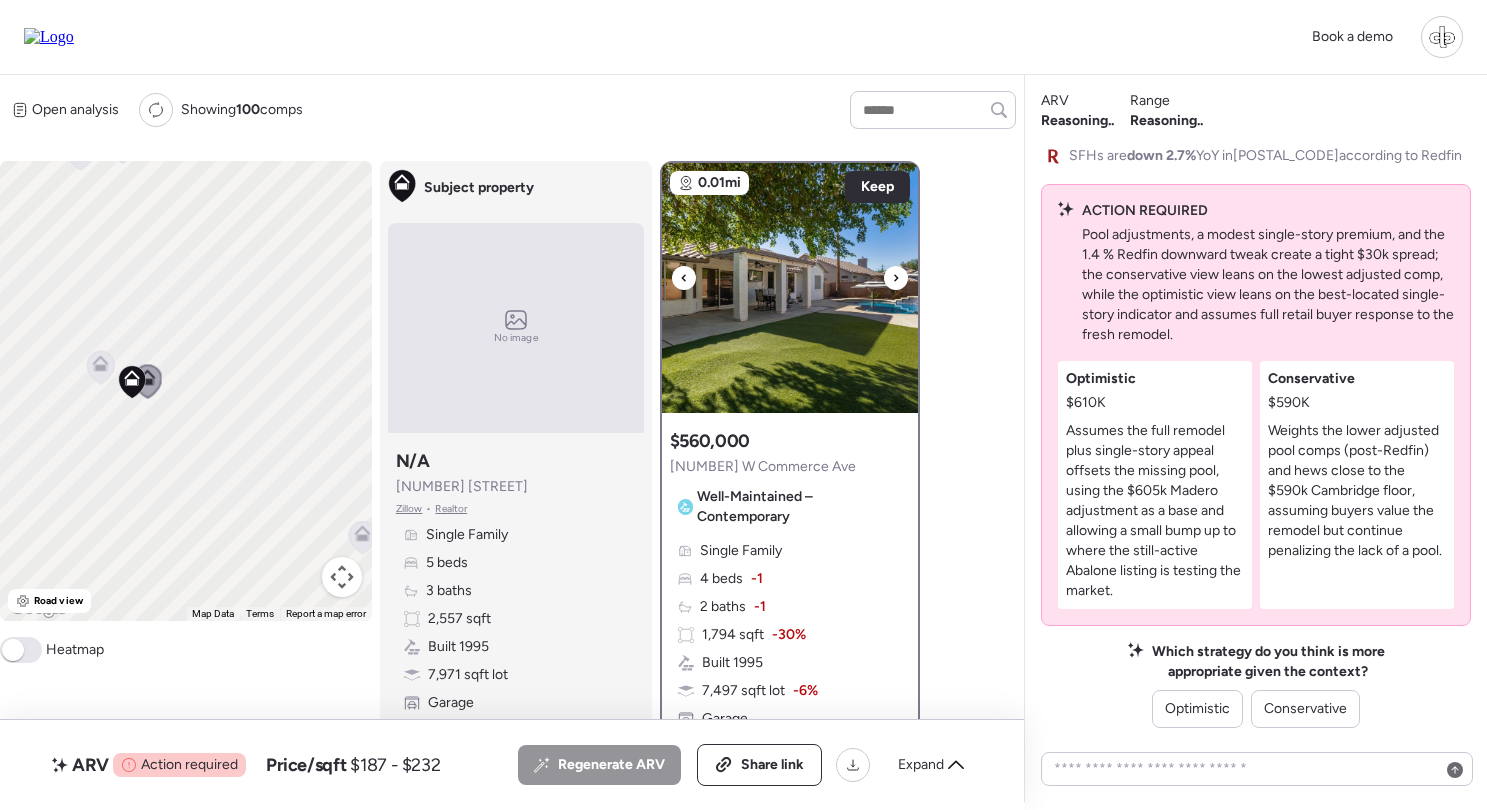 click at bounding box center [790, 288] 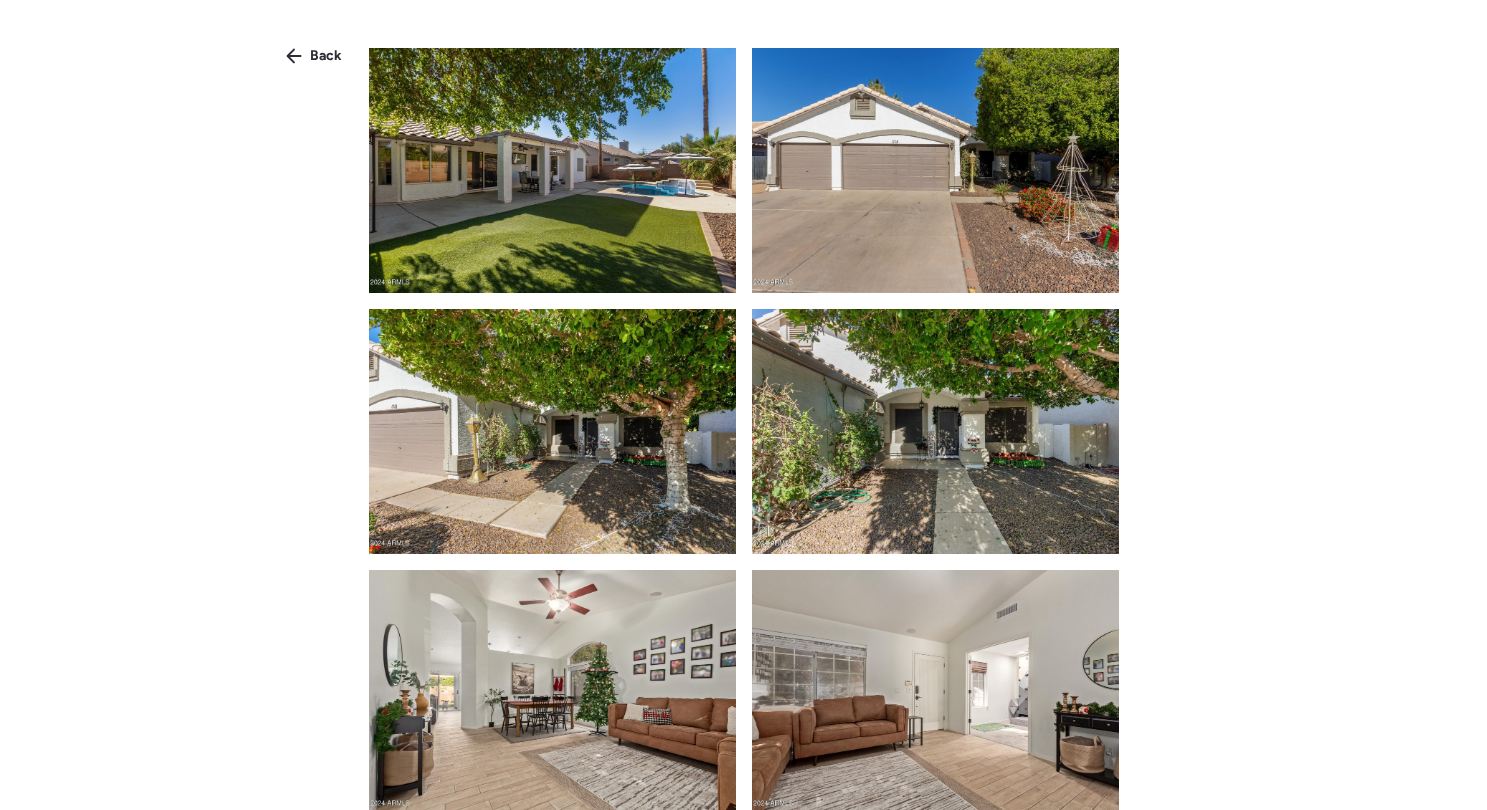 scroll, scrollTop: 0, scrollLeft: 0, axis: both 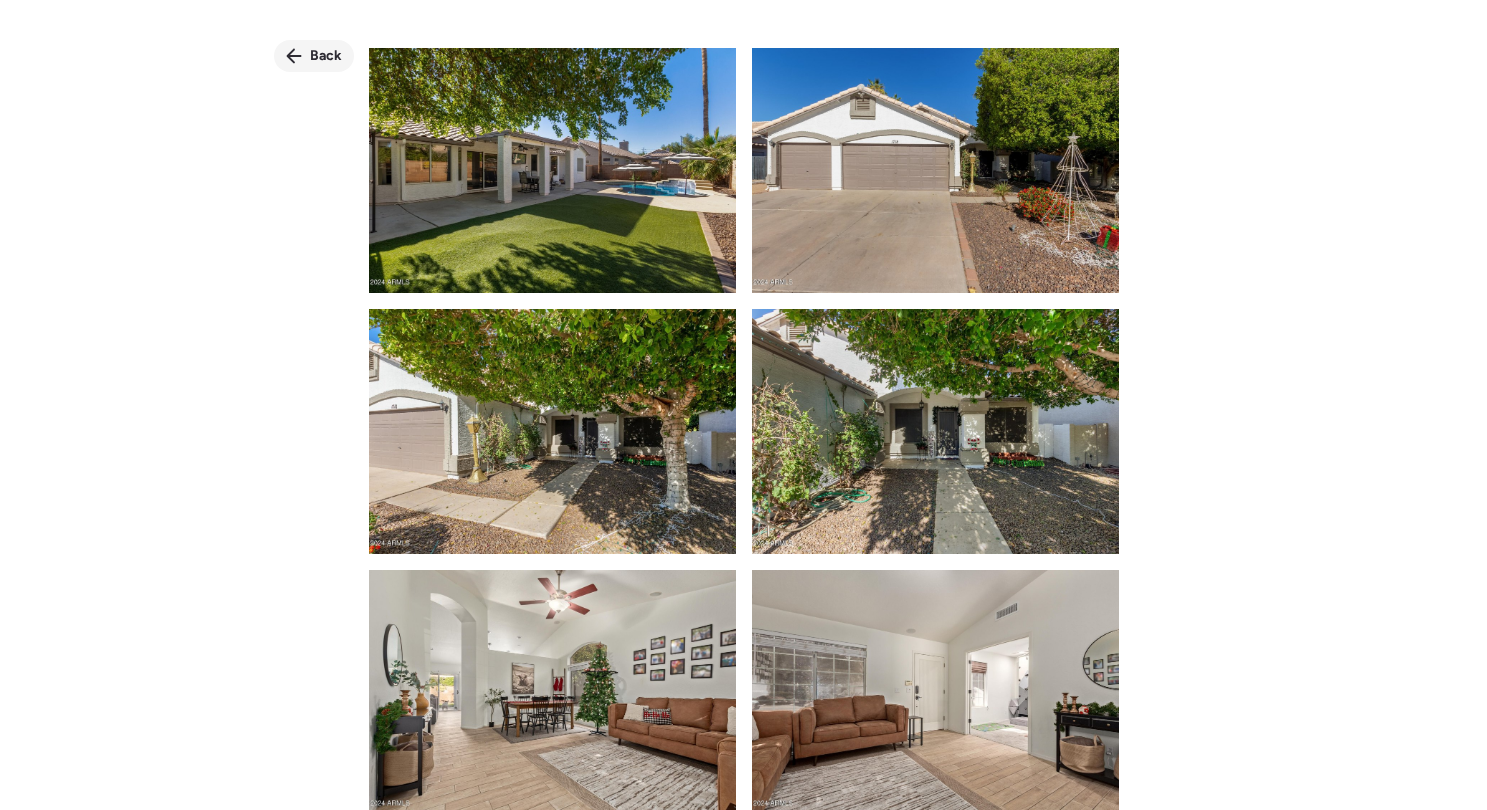 click on "Back" at bounding box center (314, 56) 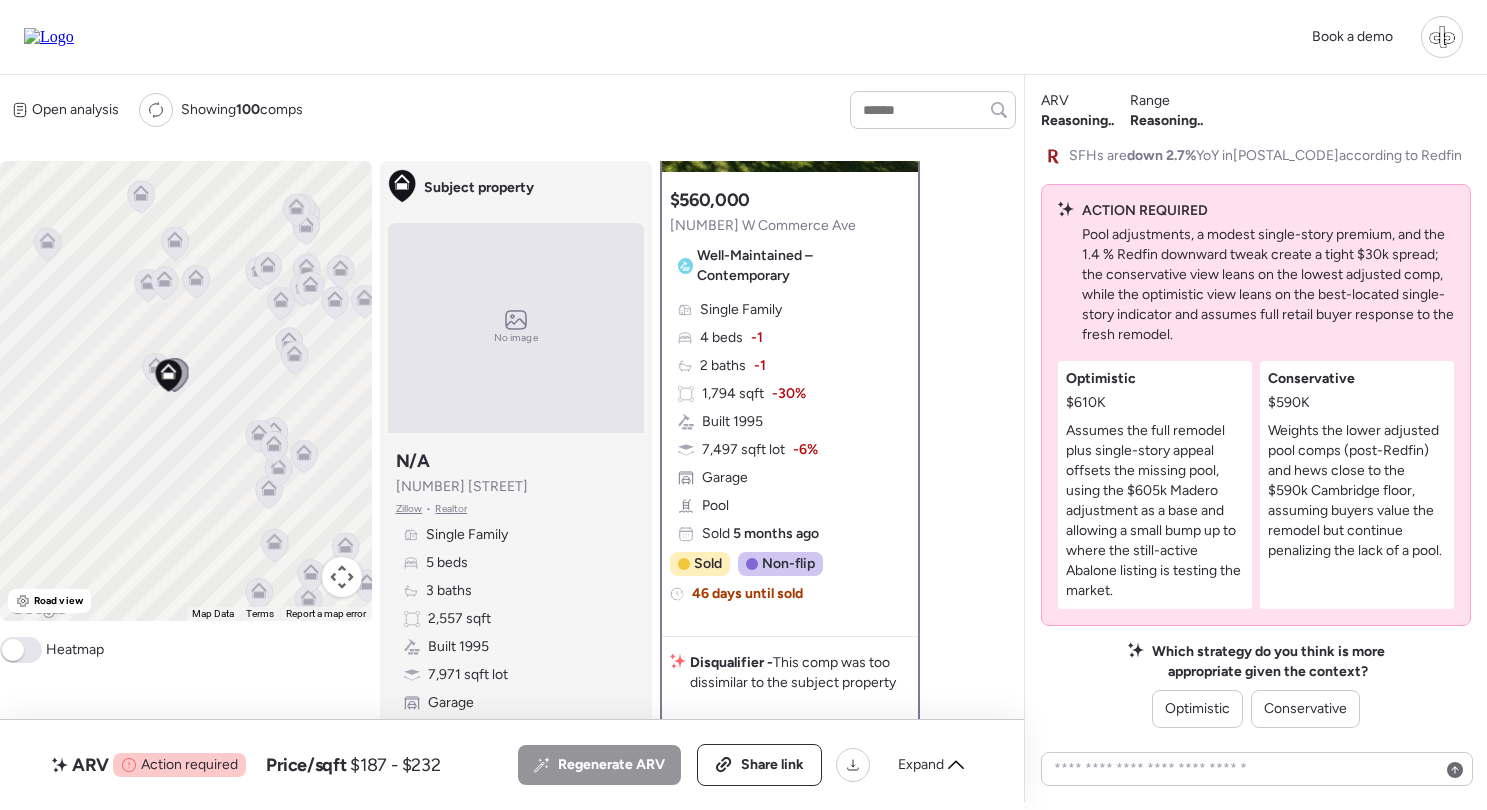 scroll, scrollTop: 265, scrollLeft: 0, axis: vertical 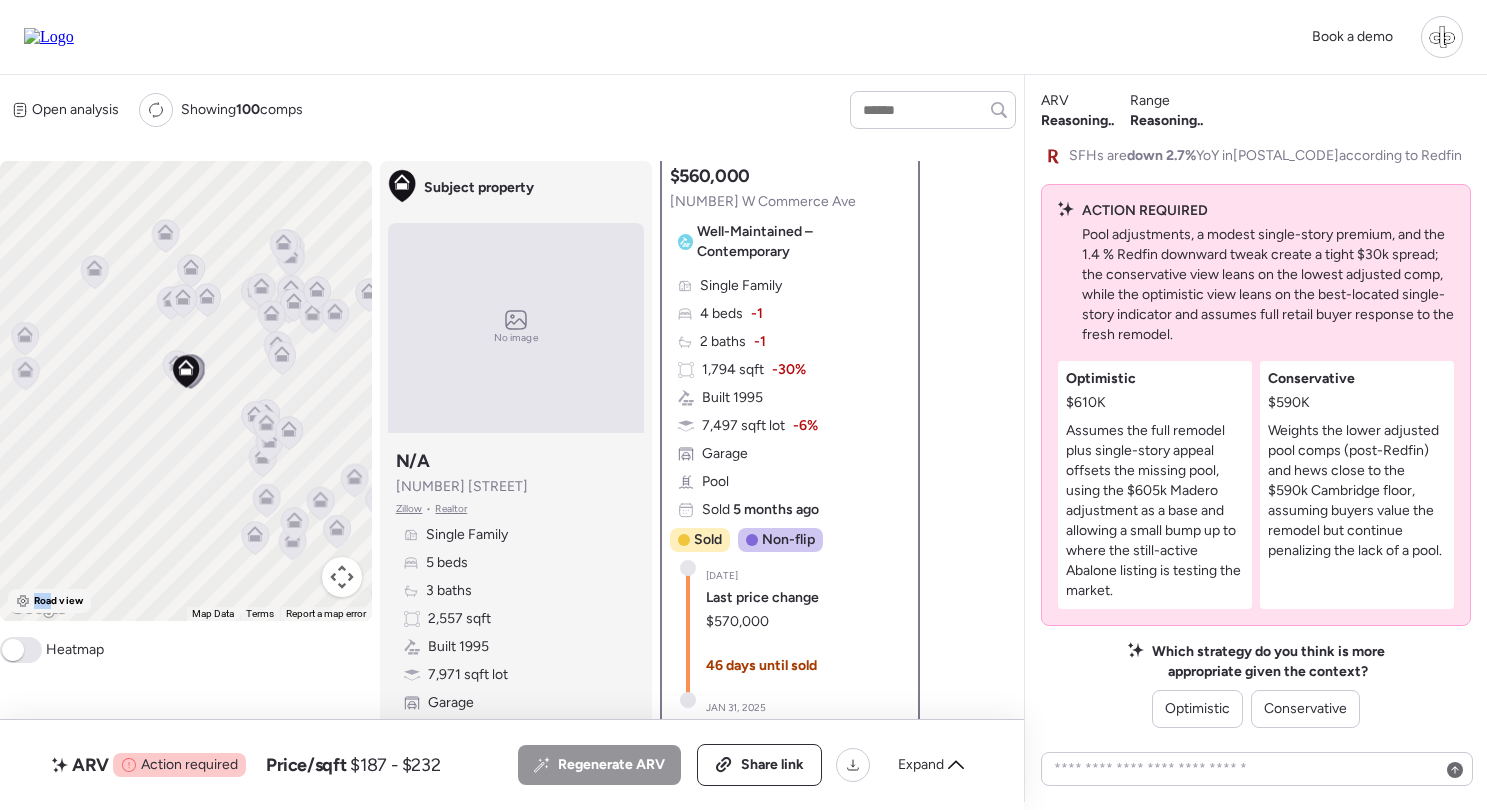 click on "Road view" at bounding box center [49, 601] 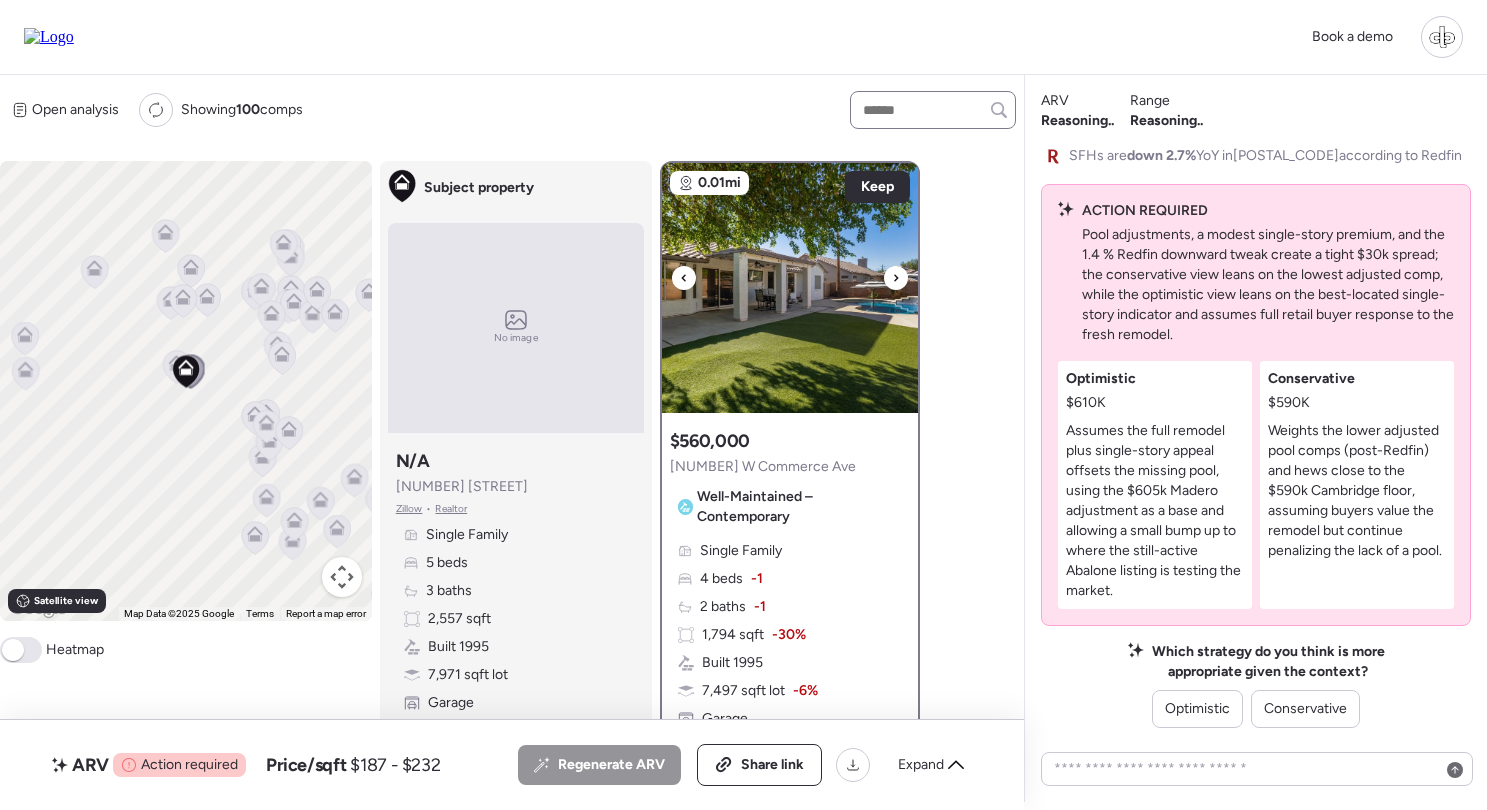 scroll, scrollTop: 0, scrollLeft: 0, axis: both 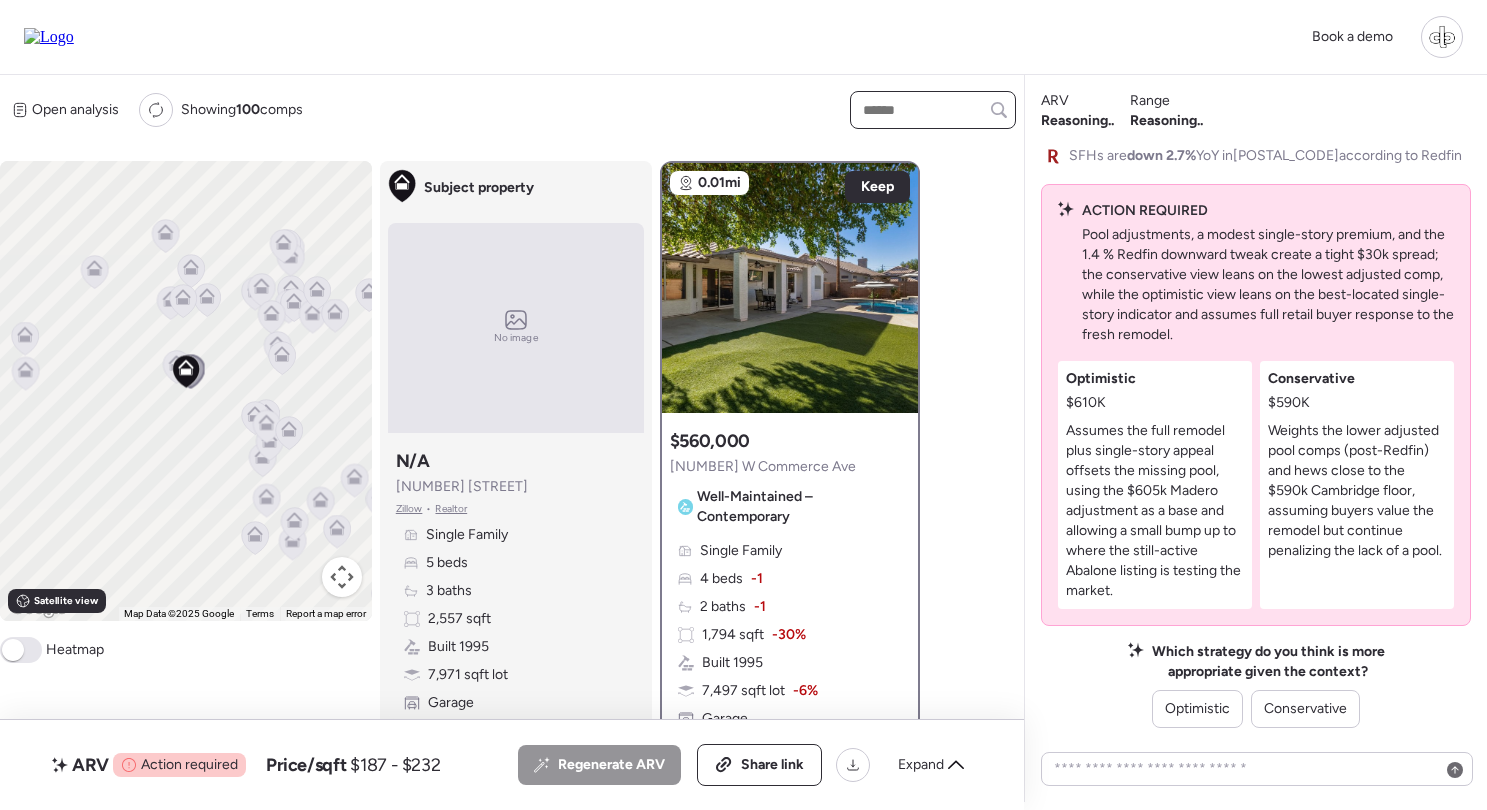click at bounding box center (933, 110) 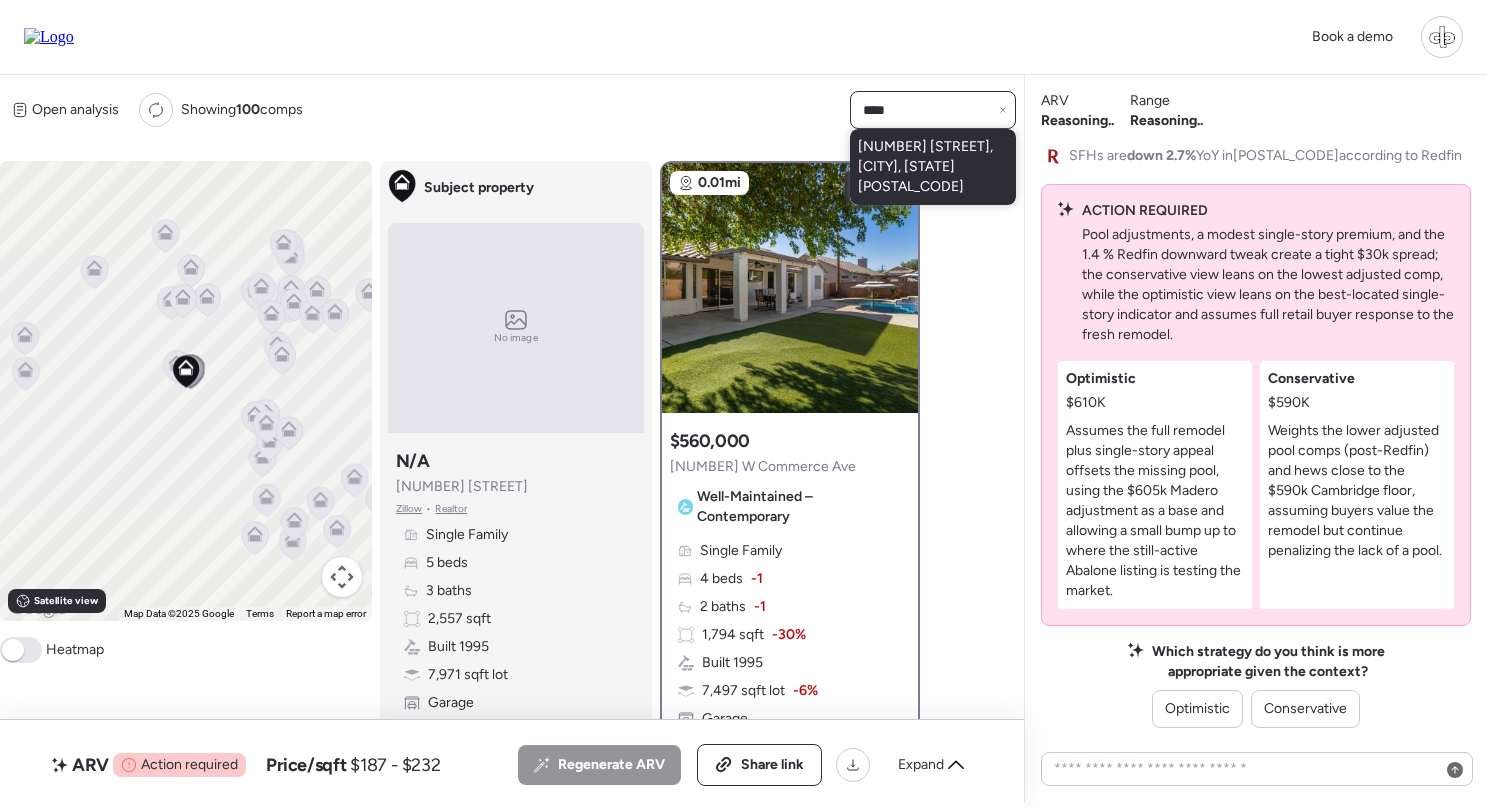 type on "****" 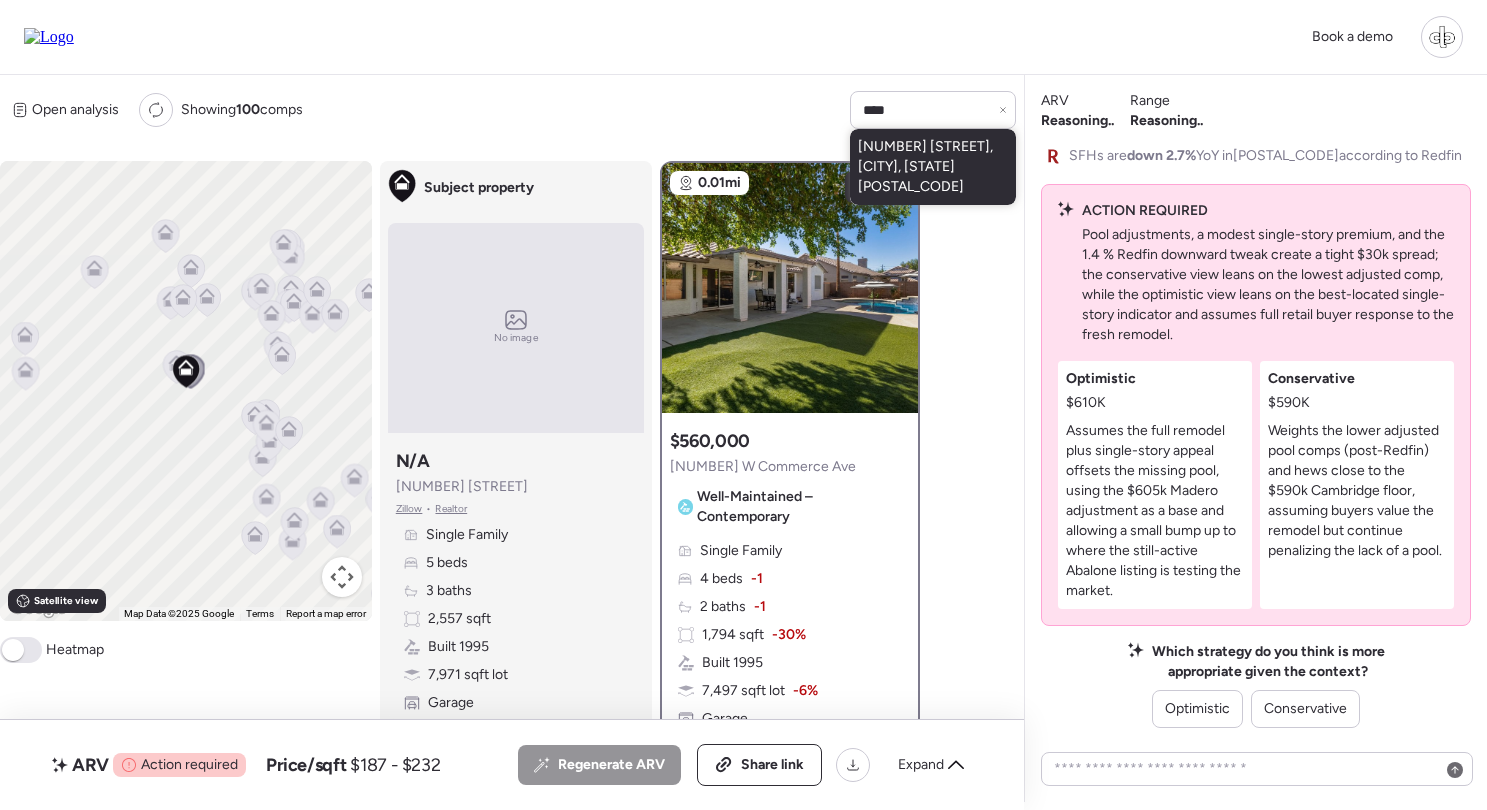 click on "1347 W Straford Ave, Gilbert, AZ 85233" at bounding box center [933, 167] 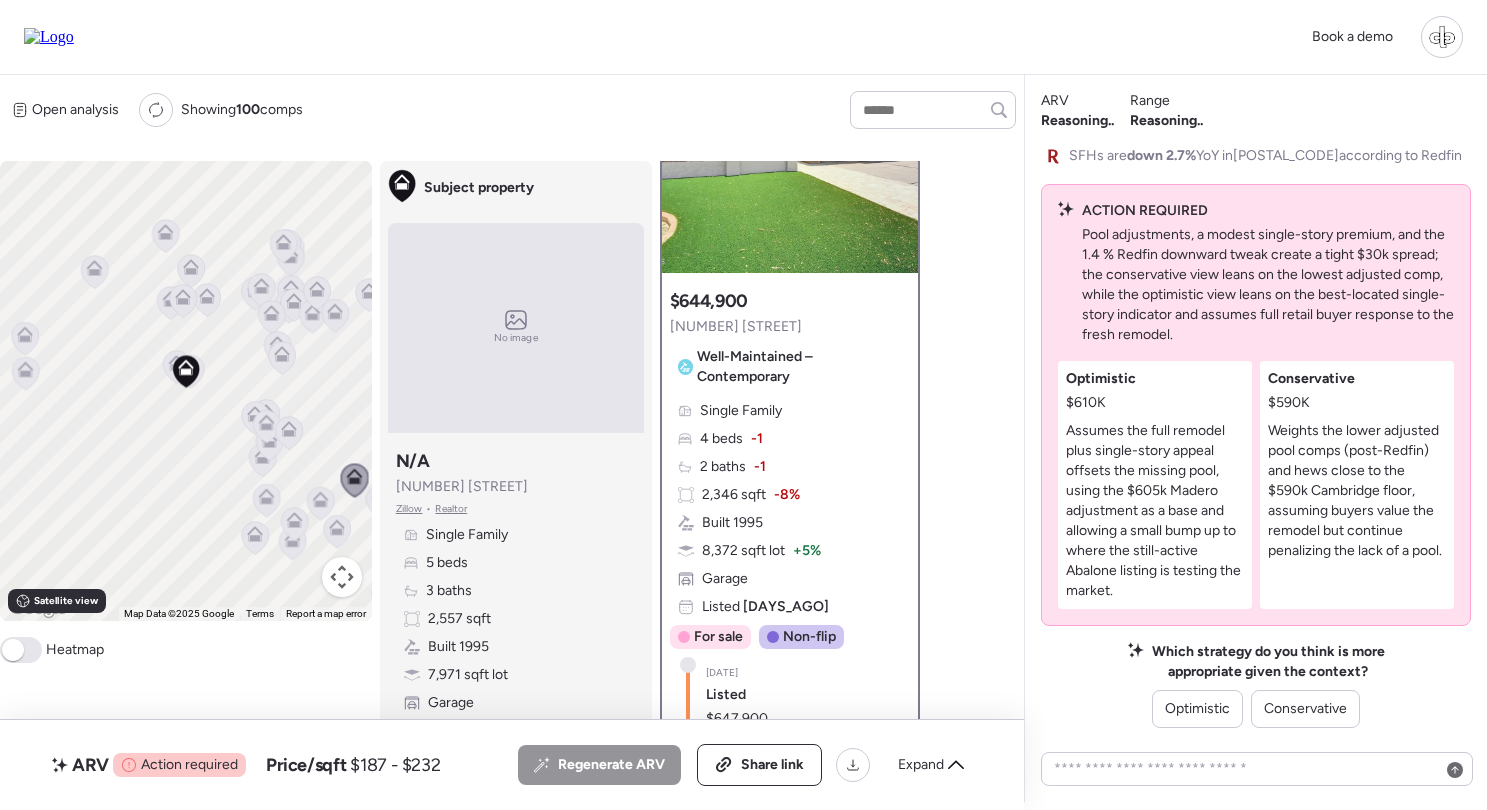 scroll, scrollTop: 147, scrollLeft: 0, axis: vertical 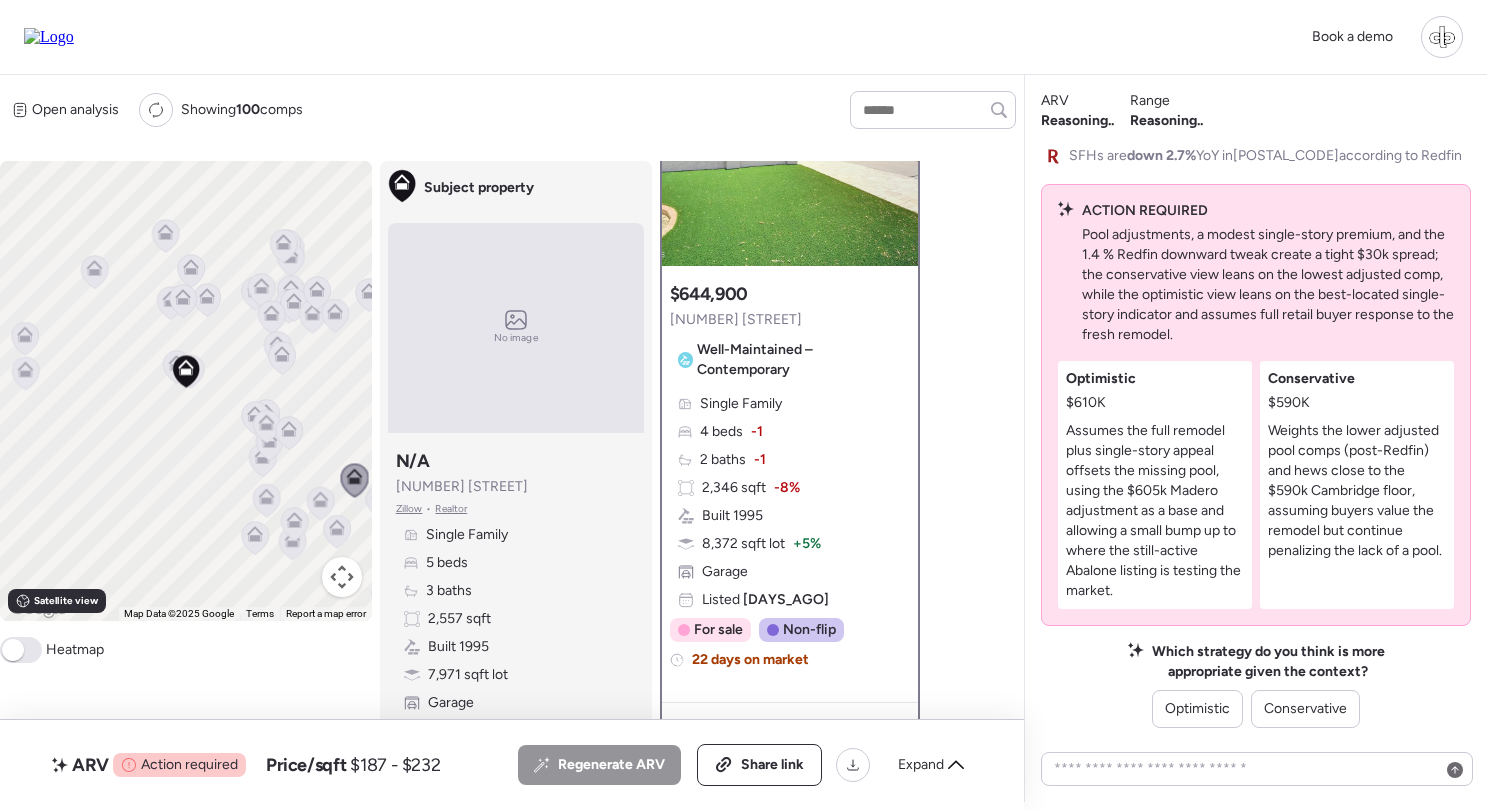click on "Single Family 4 beds -1 2 baths -1 2,346 sqft -8% Built 1995 8,372 sqft lot + 5% Garage Listed   22 days ago" at bounding box center (790, 502) 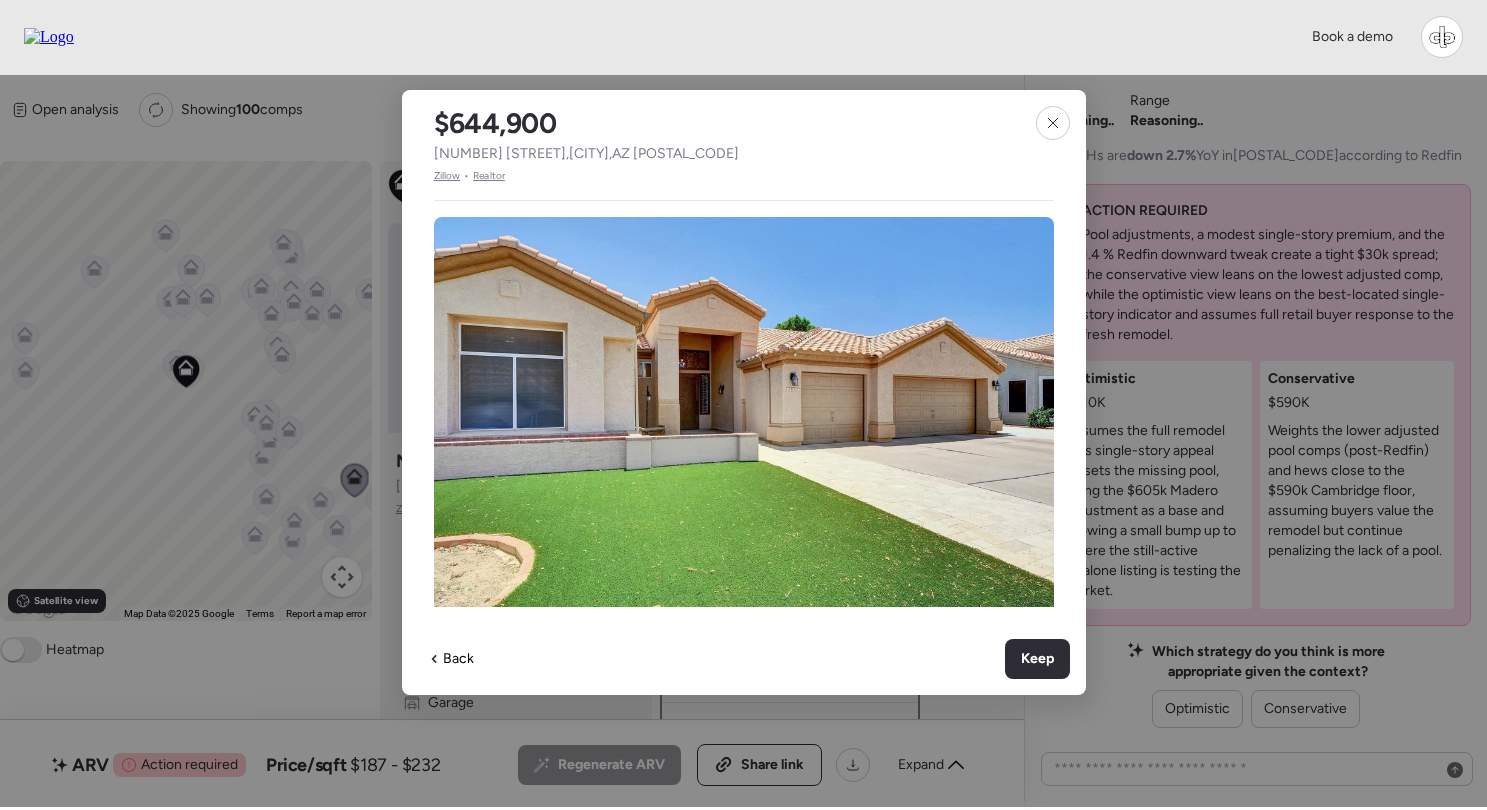 click on "Zillow" at bounding box center [447, 176] 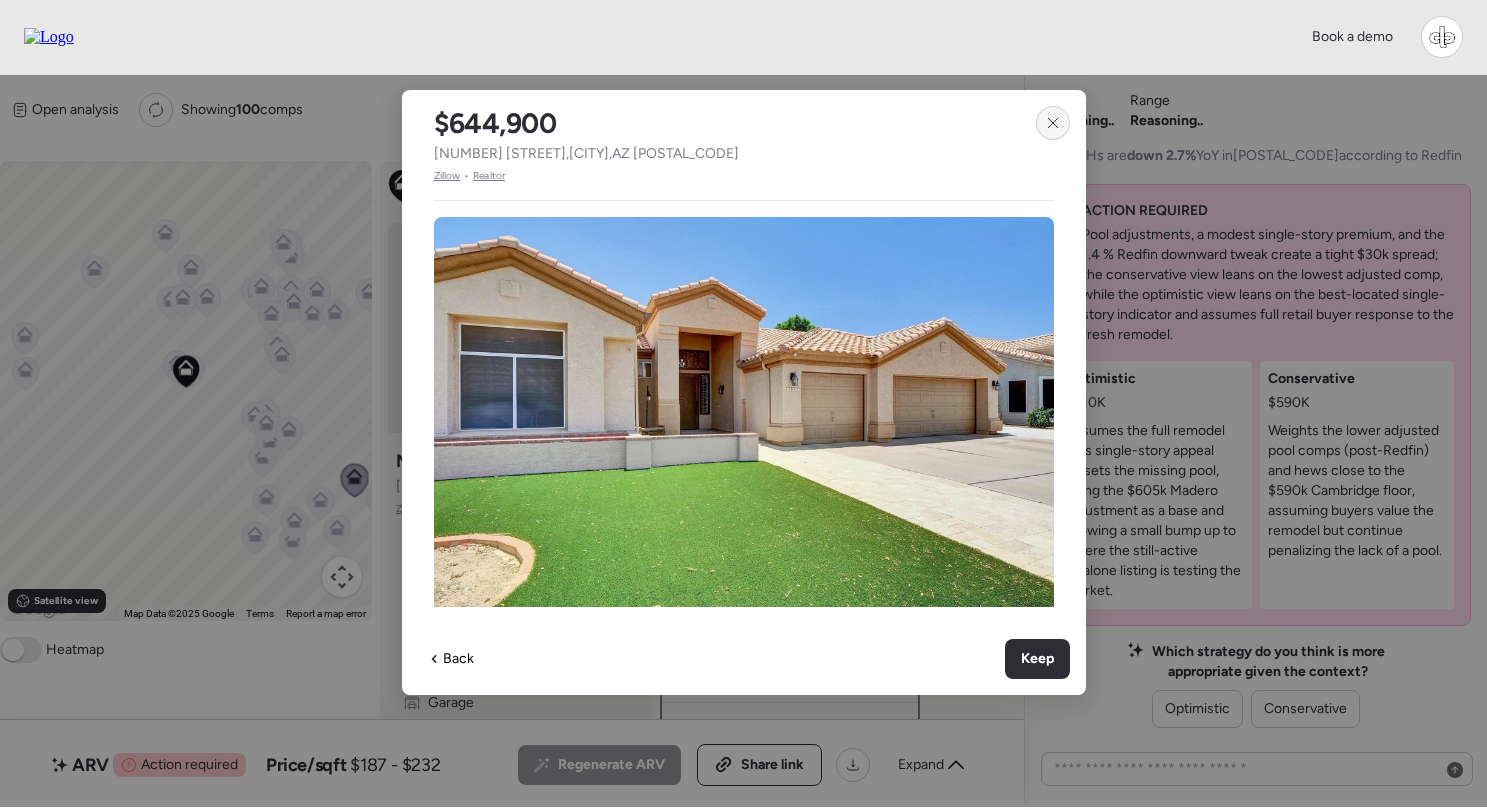 click 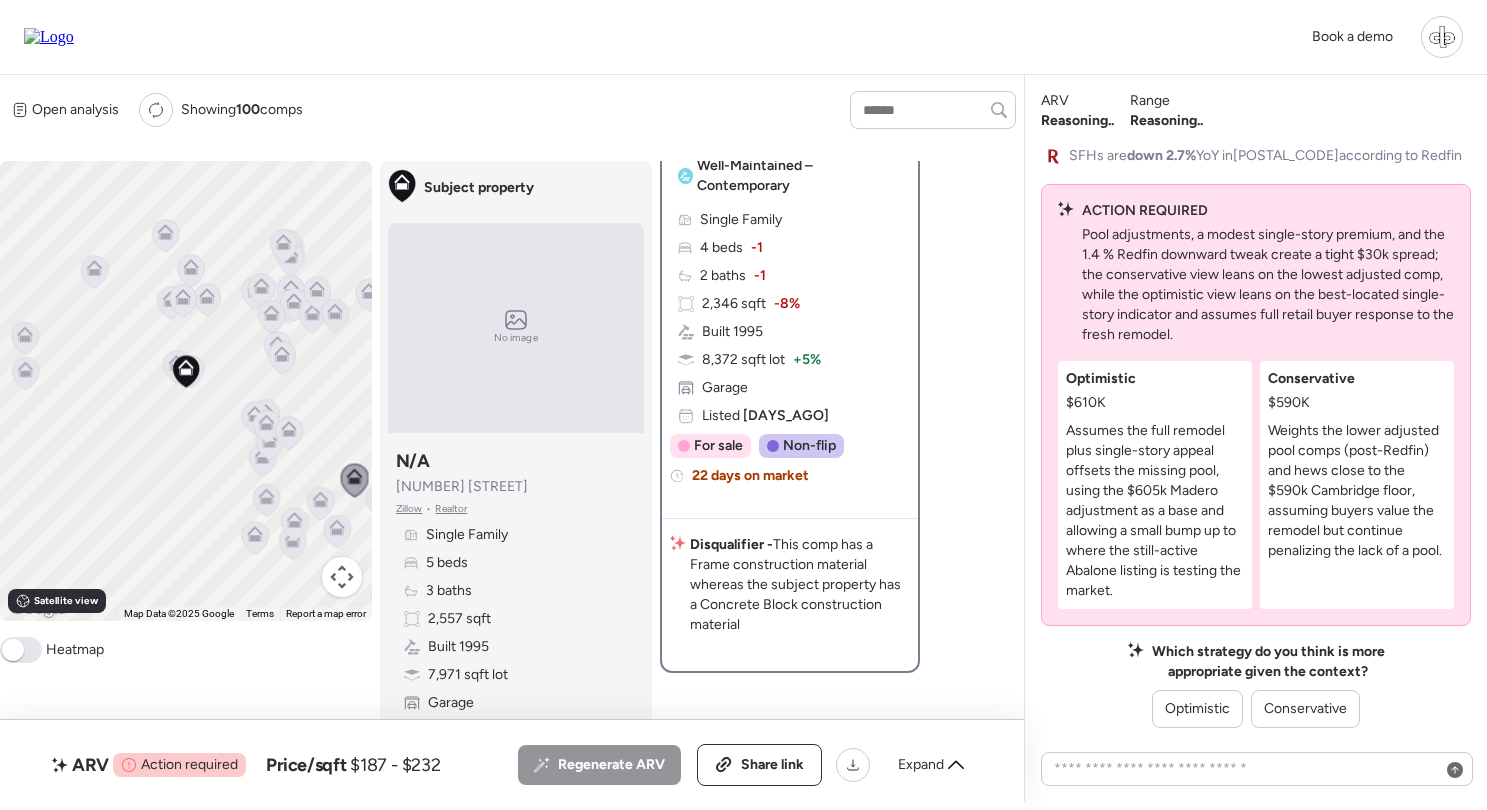 scroll, scrollTop: 334, scrollLeft: 0, axis: vertical 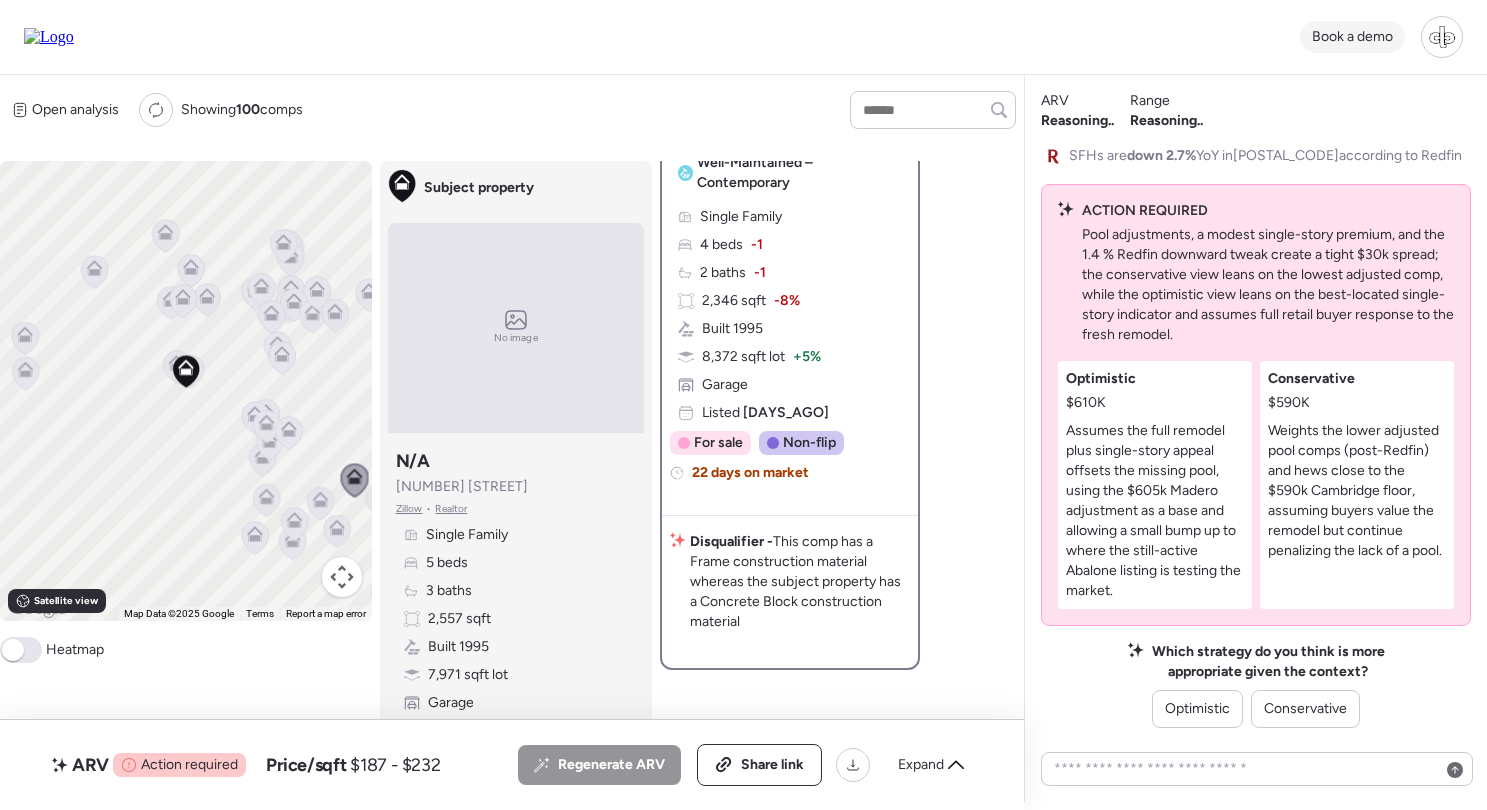 click at bounding box center [1442, 37] 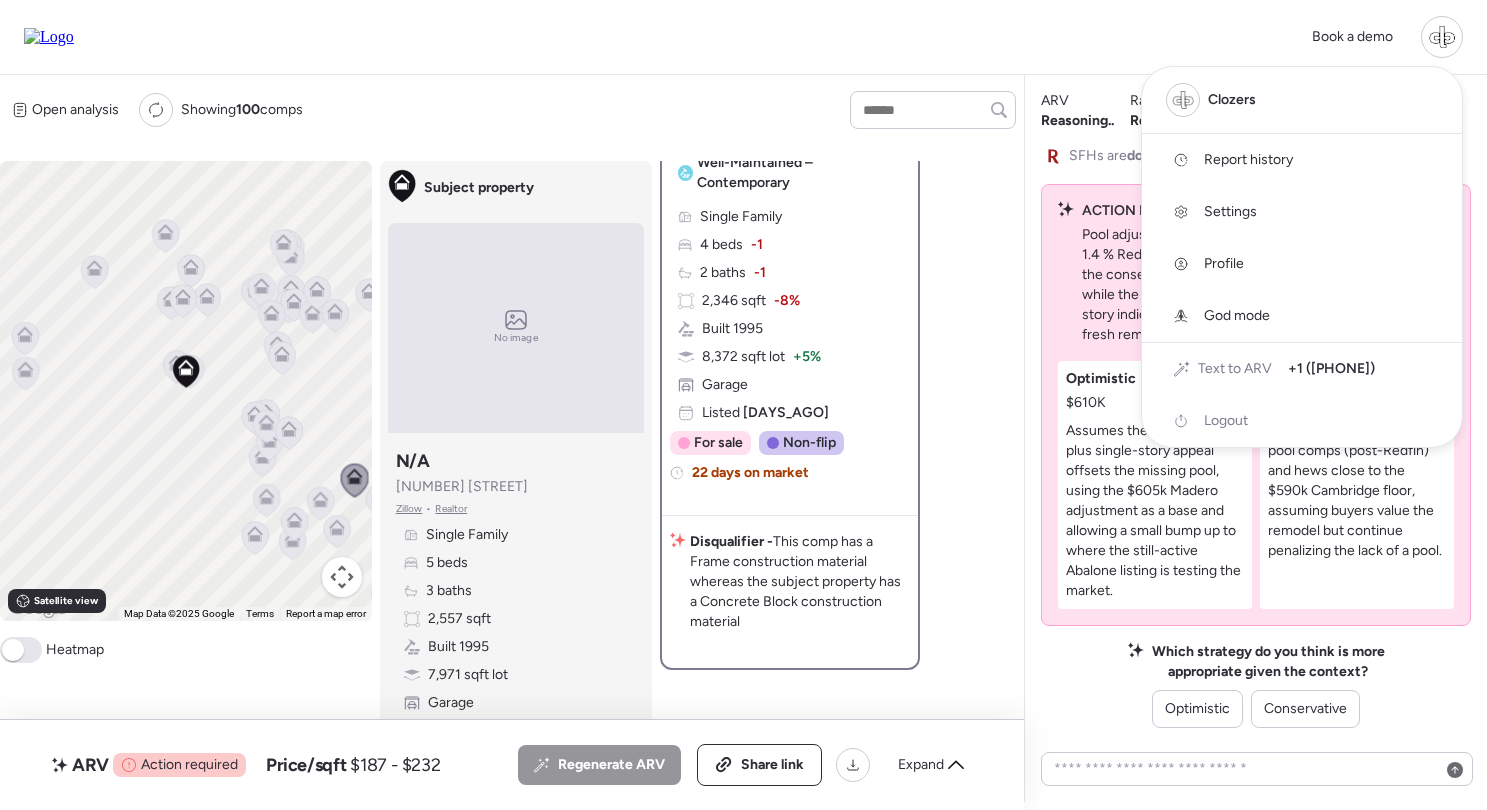 click on "Settings" at bounding box center [1230, 212] 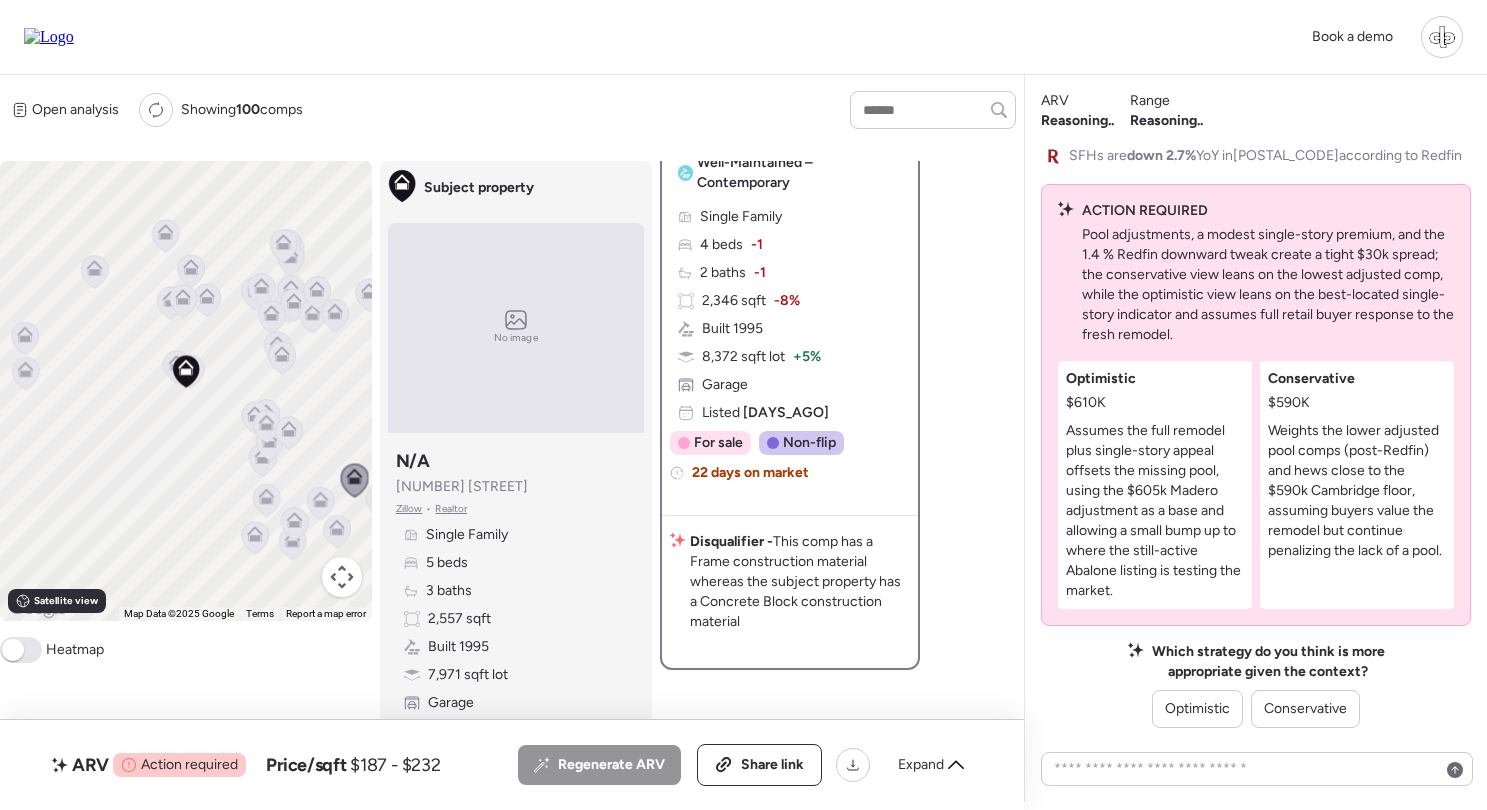 click on "Open analysis Re-run report Showing  100  comps Comps list Analysis To navigate, press the arrow keys.  To activate drag with keyboard, press Alt + Enter. Once in keyboard drag state, use the arrow keys to move the marker. To complete the drag, press the Enter key. To cancel, press Escape. Keyboard shortcuts Map Data Map Data ©2025 Google Map data ©2025 Google 200 m  Click to toggle between metric and imperial units Terms Report a map error Satellite view A B+ B B- C+ C C- D Heatmap Subject property No image Subject property N/A 1732 W Commerce Ave Zillow • Realtor Single Family 5 beds 3 baths 2,557 sqft Built 1995 7,971 sqft lot Garage 0.57mi Keep $644,900 1347 W Straford Ave Well-Maintained – Contemporary Single Family 4 beds -1 2 baths -1 2,346 sqft -8% Built 1995 8,372 sqft lot + 5% Garage Listed   22 days ago For sale Non-flip Non-flip Excellent condition comp, but not remodeled specifically for re-sale. 22 days on market Jun 20, 2025 Listed $647,900 Jun 30, 2025 Last price change $644,900
N/A" at bounding box center (508, 441) 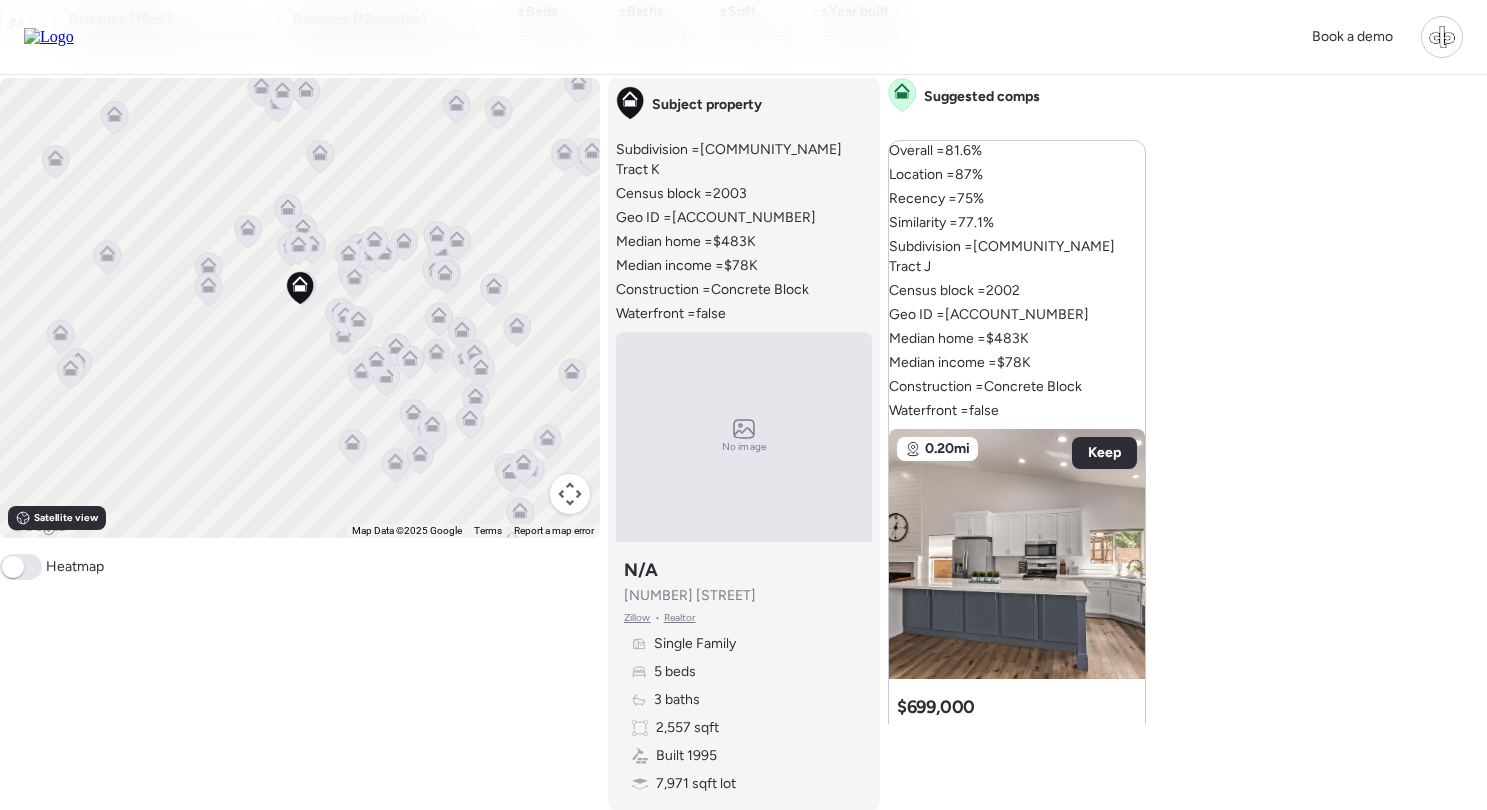 scroll, scrollTop: 163, scrollLeft: 0, axis: vertical 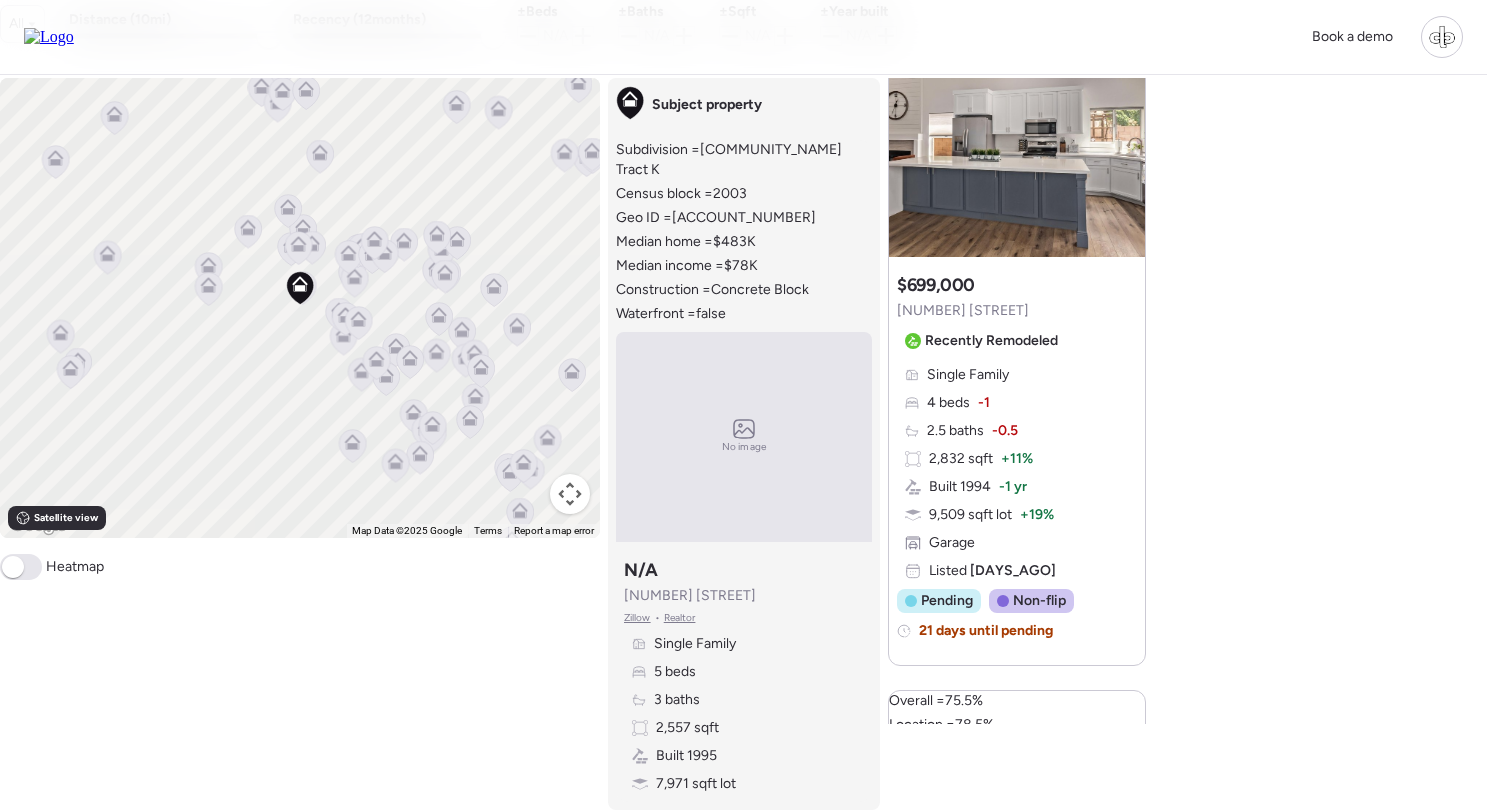 click on "Single Family 4 beds -1 2.5 baths -0.5 2,832 sqft + 11% Built 1994 -1 yr 9,509 sqft lot + 19% Garage Listed   79 days ago" at bounding box center (1017, 473) 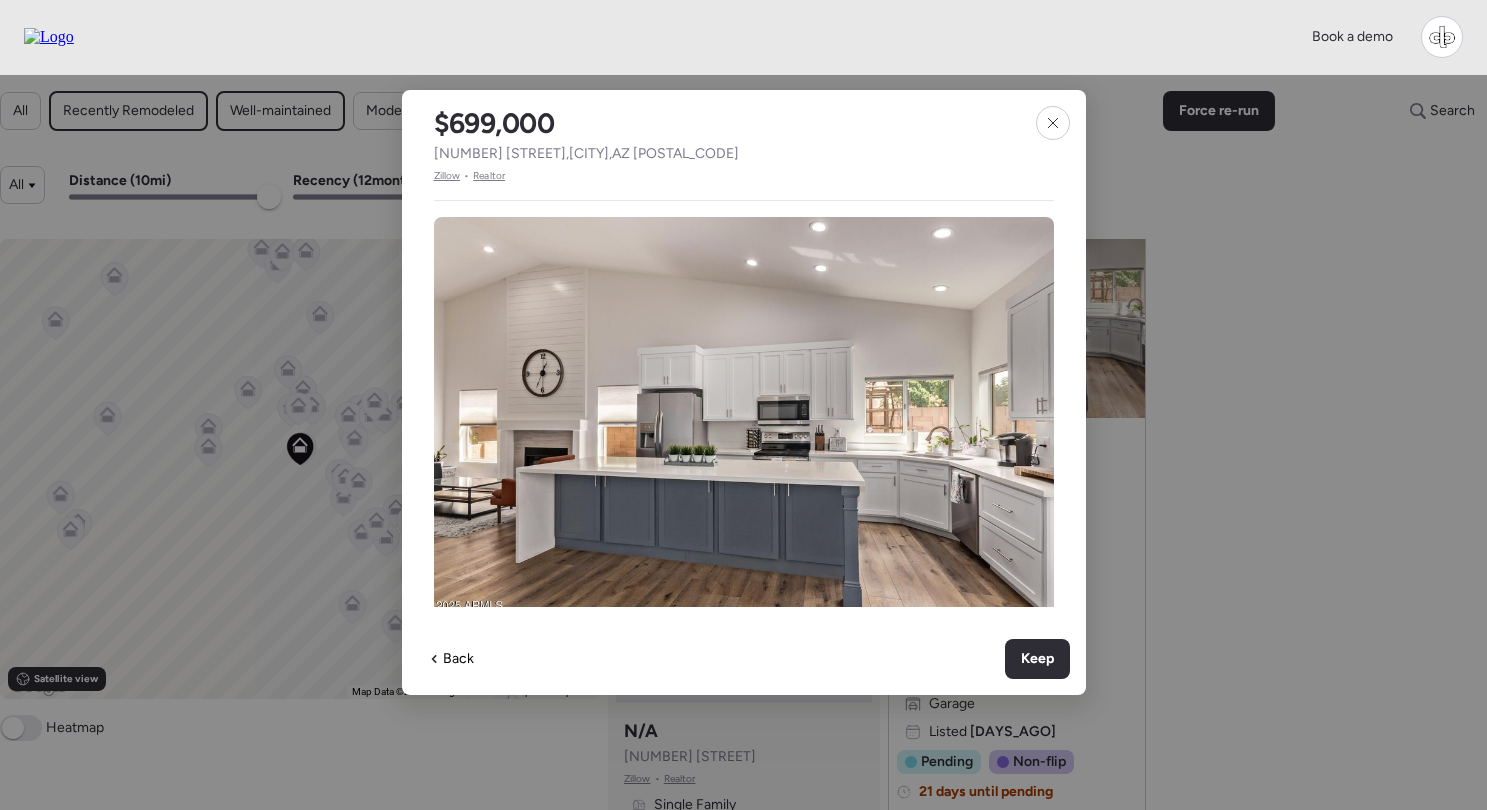 scroll, scrollTop: 0, scrollLeft: 0, axis: both 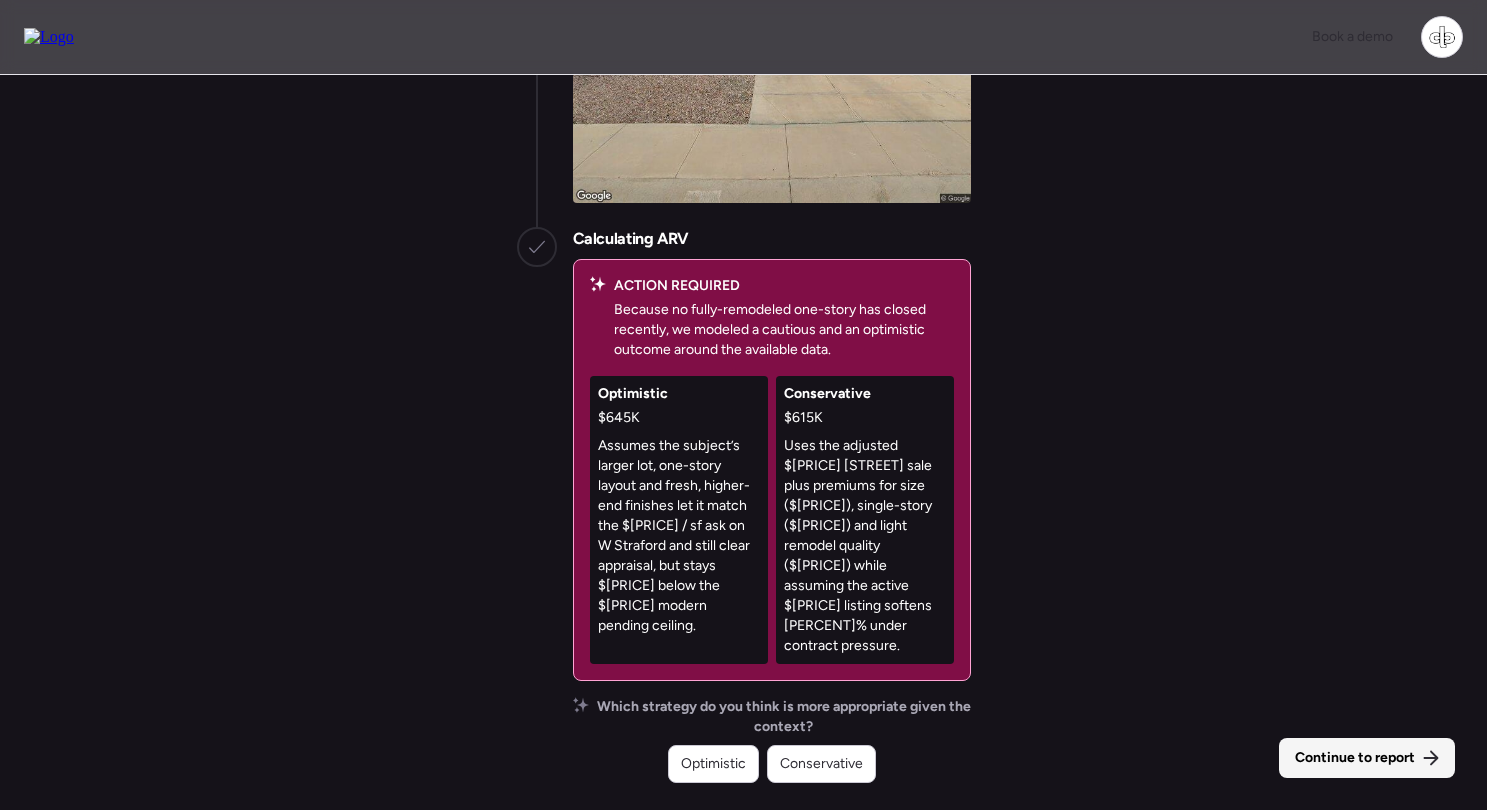 click on "Continue to report" at bounding box center (1355, 758) 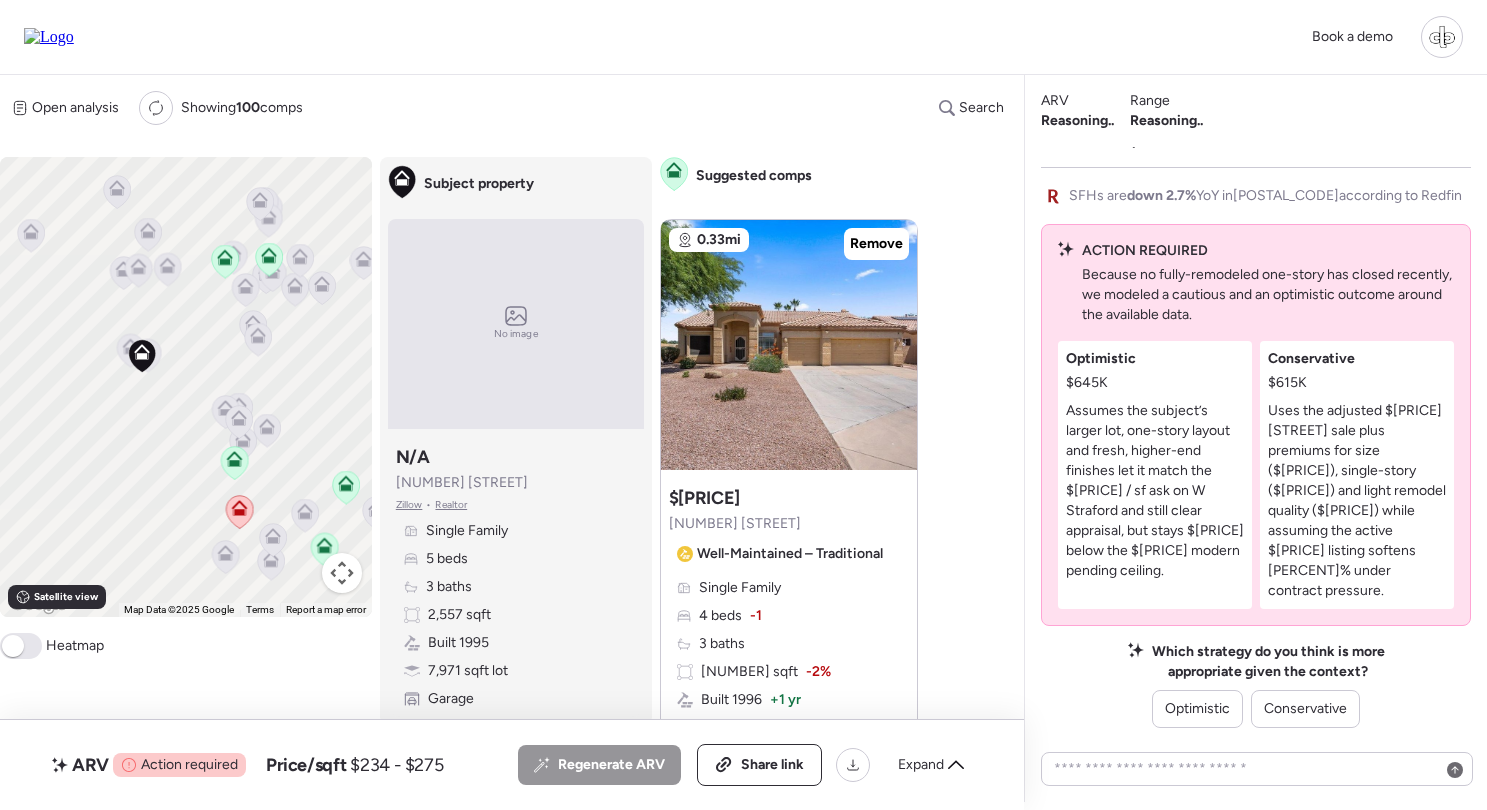 click 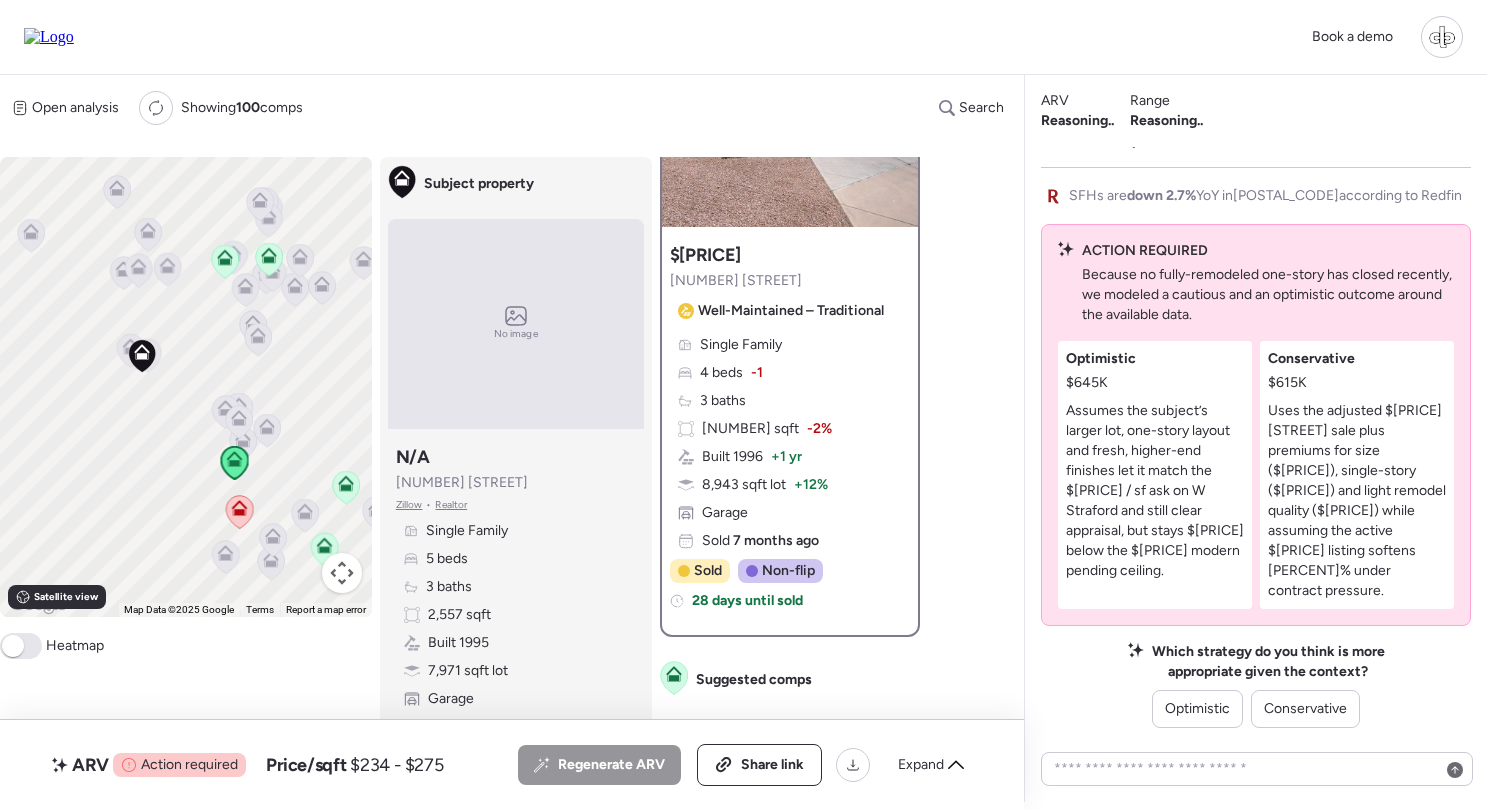 scroll, scrollTop: 183, scrollLeft: 0, axis: vertical 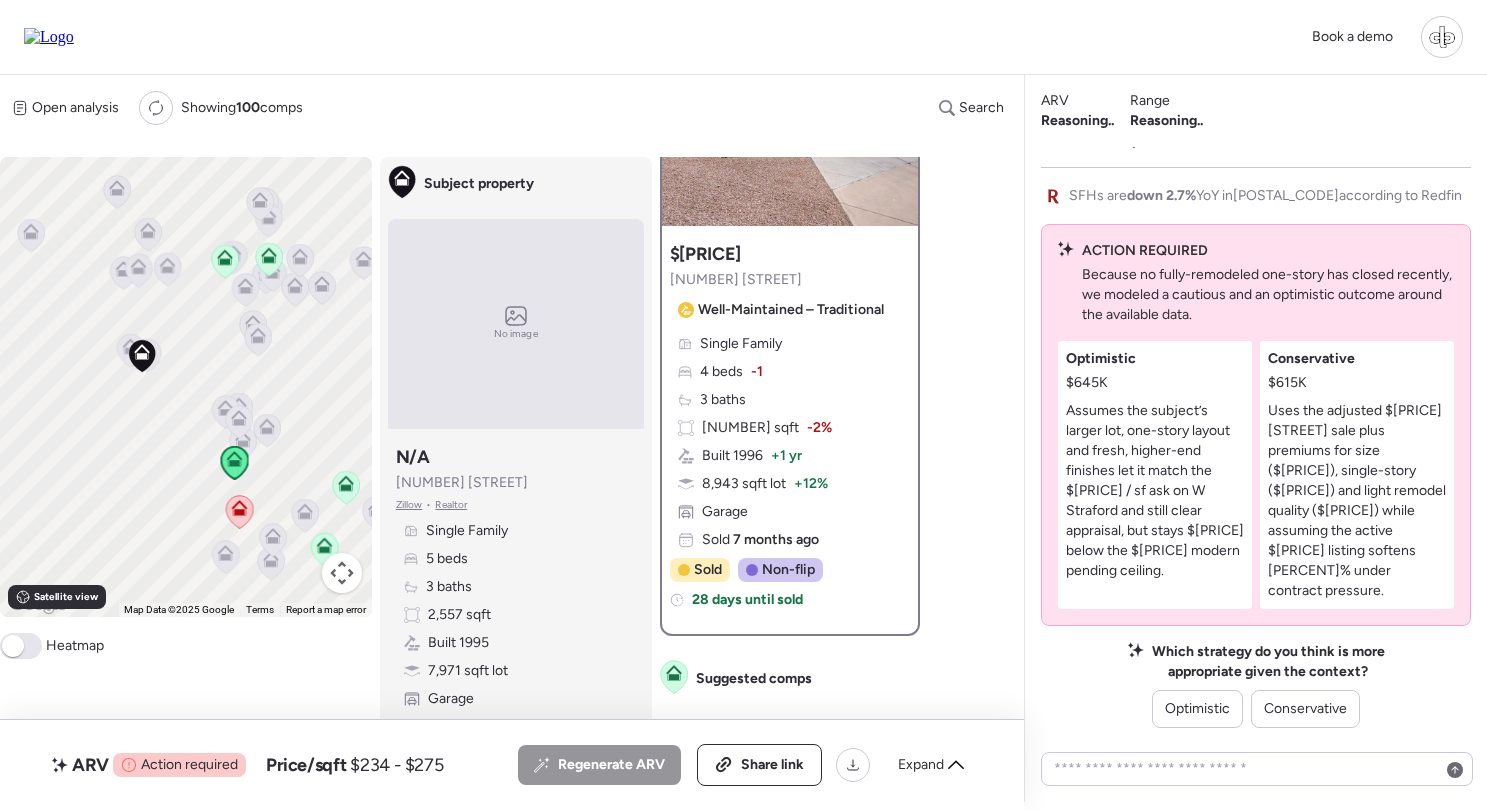 click 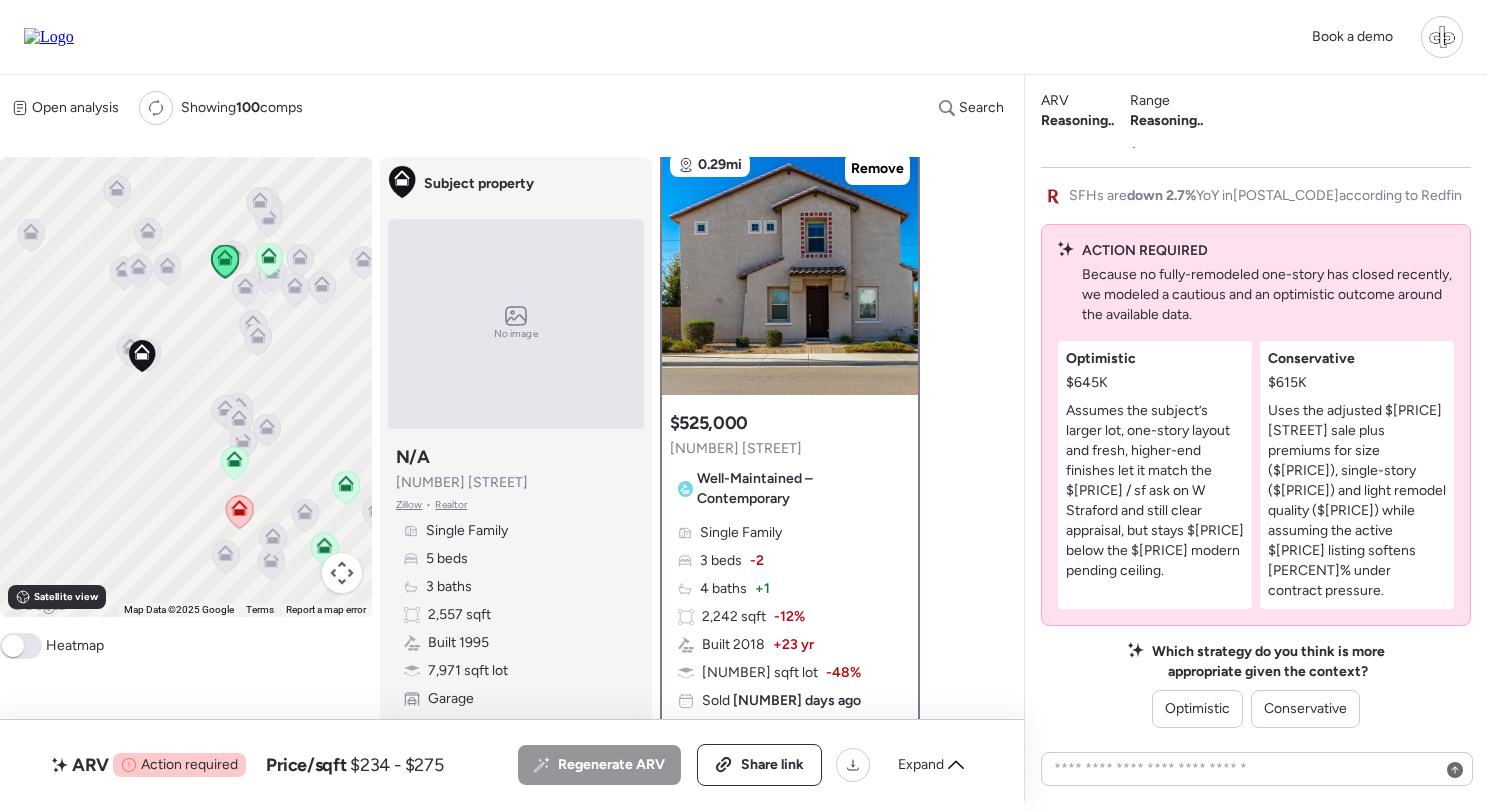 scroll, scrollTop: 0, scrollLeft: 0, axis: both 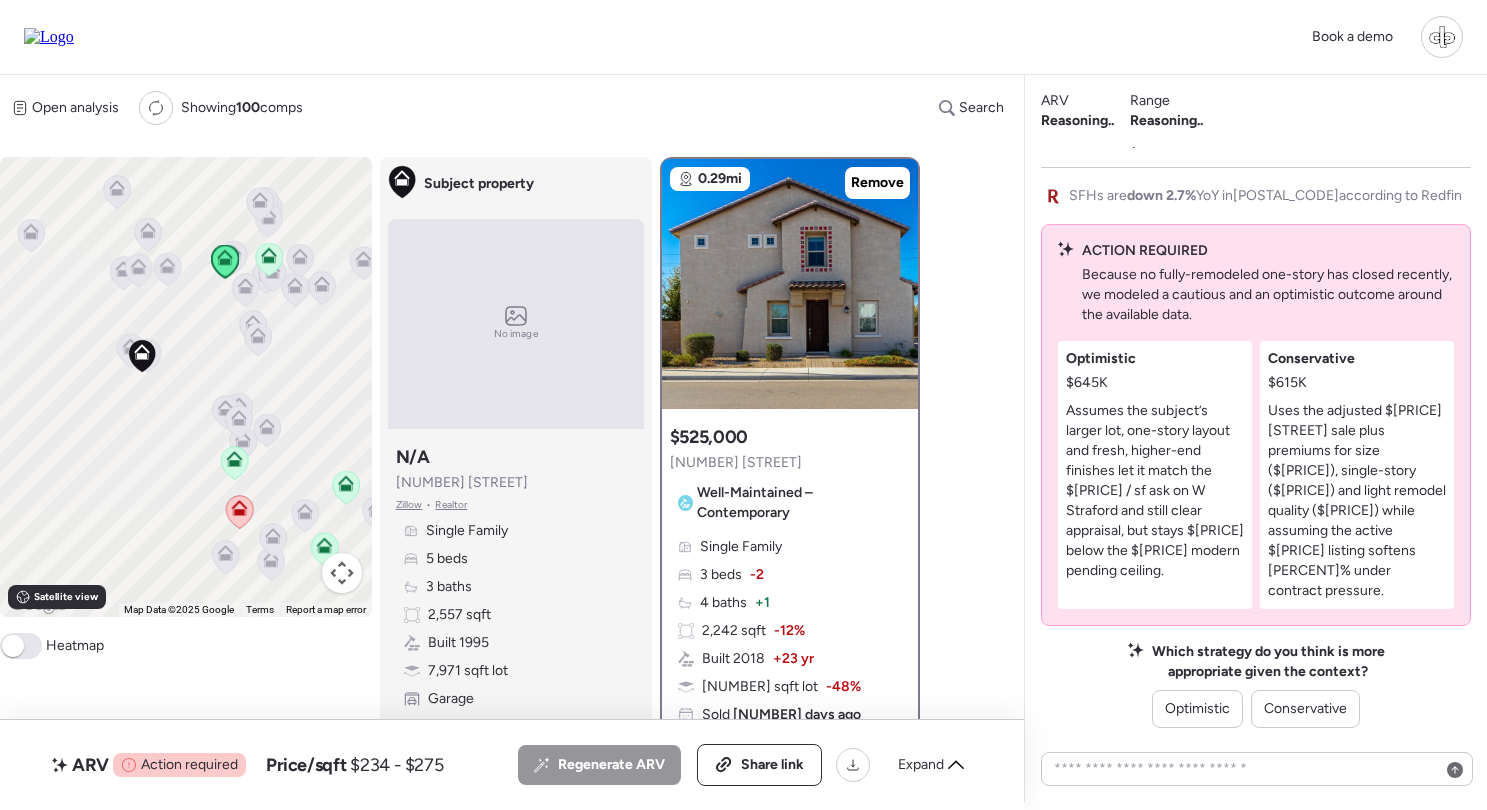 click 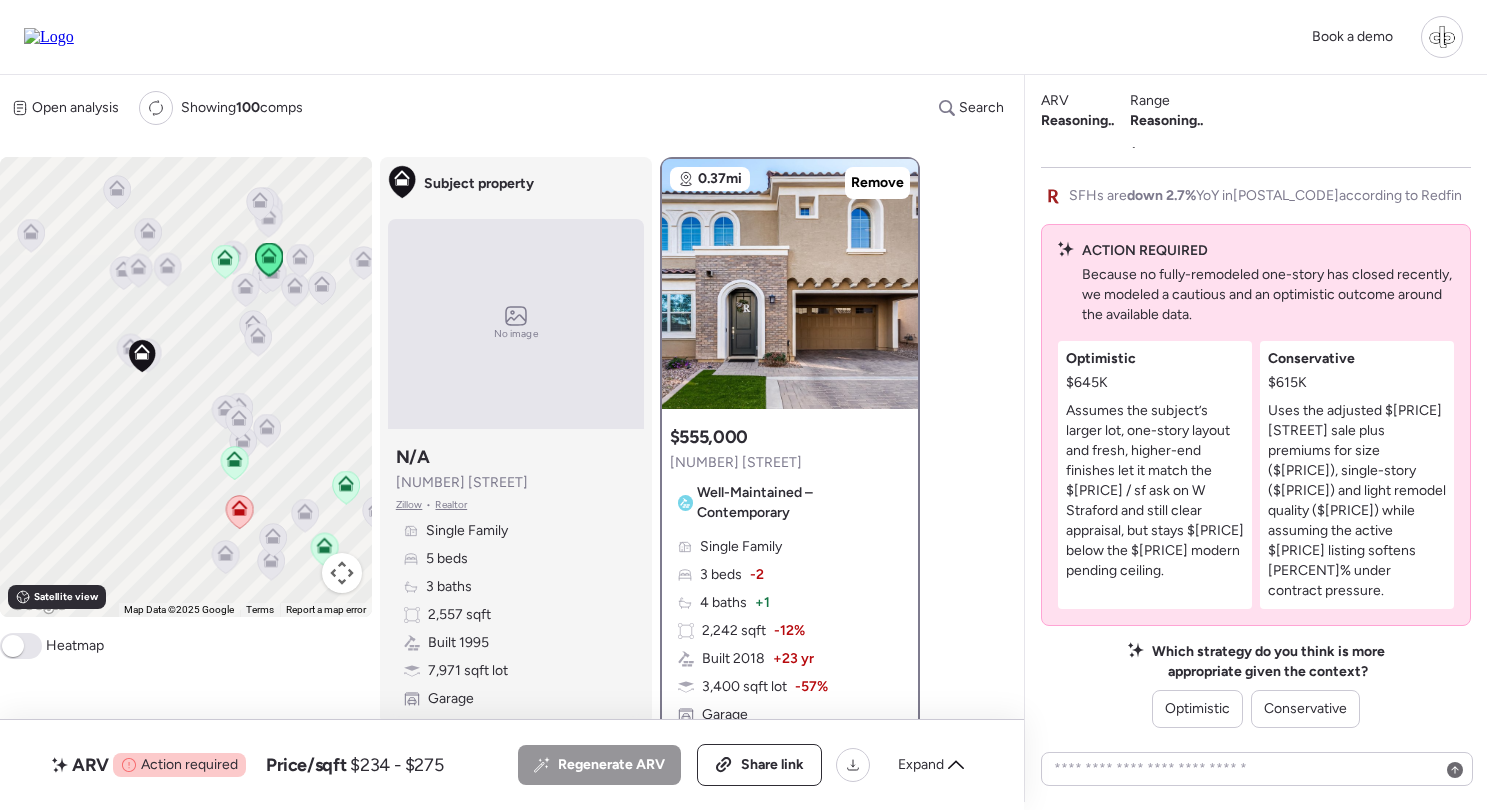 click 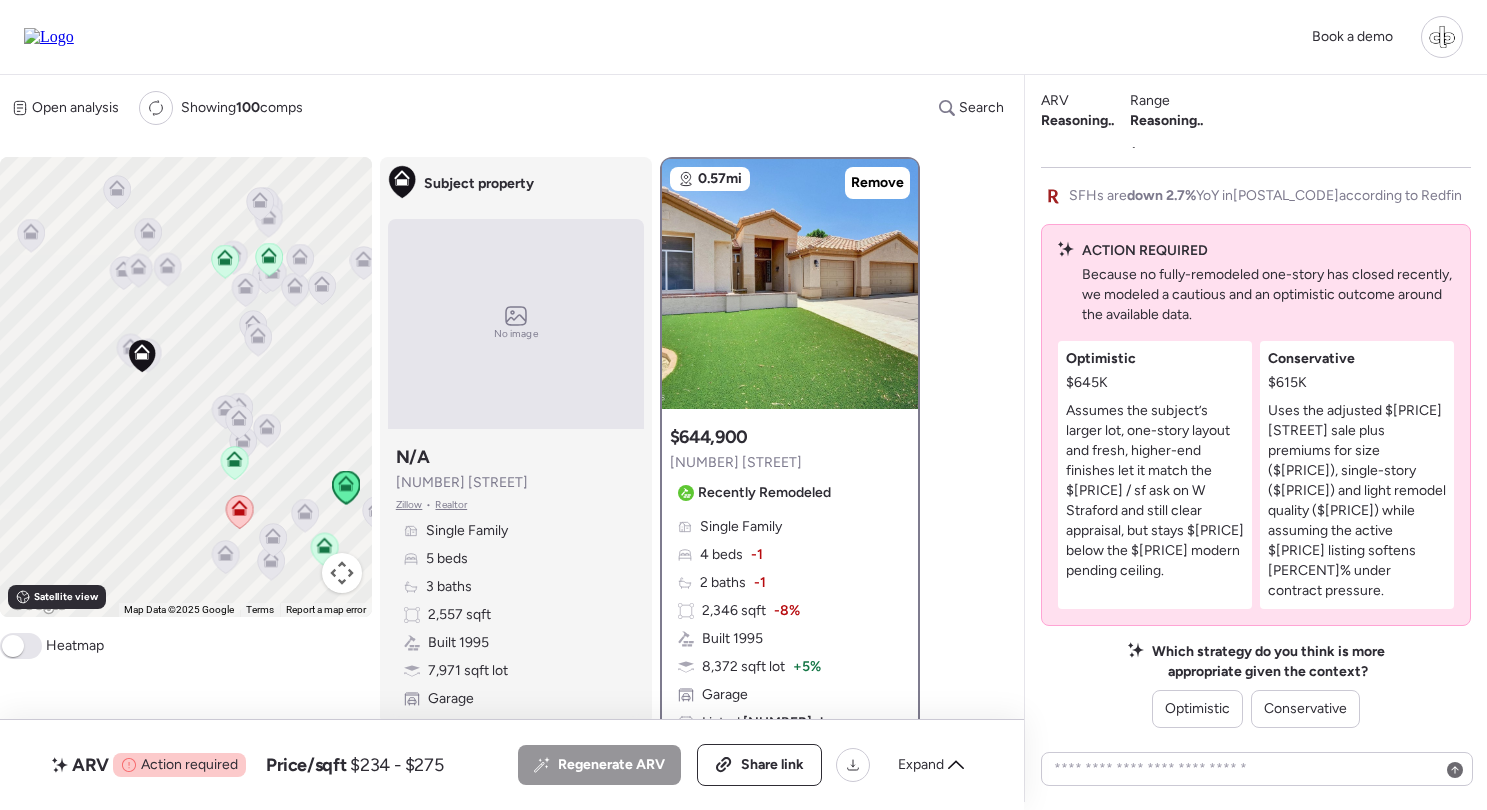 click 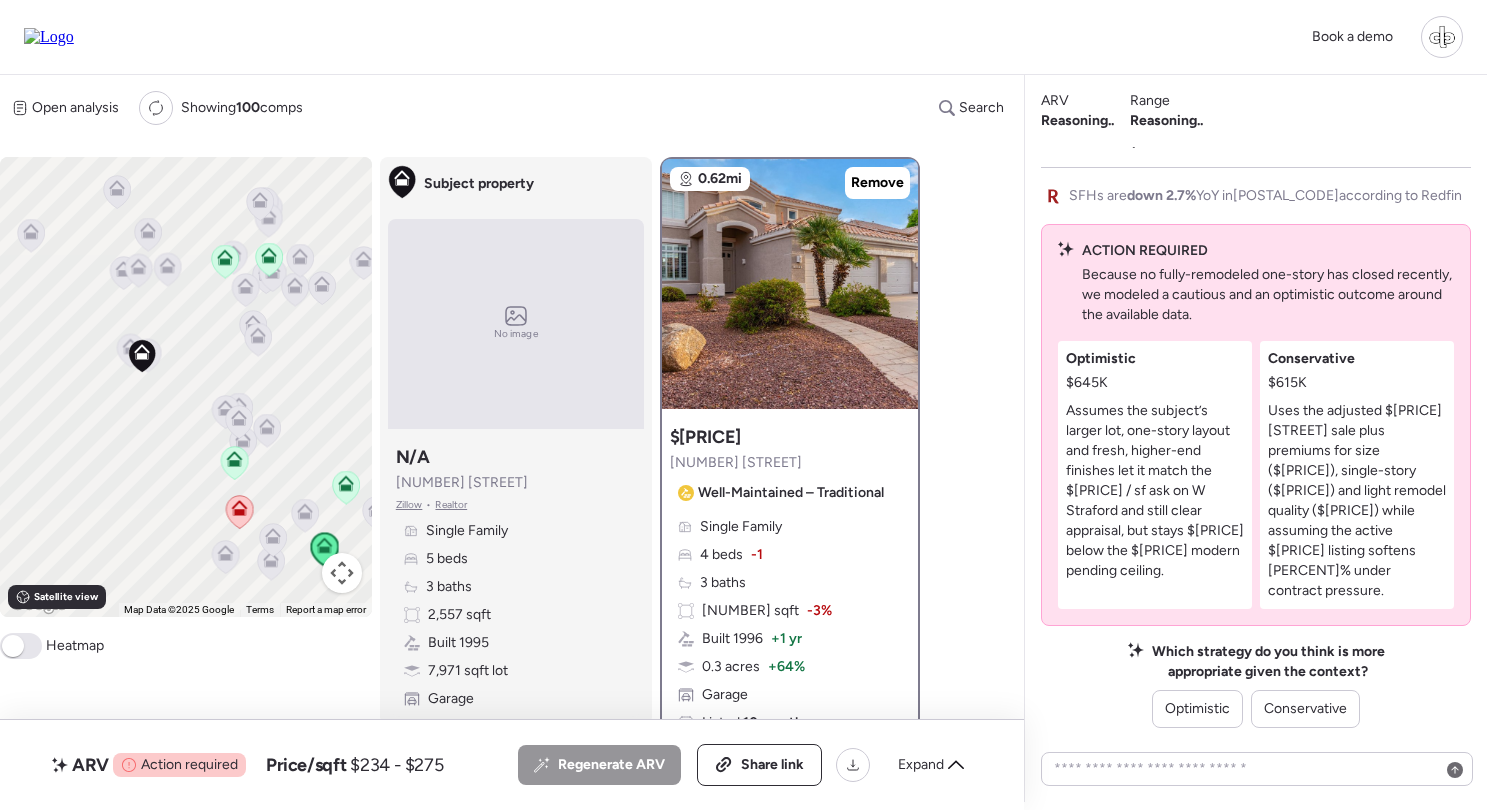 click 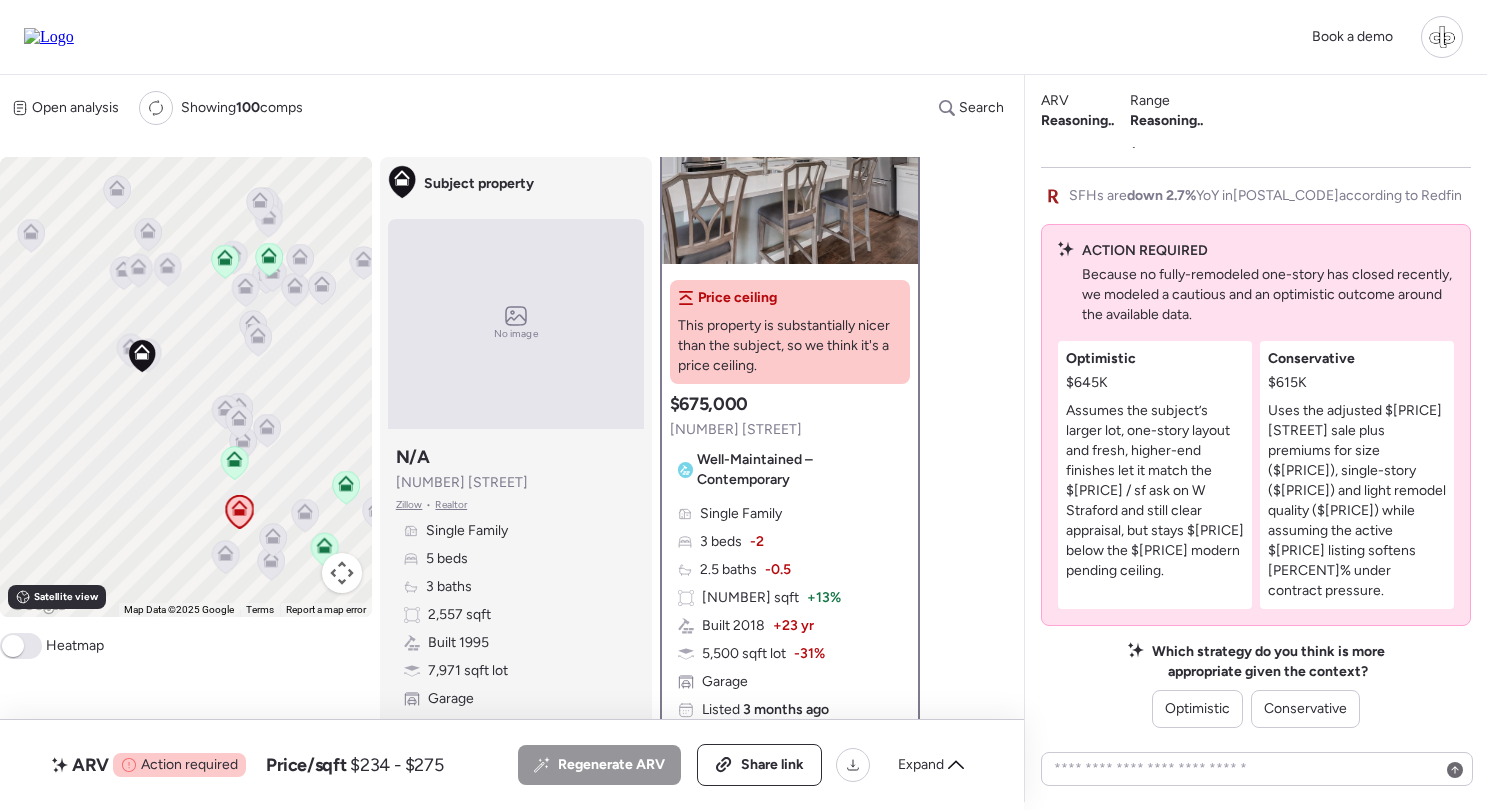 scroll, scrollTop: 227, scrollLeft: 0, axis: vertical 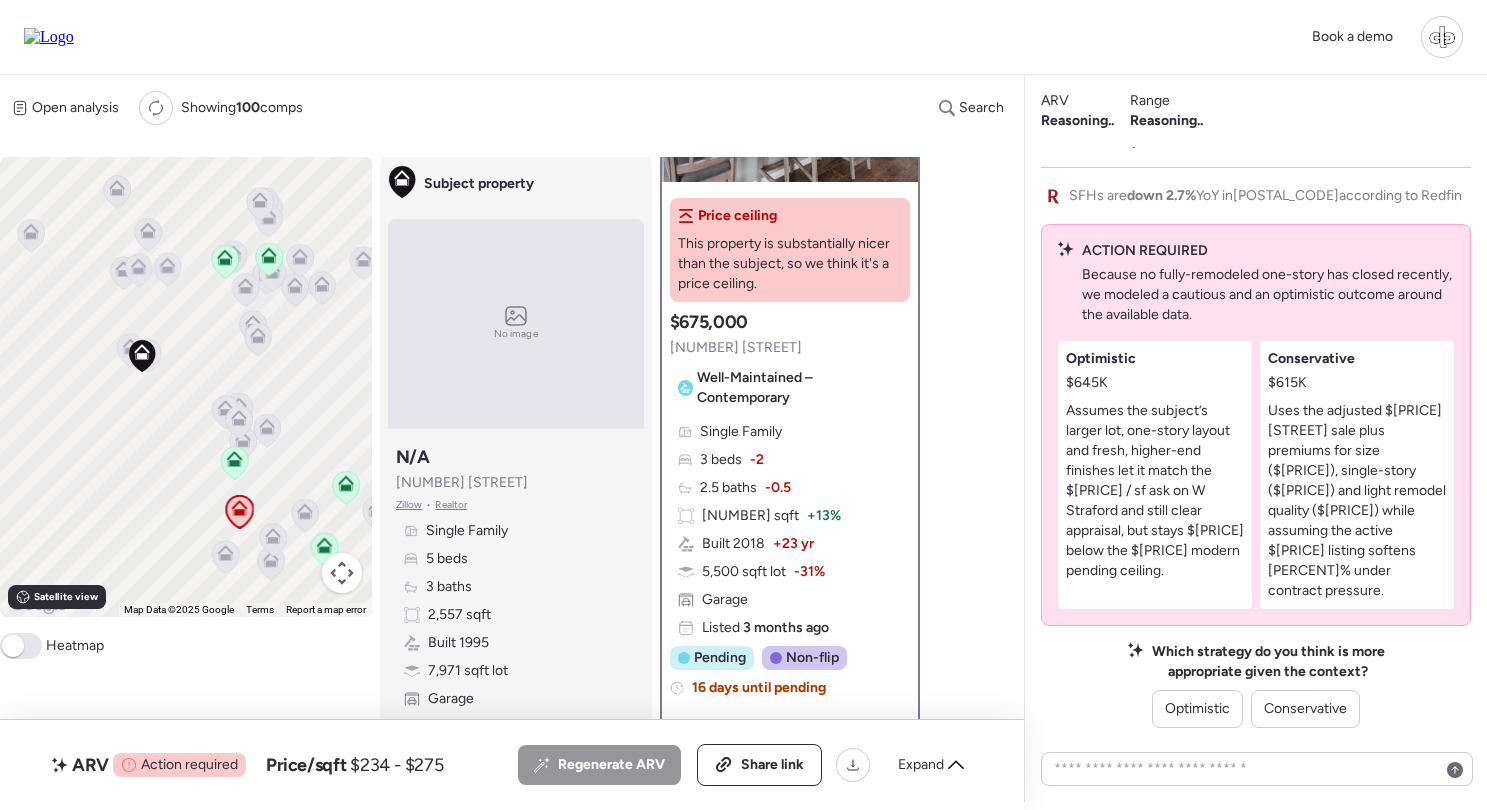 click 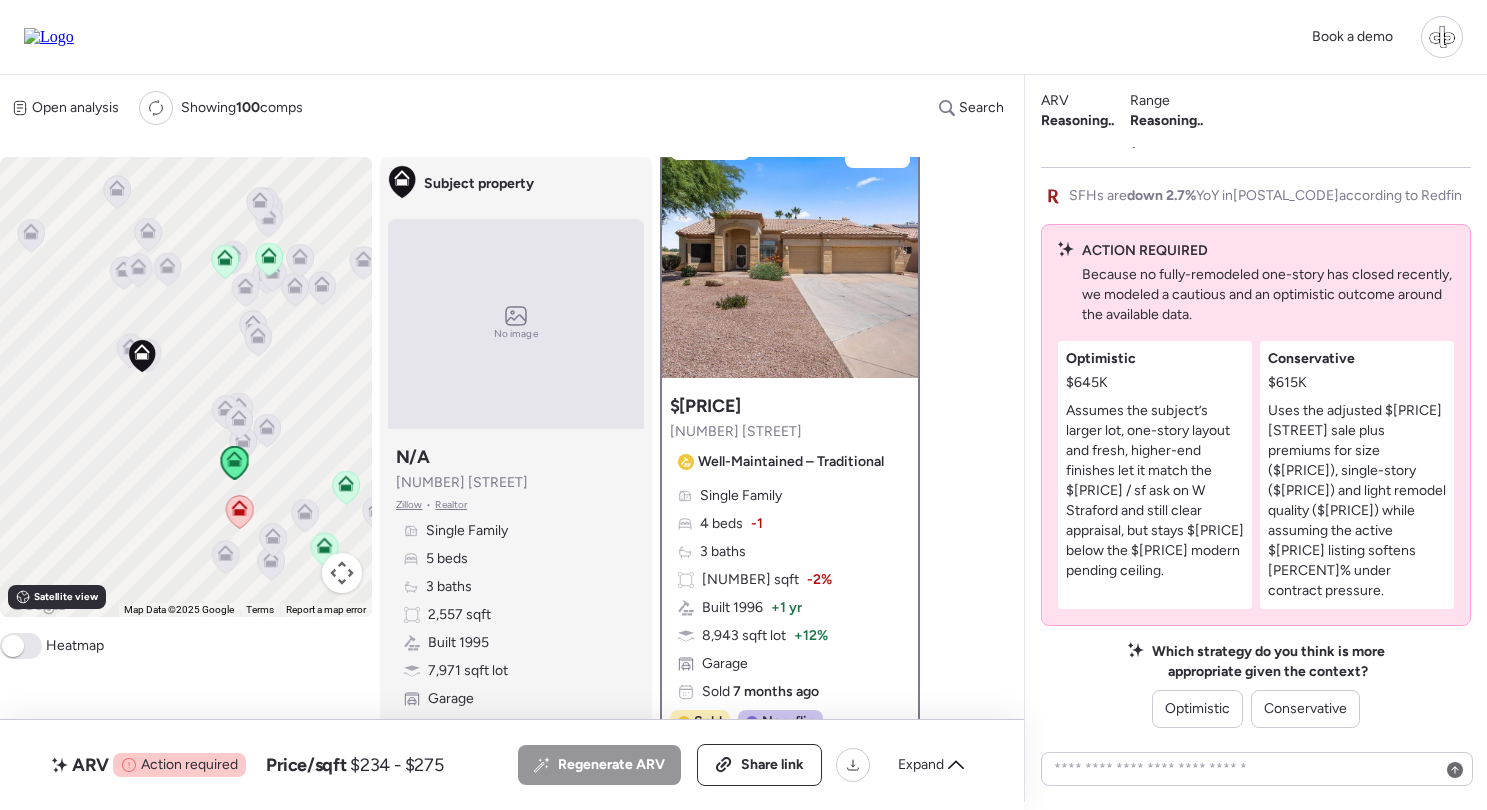 scroll, scrollTop: 29, scrollLeft: 0, axis: vertical 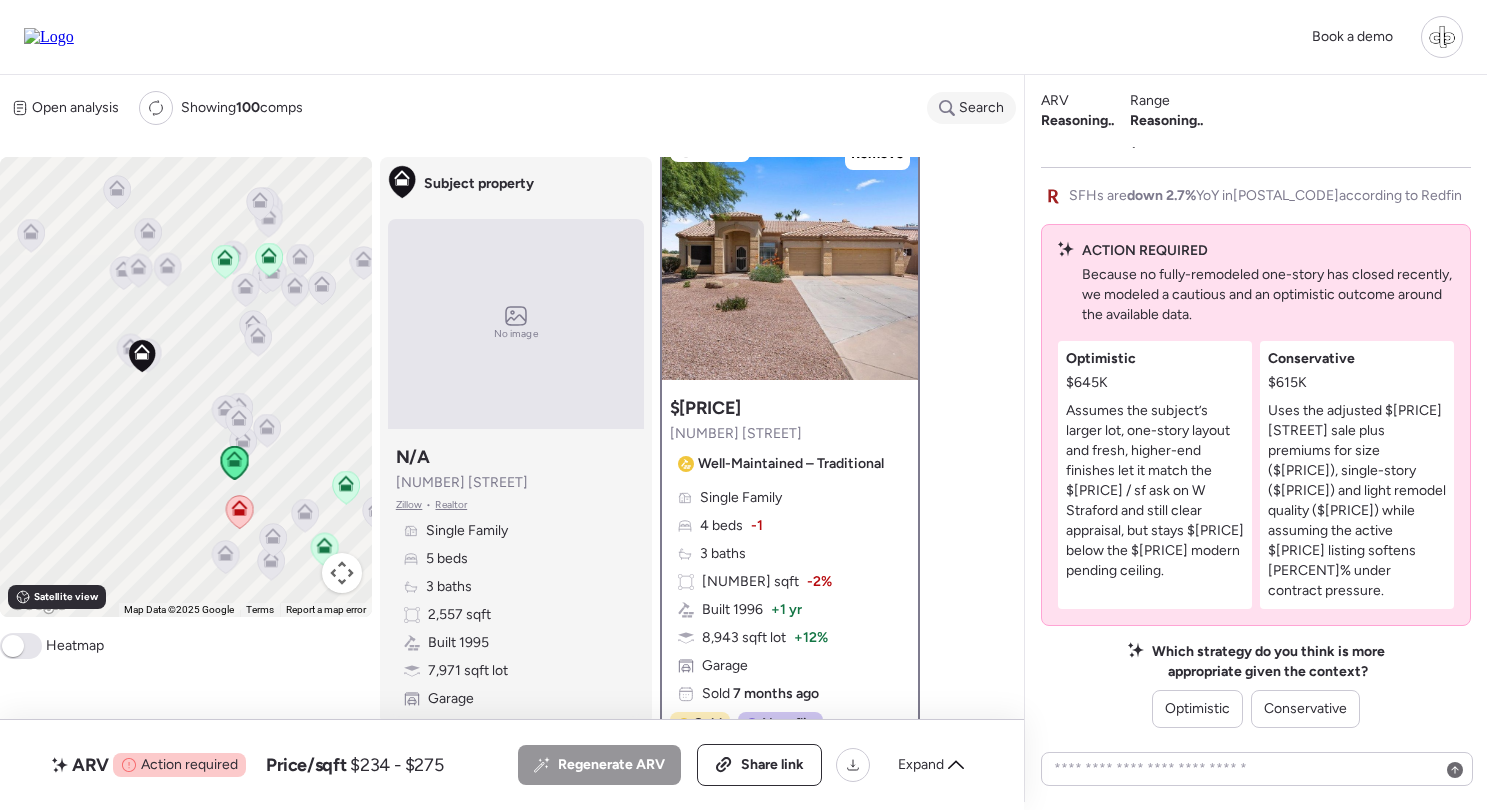 click on "Search" at bounding box center [971, 108] 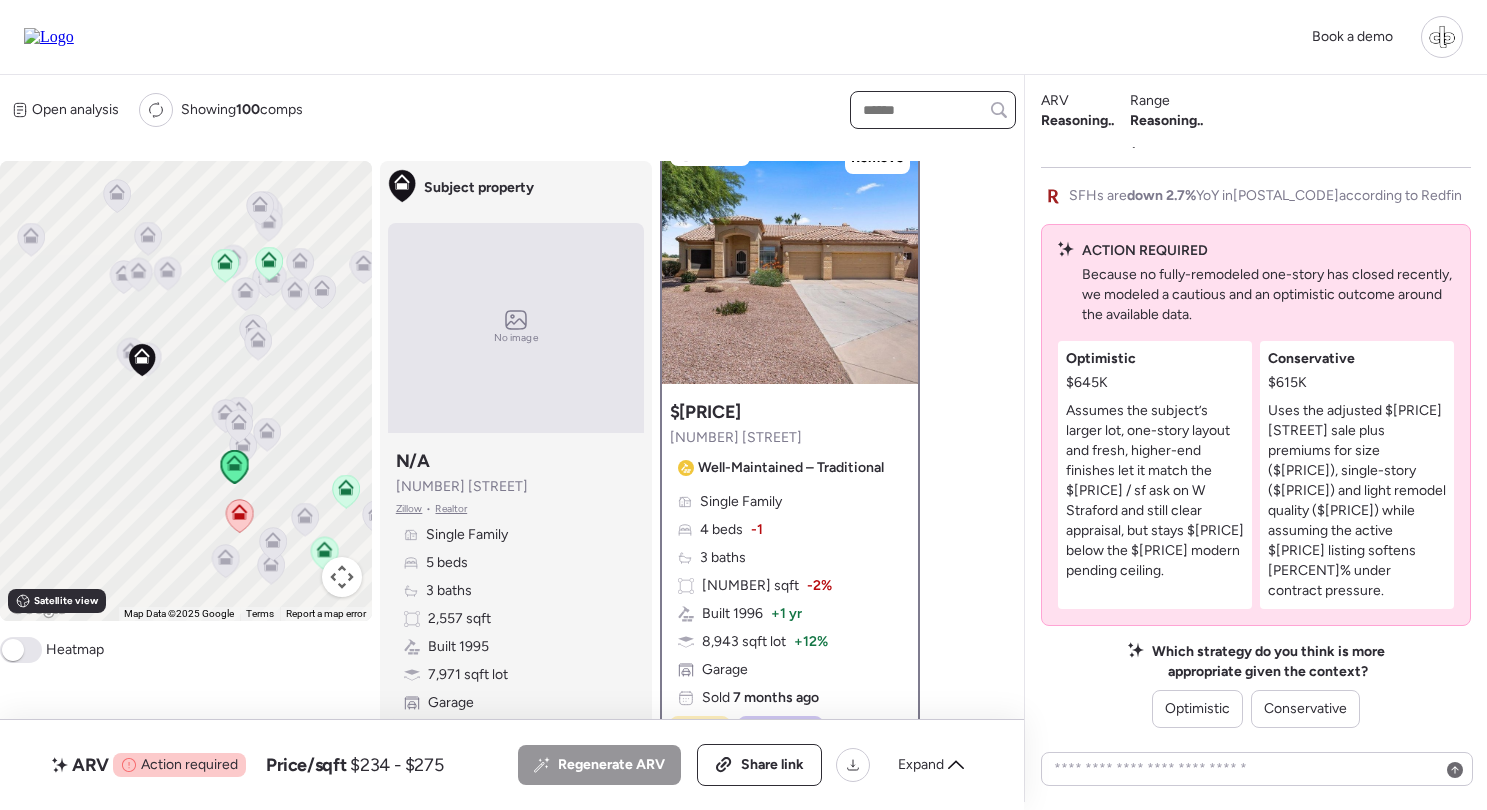 click at bounding box center [933, 110] 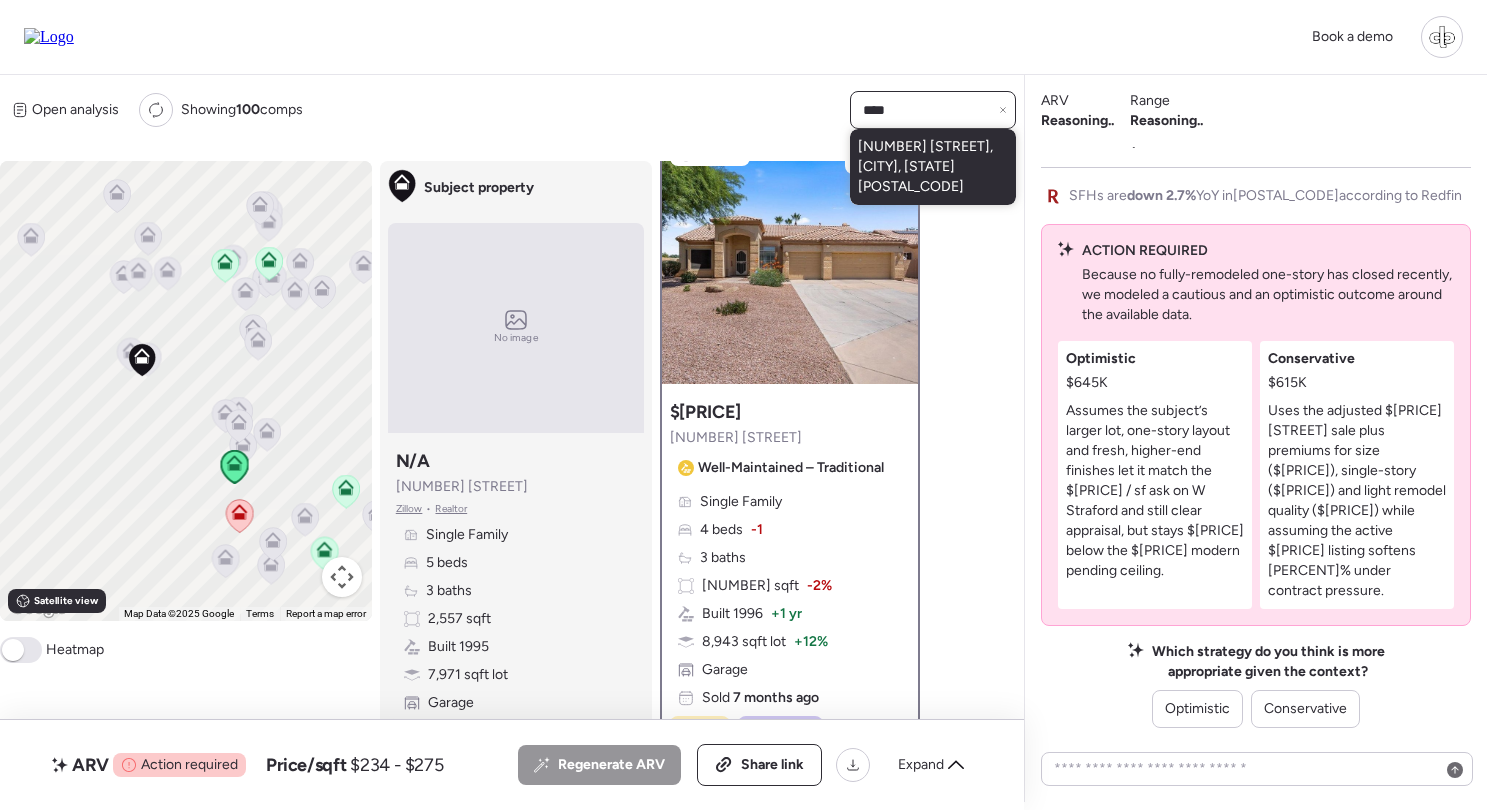 type on "****" 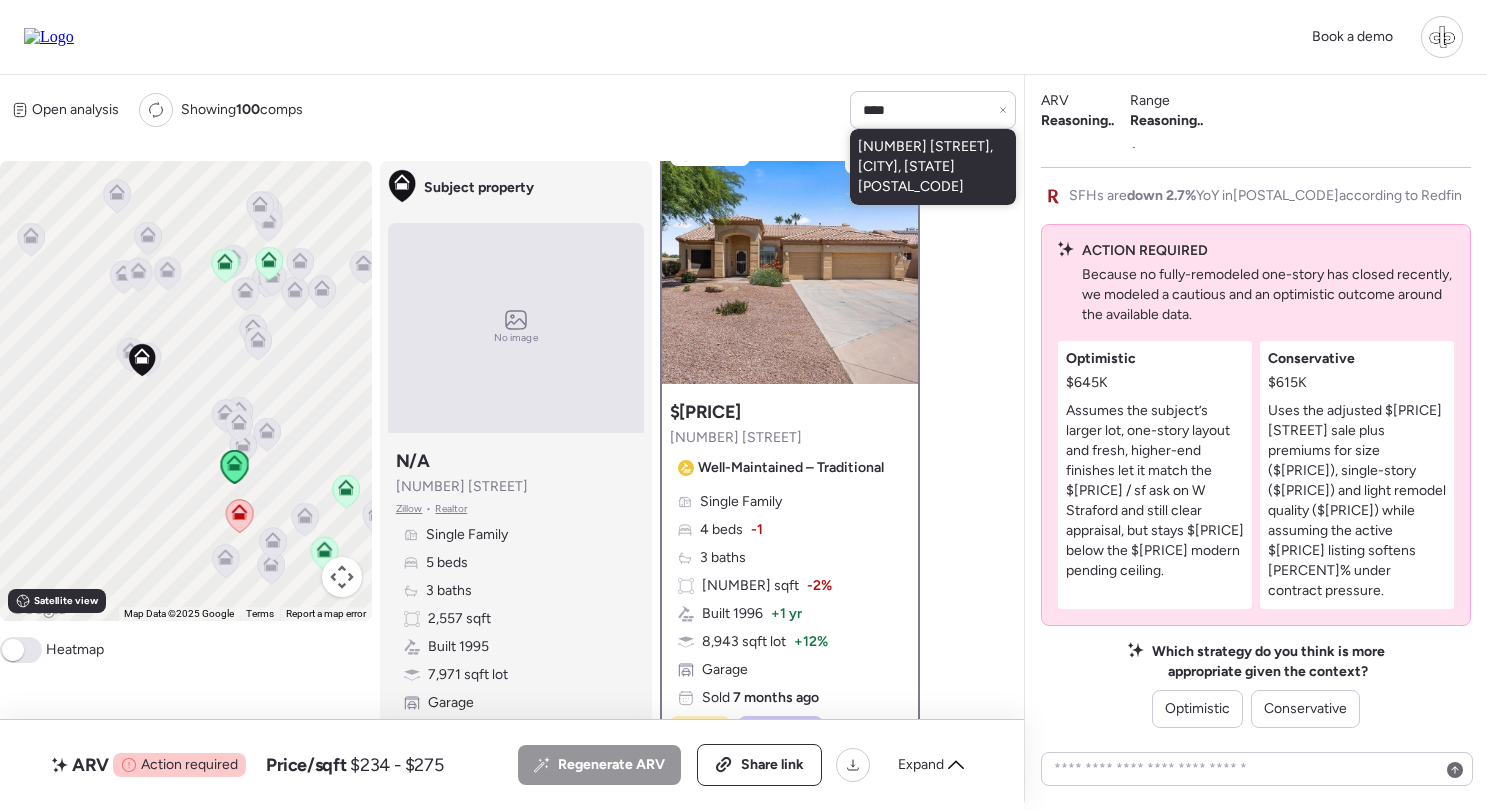 click on "1777 W Redfield Rd, Gilbert, AZ 85233" at bounding box center (933, 167) 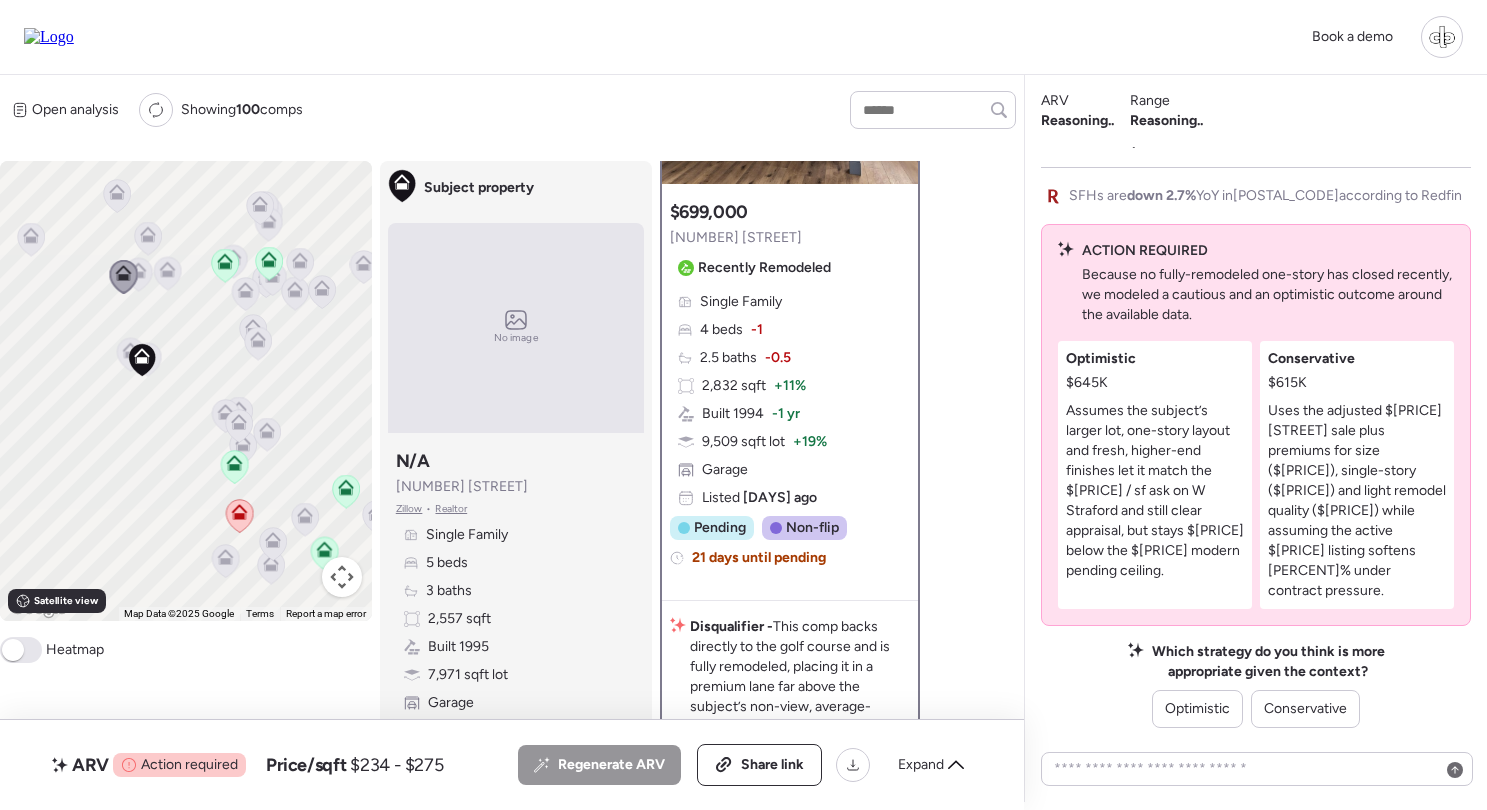 scroll, scrollTop: 314, scrollLeft: 0, axis: vertical 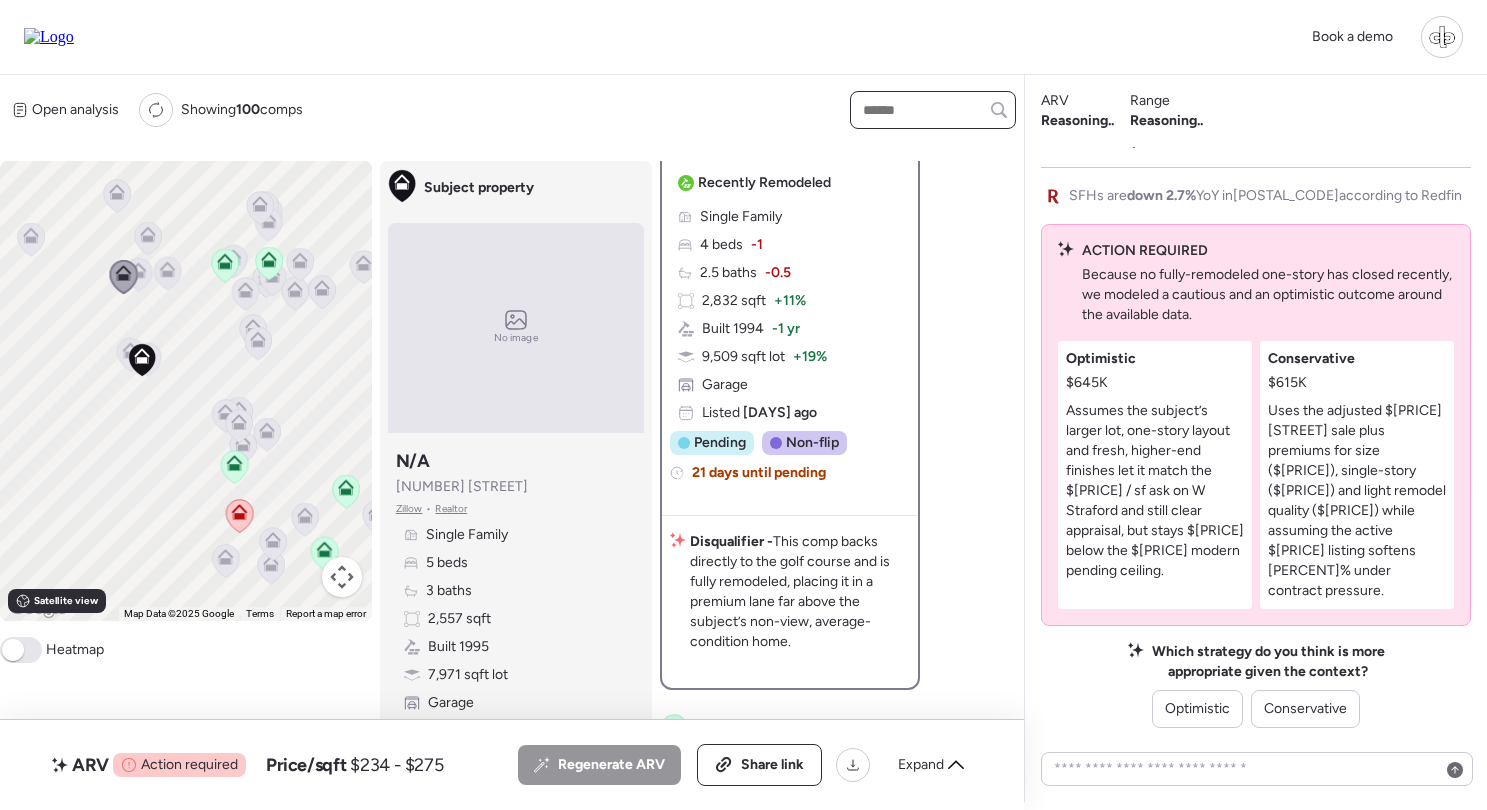 click at bounding box center [933, 110] 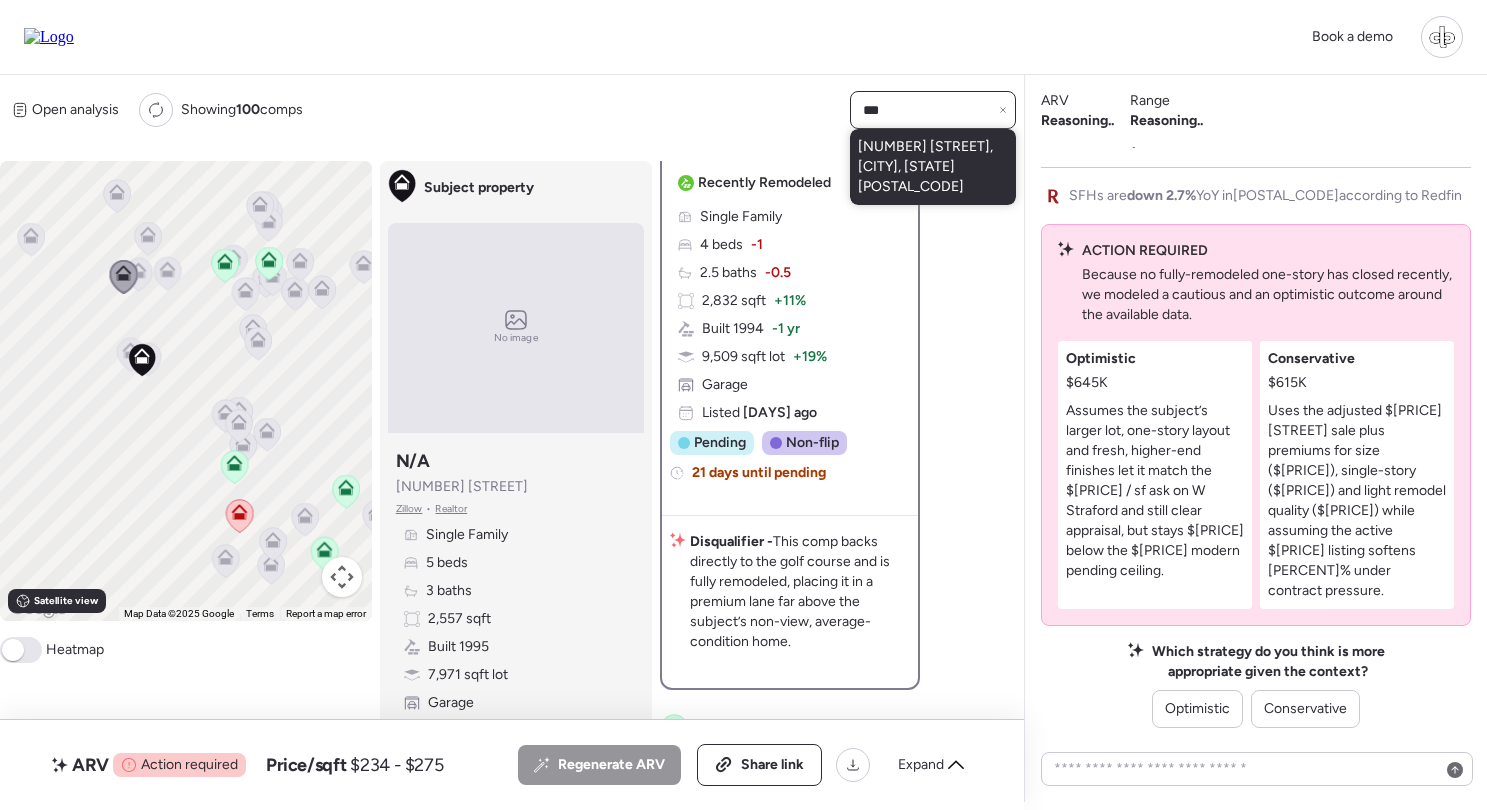 type on "***" 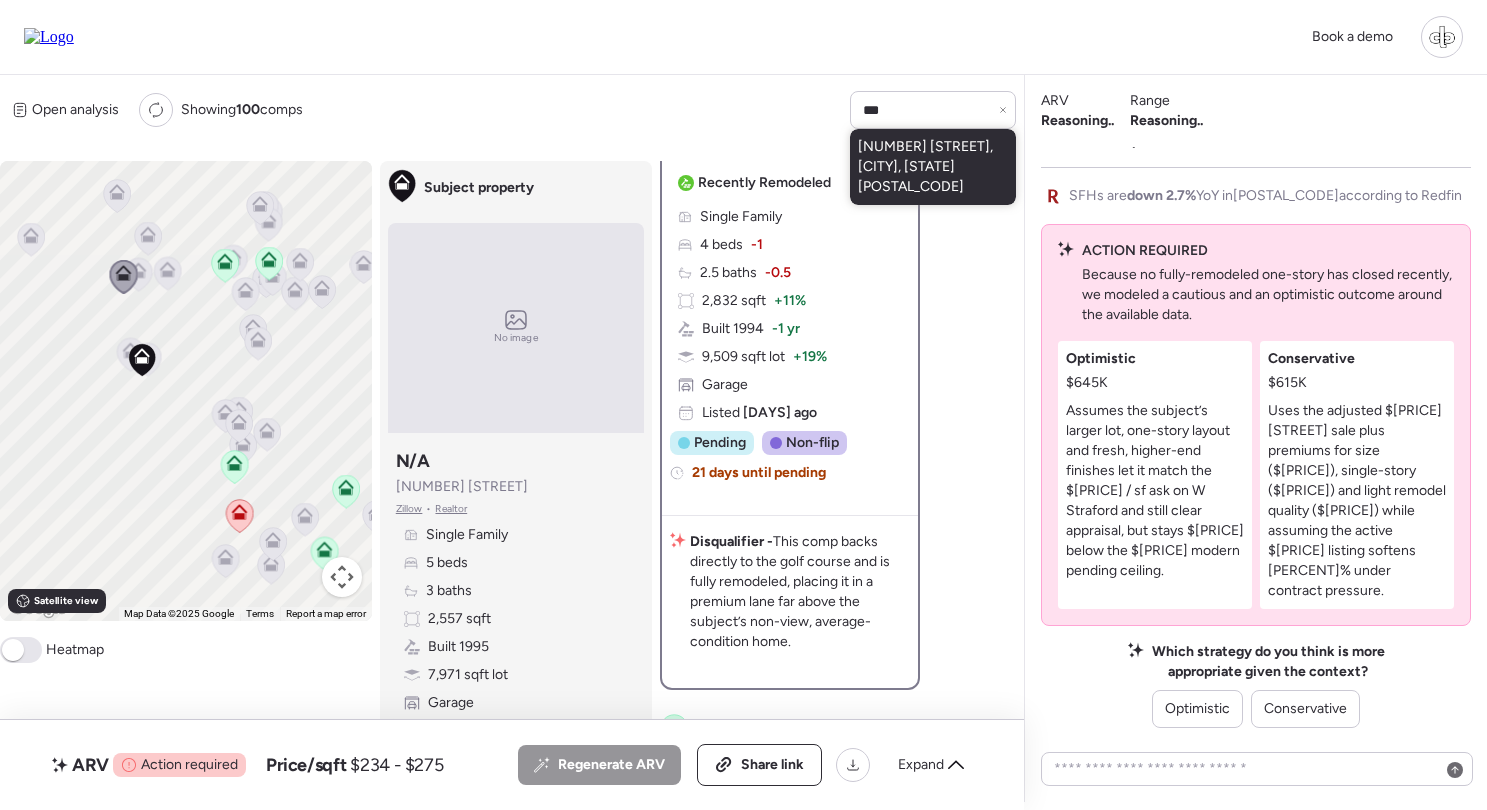 click on "1347 W Straford Ave, Gilbert, AZ 85233" at bounding box center [933, 167] 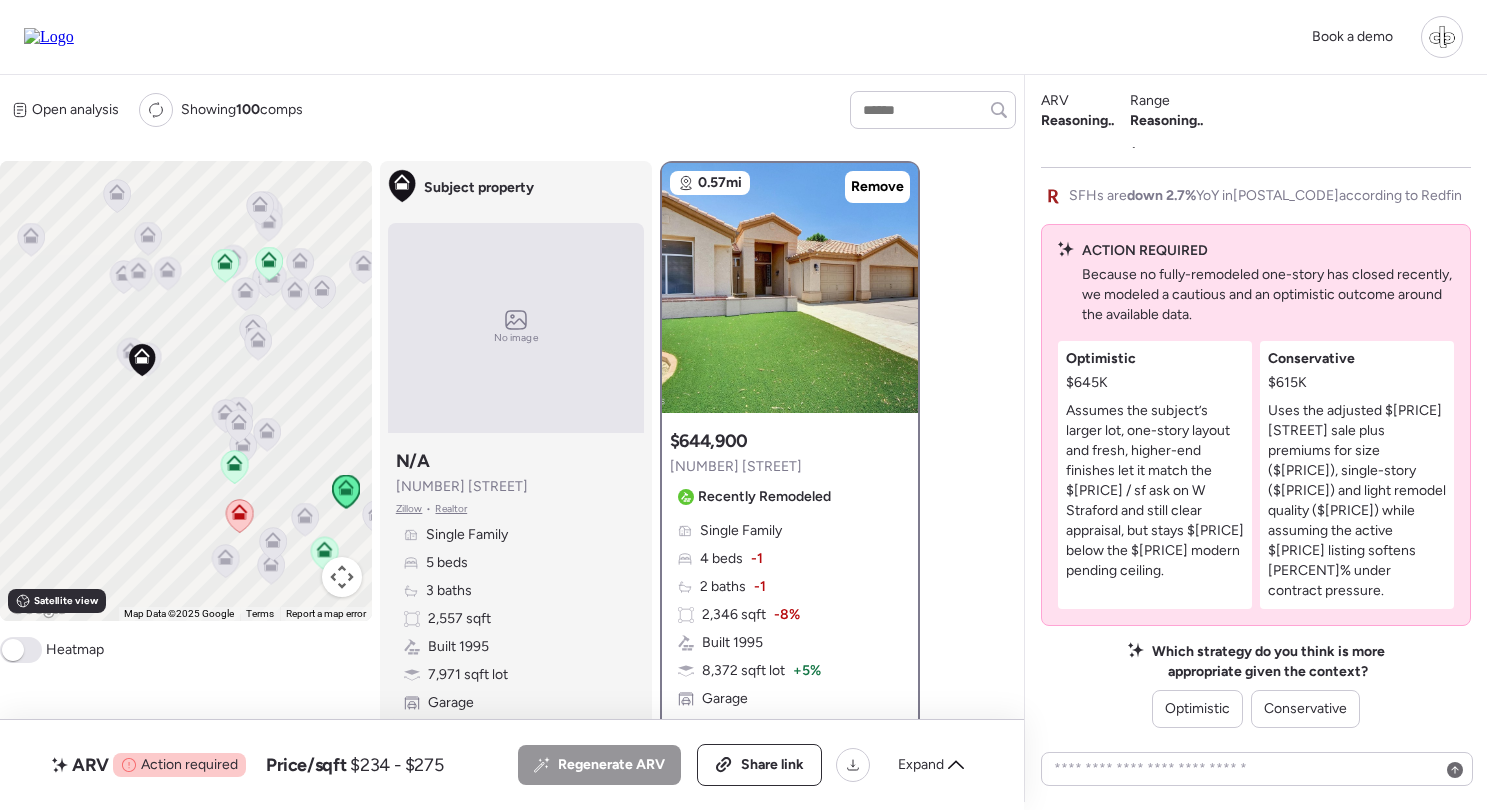 scroll, scrollTop: 0, scrollLeft: 0, axis: both 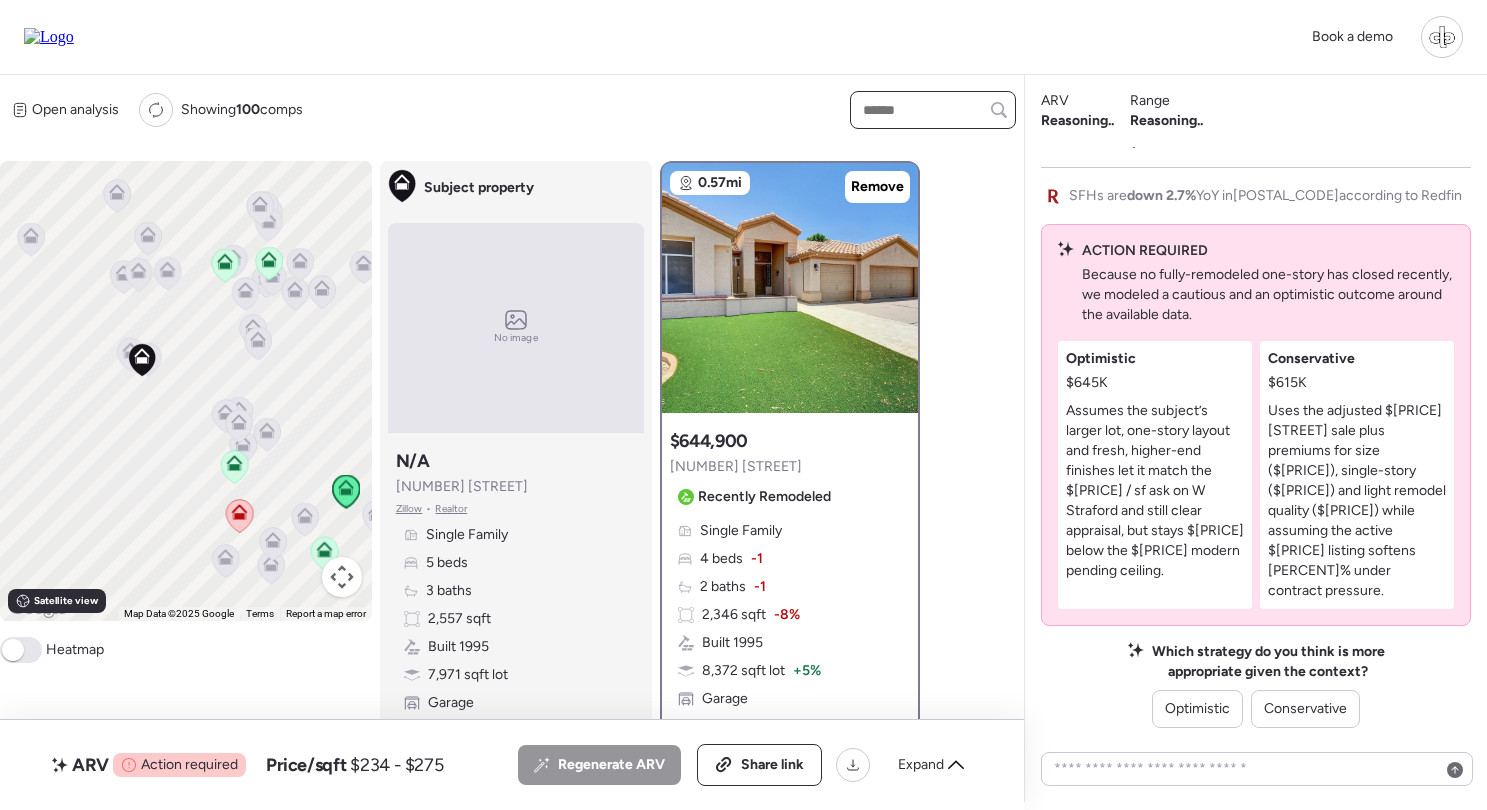 click at bounding box center [933, 110] 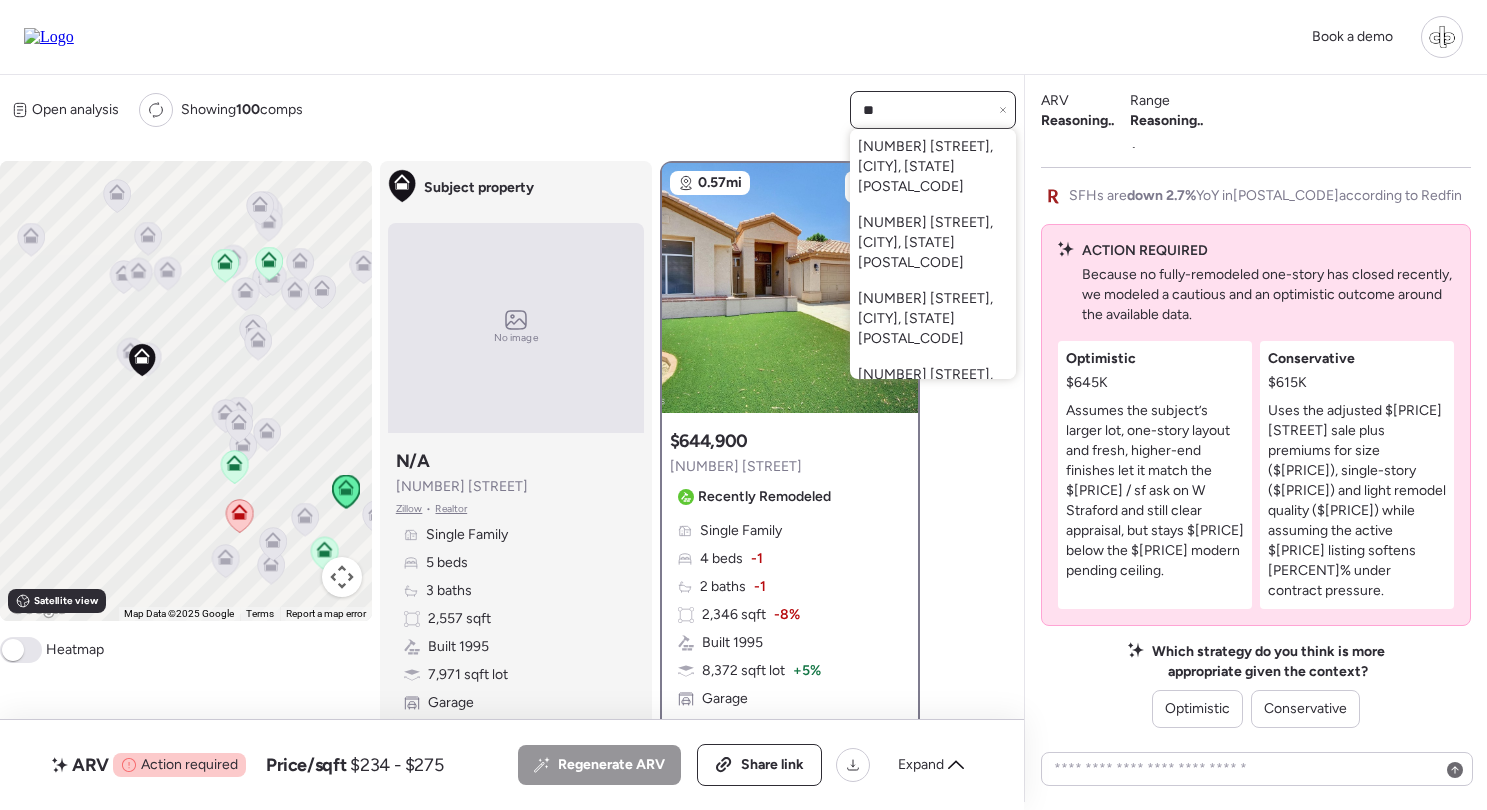 type on "***" 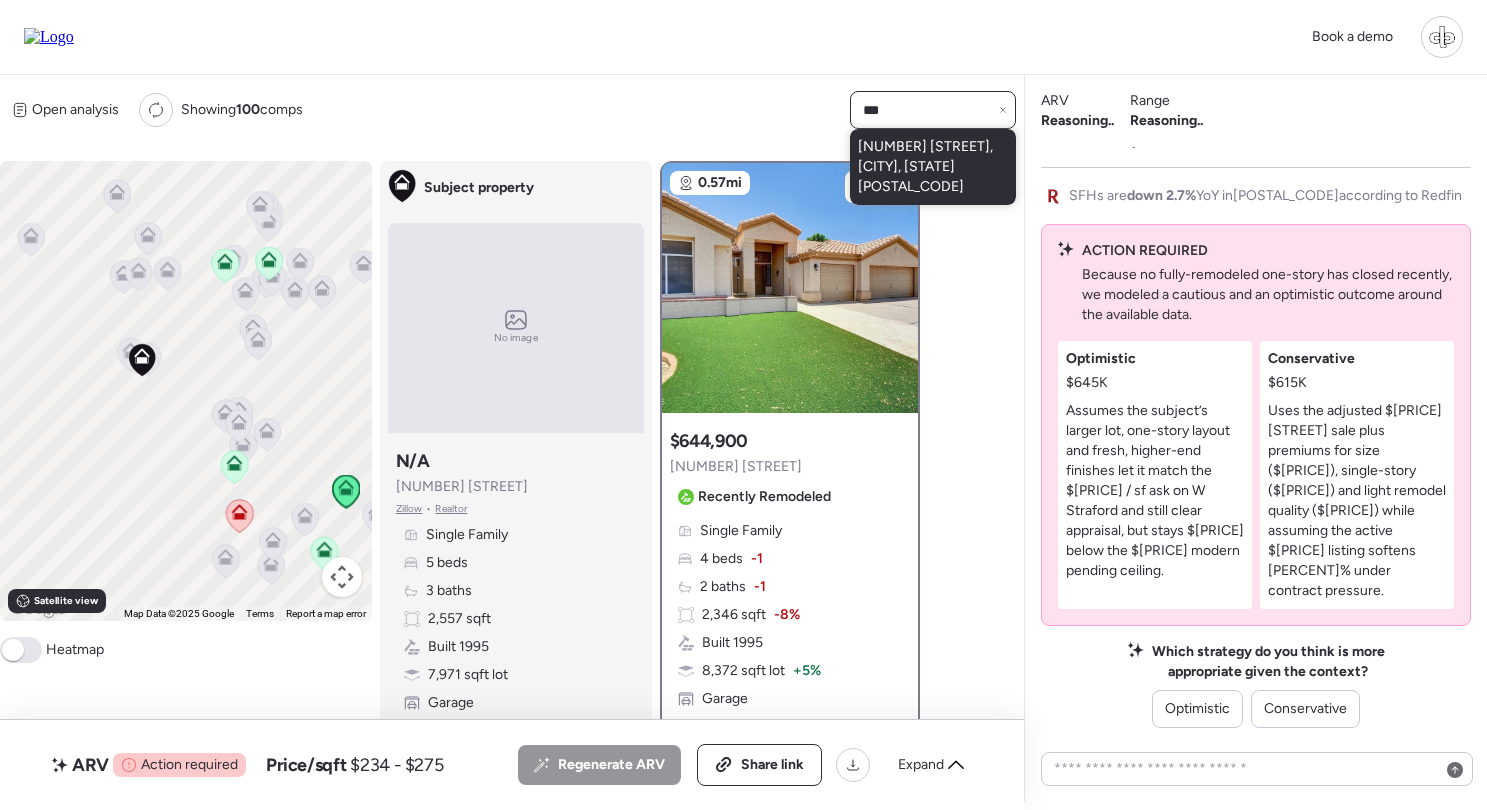 type on "***" 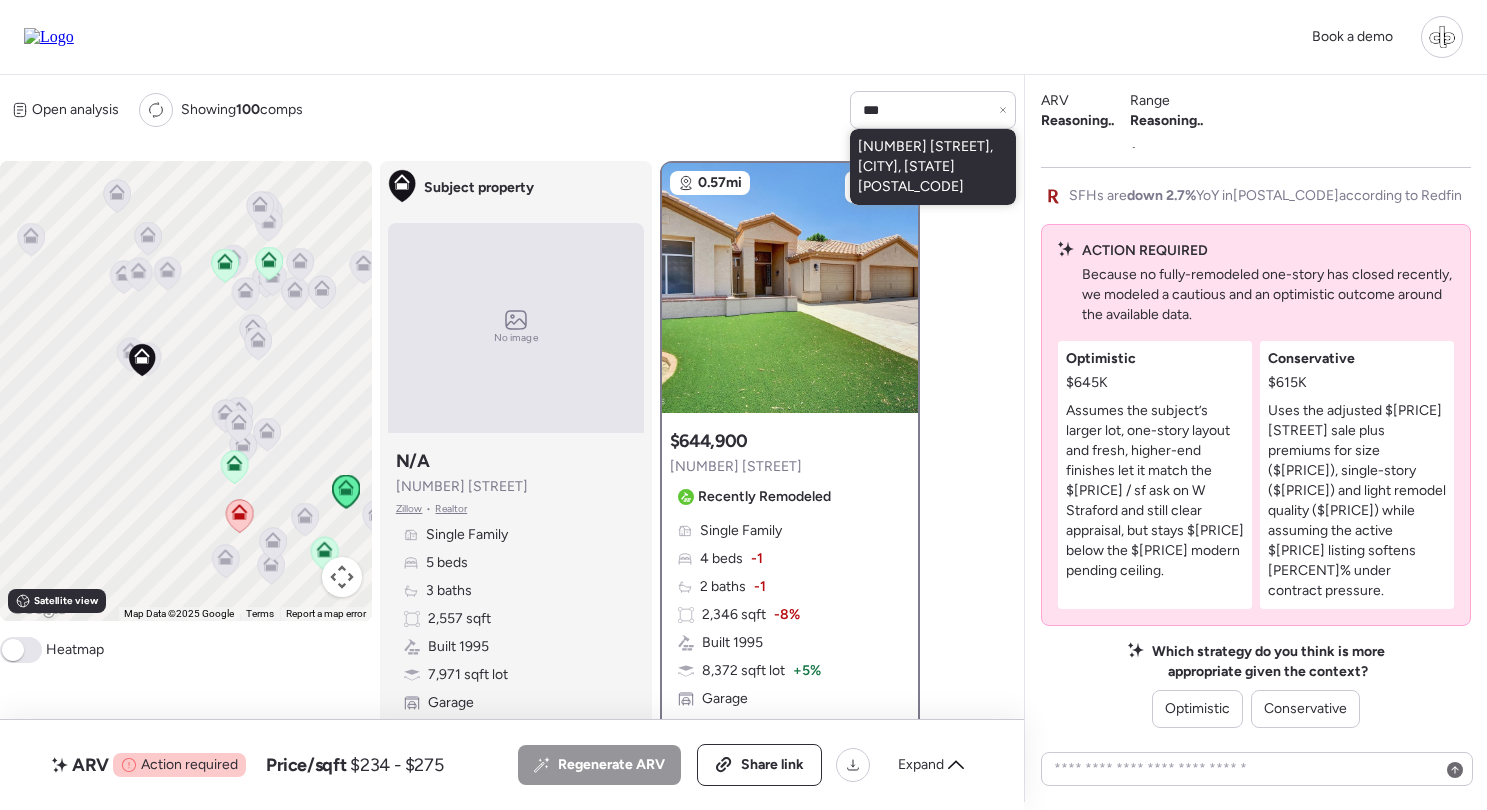 click on "198 N Nevada Way, Gilbert, AZ 85233" at bounding box center [933, 167] 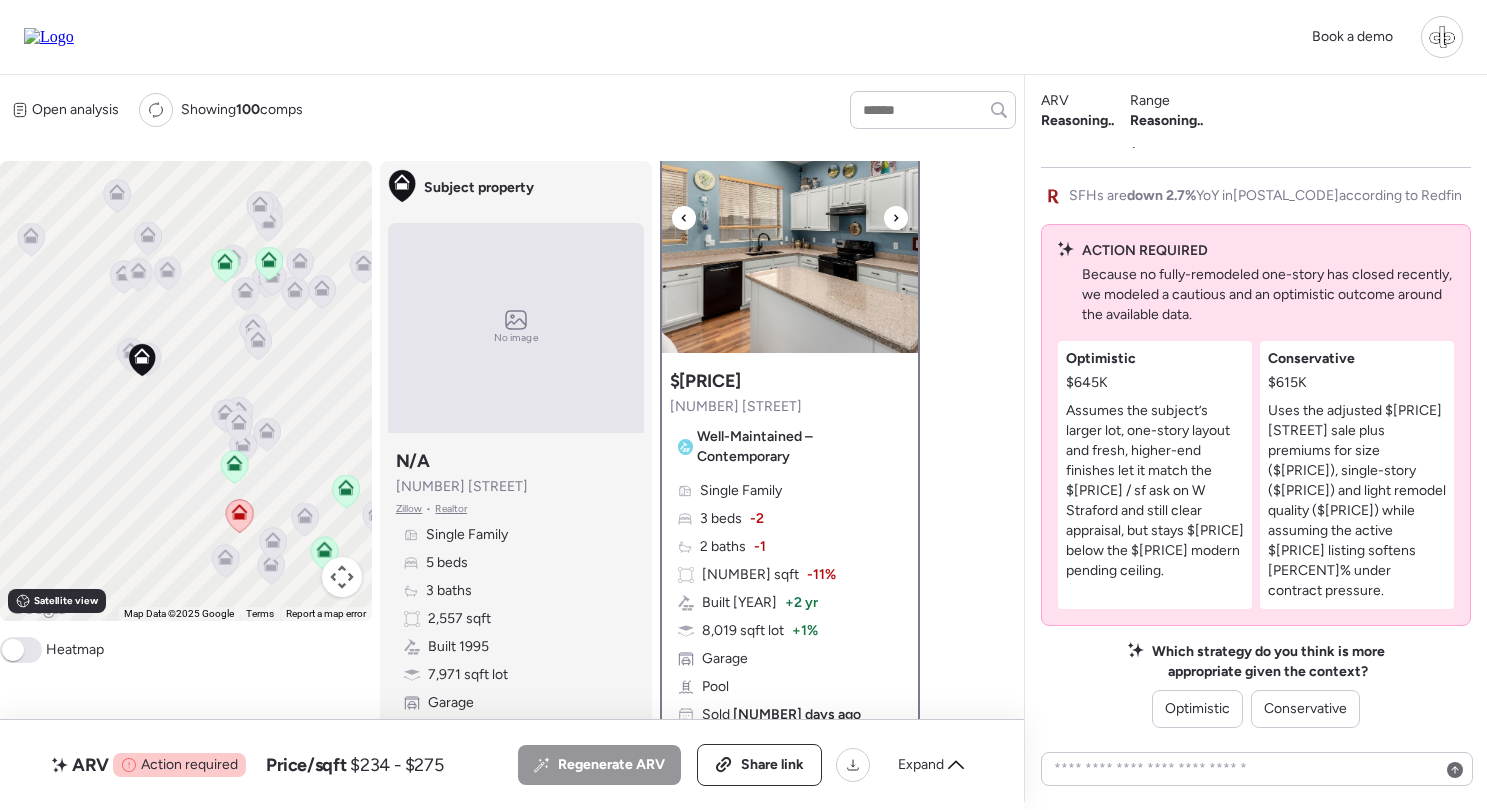 scroll, scrollTop: 60, scrollLeft: 0, axis: vertical 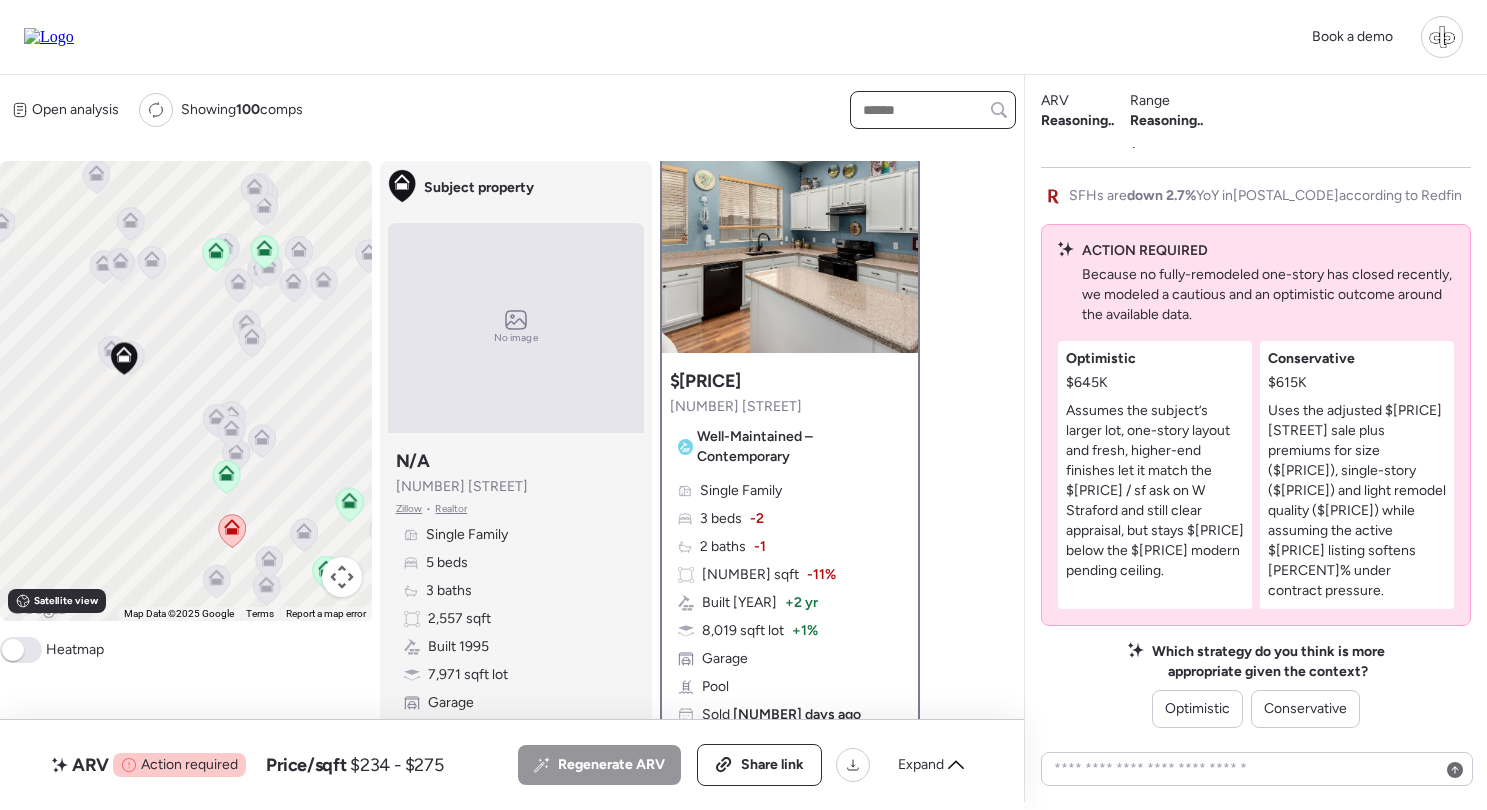 click at bounding box center [933, 110] 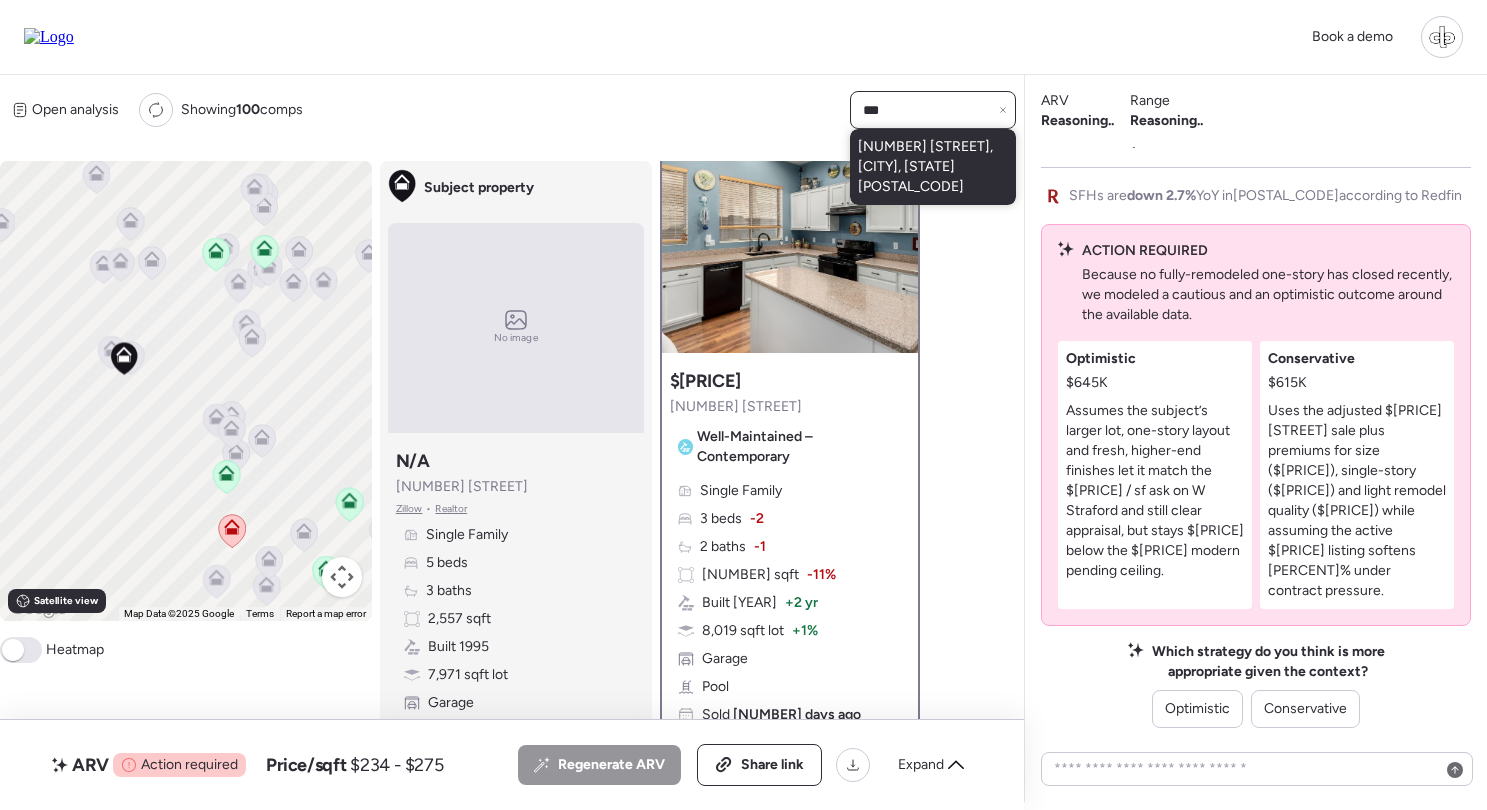 type on "***" 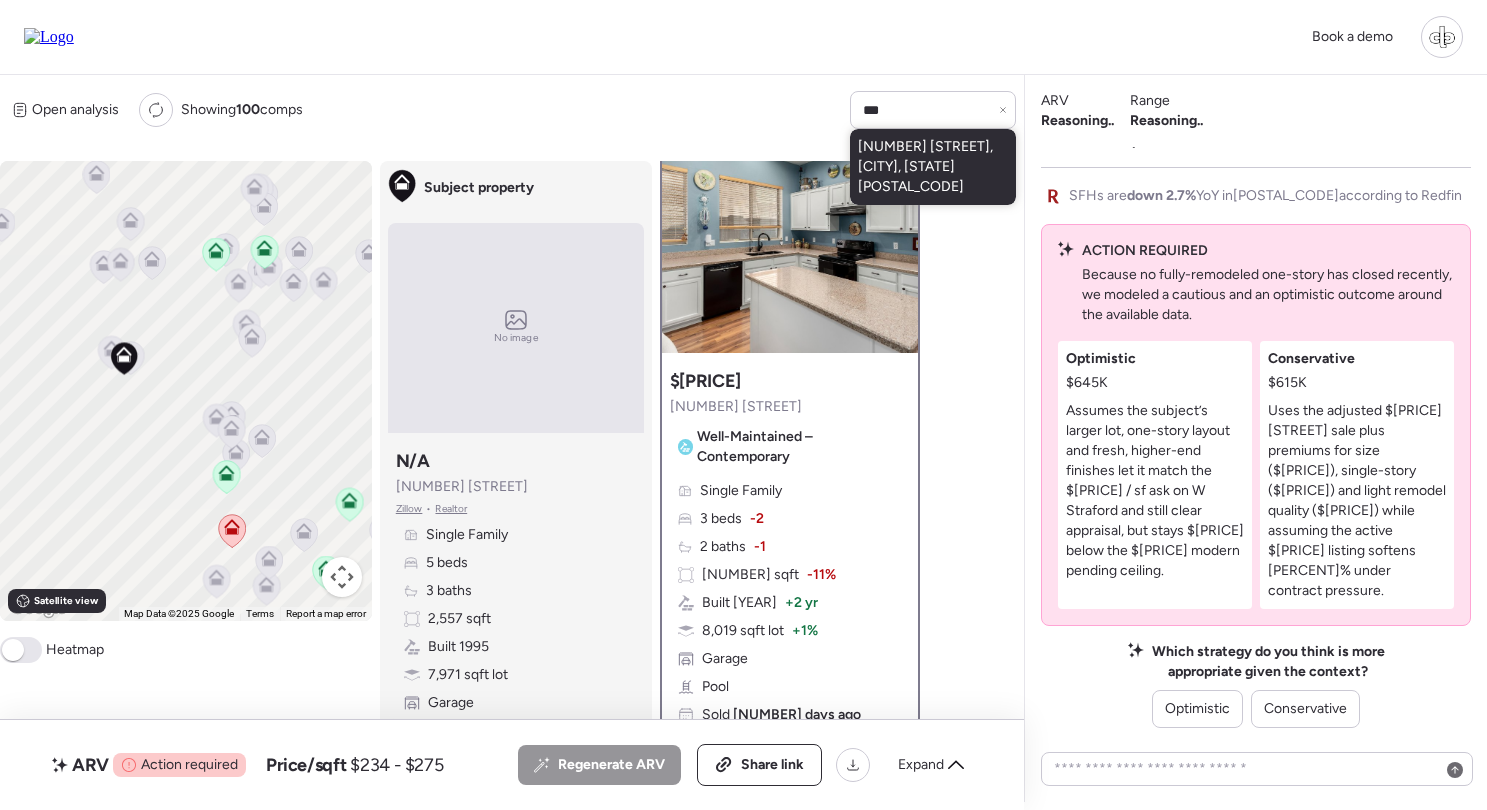 click on "621 W Desert Ave, Gilbert, AZ 85233" at bounding box center (933, 167) 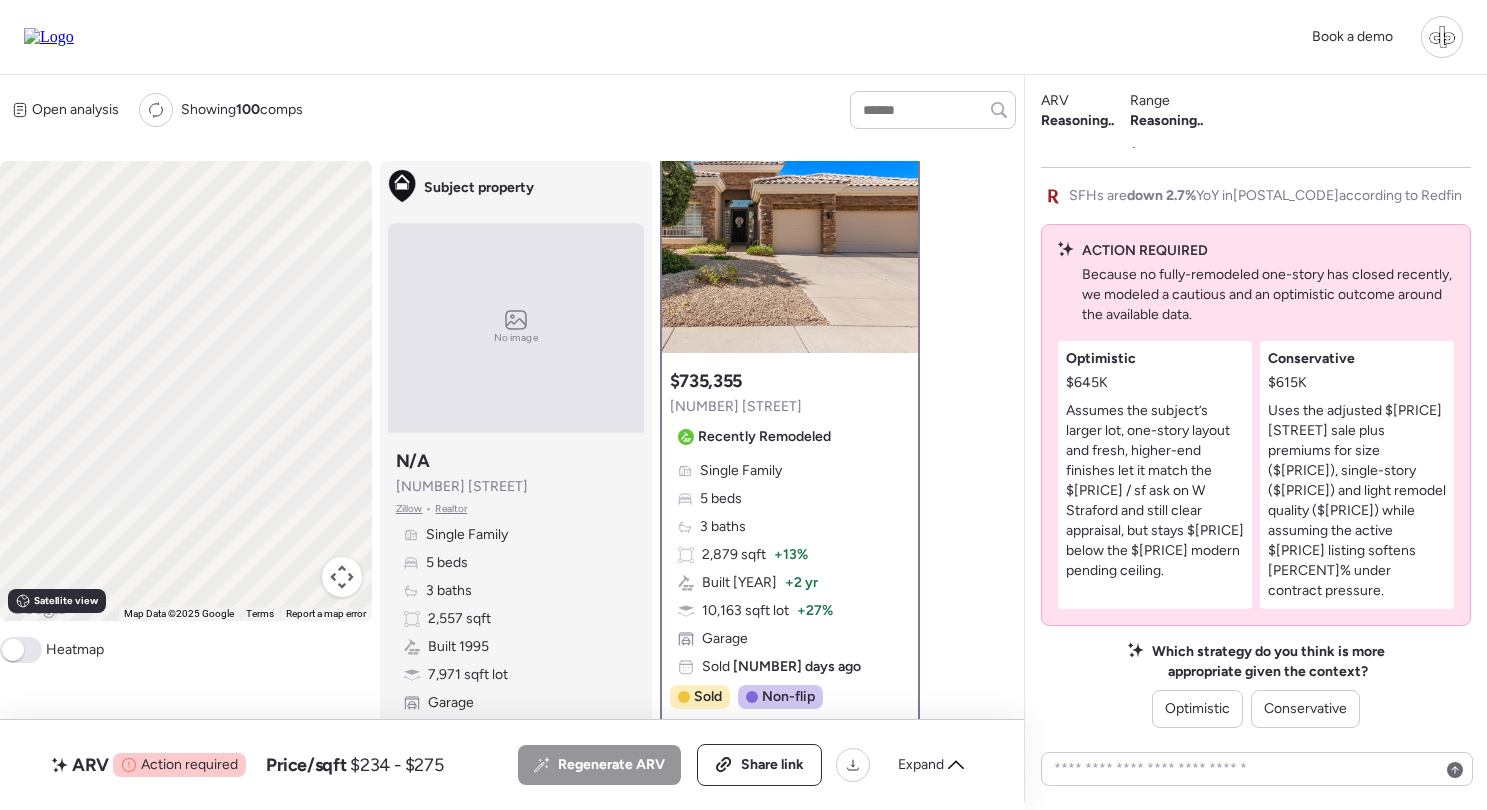 scroll, scrollTop: 0, scrollLeft: 0, axis: both 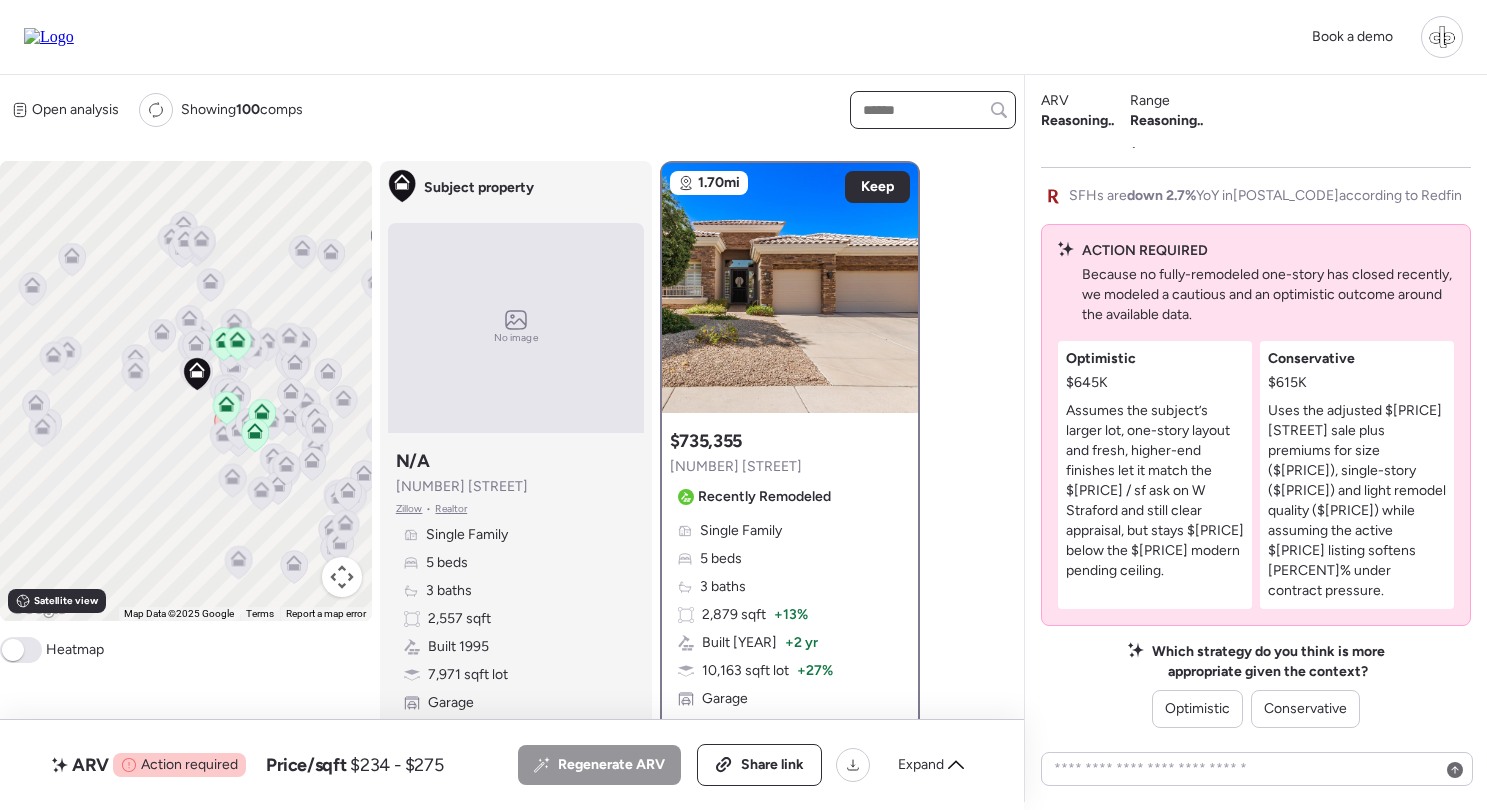 click at bounding box center (933, 110) 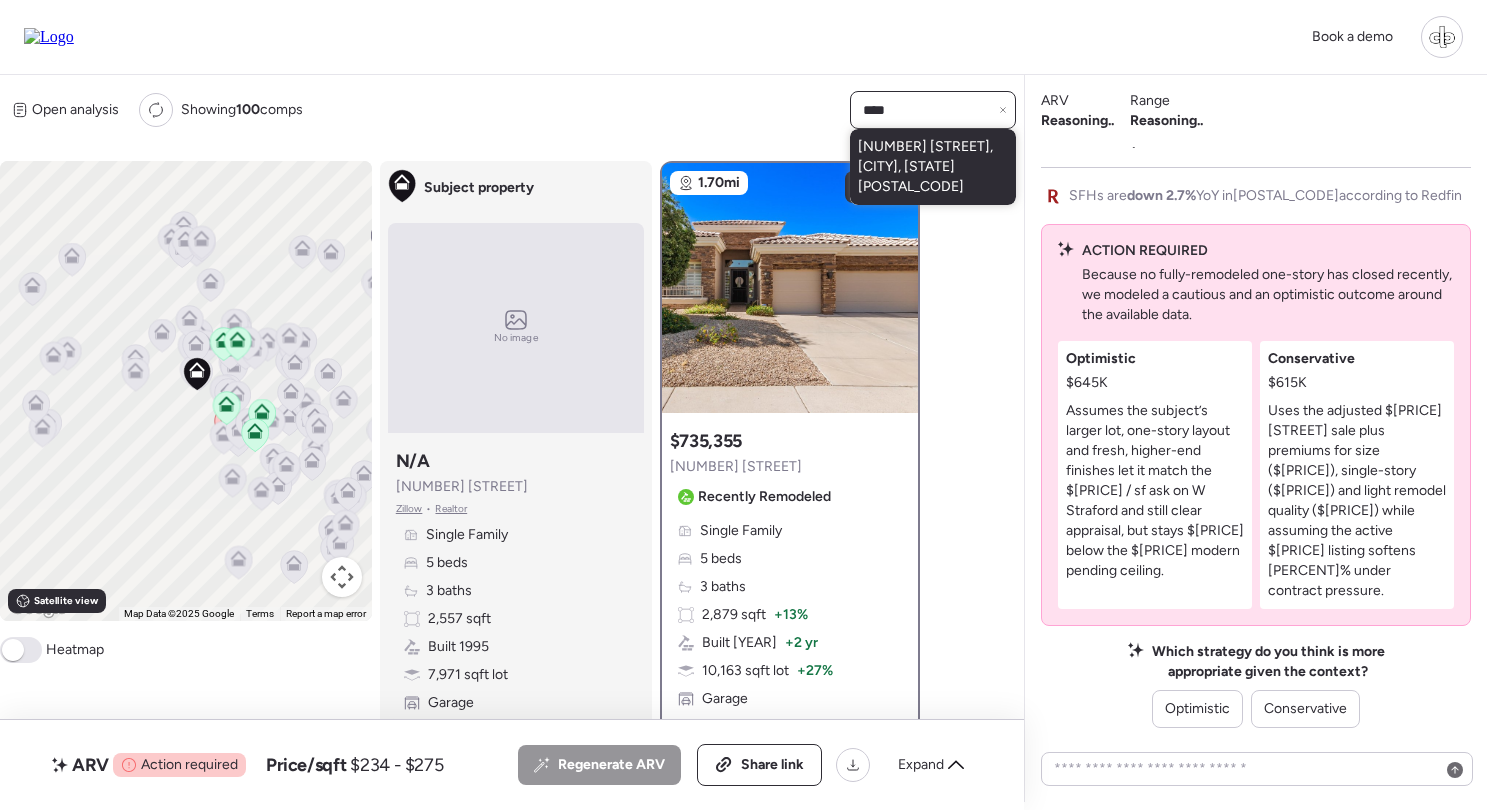 type on "****" 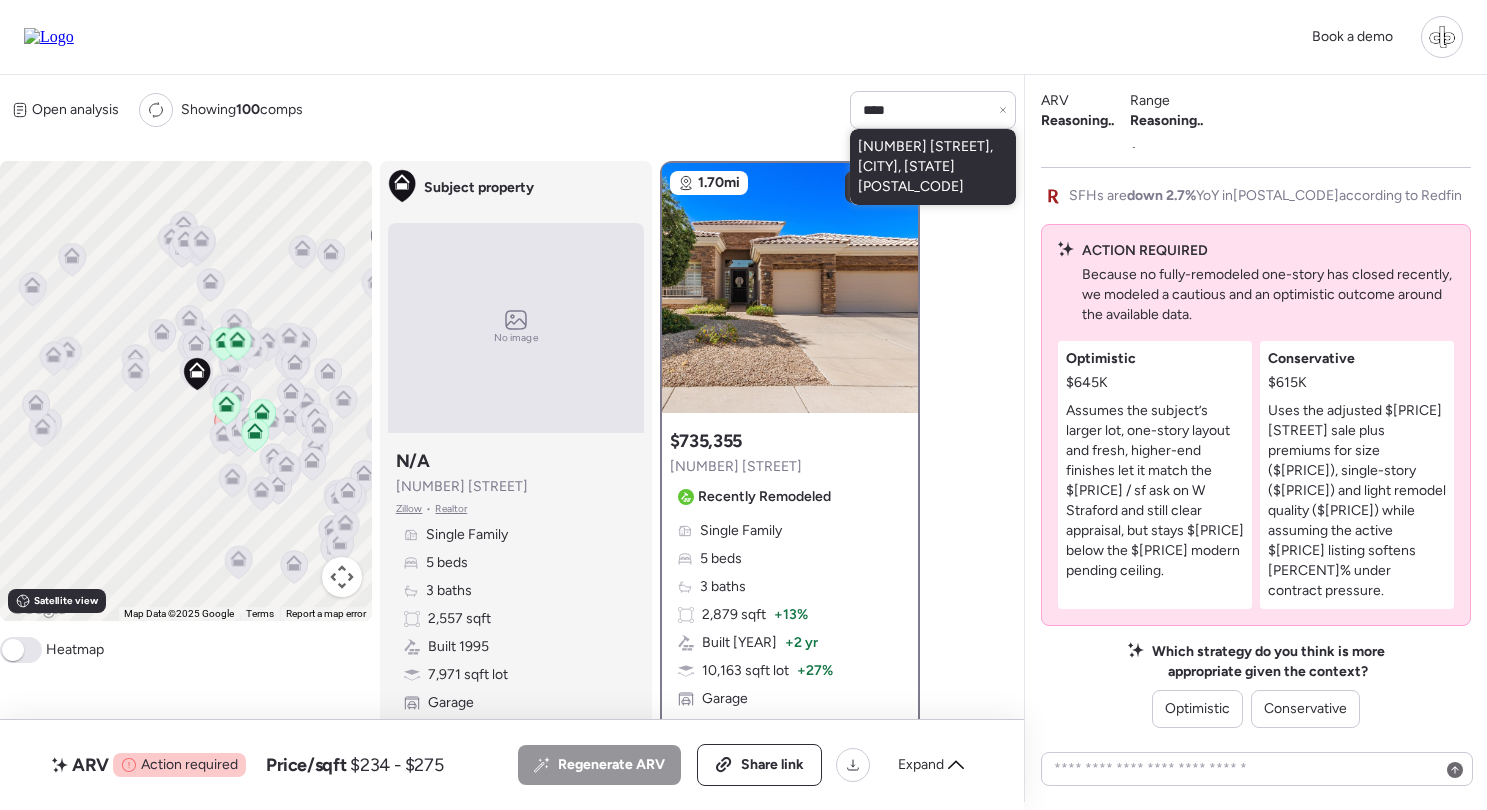 click on "1506 W Laurel Ave, Gilbert, AZ 85233" at bounding box center (933, 167) 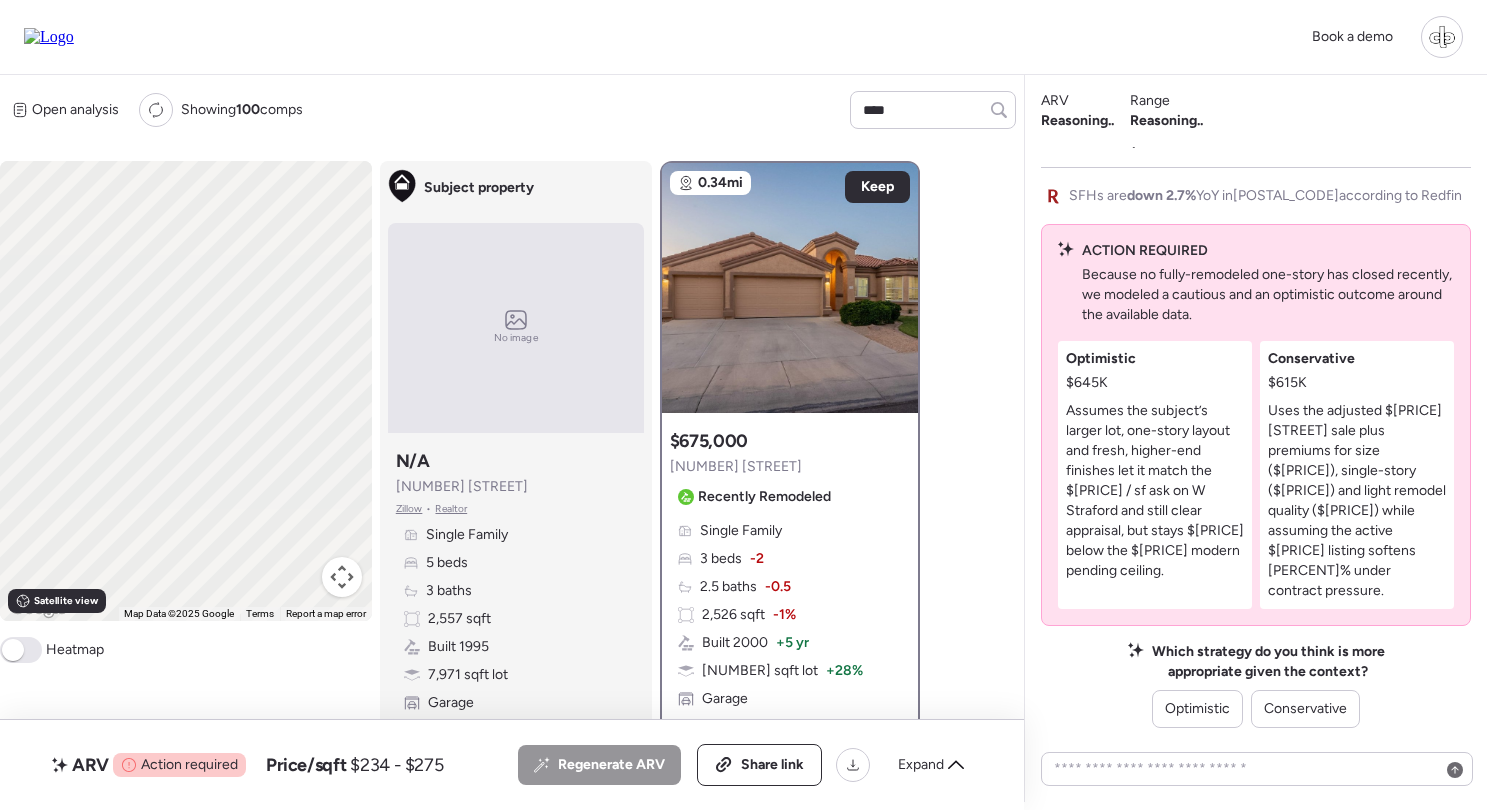 type 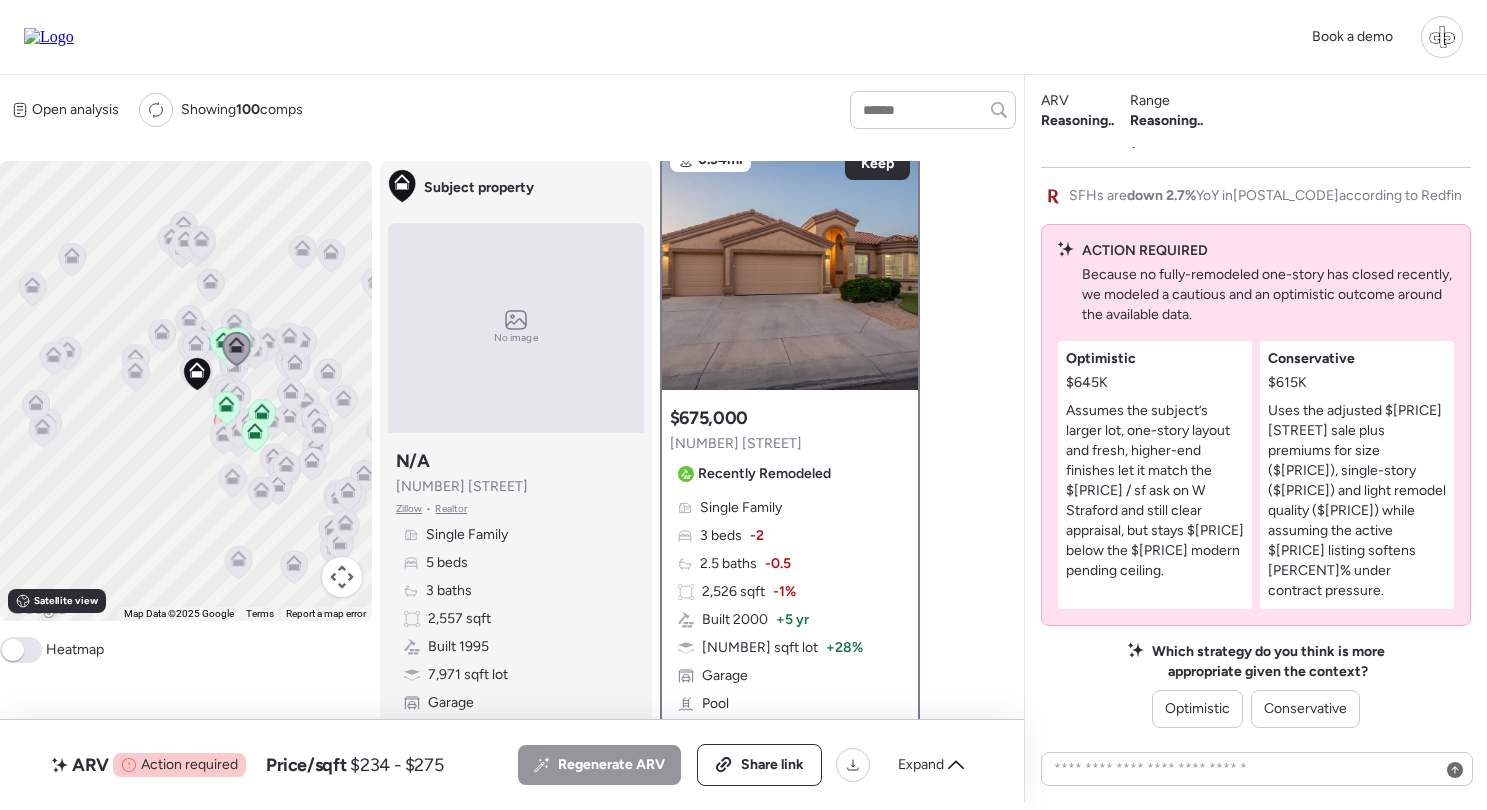 scroll, scrollTop: 0, scrollLeft: 0, axis: both 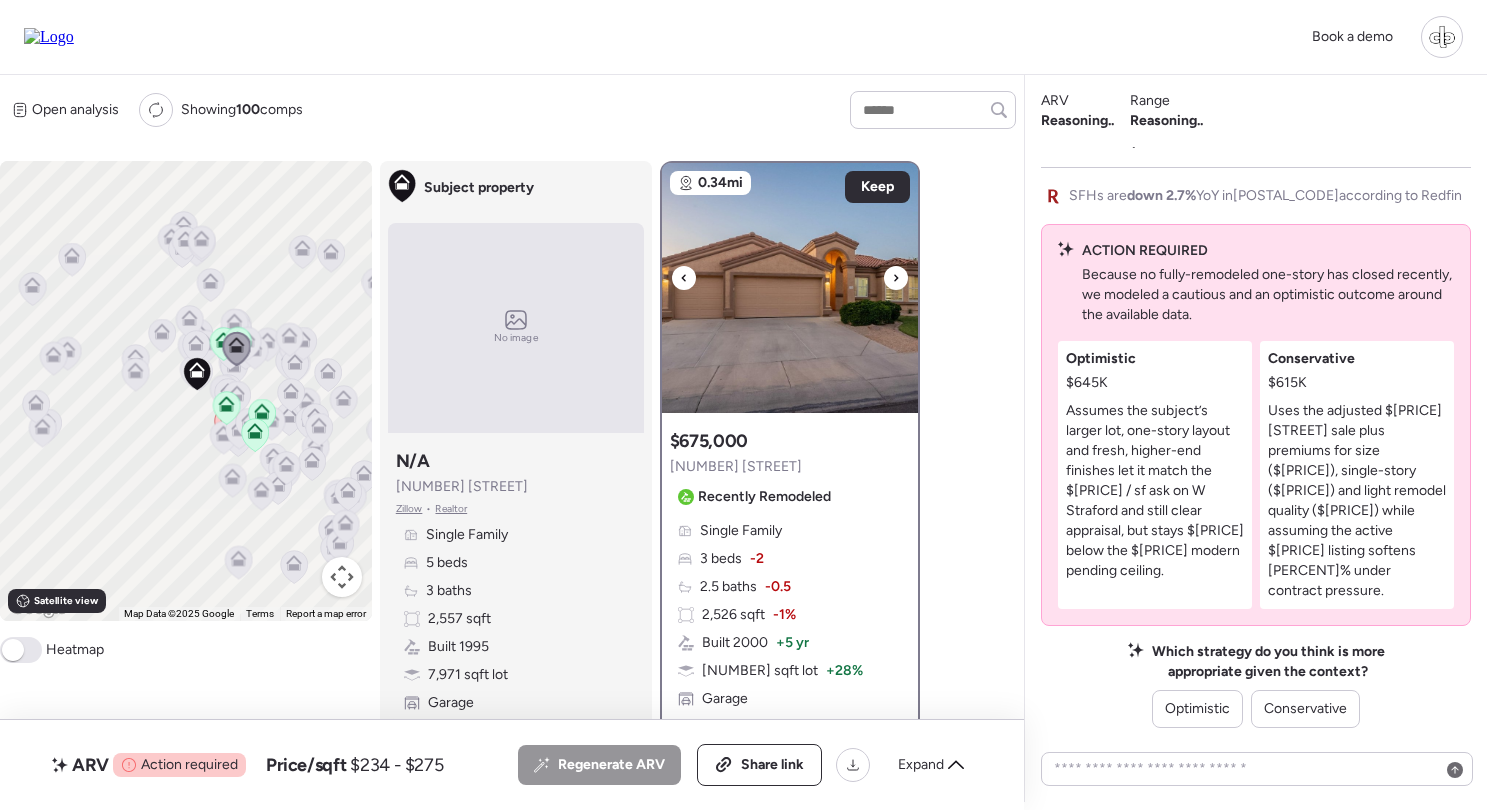 click at bounding box center [790, 288] 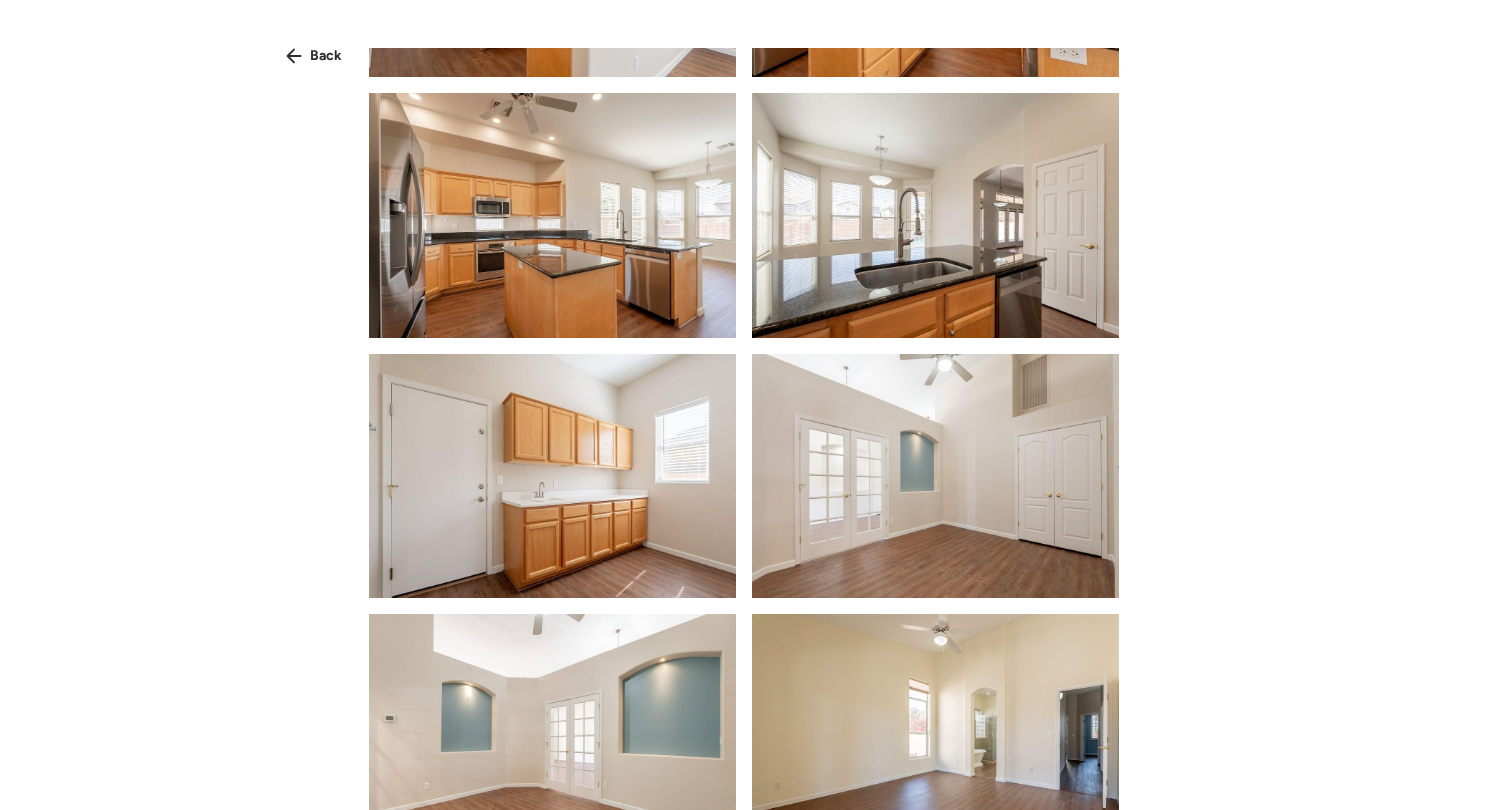 scroll, scrollTop: 1992, scrollLeft: 0, axis: vertical 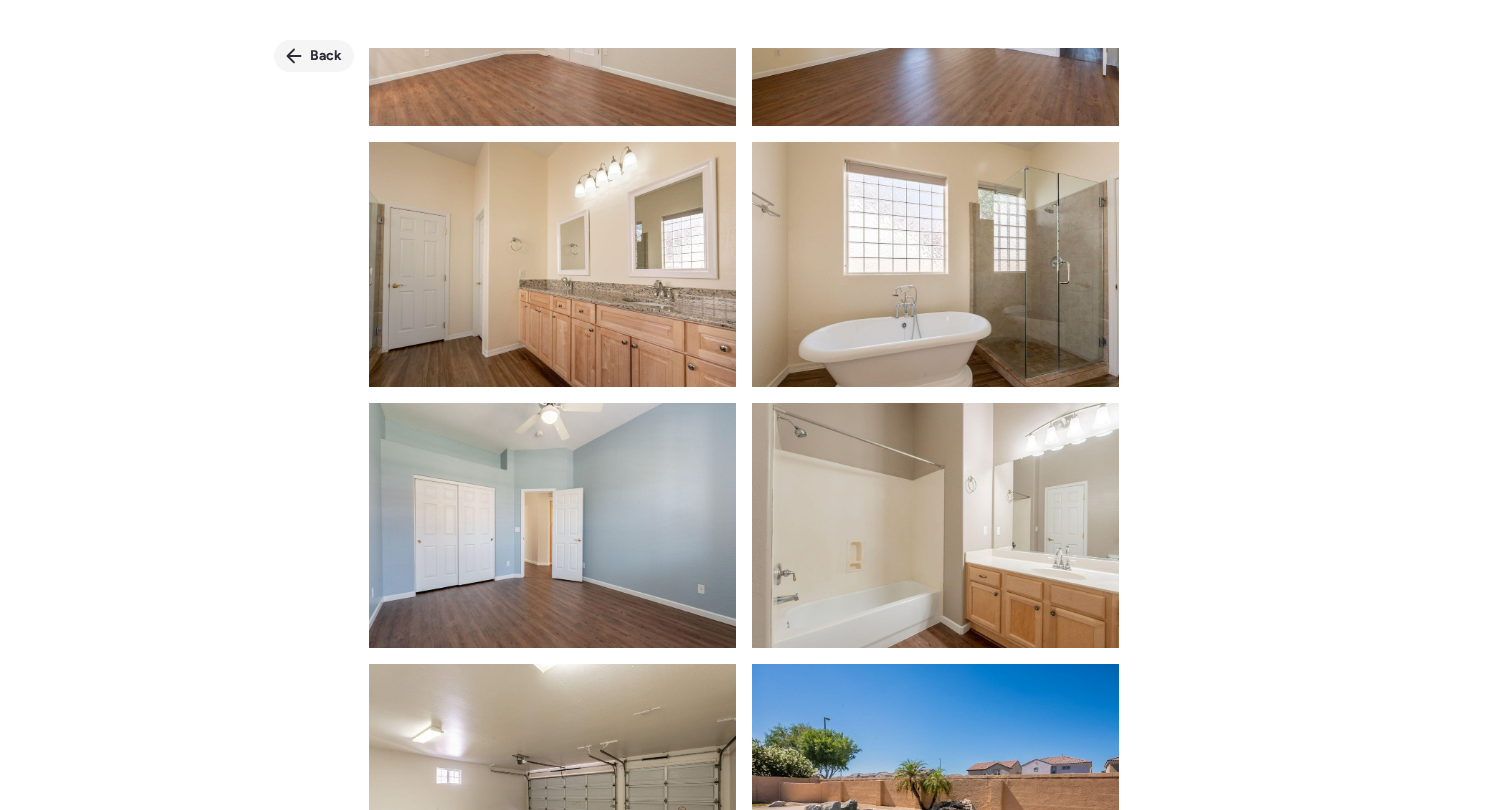 click on "Back" at bounding box center (314, 56) 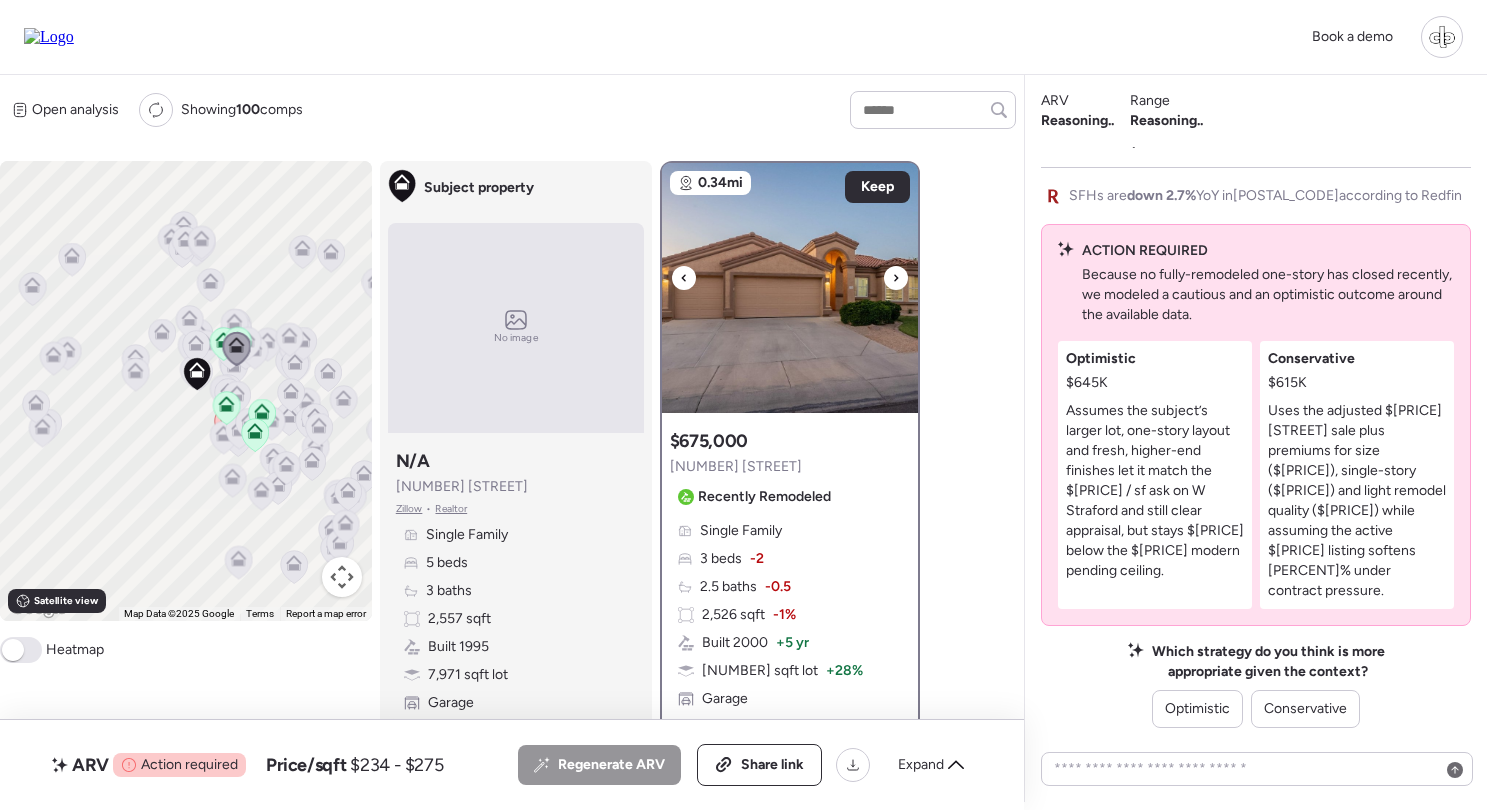 scroll, scrollTop: 0, scrollLeft: 0, axis: both 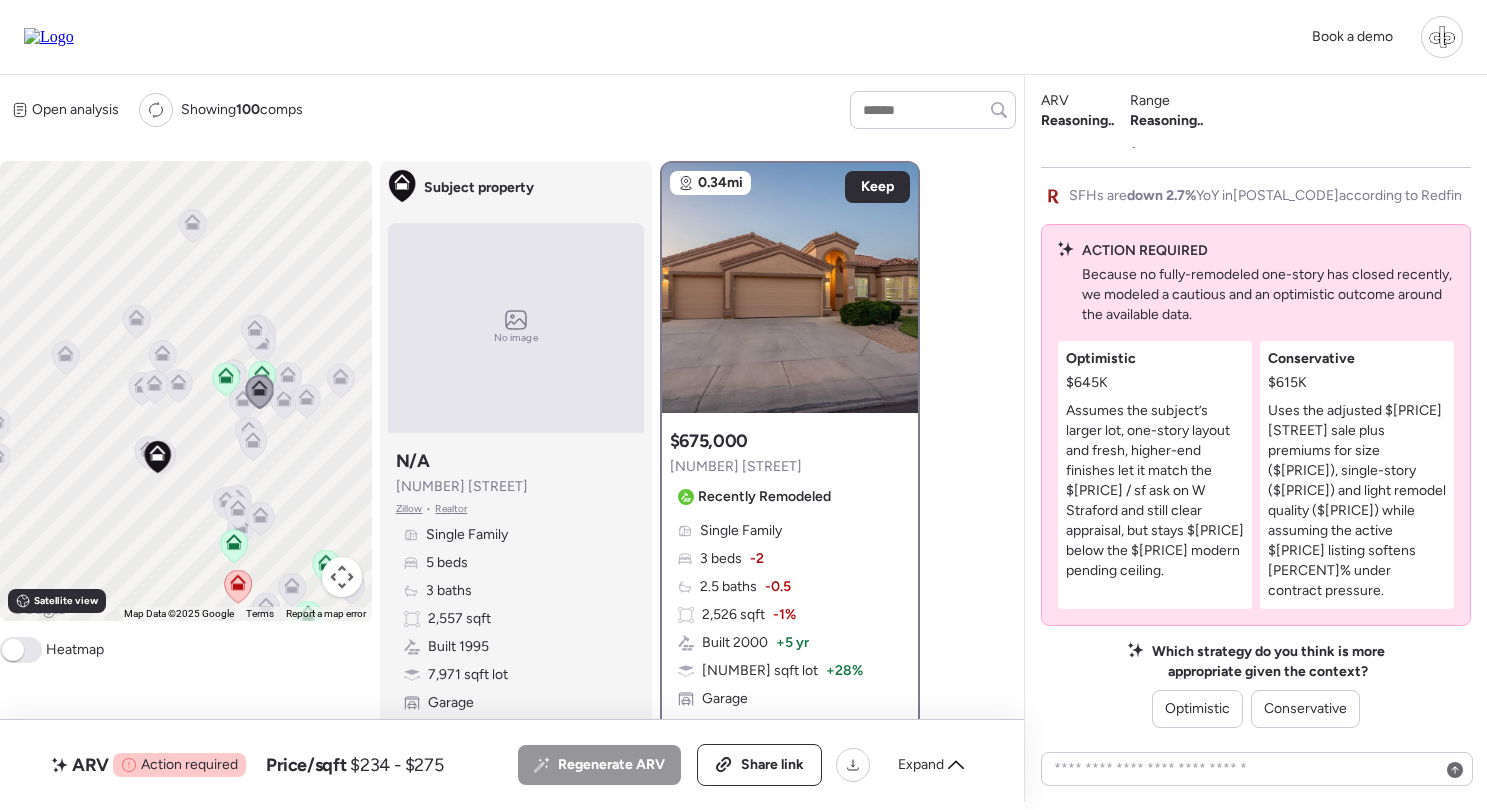 click 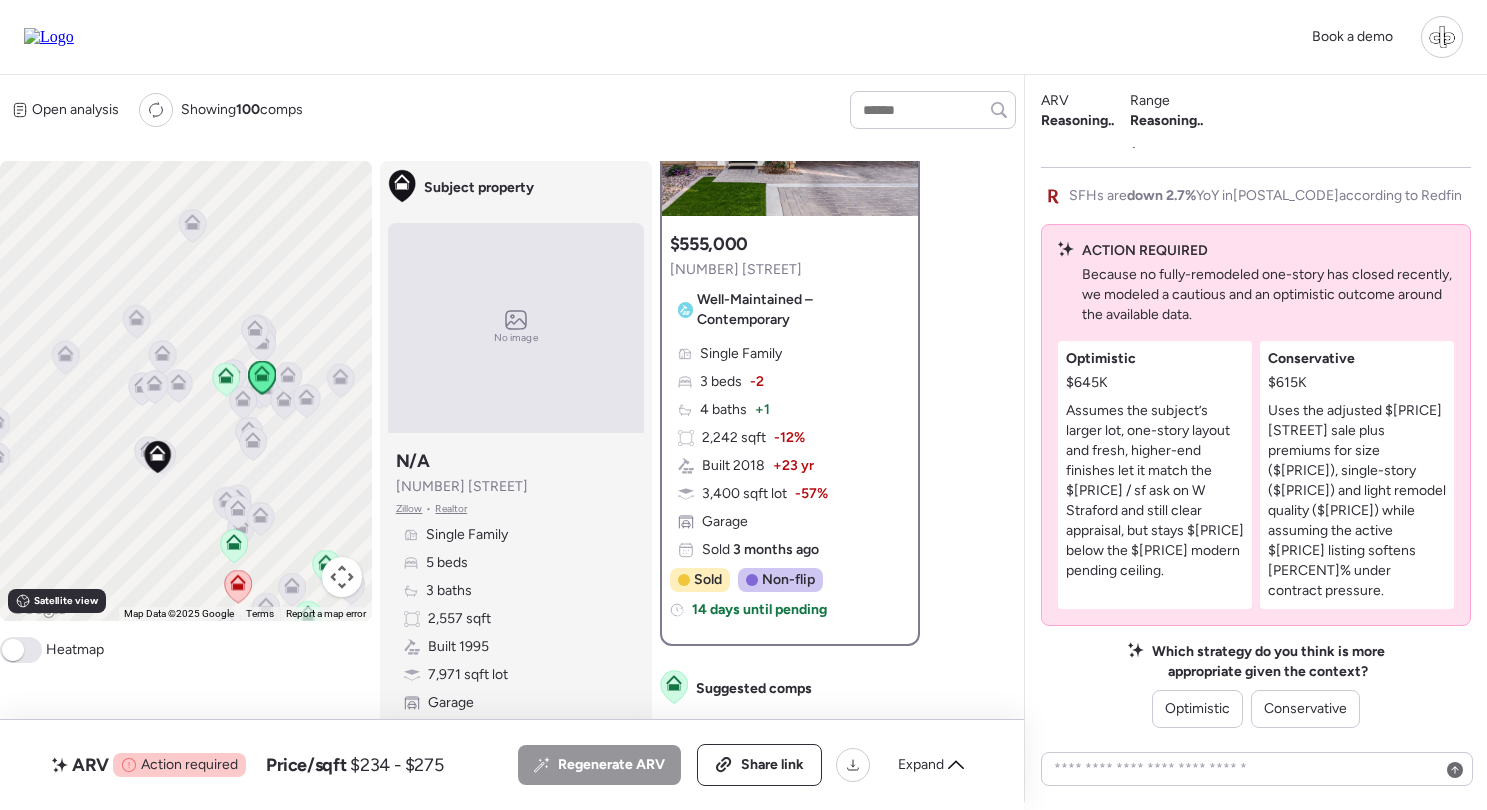scroll, scrollTop: 198, scrollLeft: 0, axis: vertical 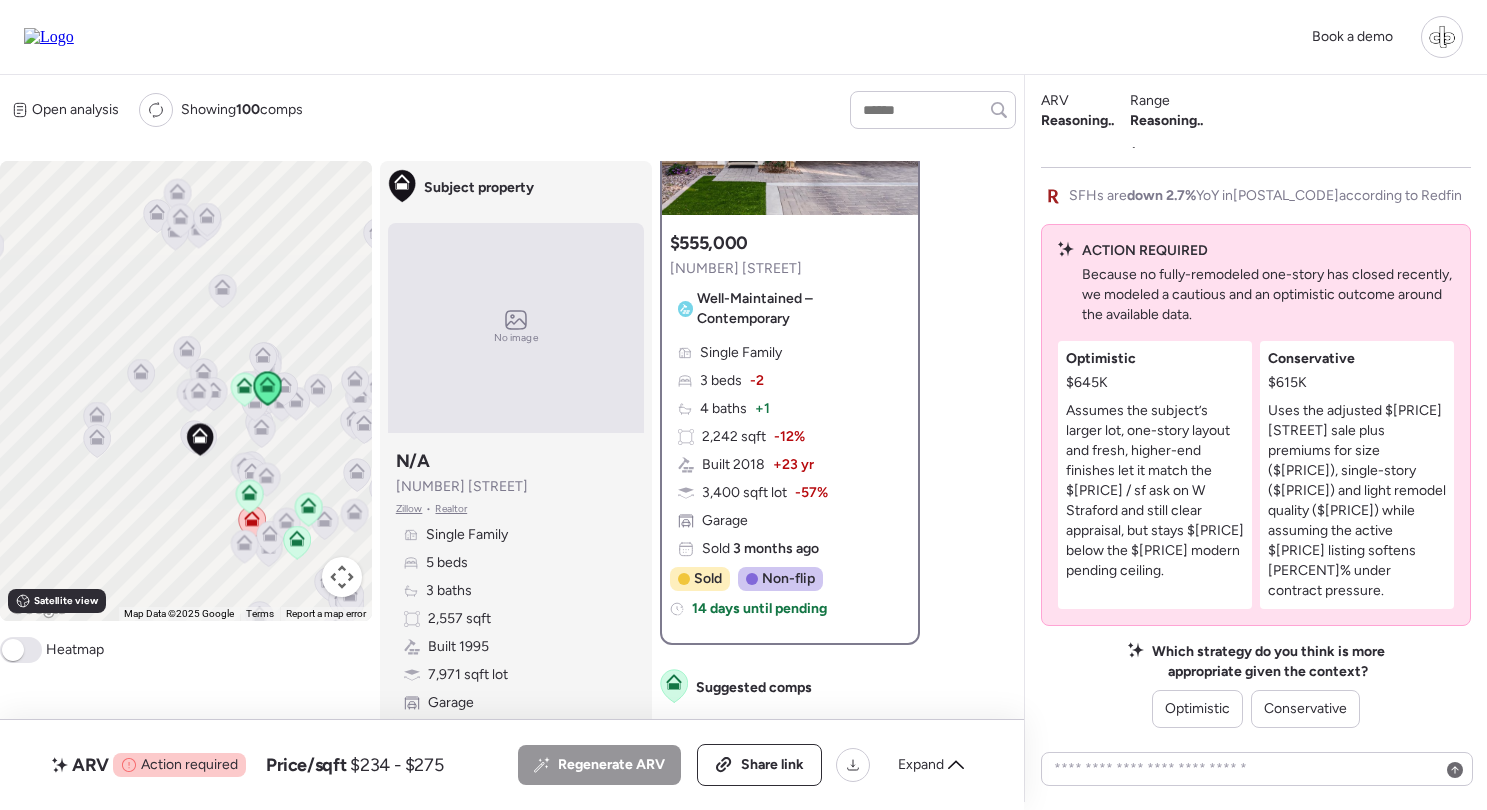 click 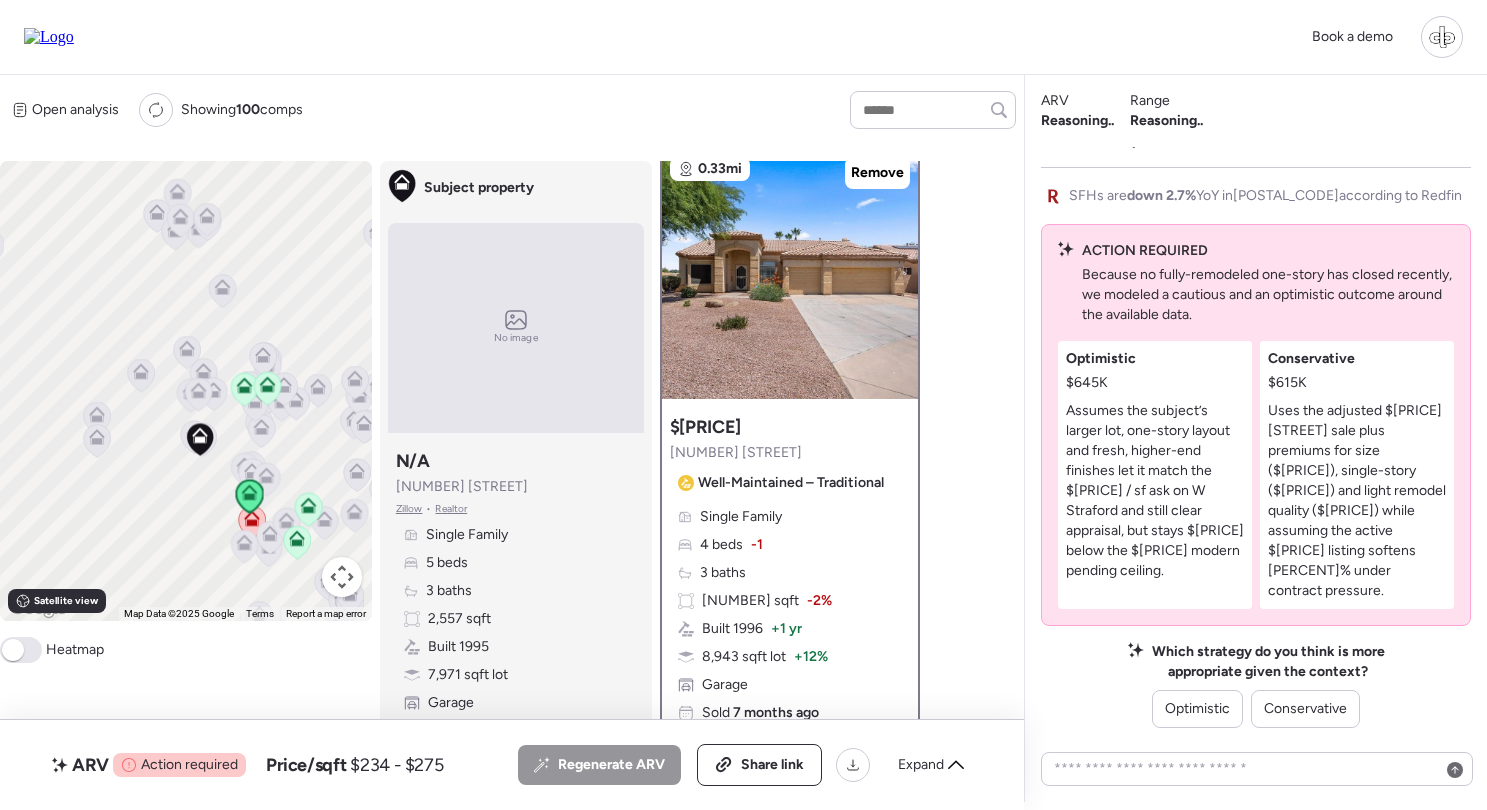 scroll, scrollTop: 0, scrollLeft: 0, axis: both 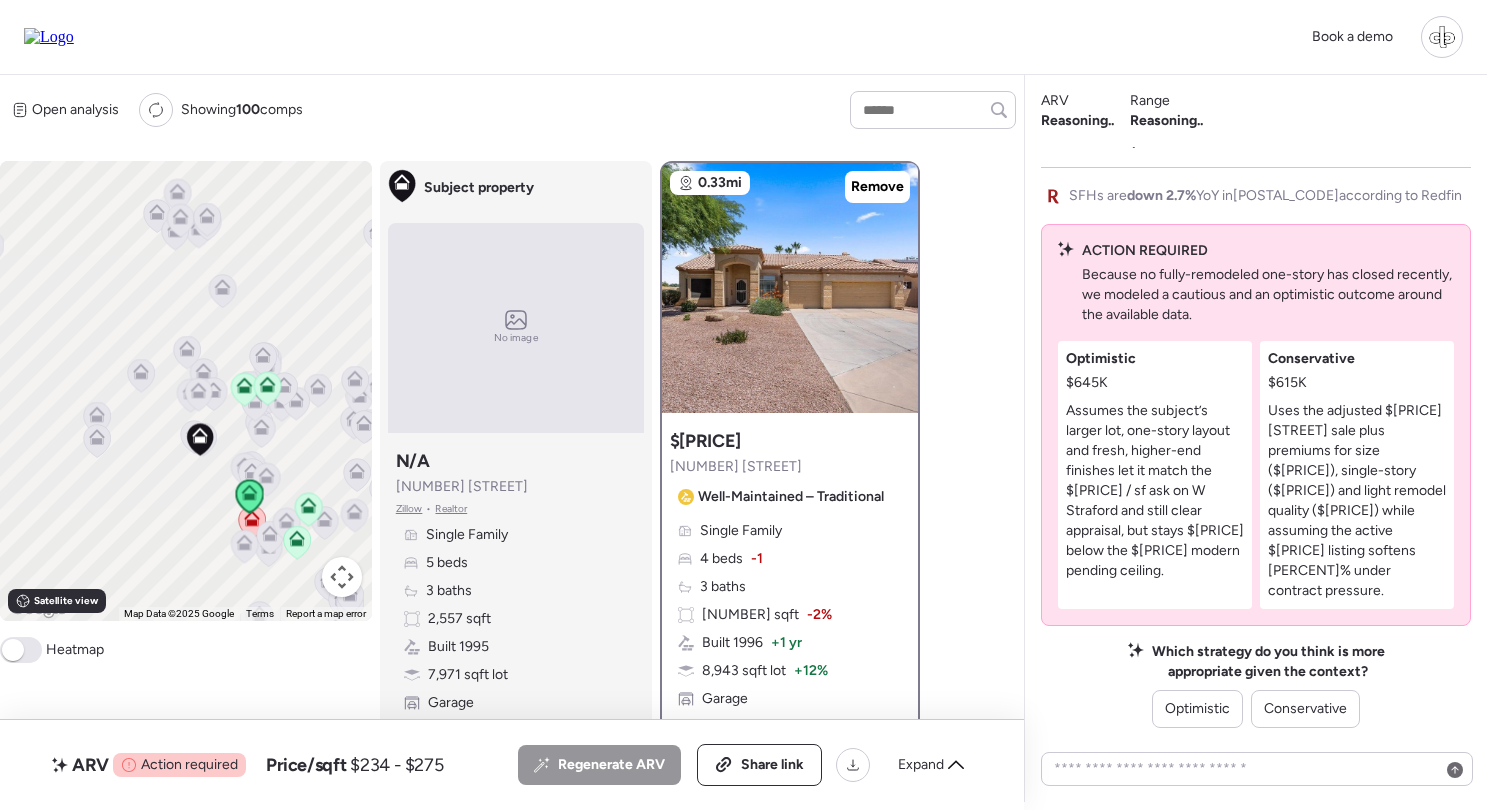 click 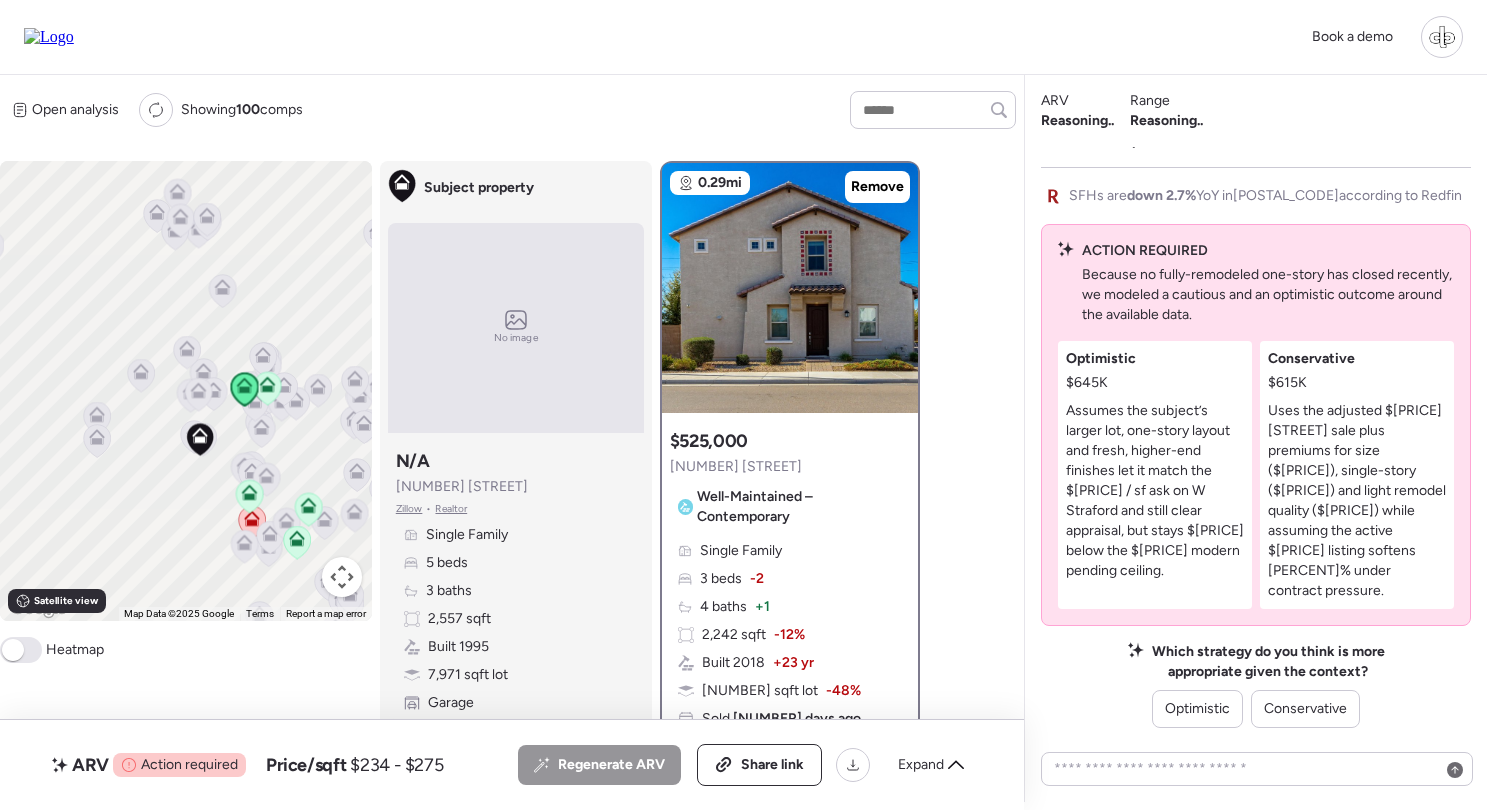 click 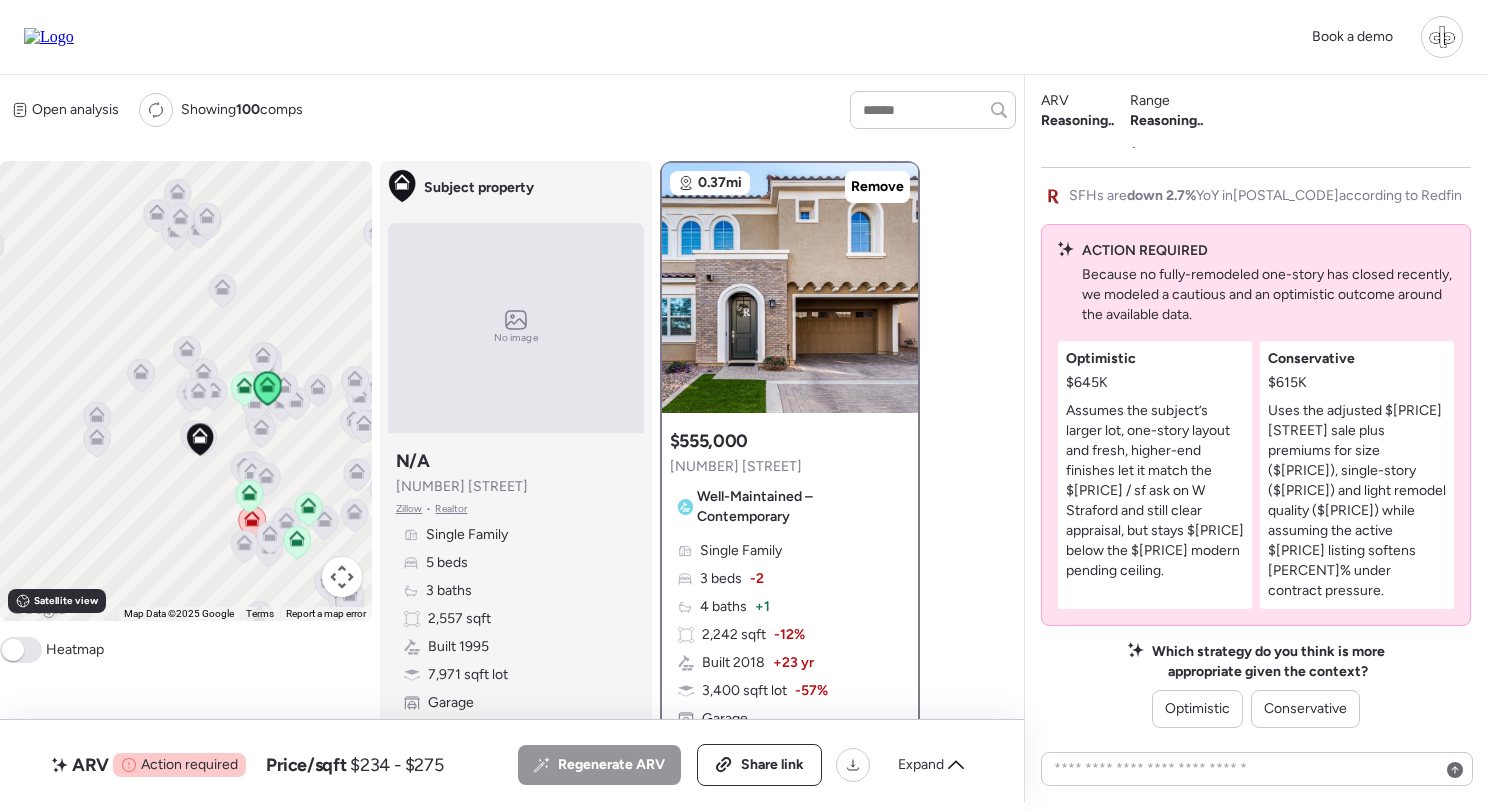 click 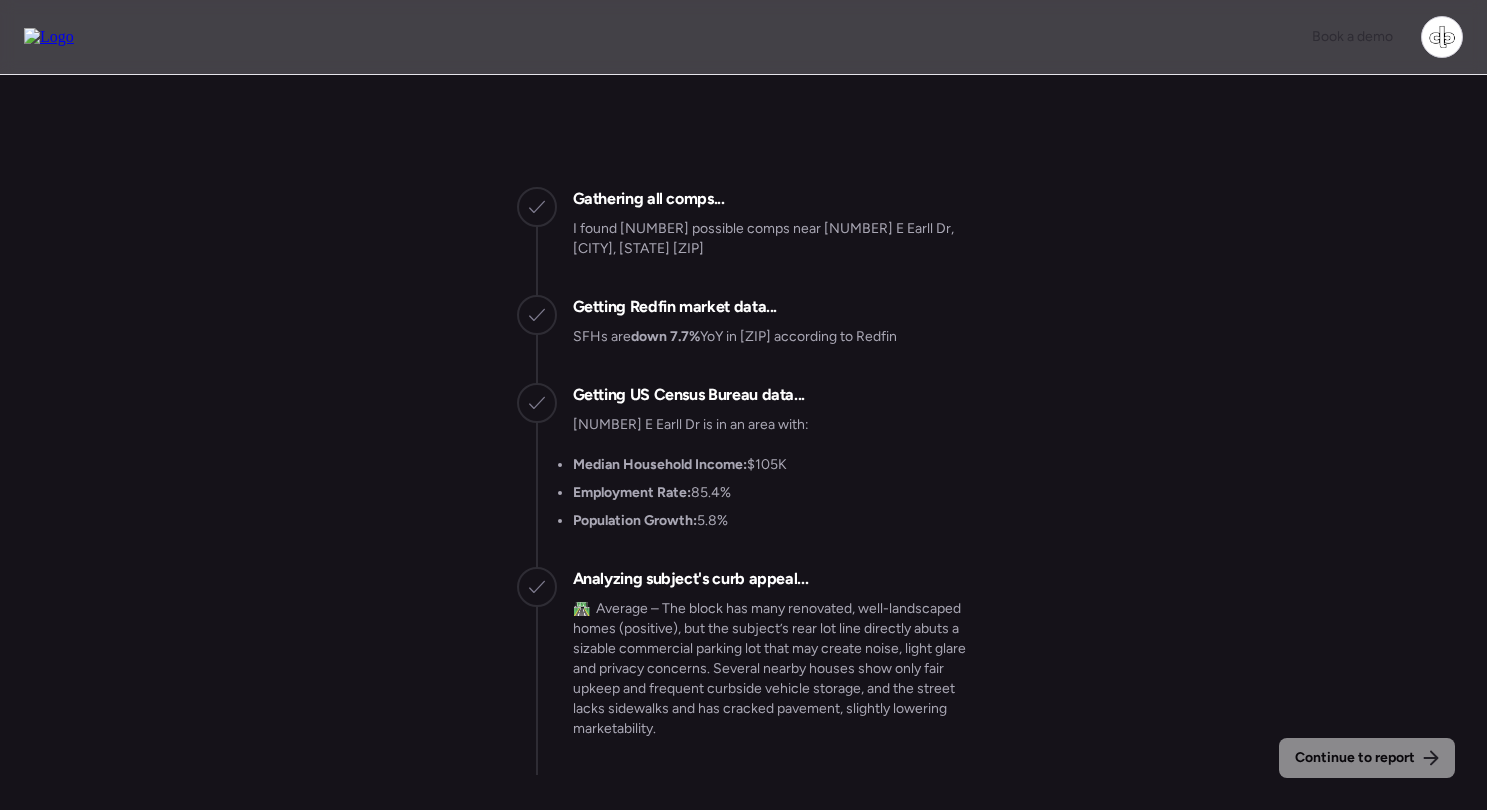 scroll, scrollTop: 0, scrollLeft: 0, axis: both 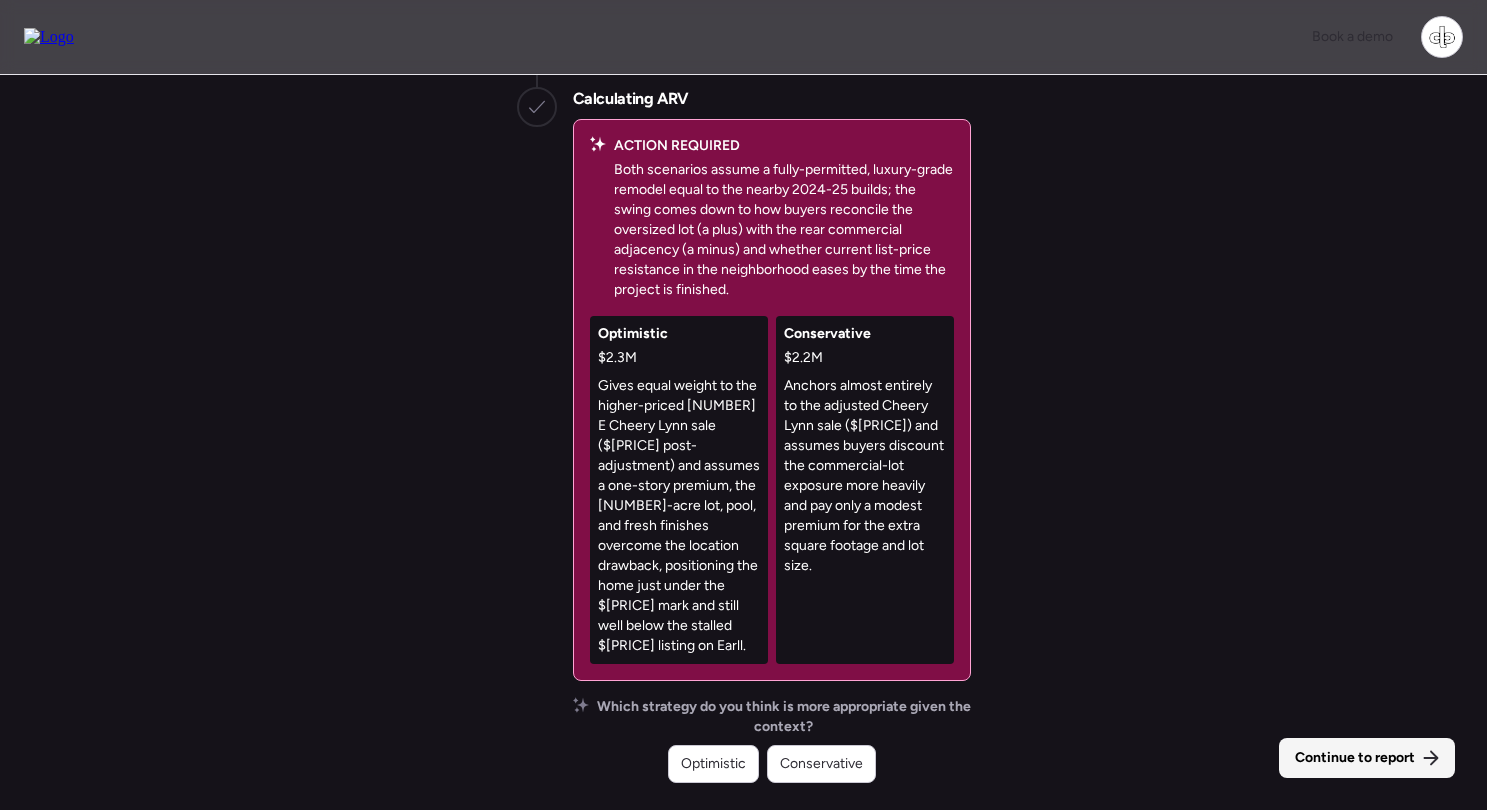 click on "Continue to report" at bounding box center [1355, 758] 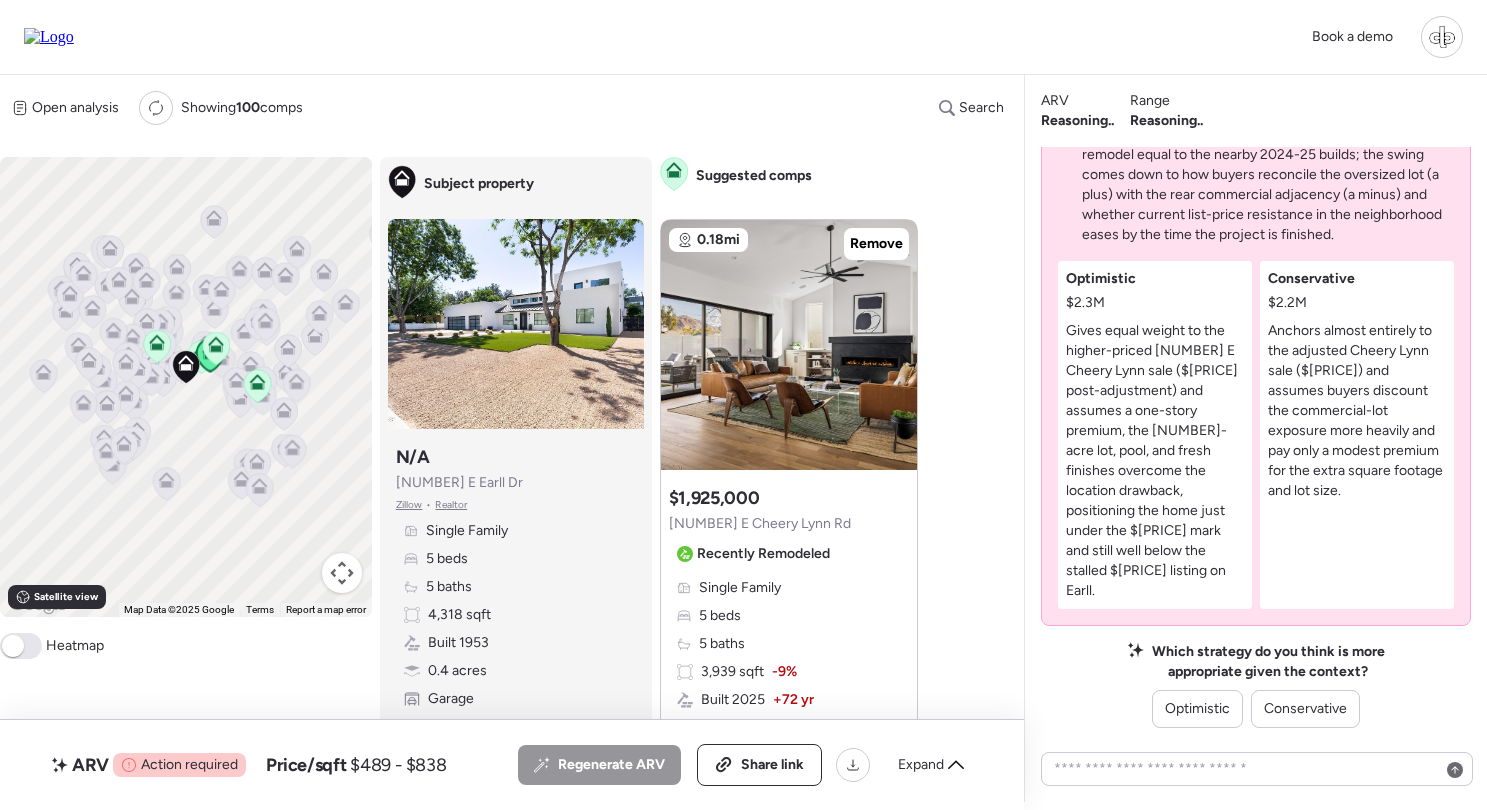 scroll, scrollTop: 0, scrollLeft: 0, axis: both 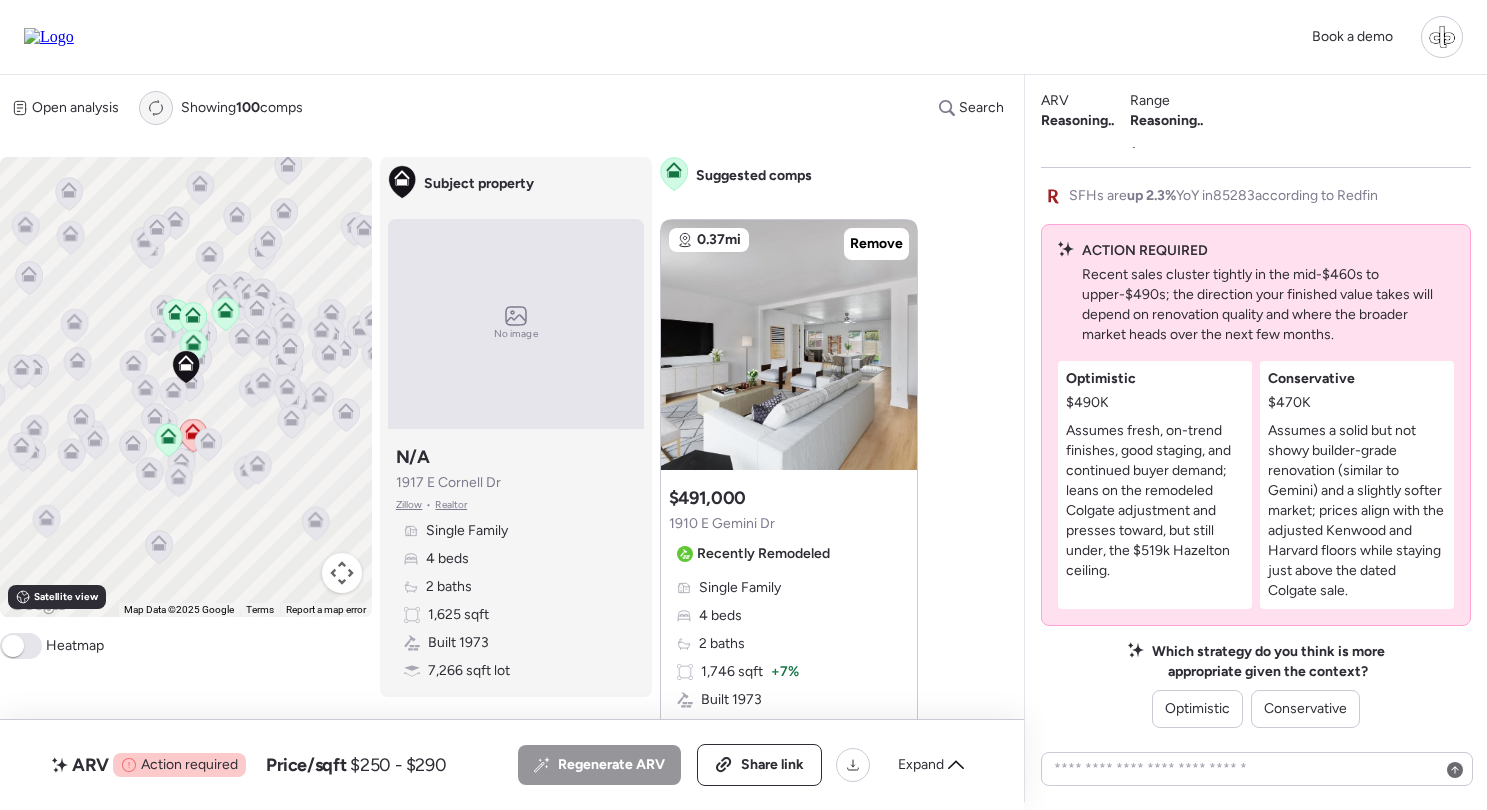 click on "Re-run report" at bounding box center [156, 108] 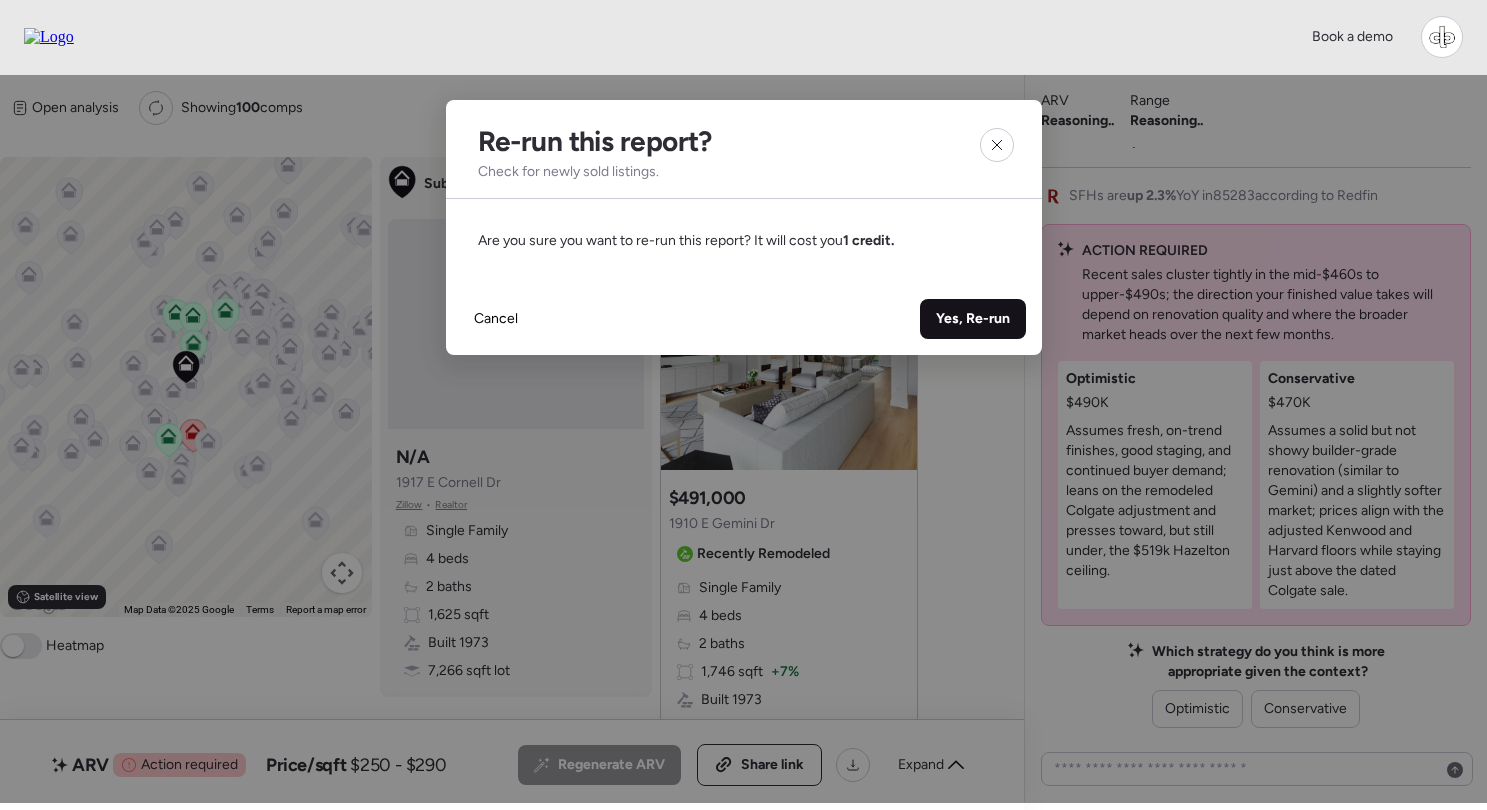 click on "Yes, Re-run" at bounding box center (973, 319) 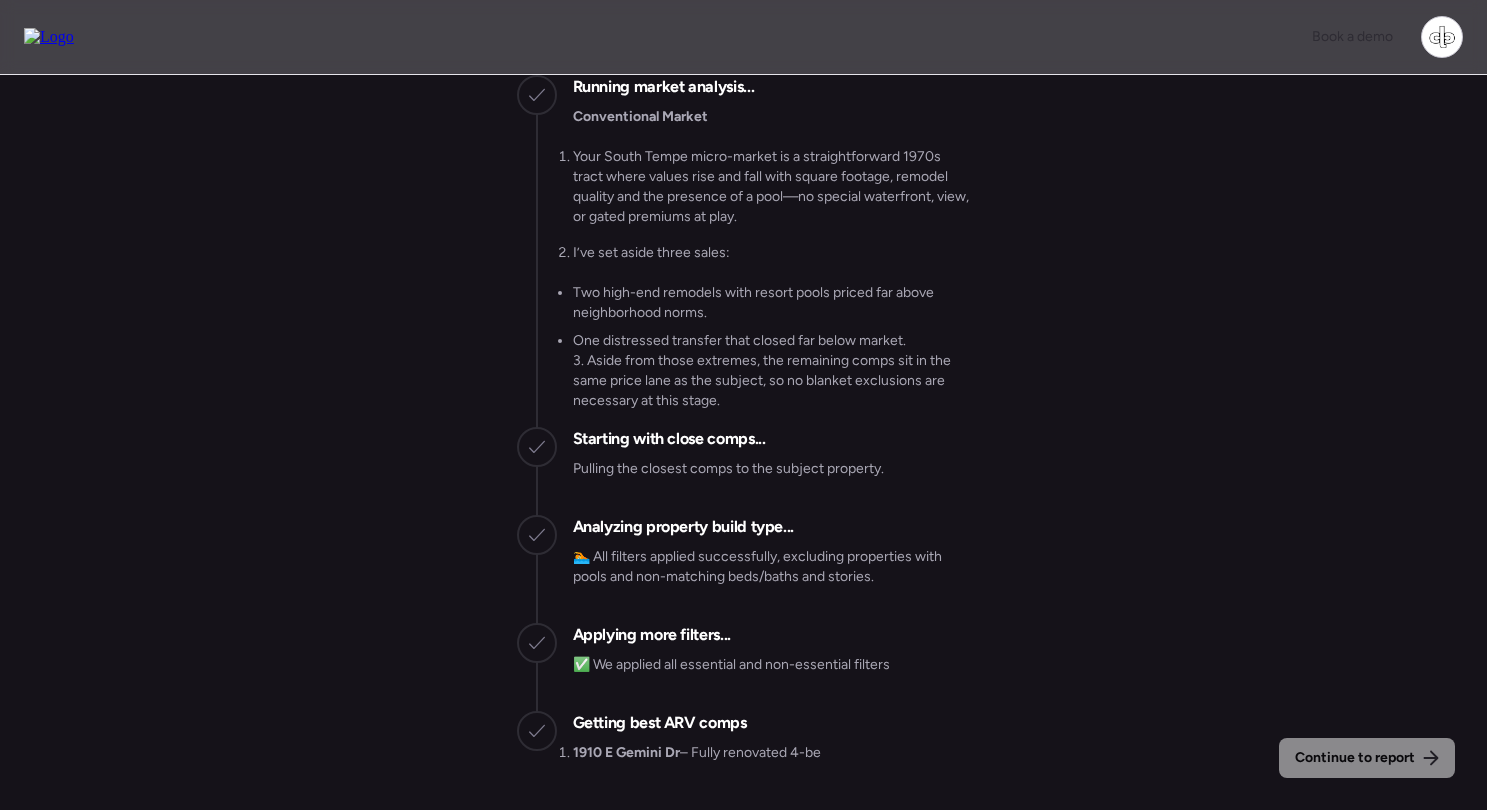 scroll, scrollTop: 0, scrollLeft: 0, axis: both 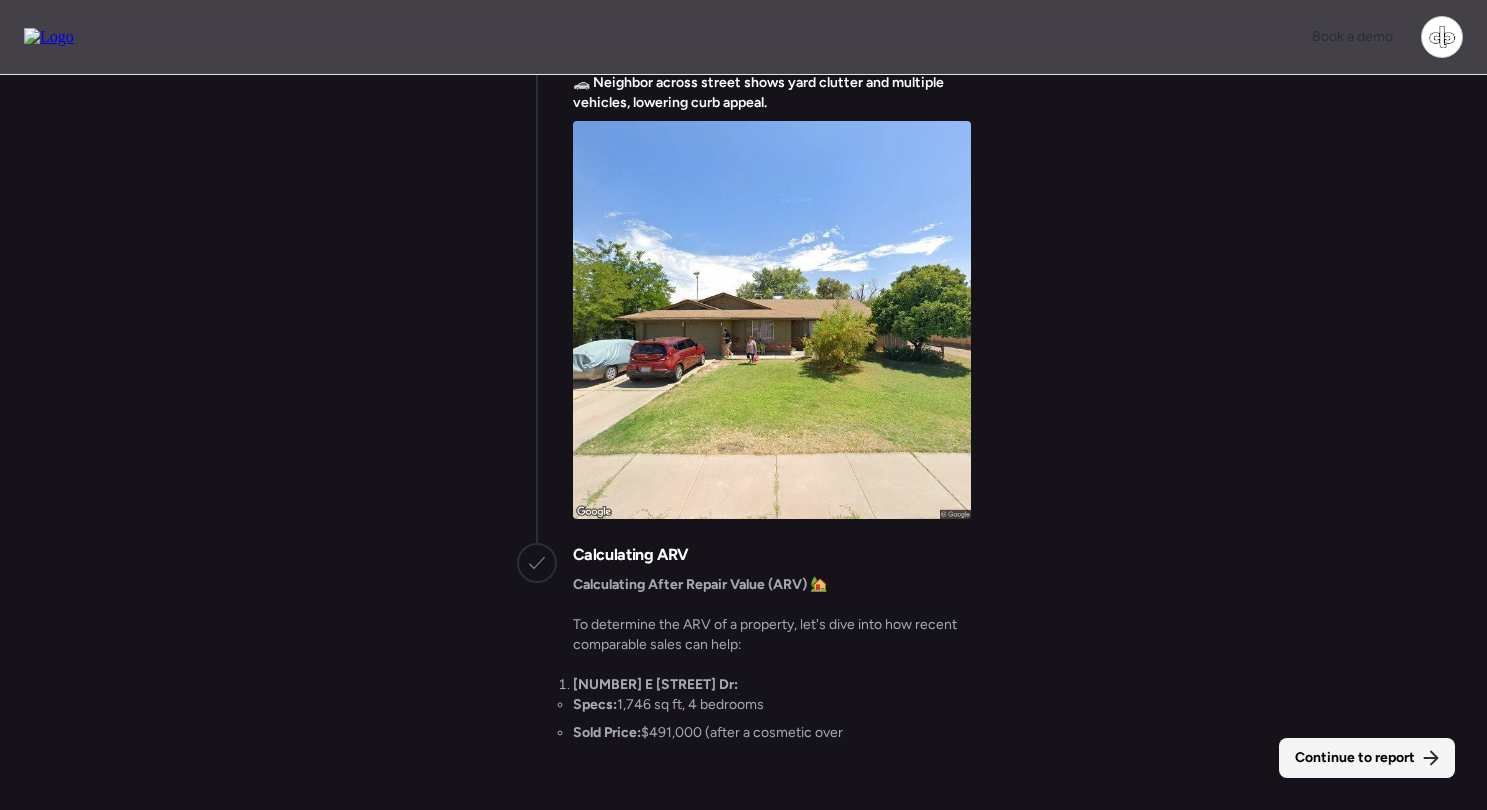 click on "Continue to report" at bounding box center [1367, 758] 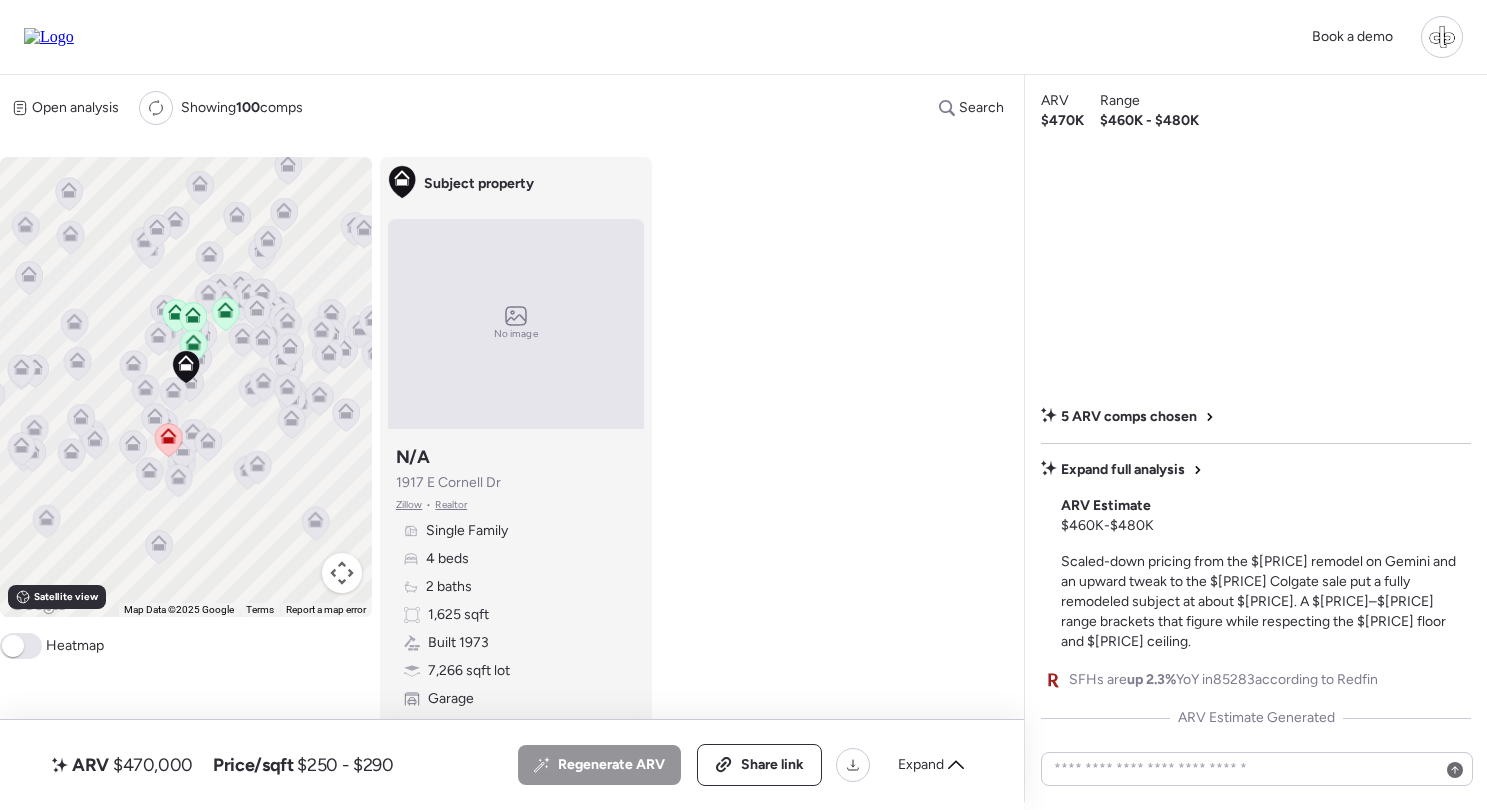 scroll, scrollTop: 0, scrollLeft: 0, axis: both 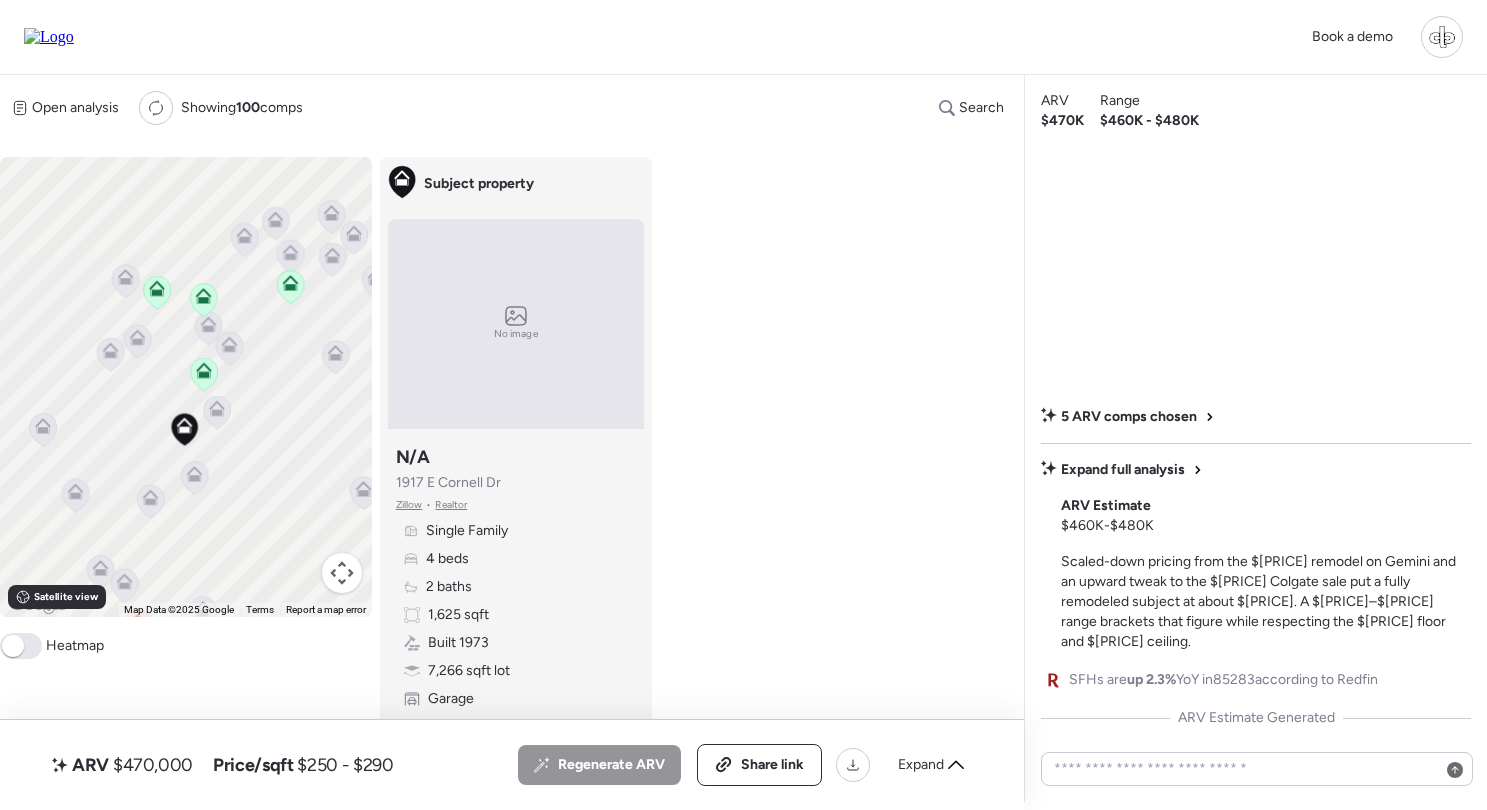 click 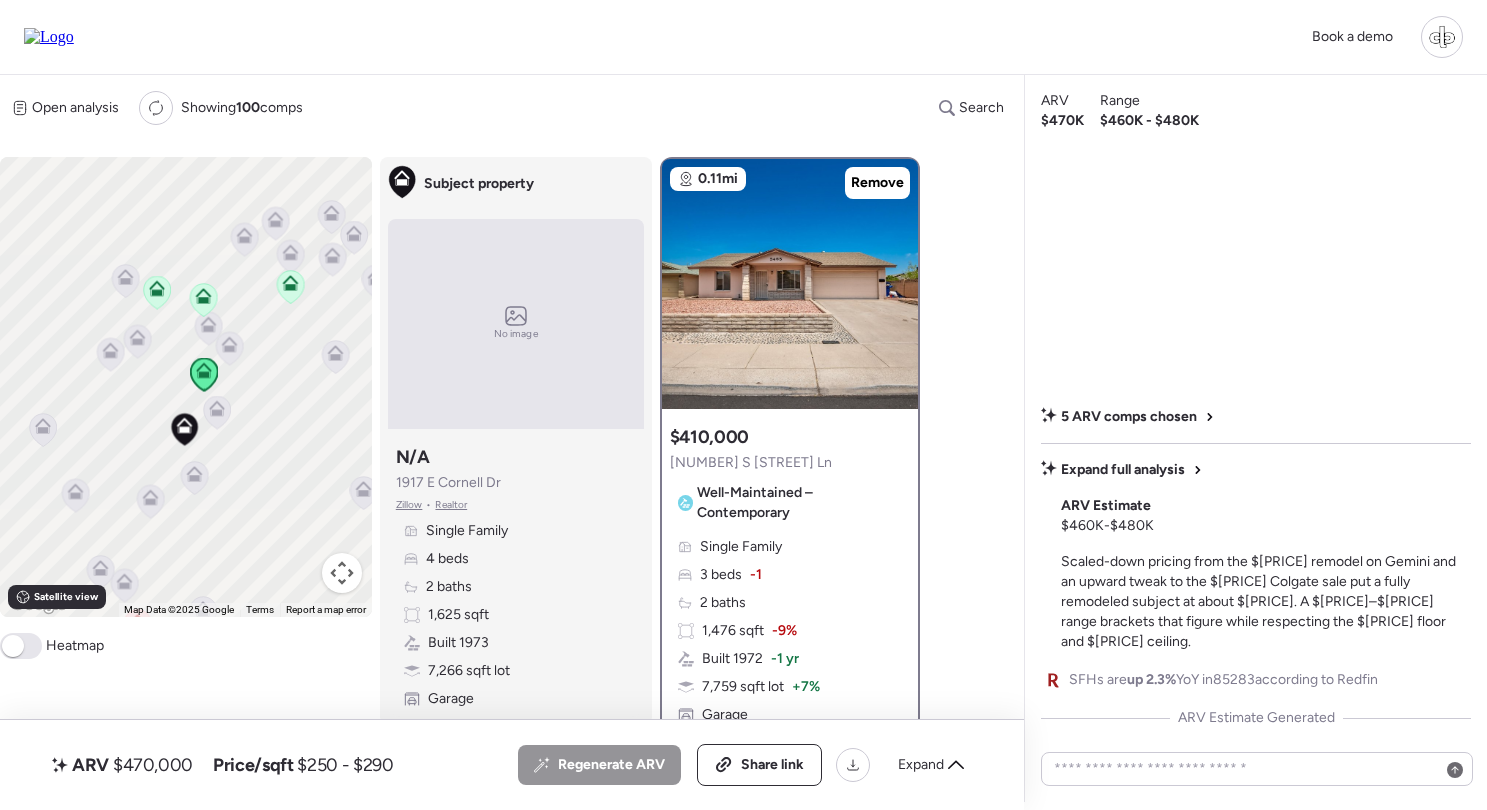 scroll, scrollTop: 0, scrollLeft: 0, axis: both 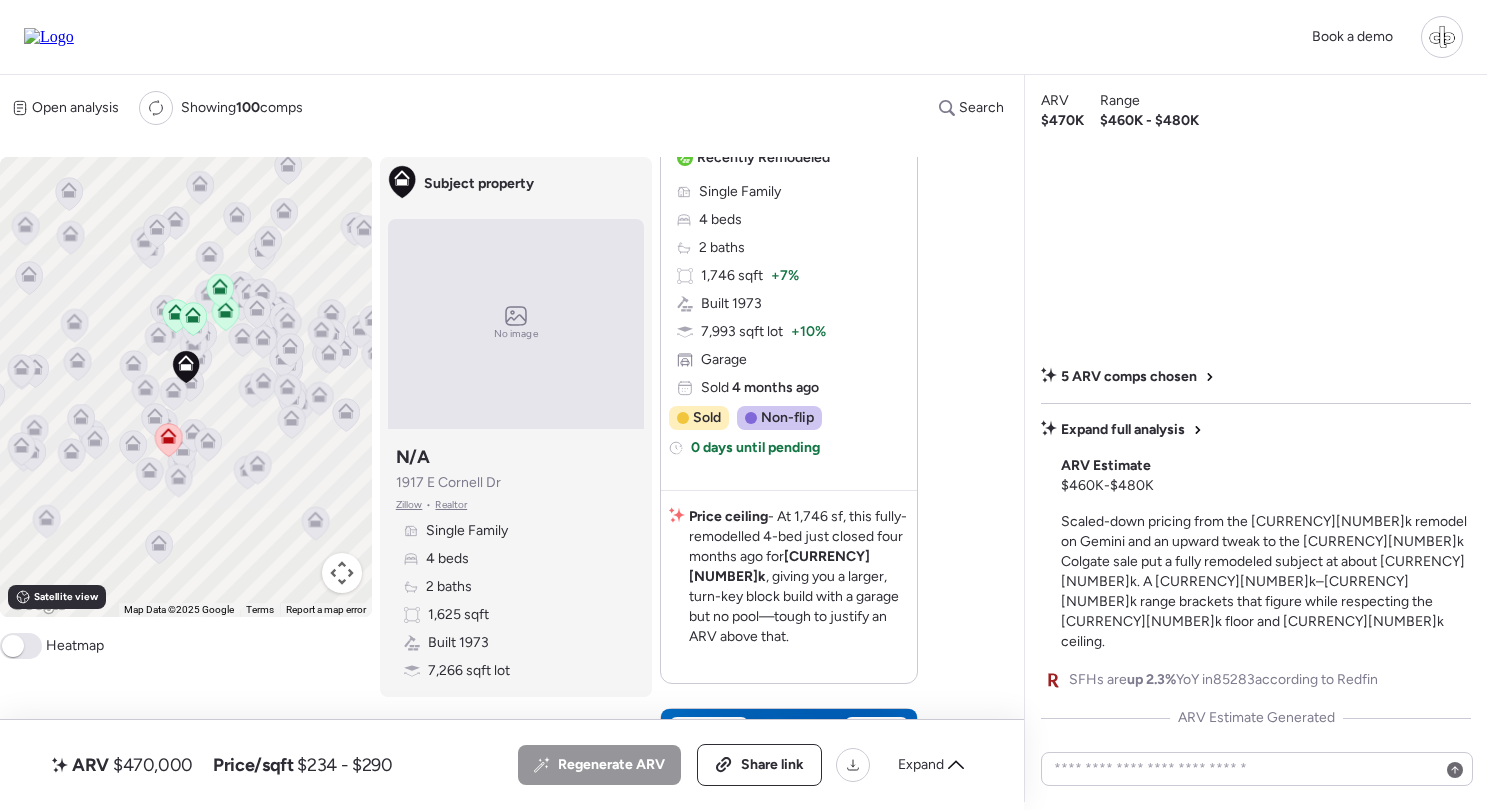click on "Zillow" at bounding box center (409, 505) 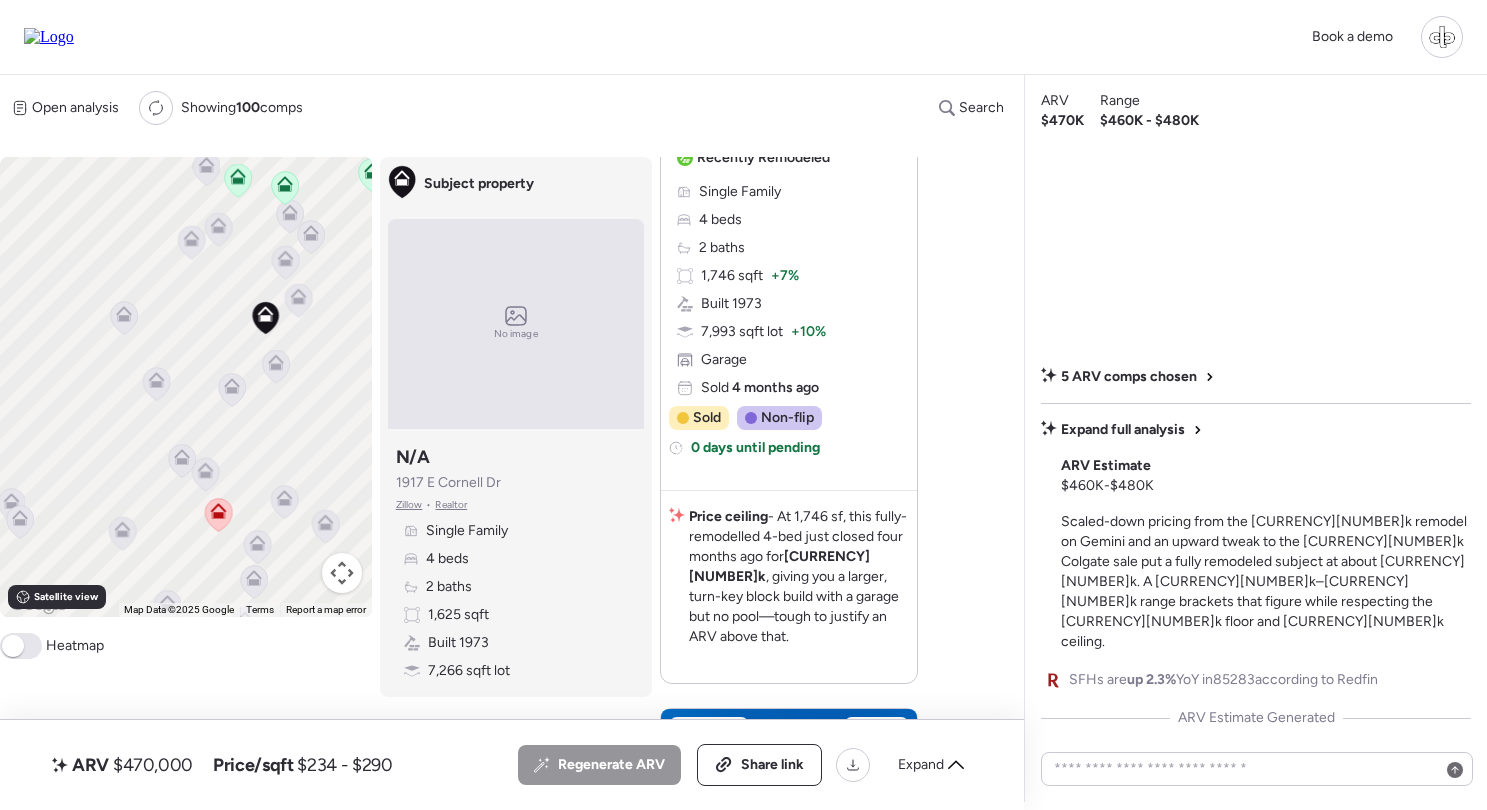 click 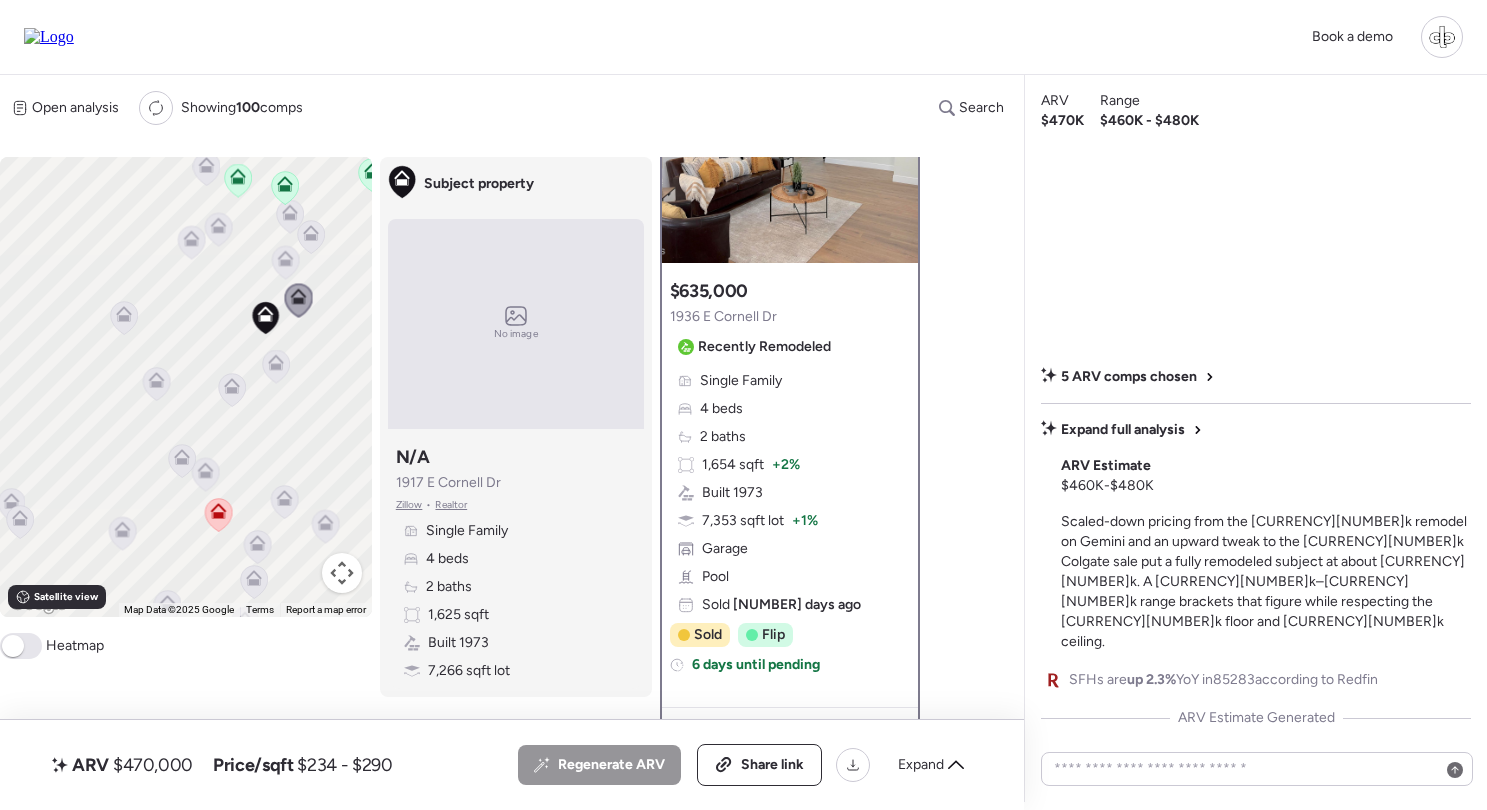 scroll, scrollTop: 150, scrollLeft: 0, axis: vertical 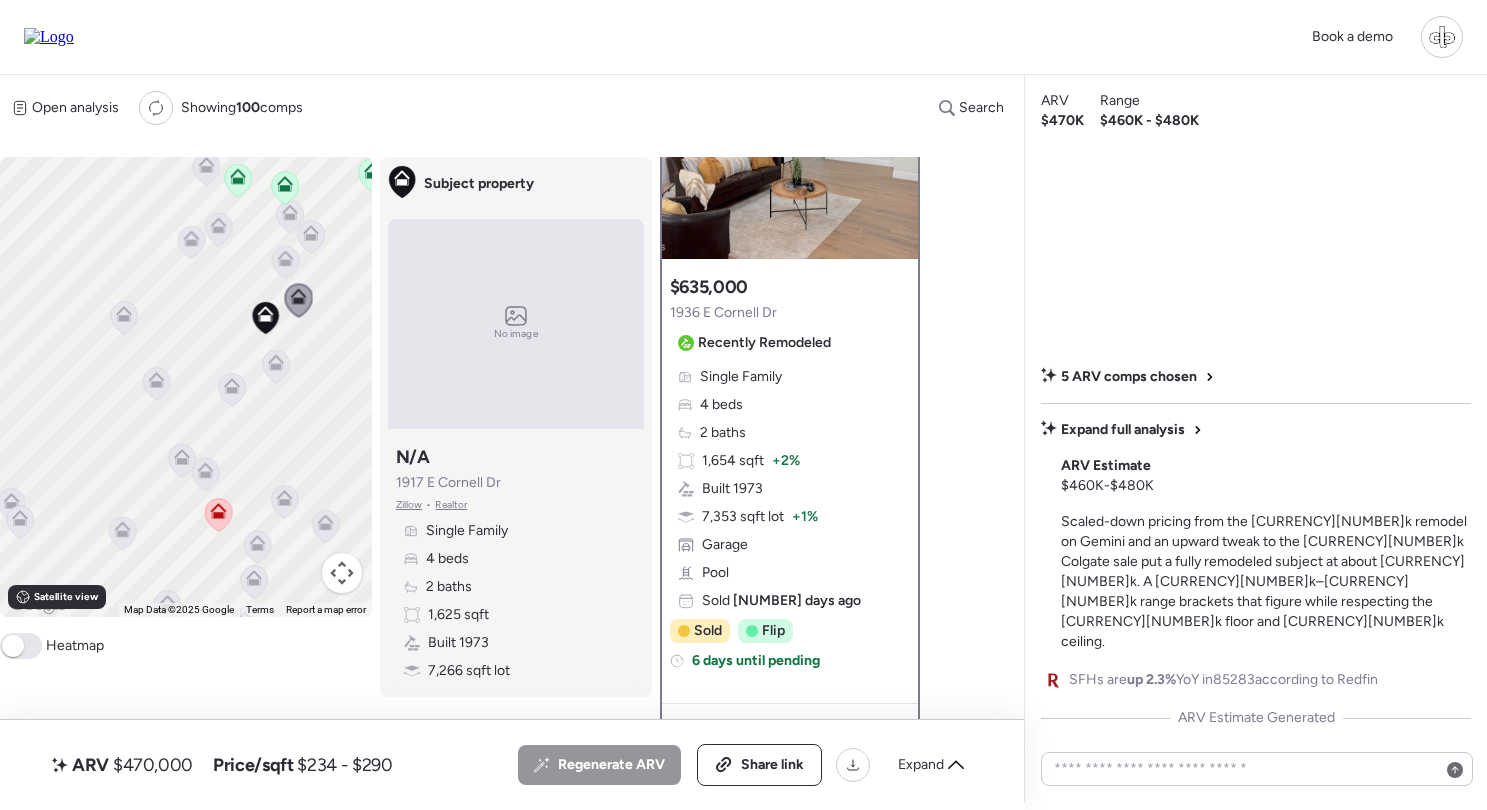 click 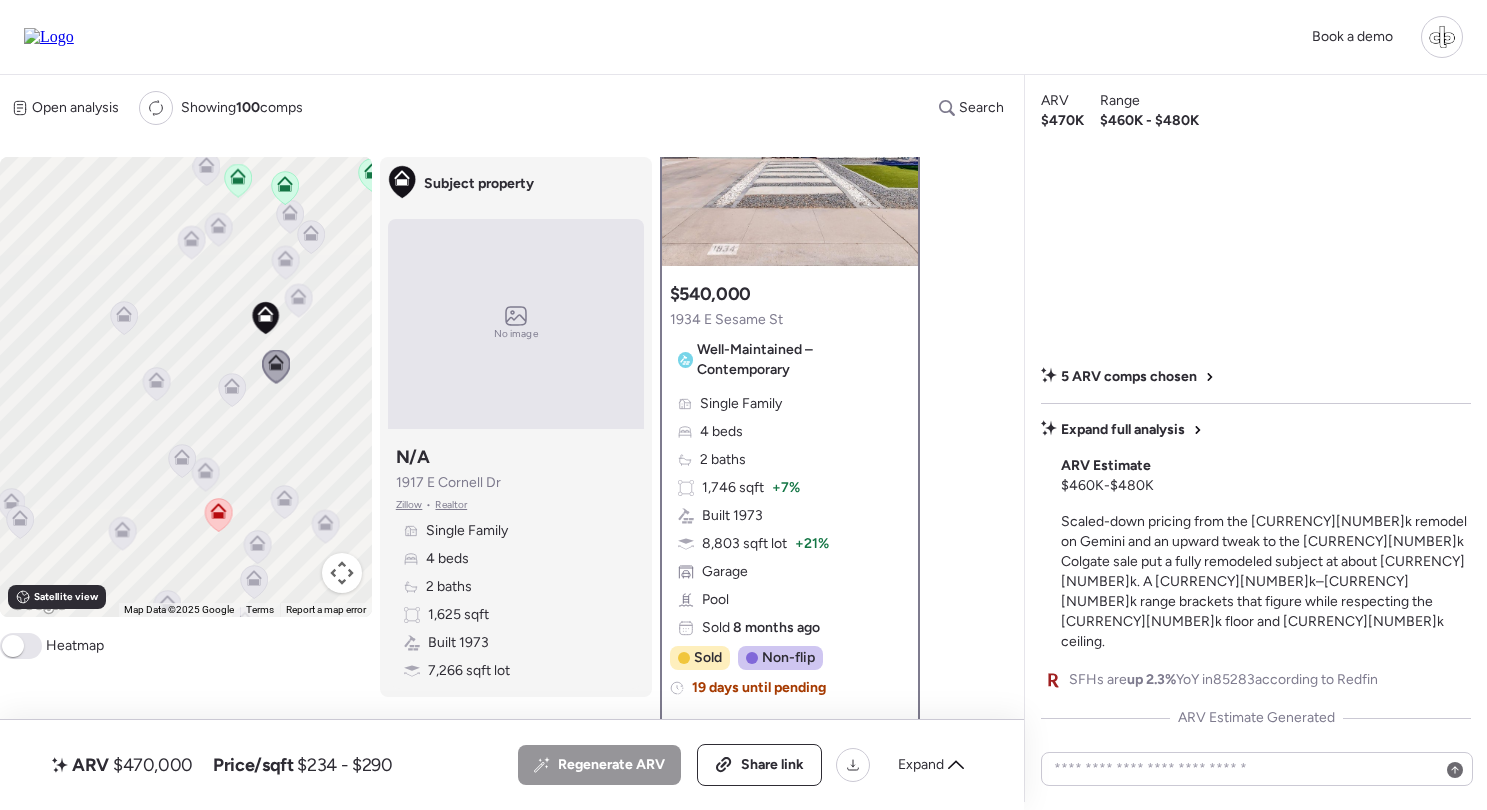 scroll, scrollTop: 175, scrollLeft: 0, axis: vertical 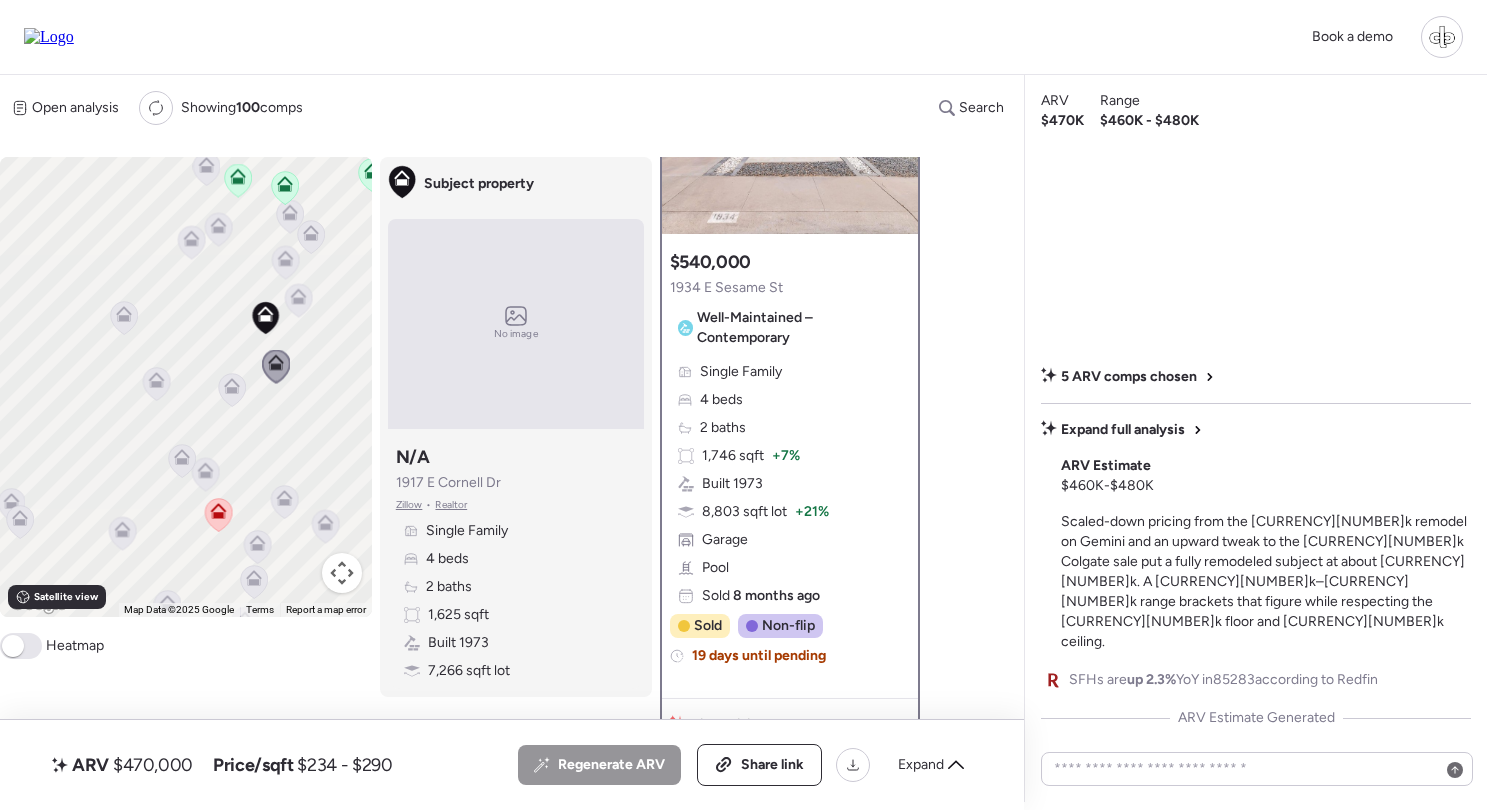 click 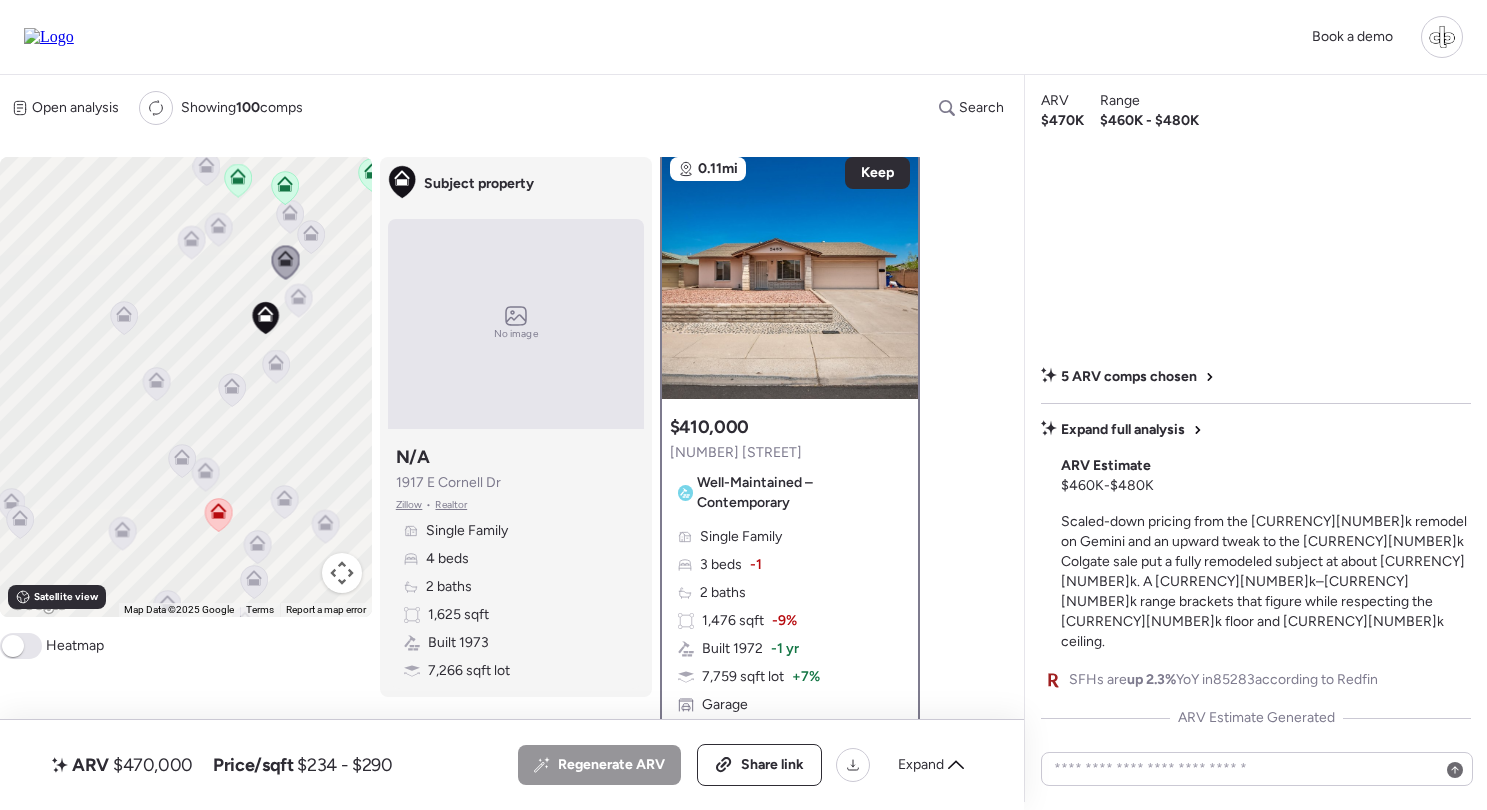 scroll, scrollTop: 0, scrollLeft: 0, axis: both 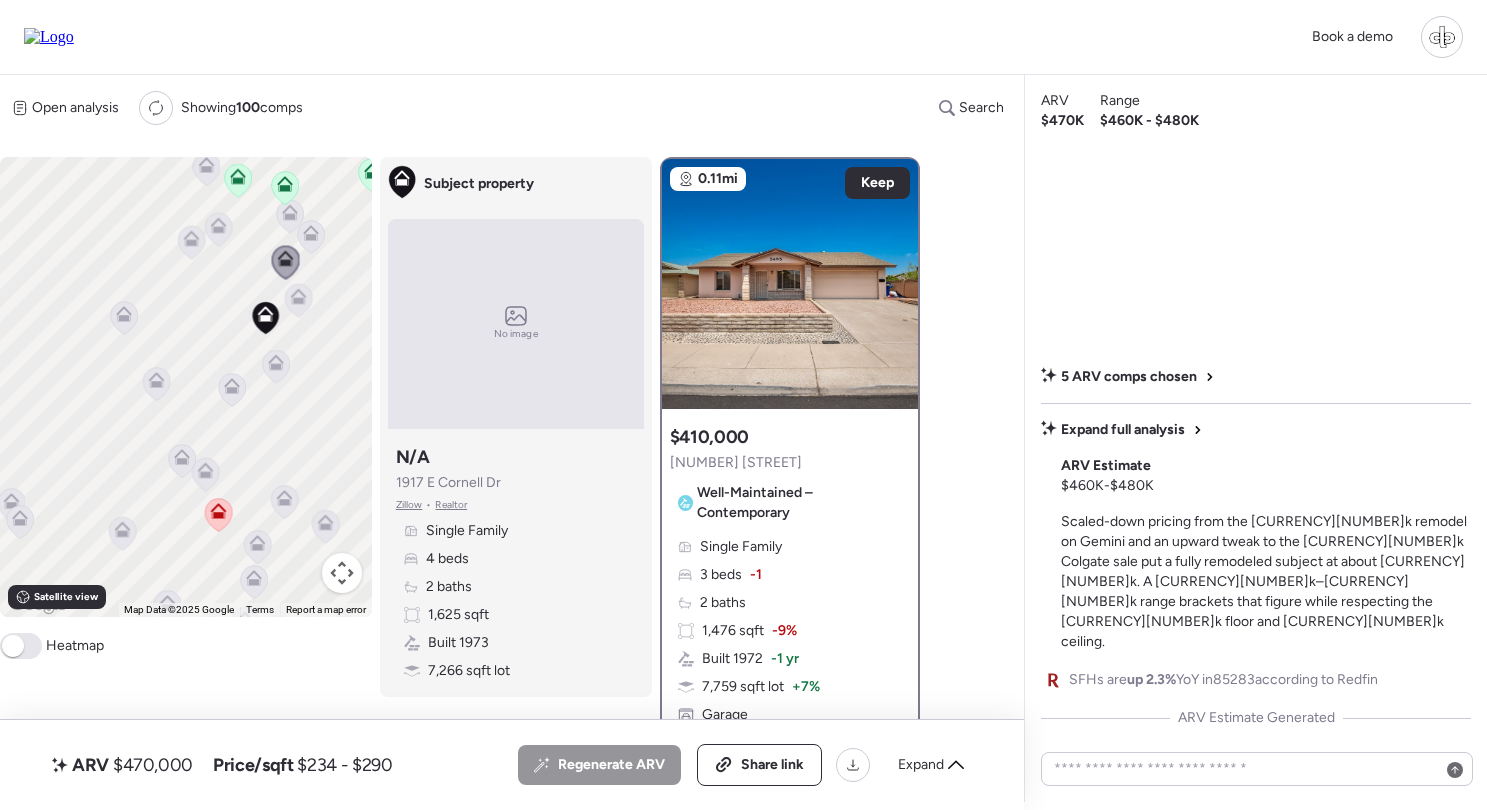 click 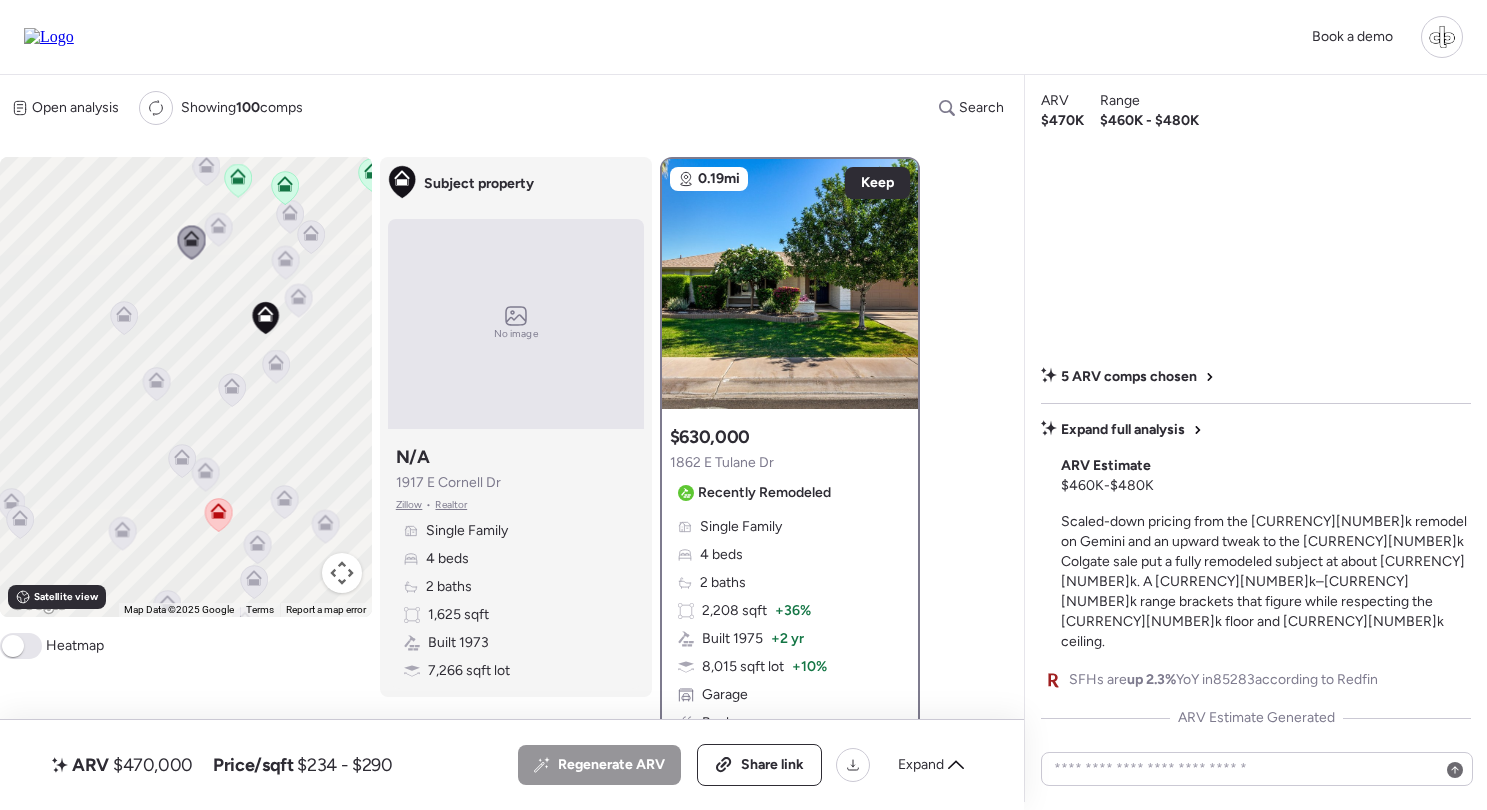 scroll, scrollTop: 0, scrollLeft: 0, axis: both 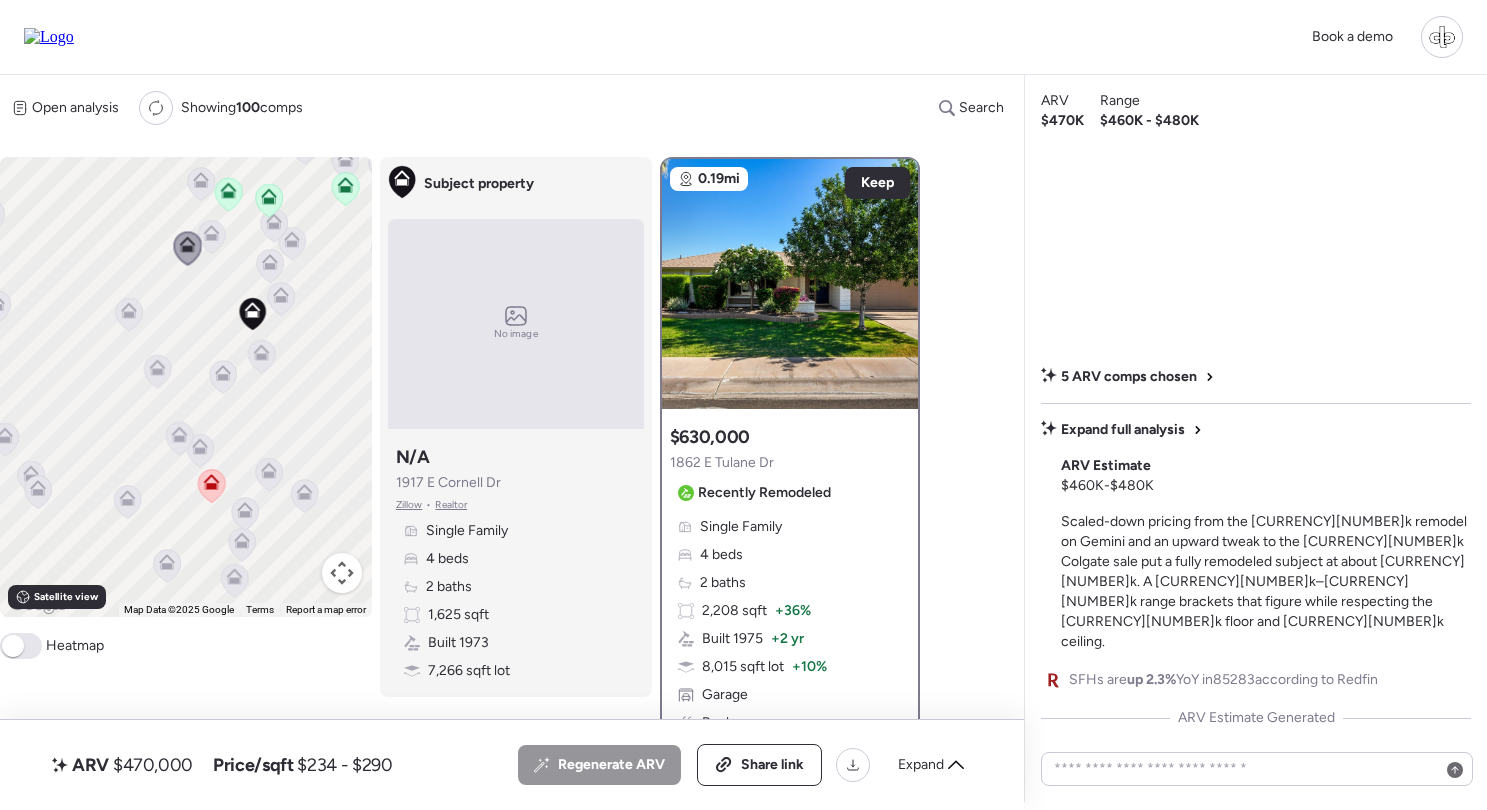 click 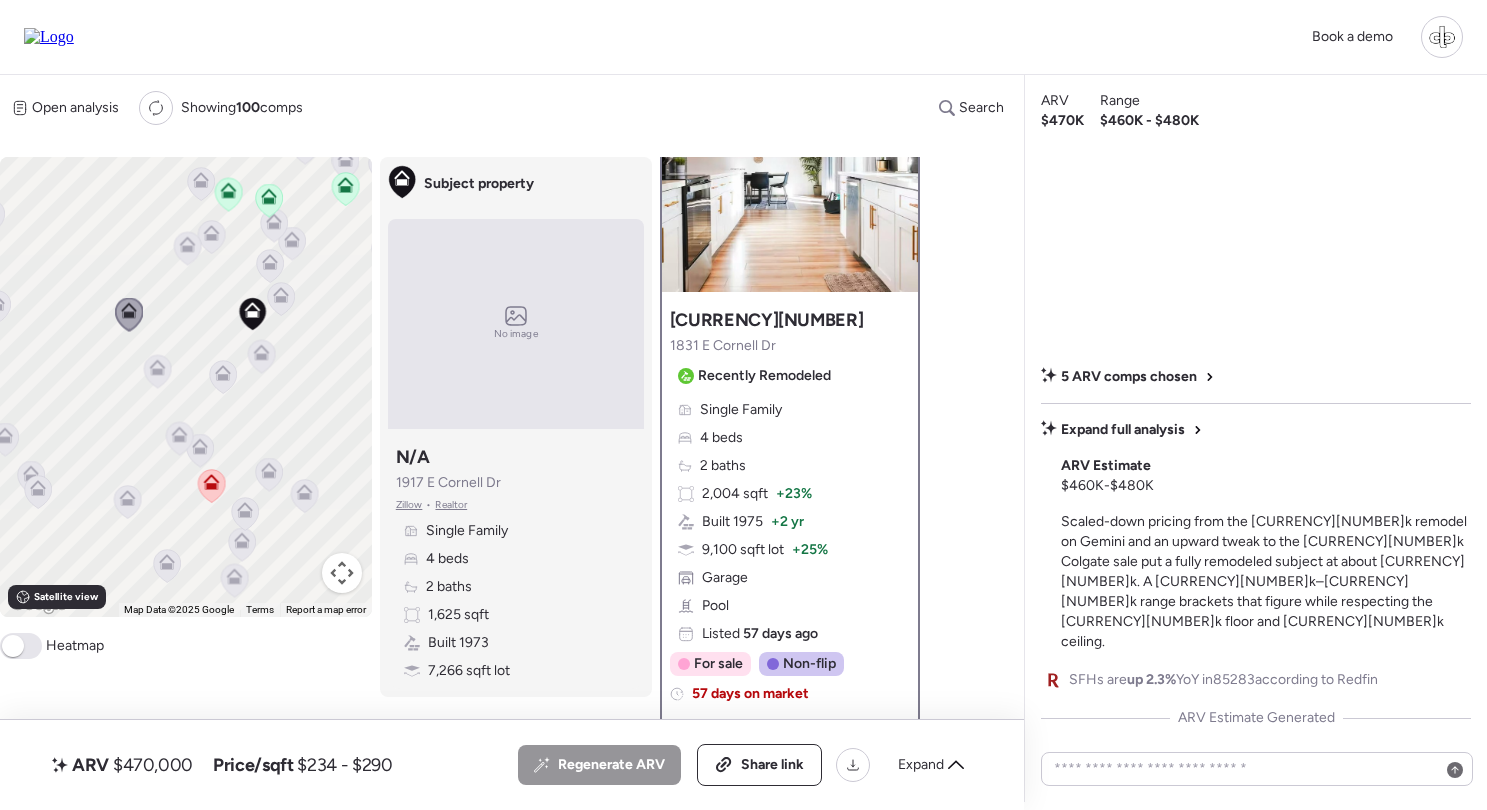 scroll, scrollTop: 157, scrollLeft: 0, axis: vertical 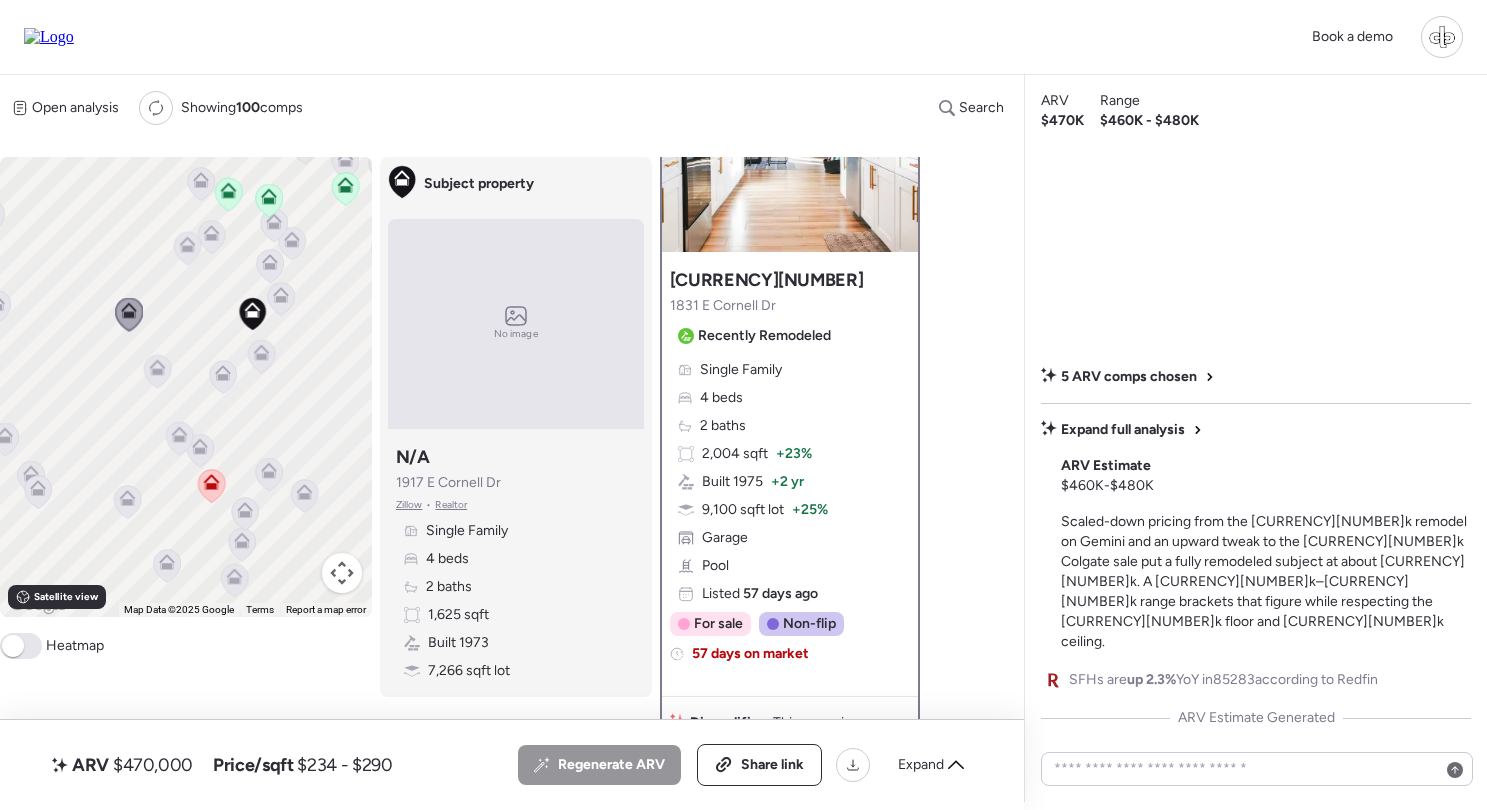 click 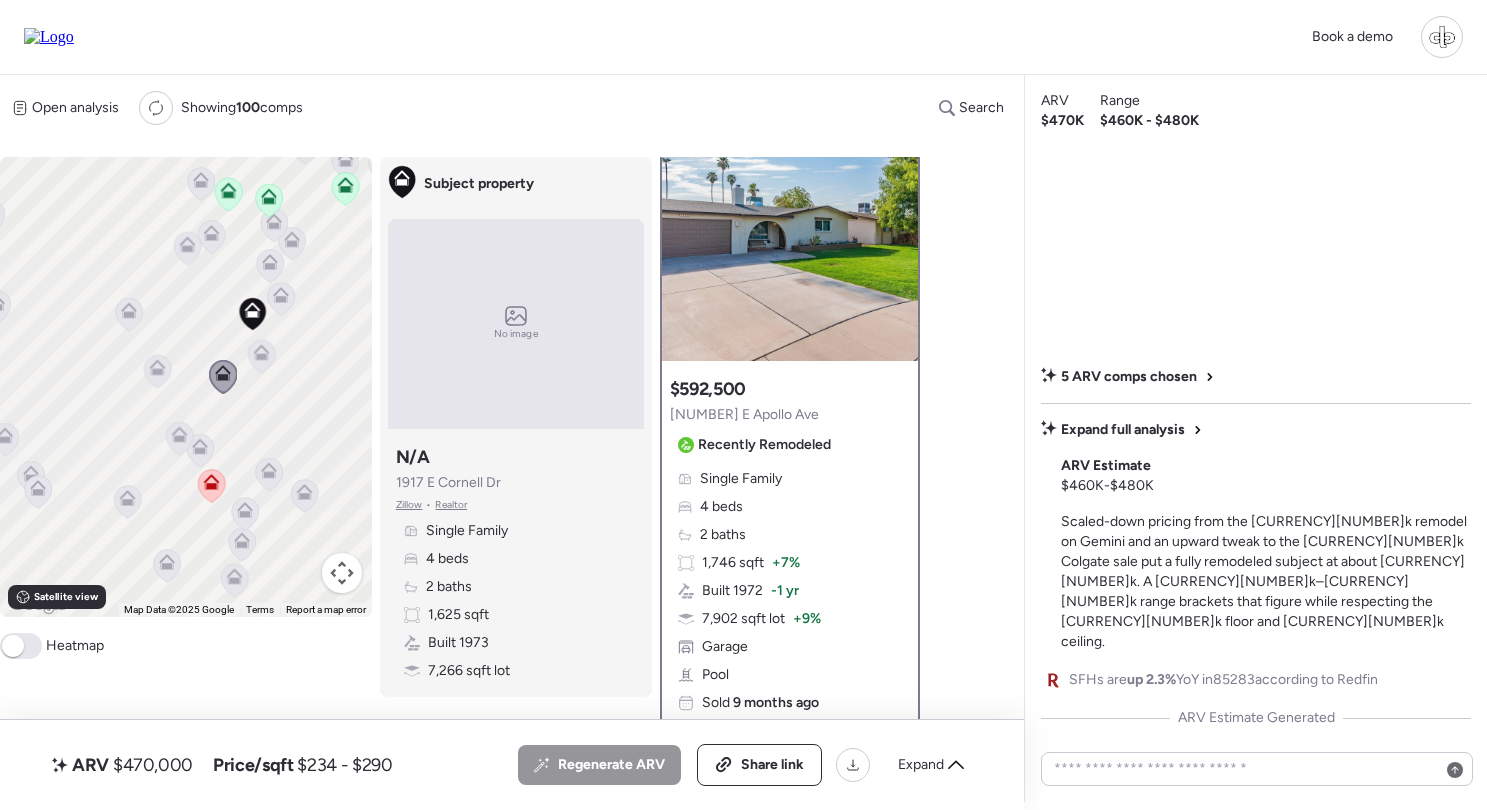 scroll, scrollTop: 0, scrollLeft: 0, axis: both 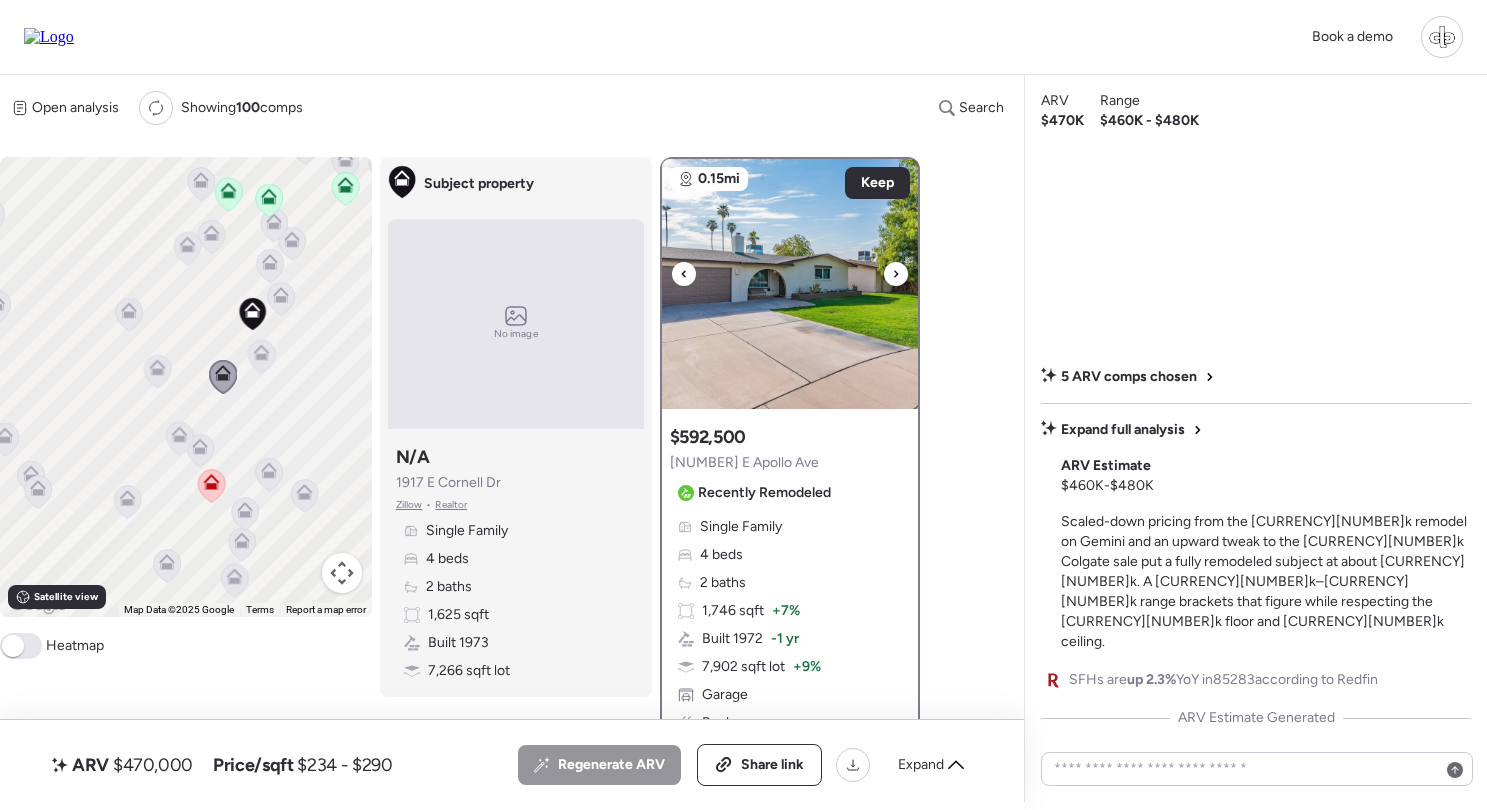 click at bounding box center (790, 284) 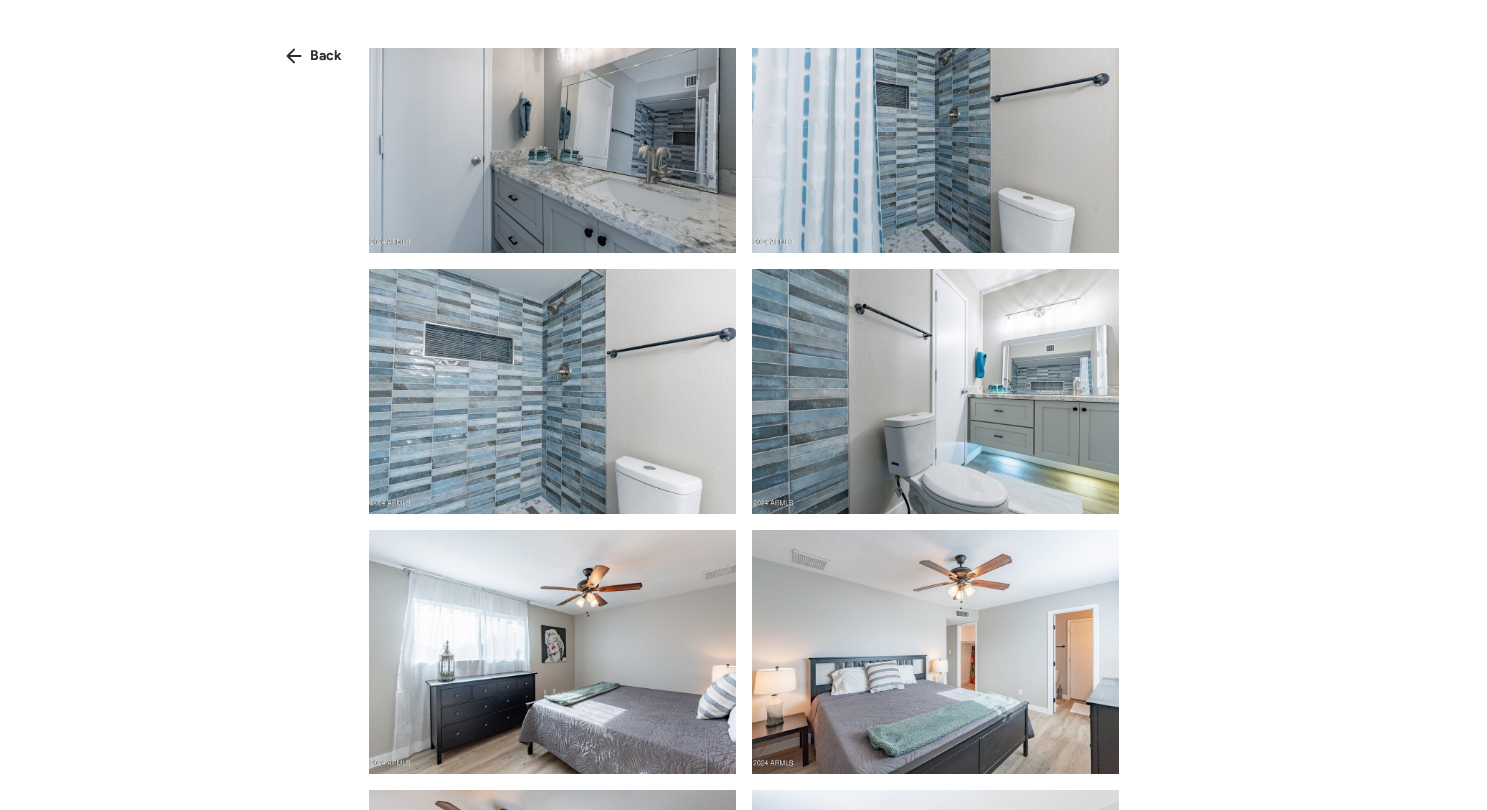 scroll, scrollTop: 4750, scrollLeft: 0, axis: vertical 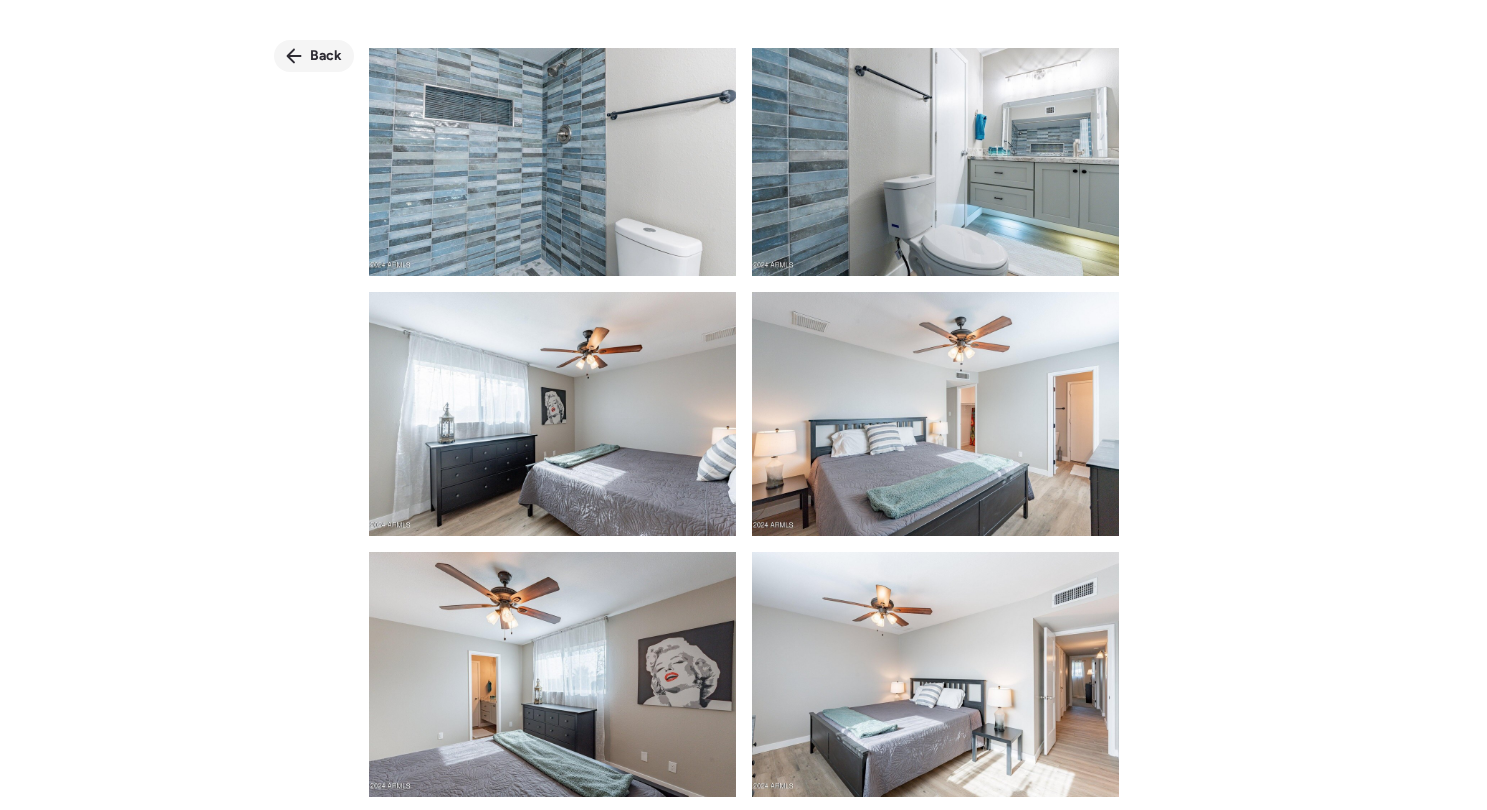 click on "Back" at bounding box center [326, 56] 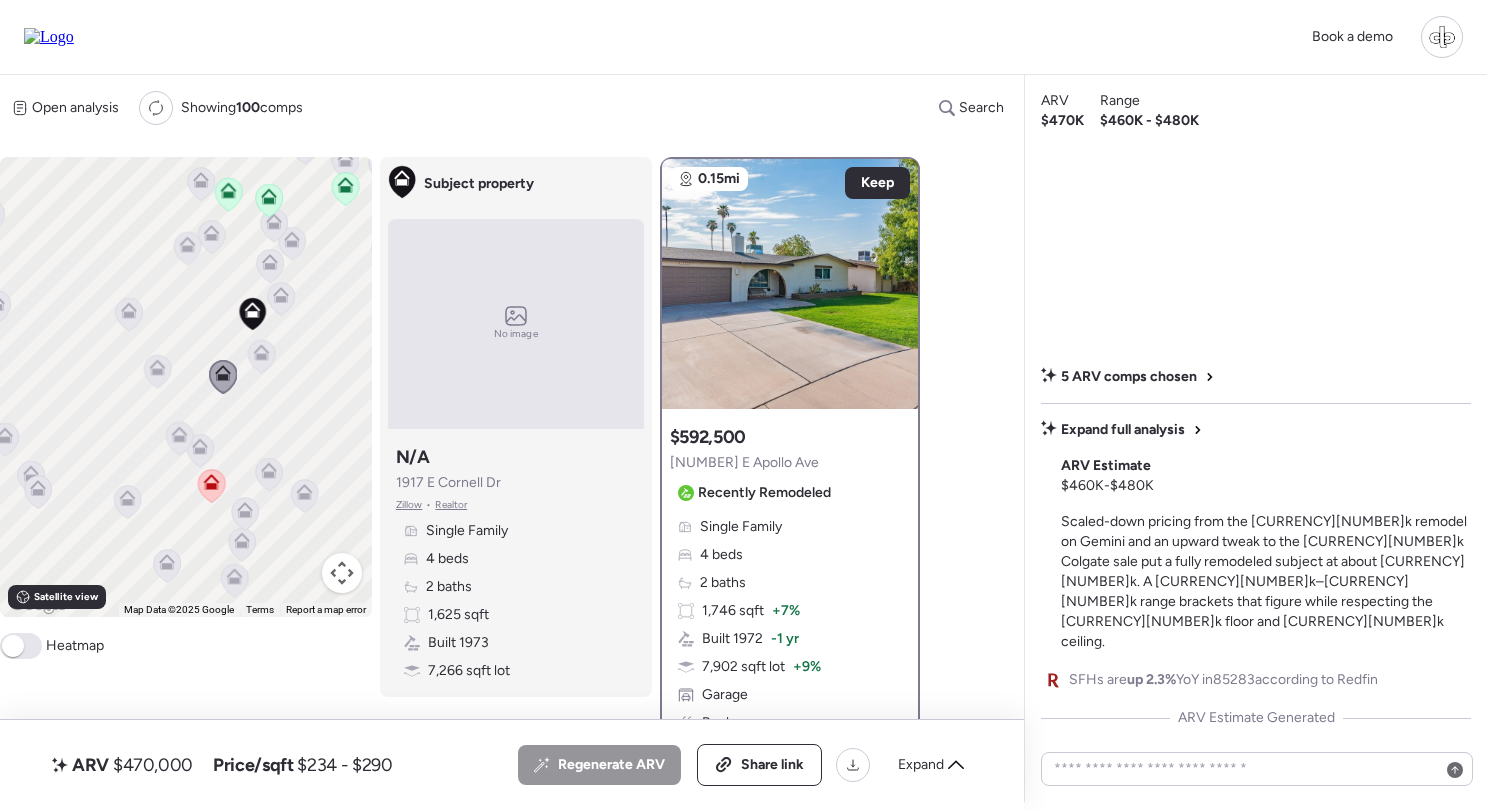 click 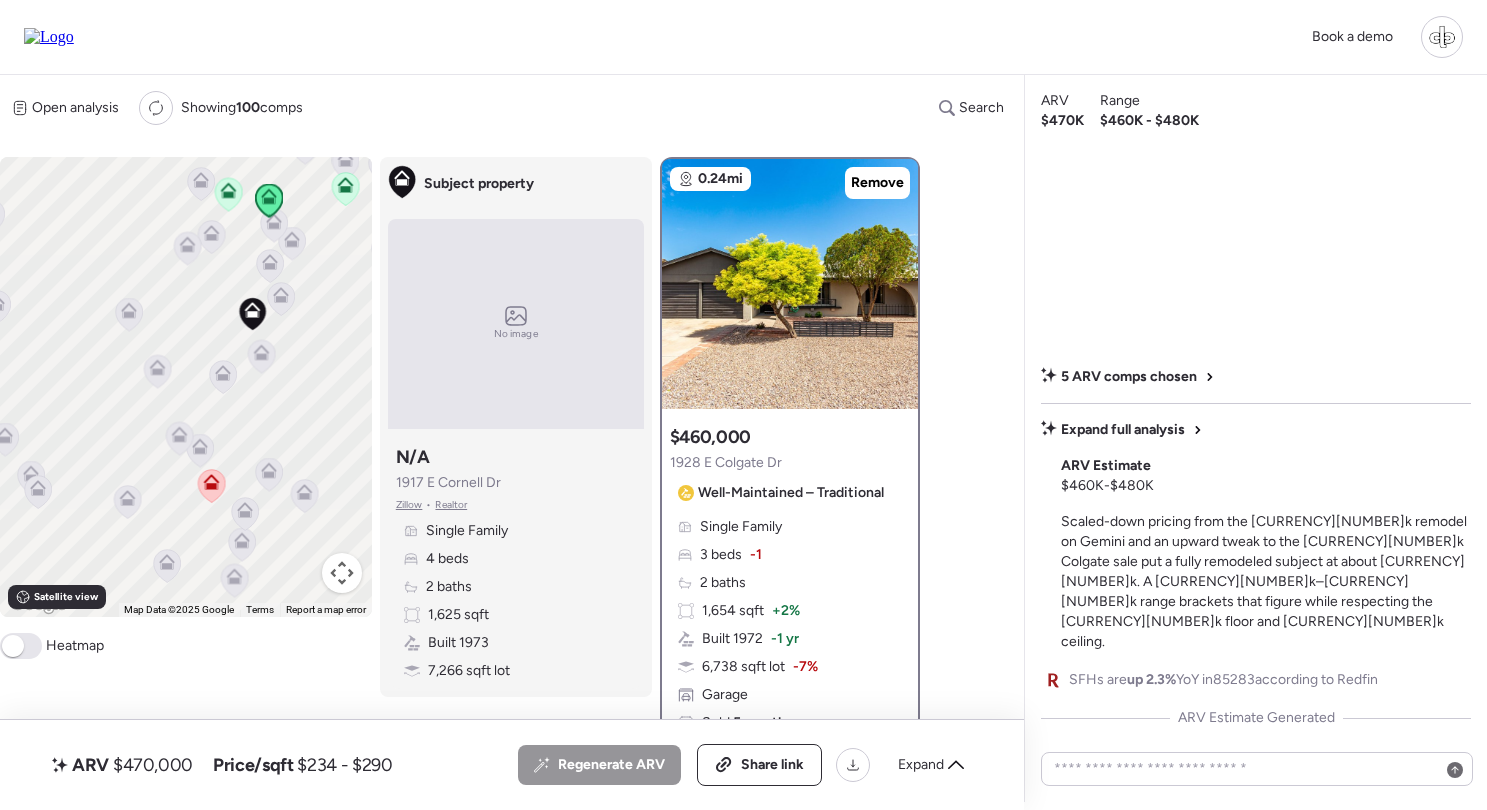 scroll, scrollTop: 0, scrollLeft: 0, axis: both 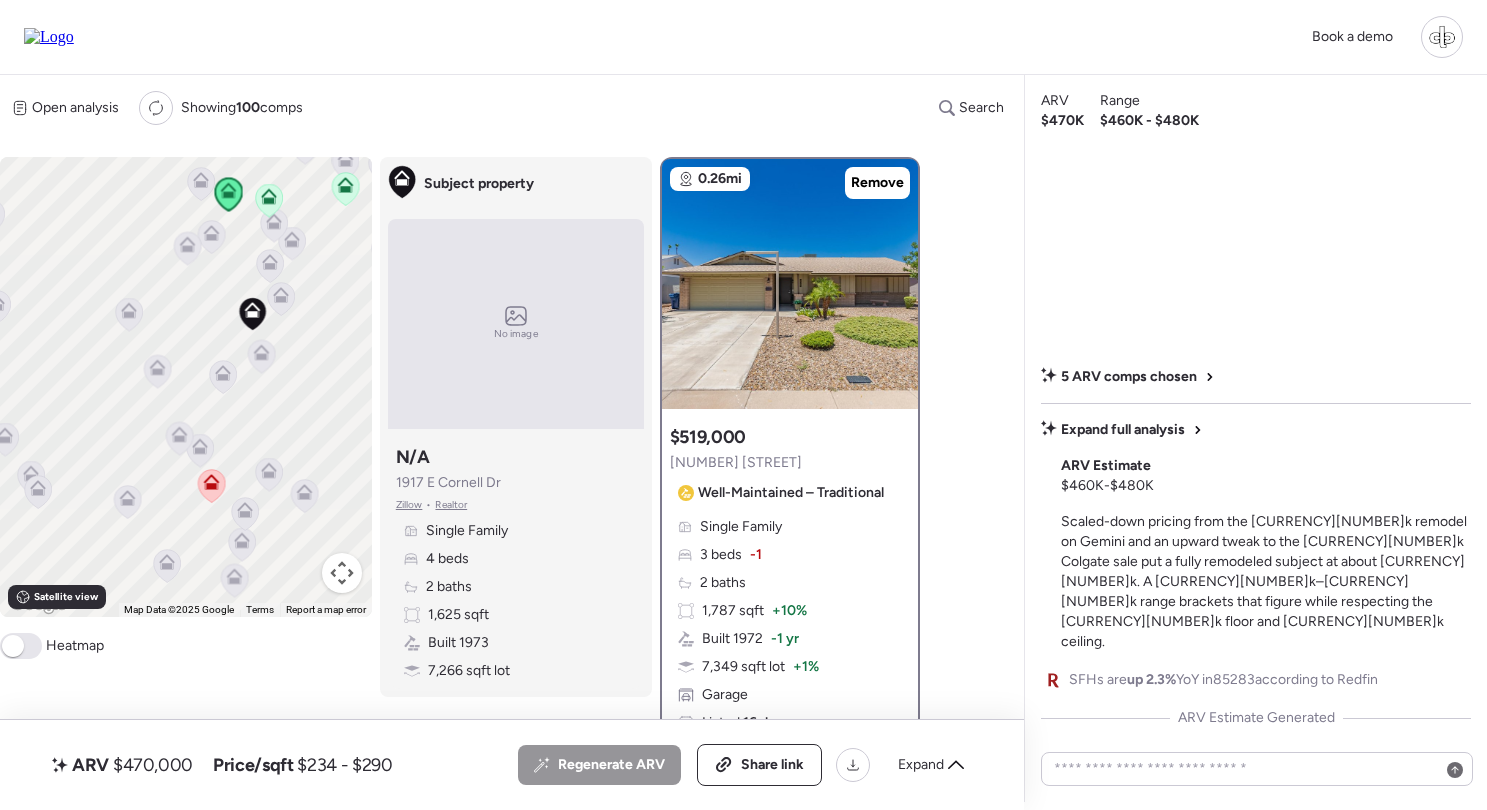 click 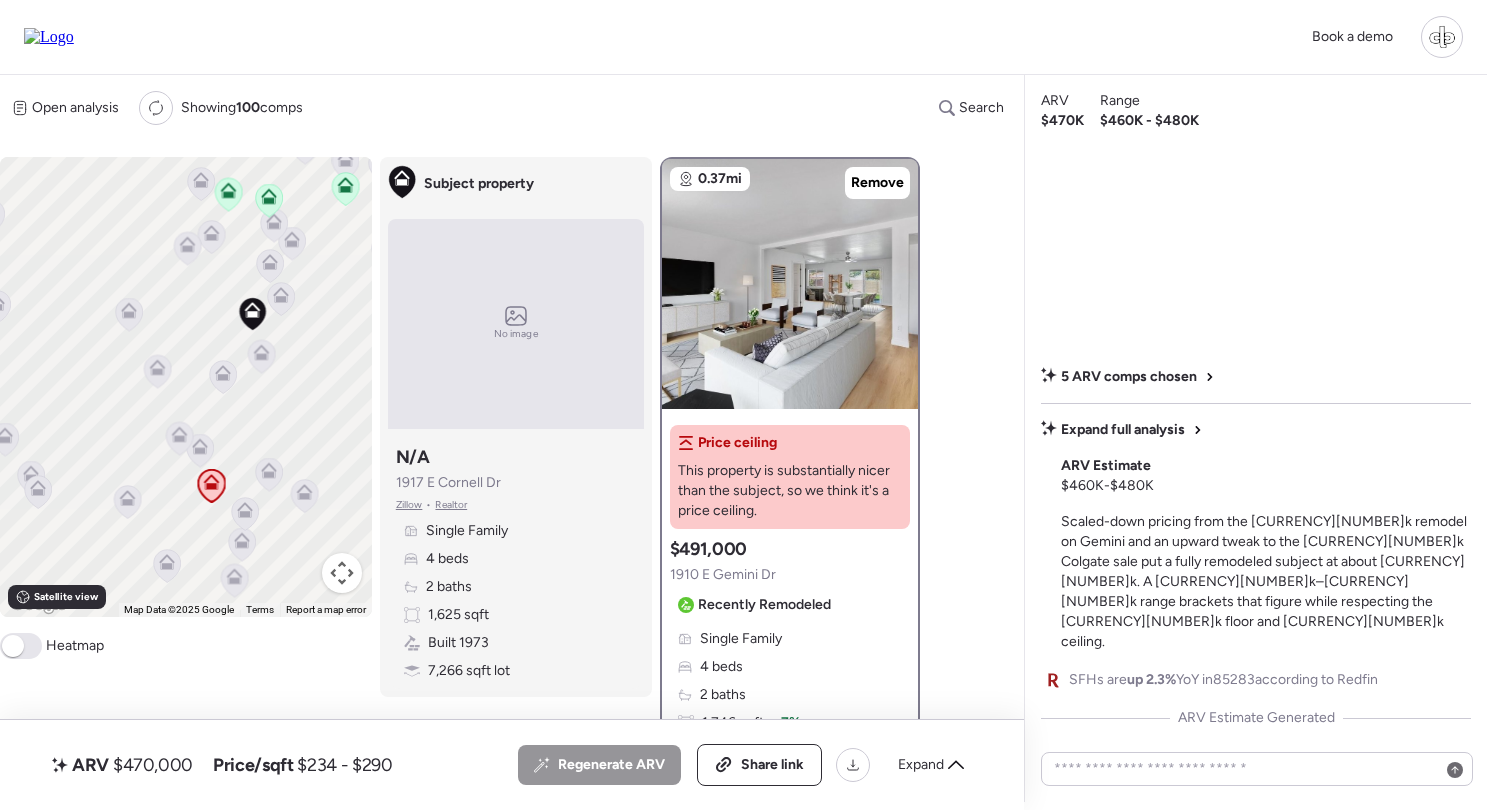 click at bounding box center (13, 646) 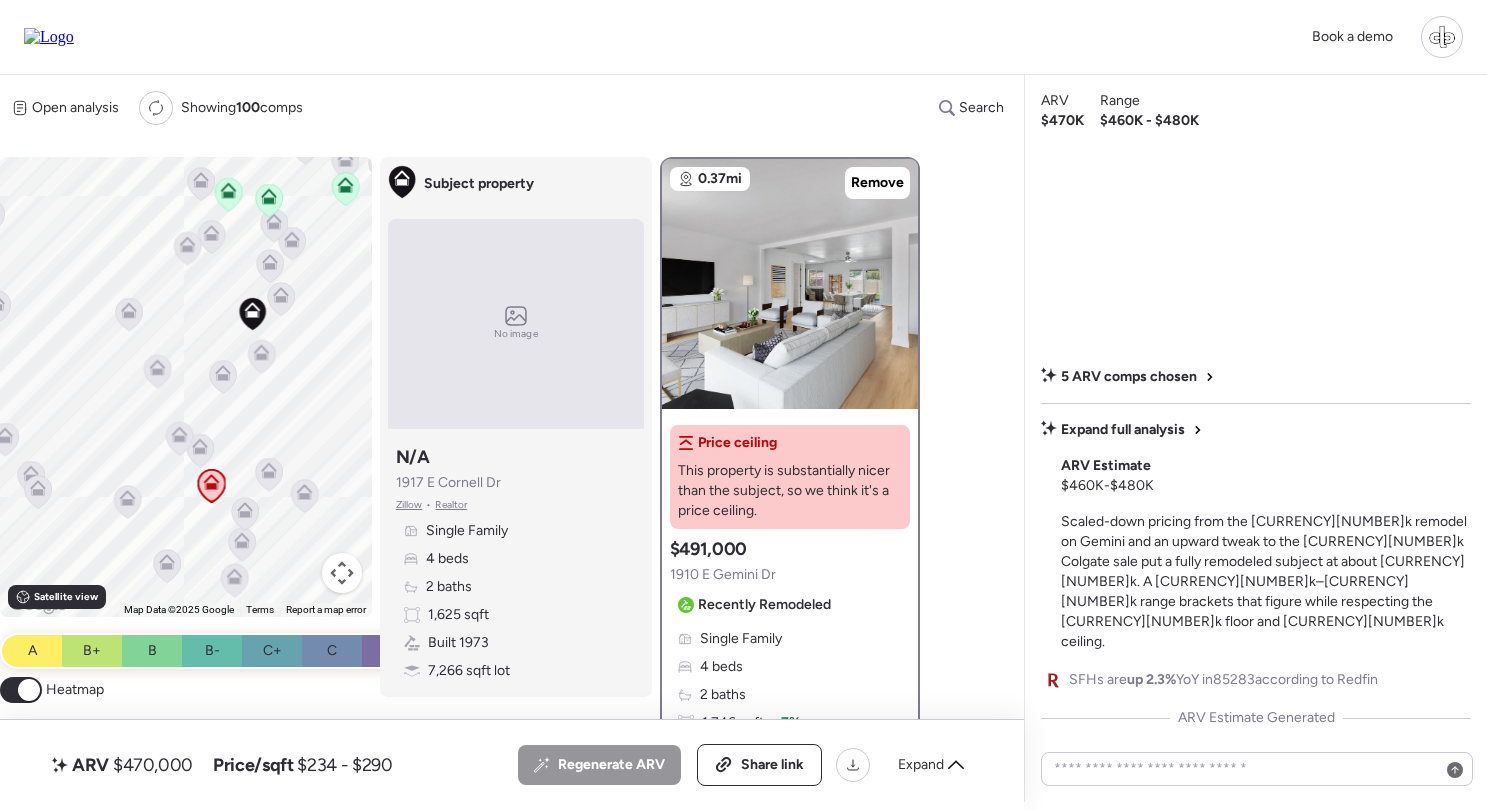 click at bounding box center [29, 690] 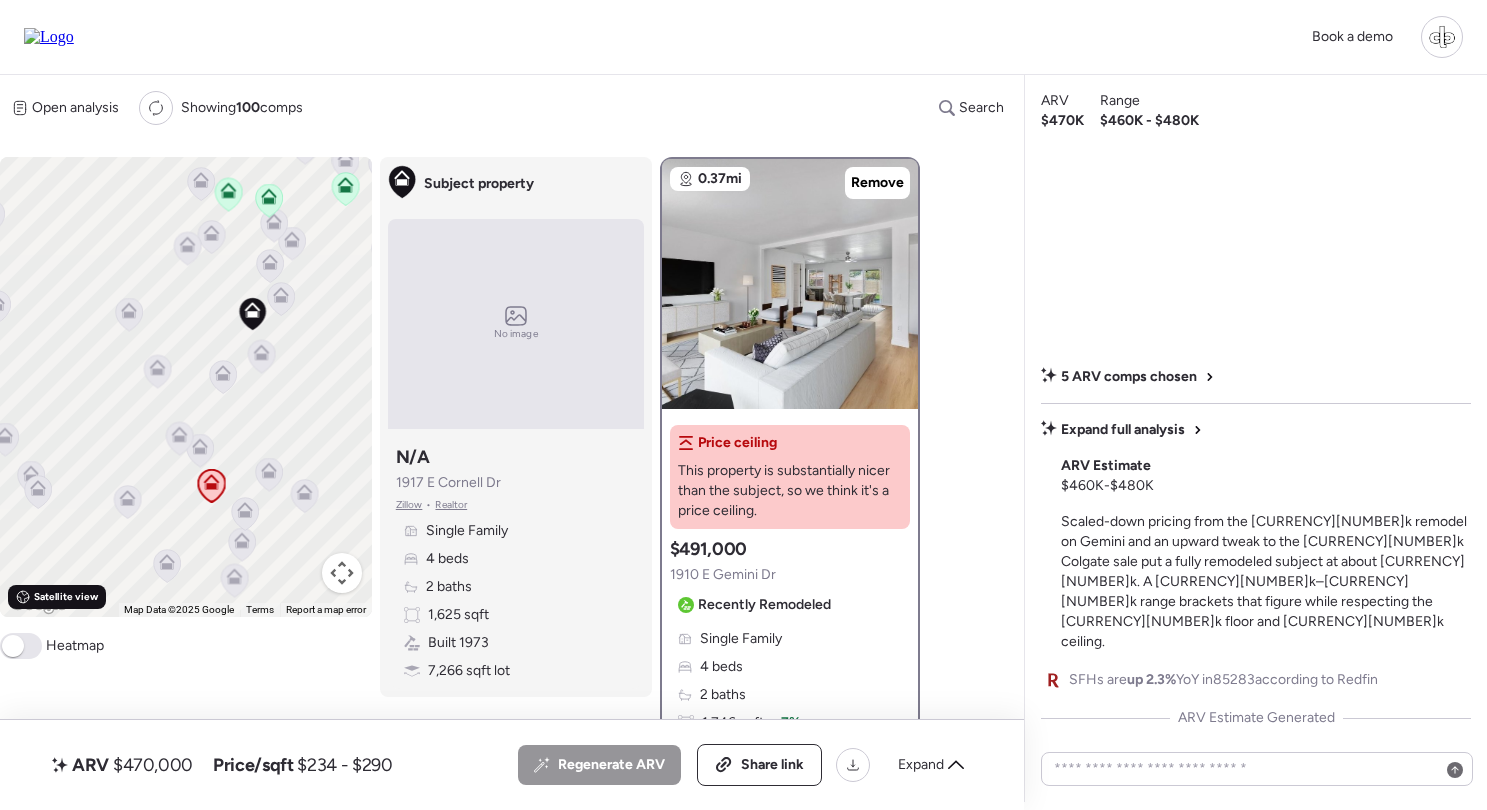 click on "Satellite view" at bounding box center (57, 597) 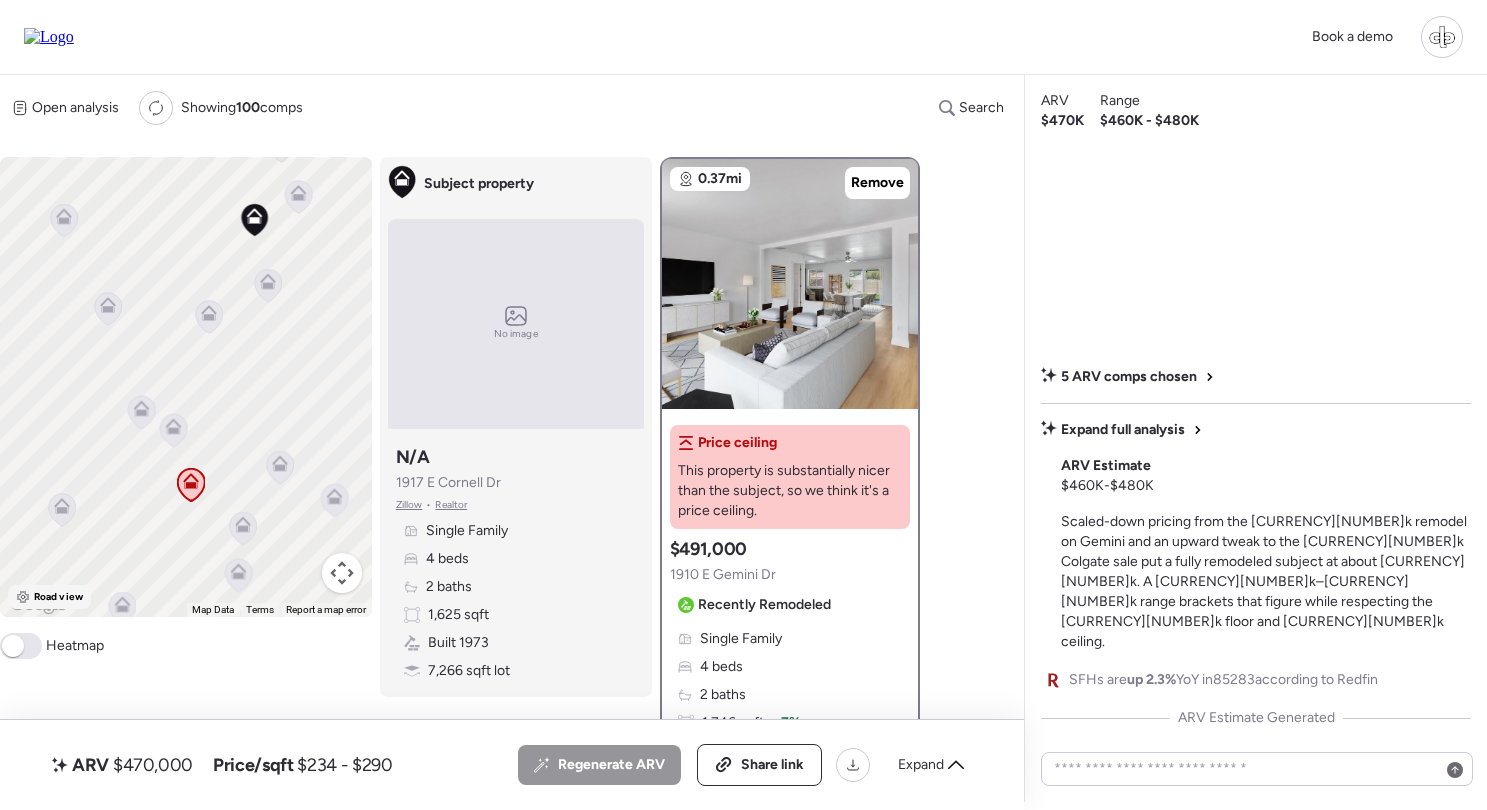 click on "Road view" at bounding box center [58, 597] 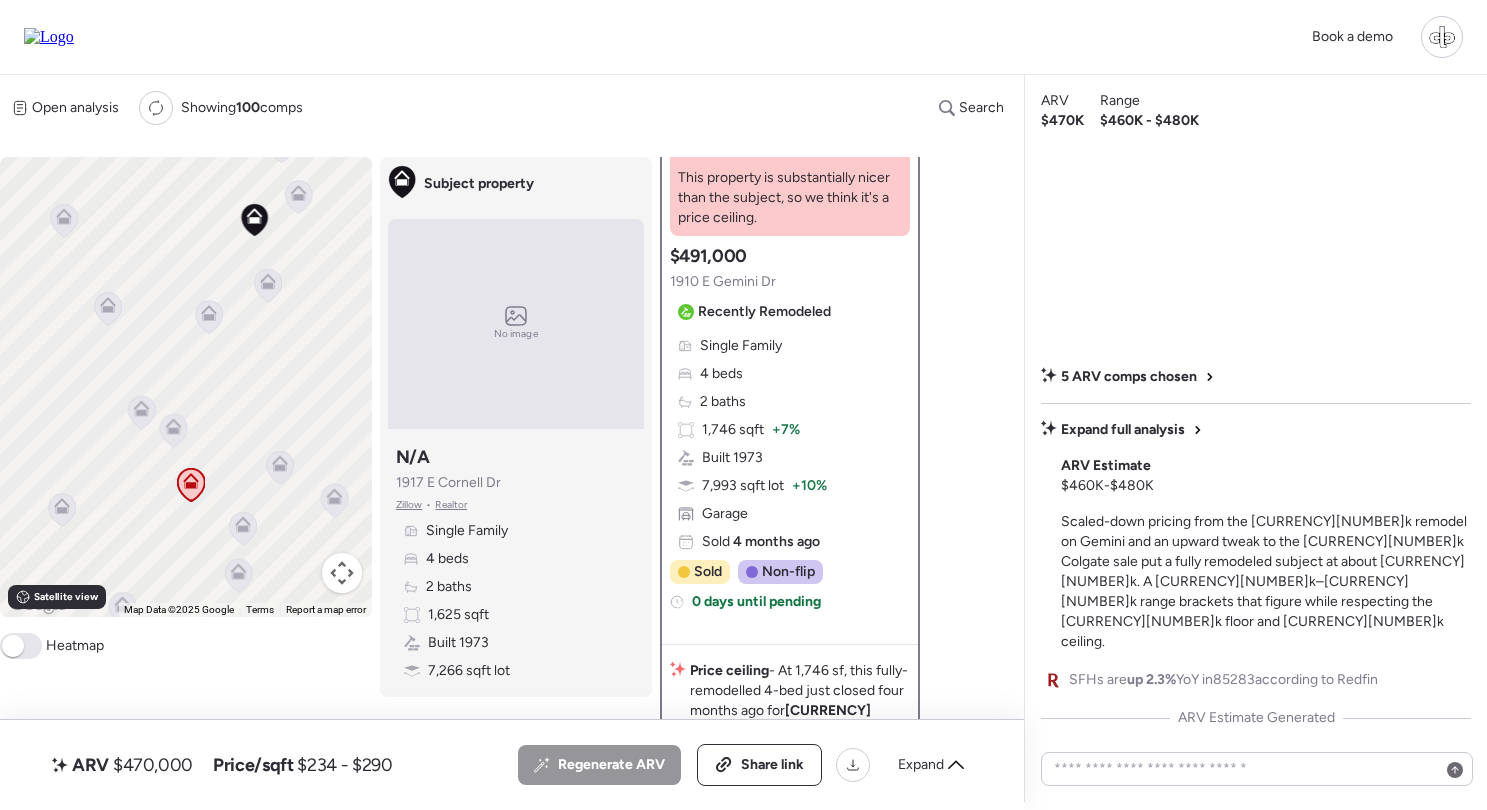 scroll, scrollTop: 336, scrollLeft: 0, axis: vertical 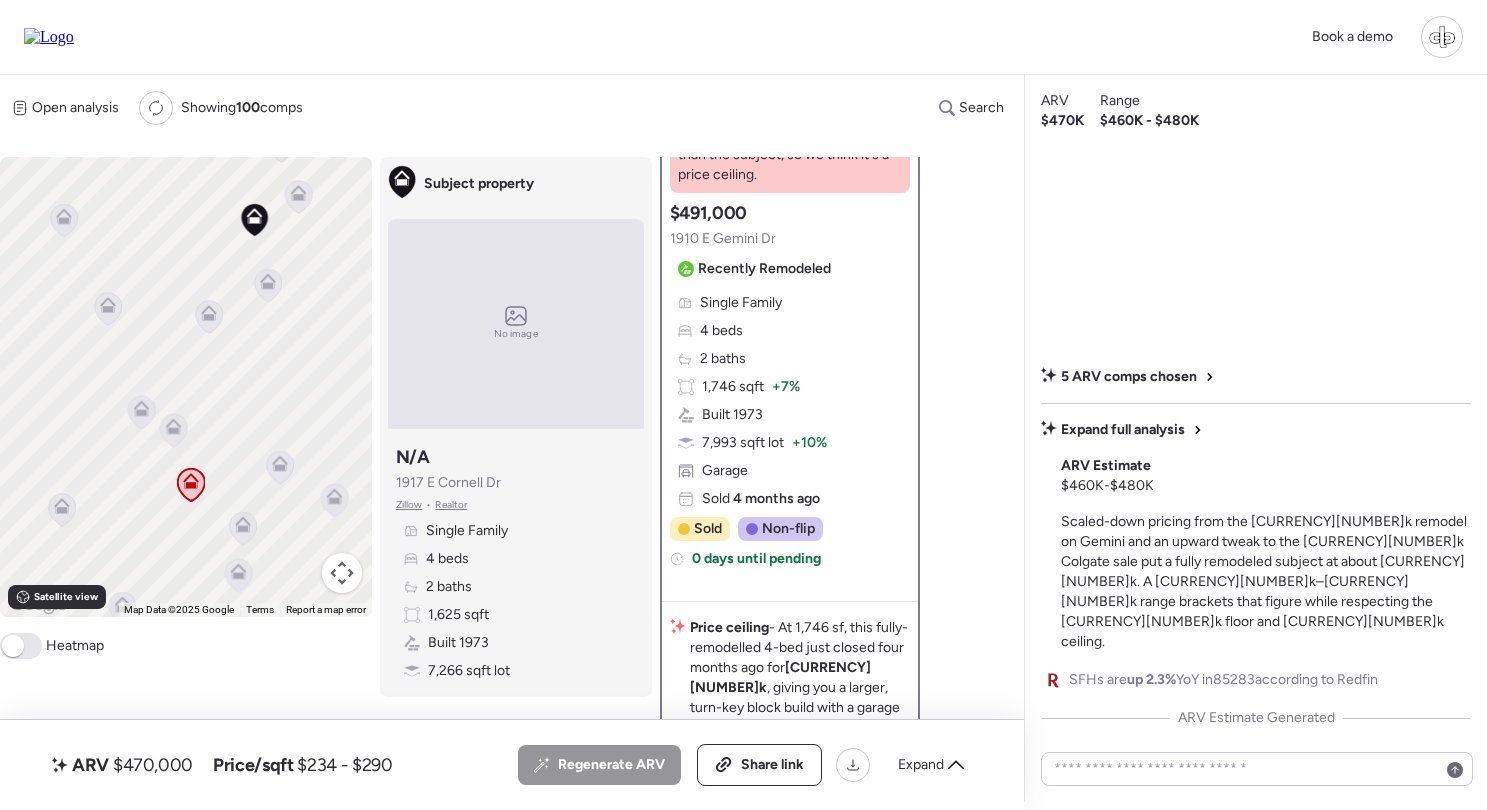 click on "Single Family [NUMBER] beds [NUMBER] baths [NUMBER] sf + [NUMBER]% Built [YEAR] [NUMBER] sqft lot + [NUMBER]% Garage Sold   [NUMBER] months ago" at bounding box center [790, 401] 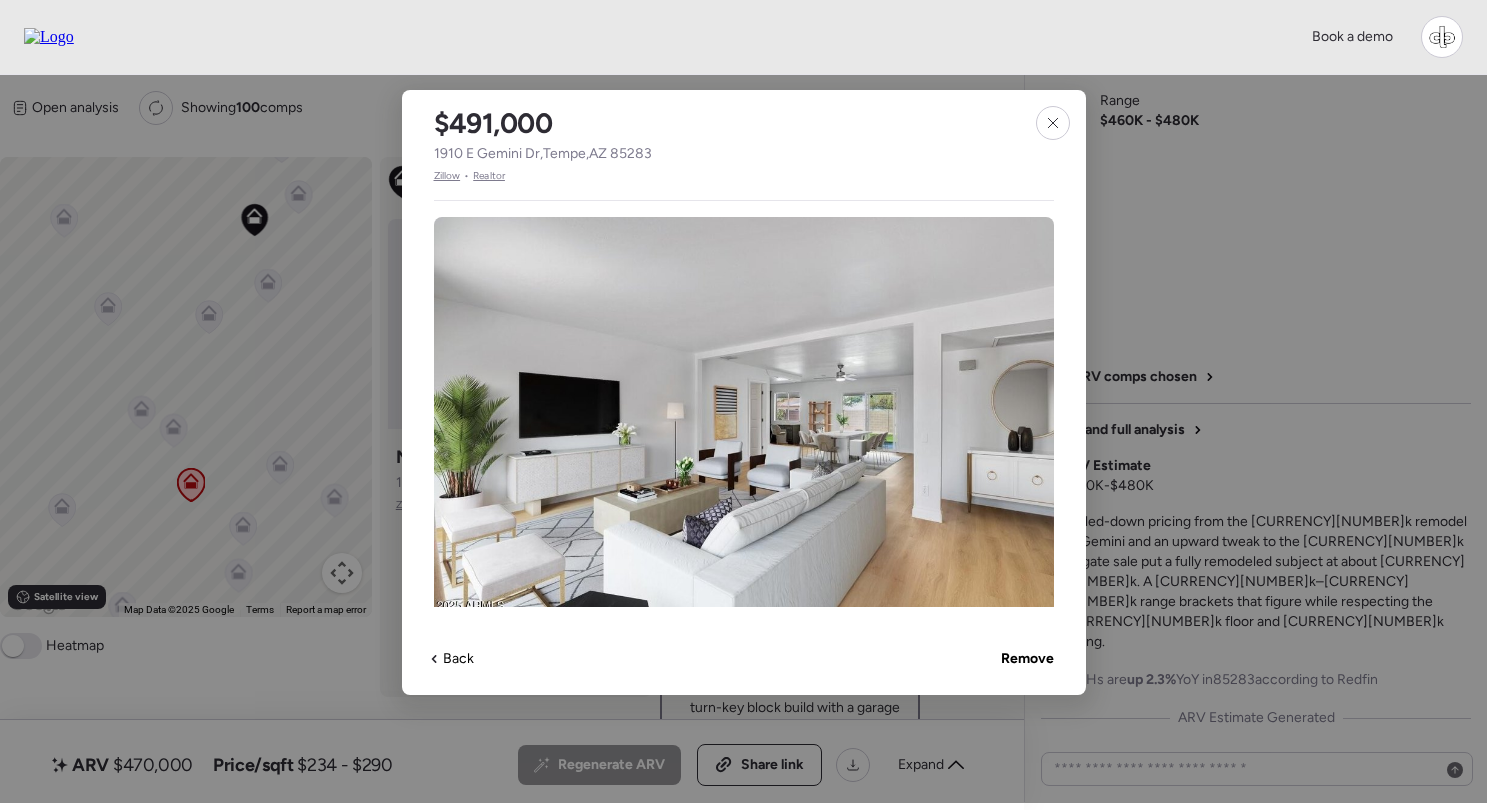 click on "Zillow" at bounding box center [447, 176] 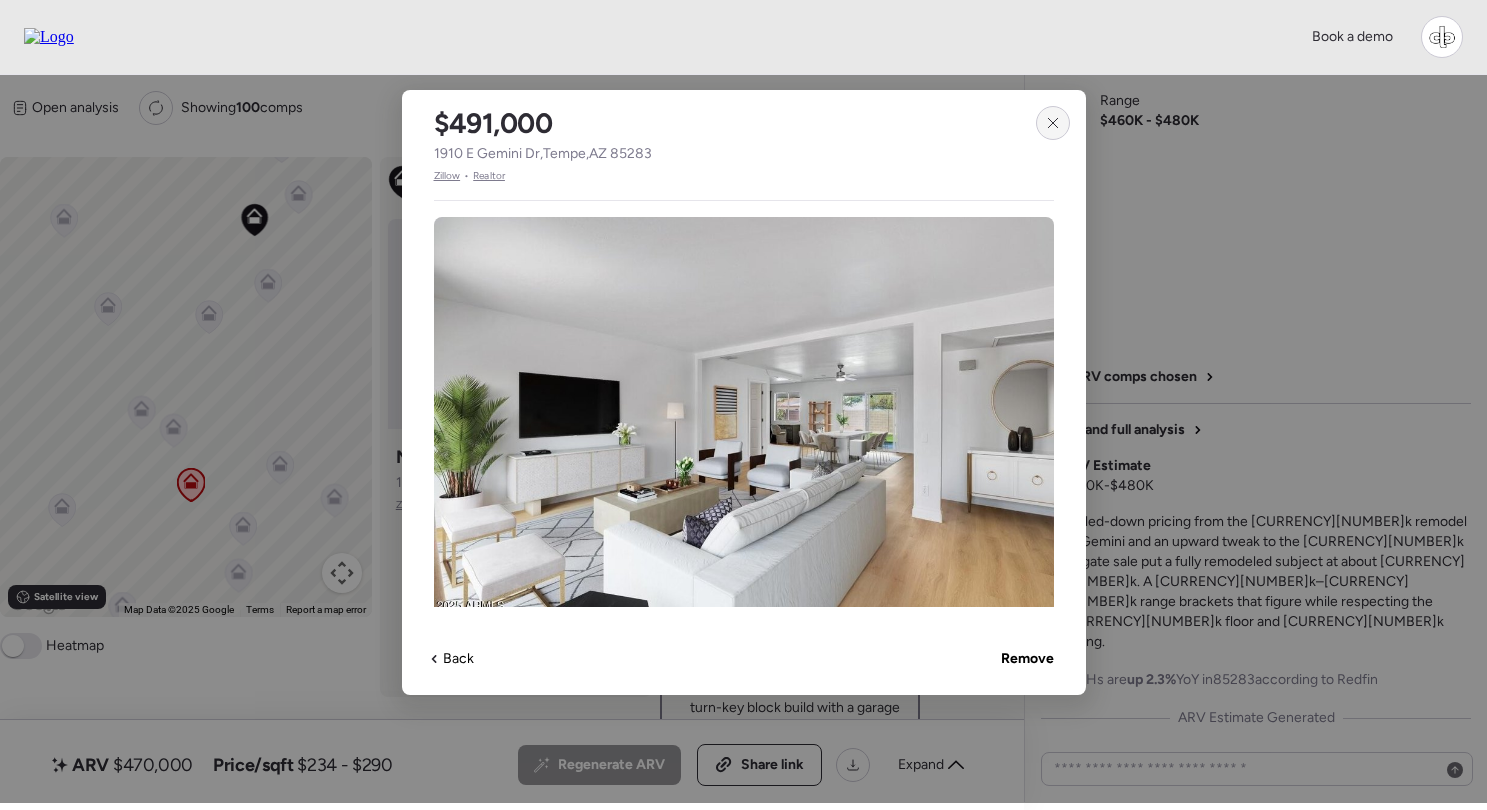 click 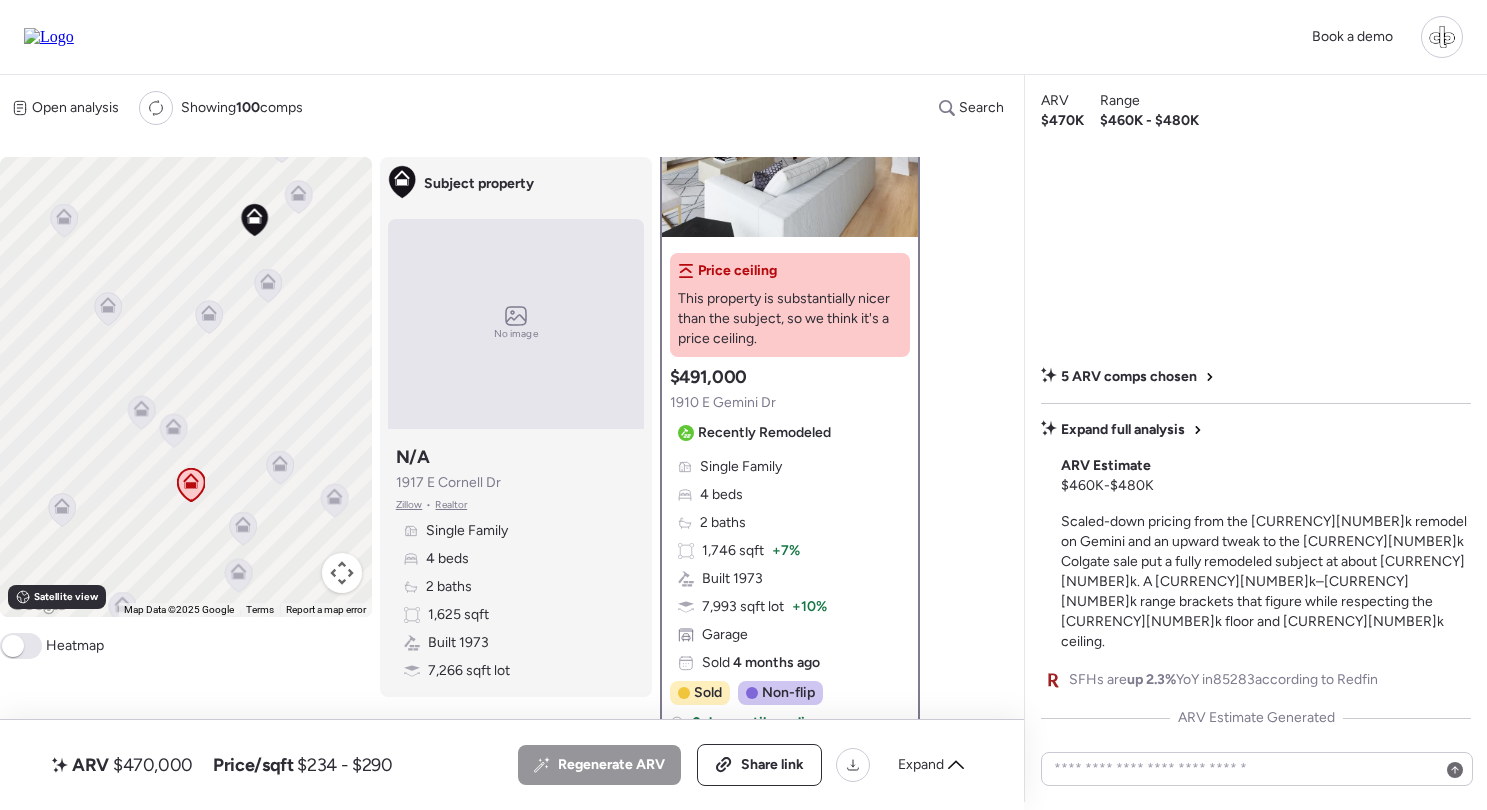 scroll, scrollTop: 170, scrollLeft: 0, axis: vertical 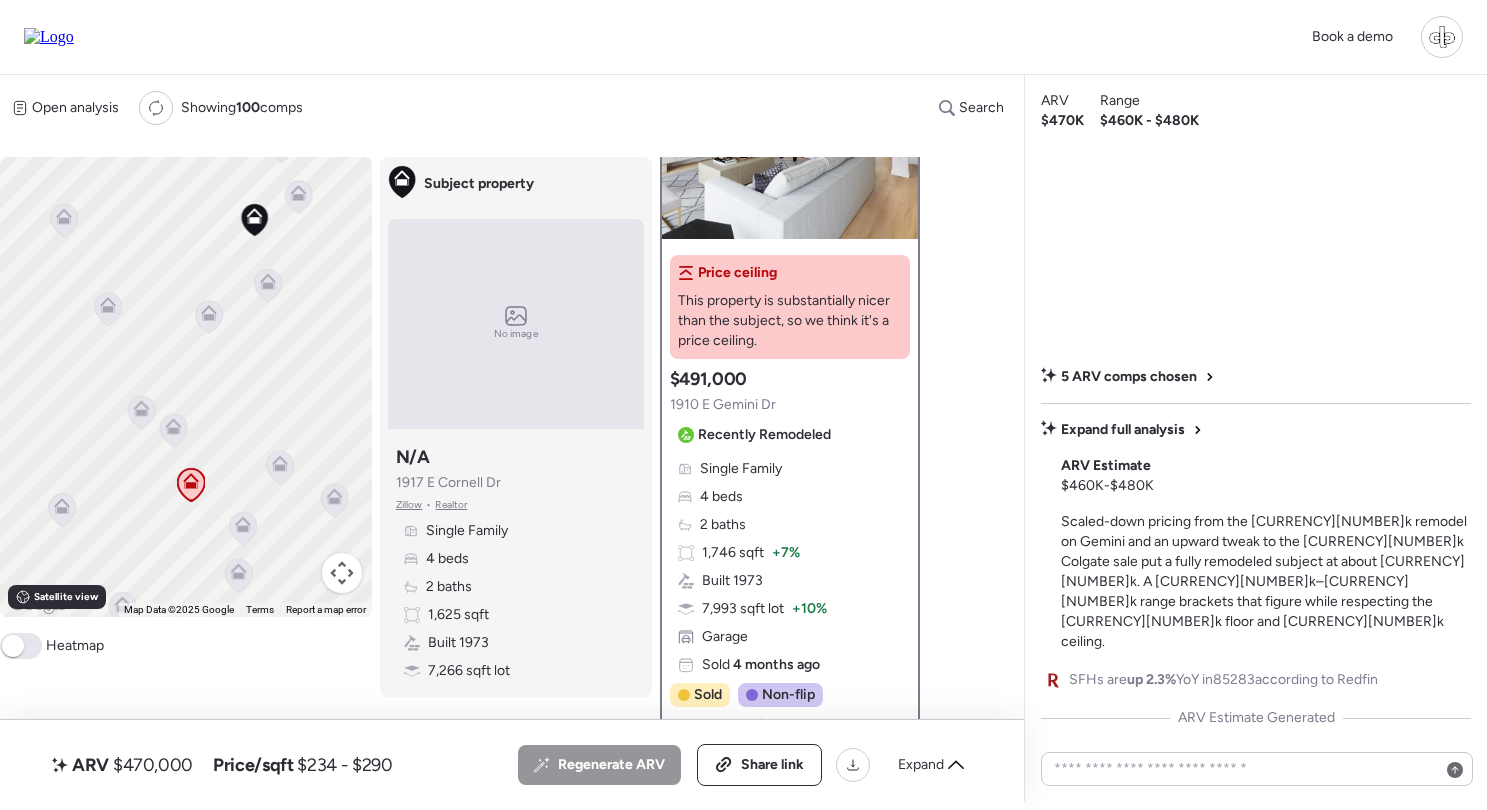 click 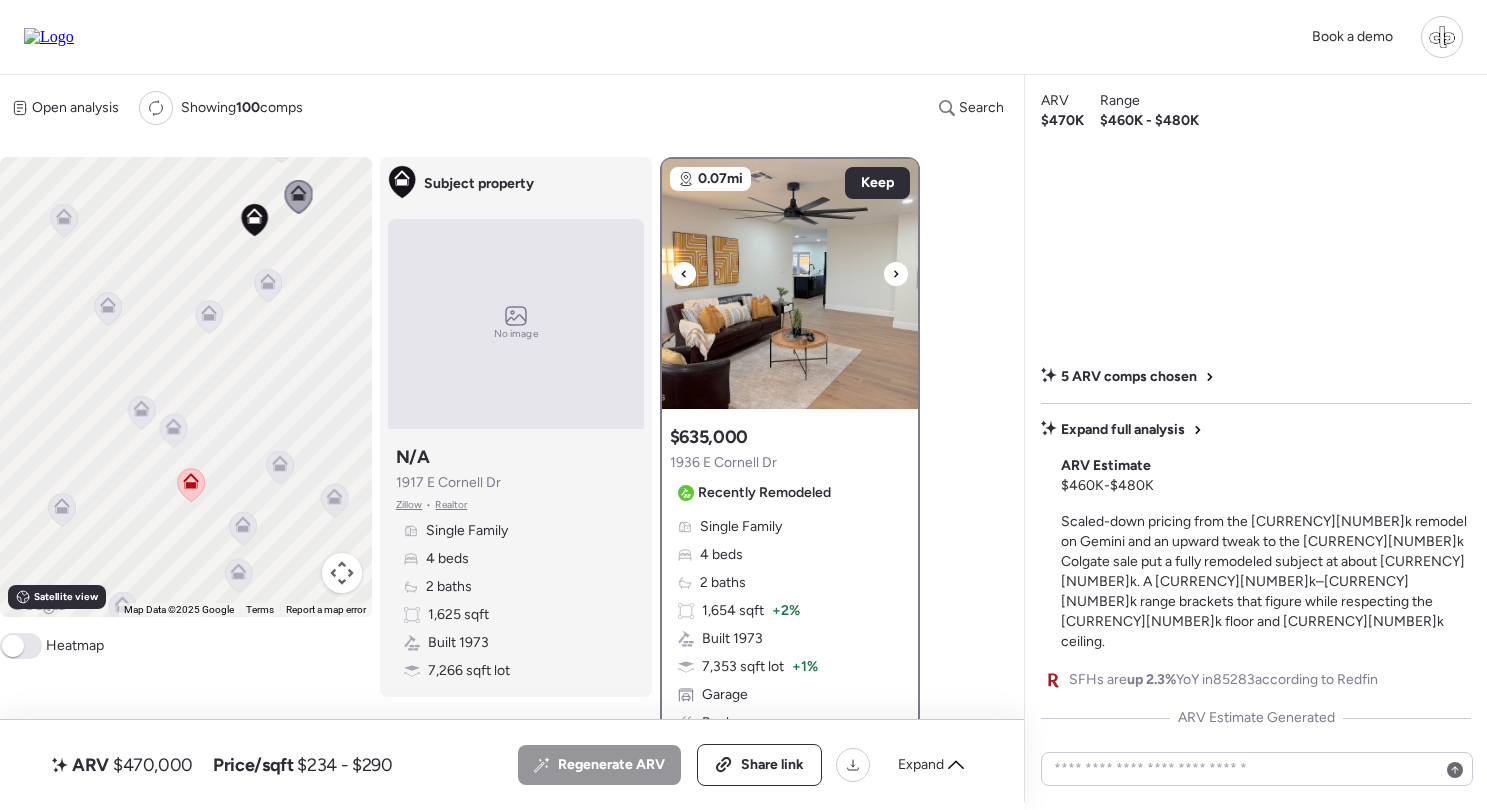 scroll, scrollTop: 0, scrollLeft: 0, axis: both 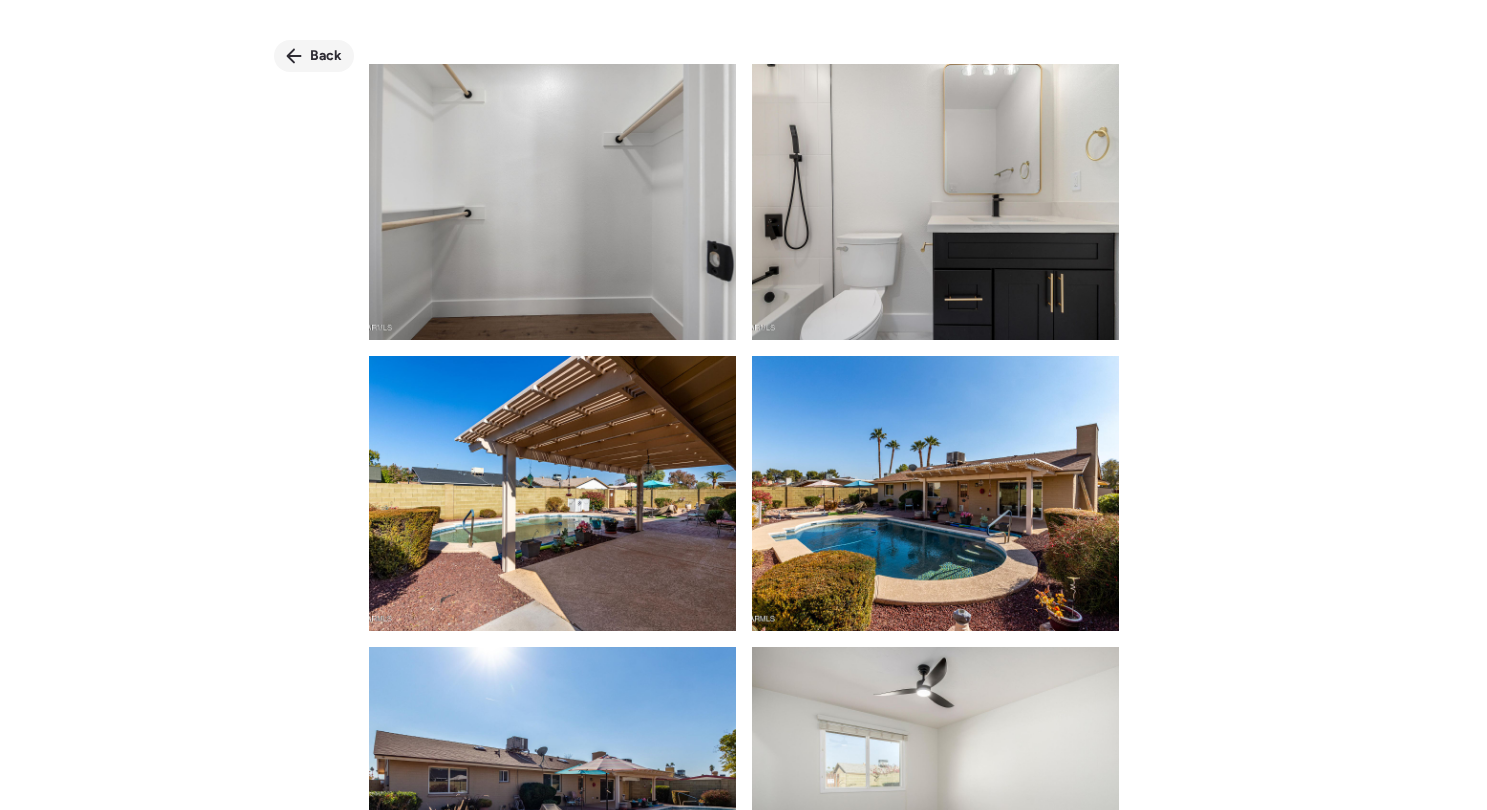 click on "Back" at bounding box center [326, 56] 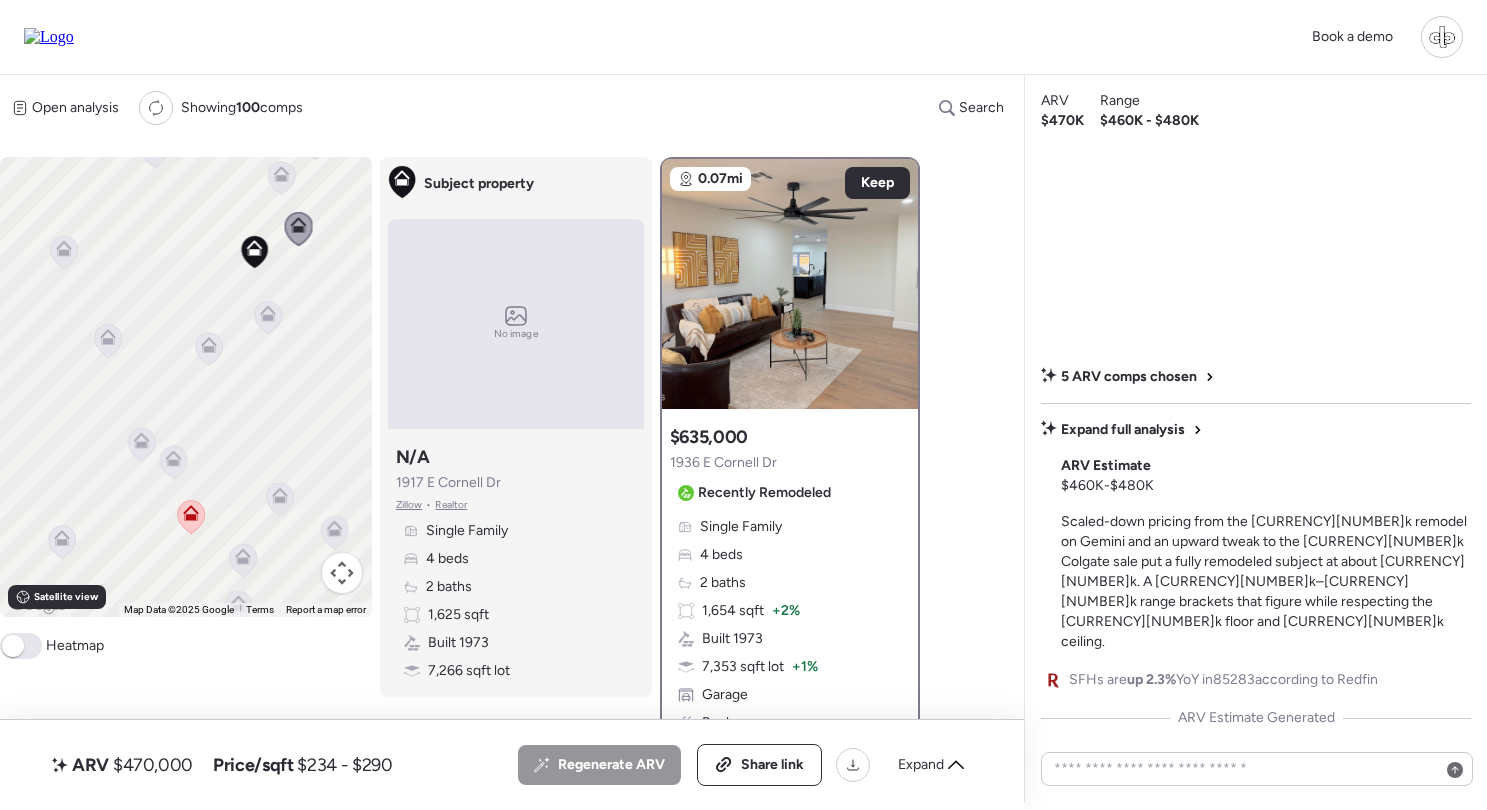 drag, startPoint x: 189, startPoint y: 225, endPoint x: 189, endPoint y: 352, distance: 127 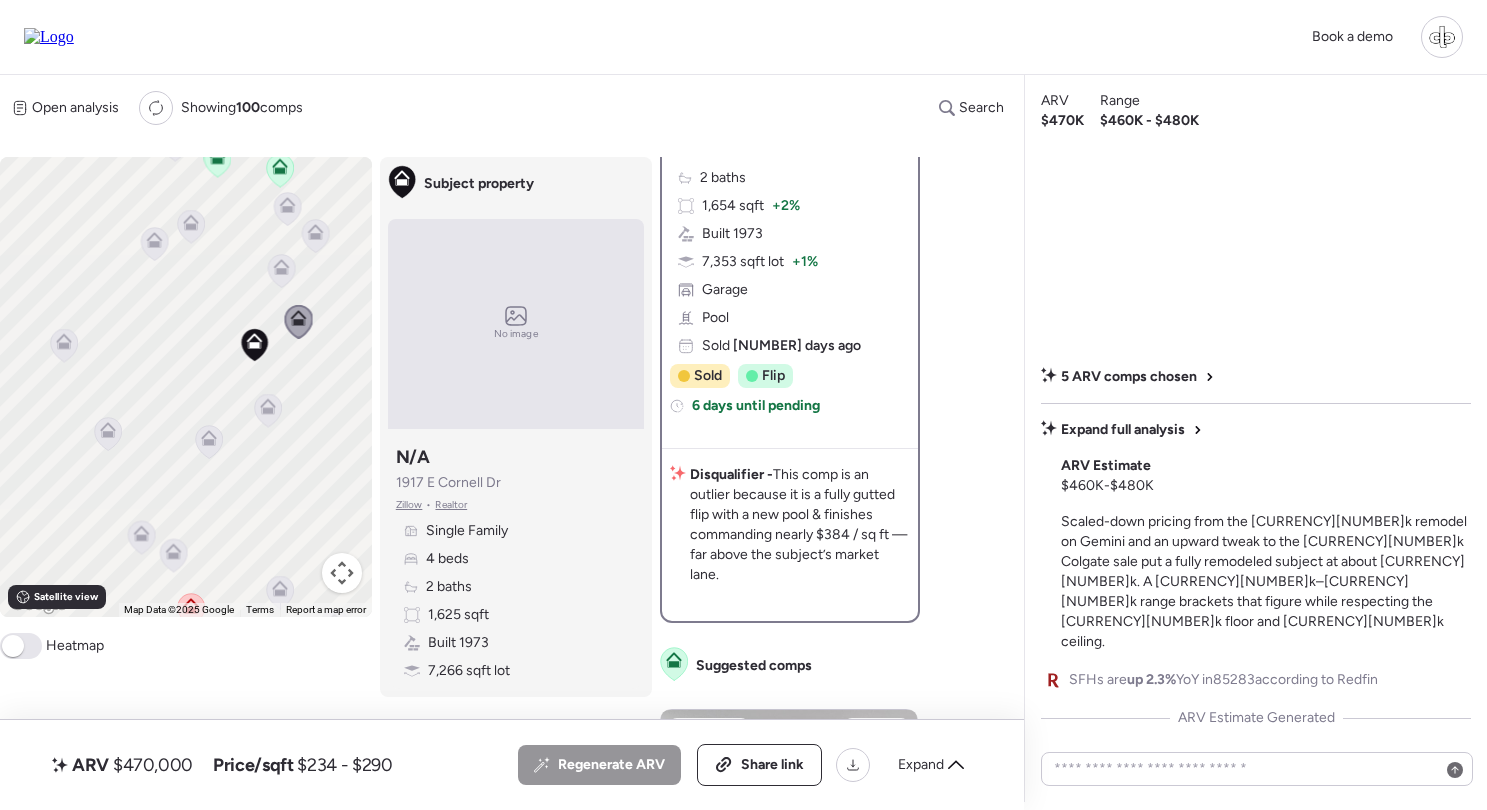 scroll, scrollTop: 404, scrollLeft: 0, axis: vertical 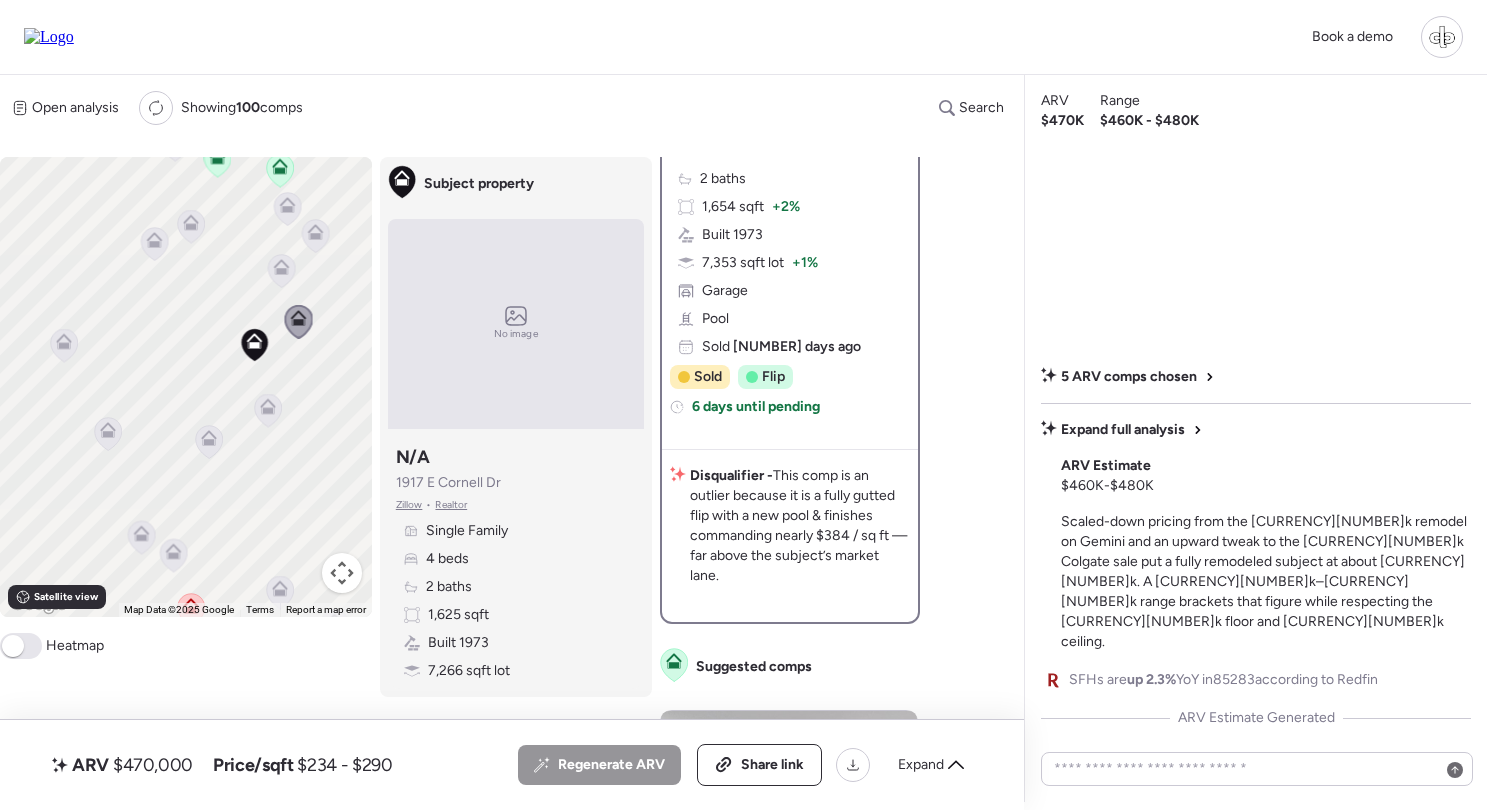 click 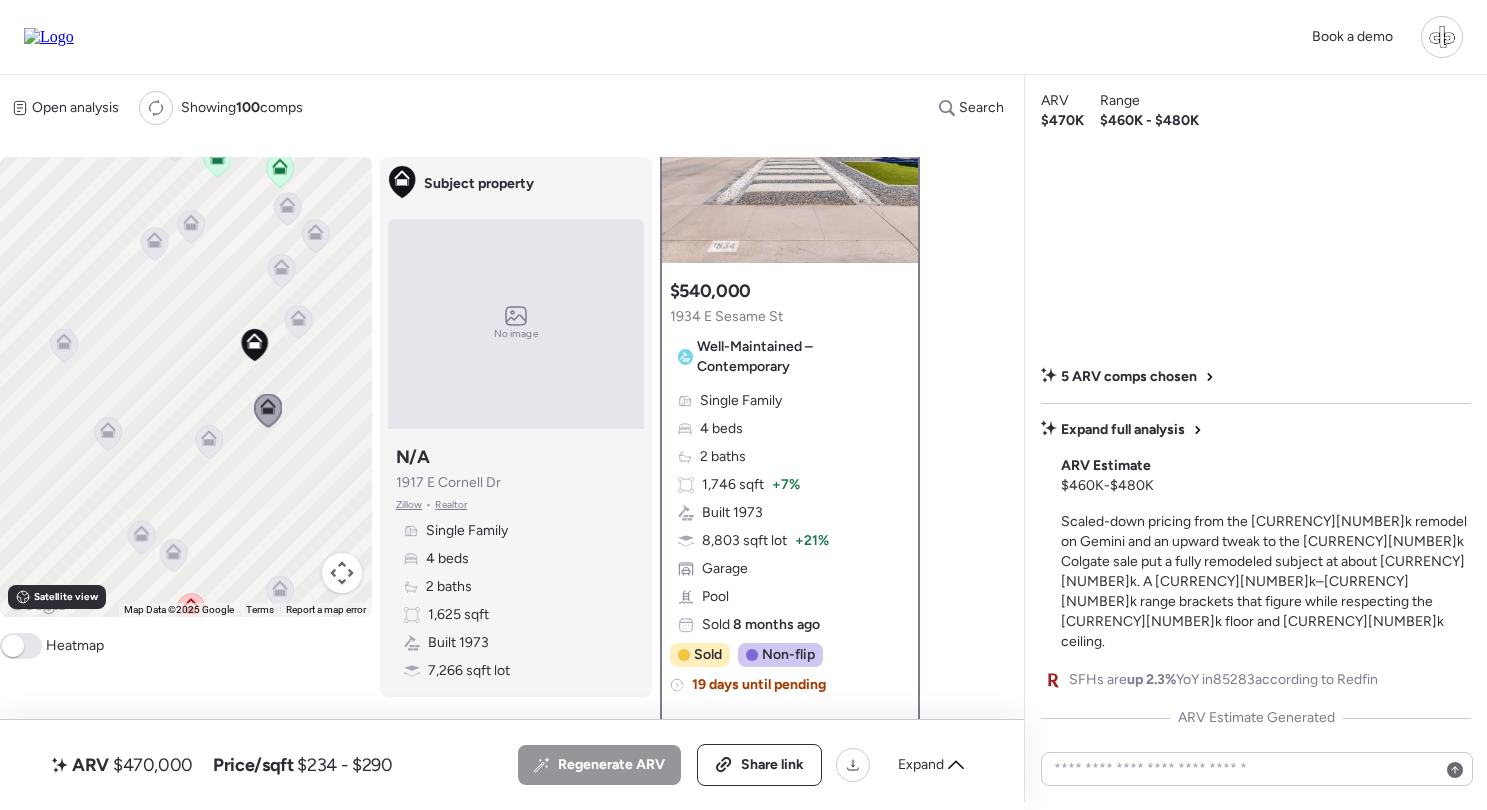 scroll, scrollTop: 70, scrollLeft: 0, axis: vertical 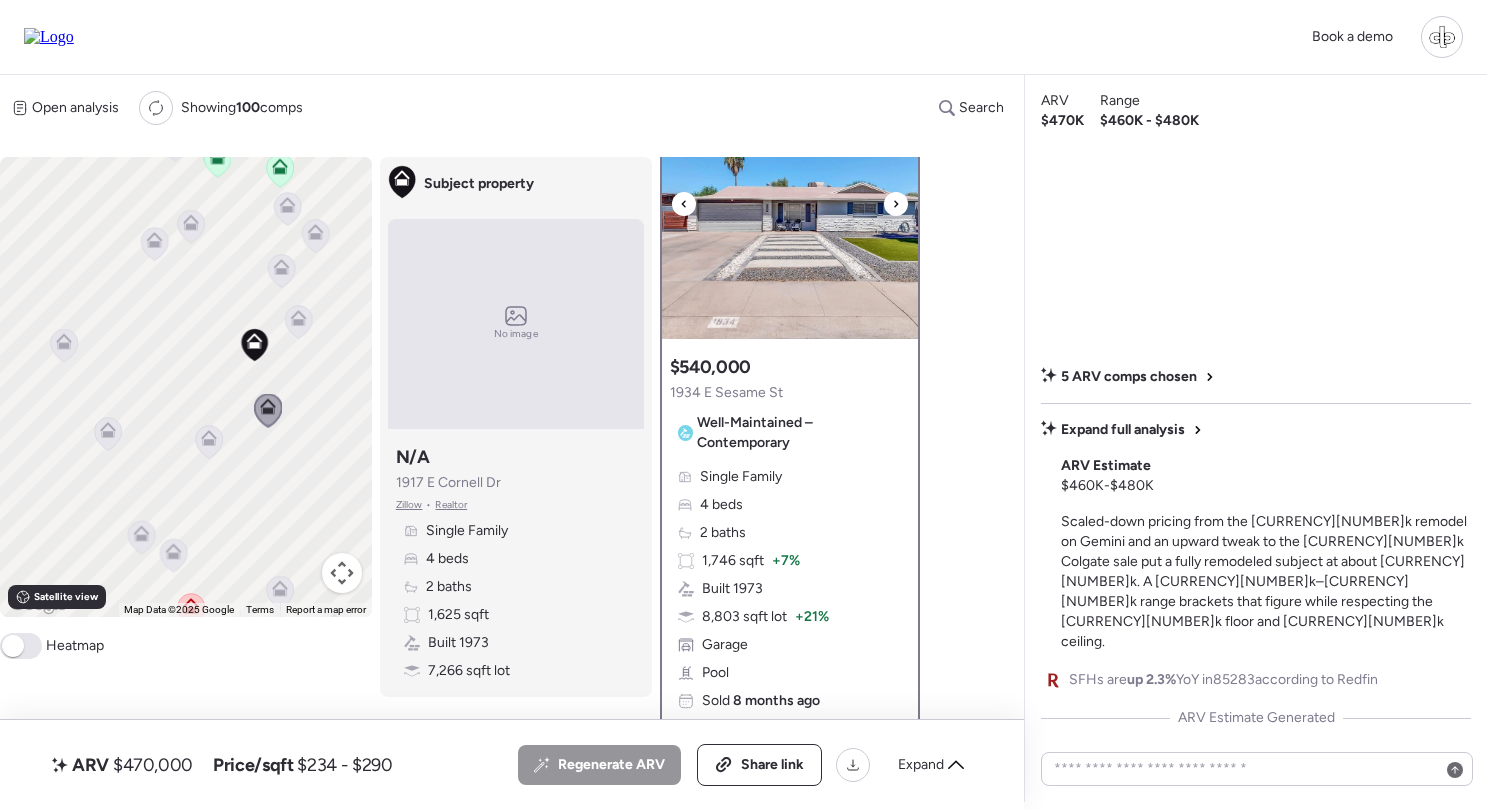 click at bounding box center (790, 214) 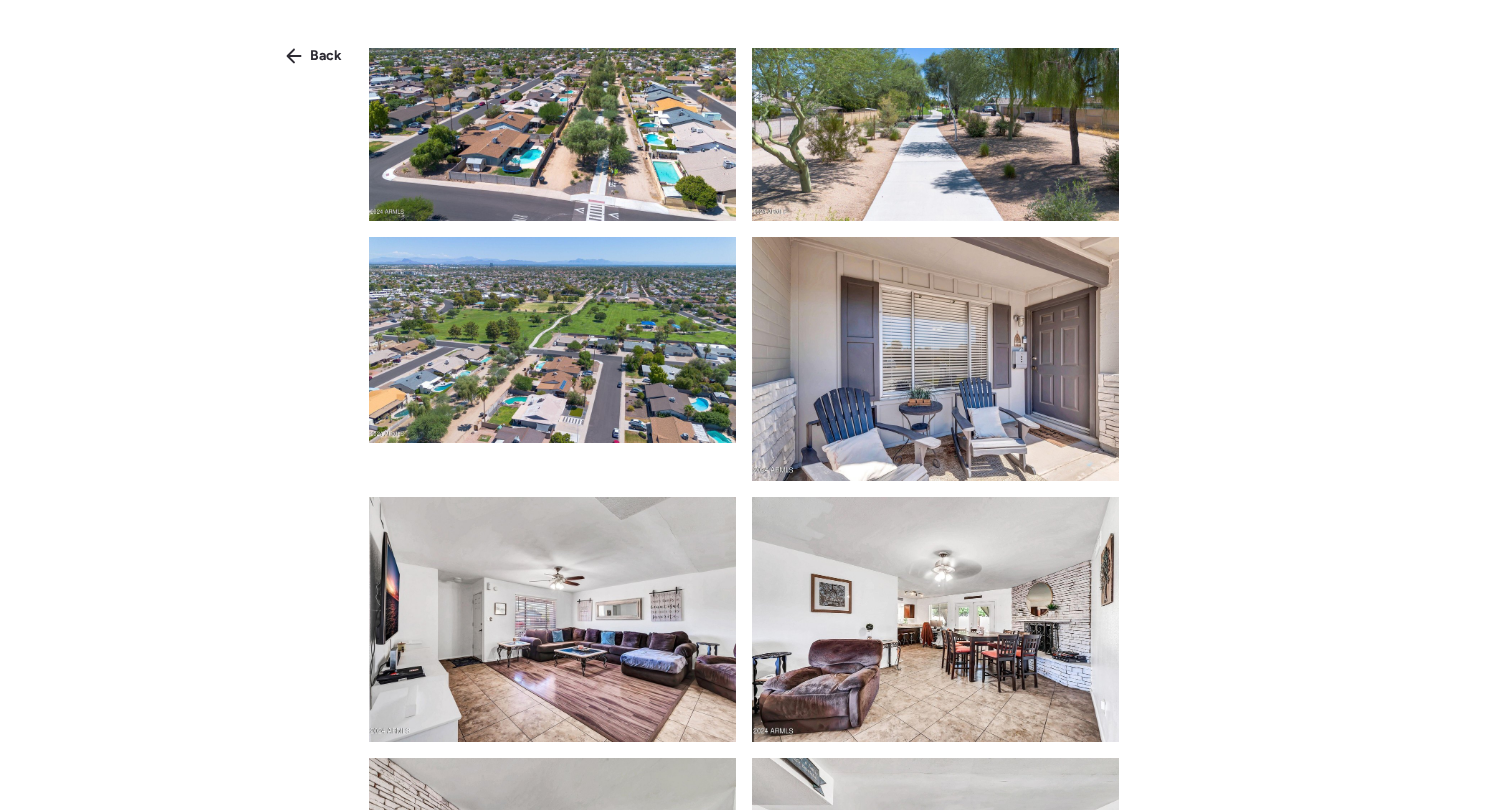 scroll, scrollTop: 809, scrollLeft: 0, axis: vertical 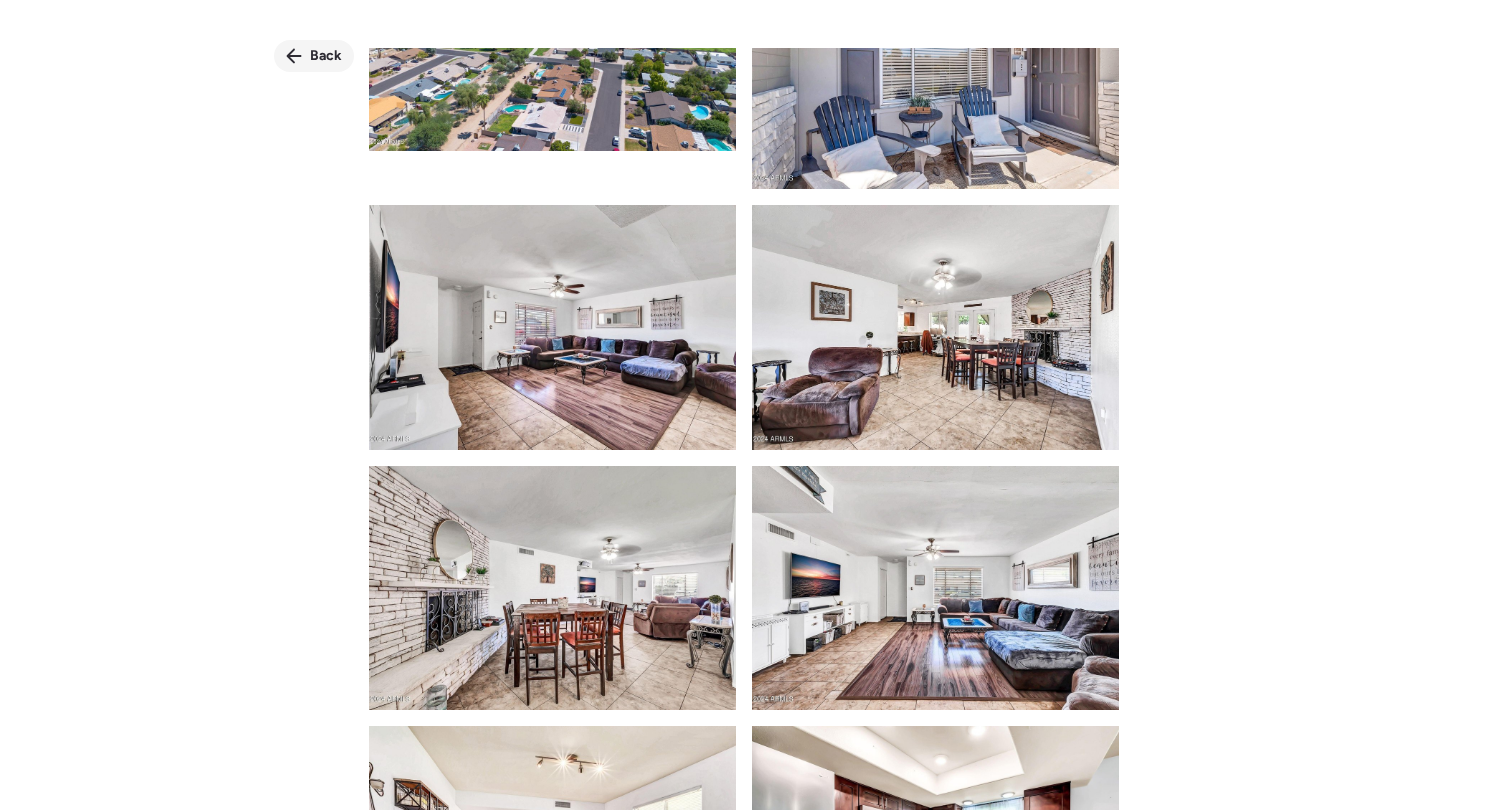 click on "Back" at bounding box center (326, 56) 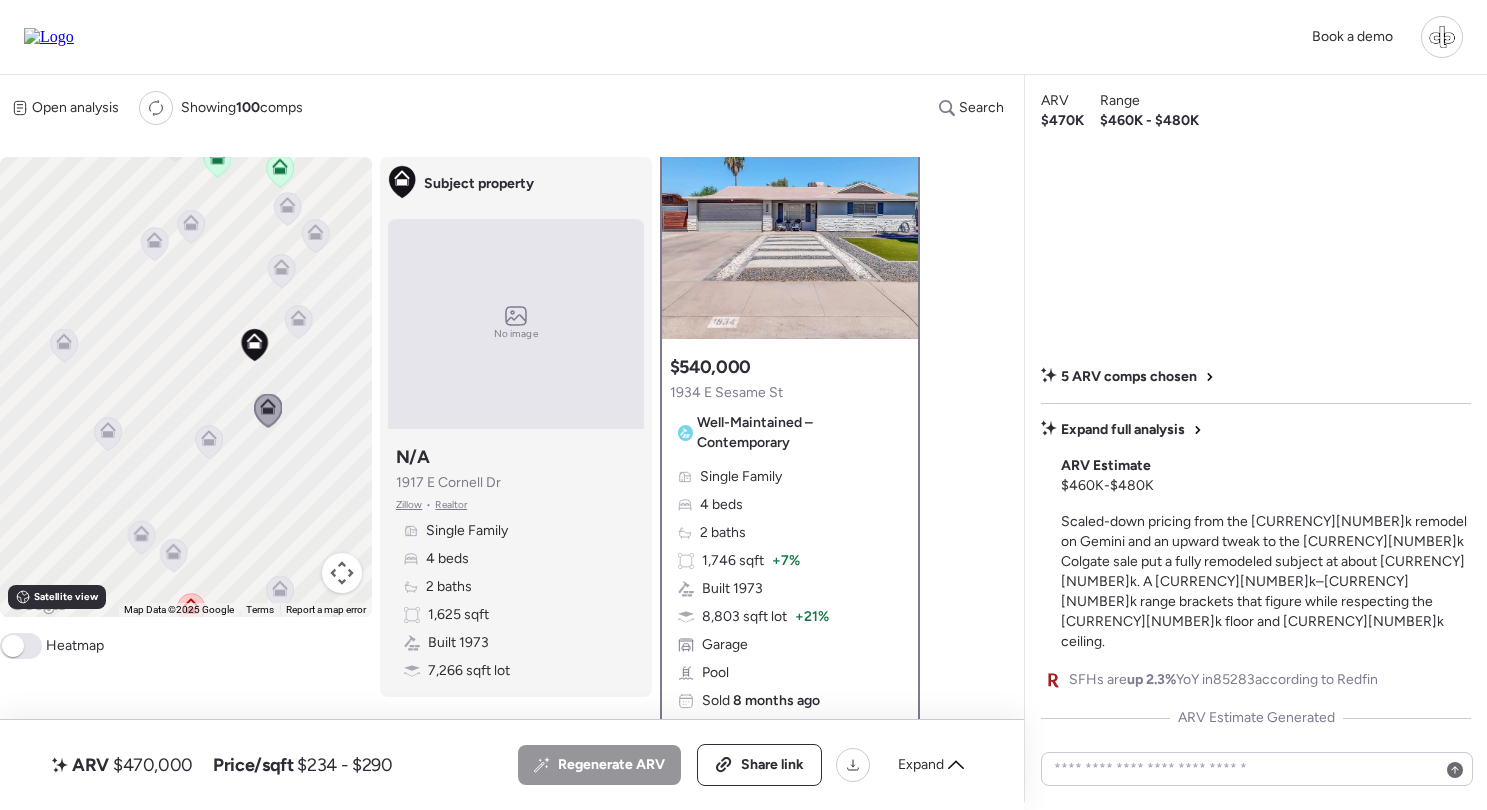 click 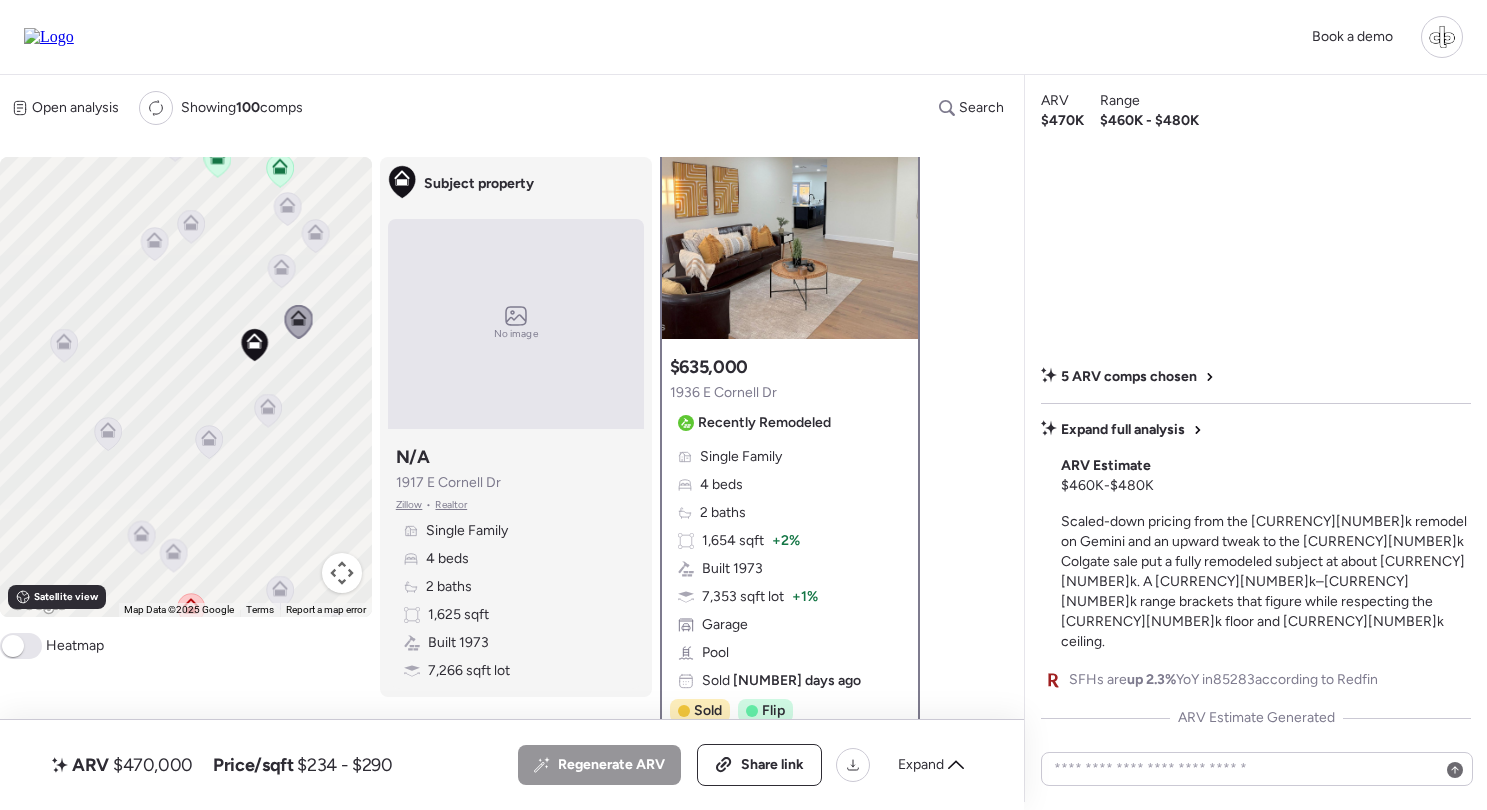 scroll, scrollTop: 0, scrollLeft: 0, axis: both 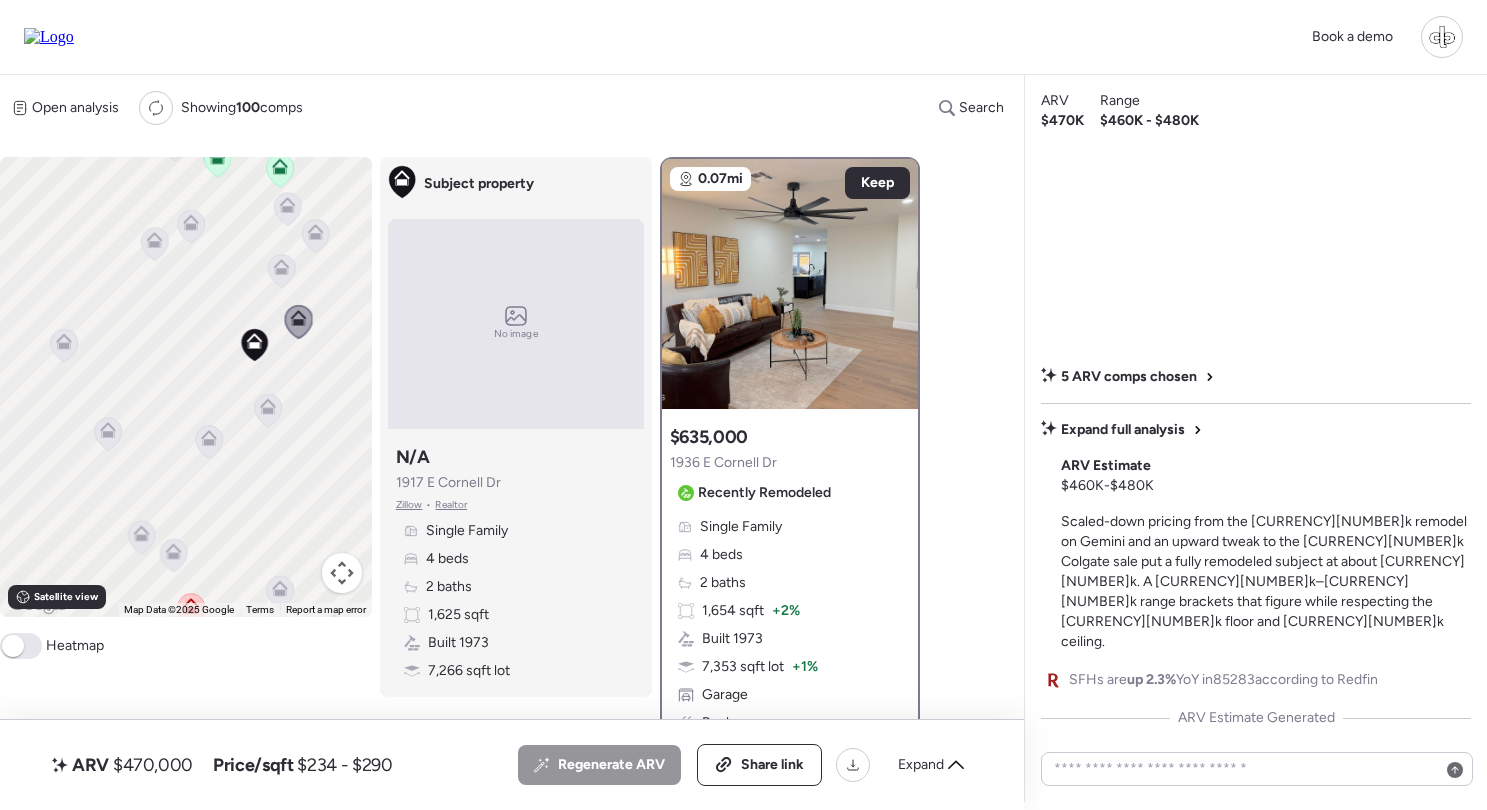 click 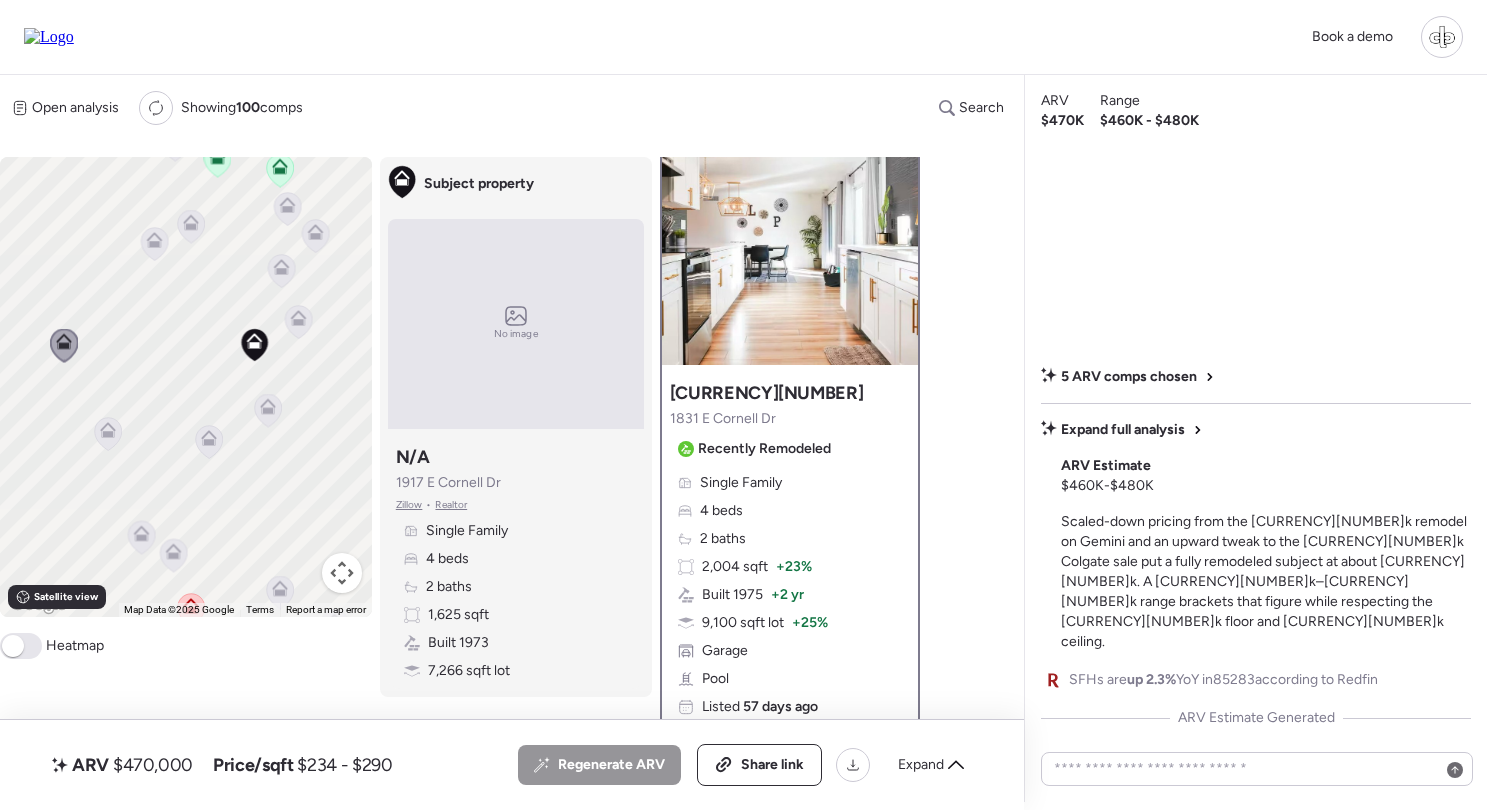 scroll, scrollTop: 38, scrollLeft: 0, axis: vertical 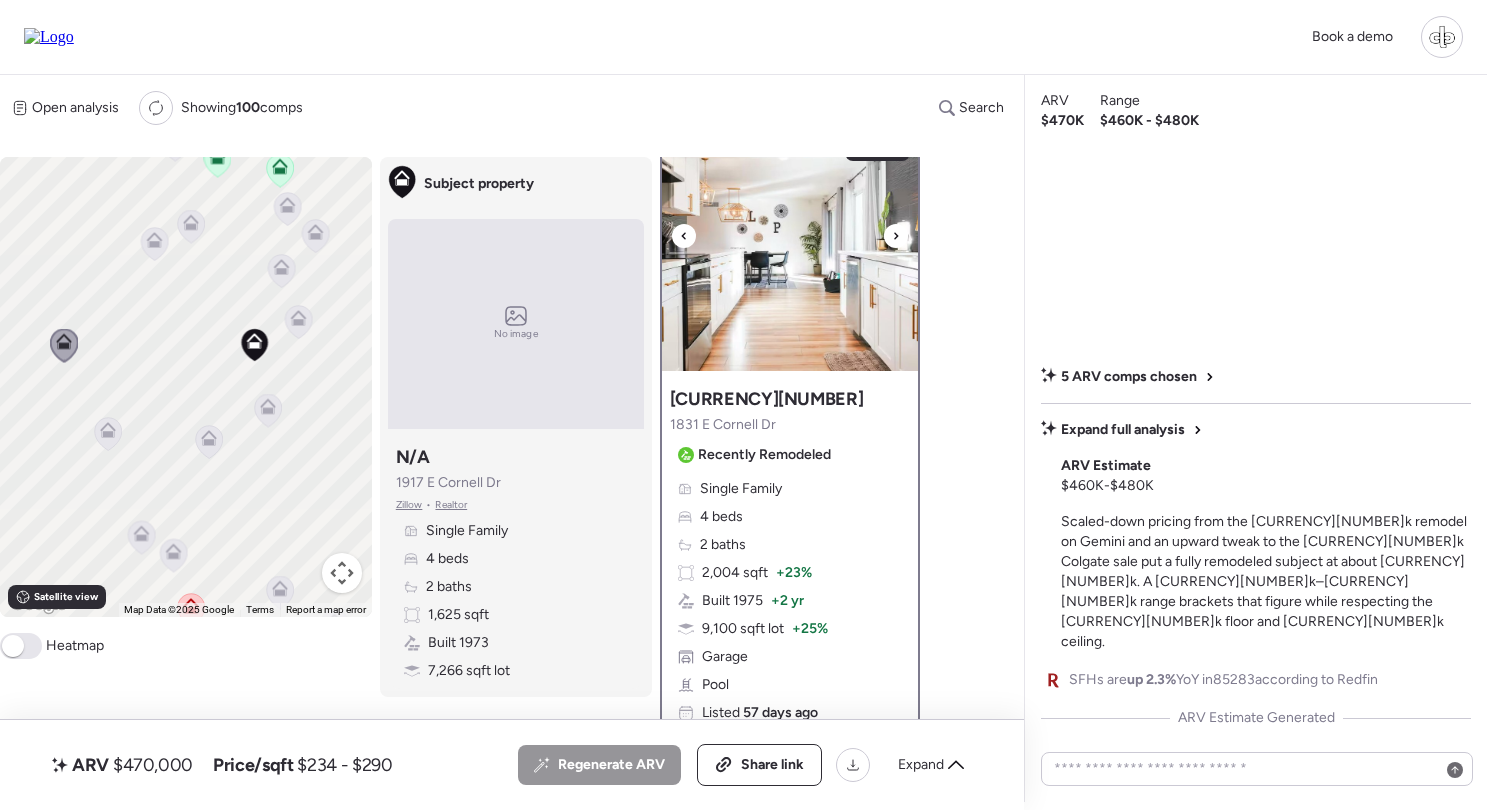 click at bounding box center [790, 246] 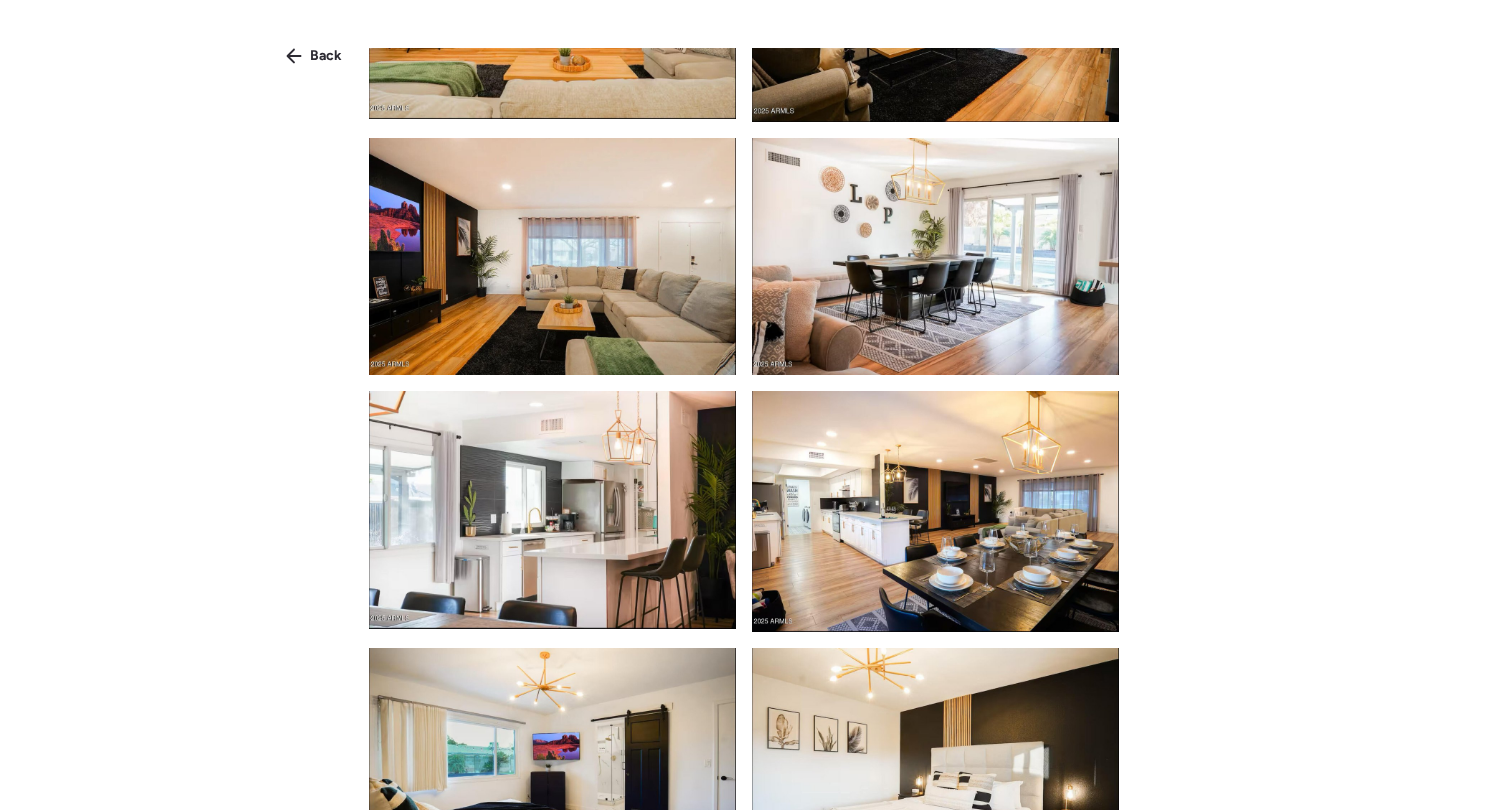 scroll, scrollTop: 1197, scrollLeft: 0, axis: vertical 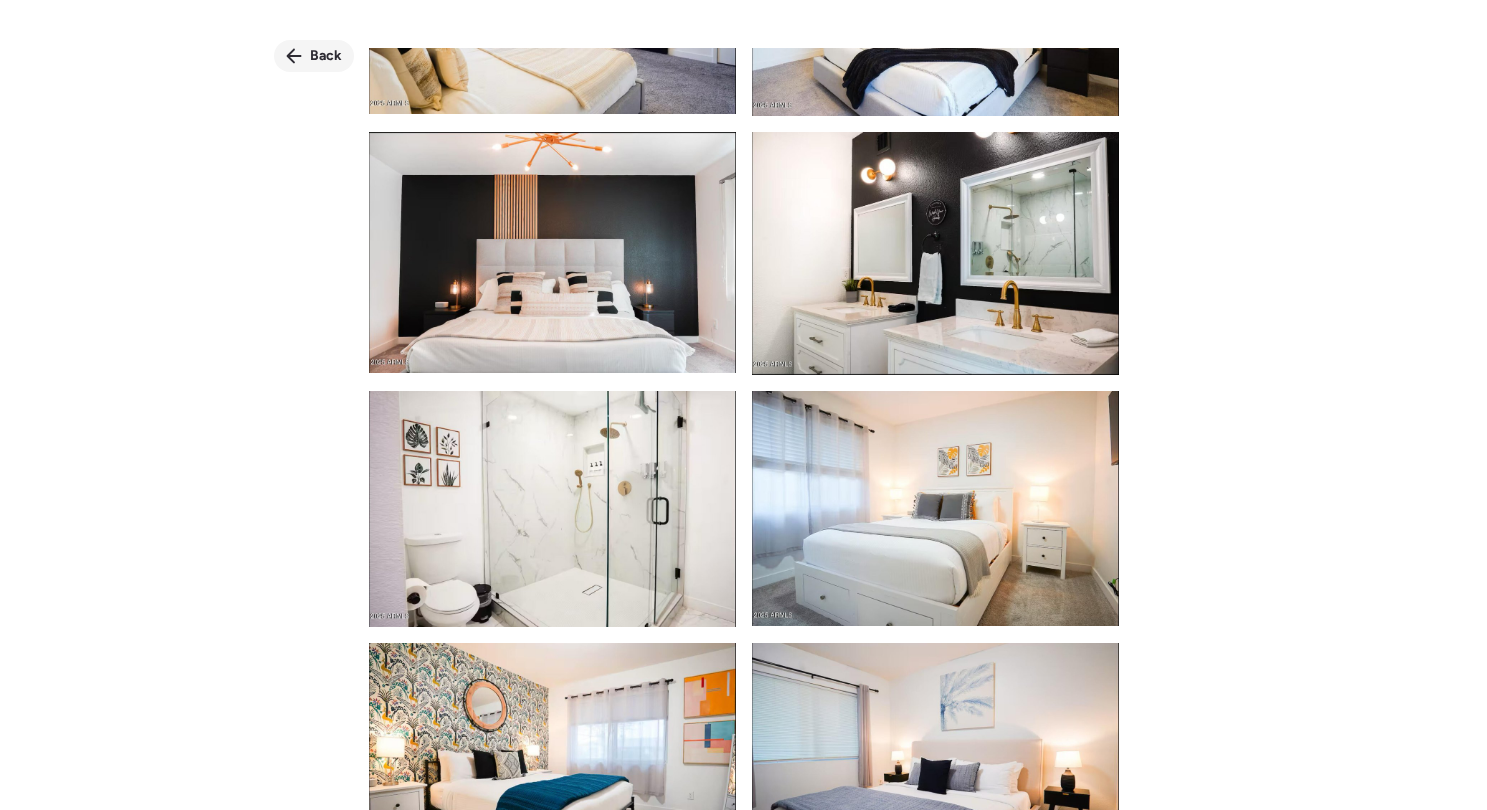 click on "Back" at bounding box center (326, 56) 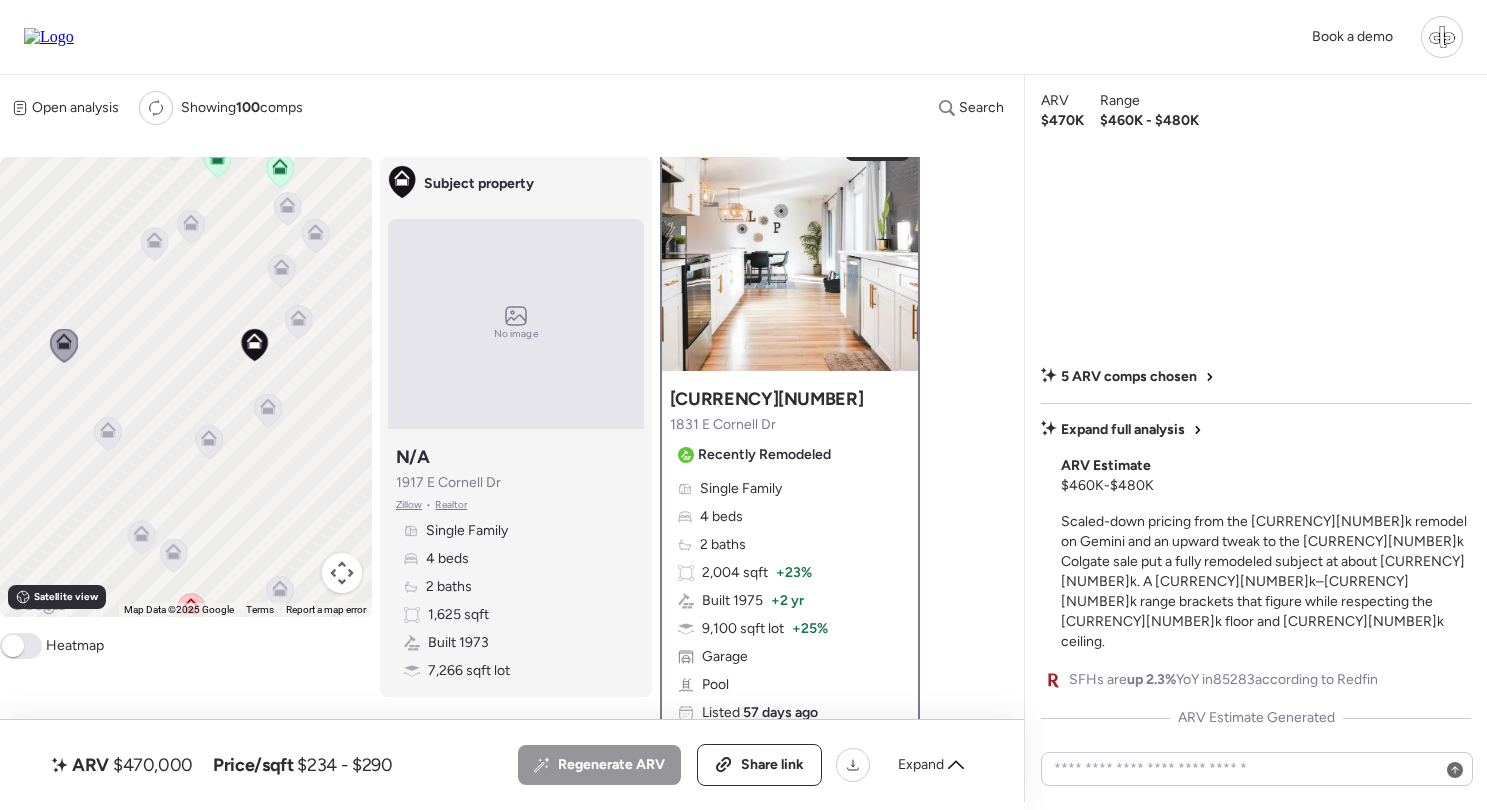 click 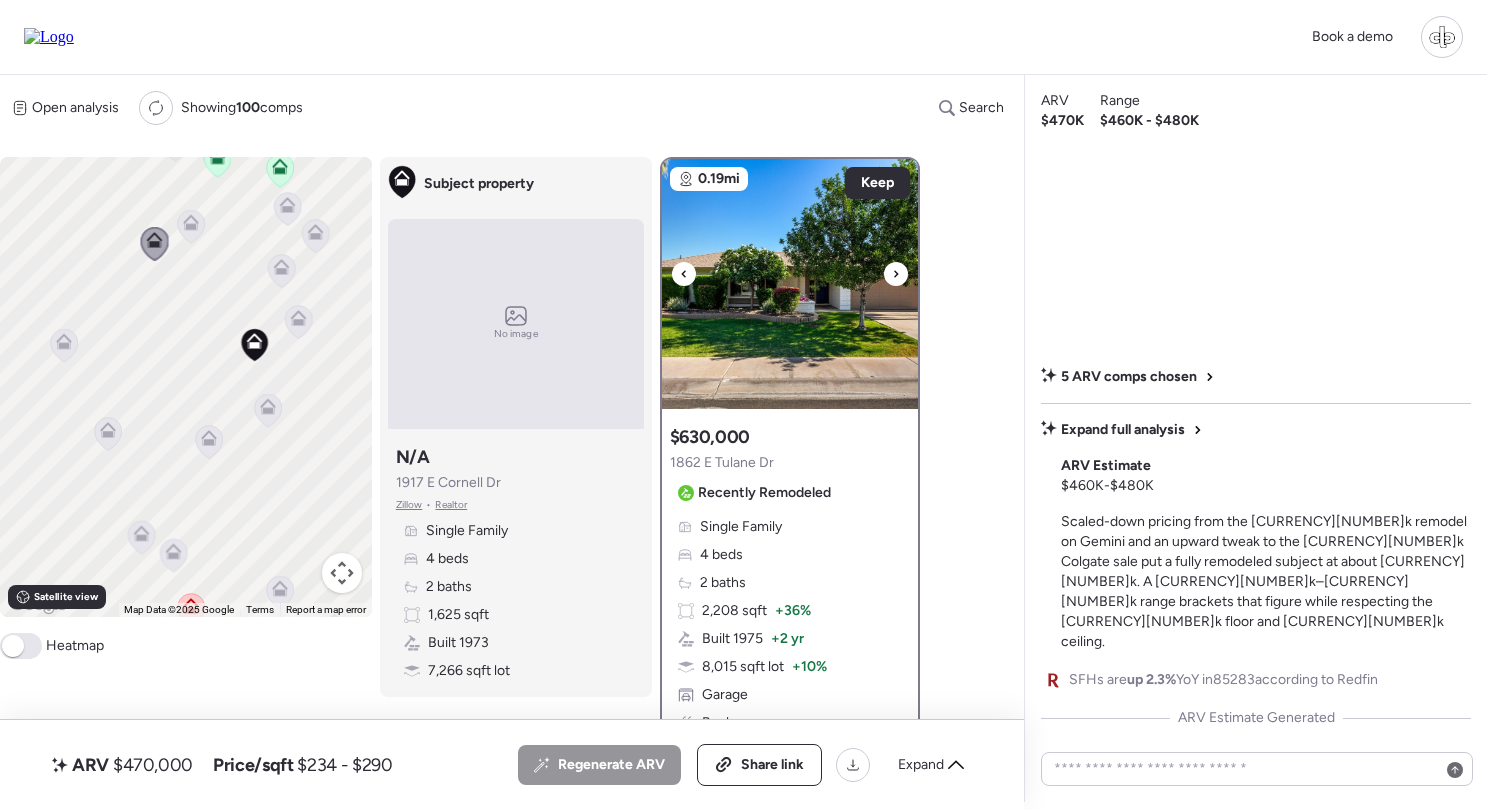 scroll, scrollTop: 0, scrollLeft: 0, axis: both 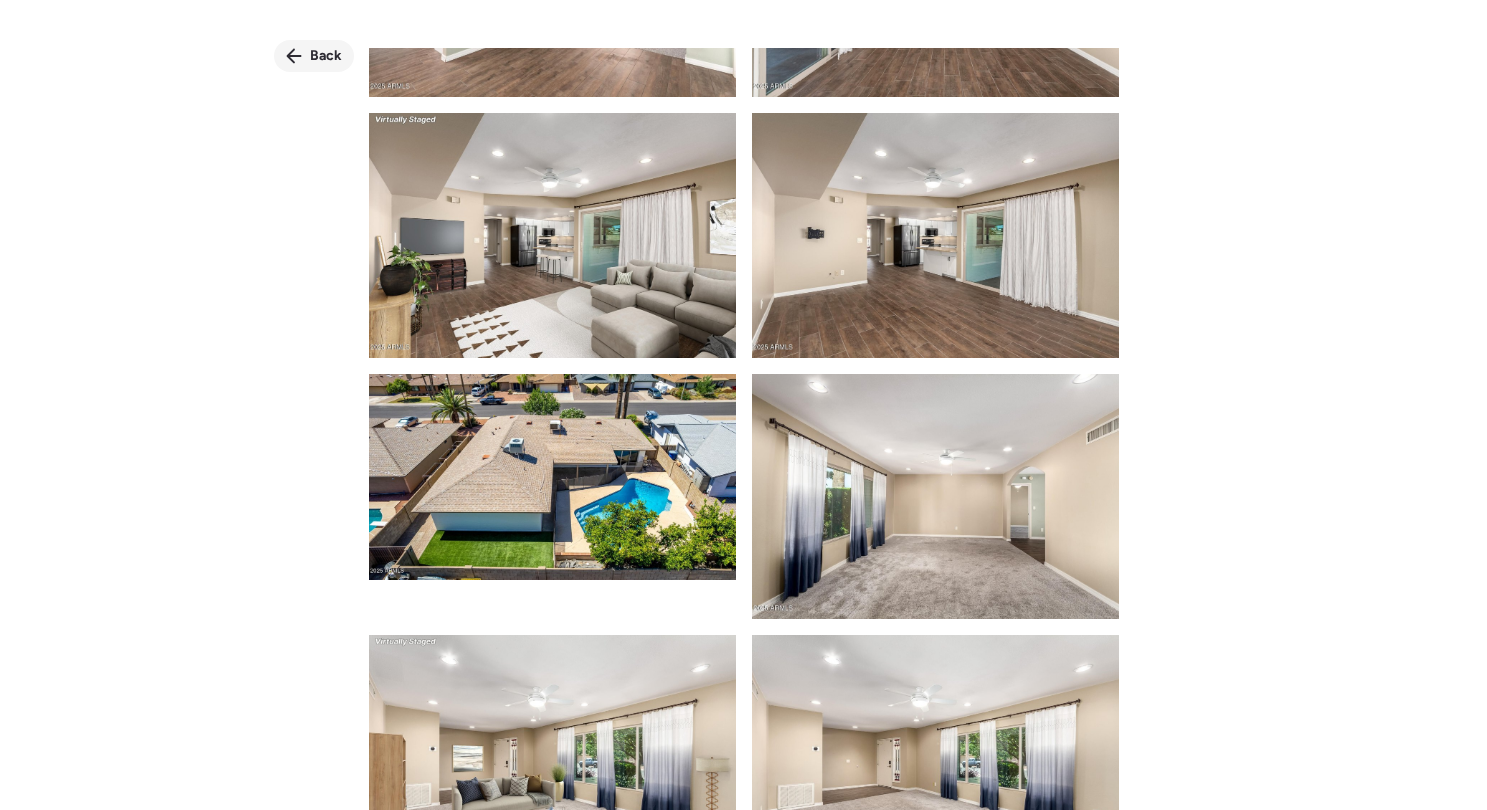 click on "Back" at bounding box center (326, 56) 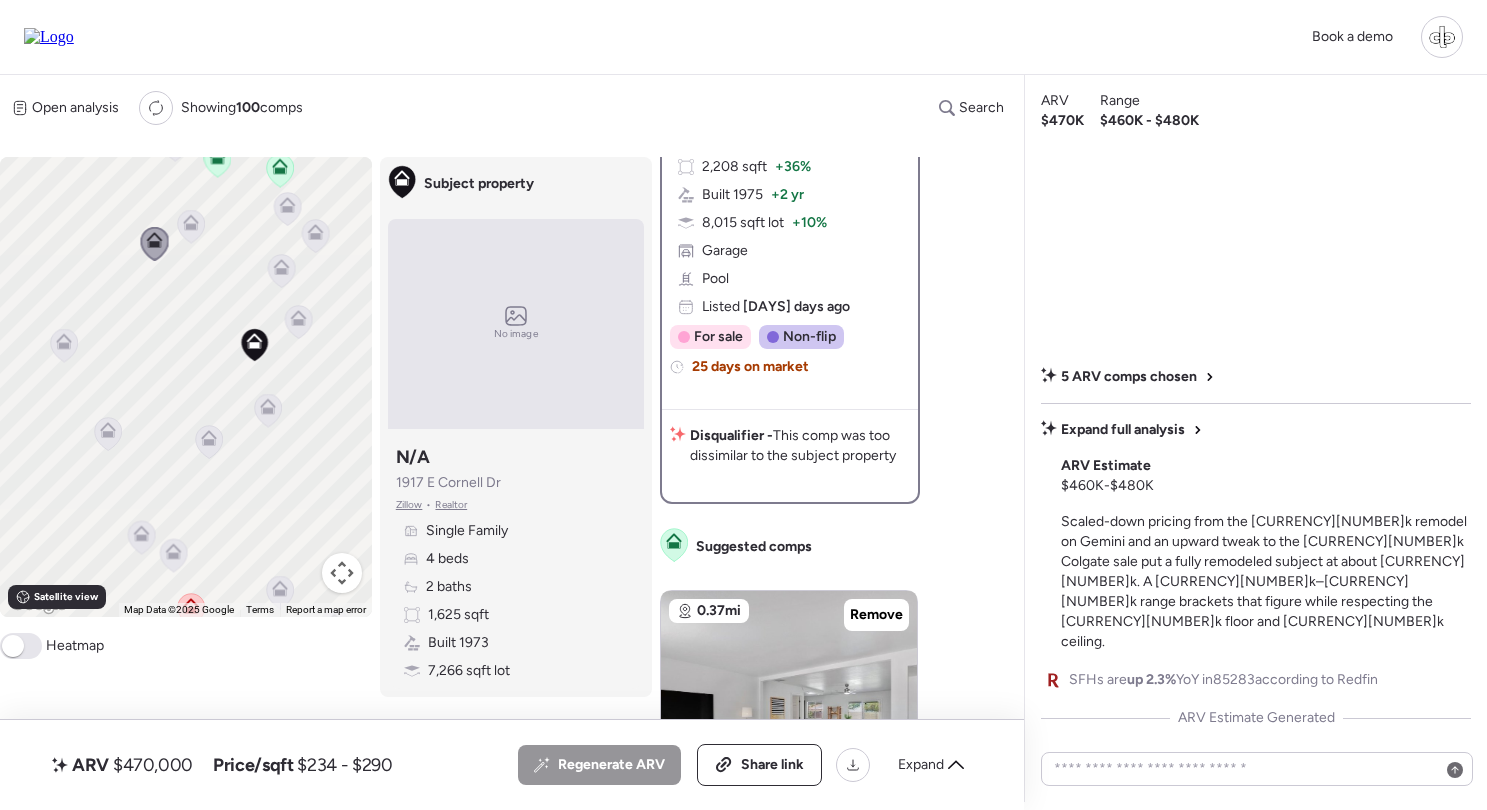 scroll, scrollTop: 443, scrollLeft: 0, axis: vertical 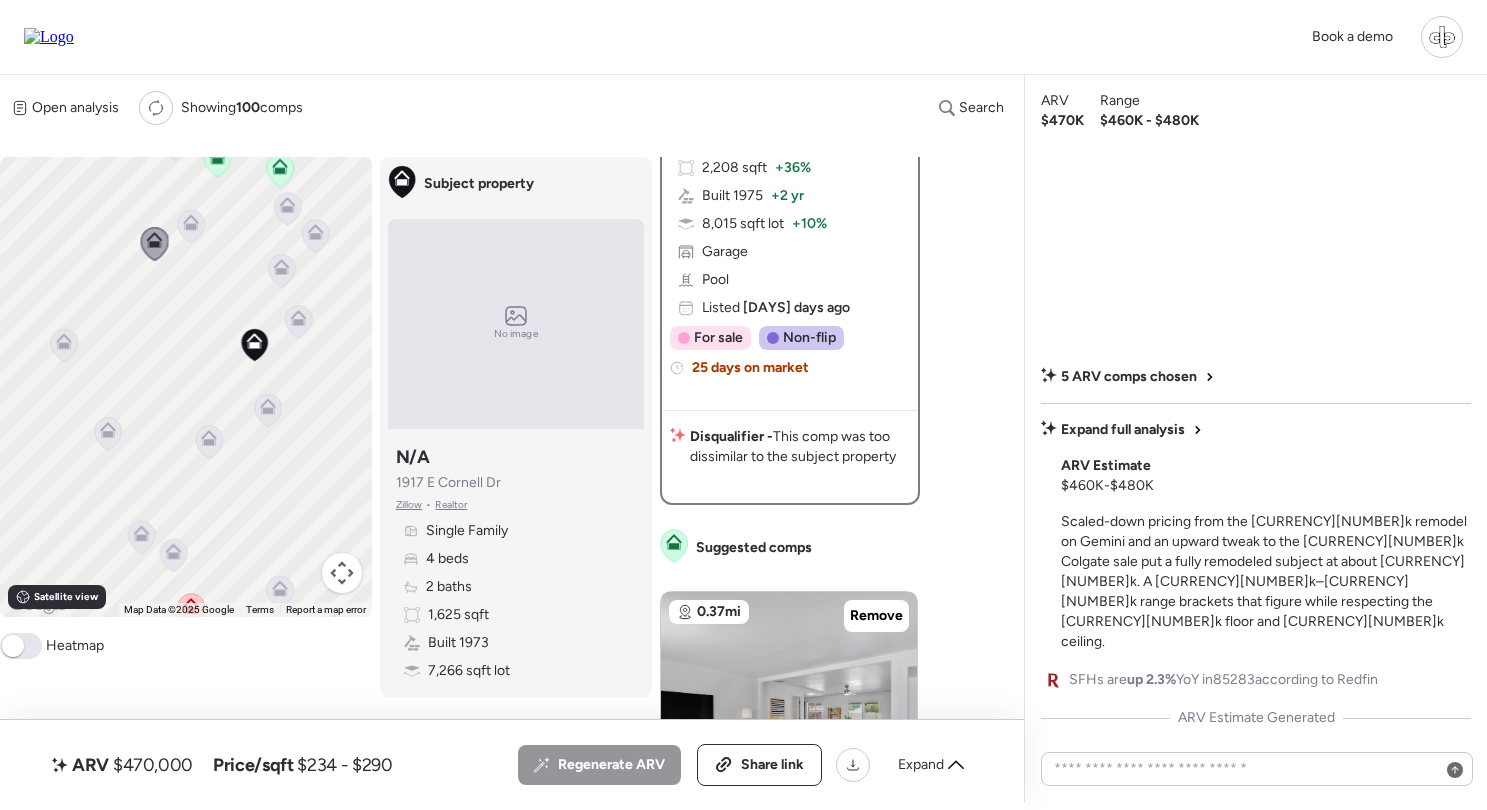 click 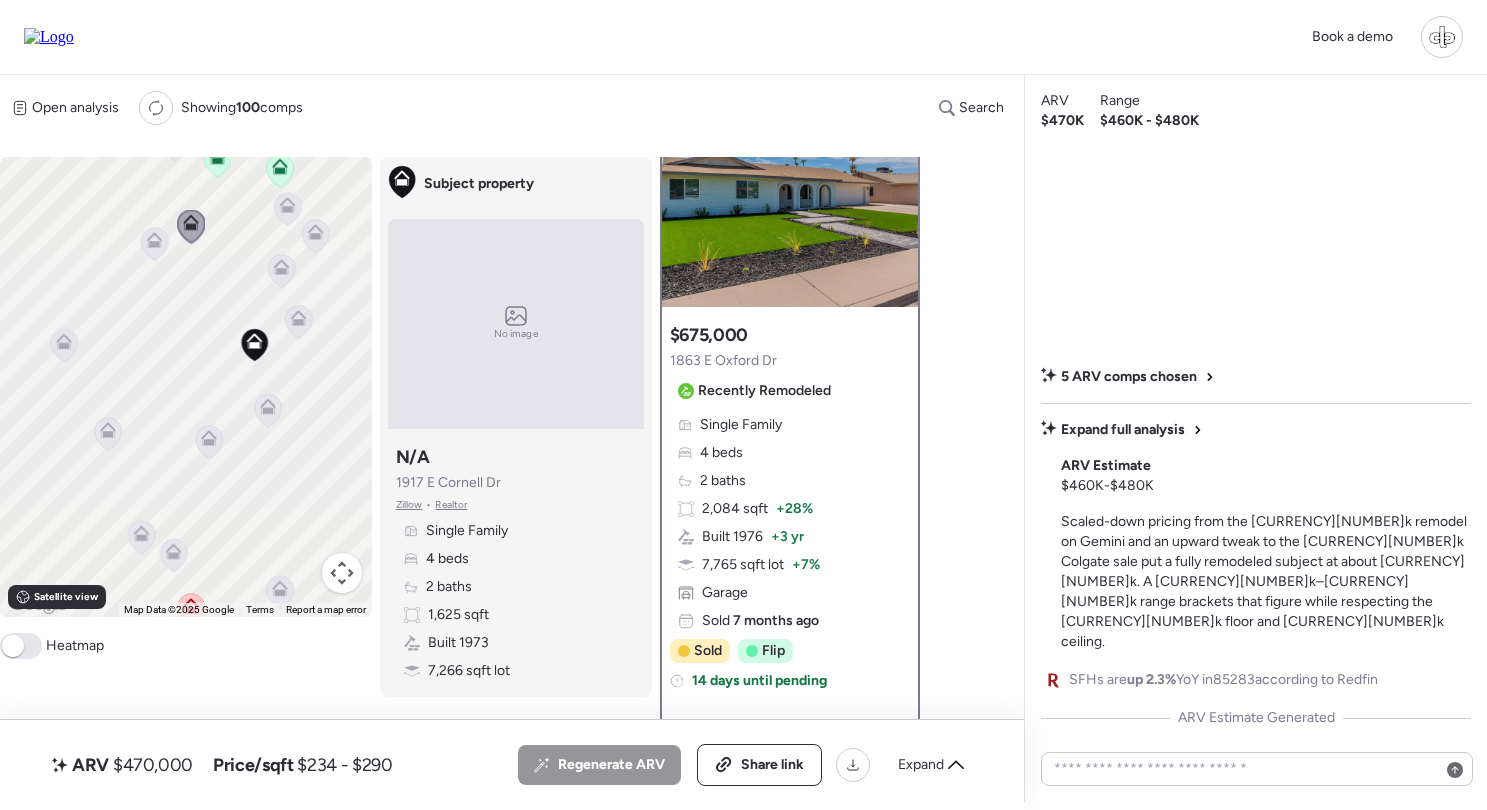 scroll, scrollTop: 9, scrollLeft: 0, axis: vertical 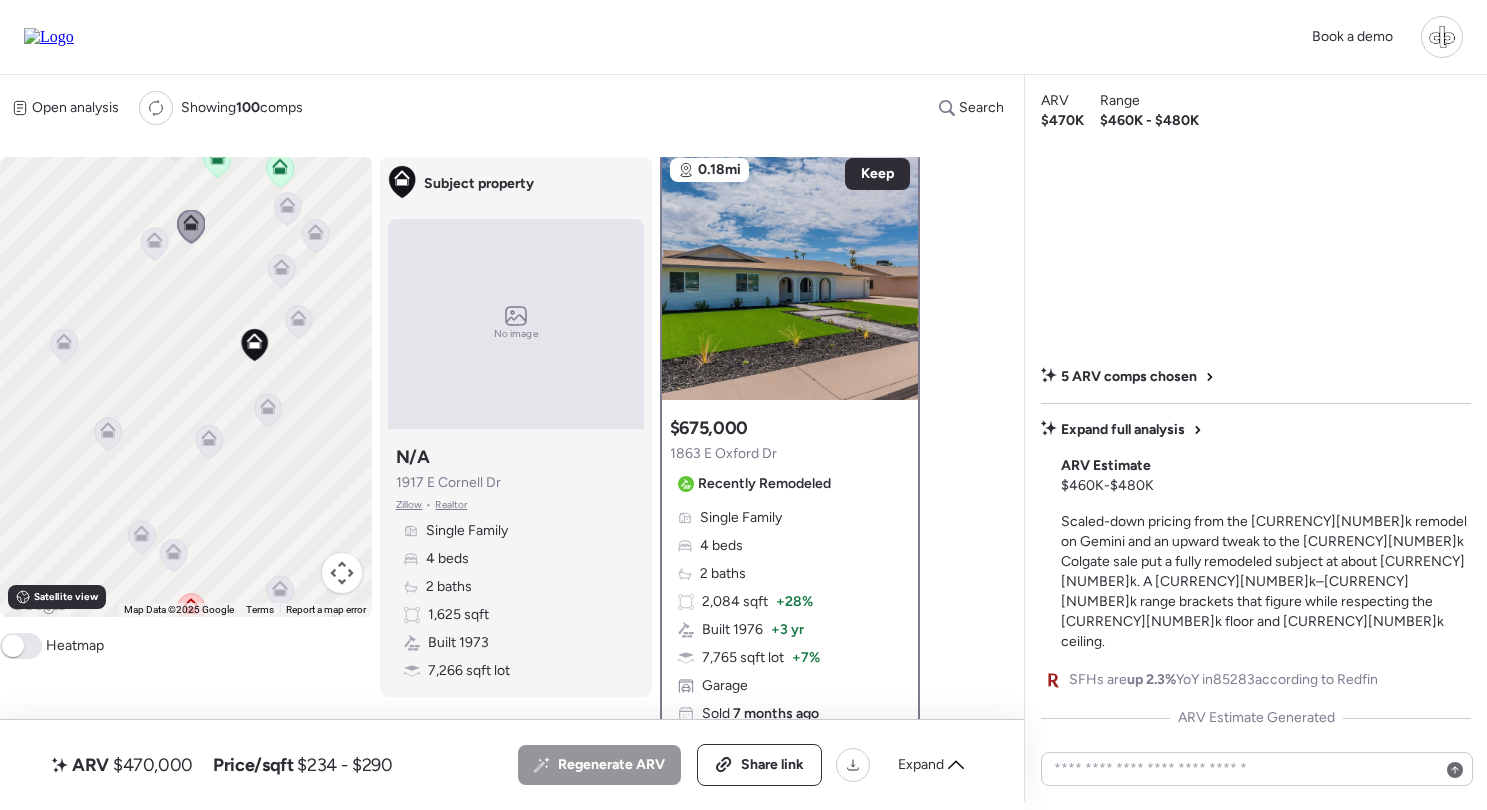 click 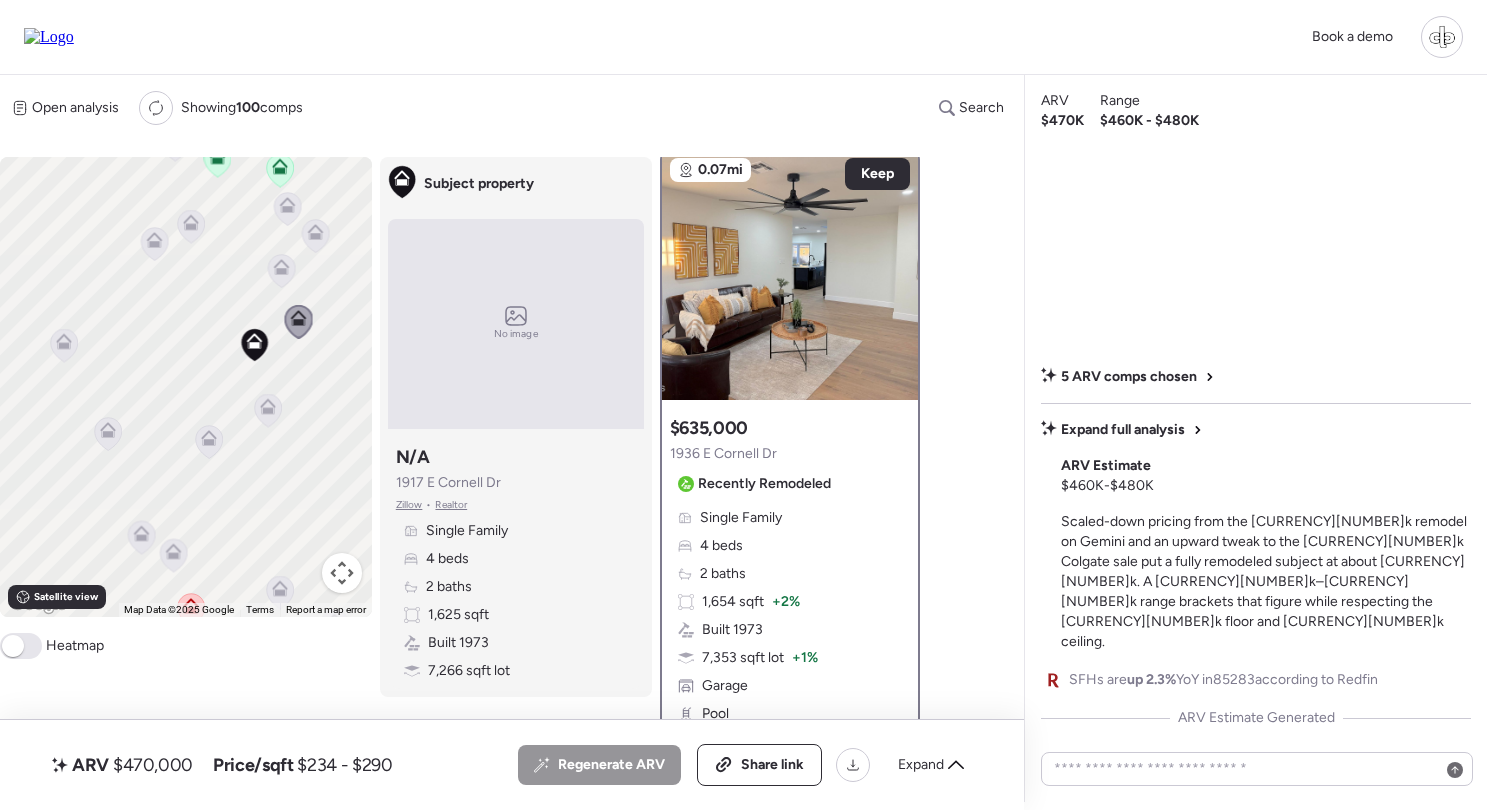 scroll, scrollTop: 0, scrollLeft: 0, axis: both 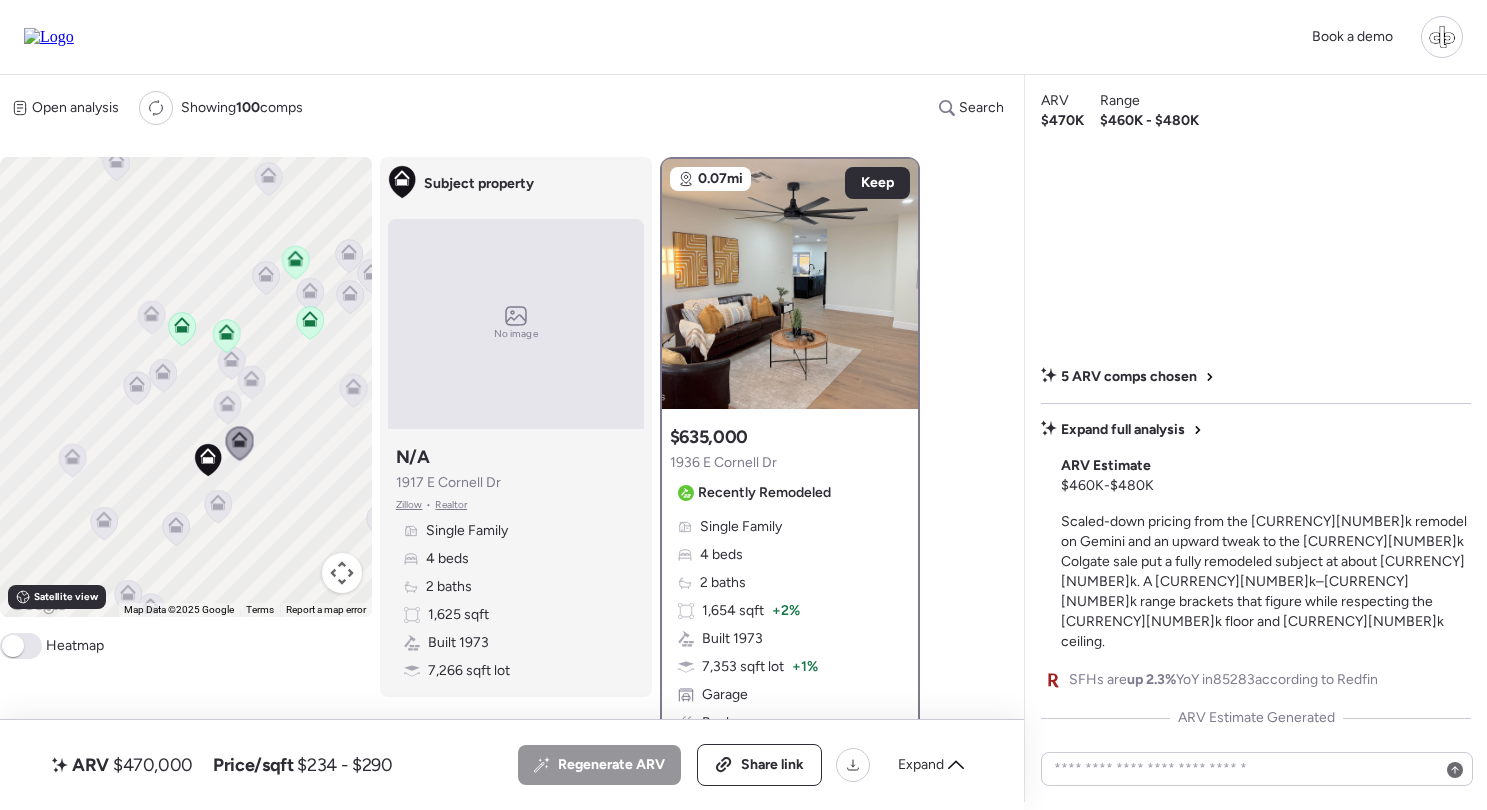 drag, startPoint x: 219, startPoint y: 295, endPoint x: 191, endPoint y: 419, distance: 127.12199 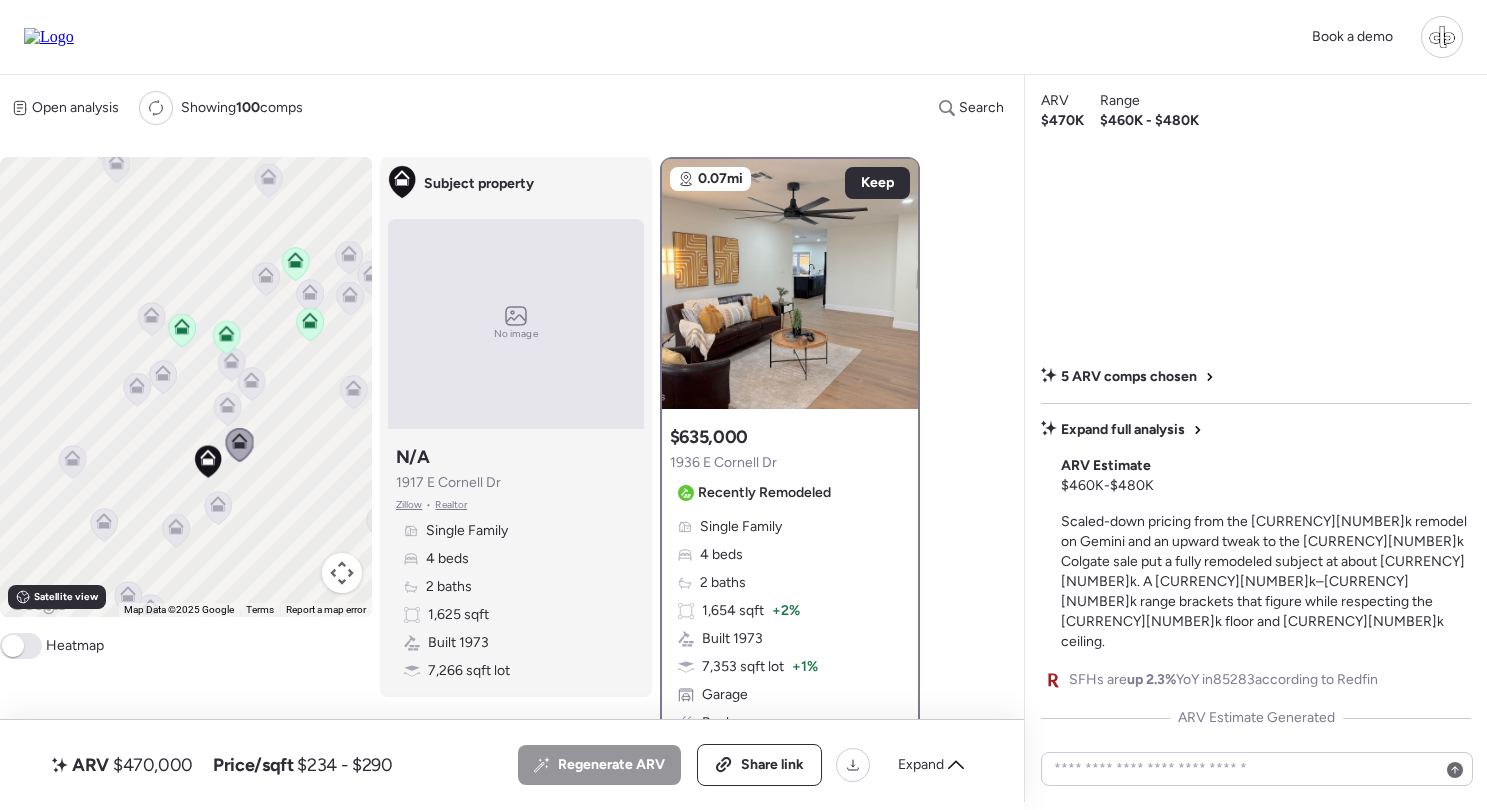 click 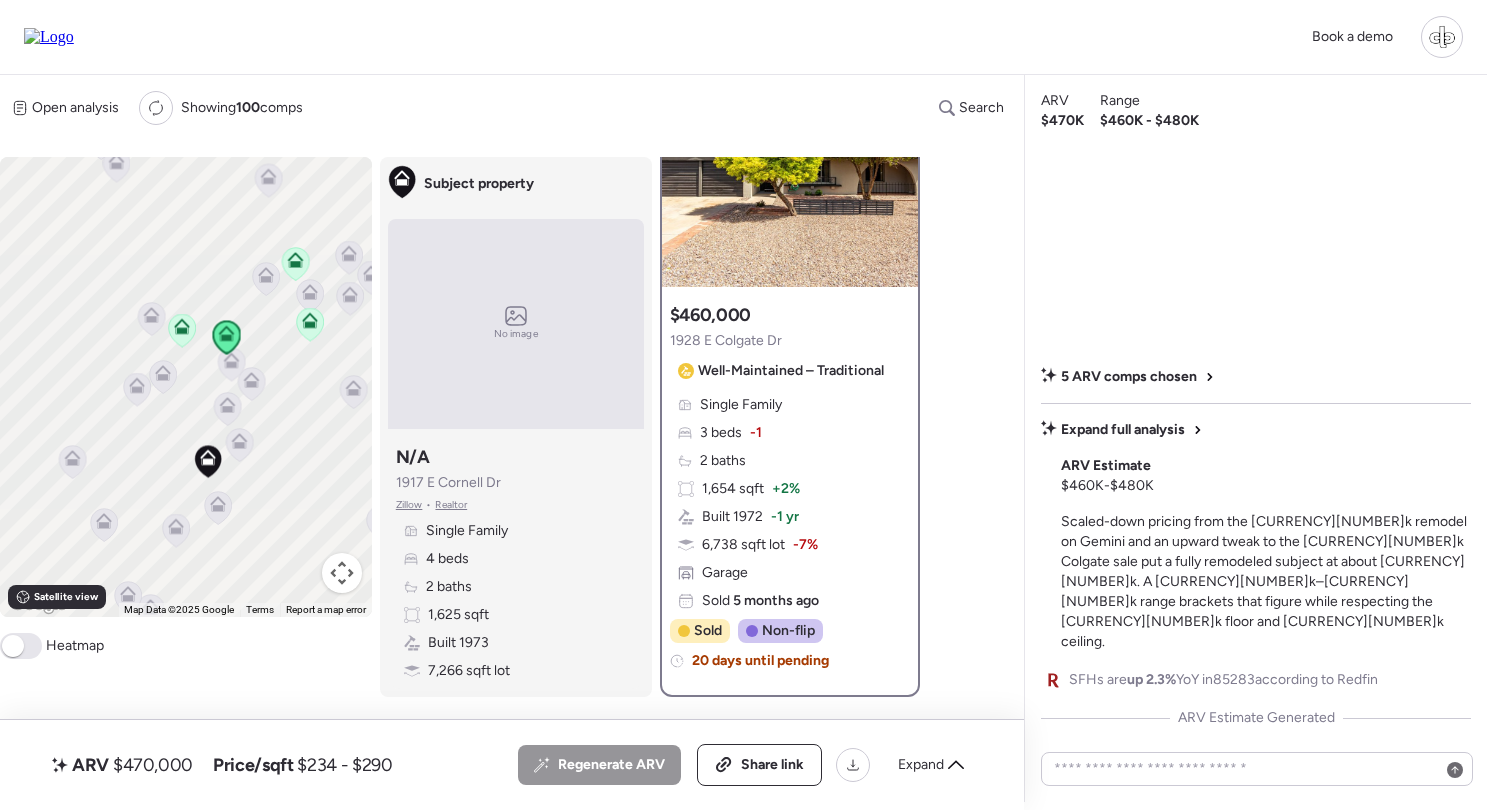 scroll, scrollTop: 120, scrollLeft: 0, axis: vertical 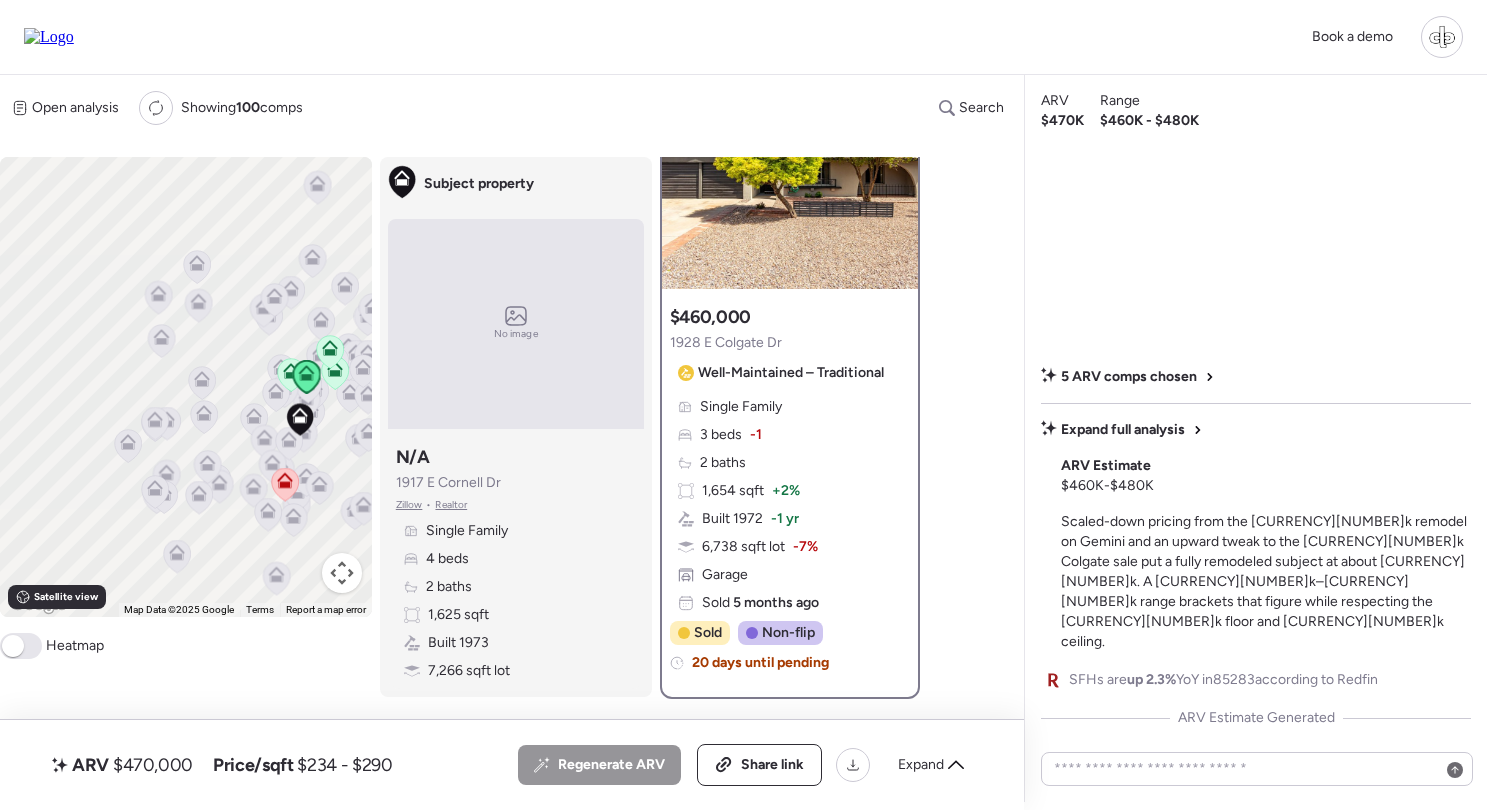 click 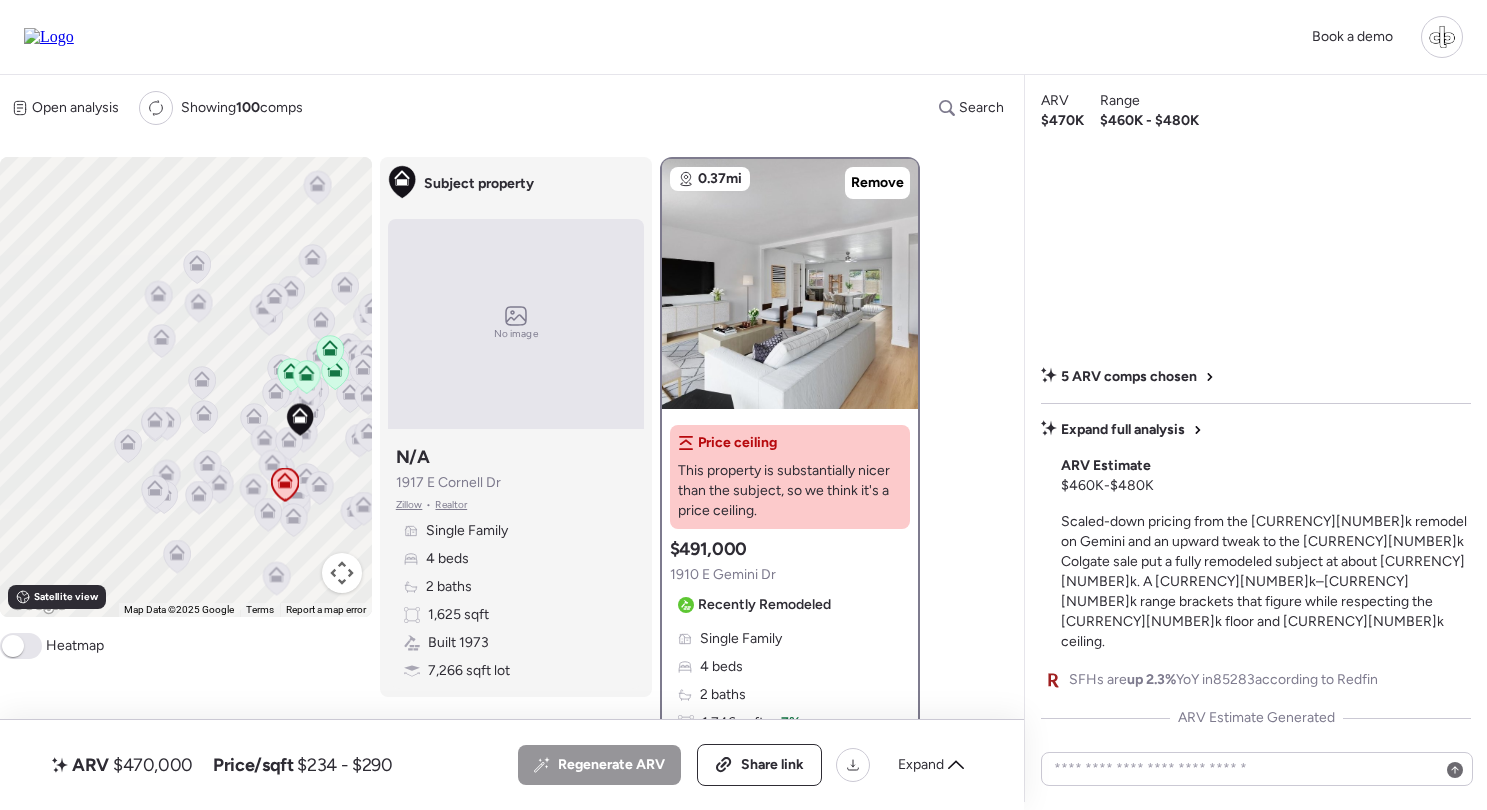 scroll, scrollTop: 166, scrollLeft: 0, axis: vertical 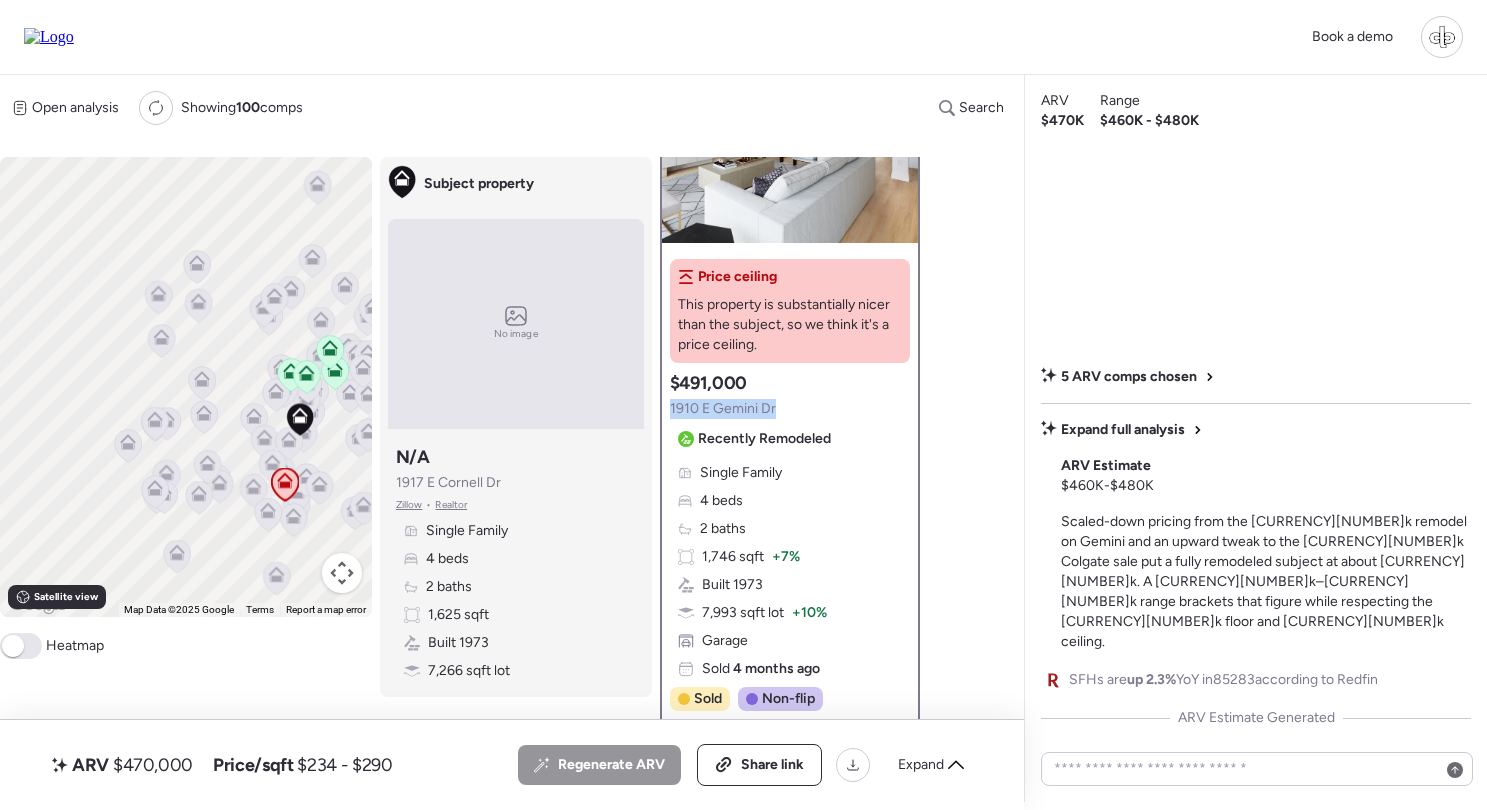 copy on "1910 E Gemini Dr" 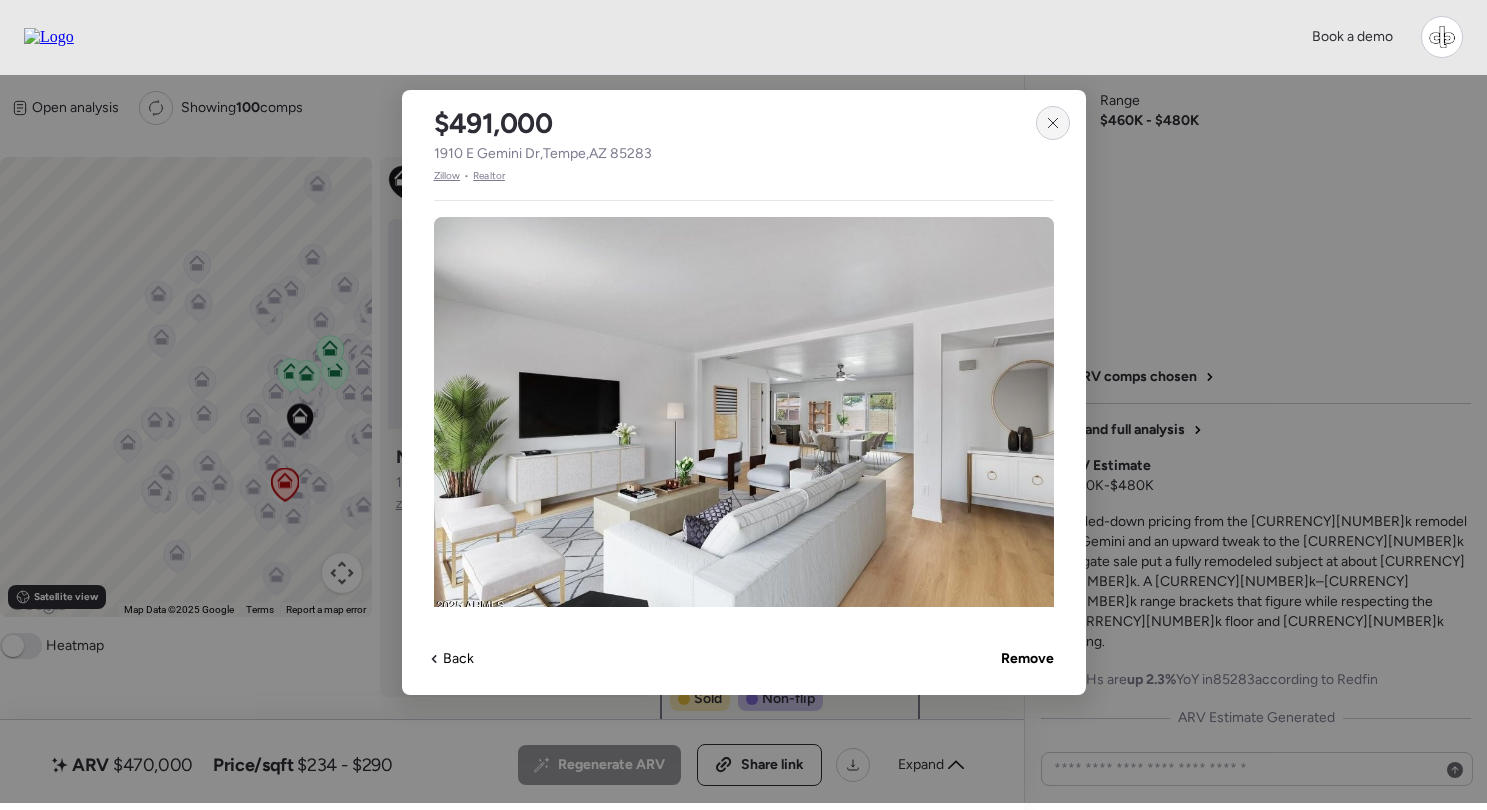 click 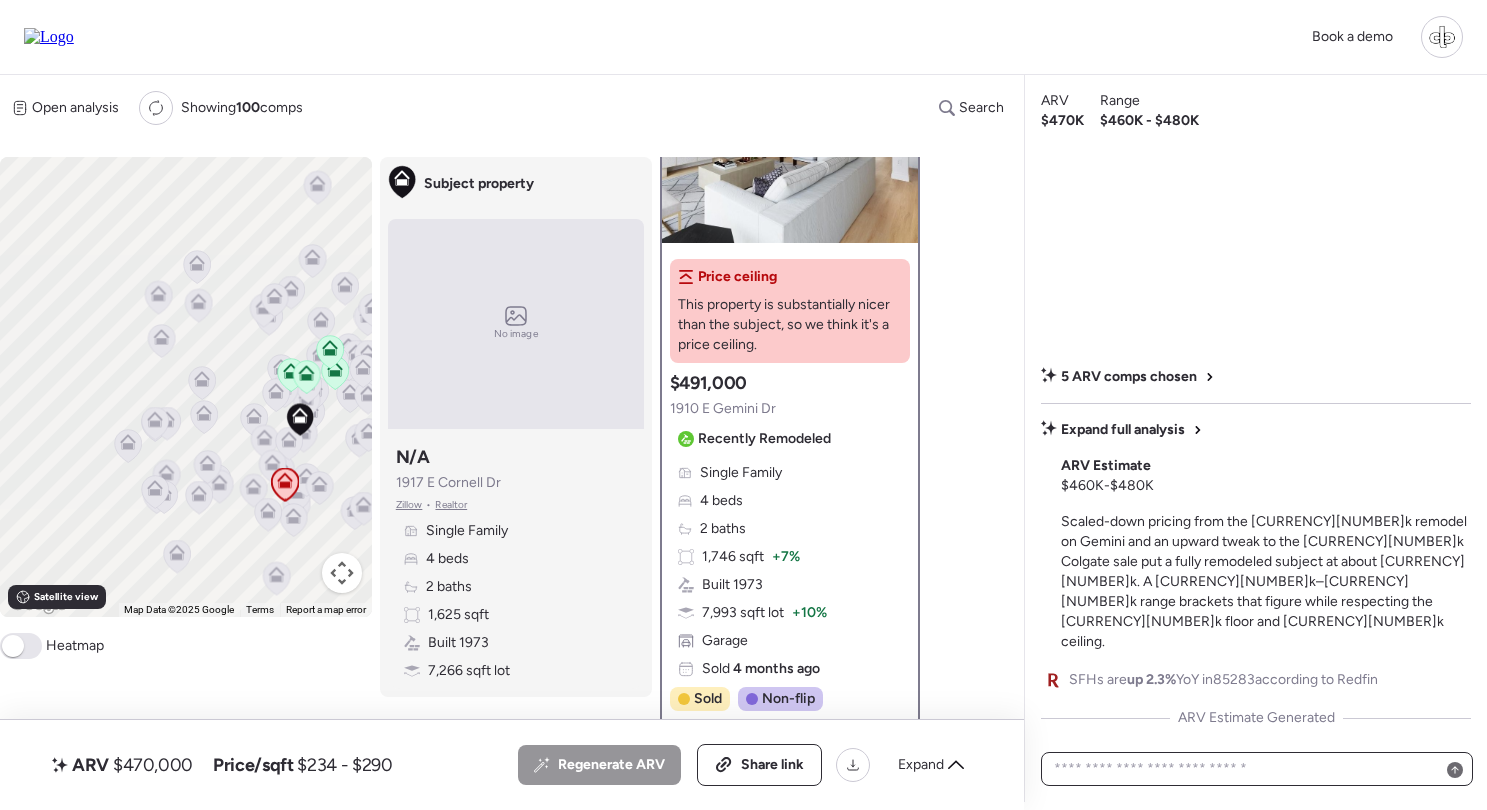 click at bounding box center (1257, 769) 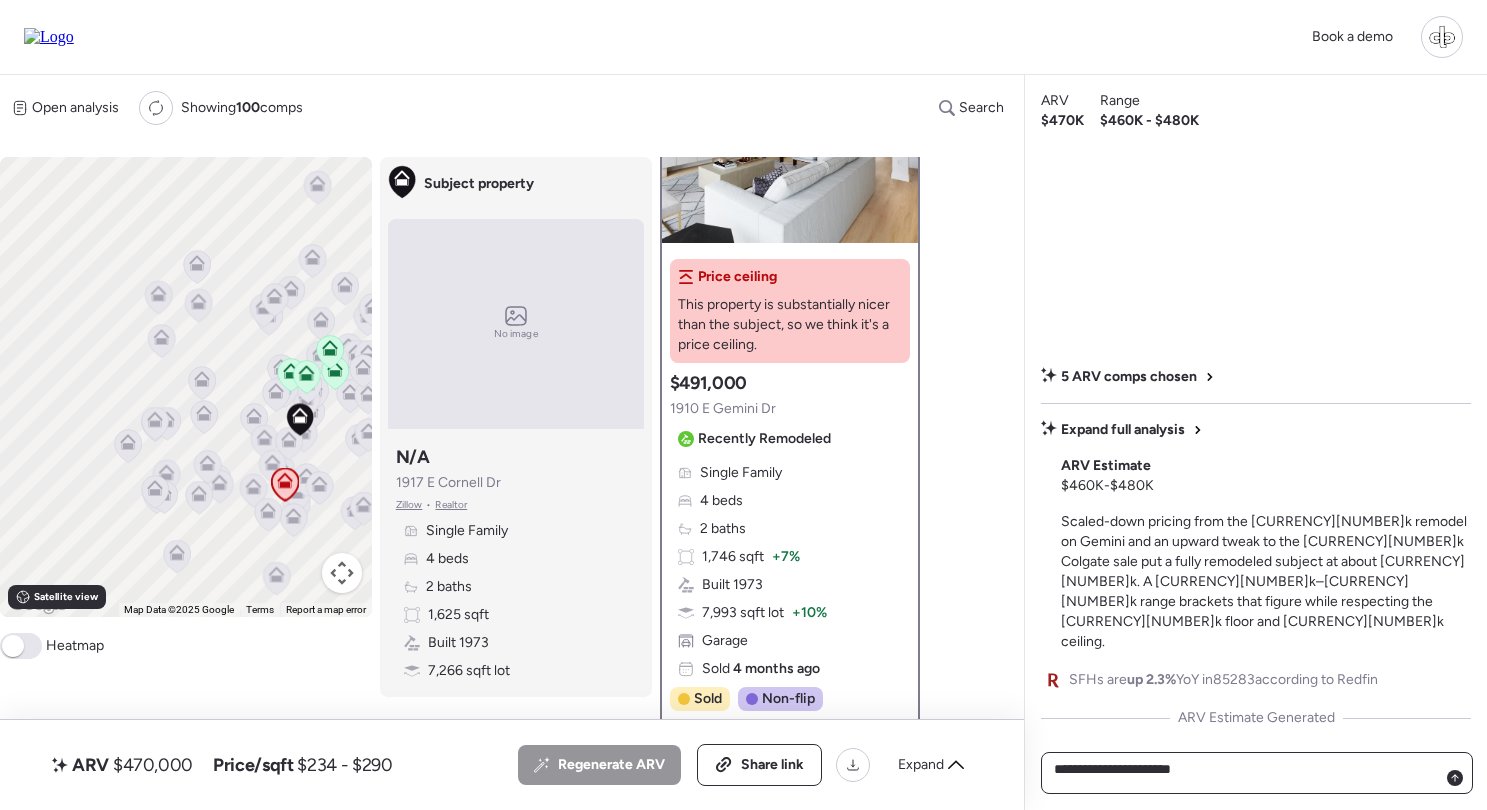 paste on "**********" 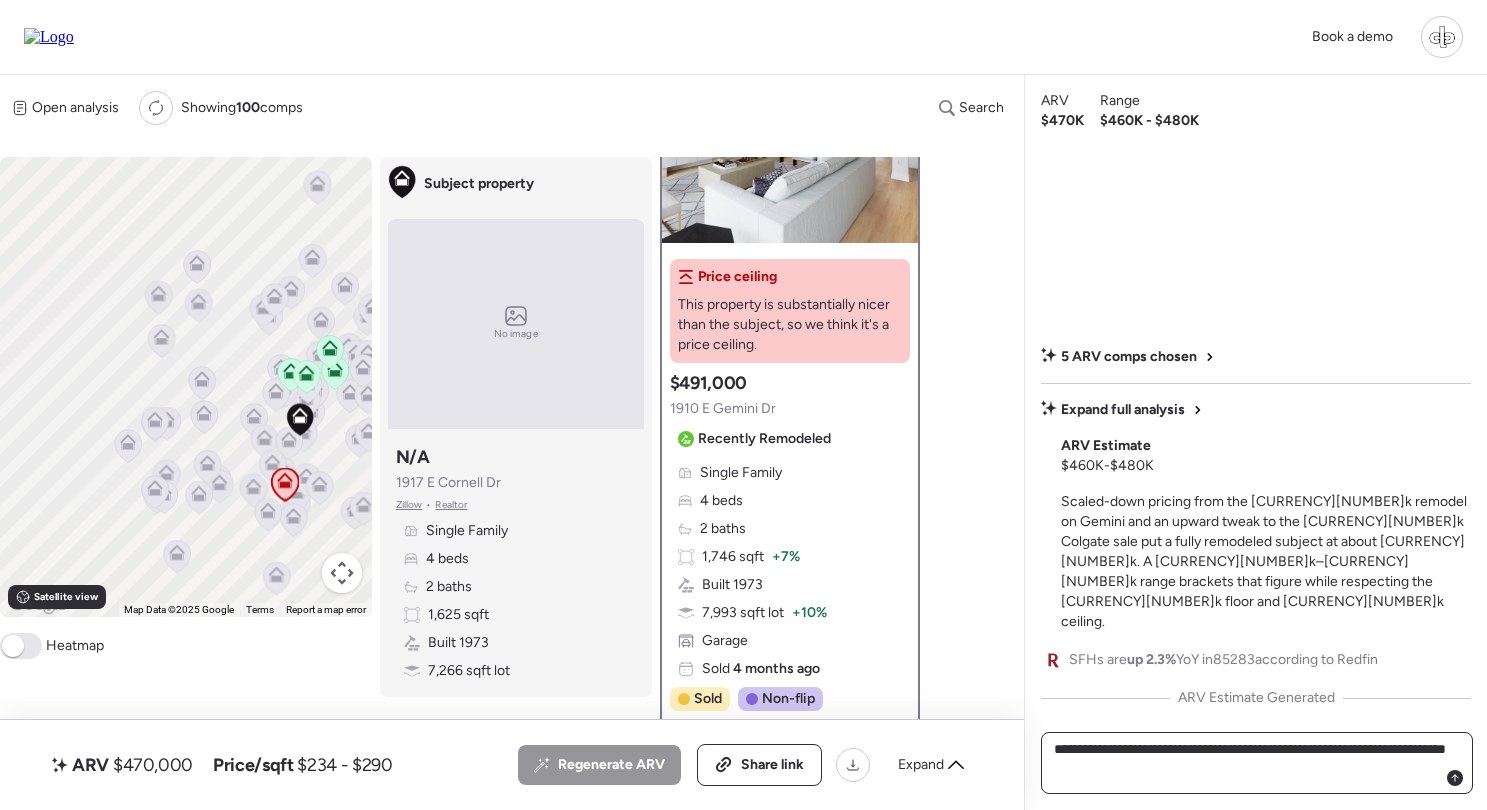 type on "**********" 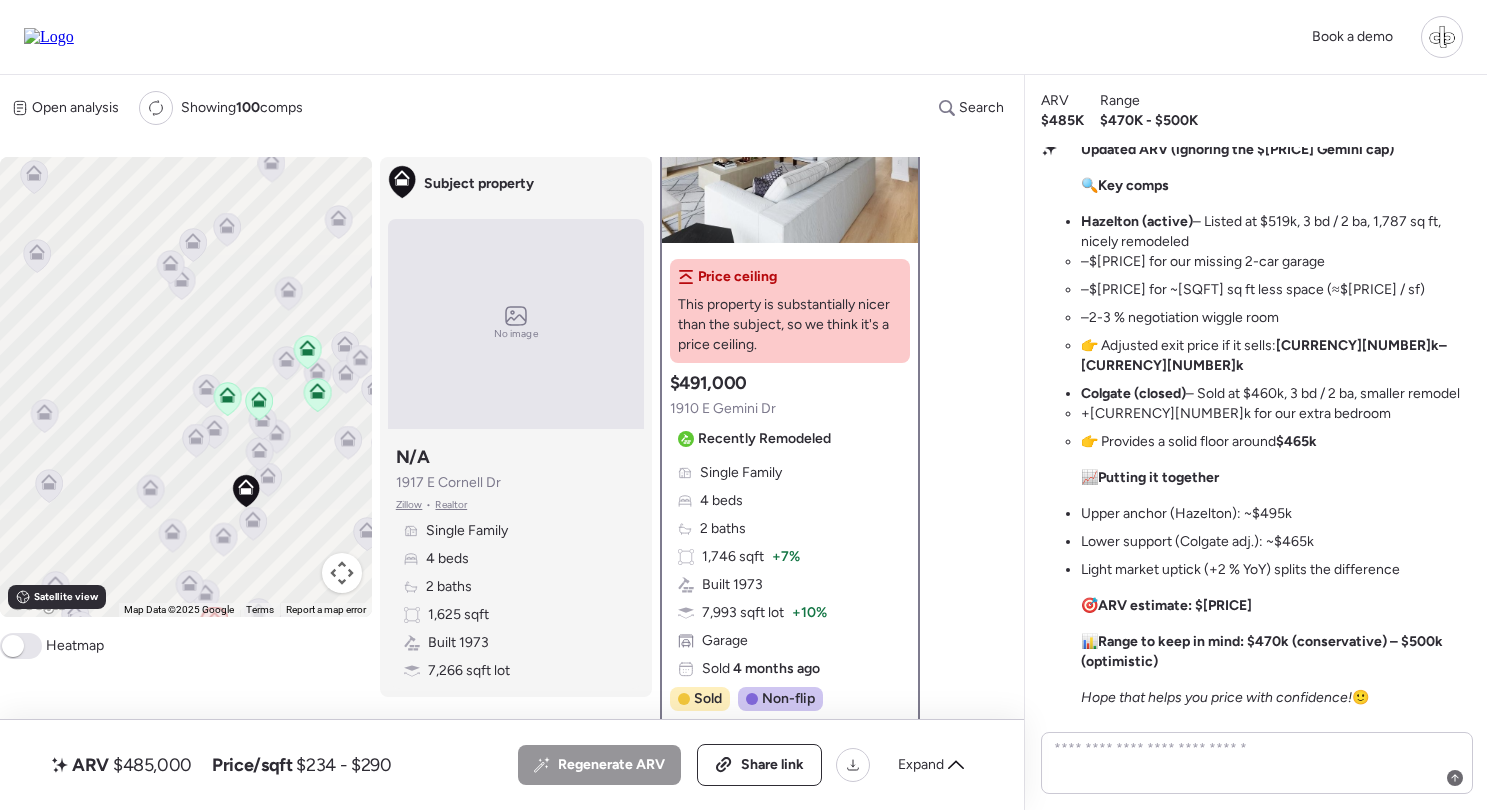 drag, startPoint x: 302, startPoint y: 357, endPoint x: 134, endPoint y: 356, distance: 168.00298 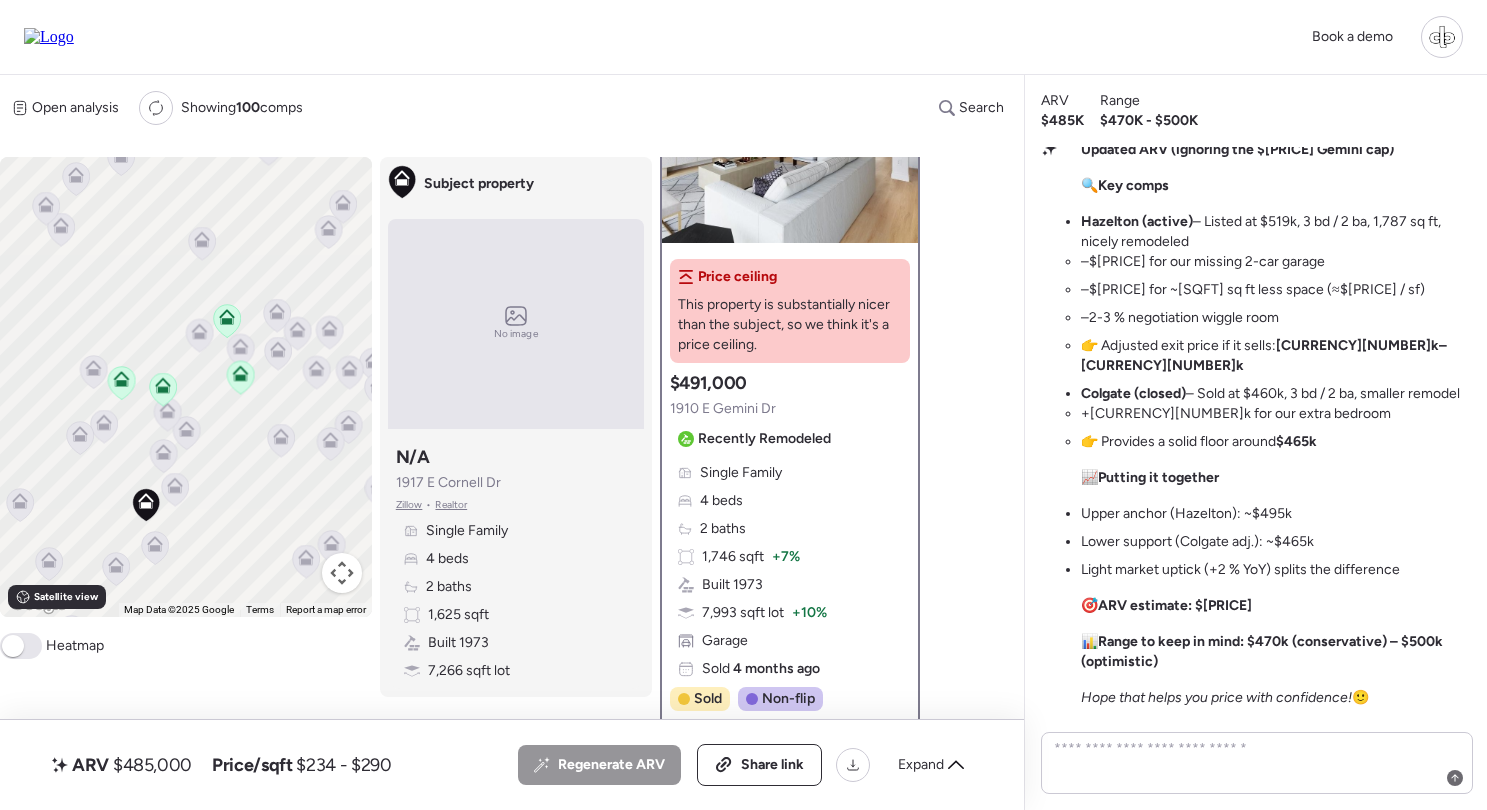 click 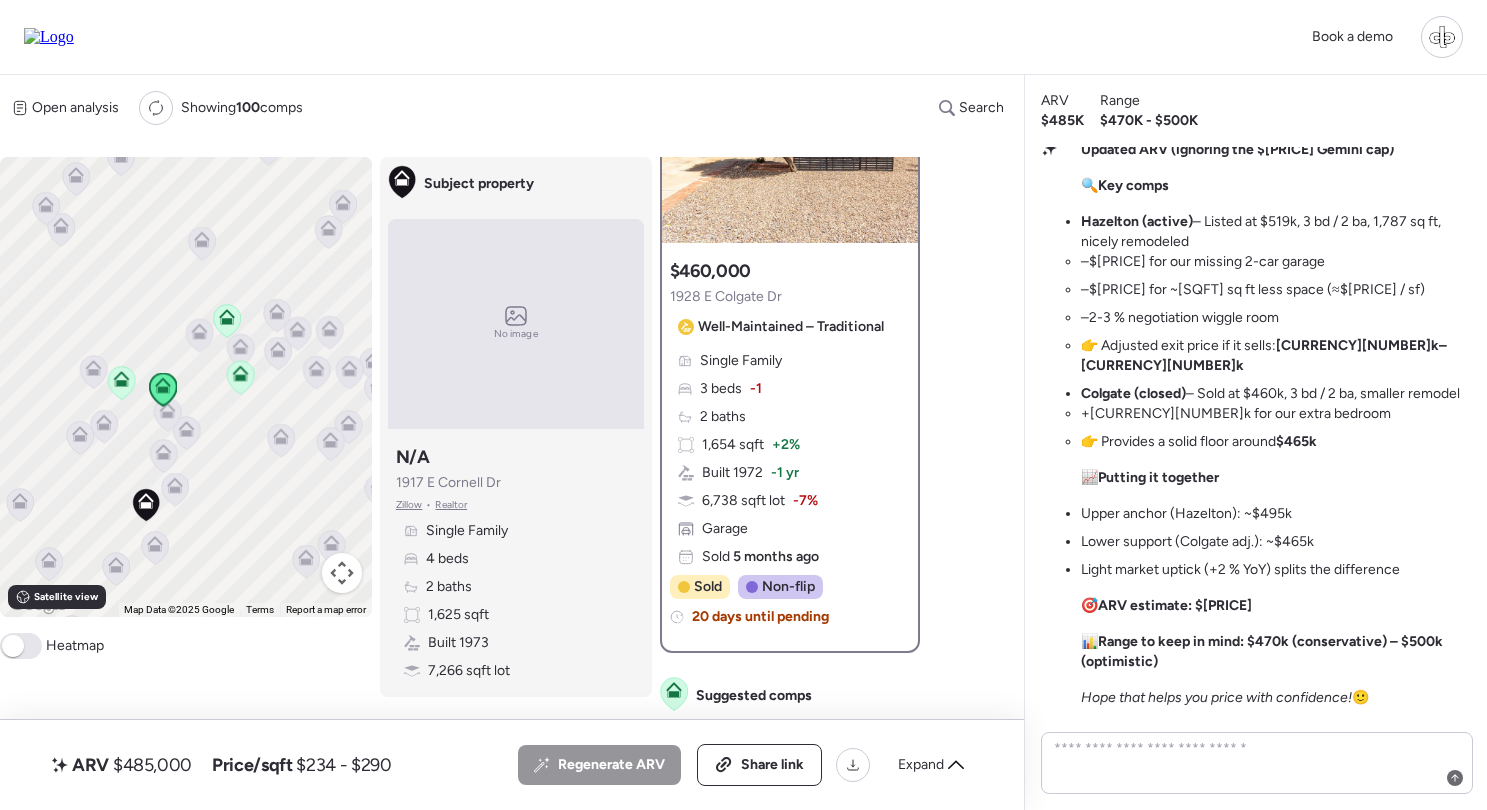 scroll, scrollTop: 0, scrollLeft: 0, axis: both 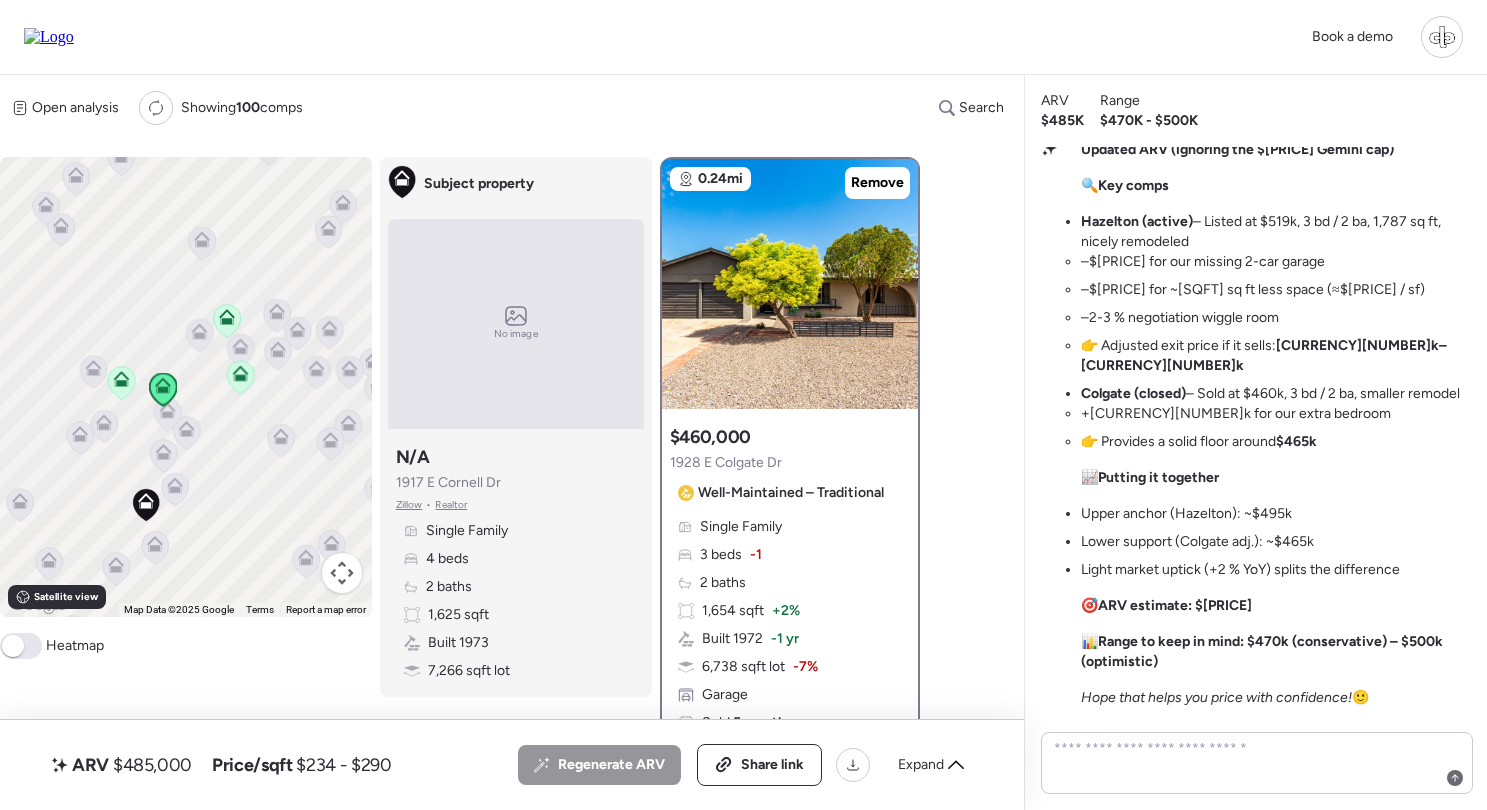 click 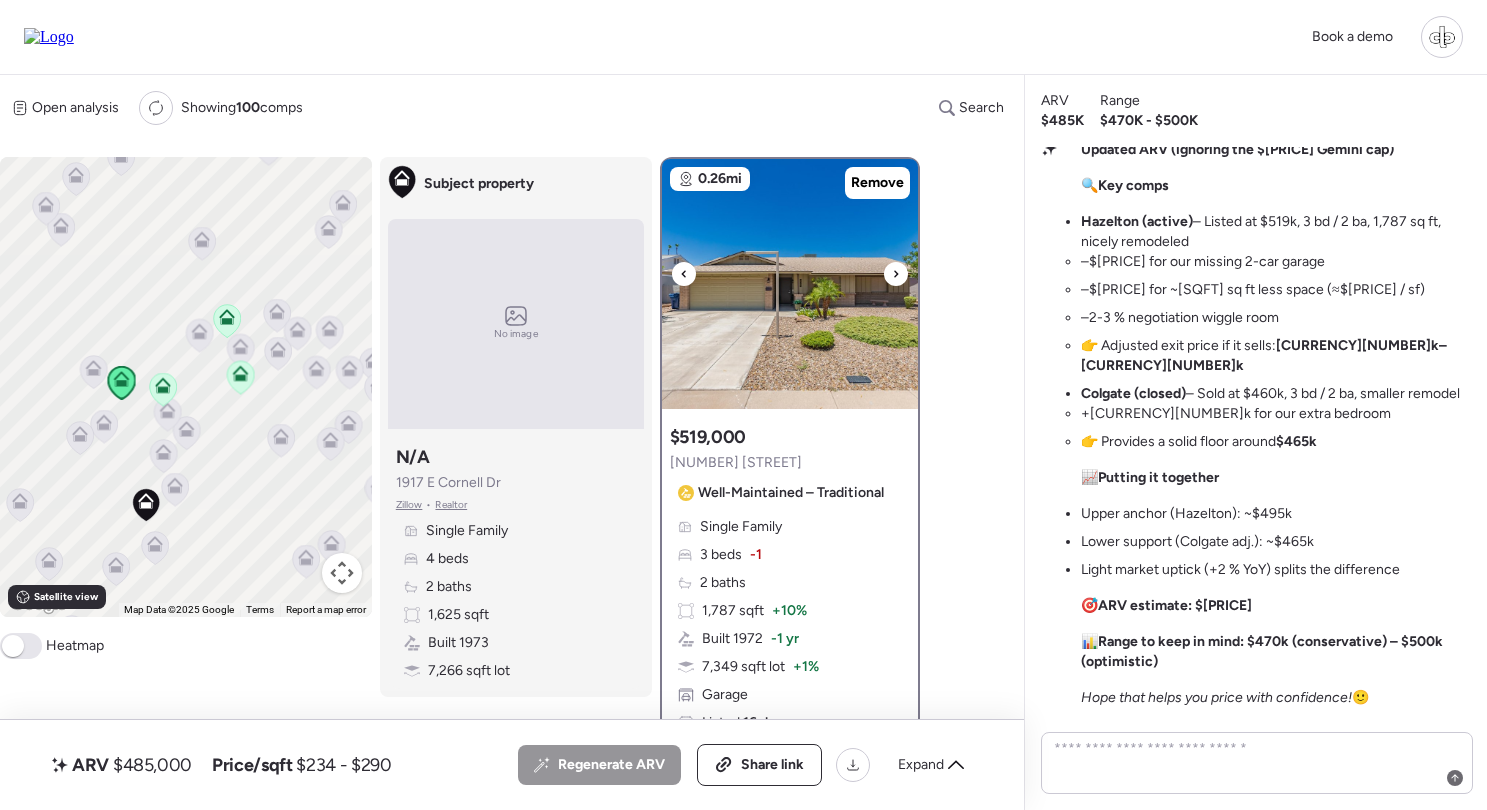 scroll, scrollTop: 0, scrollLeft: 0, axis: both 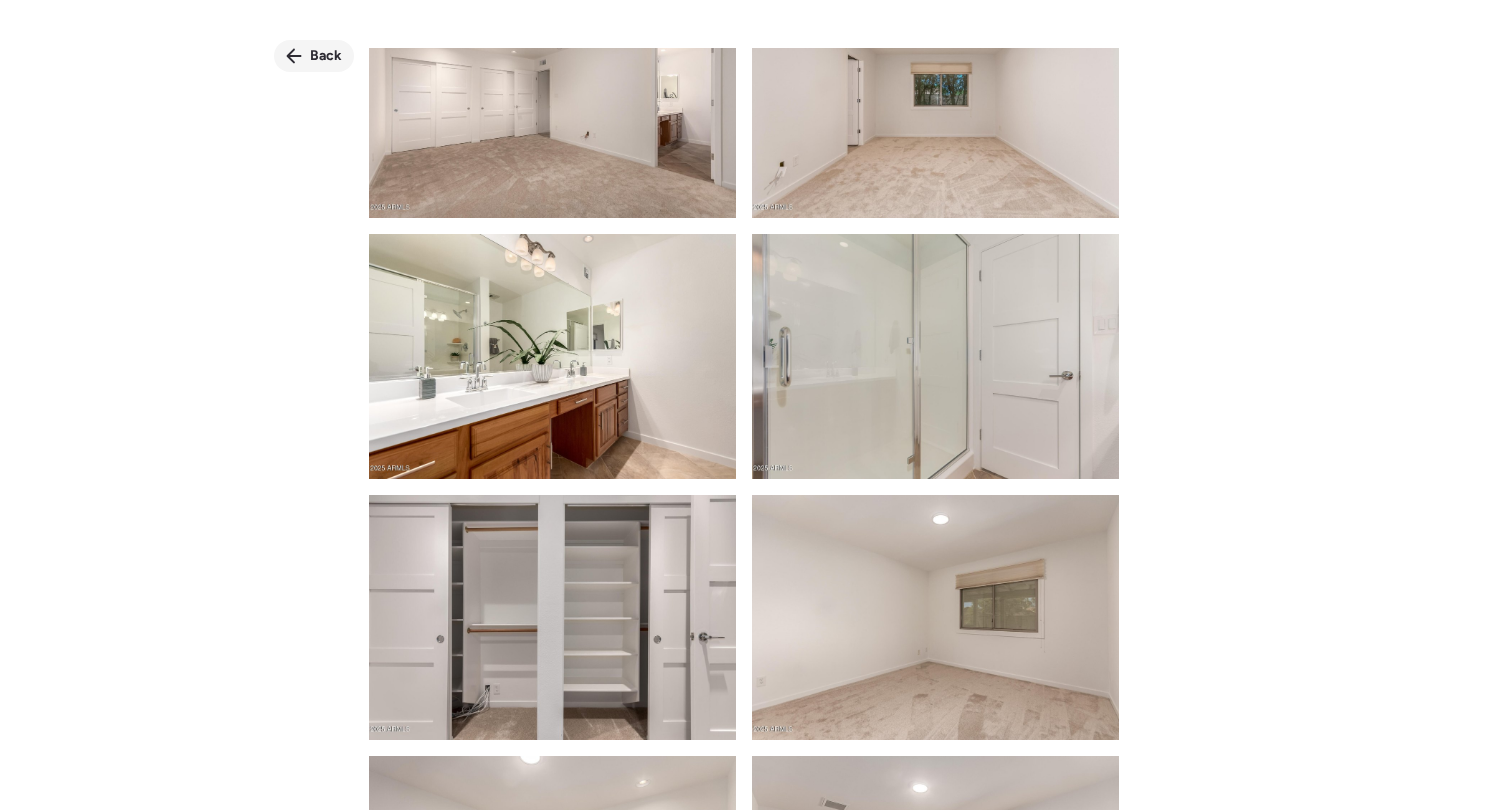 click on "Back" at bounding box center [326, 56] 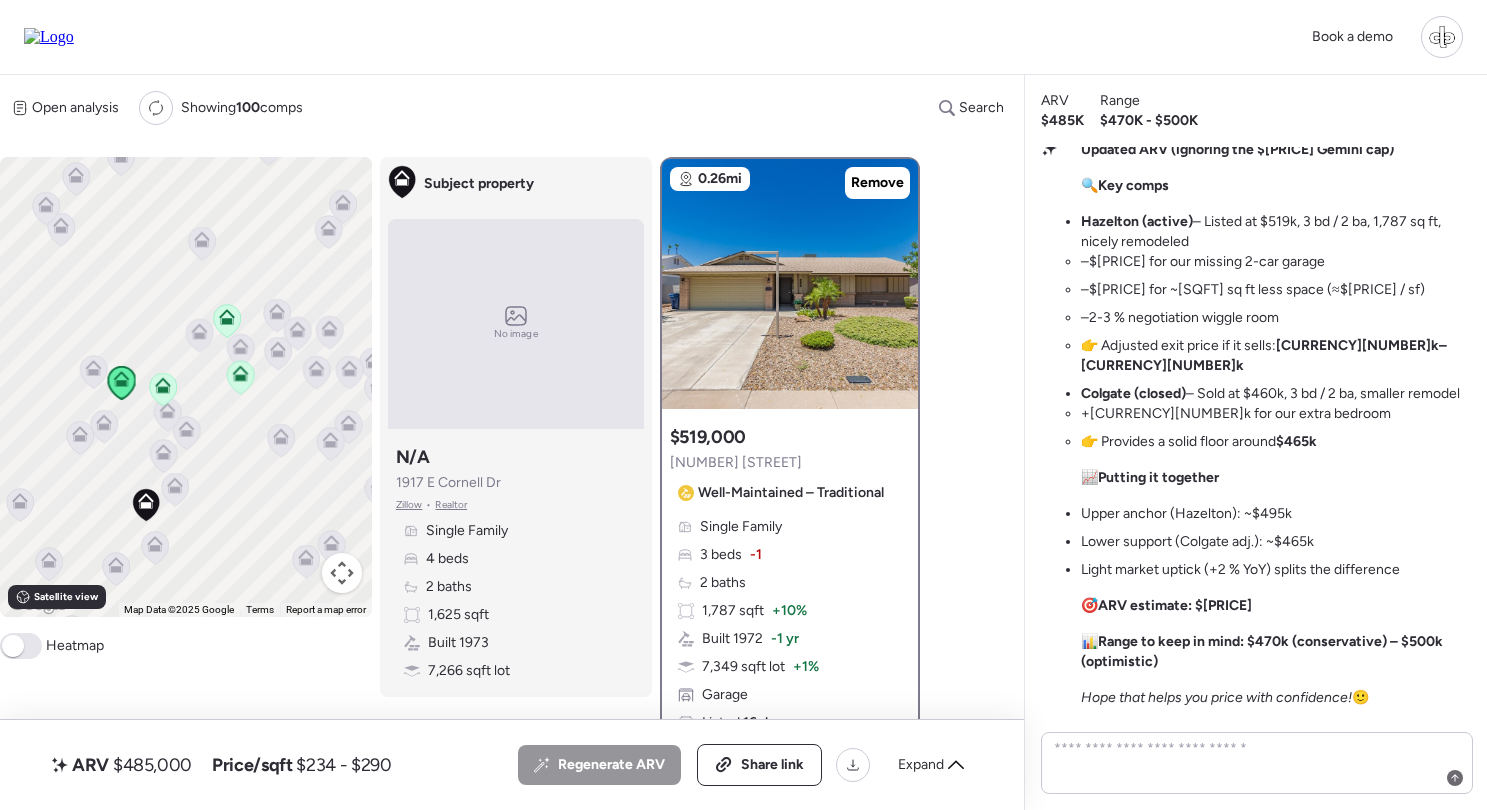 click 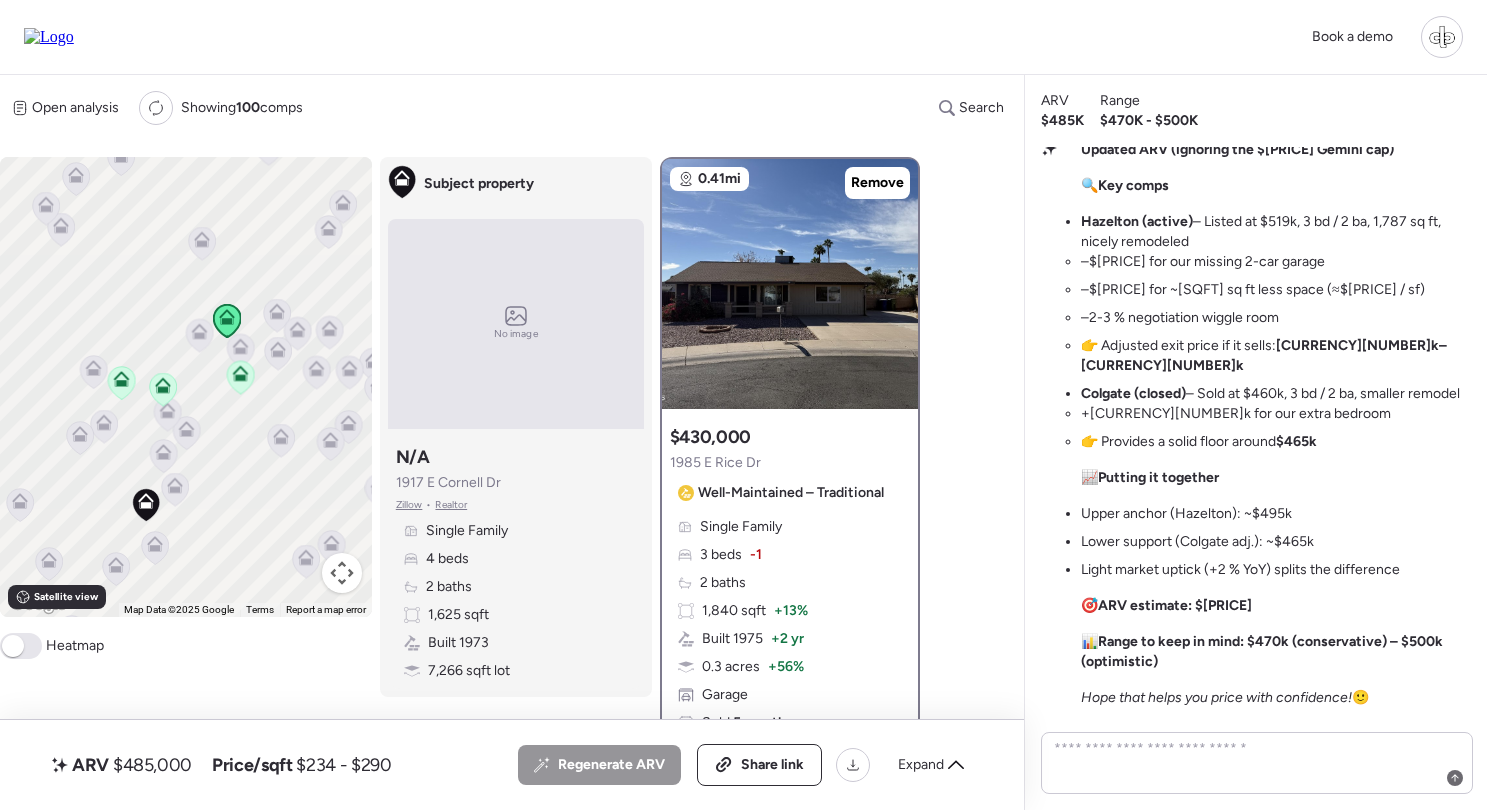 click 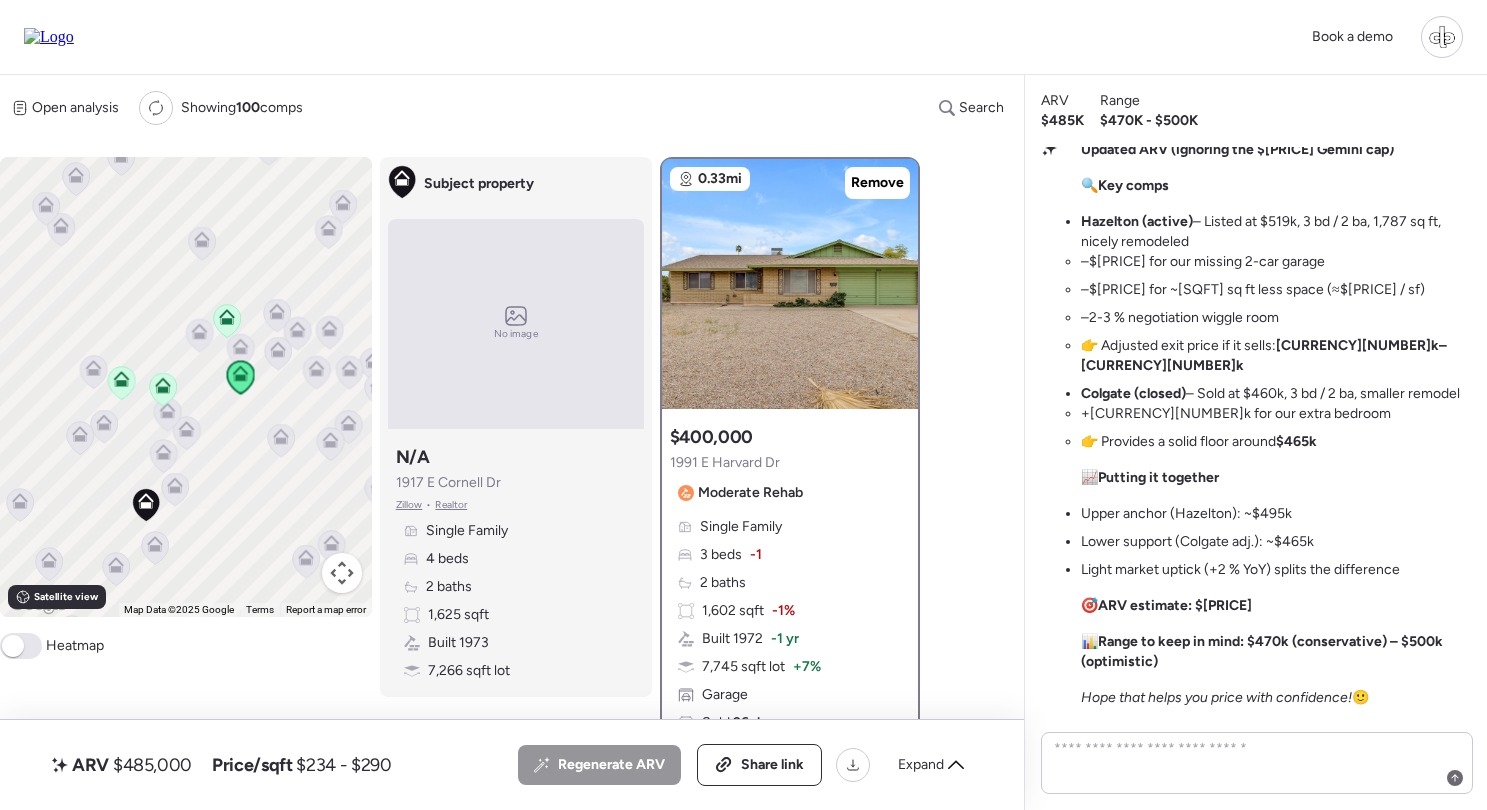 click 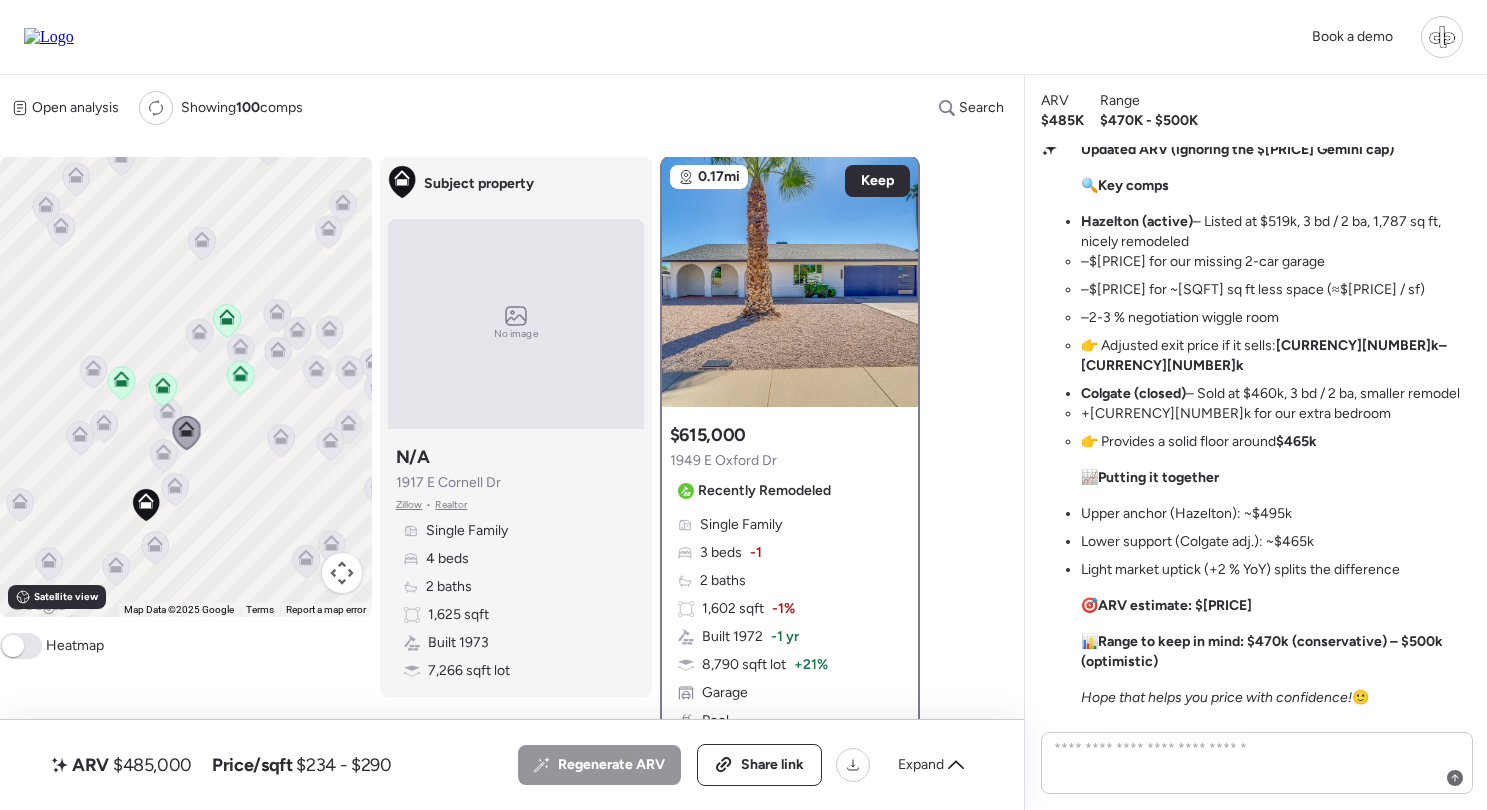 scroll, scrollTop: 4, scrollLeft: 0, axis: vertical 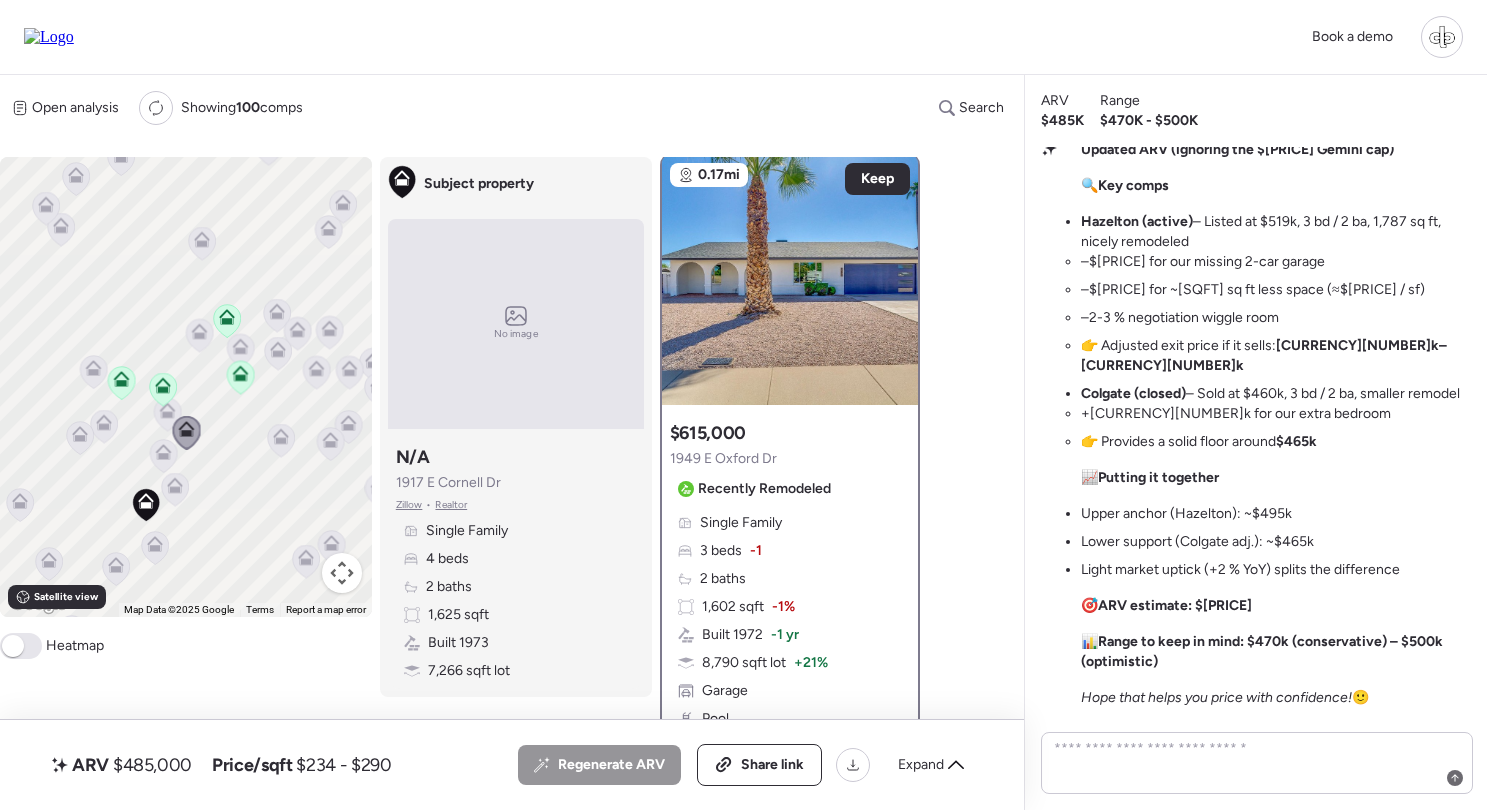 click 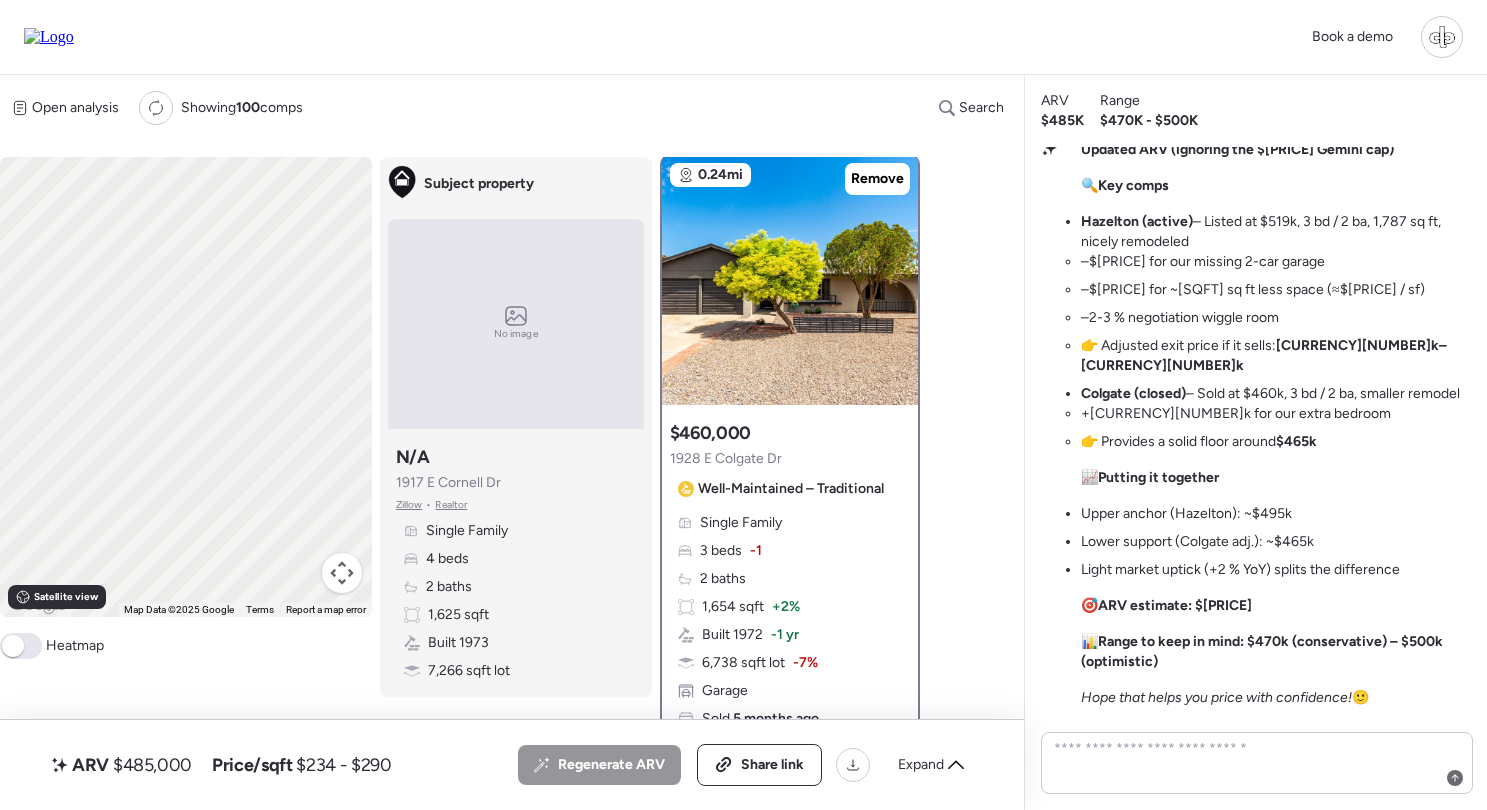 scroll, scrollTop: 0, scrollLeft: 0, axis: both 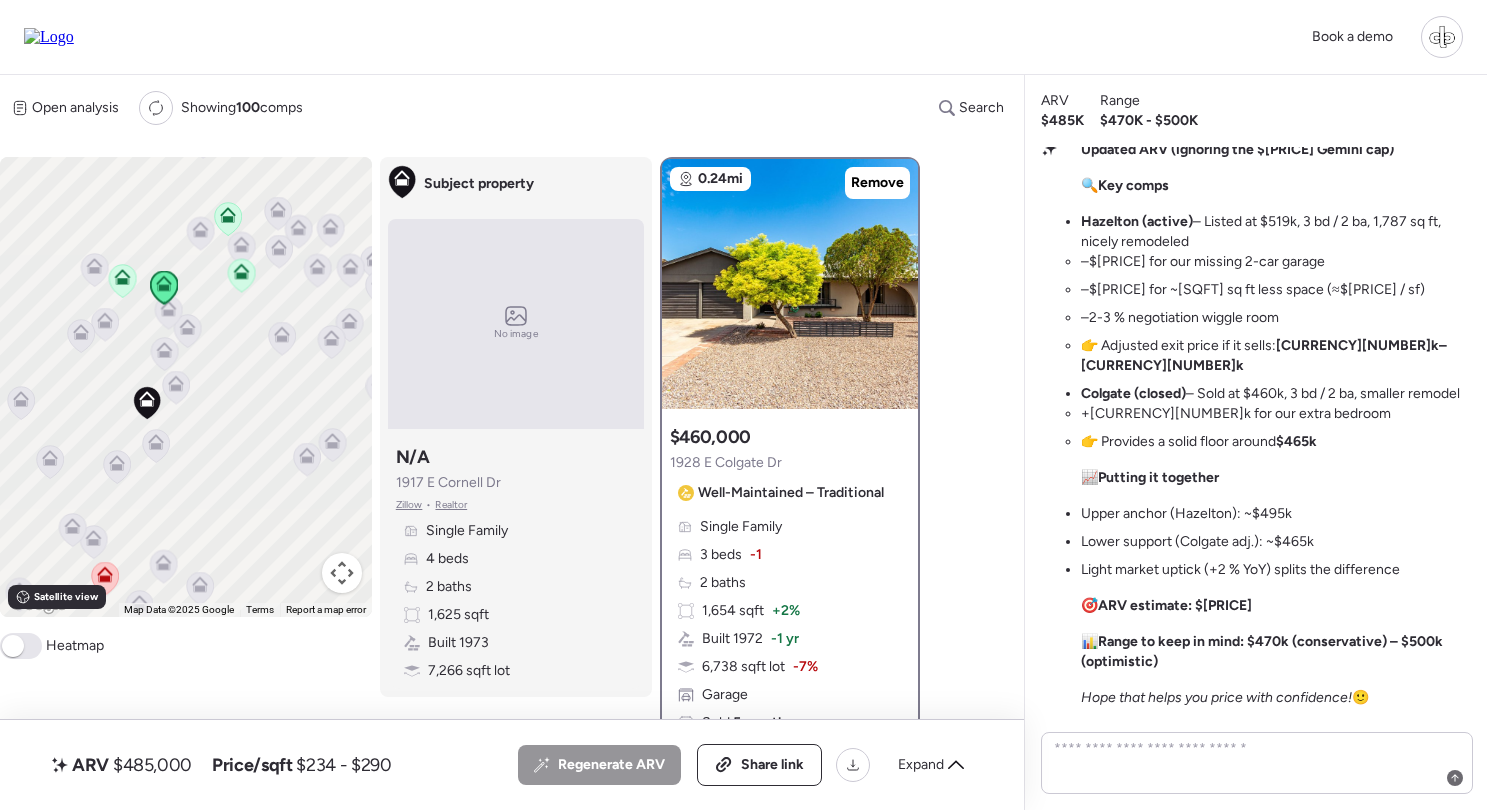 drag, startPoint x: 125, startPoint y: 463, endPoint x: 126, endPoint y: 357, distance: 106.004715 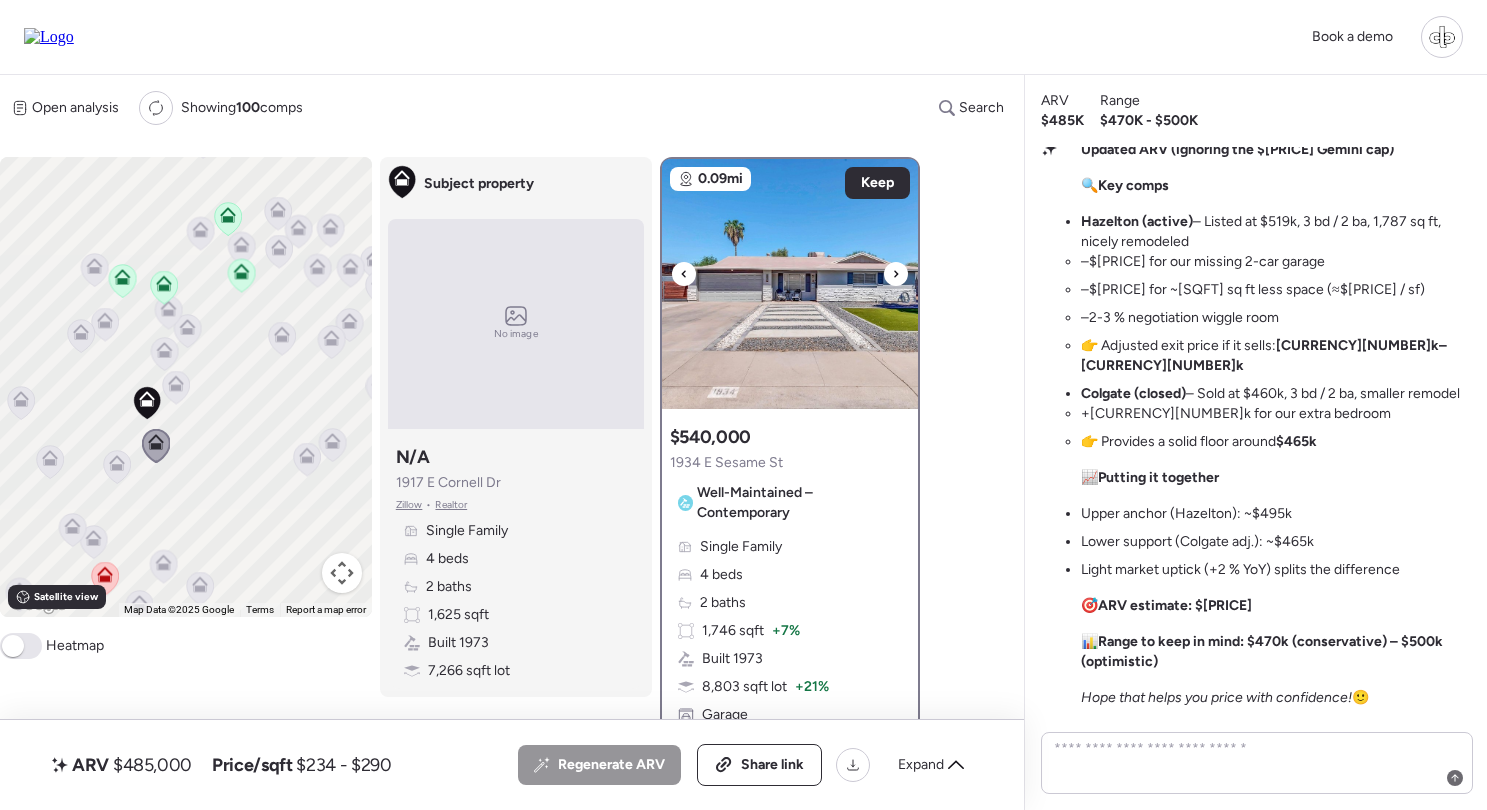 scroll, scrollTop: 0, scrollLeft: 0, axis: both 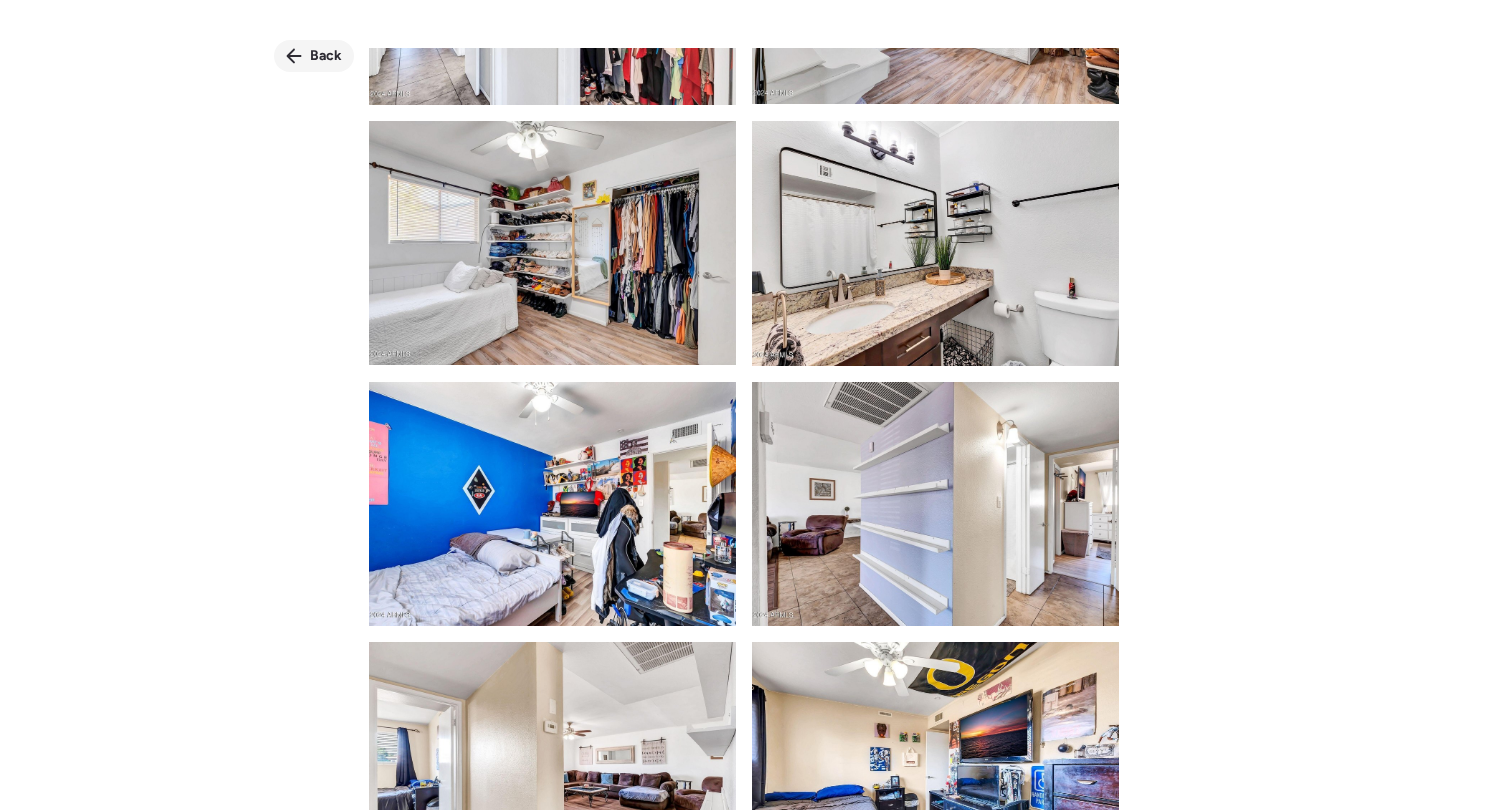 click on "Back" at bounding box center (326, 56) 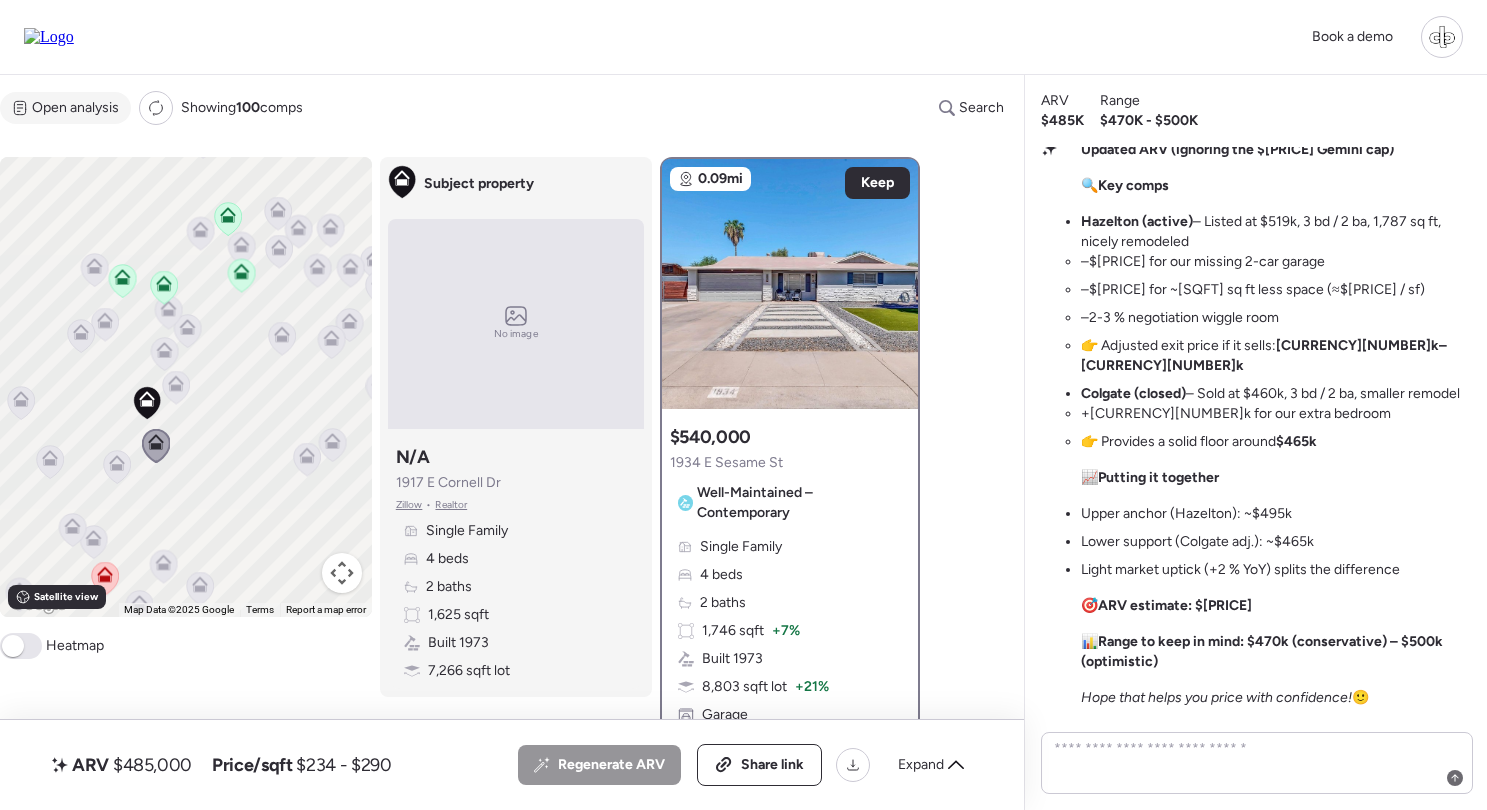click on "Open analysis" at bounding box center (75, 108) 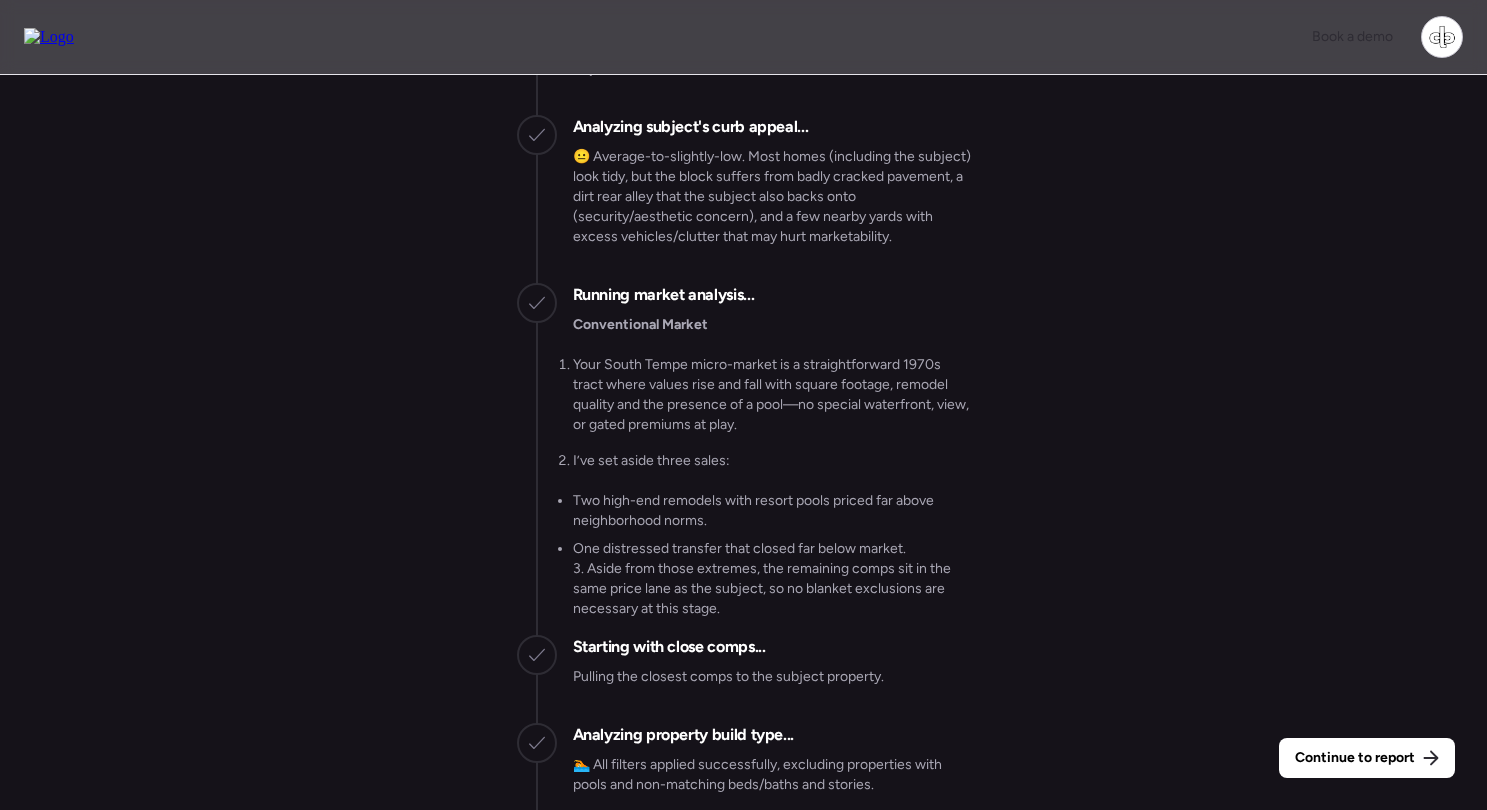 scroll, scrollTop: -2346, scrollLeft: 0, axis: vertical 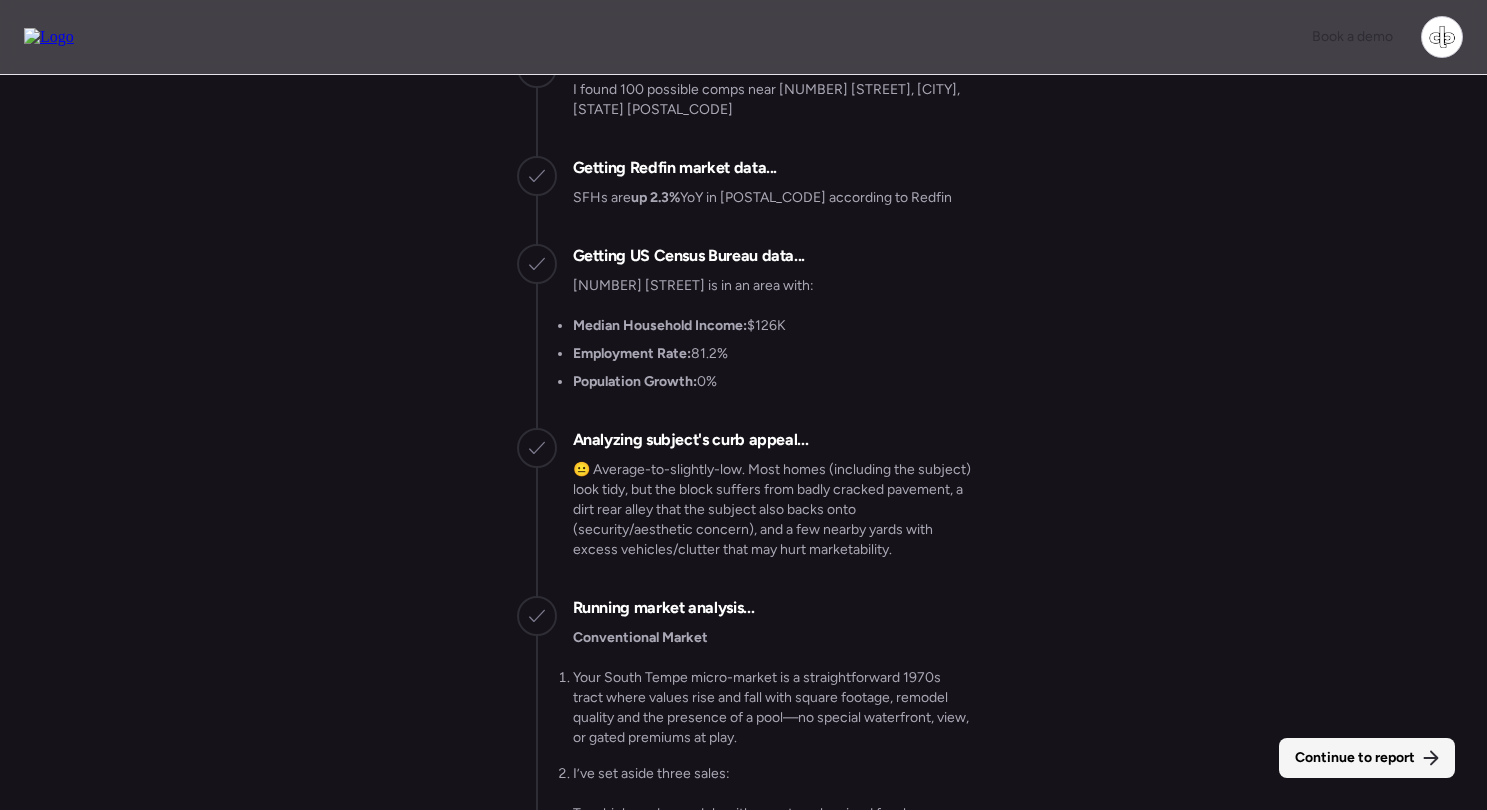click on "Continue to report" at bounding box center [1355, 758] 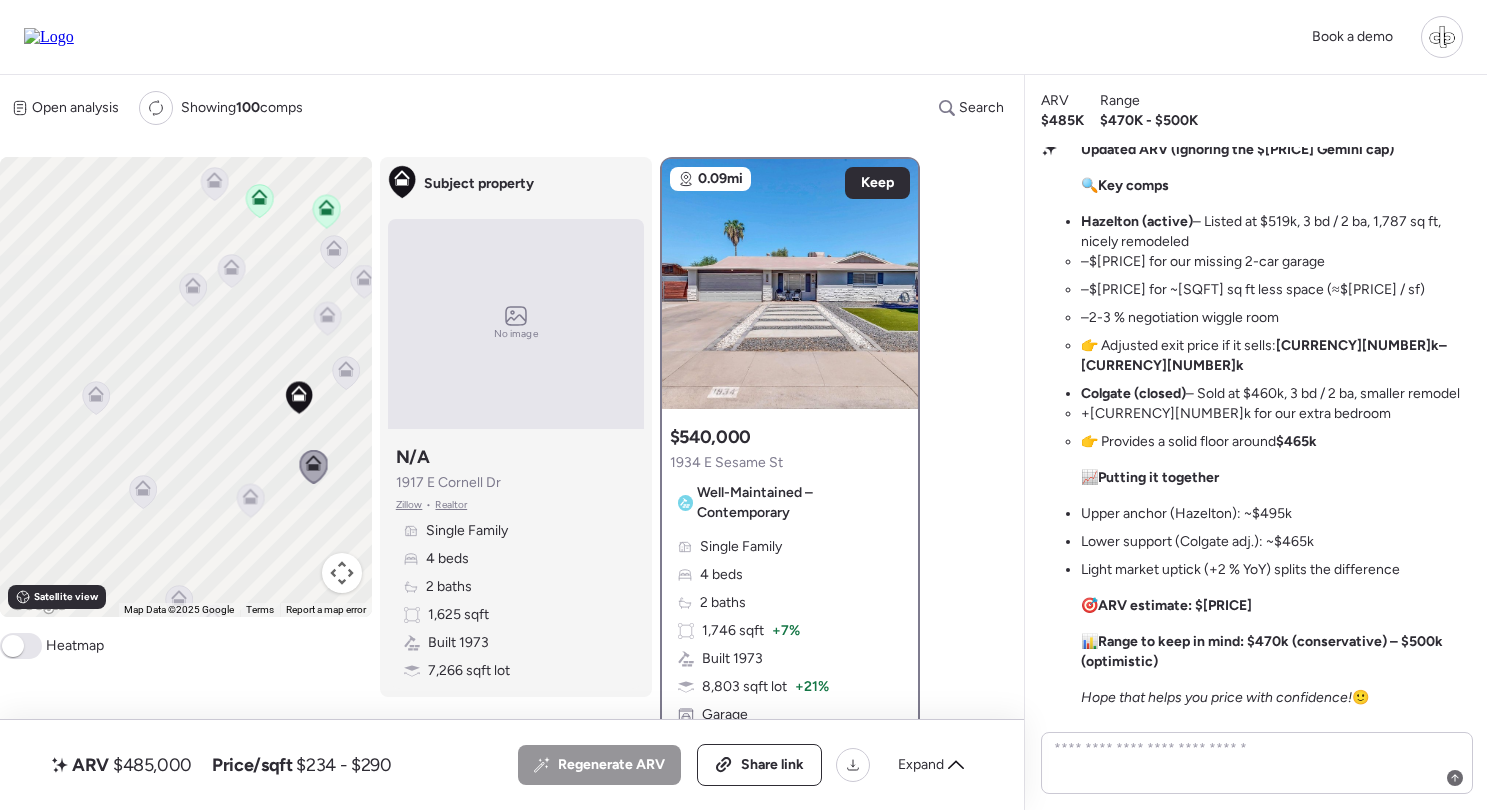 drag, startPoint x: 118, startPoint y: 424, endPoint x: 254, endPoint y: 425, distance: 136.00368 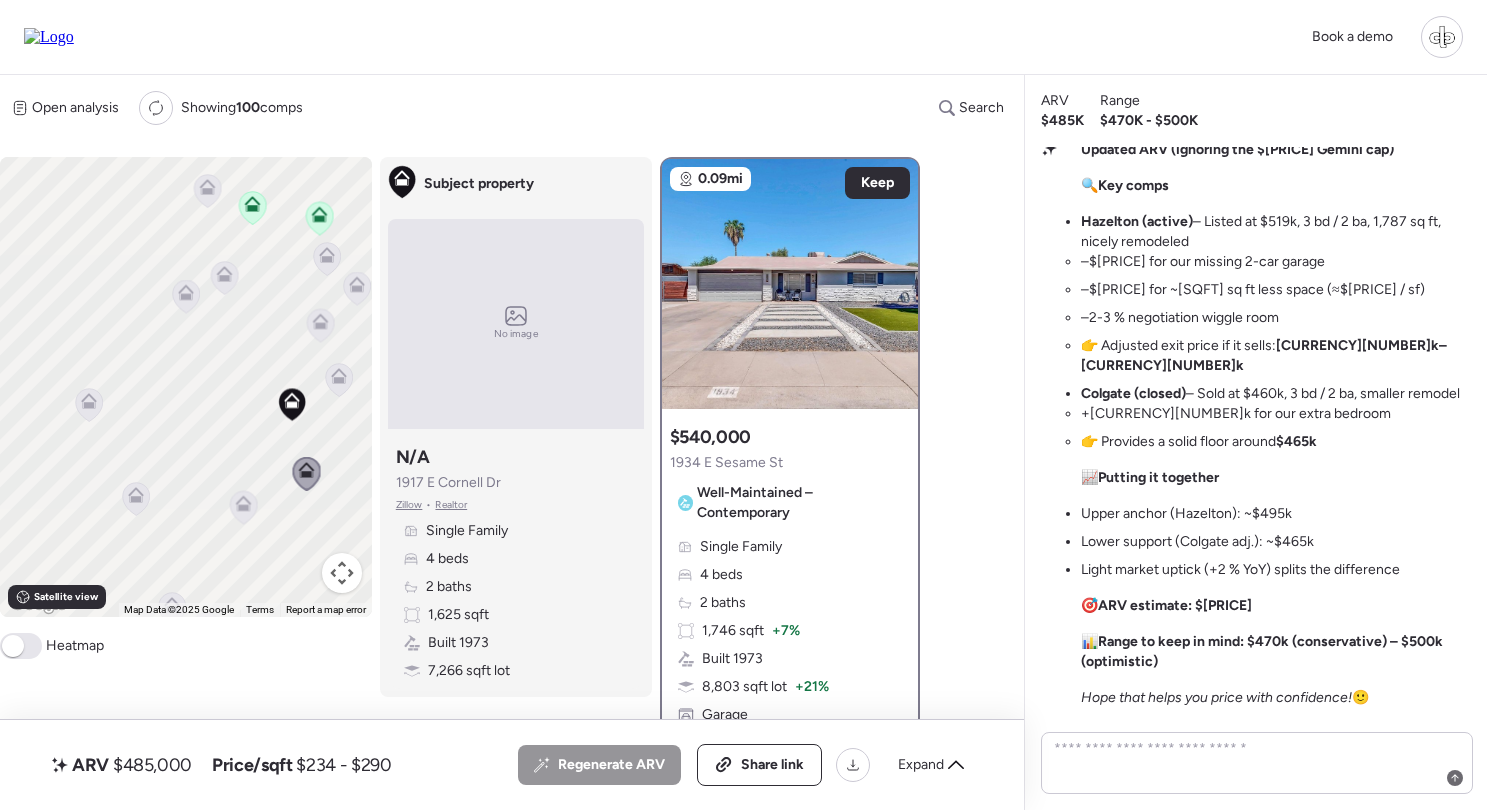 drag, startPoint x: 235, startPoint y: 333, endPoint x: 173, endPoint y: 362, distance: 68.44706 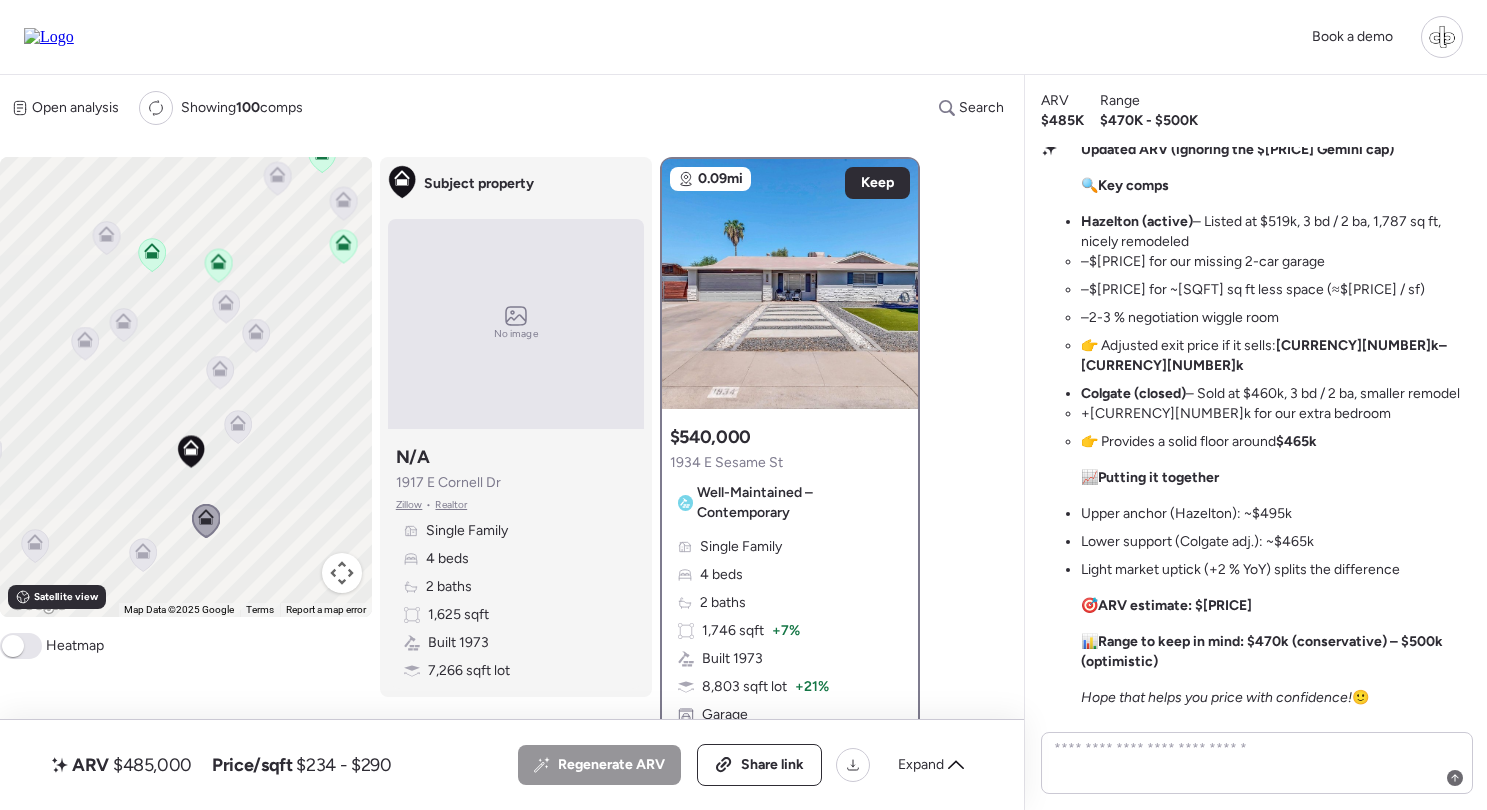 click 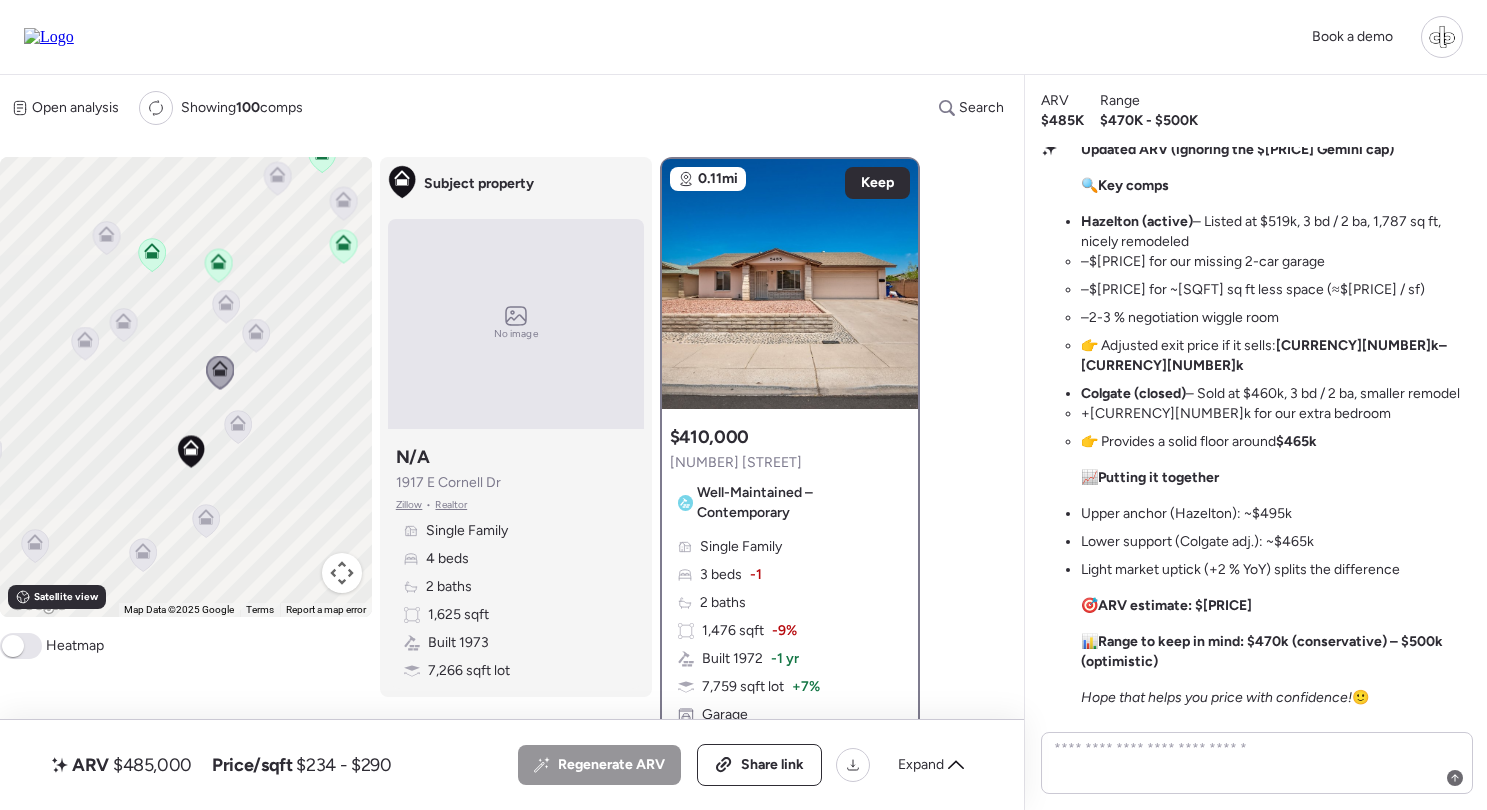 click 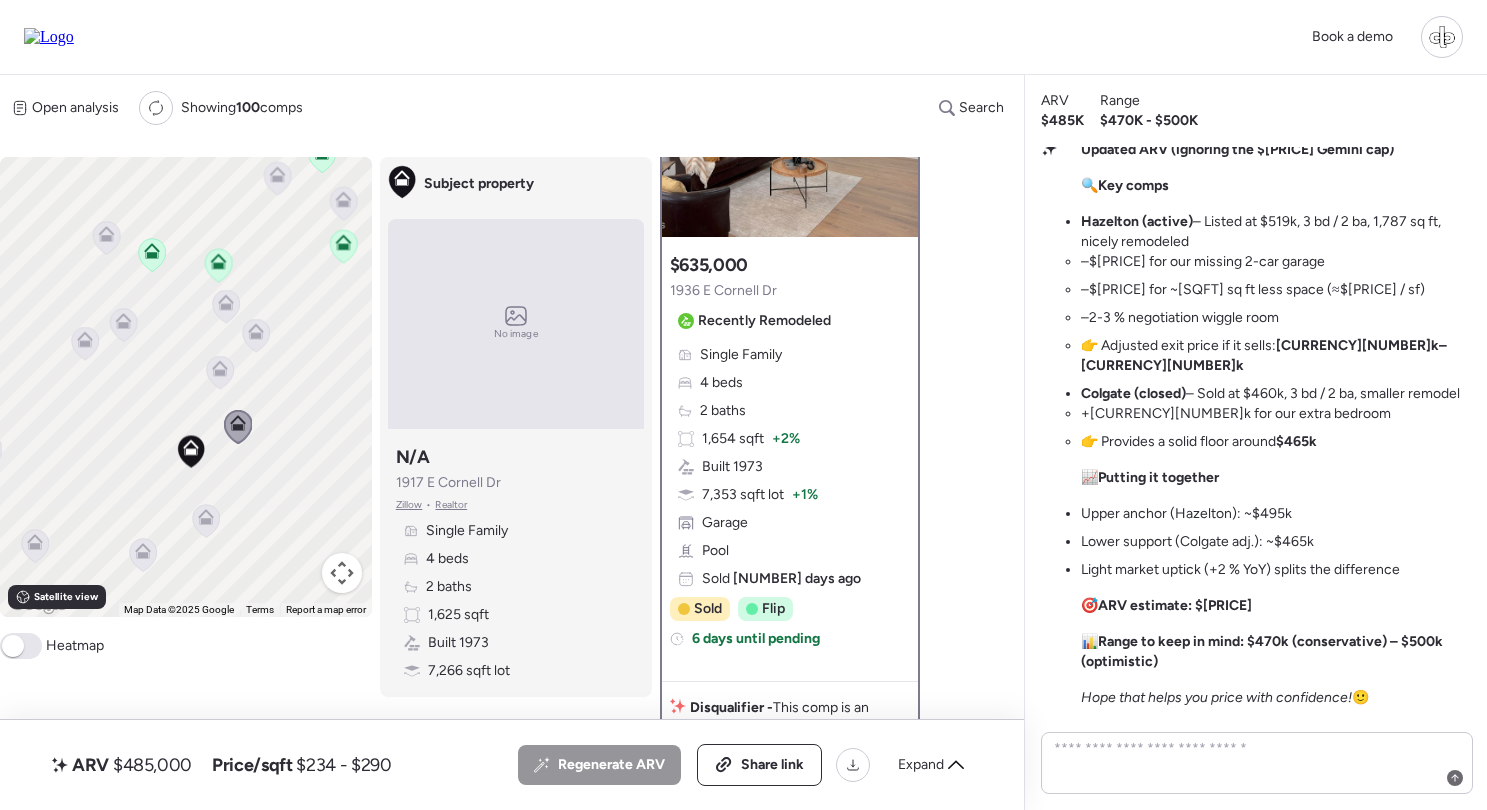 scroll, scrollTop: 170, scrollLeft: 0, axis: vertical 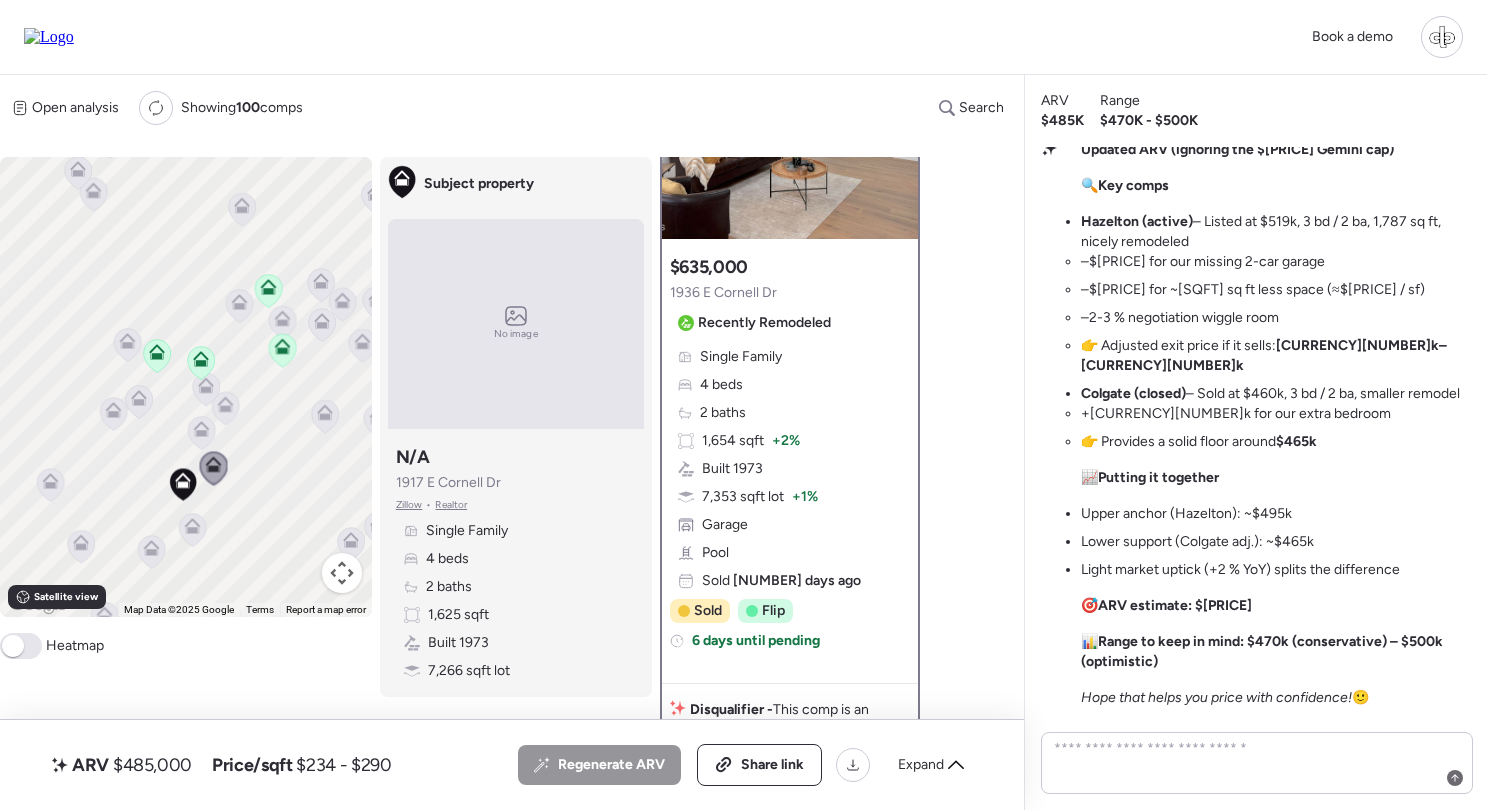 drag, startPoint x: 306, startPoint y: 364, endPoint x: 274, endPoint y: 434, distance: 76.96753 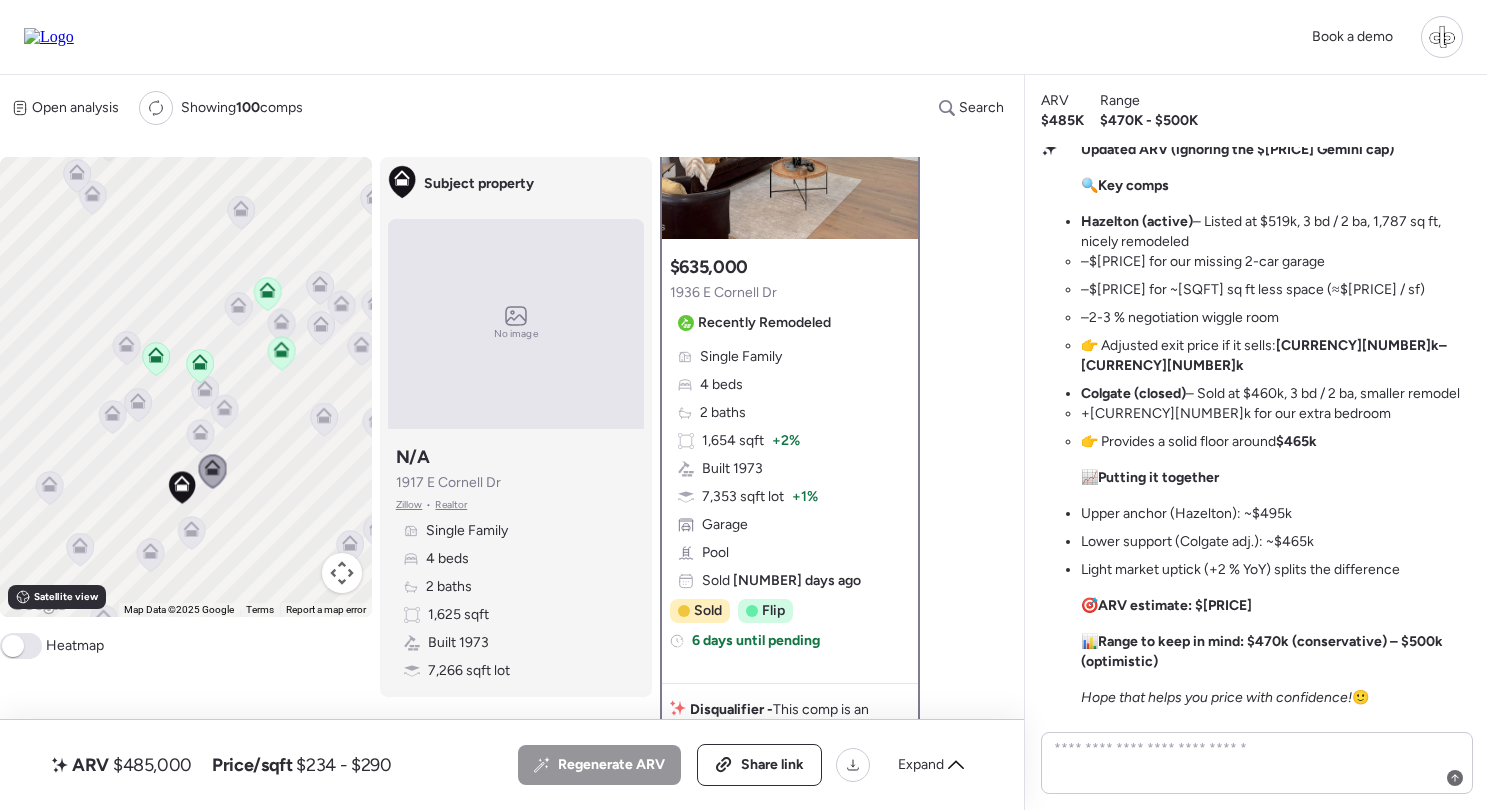 click 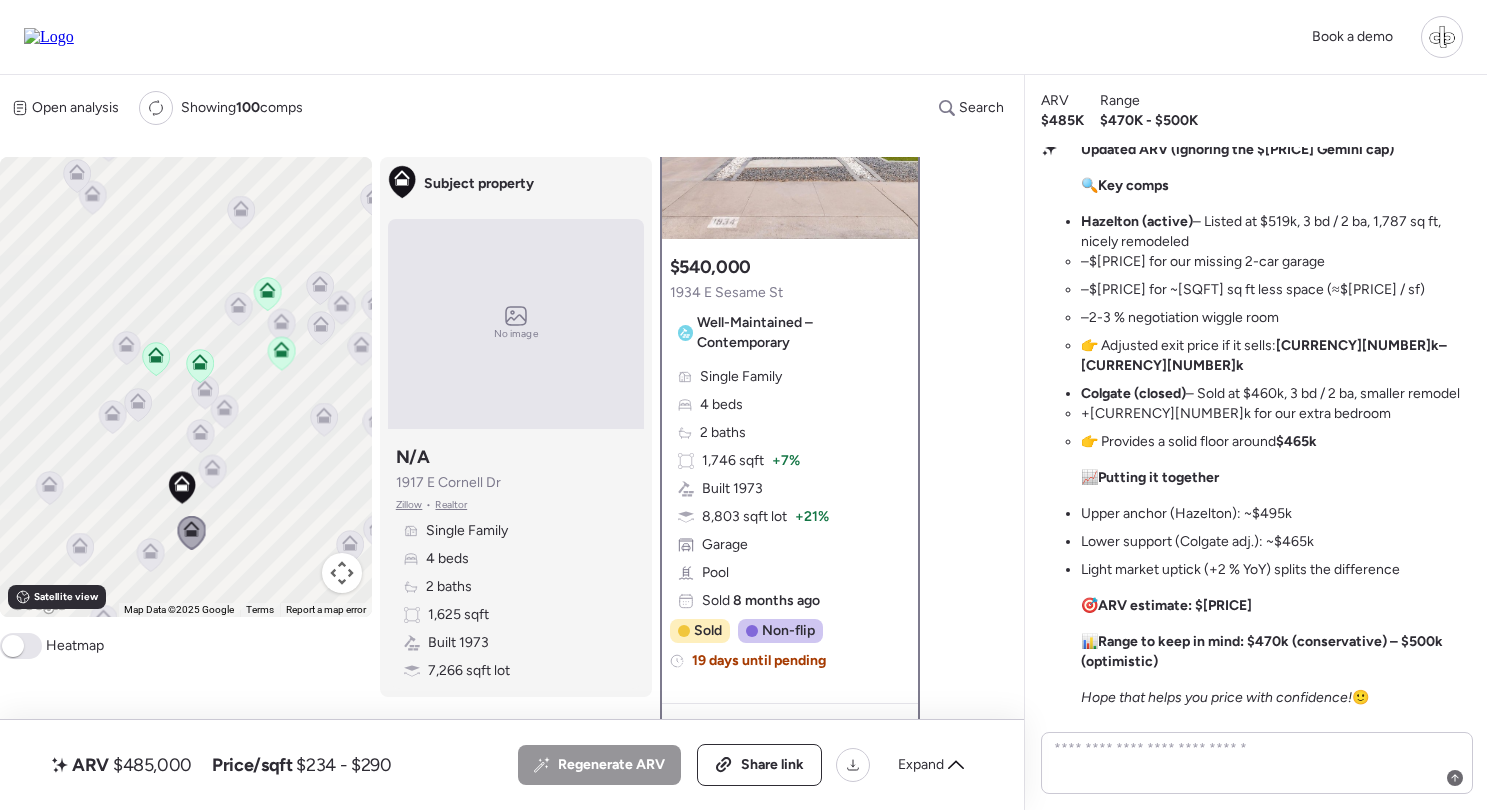 scroll, scrollTop: 0, scrollLeft: 0, axis: both 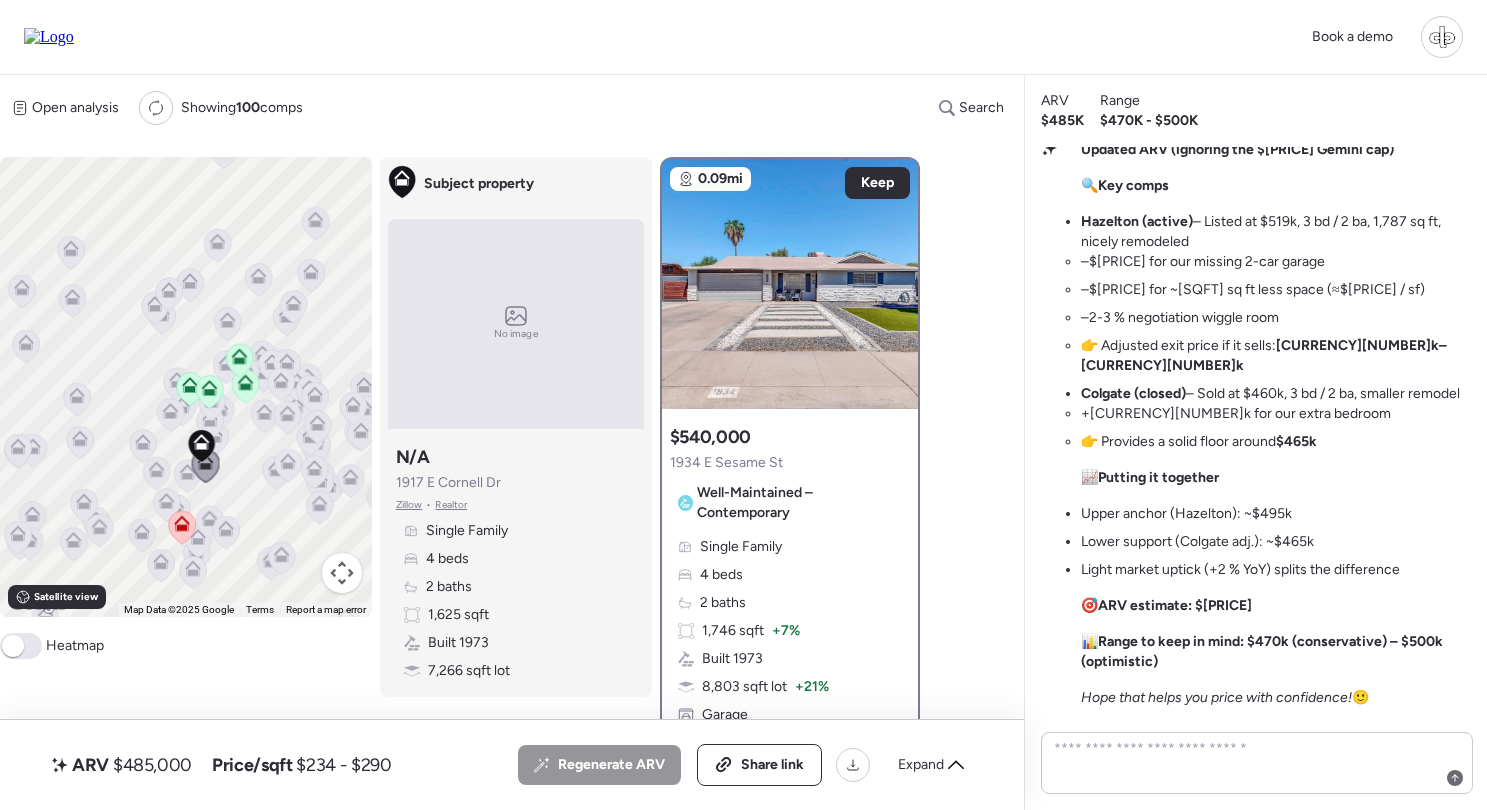 drag, startPoint x: 260, startPoint y: 457, endPoint x: 260, endPoint y: 414, distance: 43 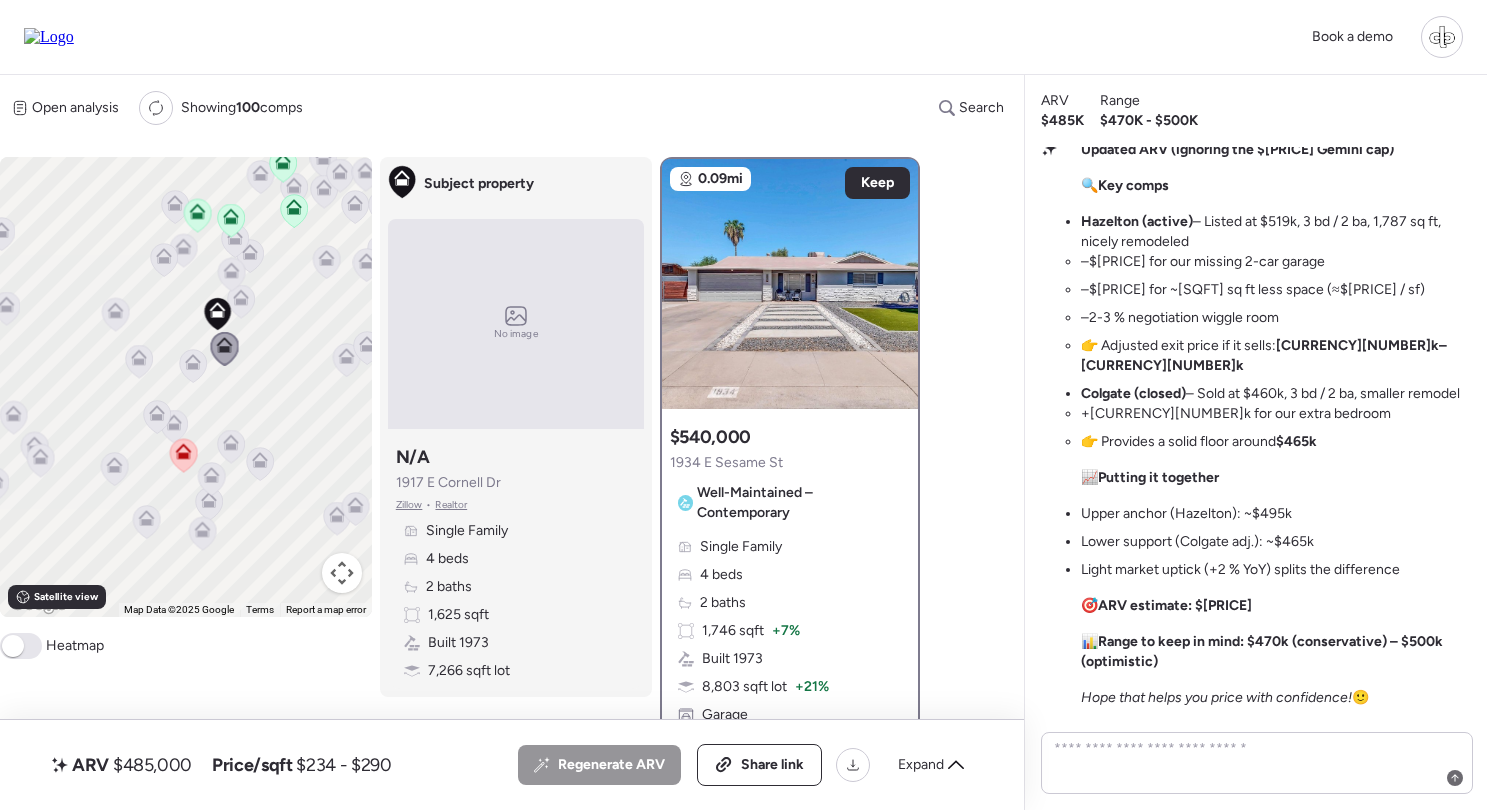 click 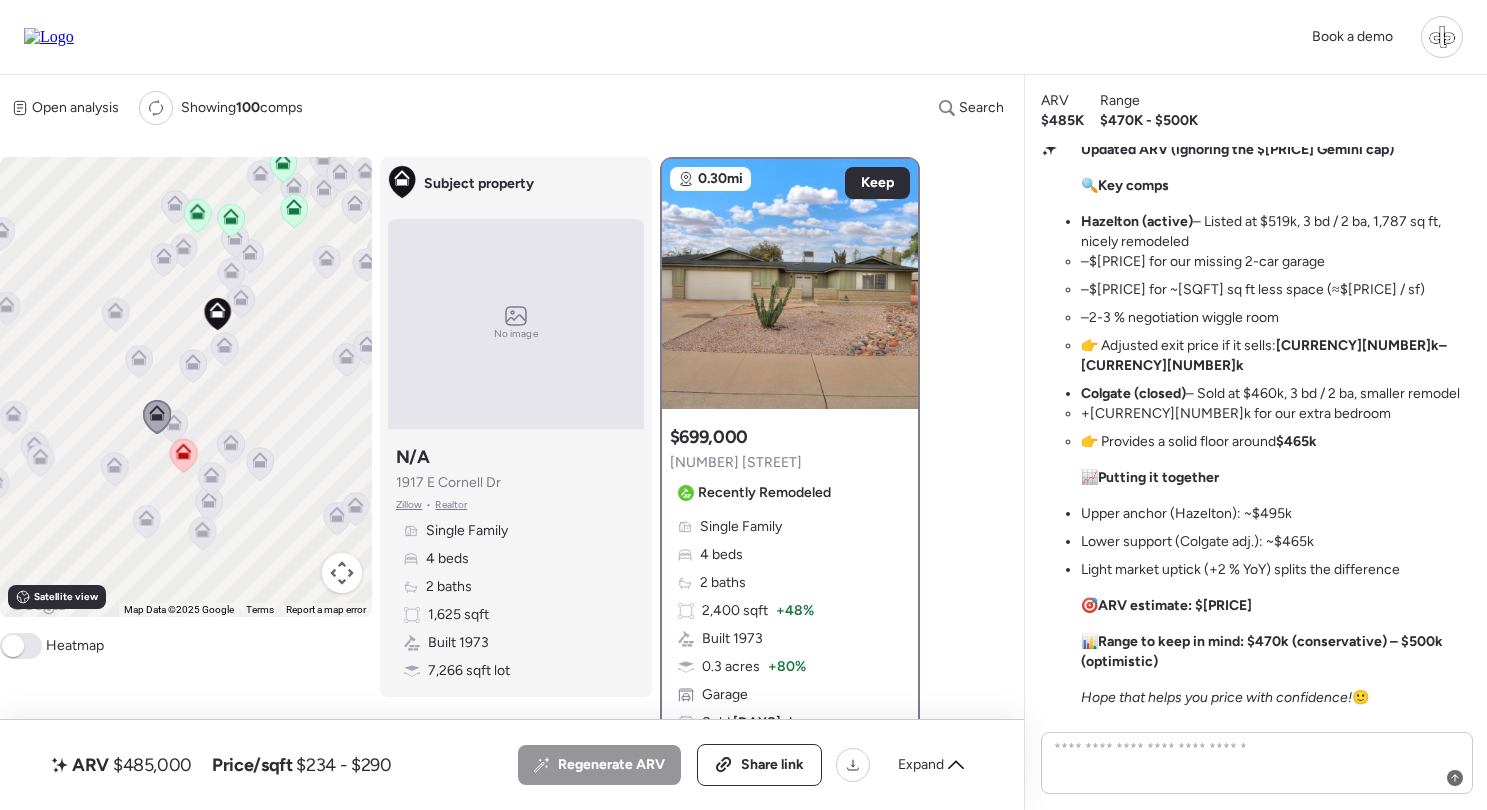 click 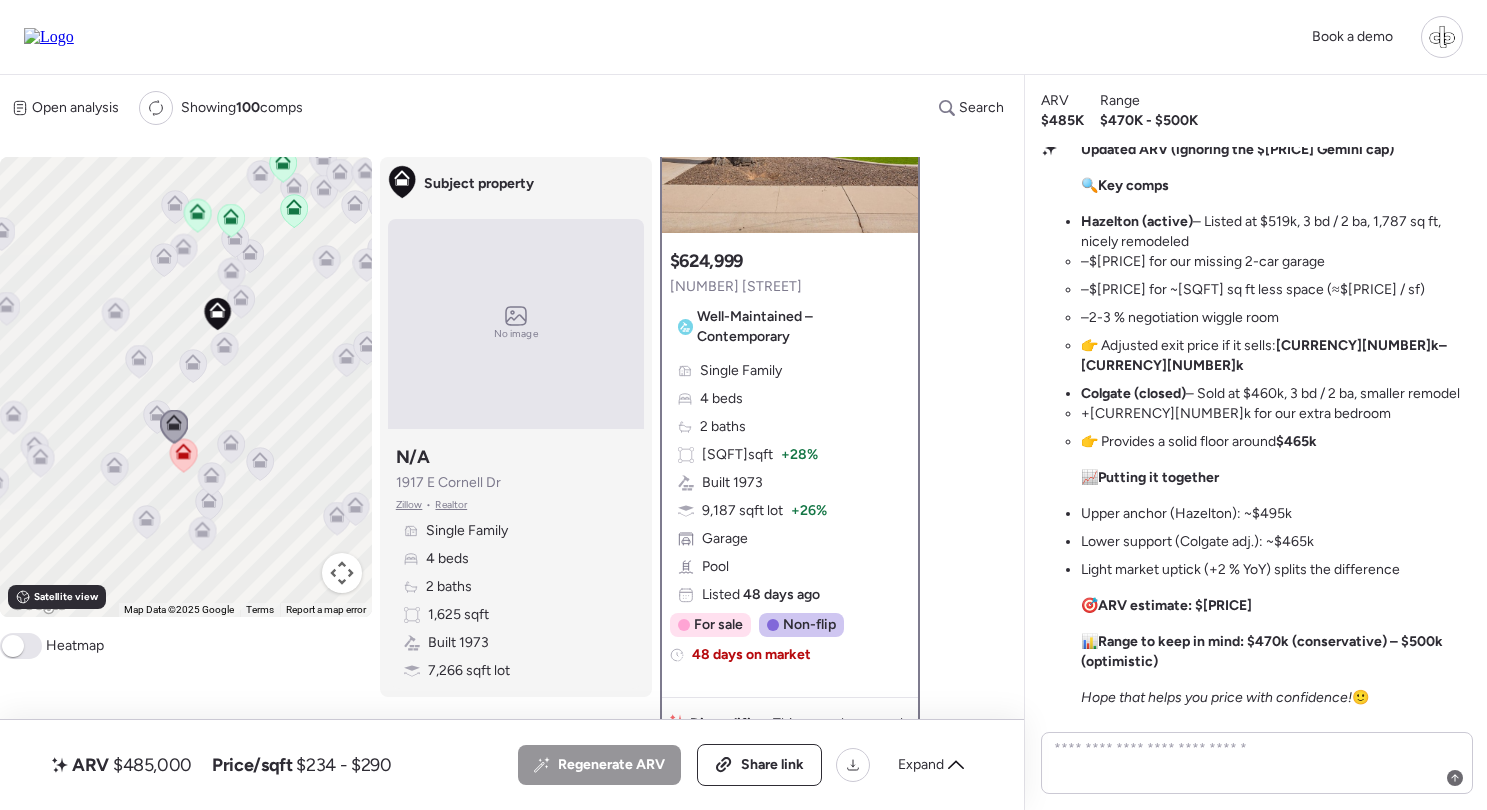 scroll, scrollTop: 0, scrollLeft: 0, axis: both 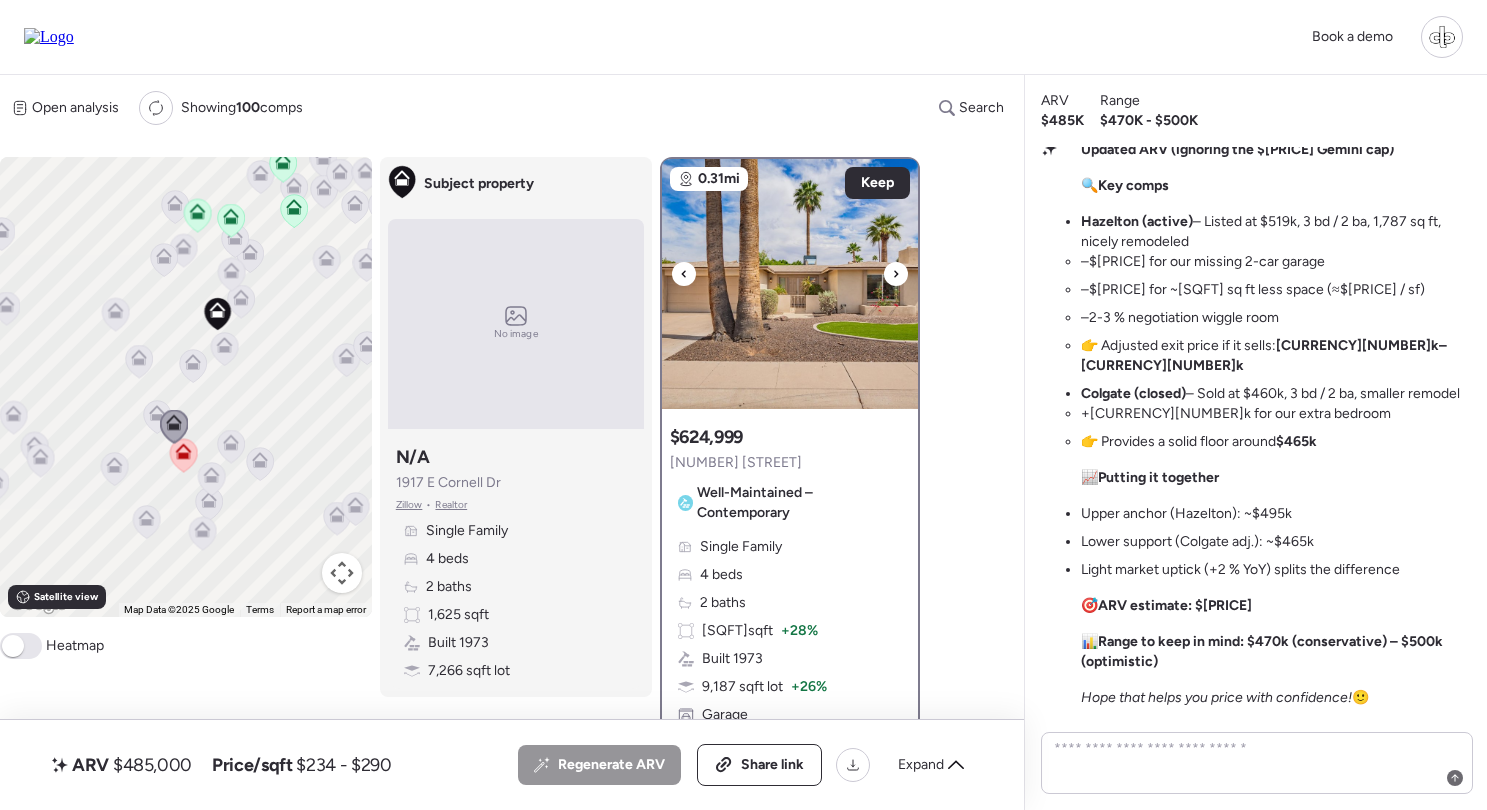 click at bounding box center [790, 284] 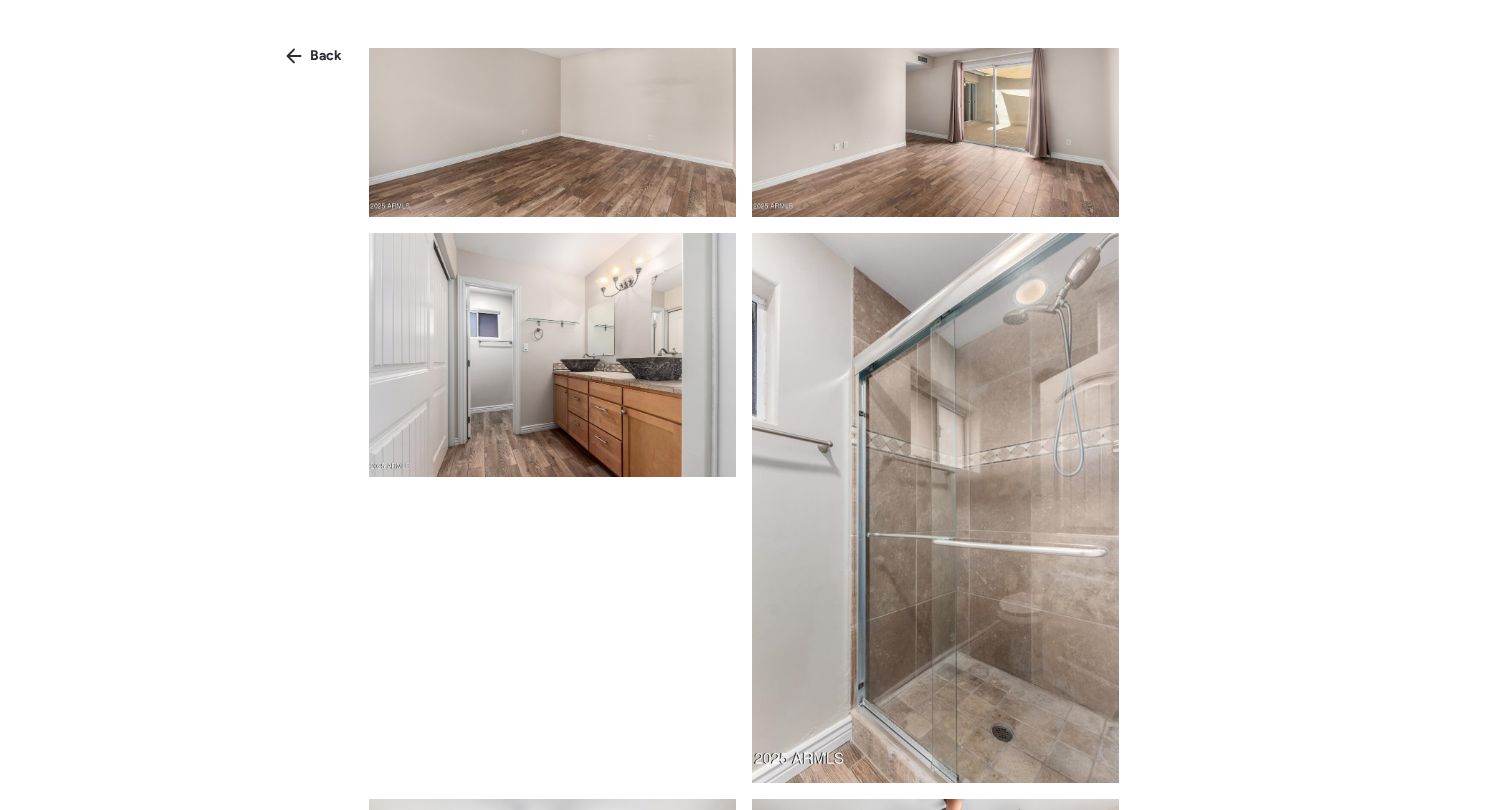 scroll, scrollTop: 1794, scrollLeft: 0, axis: vertical 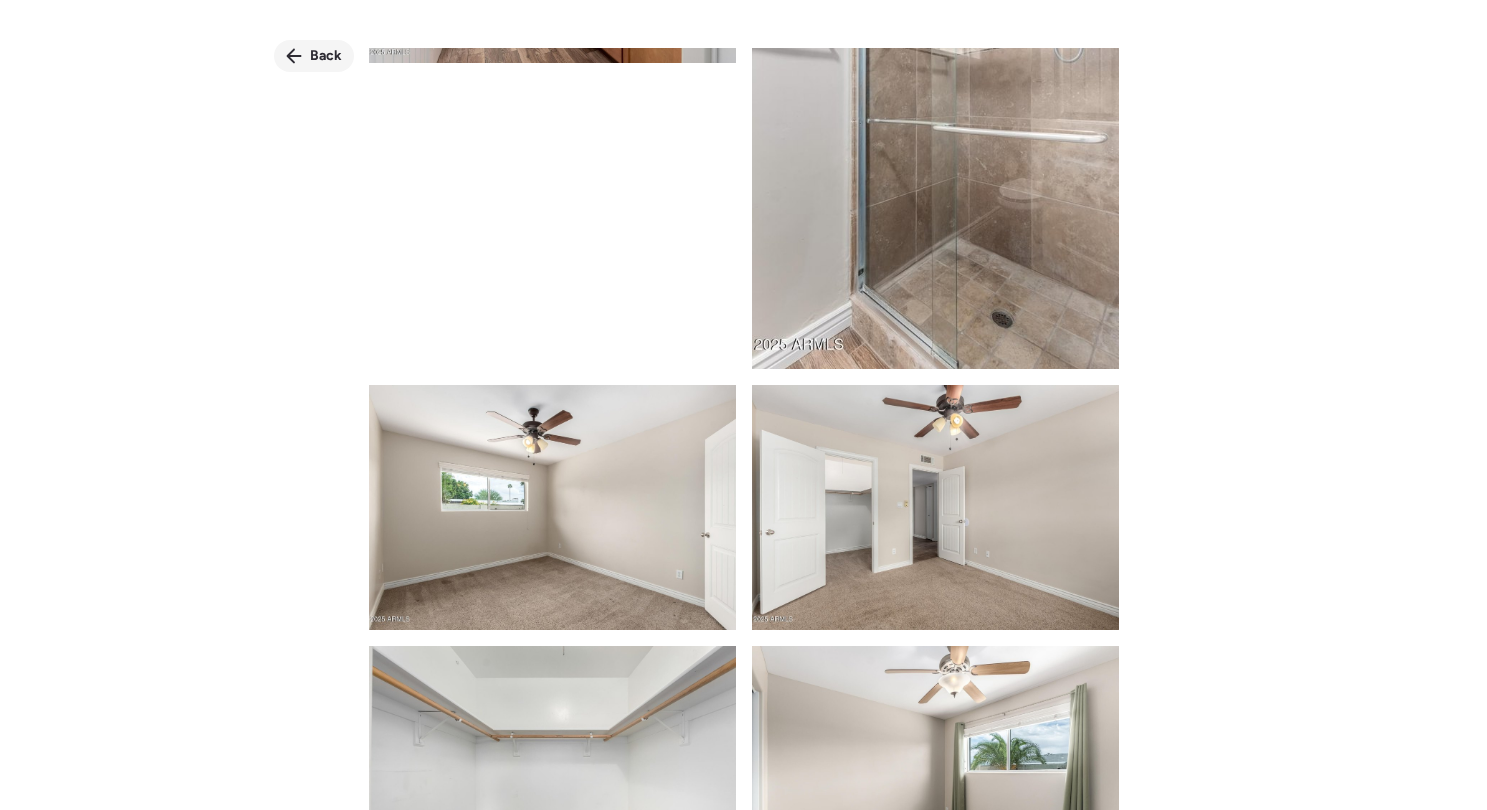click on "Back" at bounding box center (326, 56) 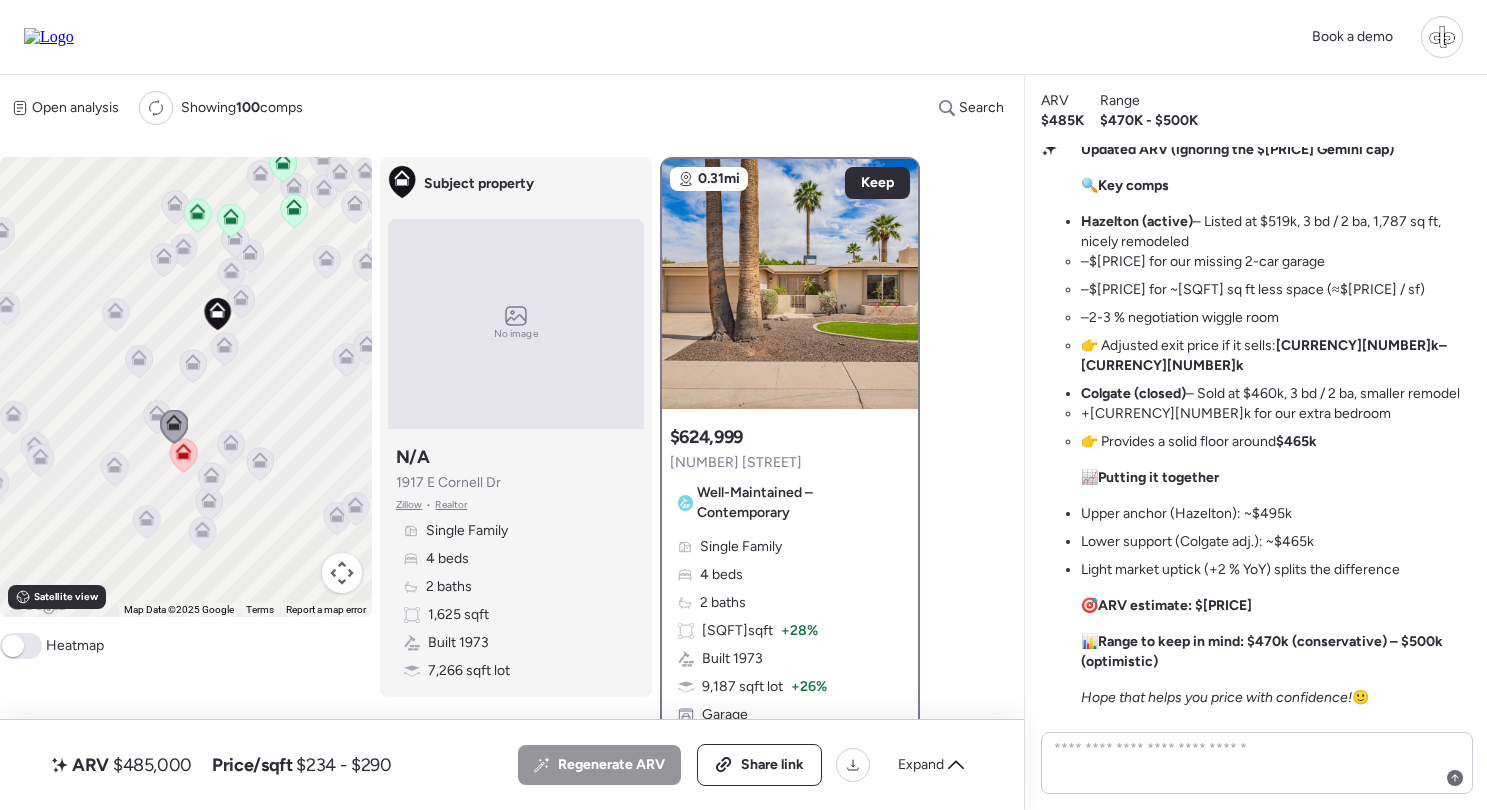 click on "To navigate, press the arrow keys.  To activate drag with keyboard, press Alt + Enter. Once in keyboard drag state, use the arrow keys to move the marker. To complete the drag, press the Enter key. To cancel, press Escape." at bounding box center [186, 387] 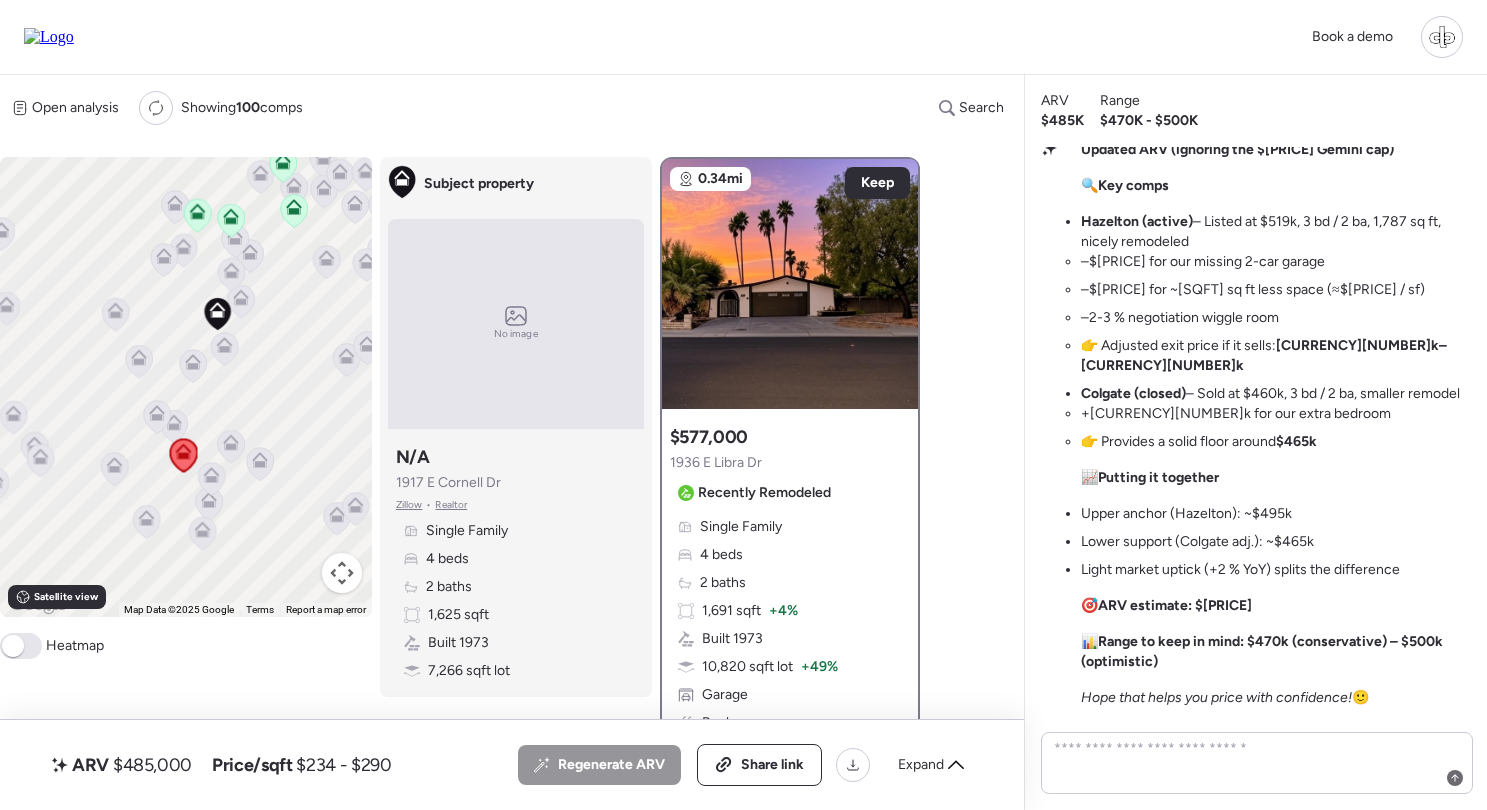 scroll, scrollTop: 0, scrollLeft: 0, axis: both 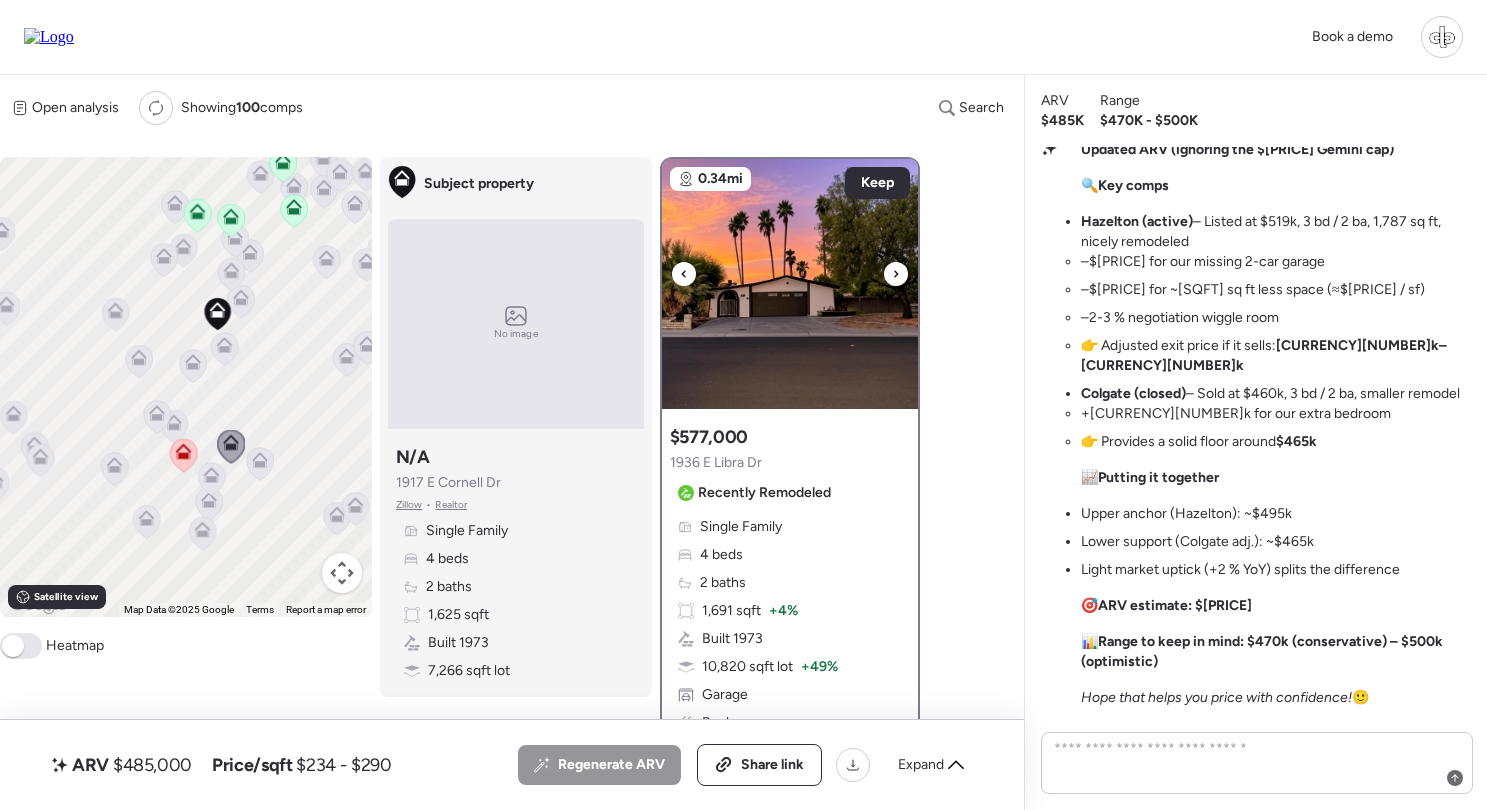 click at bounding box center (790, 284) 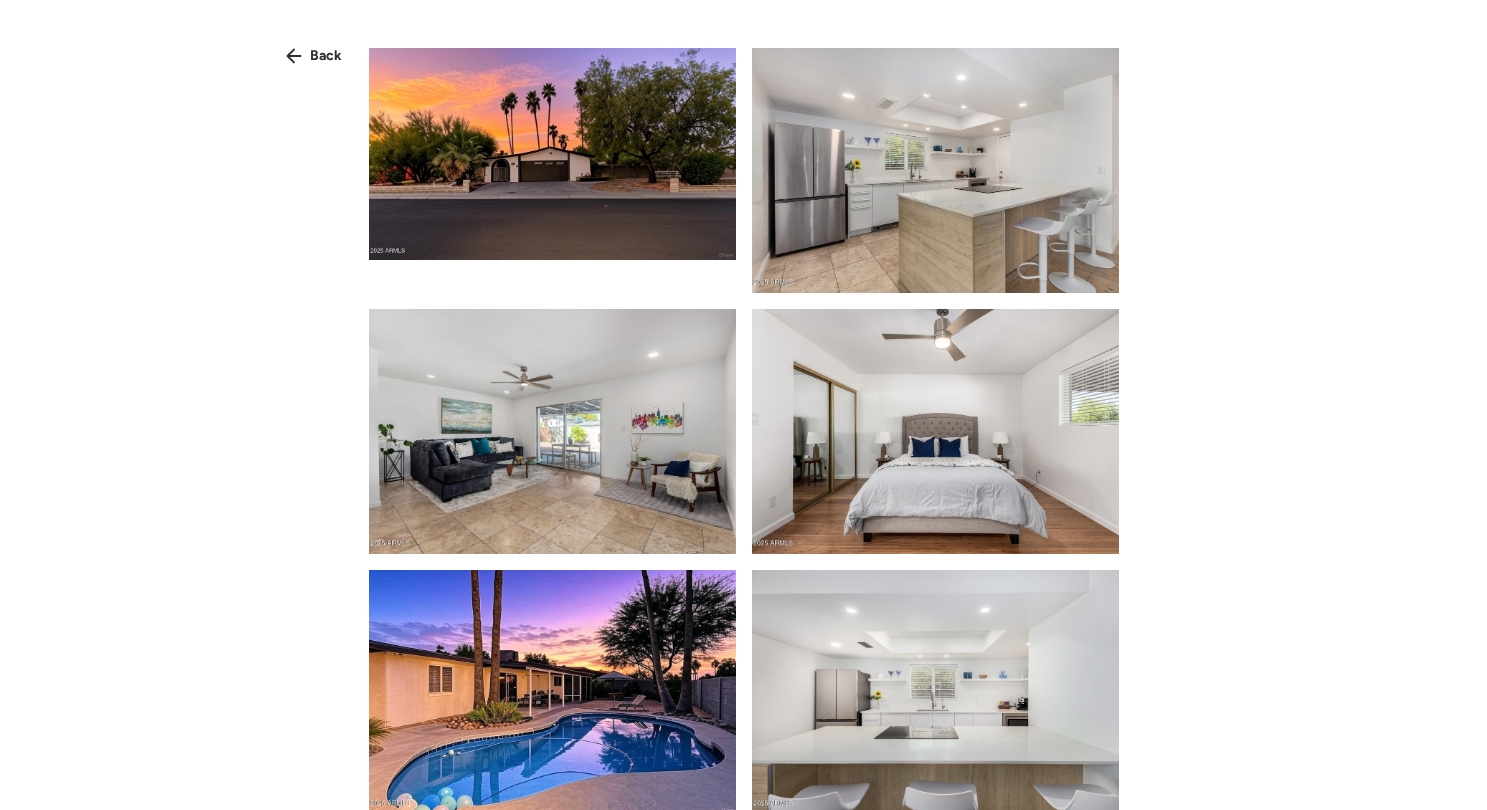 scroll, scrollTop: 435, scrollLeft: 0, axis: vertical 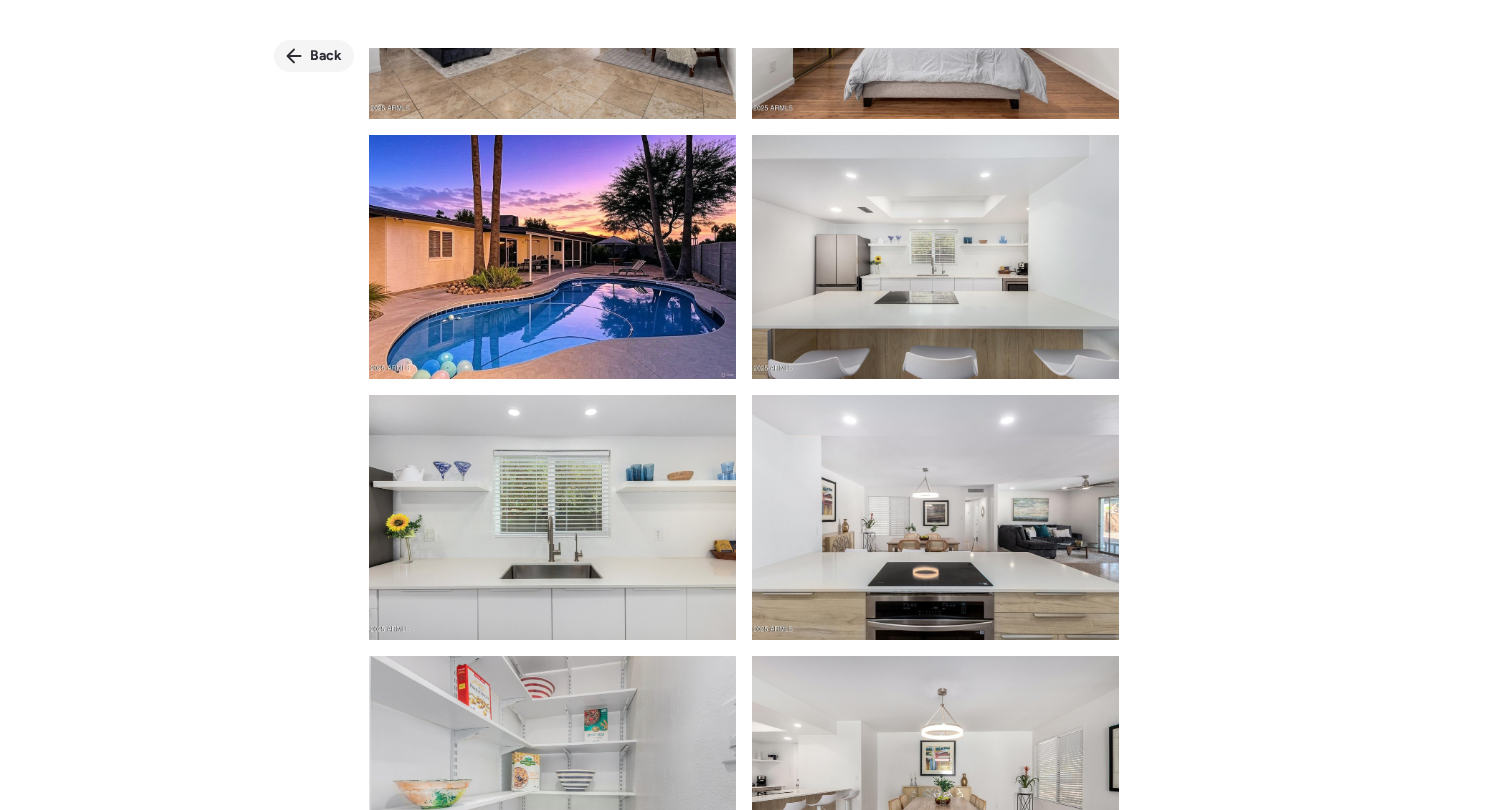 click on "Back" at bounding box center [326, 56] 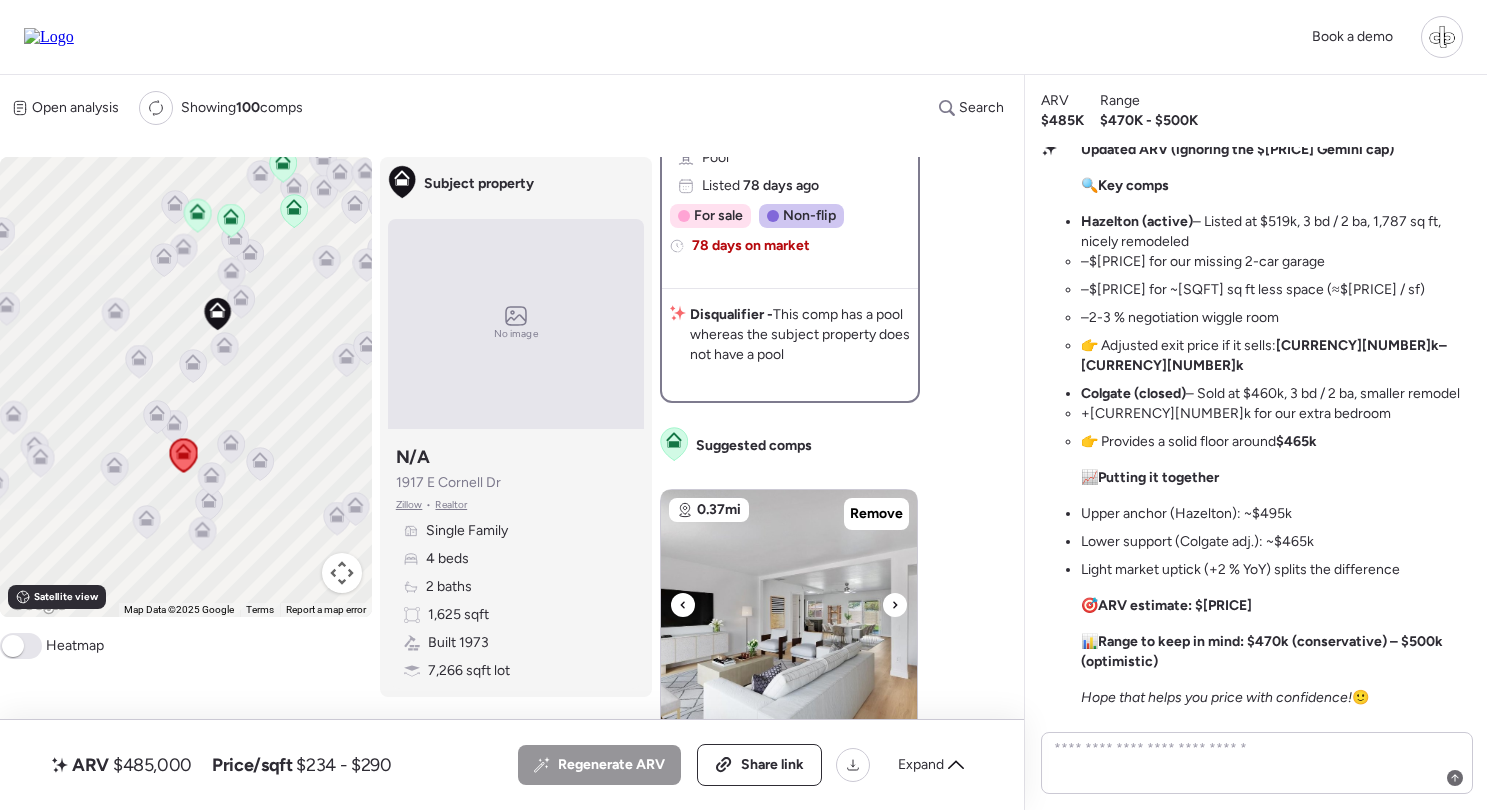 scroll, scrollTop: 698, scrollLeft: 0, axis: vertical 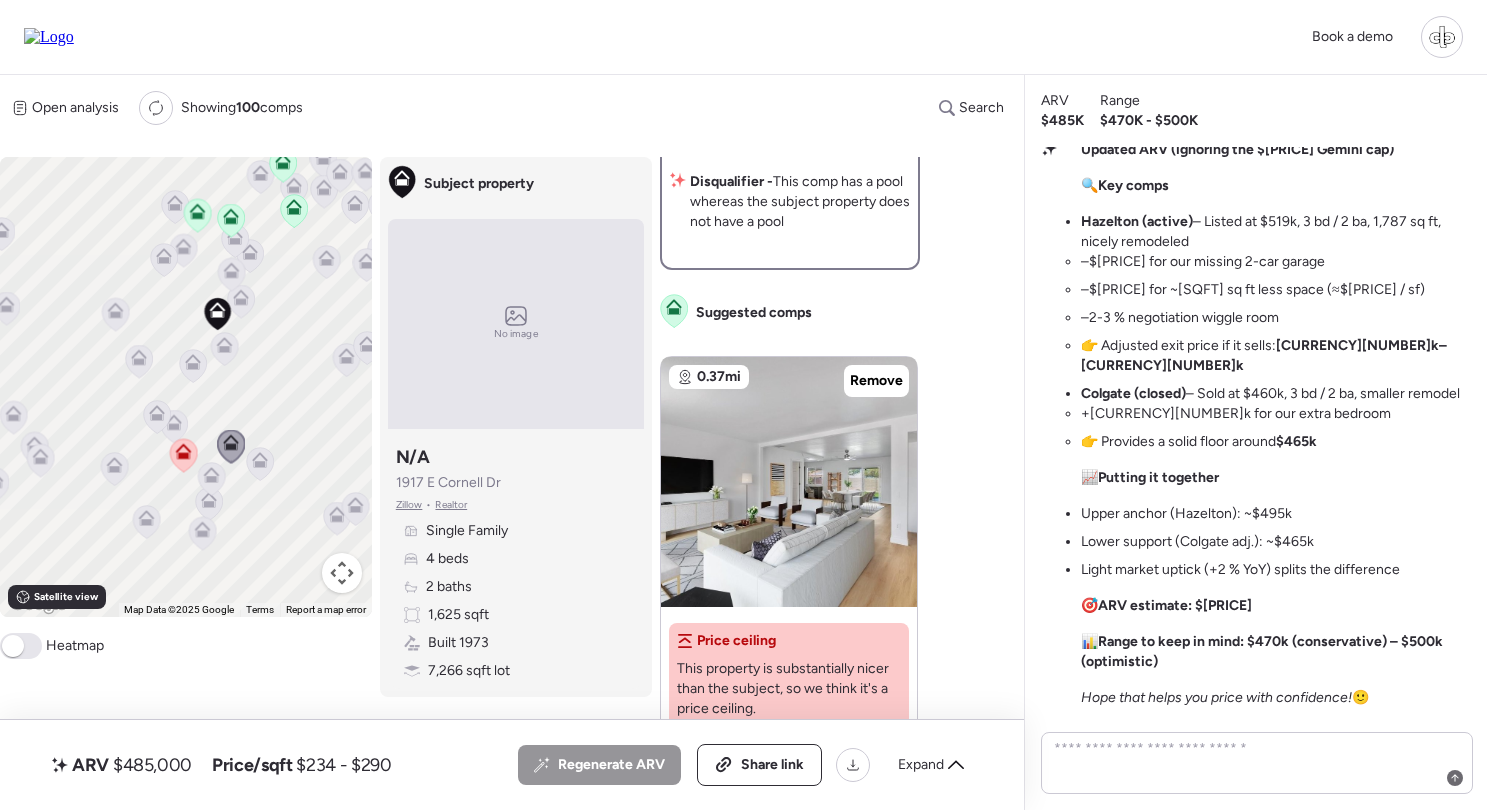 click at bounding box center [21, 646] 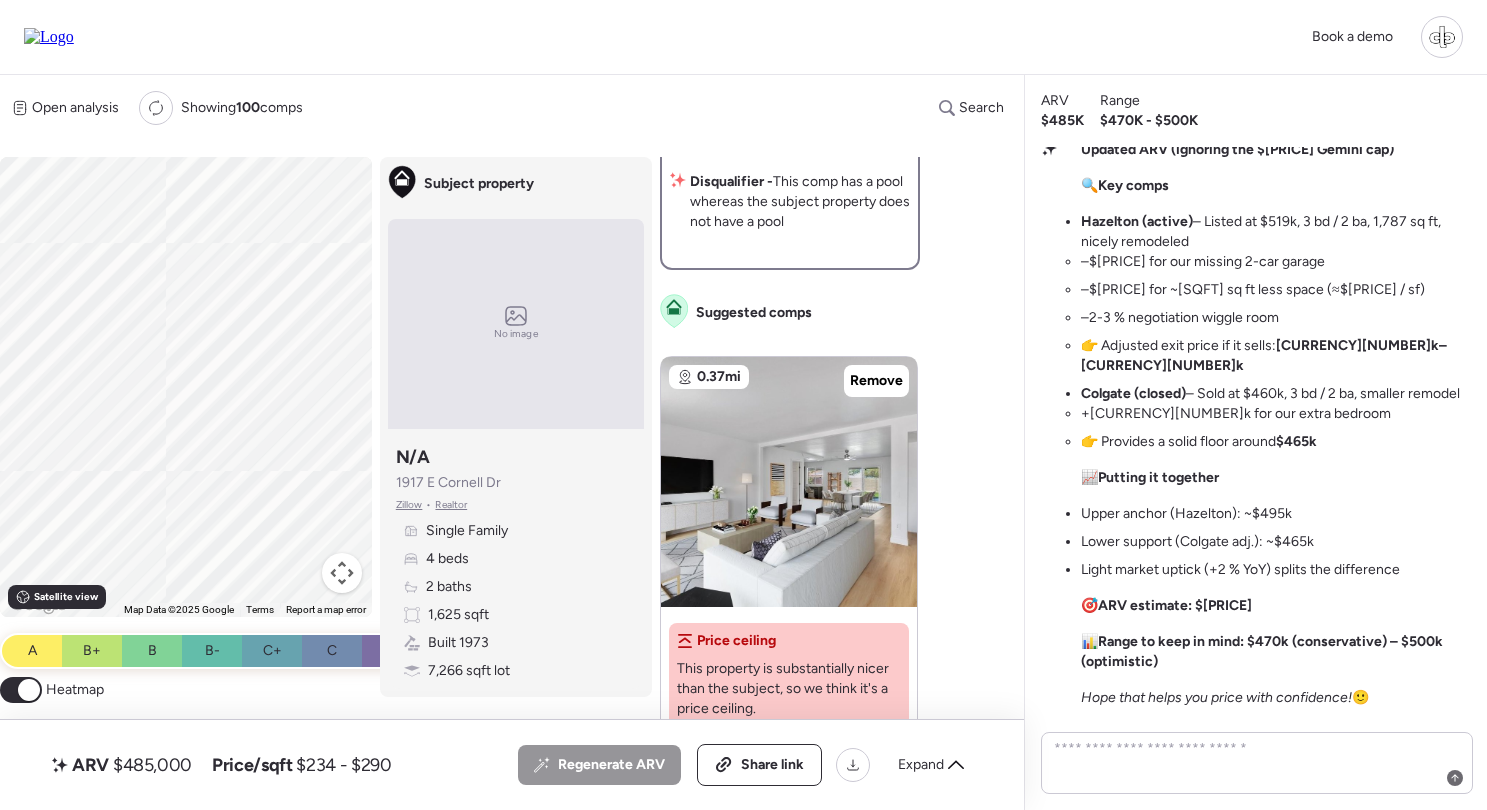 click at bounding box center (29, 690) 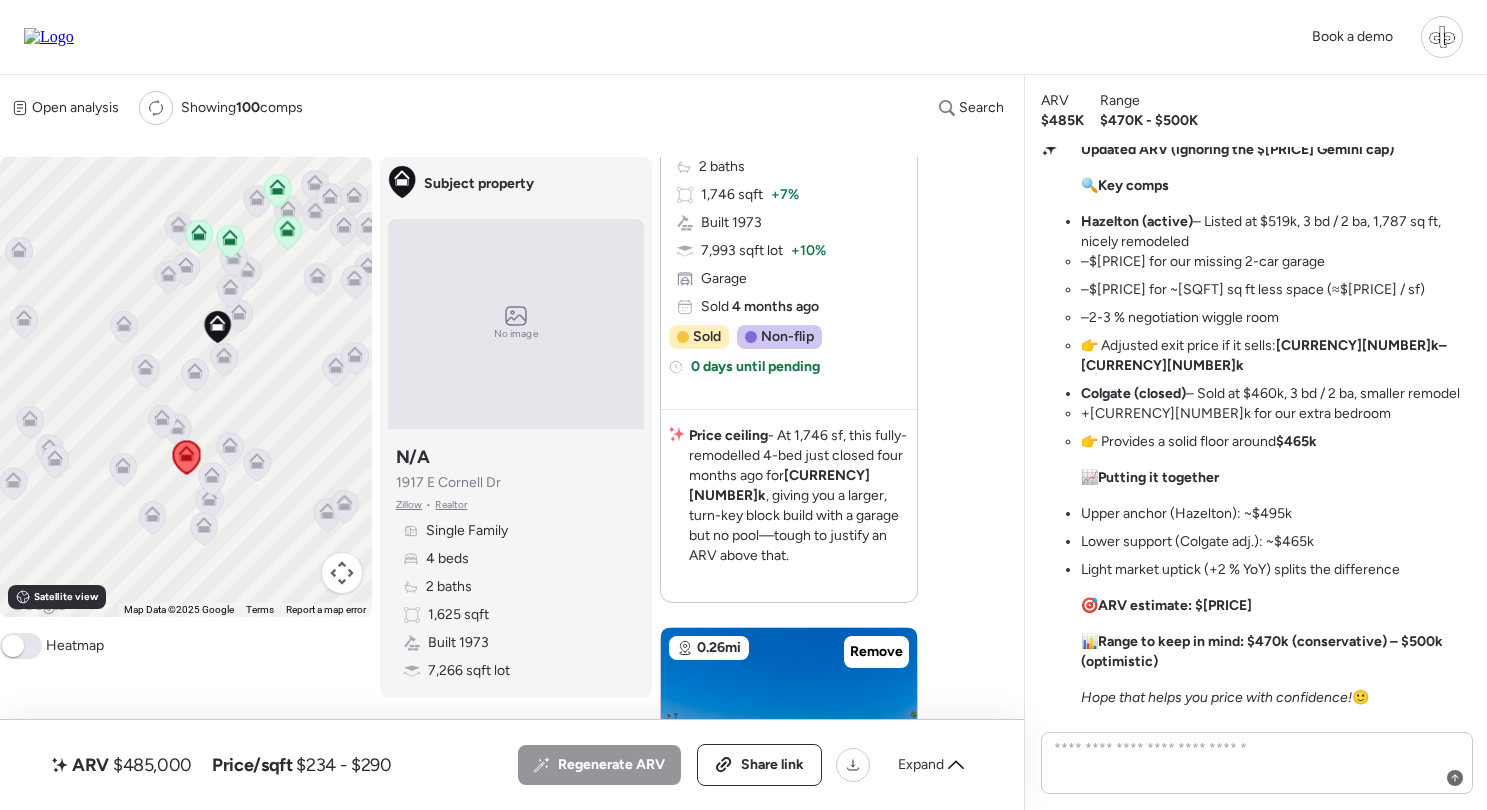 scroll, scrollTop: 956, scrollLeft: 0, axis: vertical 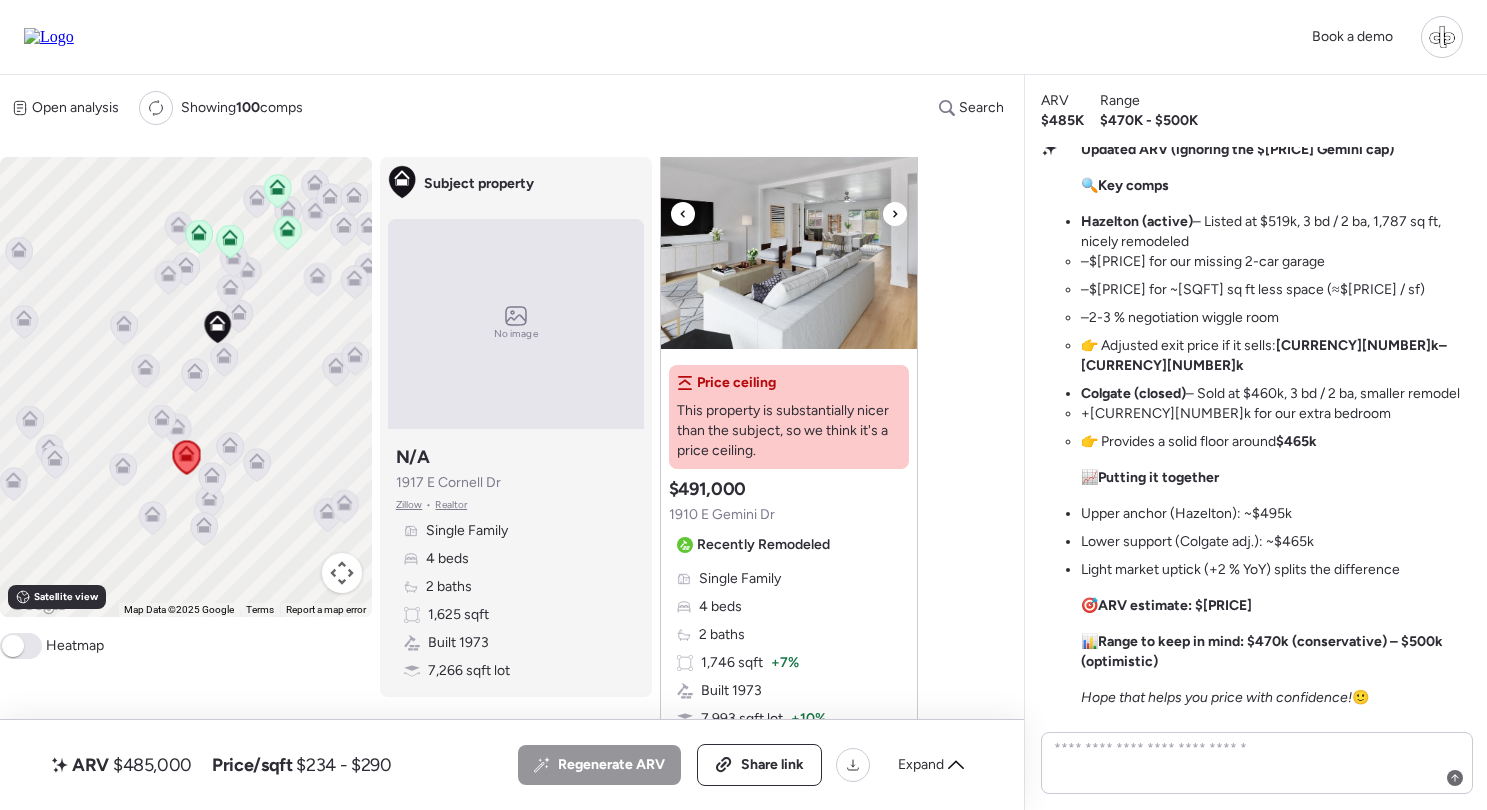 click at bounding box center (789, 224) 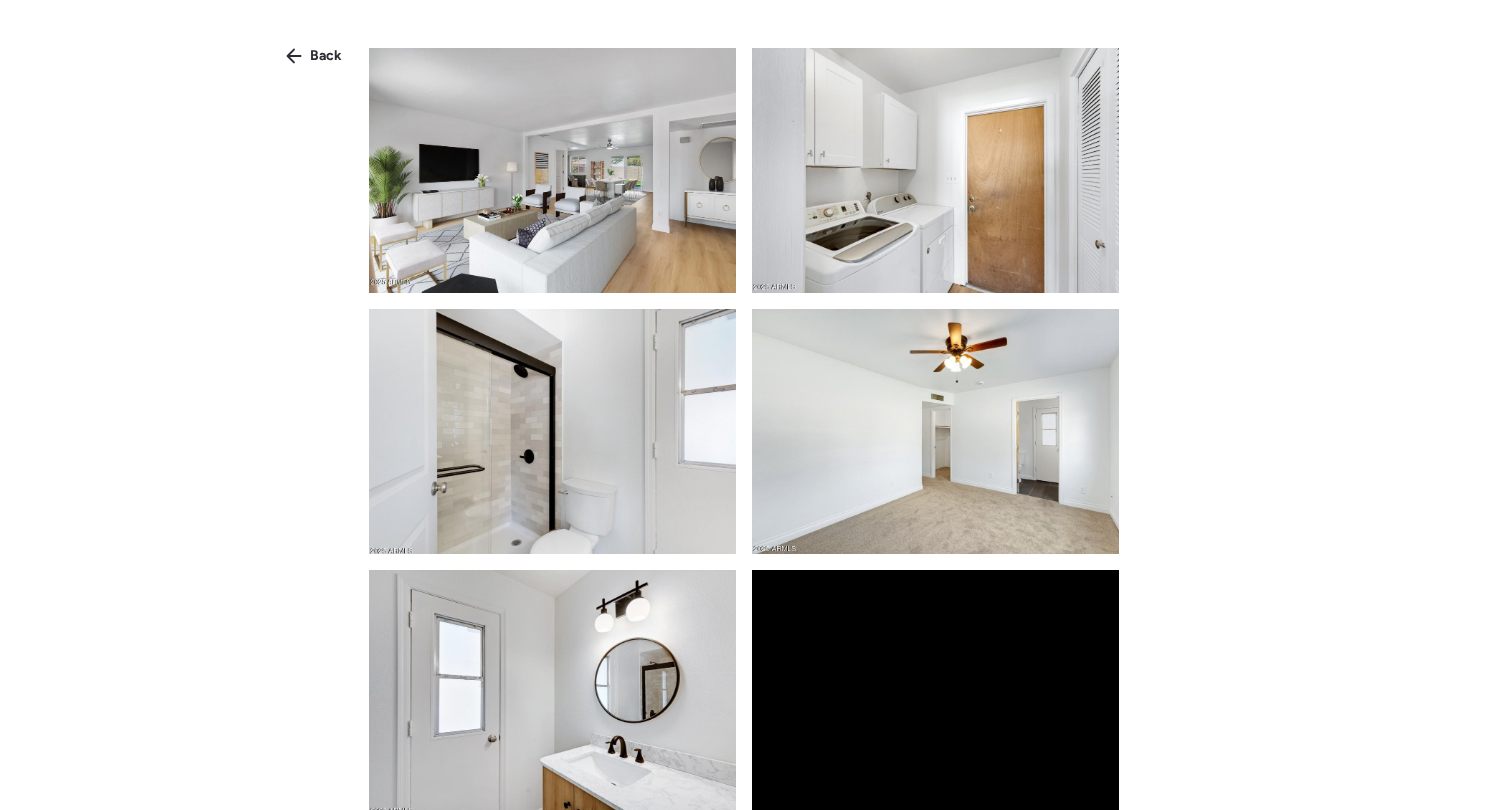 click at bounding box center [552, 170] 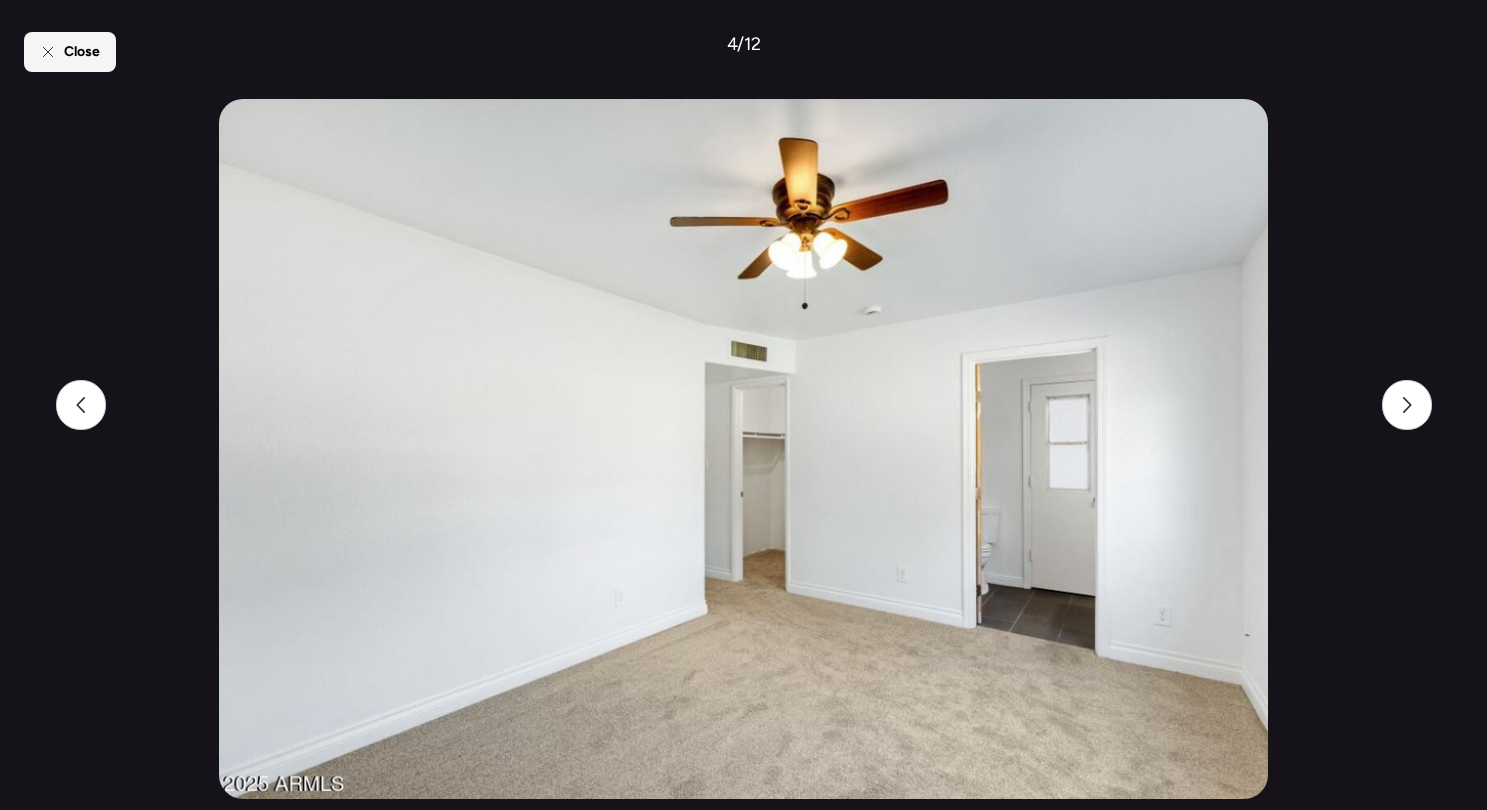 click on "Close" at bounding box center [82, 52] 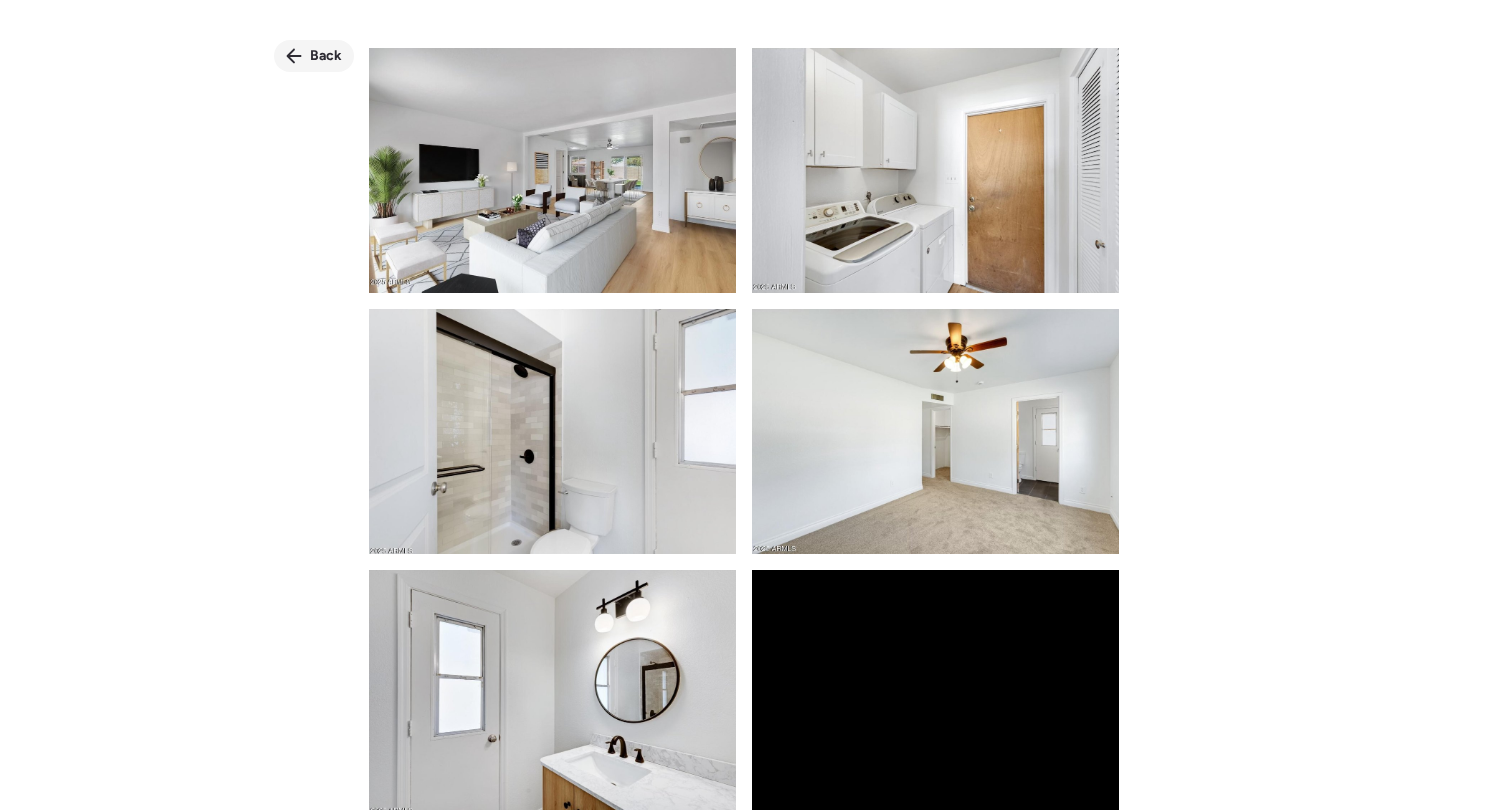 click on "Back" at bounding box center [326, 56] 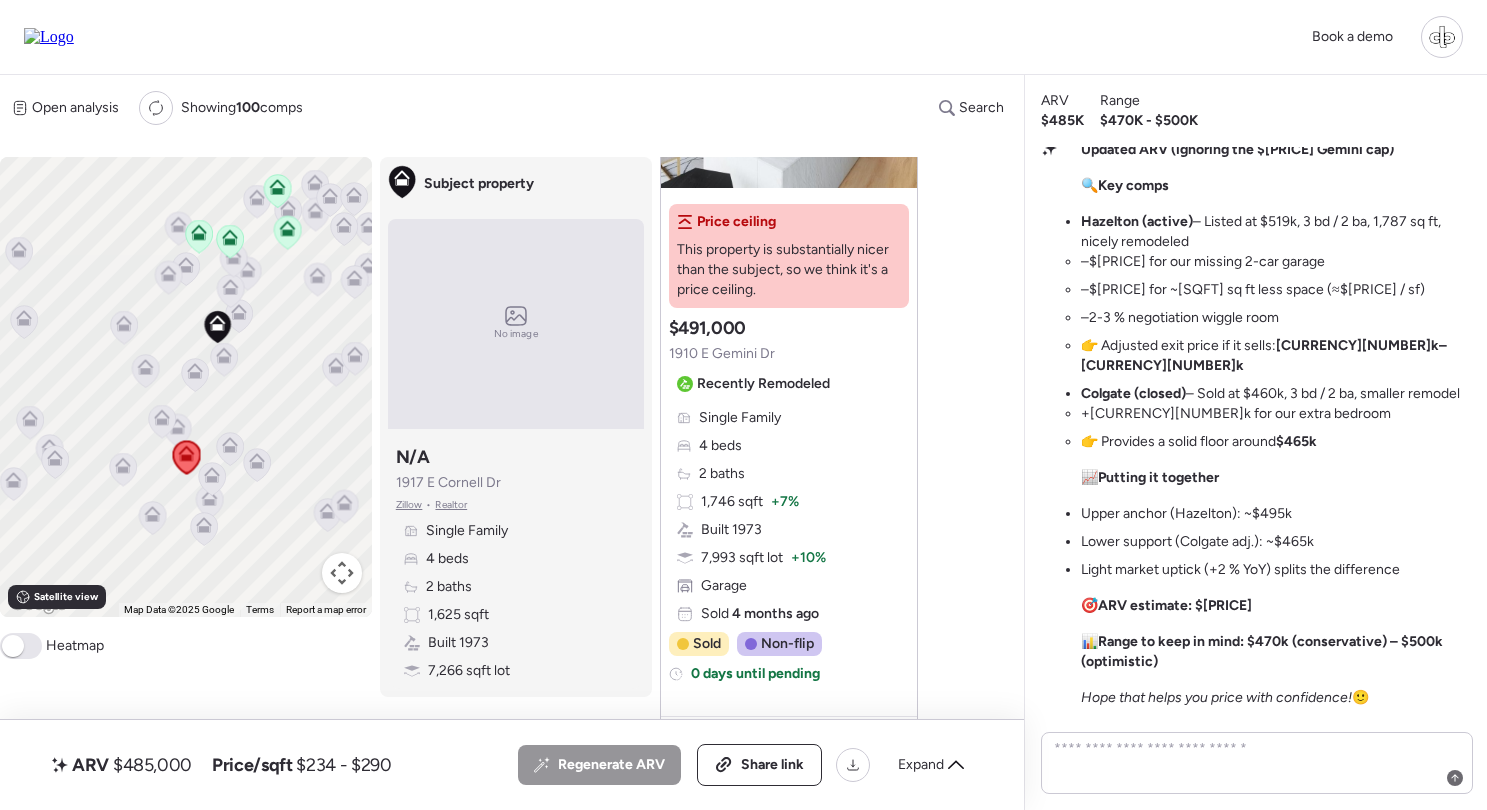 scroll, scrollTop: 1161, scrollLeft: 0, axis: vertical 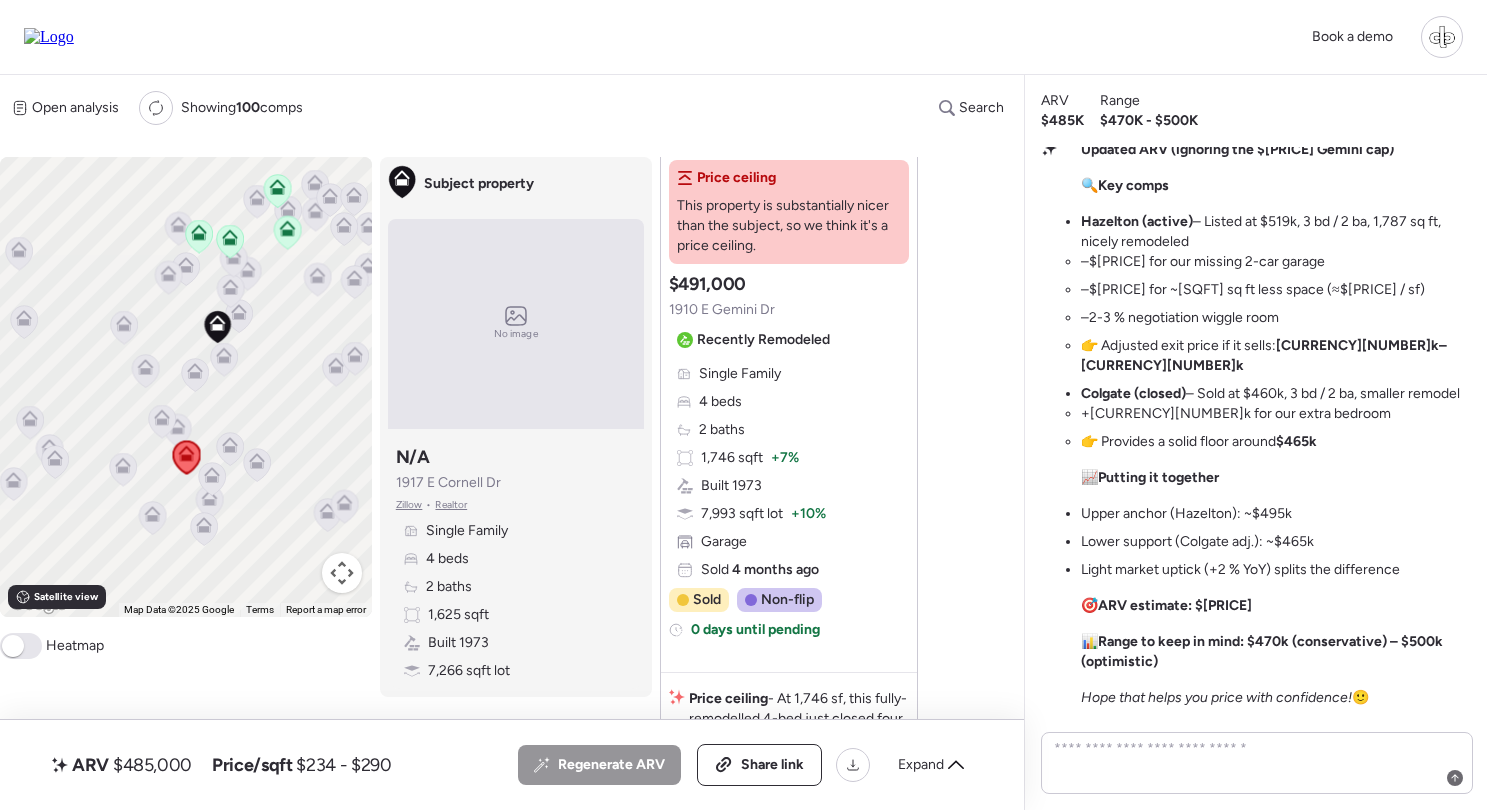 click on "Built 1973" at bounding box center (731, 486) 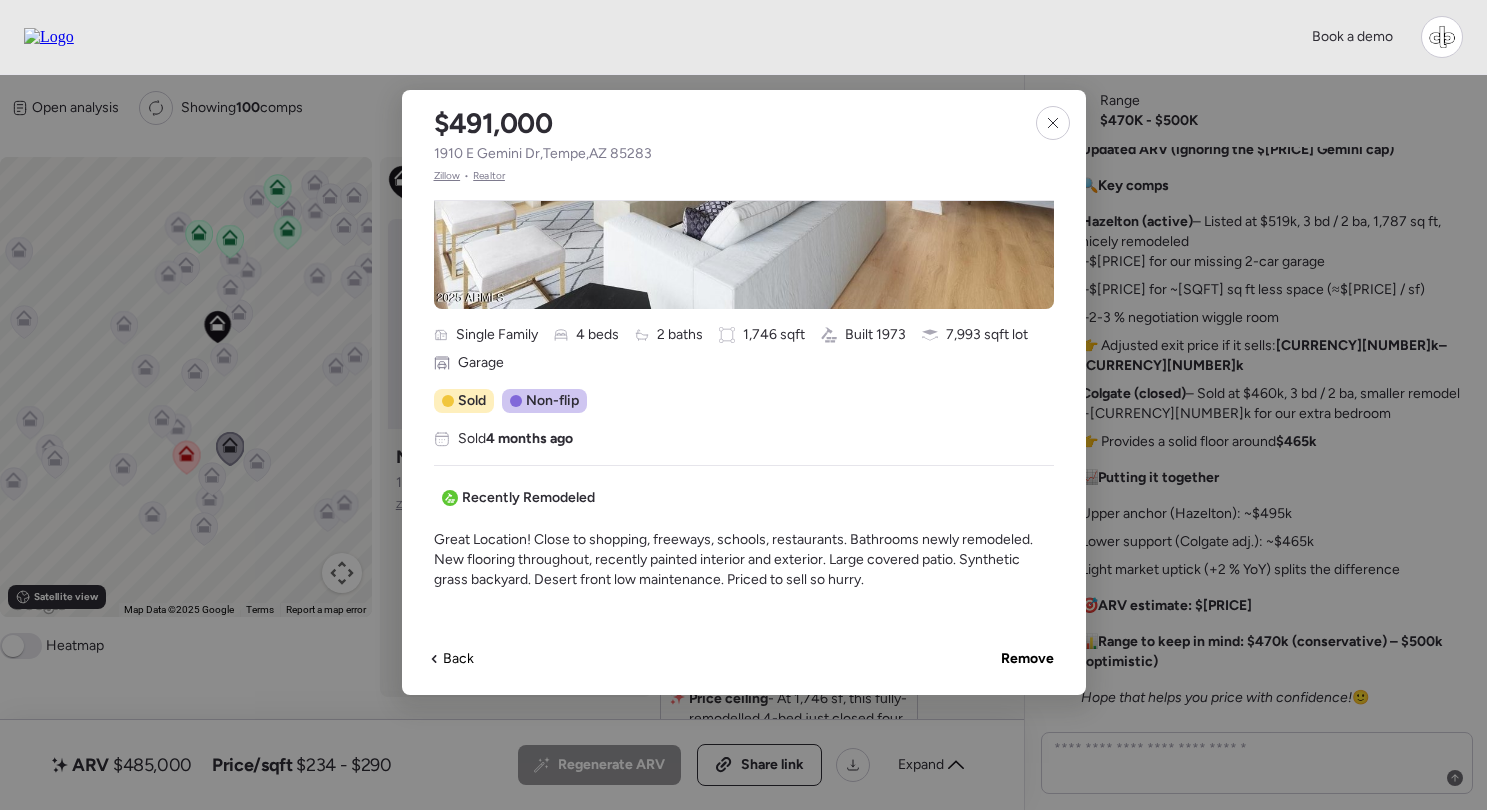 scroll, scrollTop: 467, scrollLeft: 0, axis: vertical 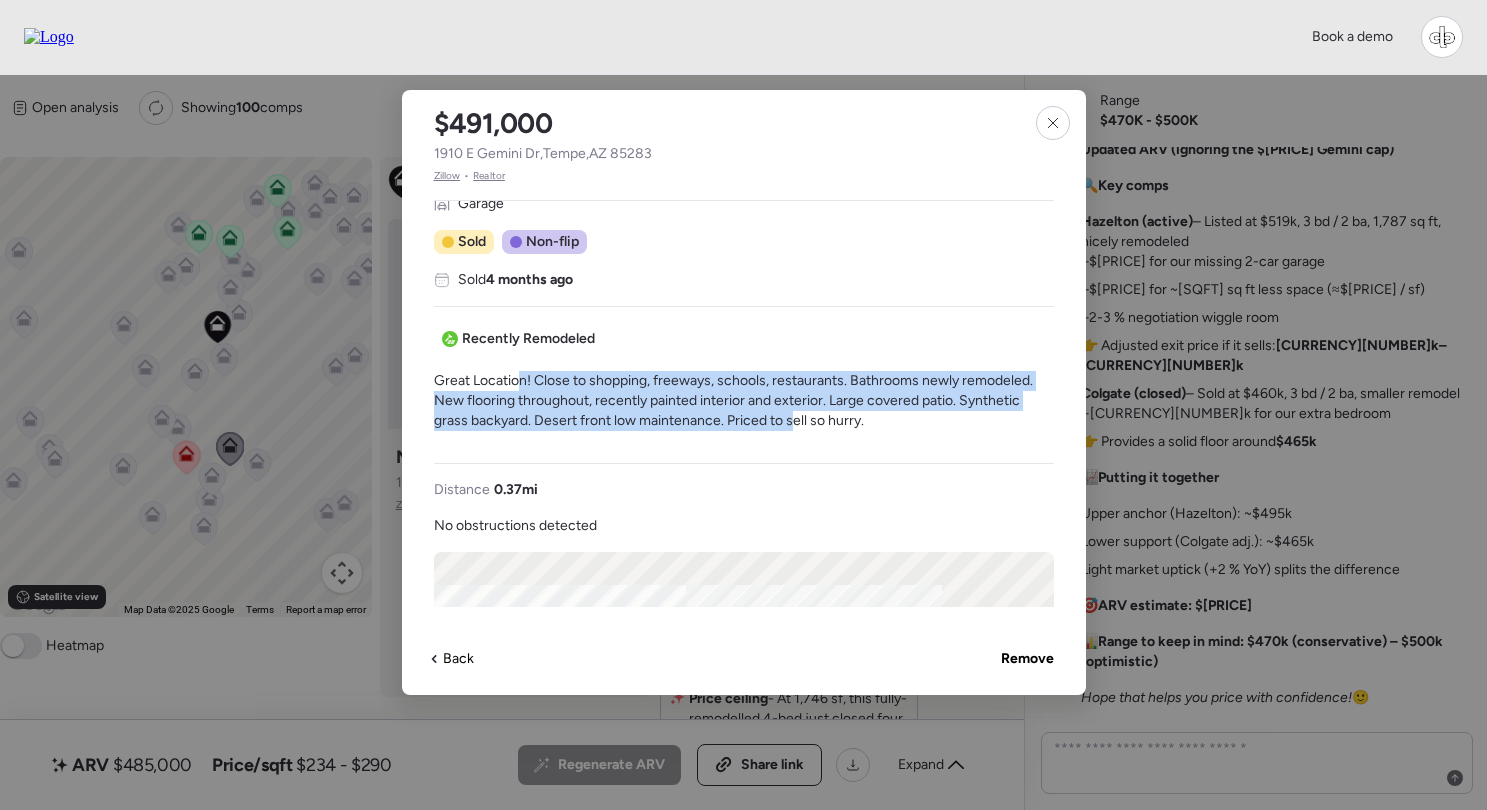 drag, startPoint x: 521, startPoint y: 382, endPoint x: 791, endPoint y: 414, distance: 271.88968 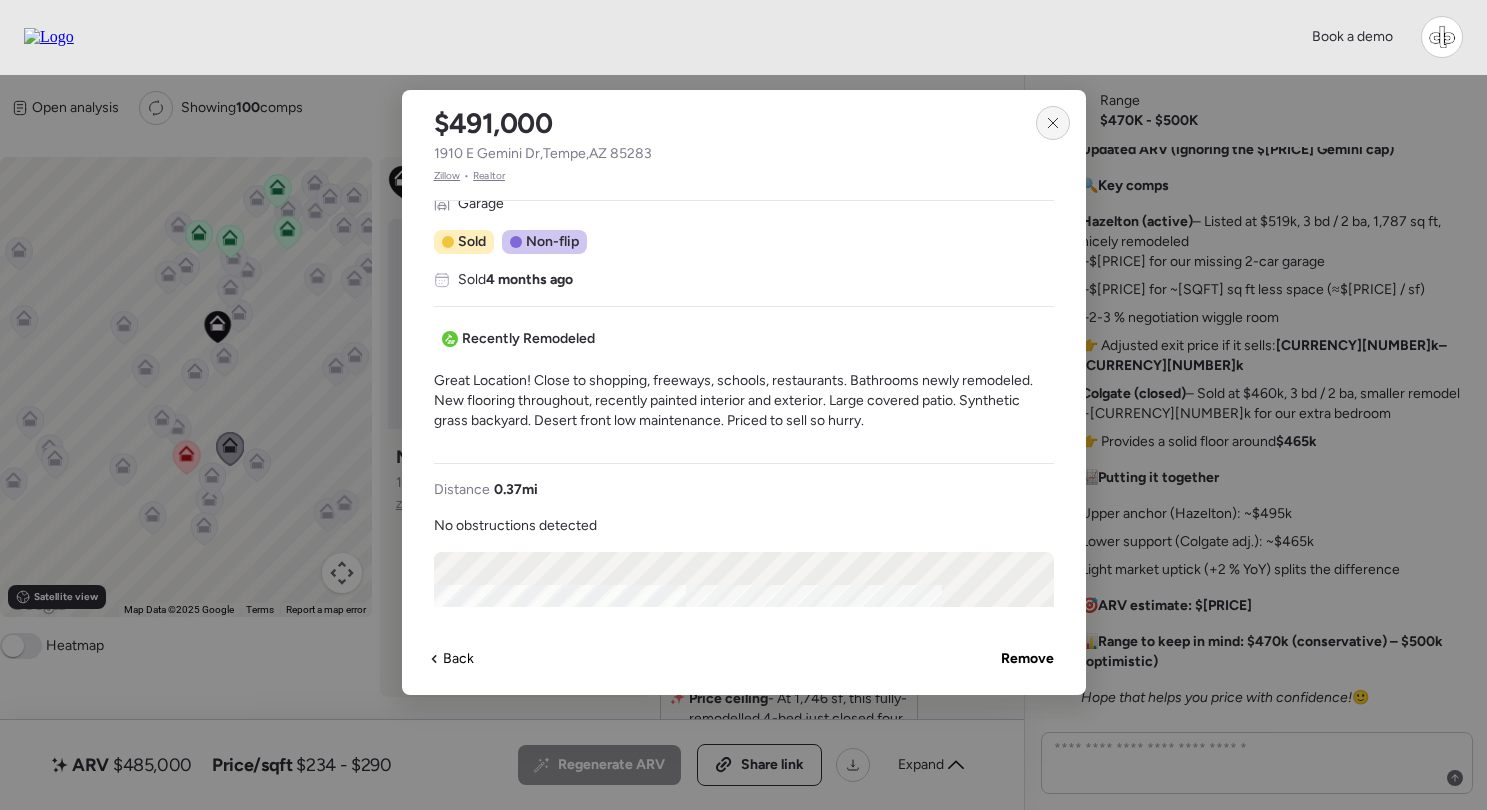 click 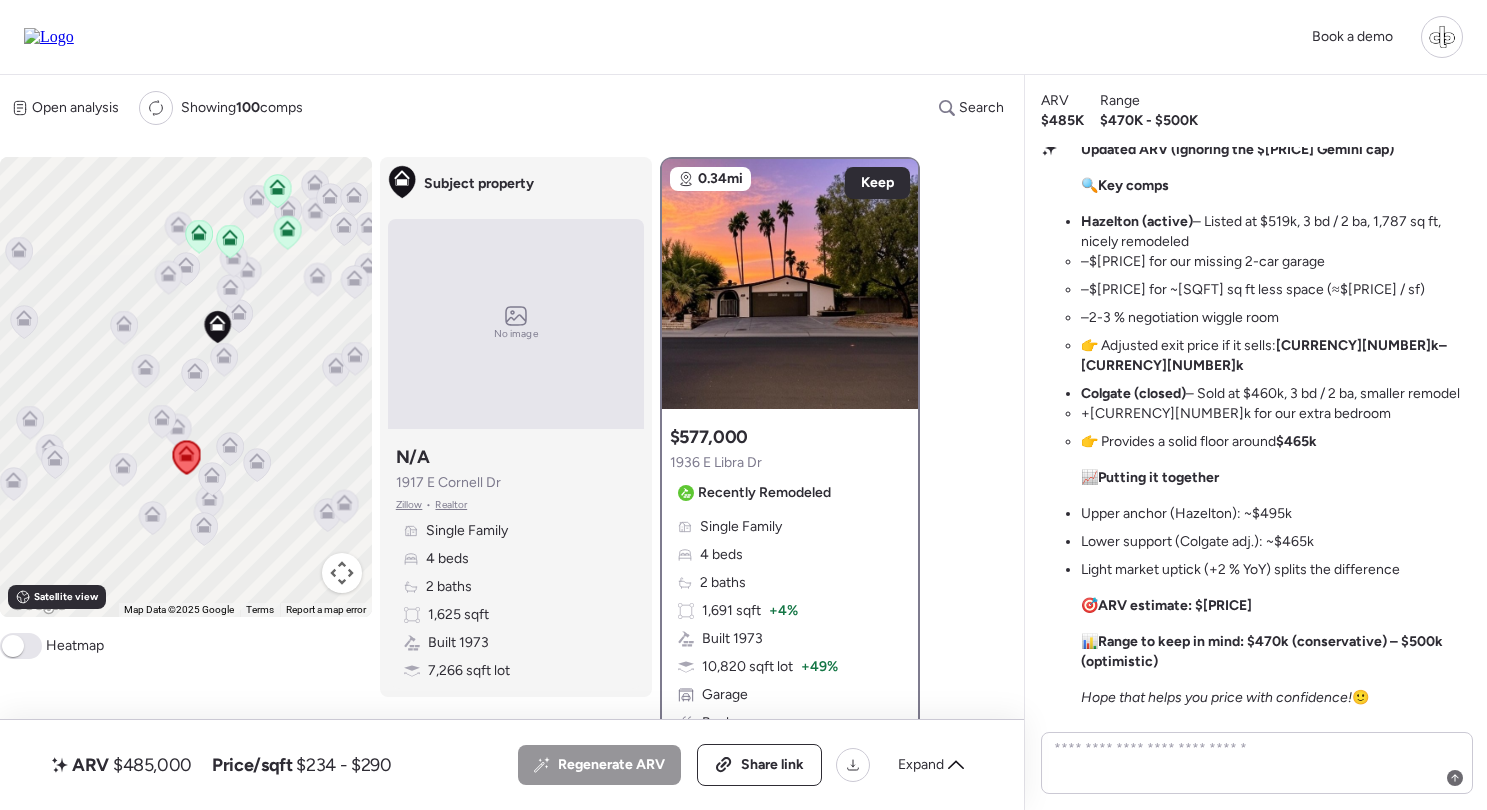 scroll, scrollTop: 0, scrollLeft: 0, axis: both 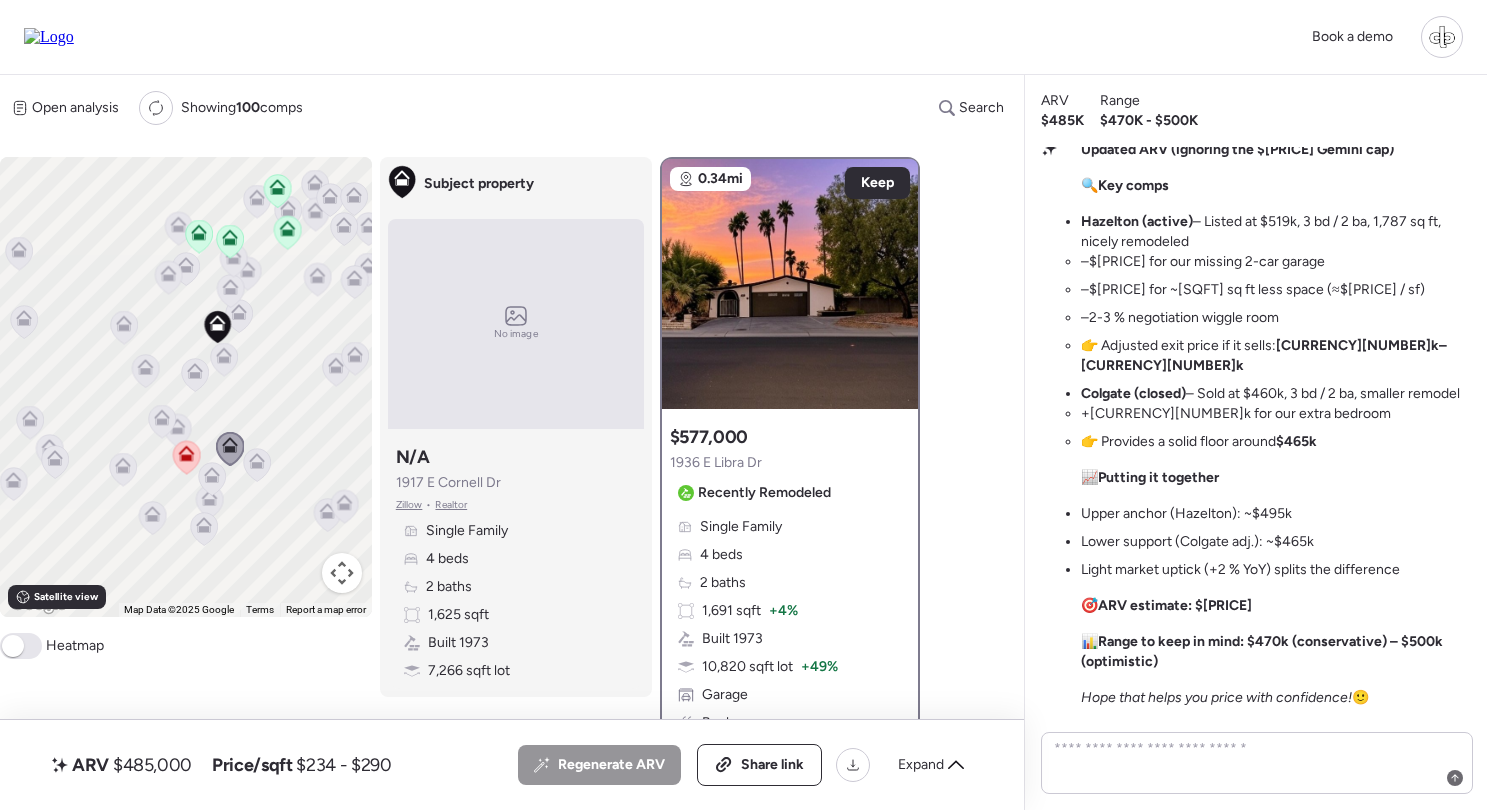 click 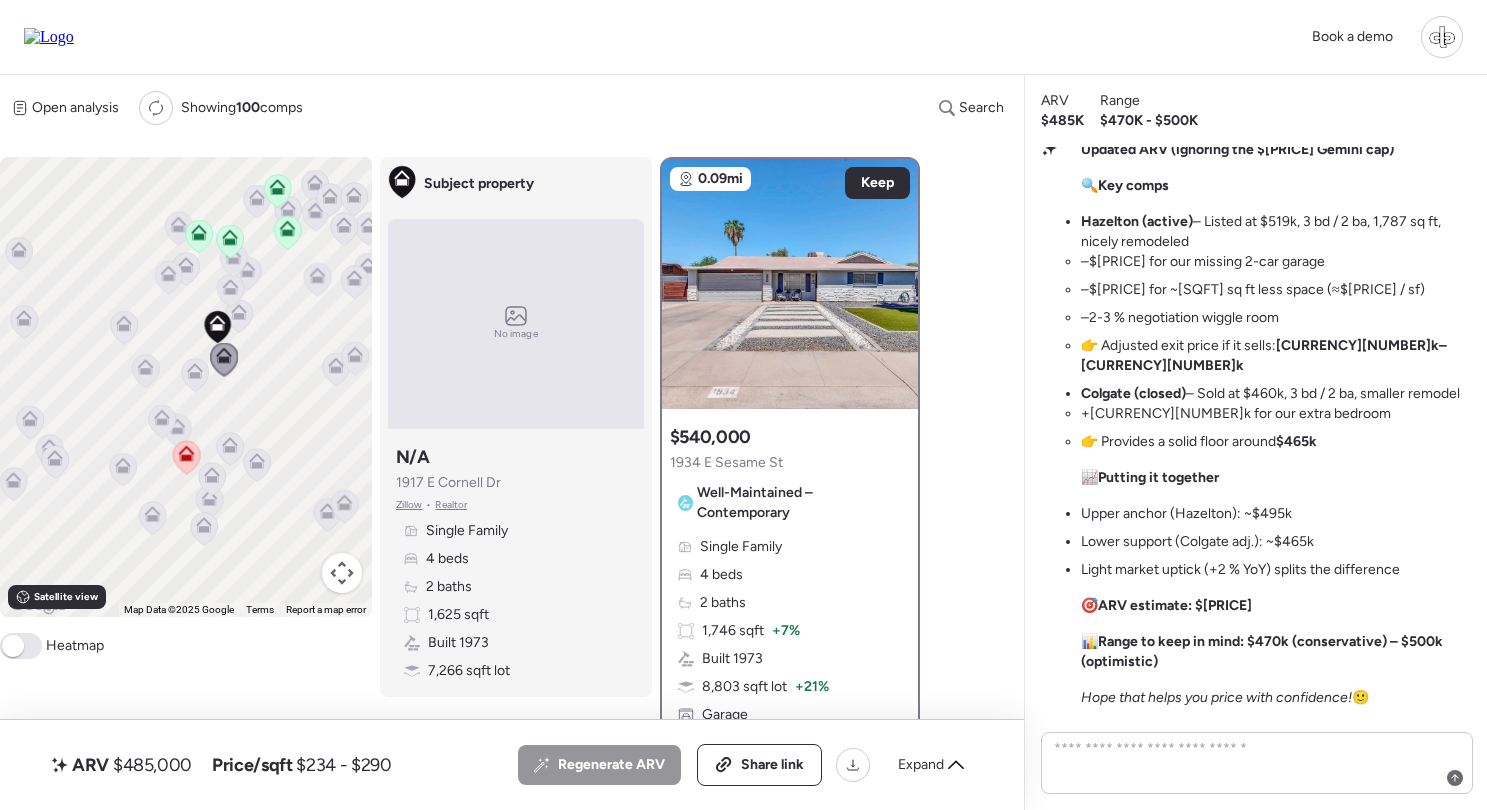click at bounding box center (230, 292) 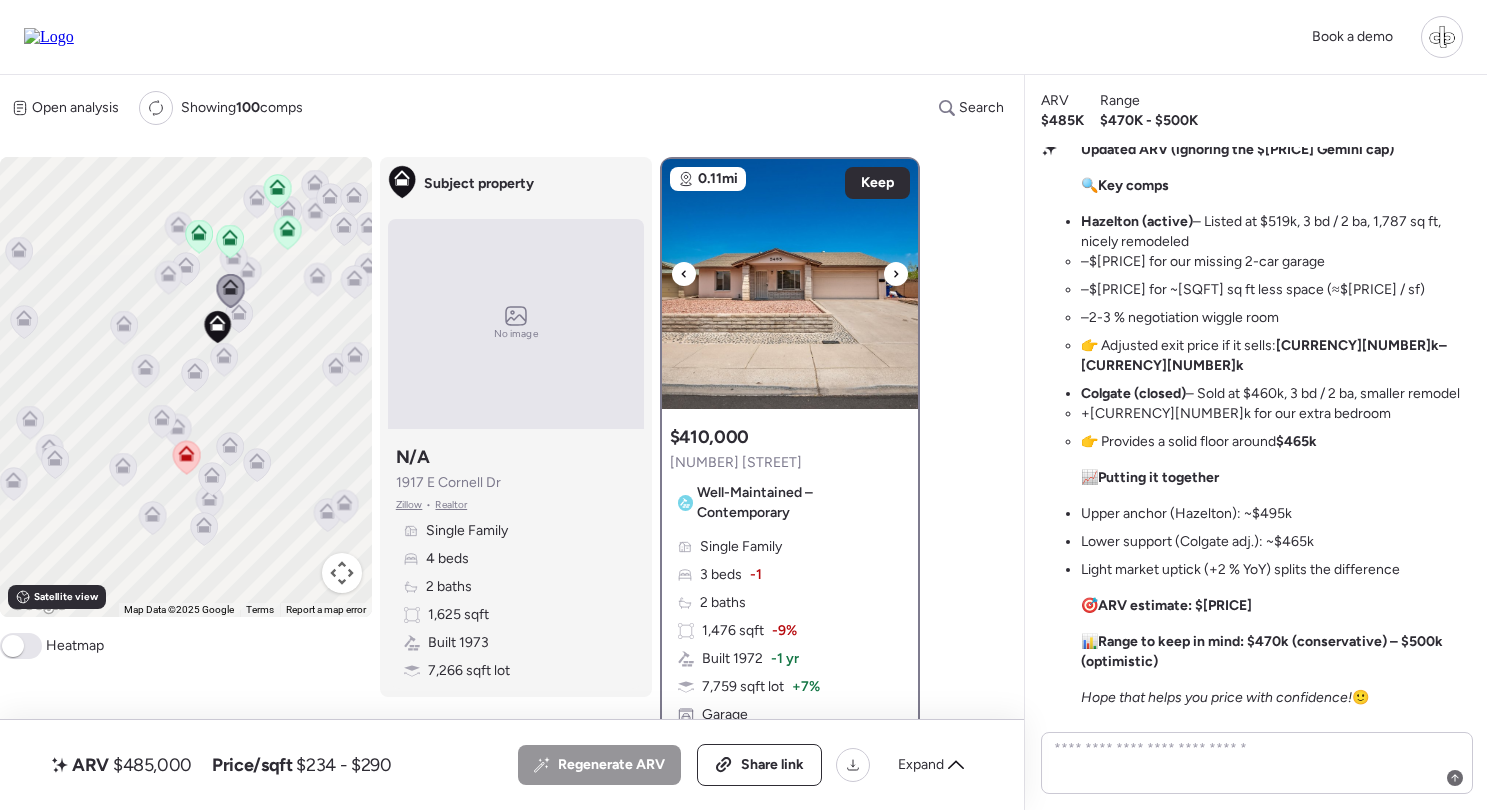 click at bounding box center (790, 284) 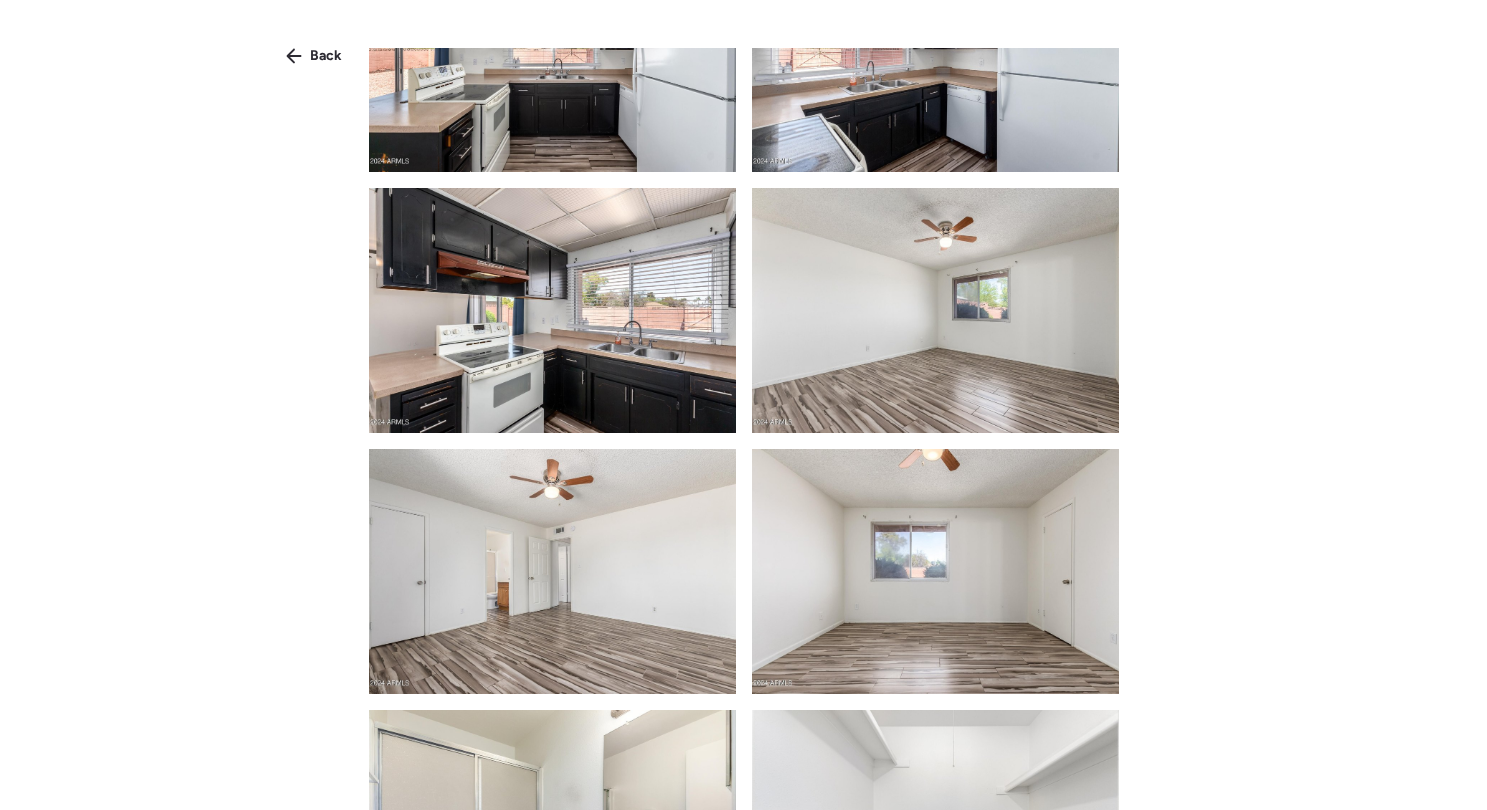scroll, scrollTop: 2292, scrollLeft: 0, axis: vertical 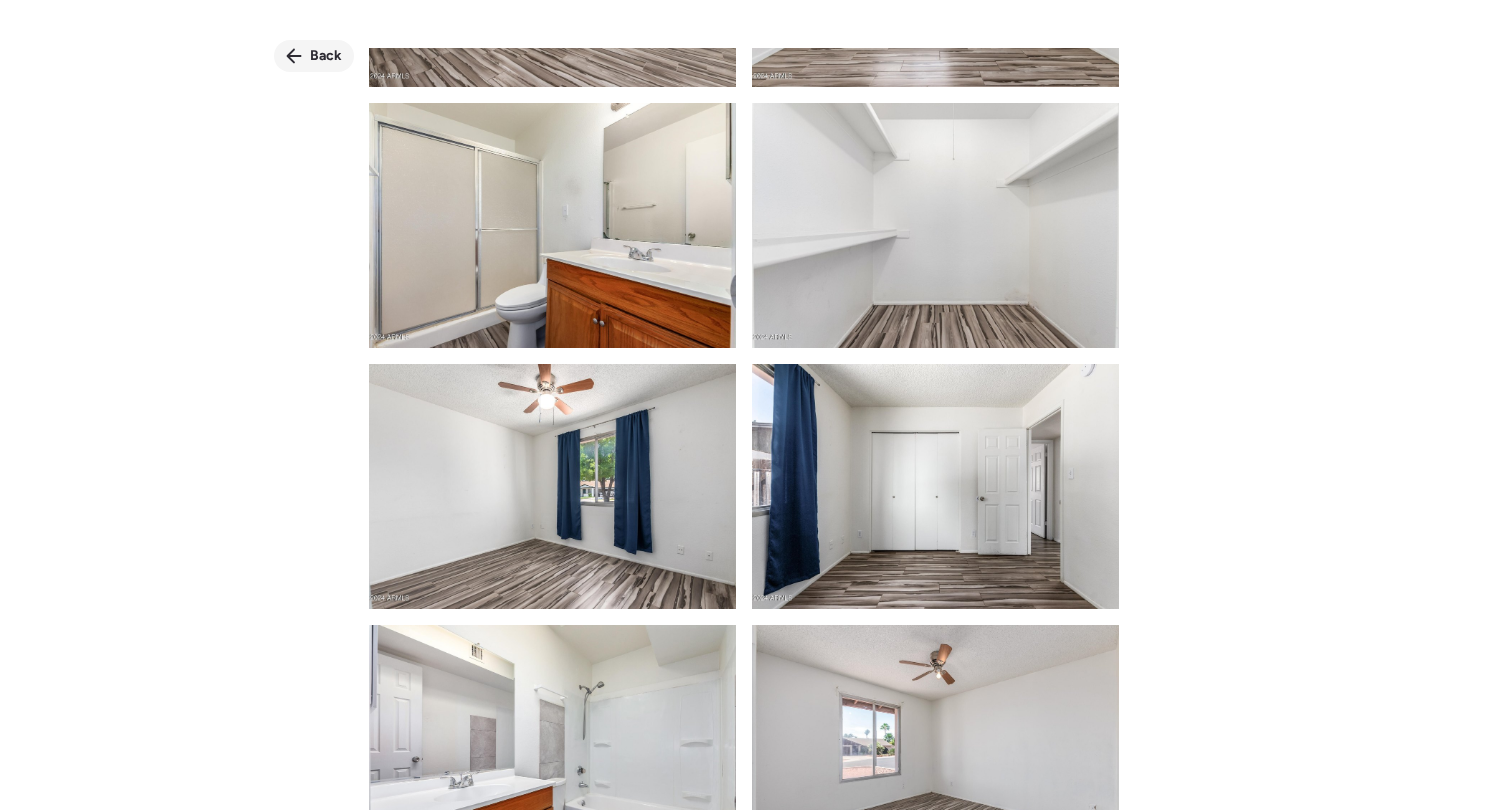 click on "Back" at bounding box center (326, 56) 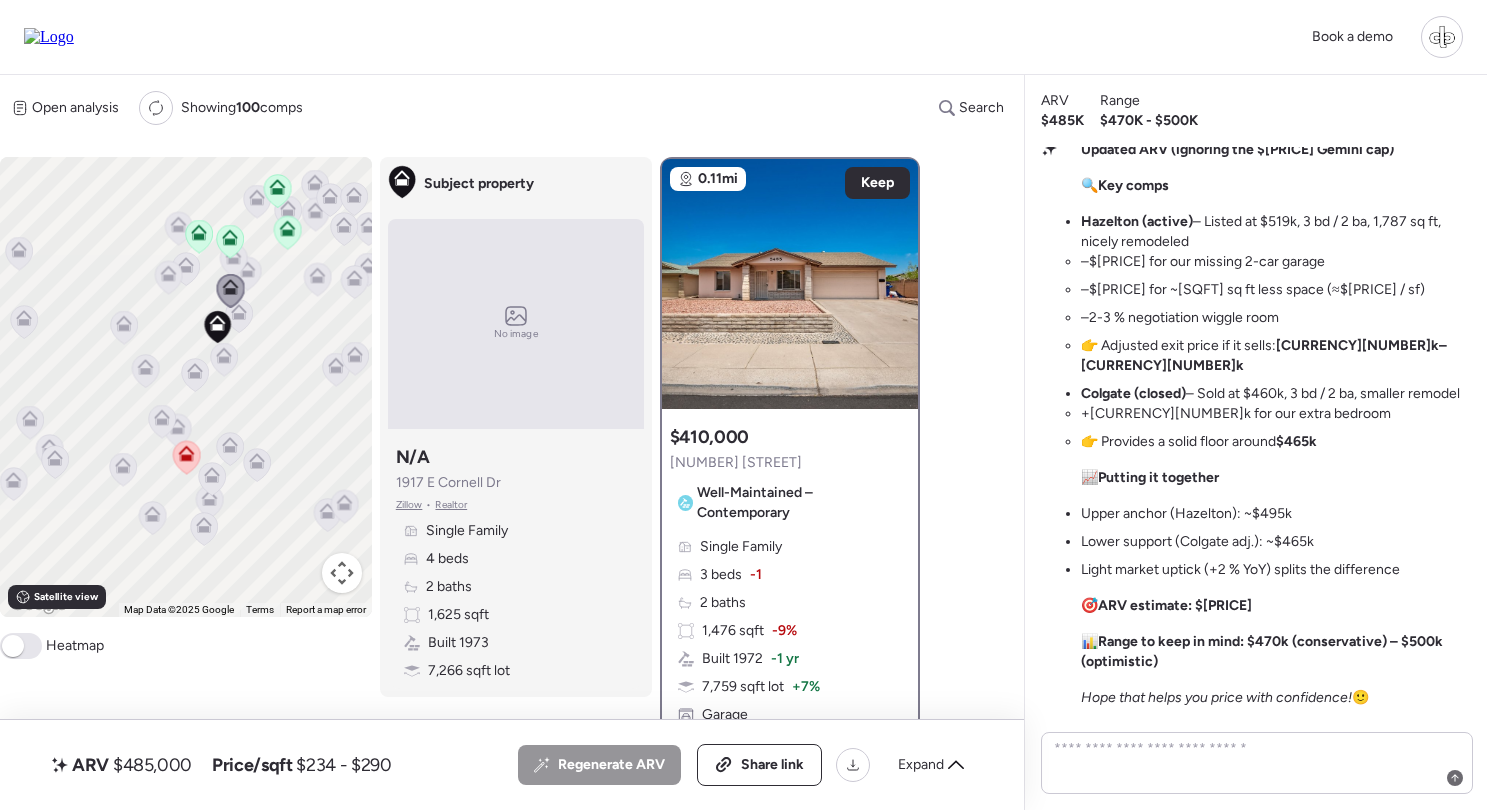 click 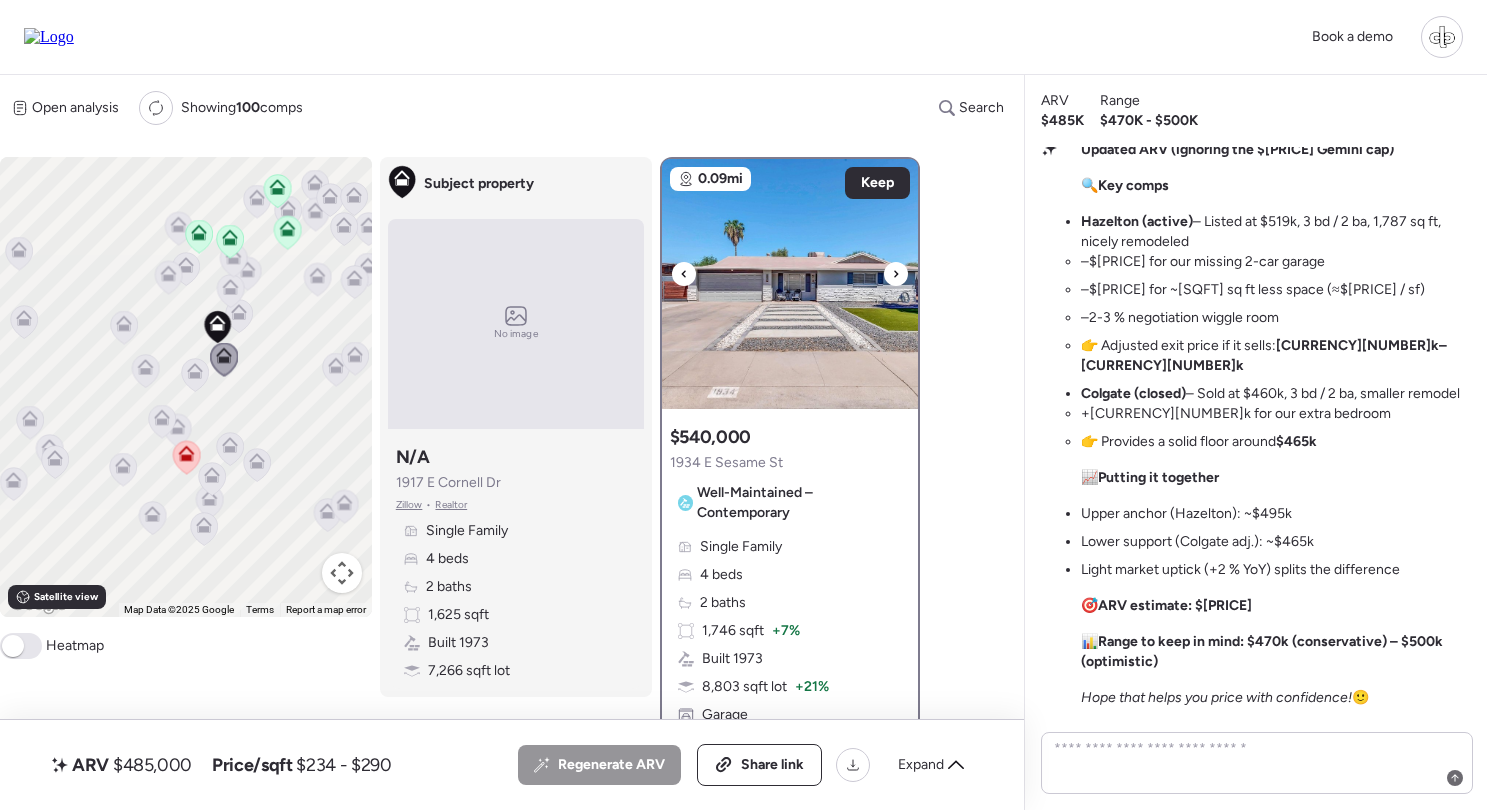 click at bounding box center [790, 284] 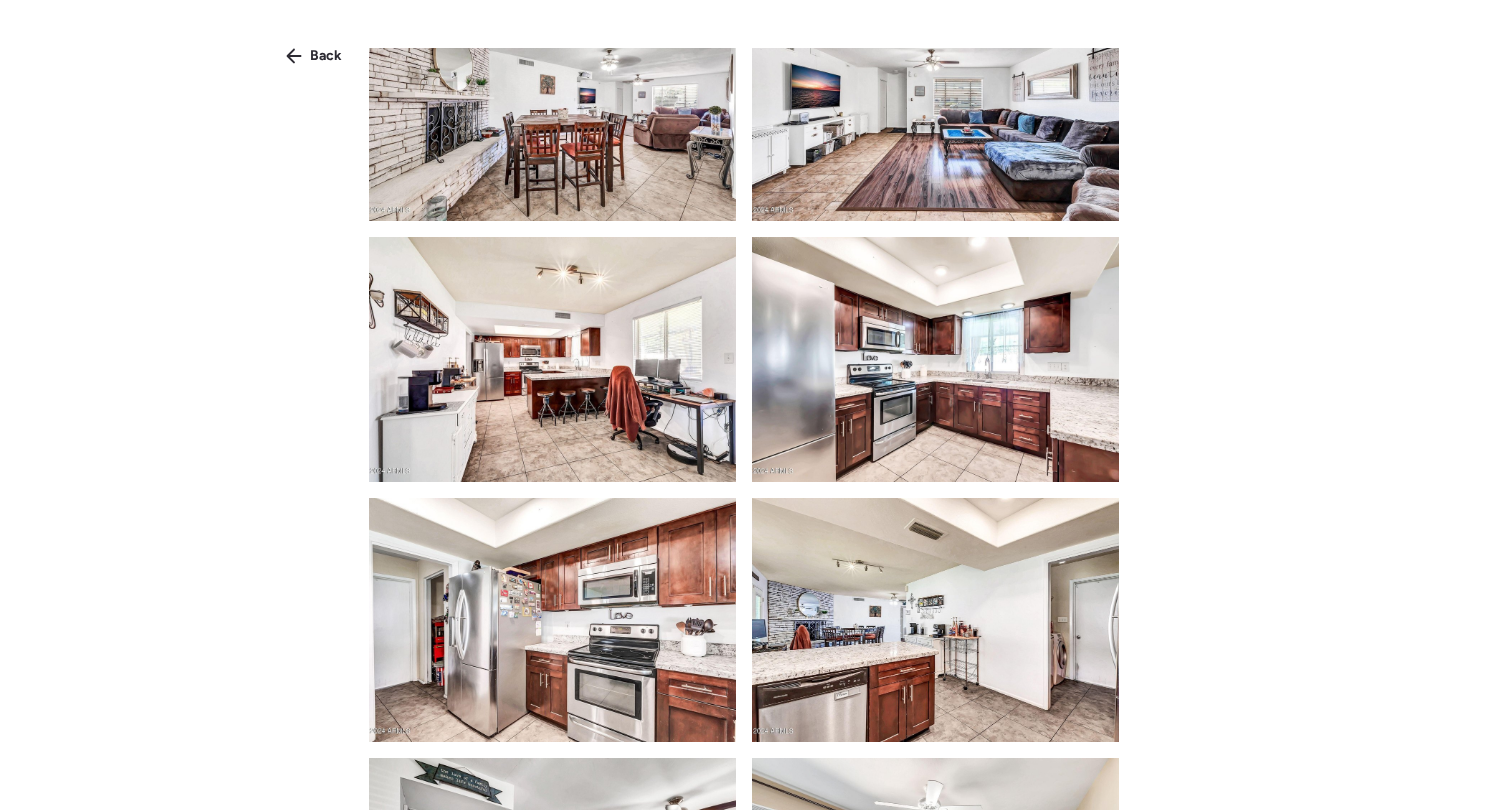 scroll, scrollTop: 1938, scrollLeft: 0, axis: vertical 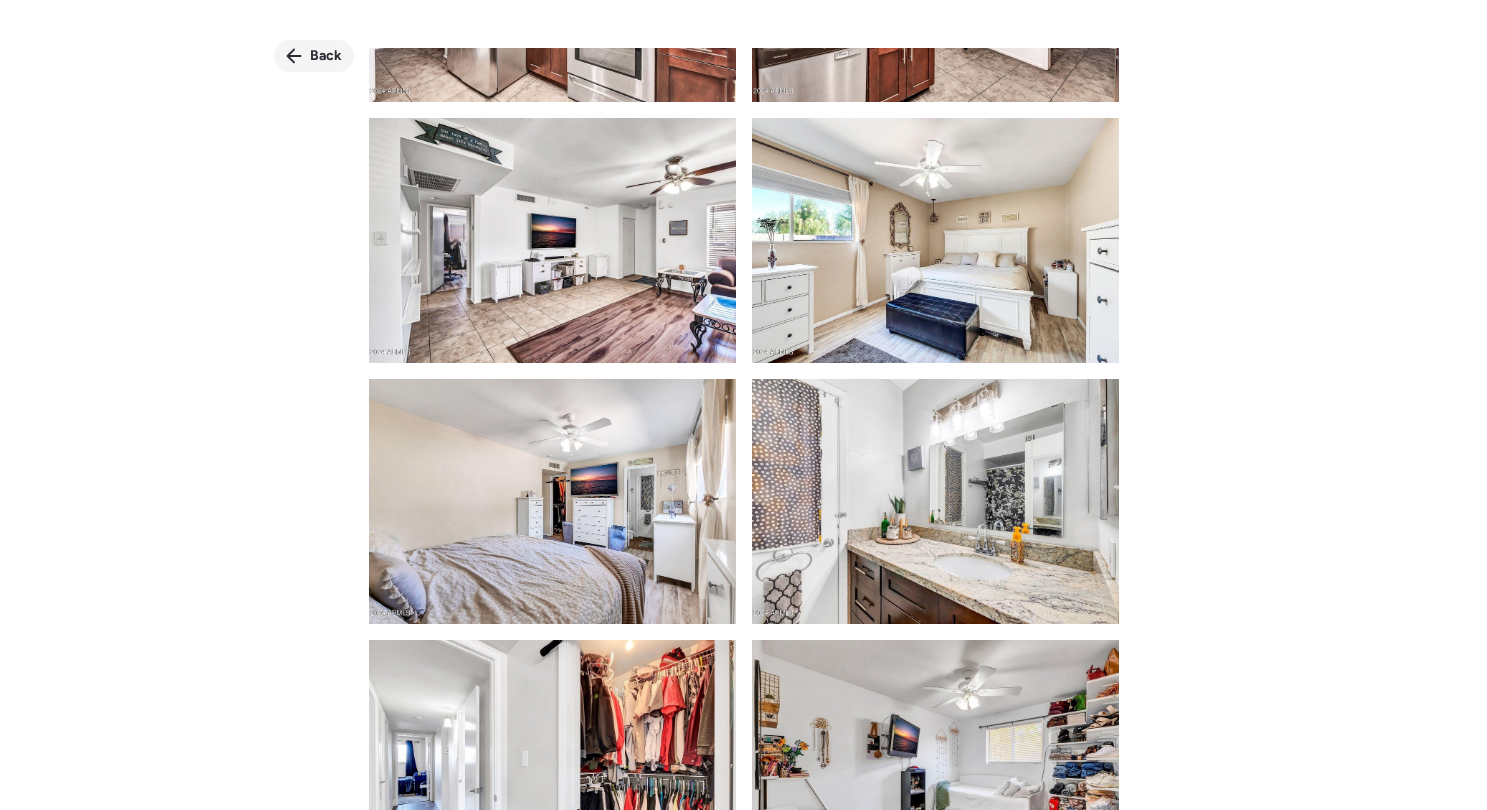click on "Back" at bounding box center (326, 56) 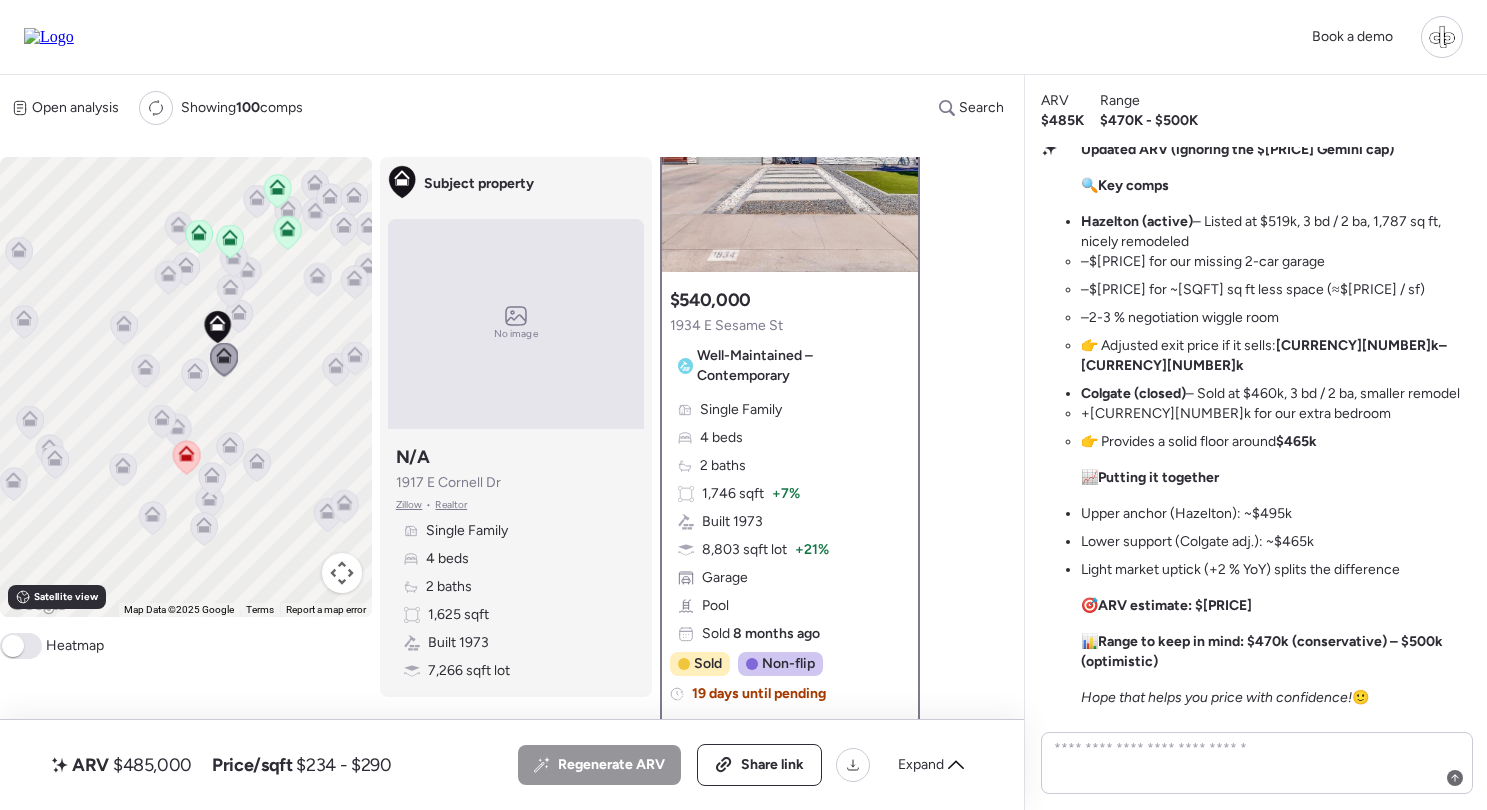 scroll, scrollTop: 135, scrollLeft: 0, axis: vertical 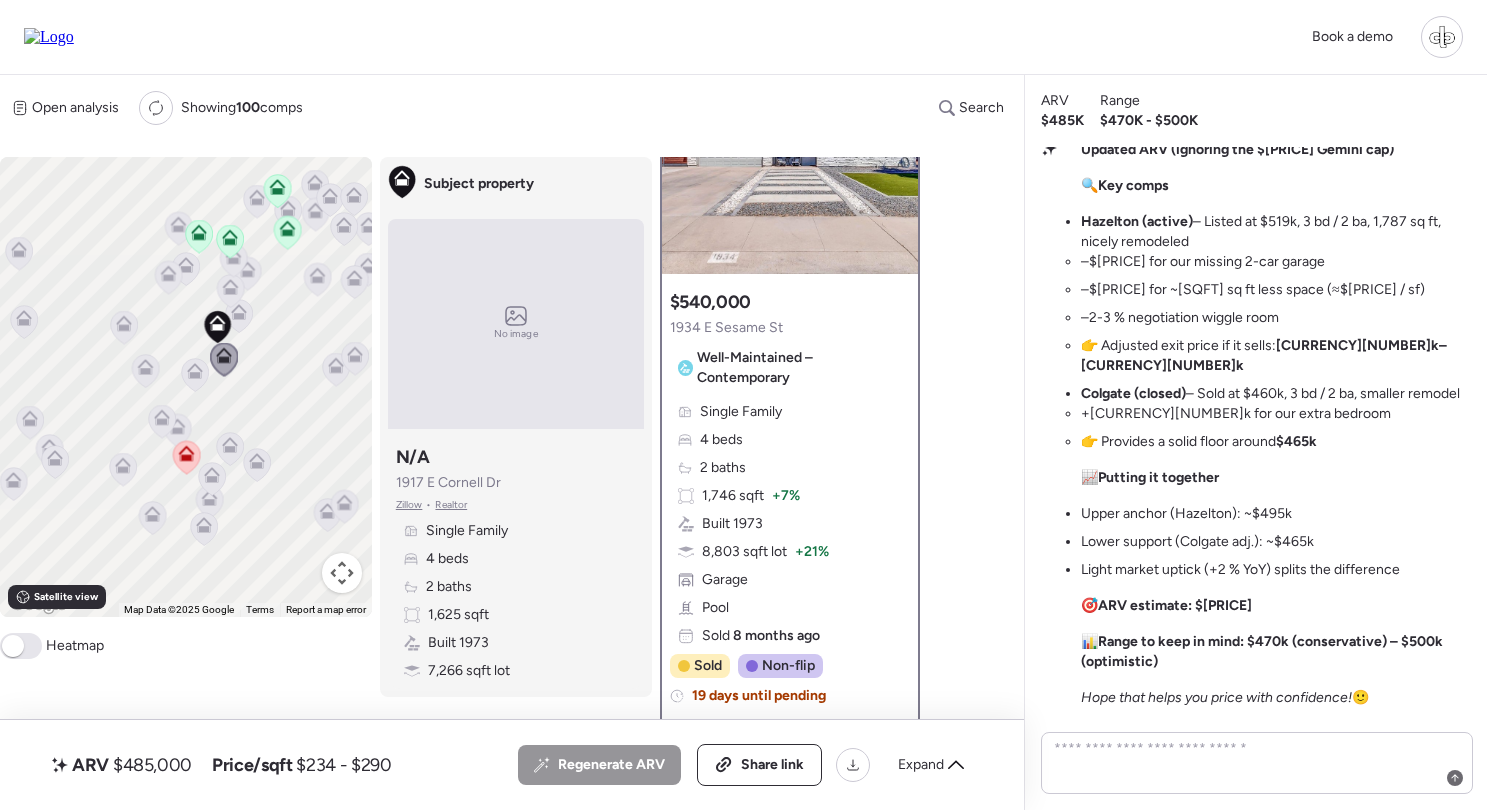 click 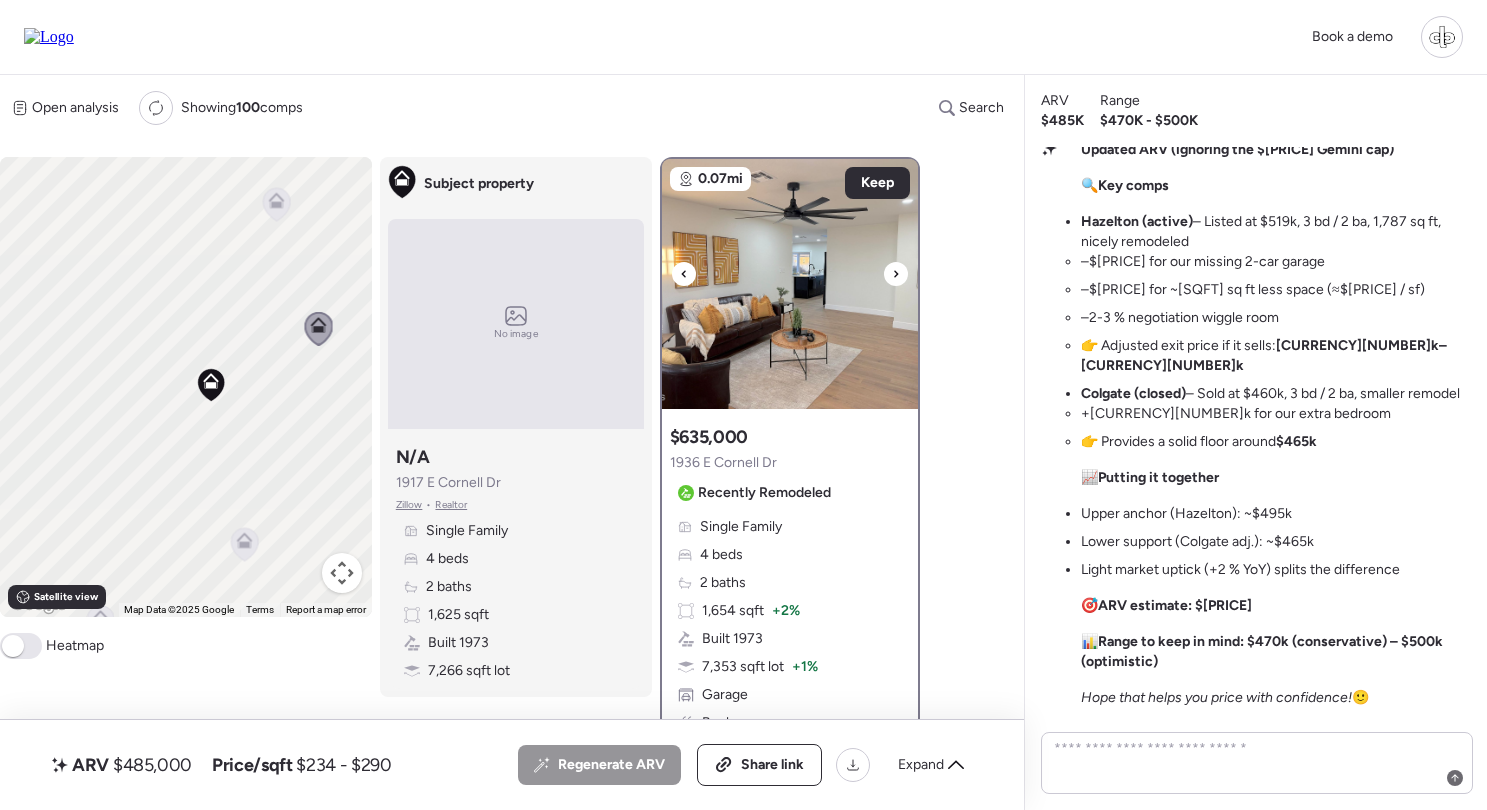scroll, scrollTop: 0, scrollLeft: 0, axis: both 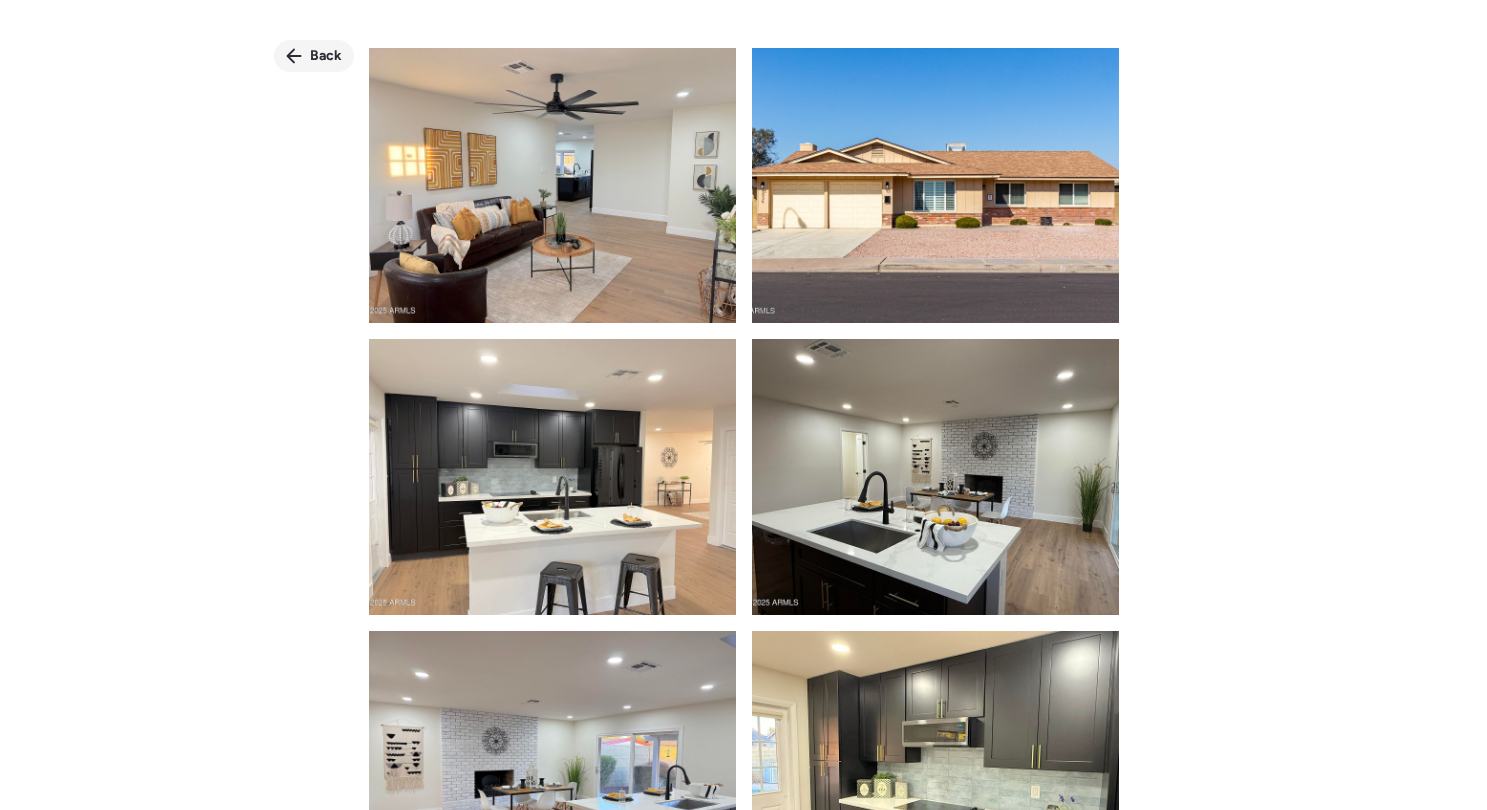 click on "Back" at bounding box center (326, 56) 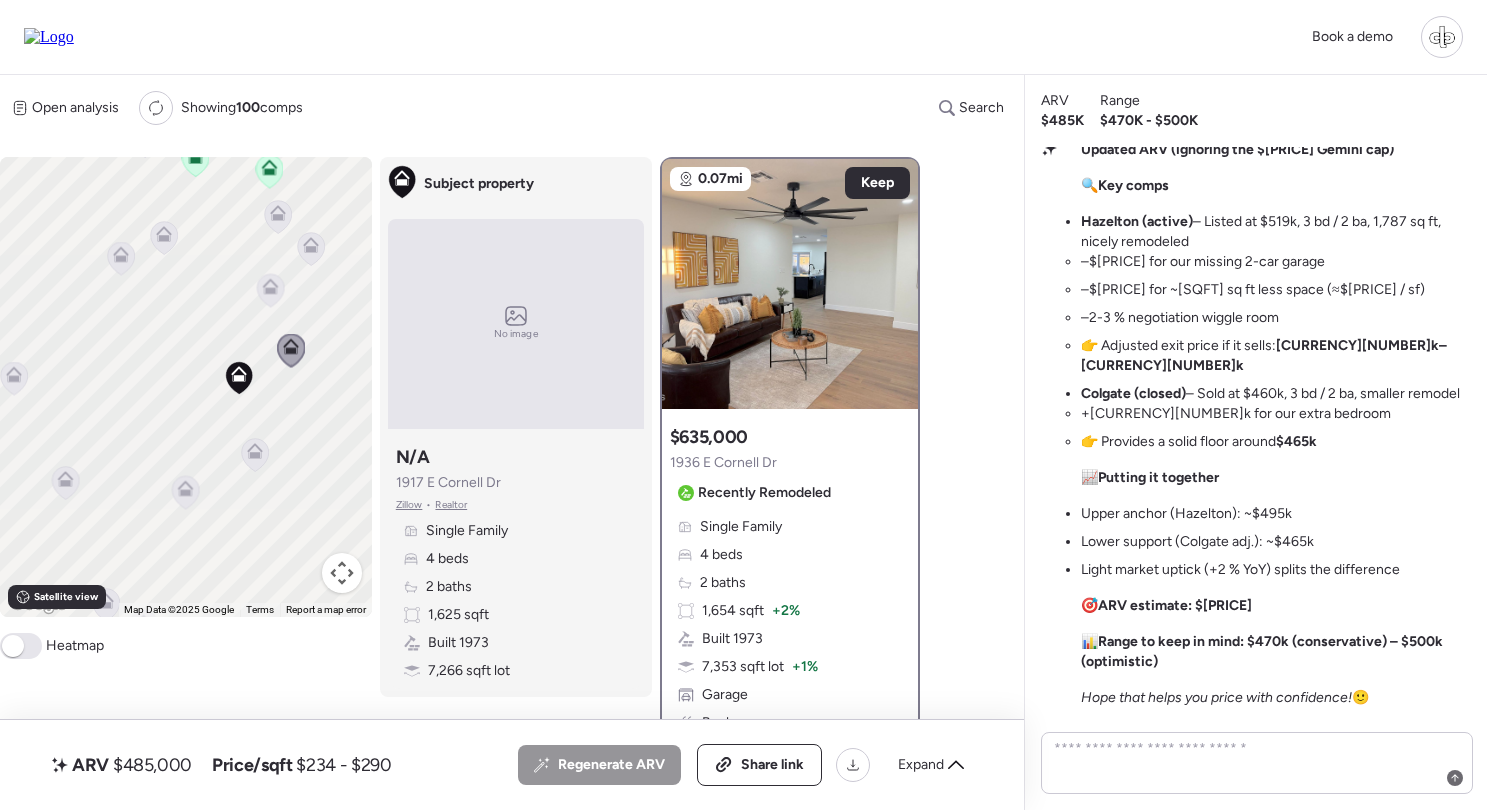 click 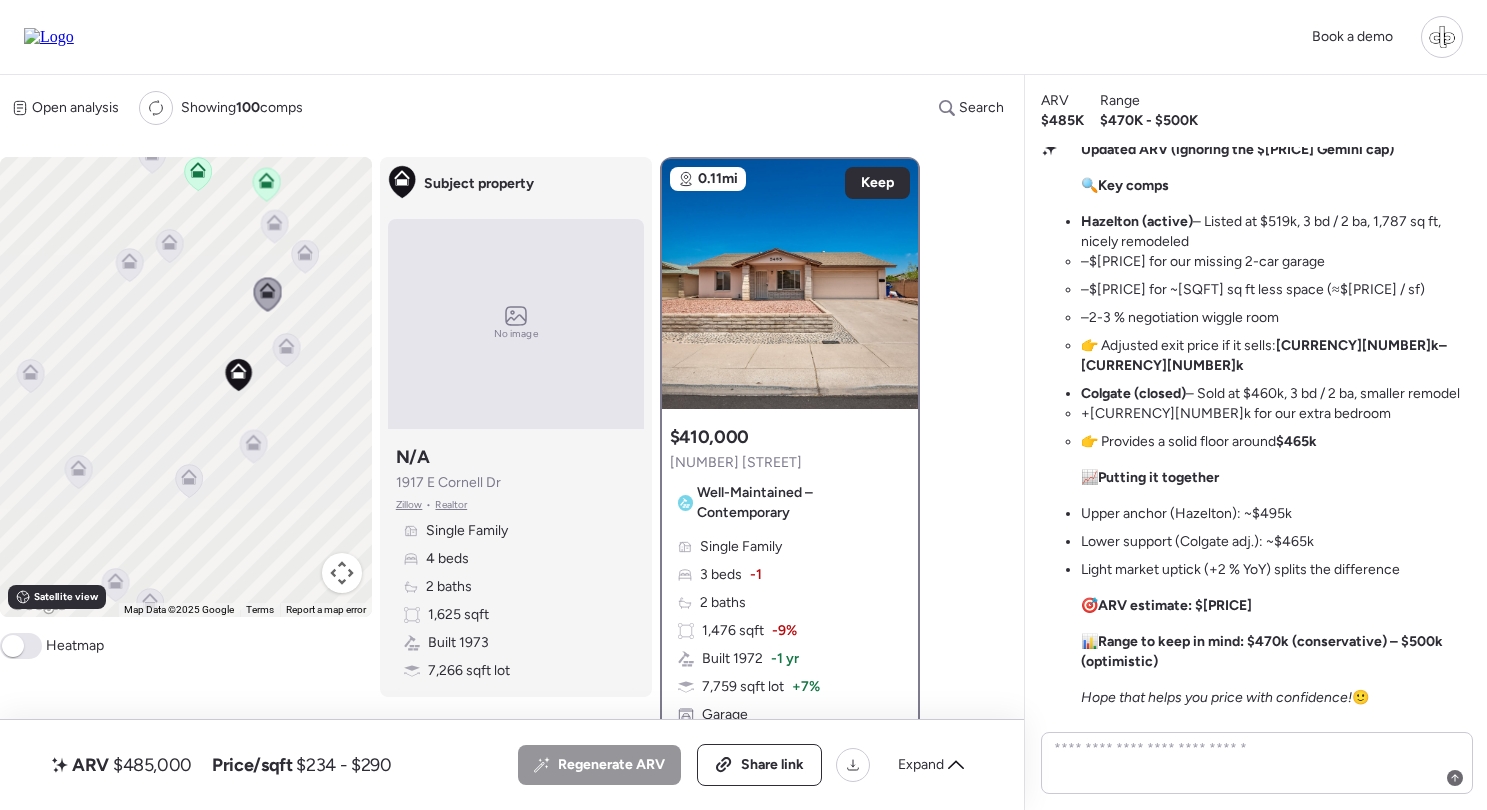 click 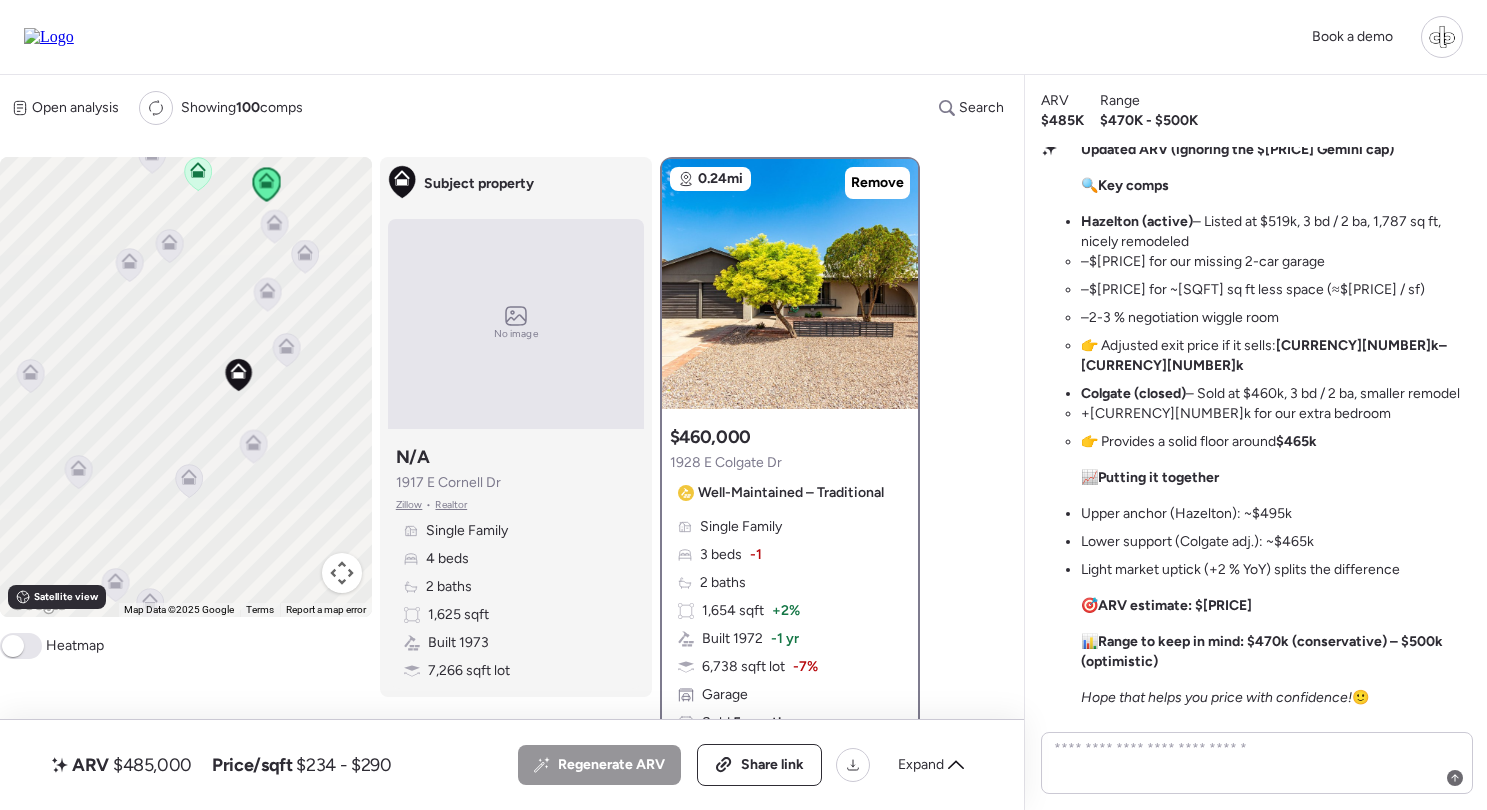 click 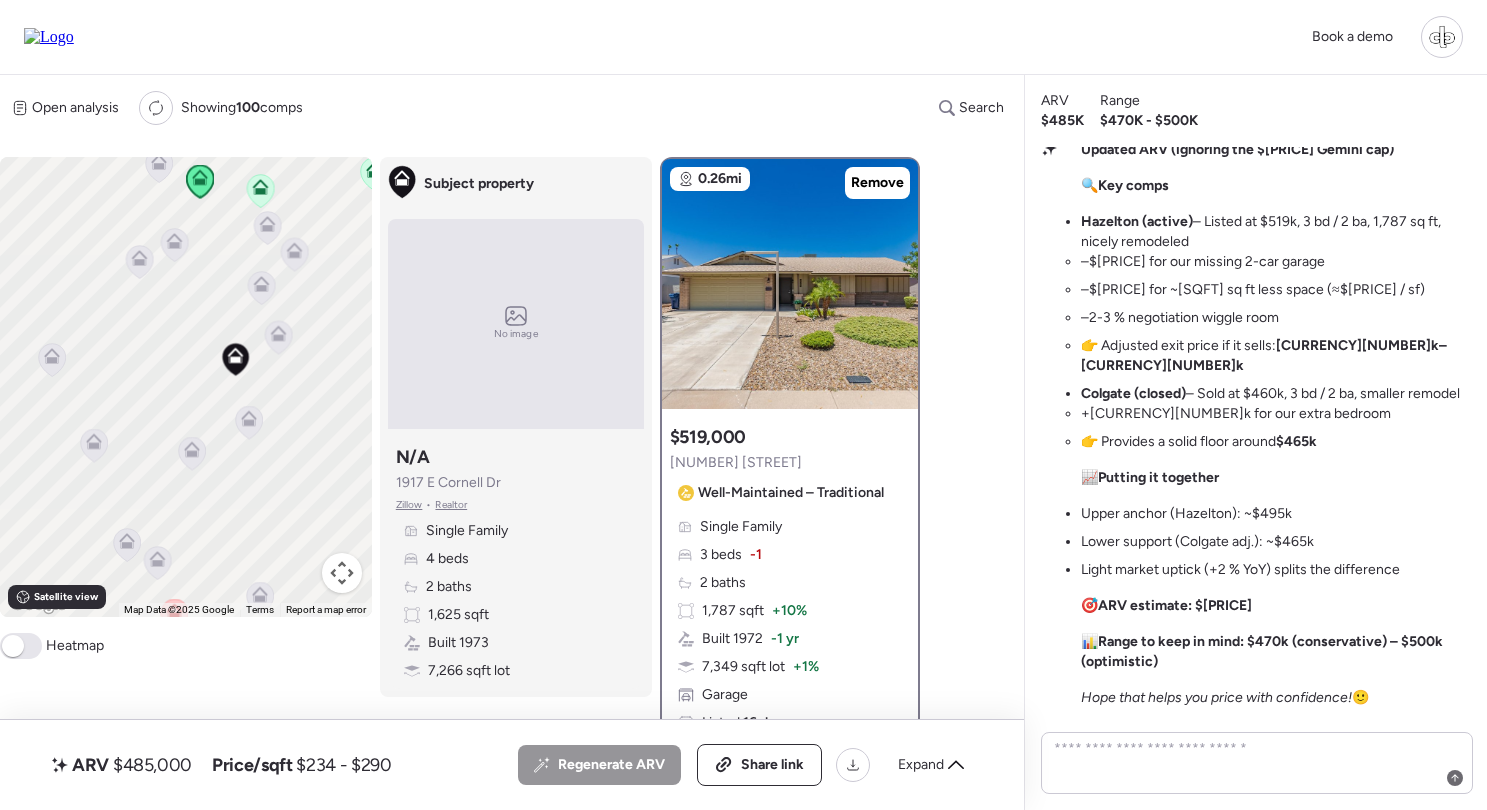 drag, startPoint x: 179, startPoint y: 555, endPoint x: 194, endPoint y: 497, distance: 59.908264 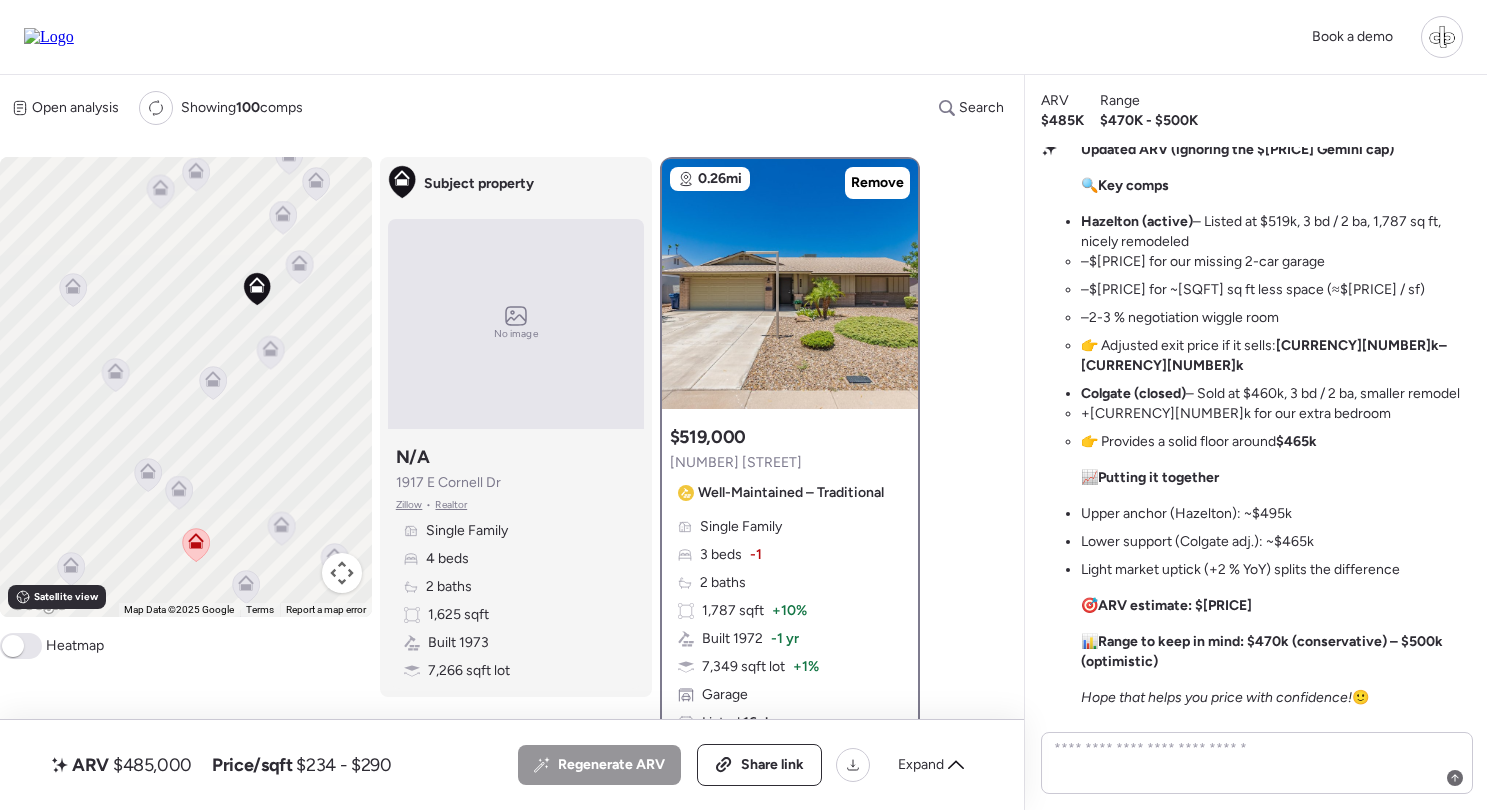 click 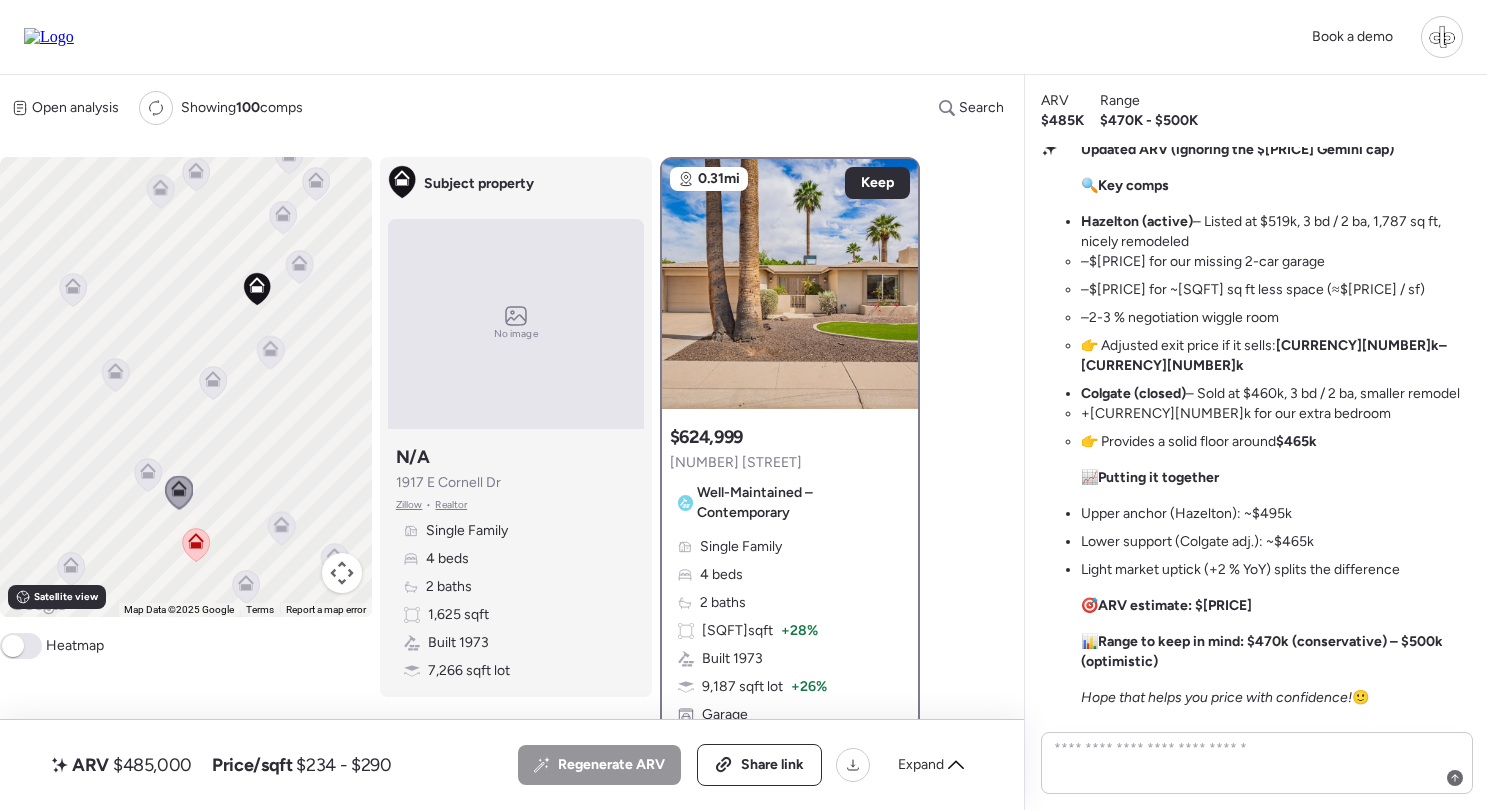 click 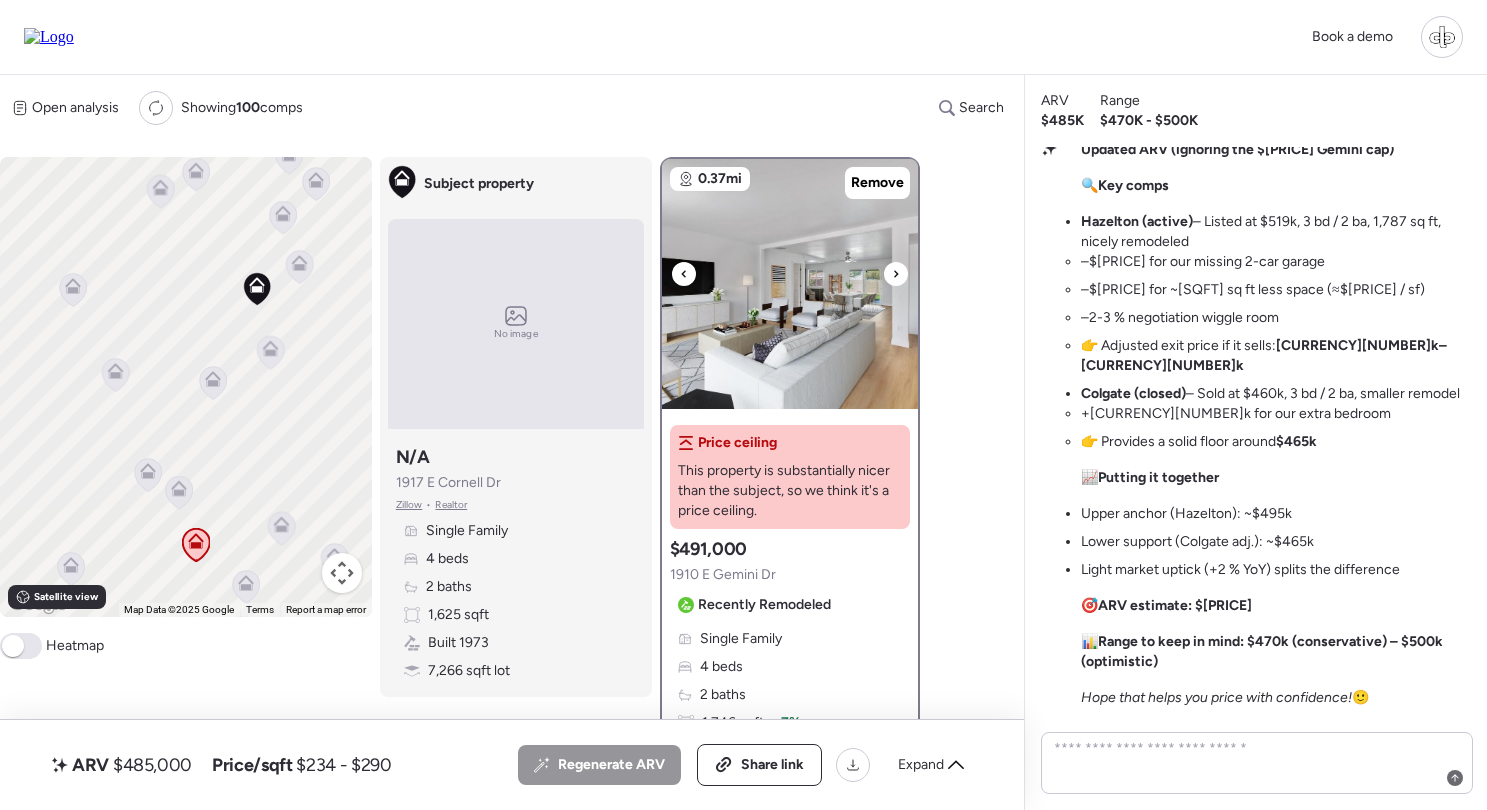 click at bounding box center (790, 284) 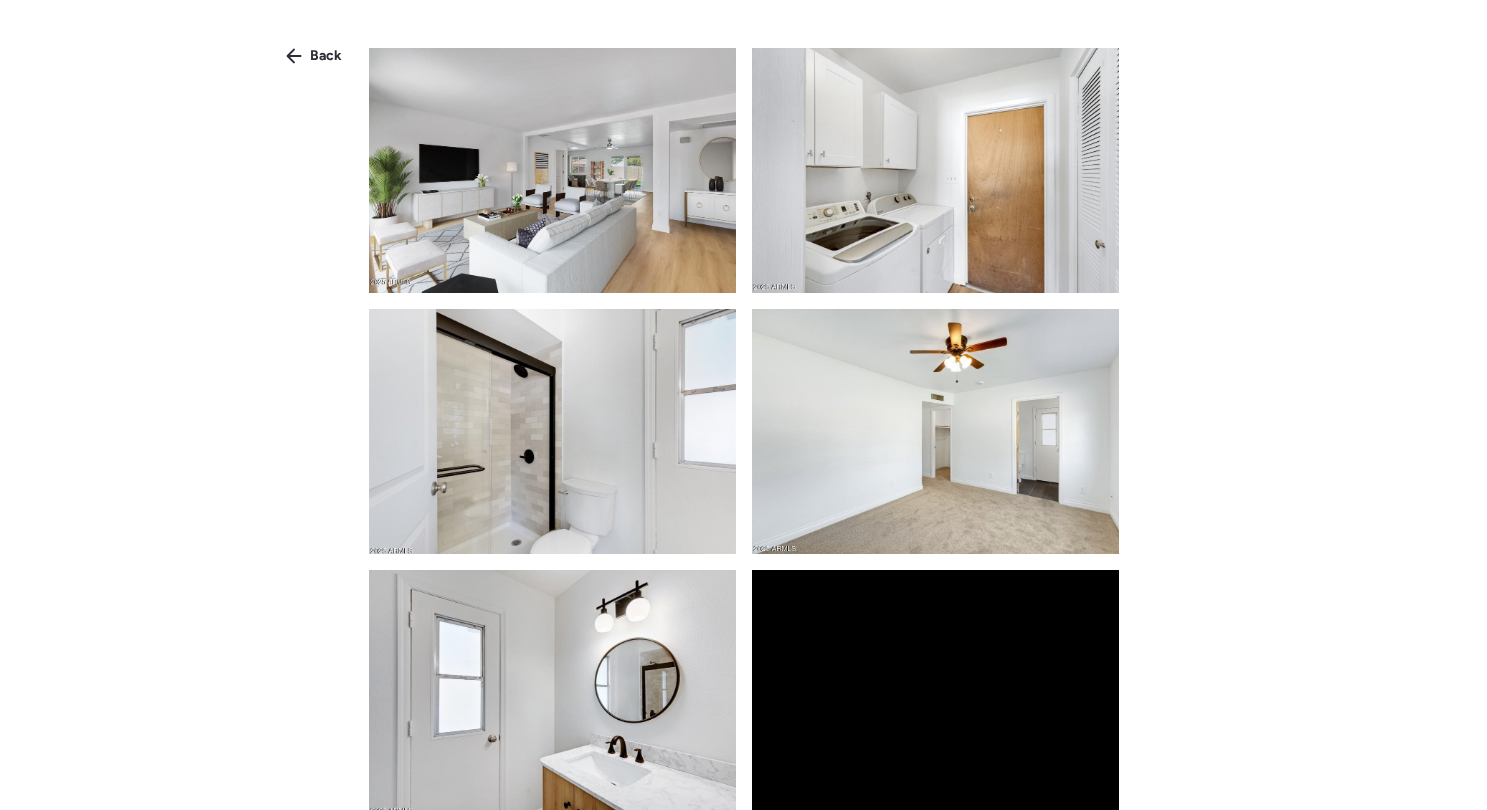 click at bounding box center (552, 170) 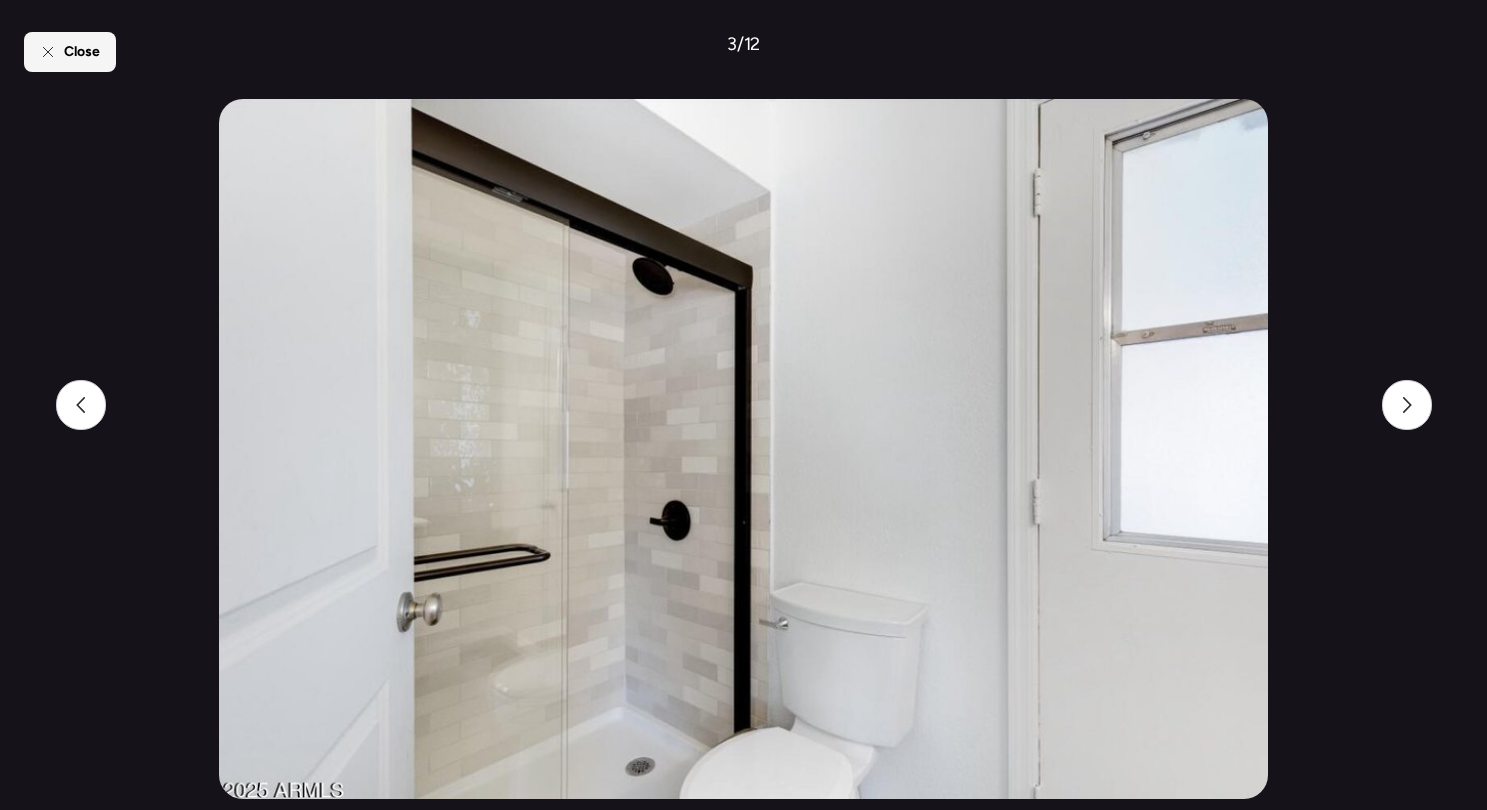 click on "Close" at bounding box center [70, 52] 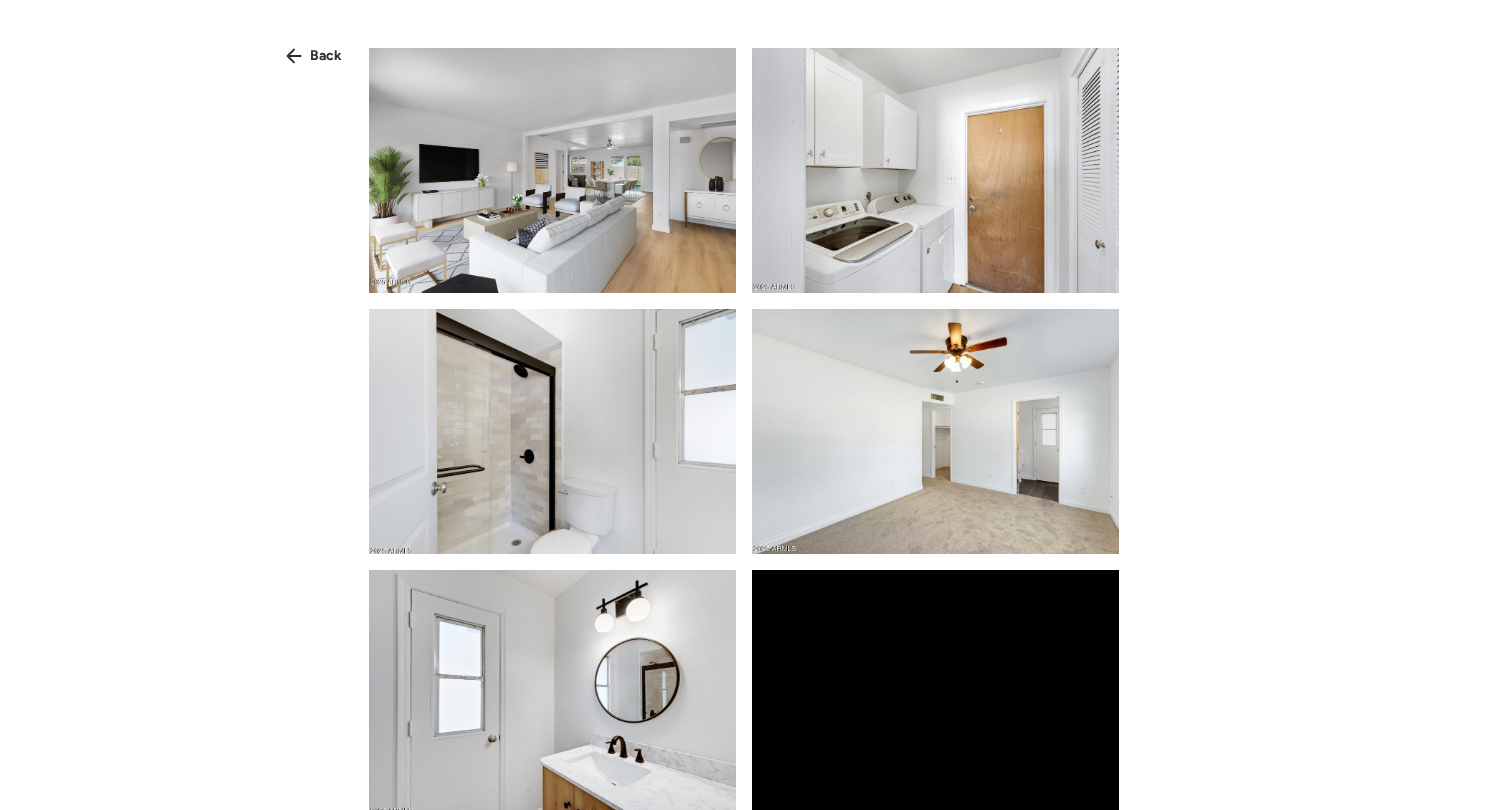 click on "Back" at bounding box center (743, 421) 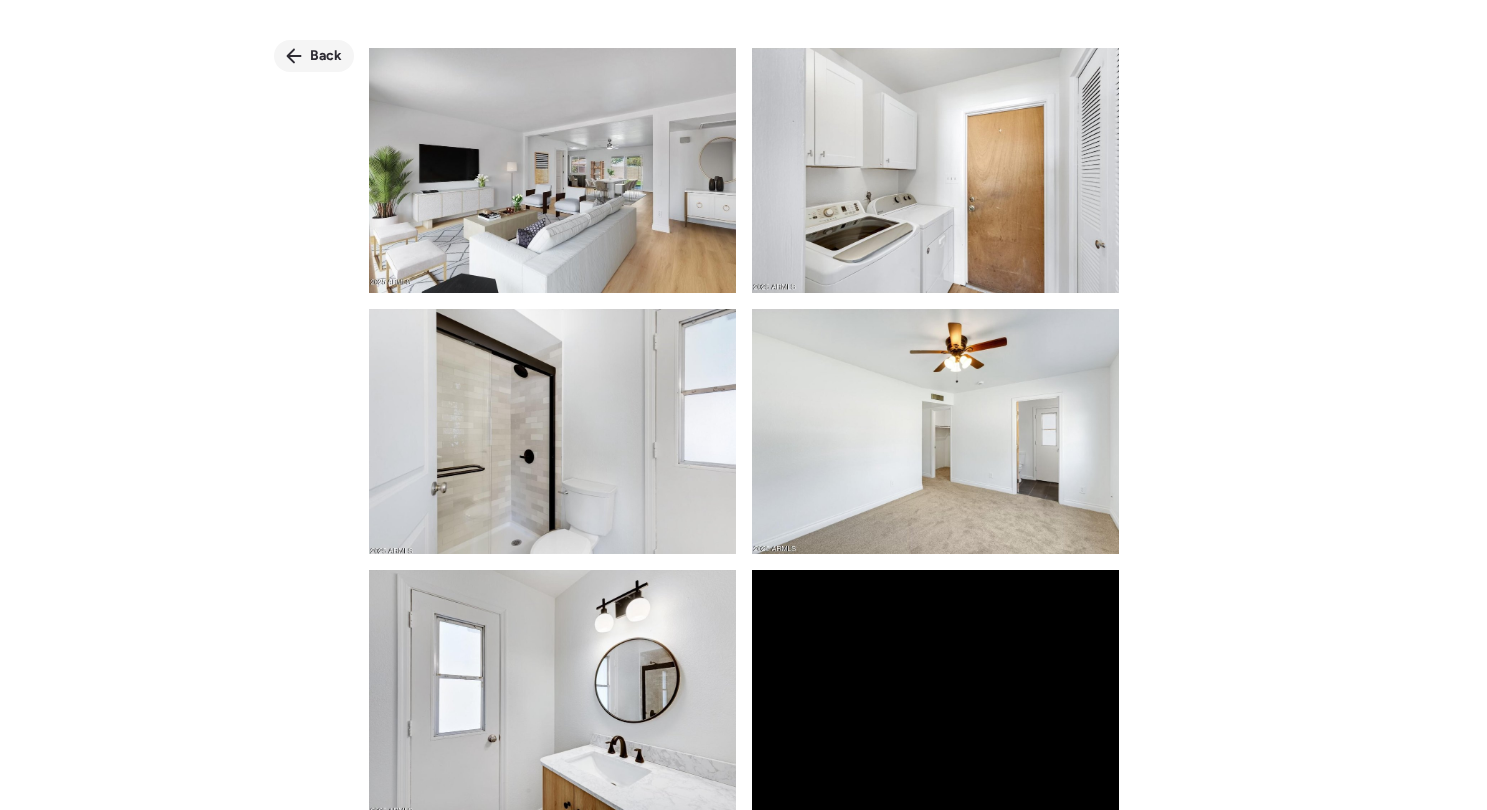 click on "Back" at bounding box center (314, 56) 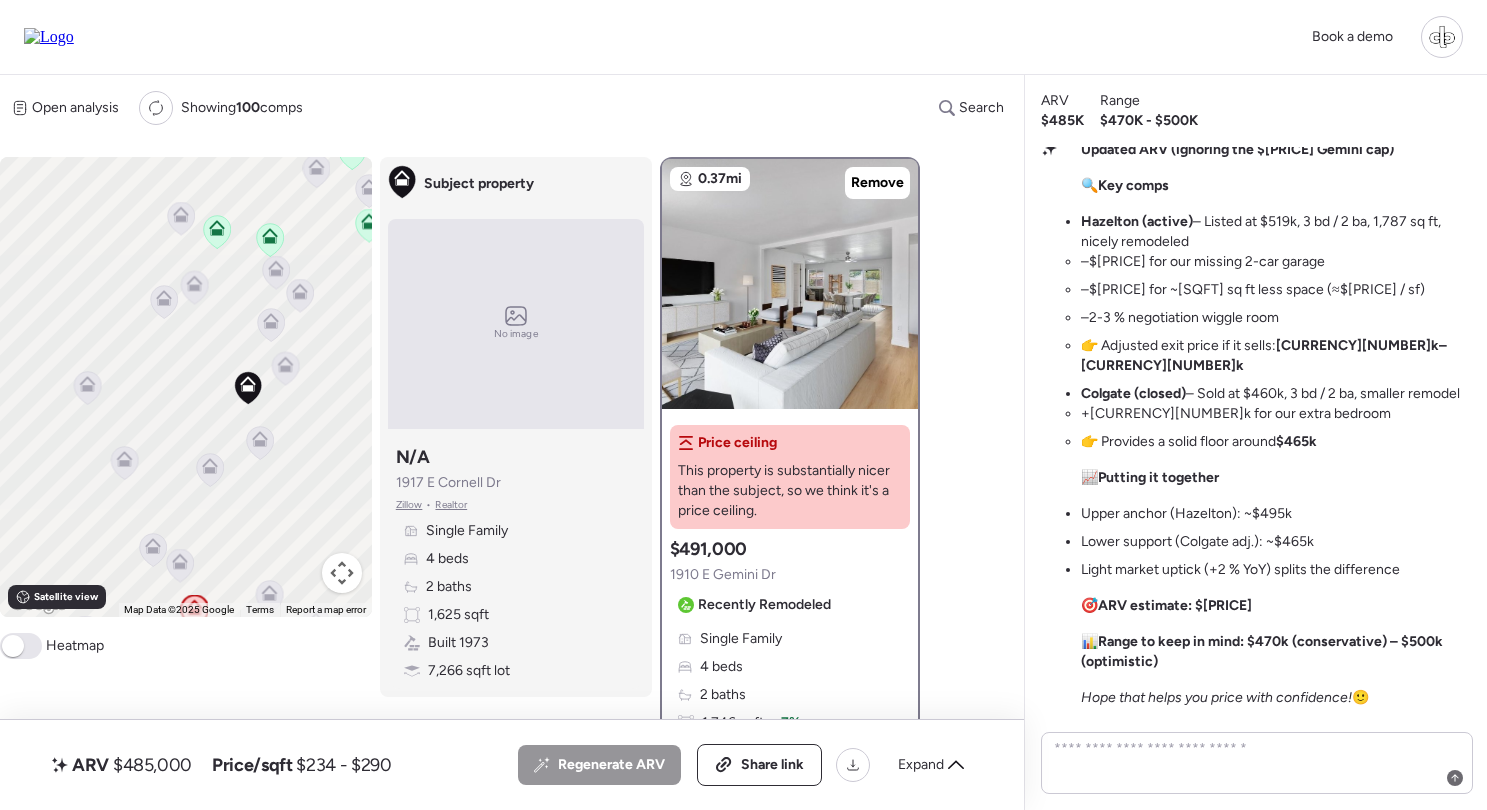 drag, startPoint x: 255, startPoint y: 239, endPoint x: 252, endPoint y: 346, distance: 107.042046 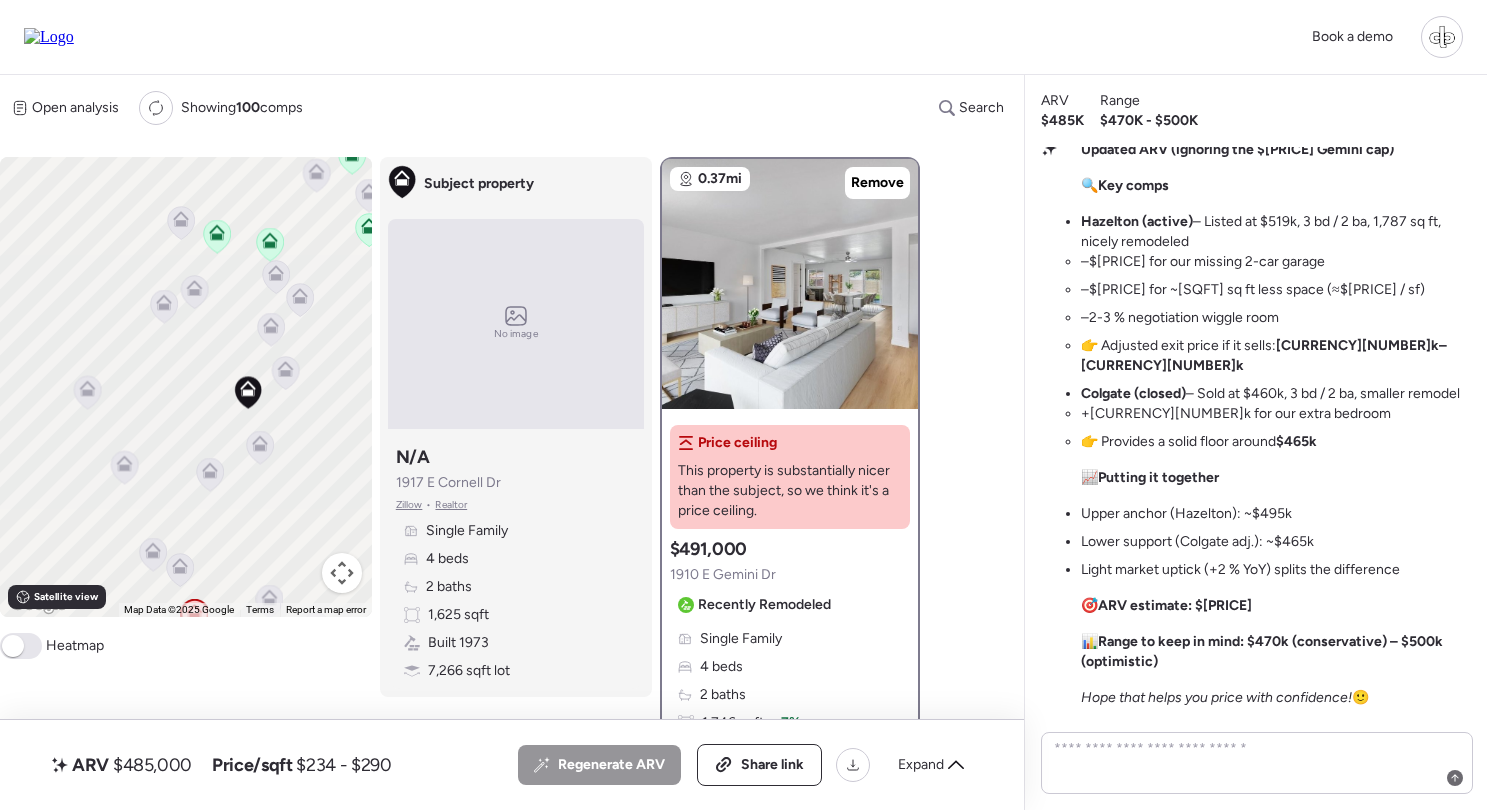 click 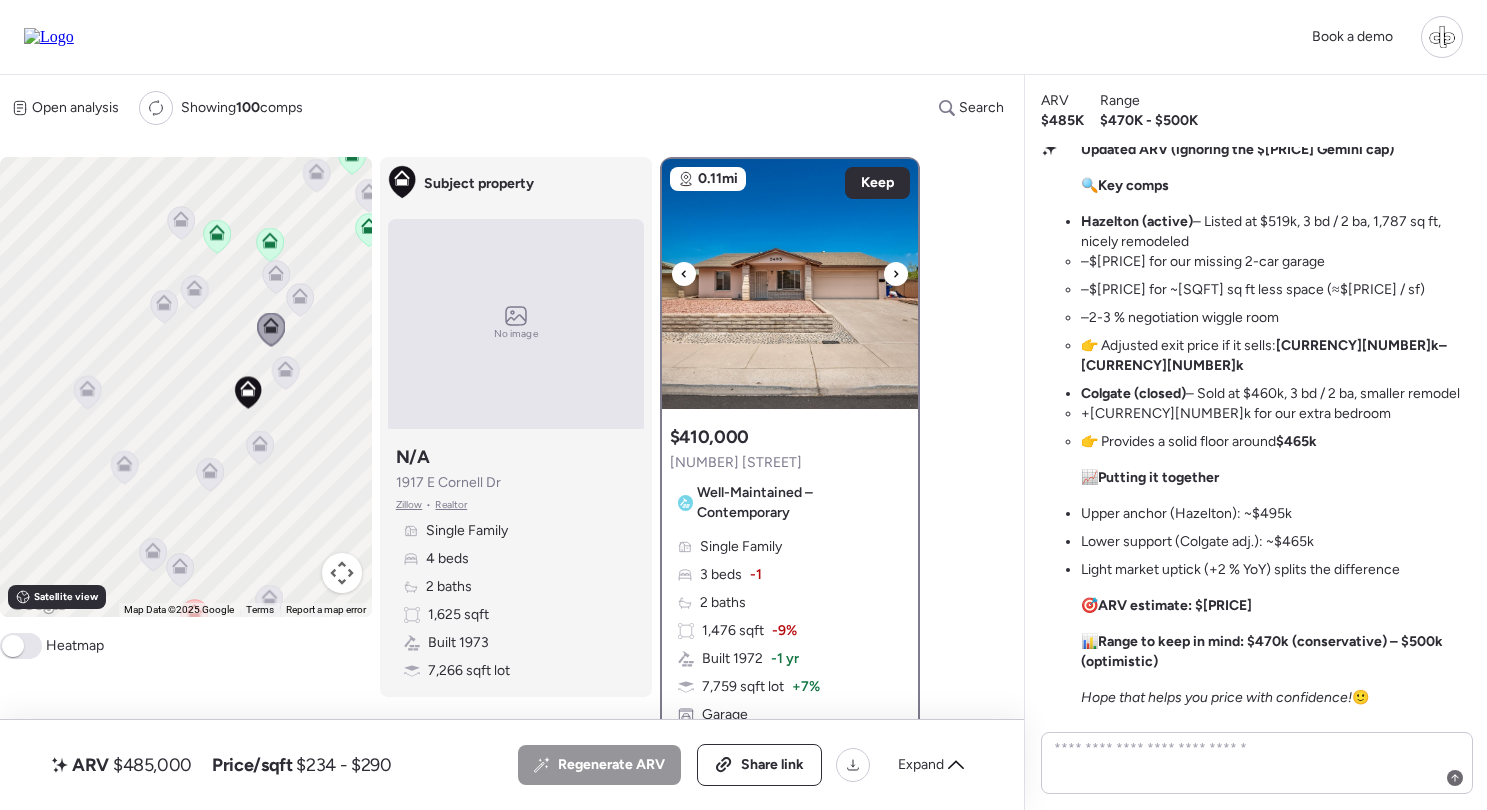 click at bounding box center [790, 284] 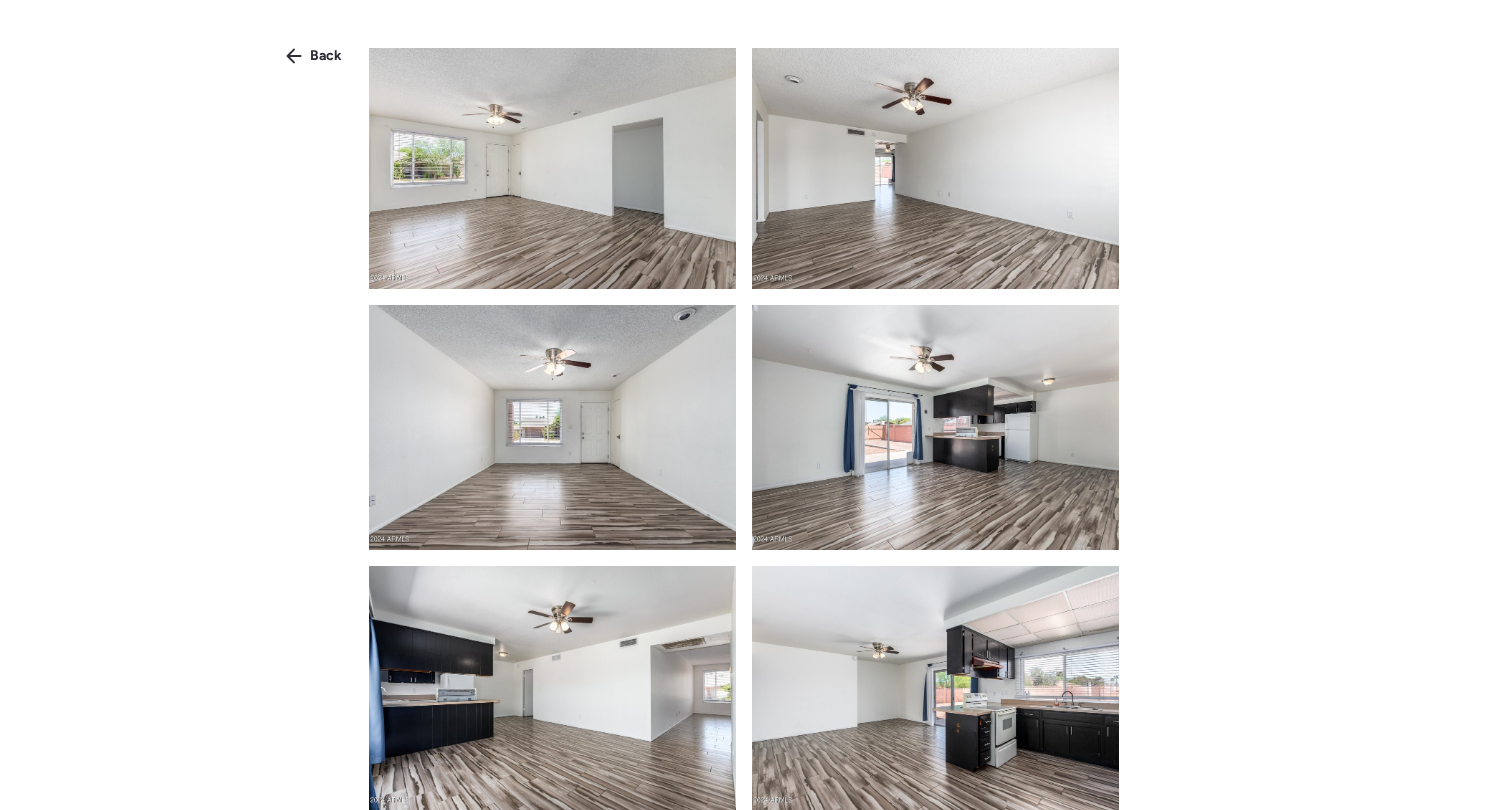 scroll, scrollTop: 1020, scrollLeft: 0, axis: vertical 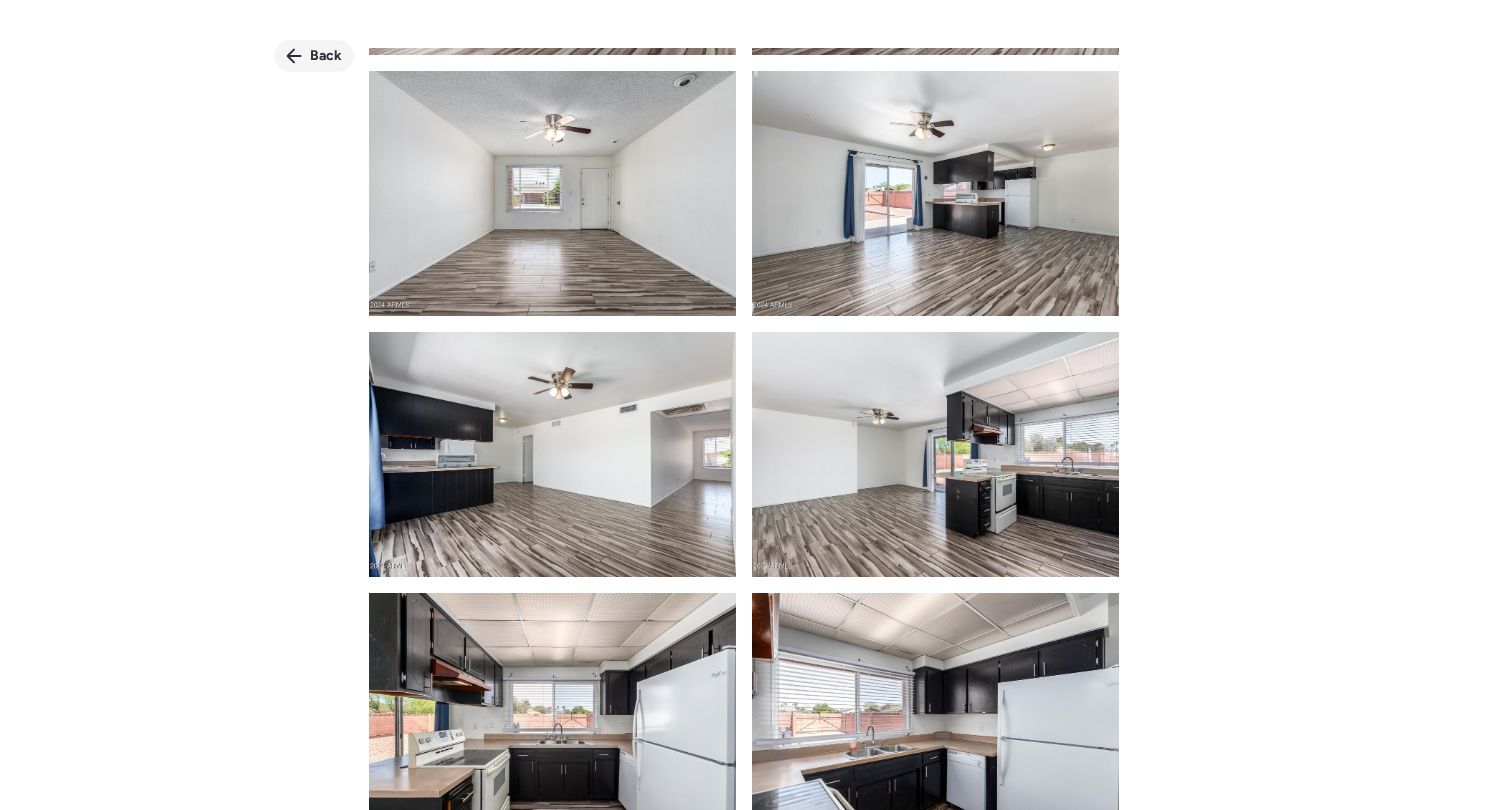 click on "Back" at bounding box center [314, 56] 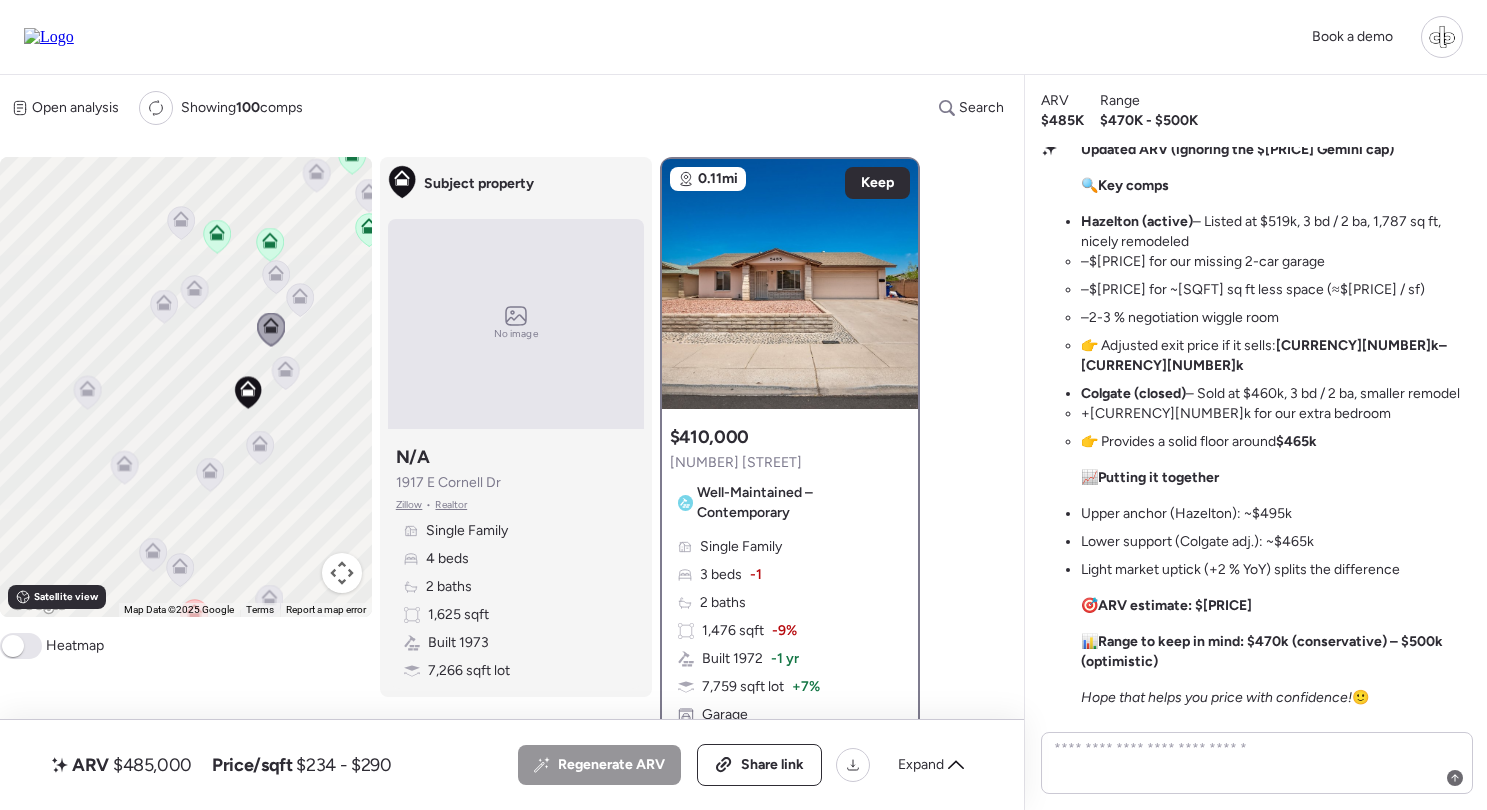 click 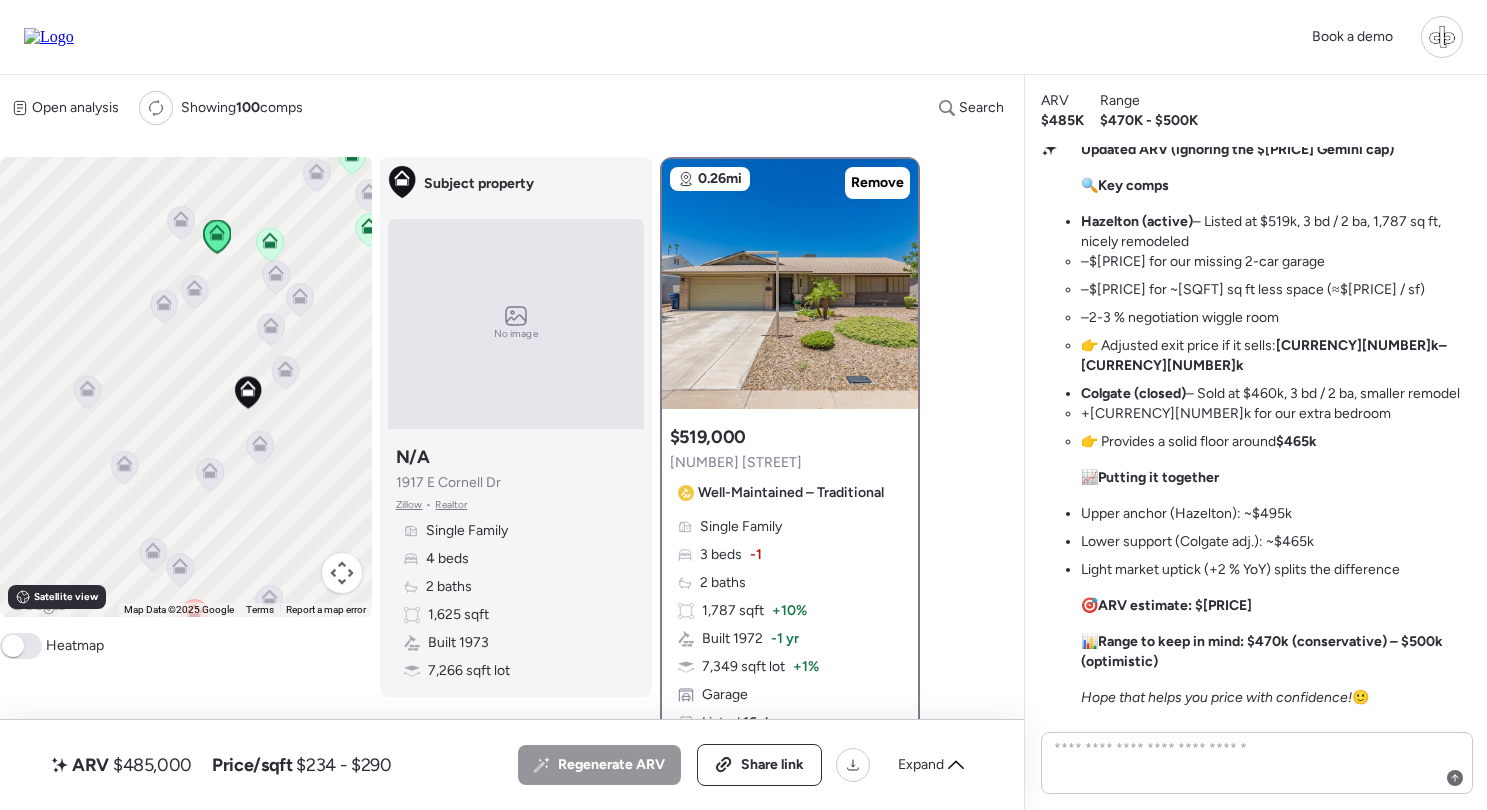 click 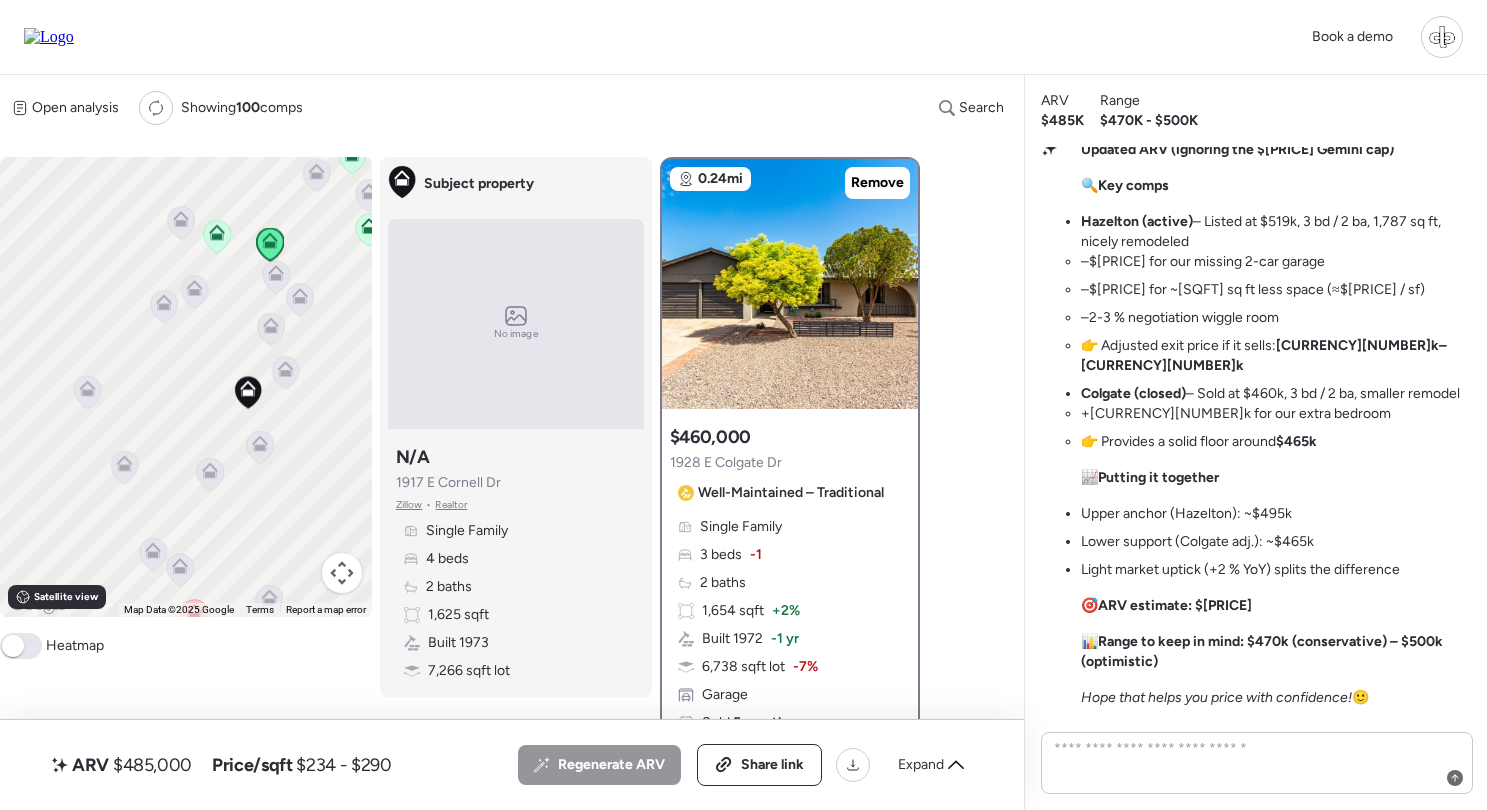 click 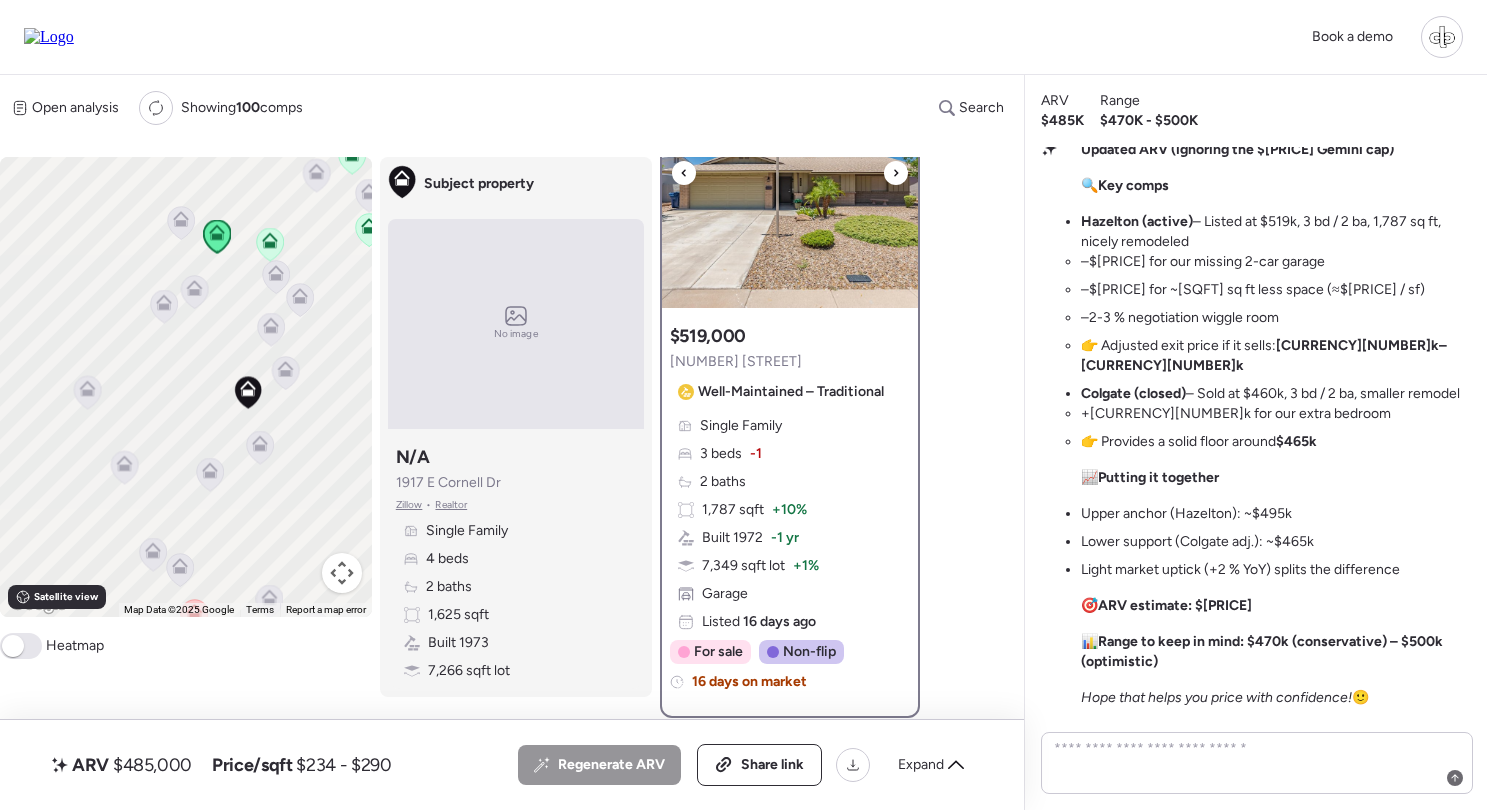scroll, scrollTop: 15, scrollLeft: 0, axis: vertical 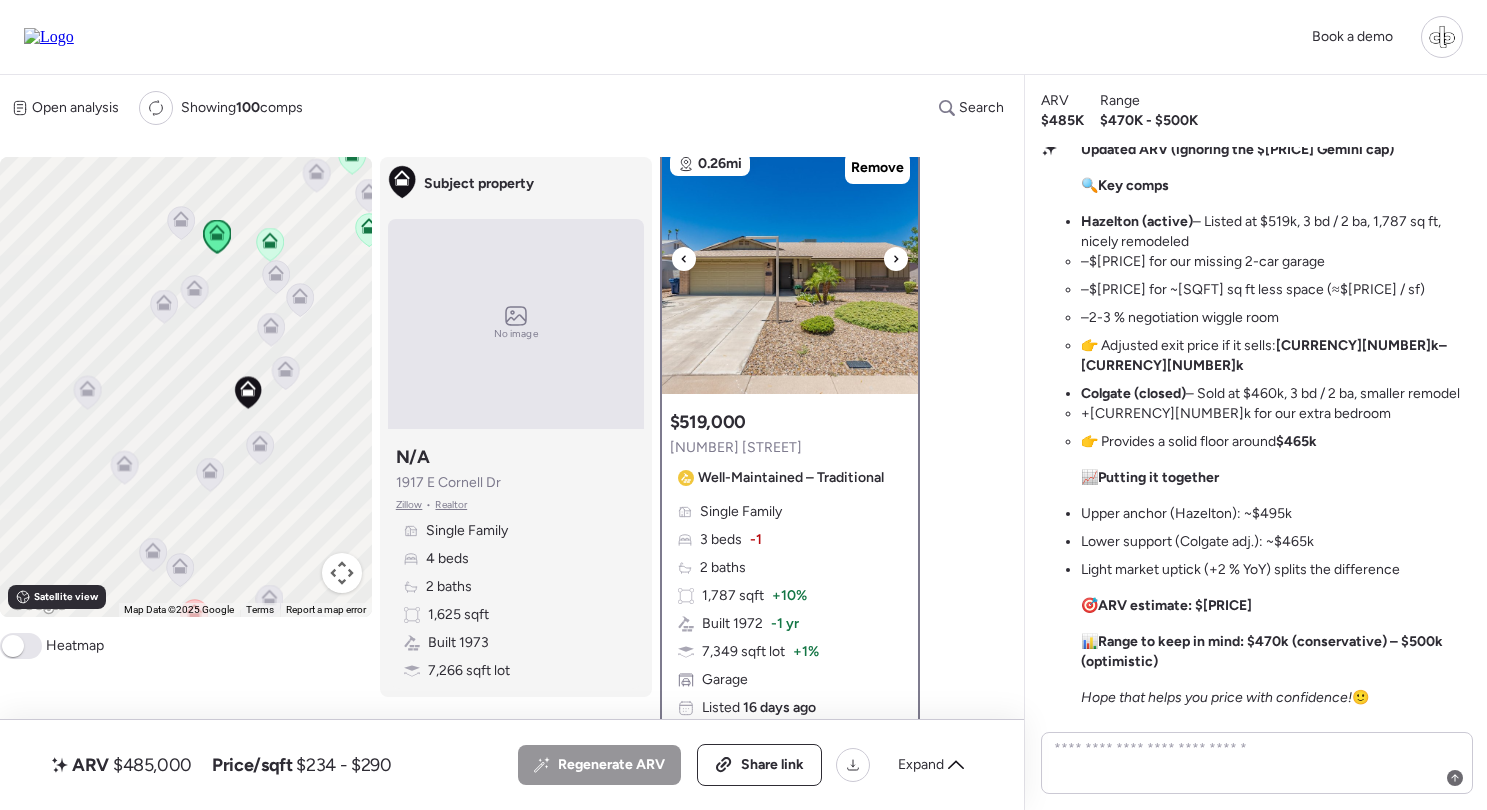click at bounding box center [790, 269] 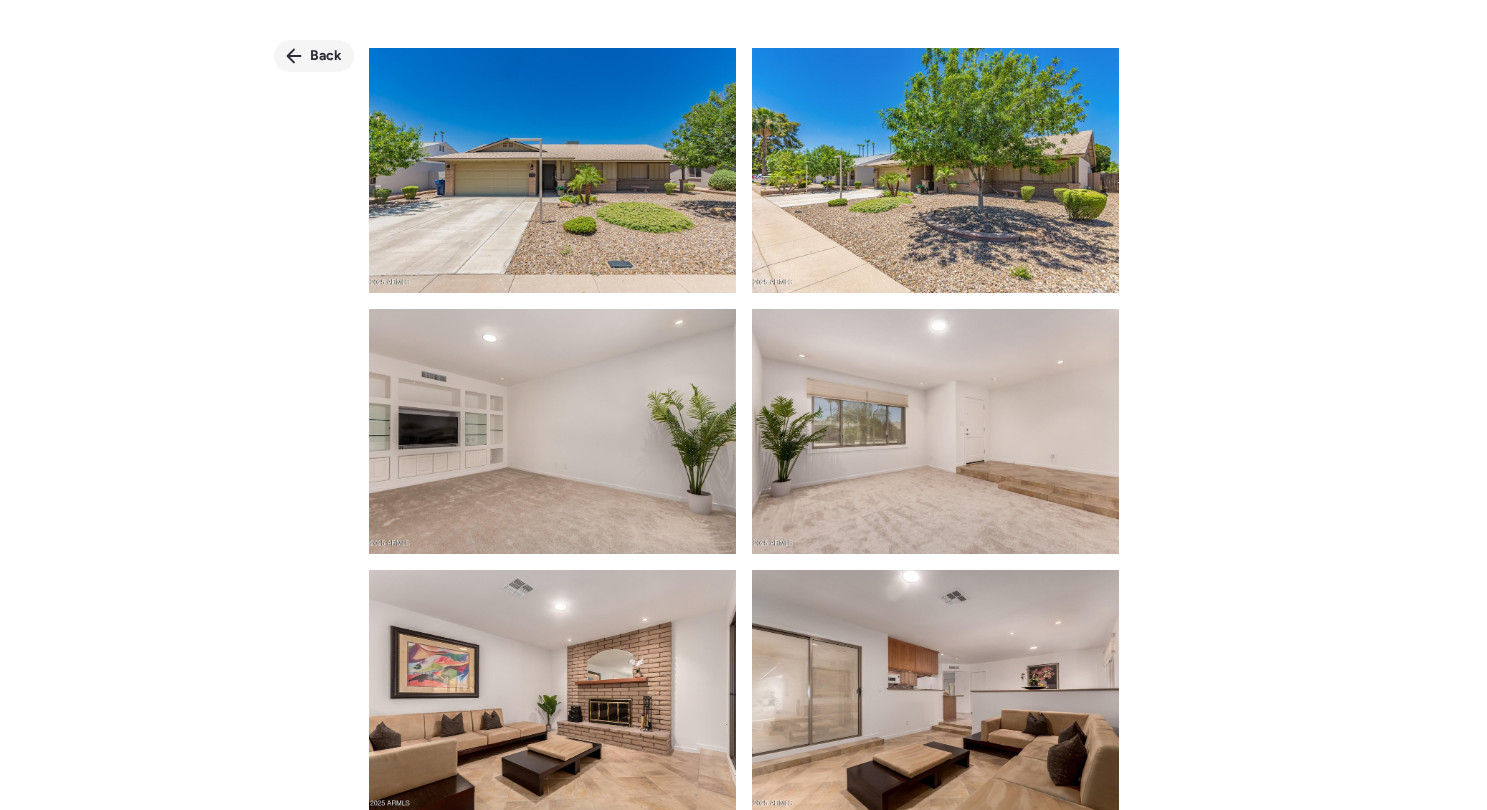 click on "Back" at bounding box center (326, 56) 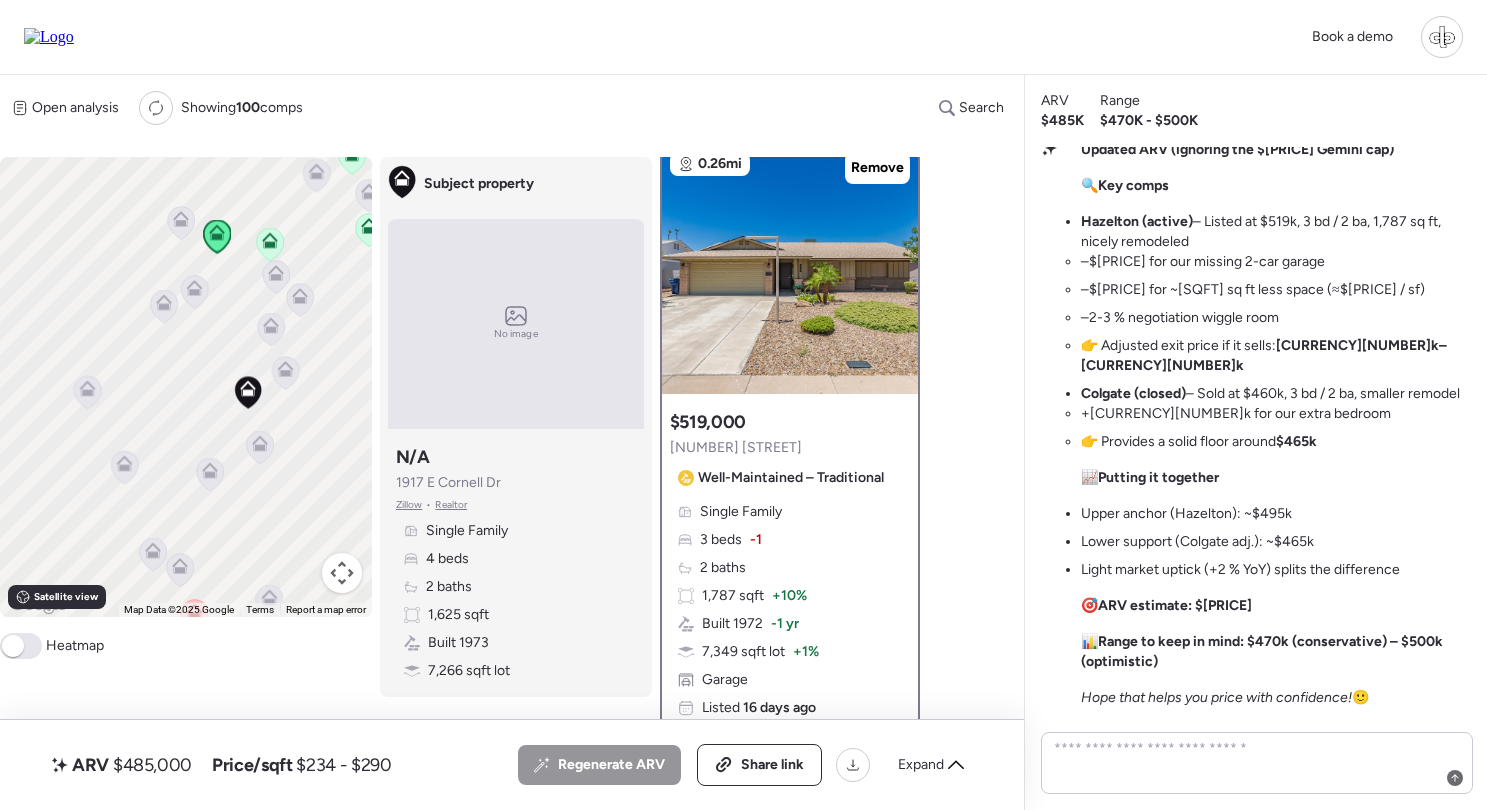 drag, startPoint x: 337, startPoint y: 217, endPoint x: 266, endPoint y: 217, distance: 71 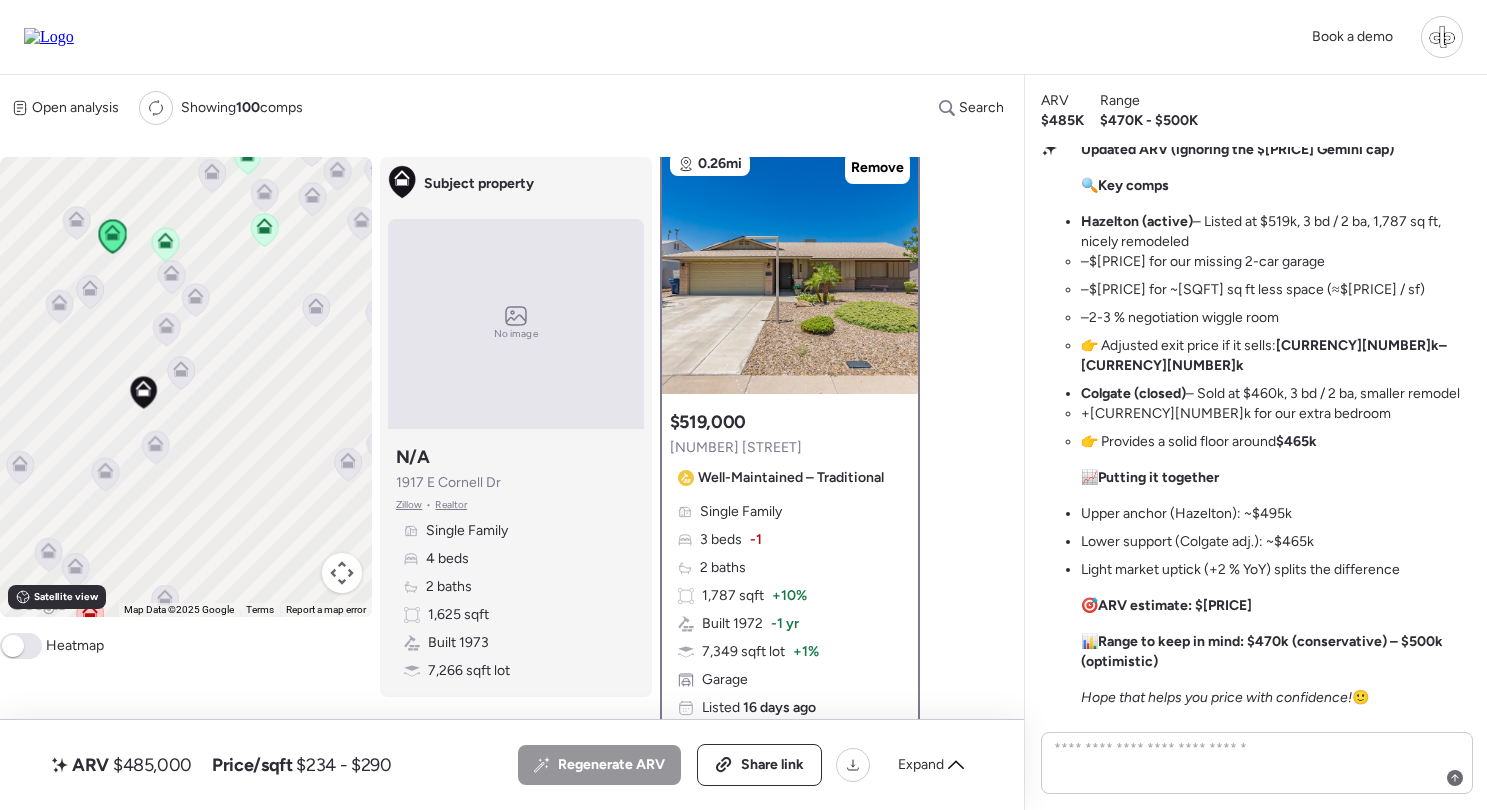 click 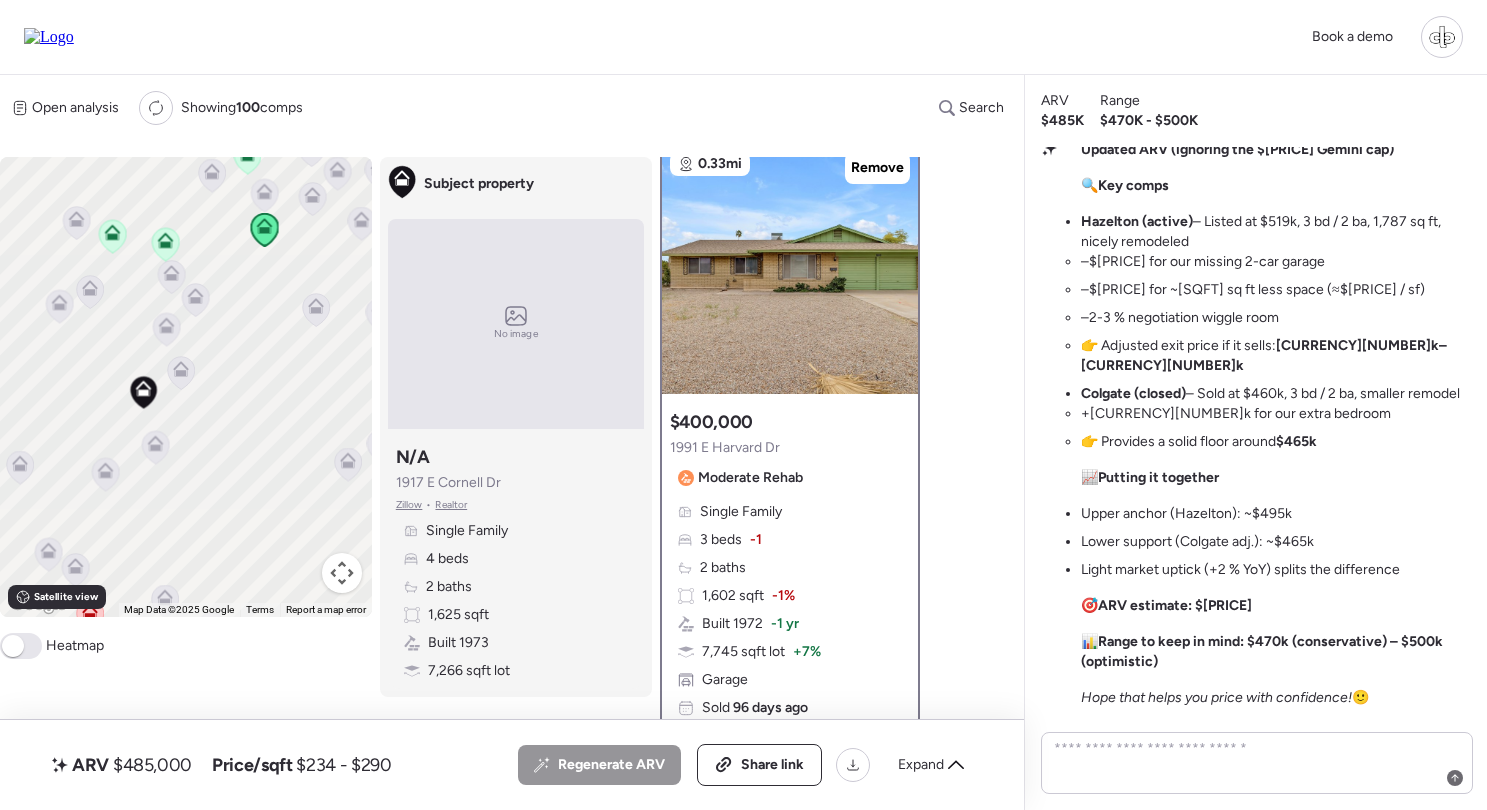 scroll, scrollTop: 0, scrollLeft: 0, axis: both 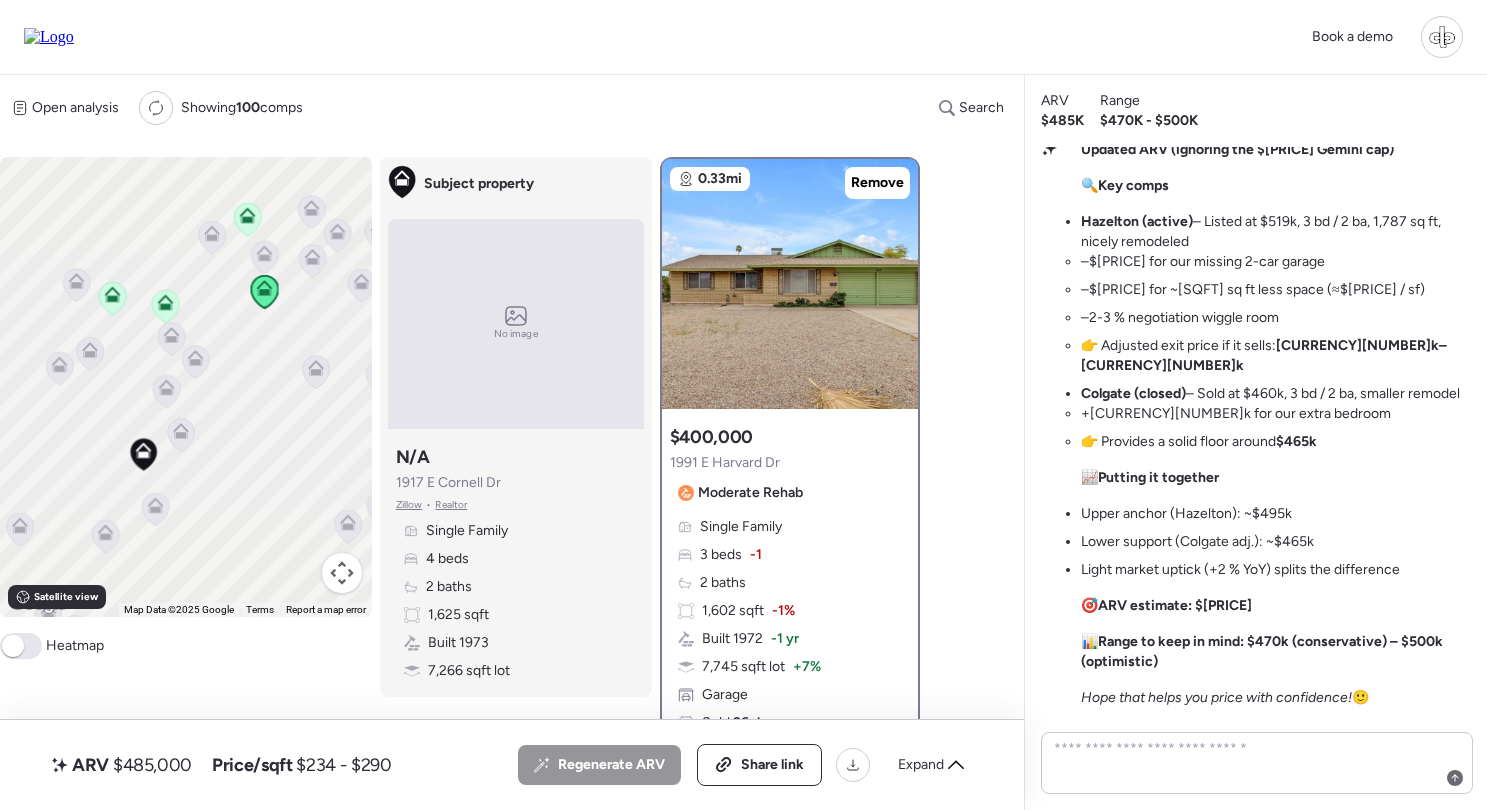drag, startPoint x: 309, startPoint y: 274, endPoint x: 309, endPoint y: 306, distance: 32 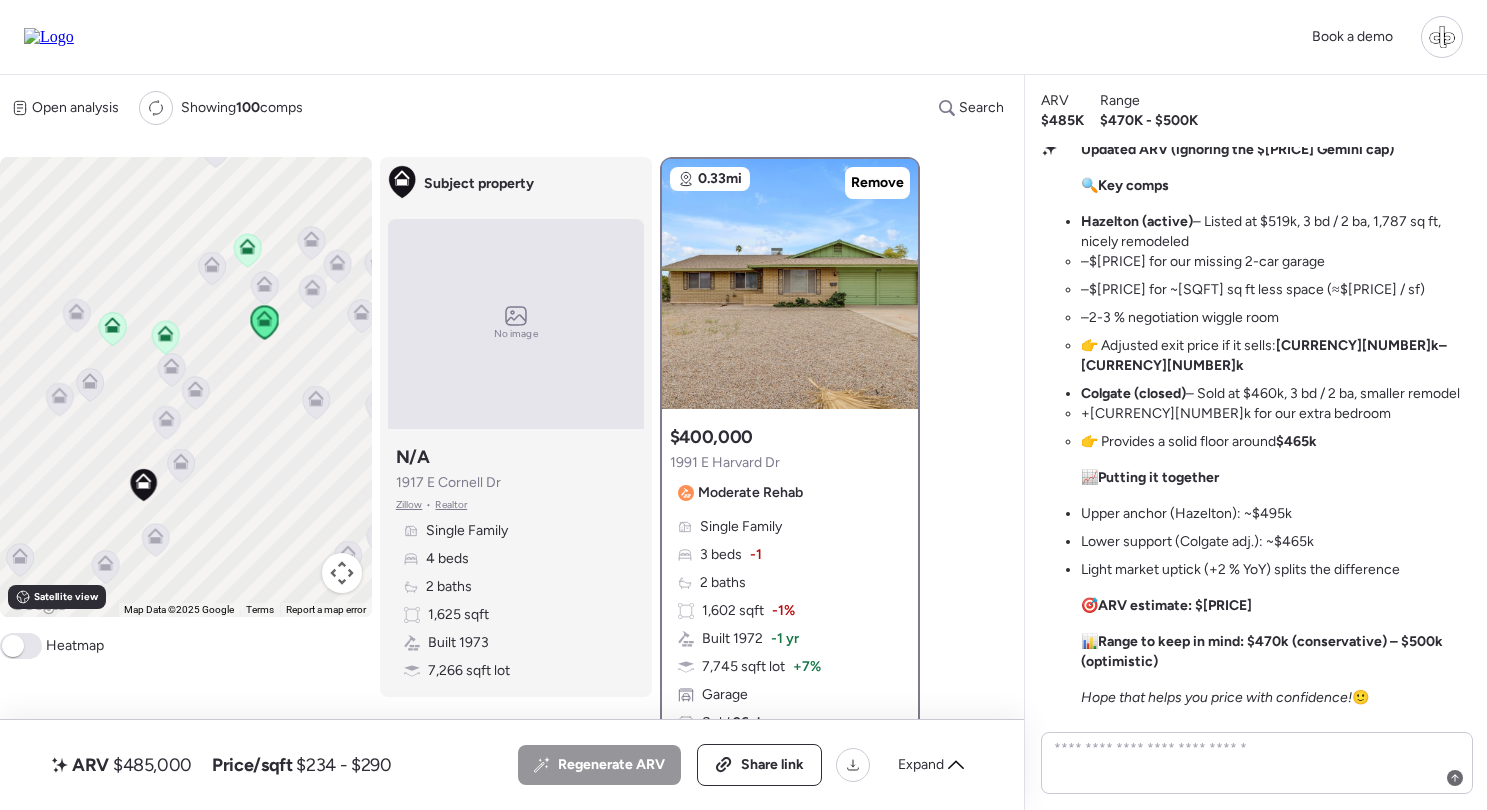 click 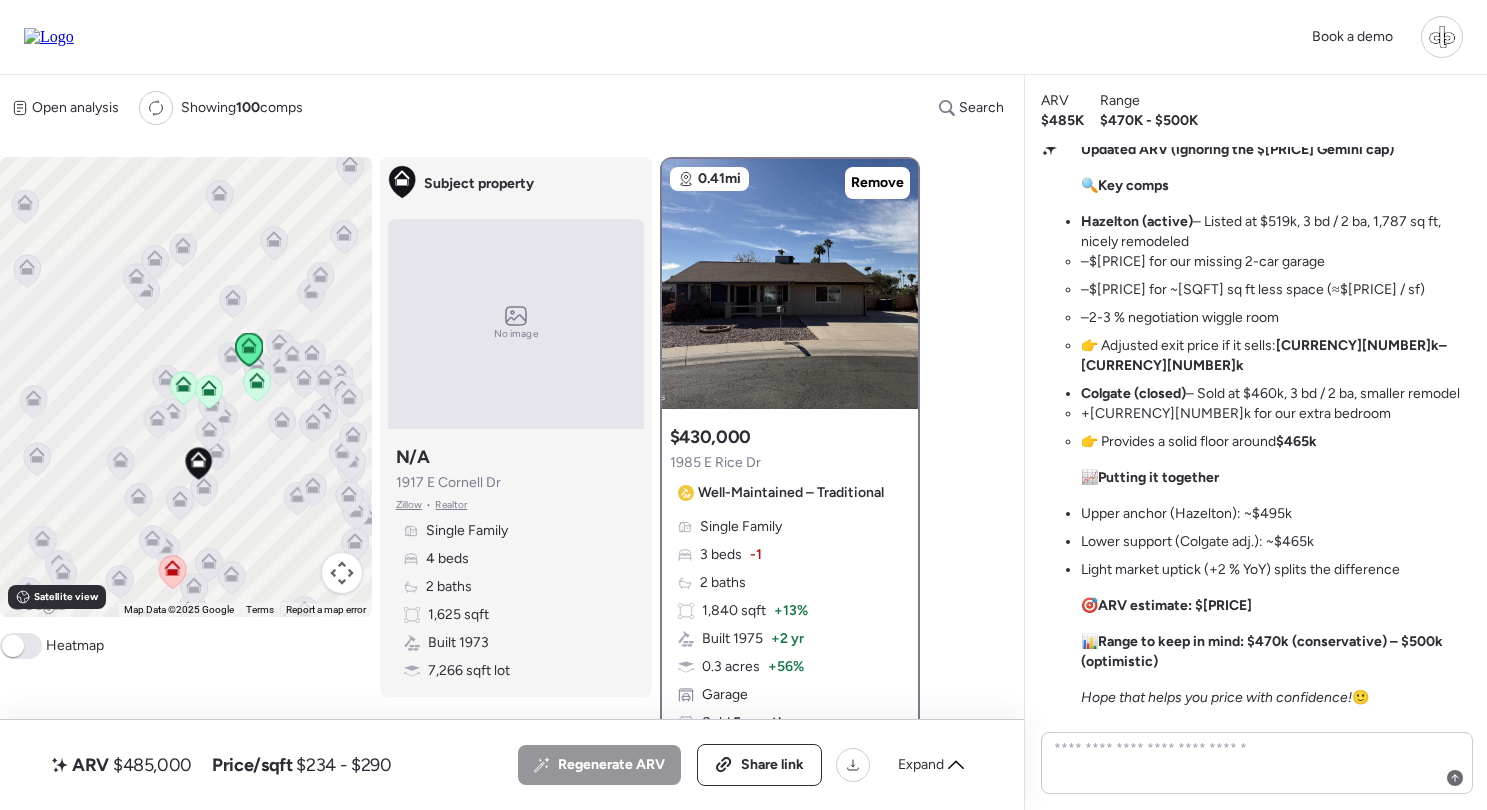 drag, startPoint x: 259, startPoint y: 476, endPoint x: 275, endPoint y: 401, distance: 76.687675 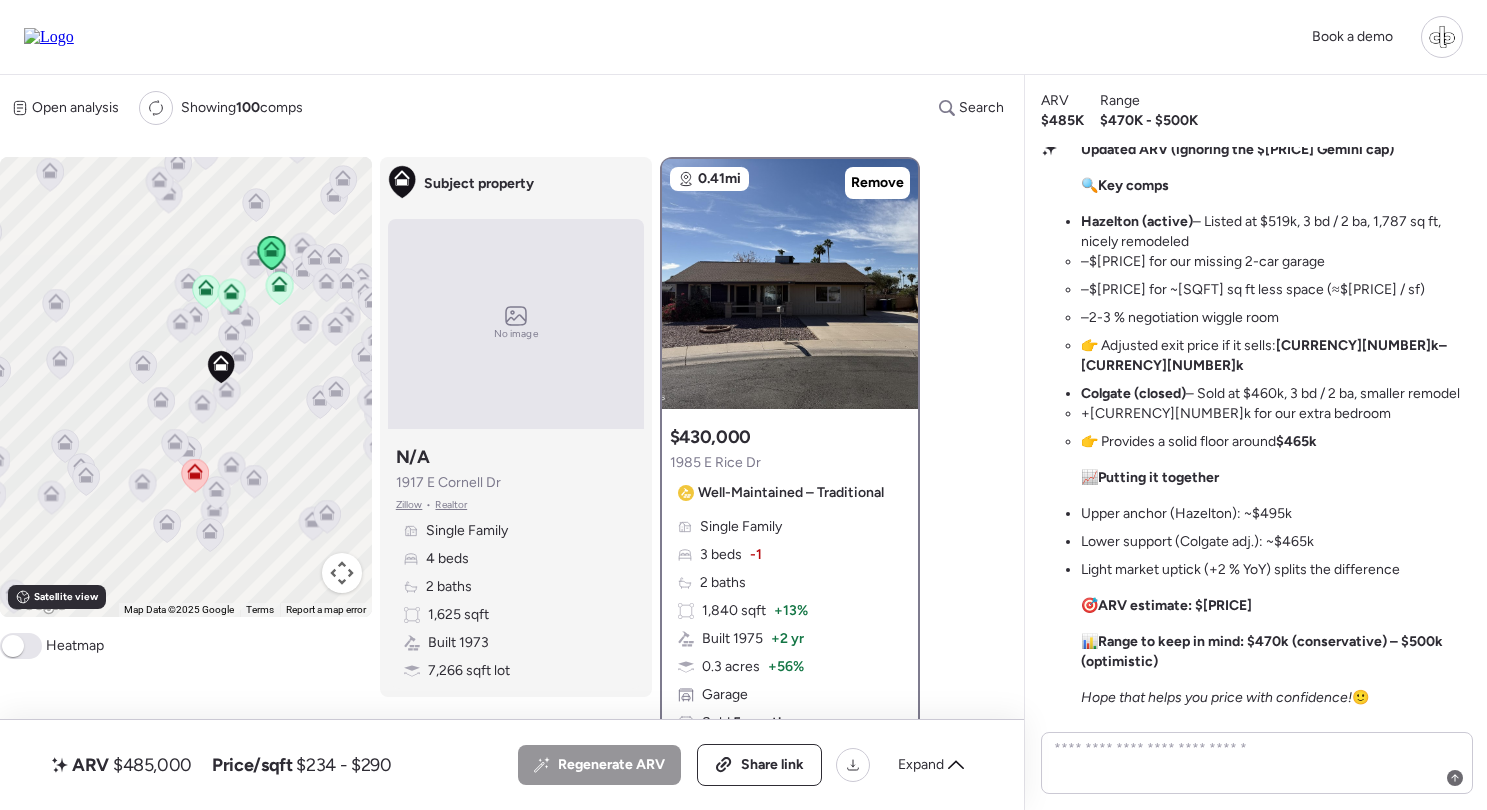 click 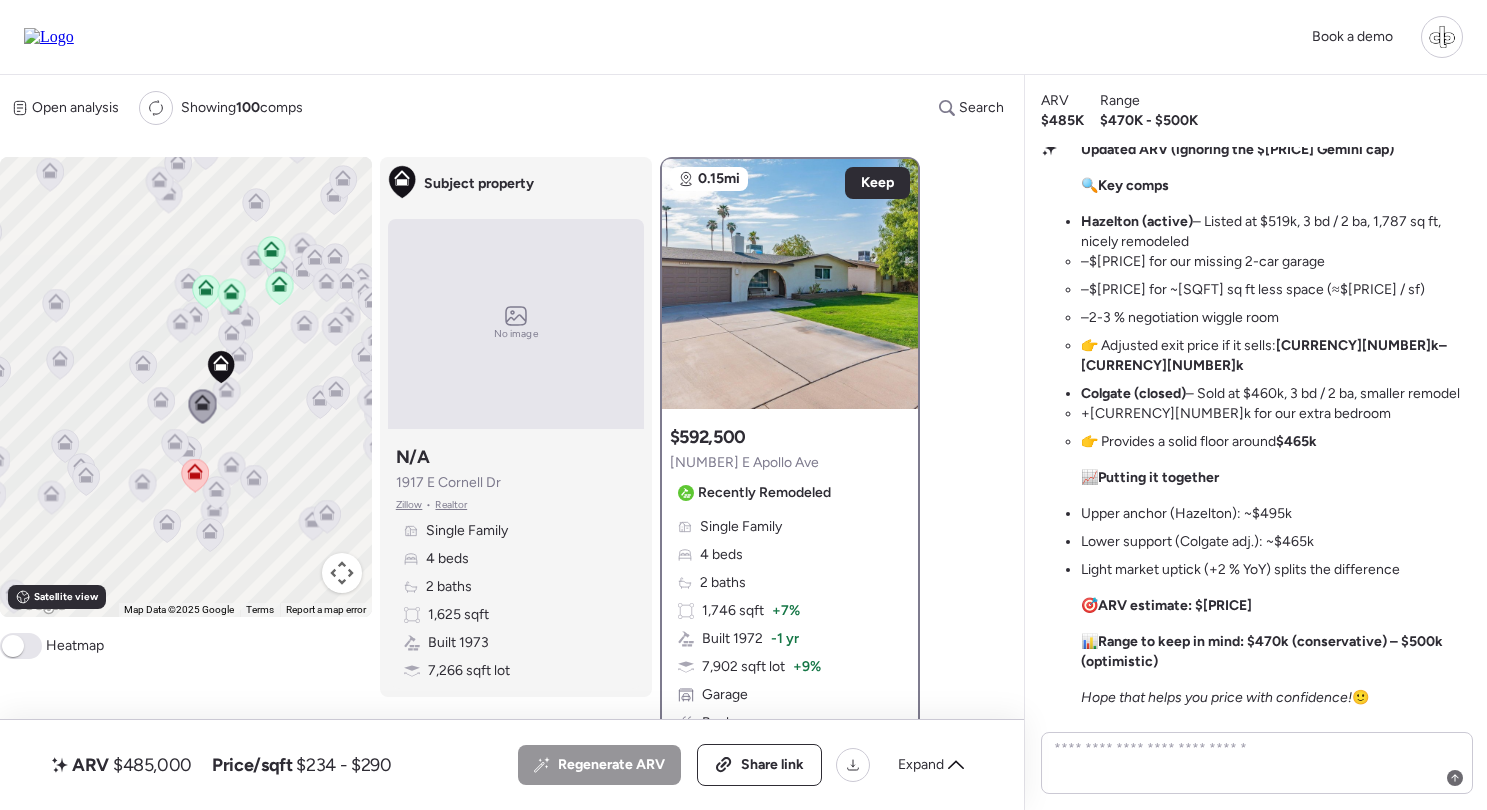 scroll, scrollTop: 0, scrollLeft: 0, axis: both 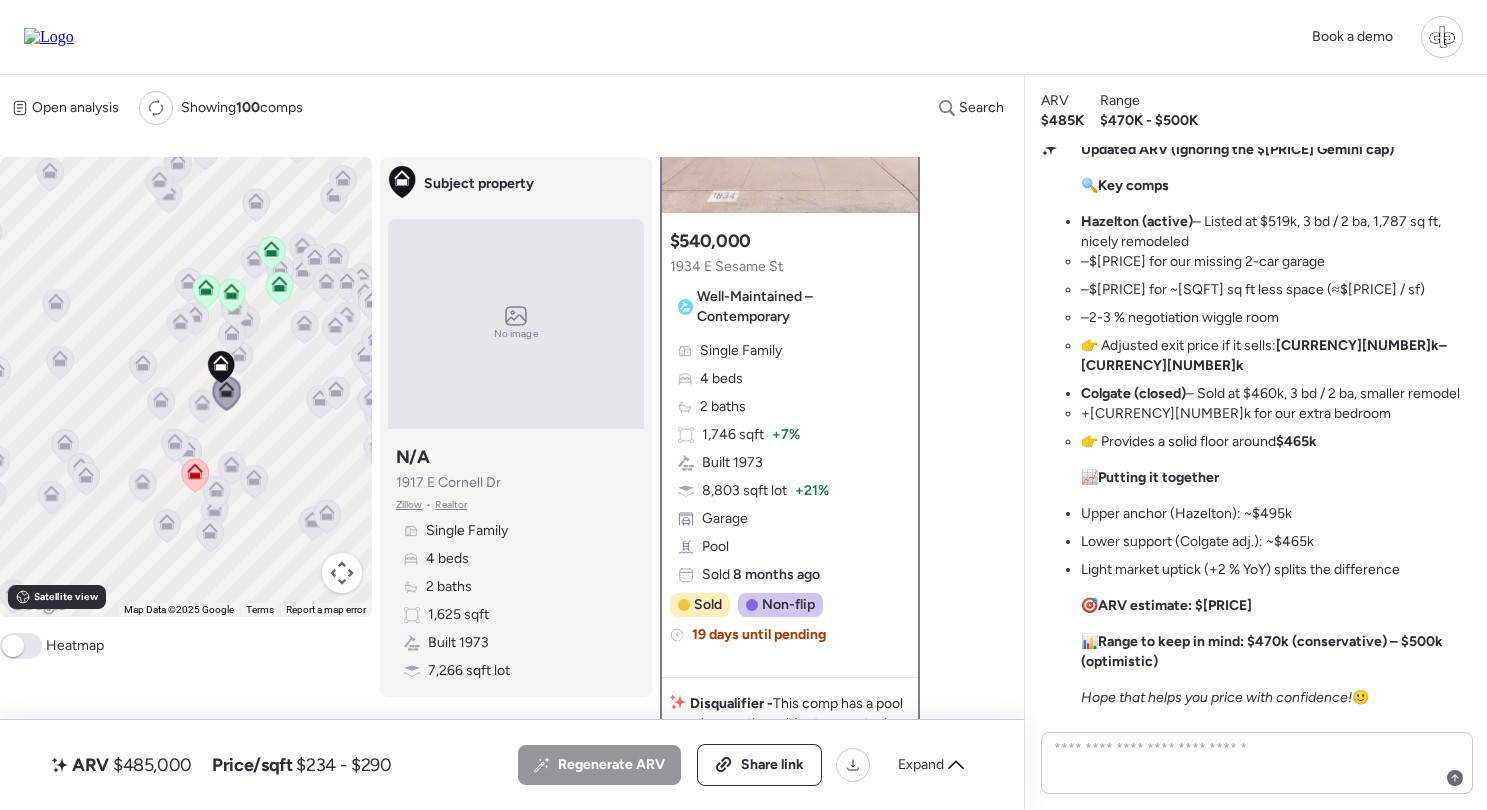 click 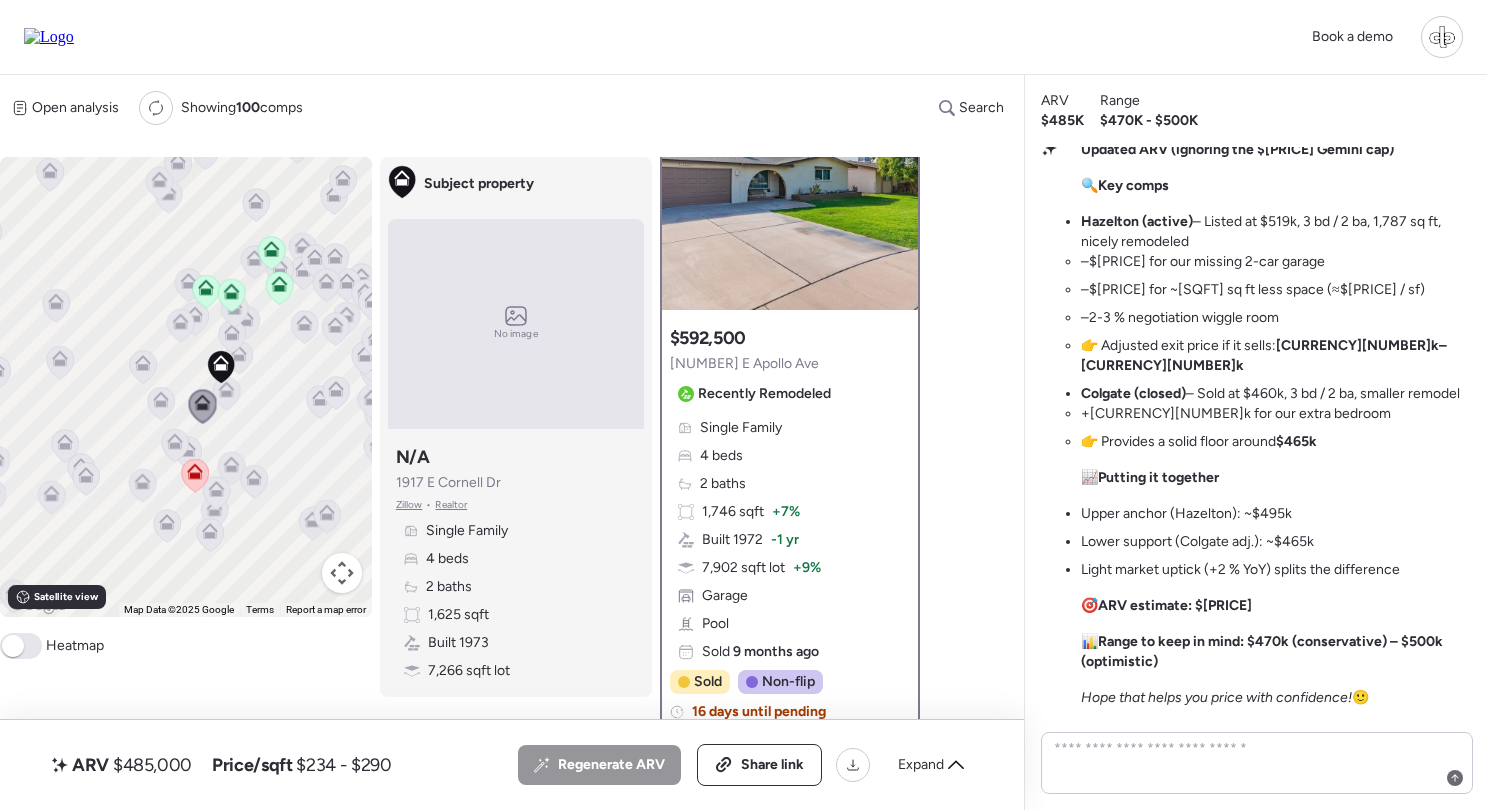 scroll, scrollTop: 64, scrollLeft: 0, axis: vertical 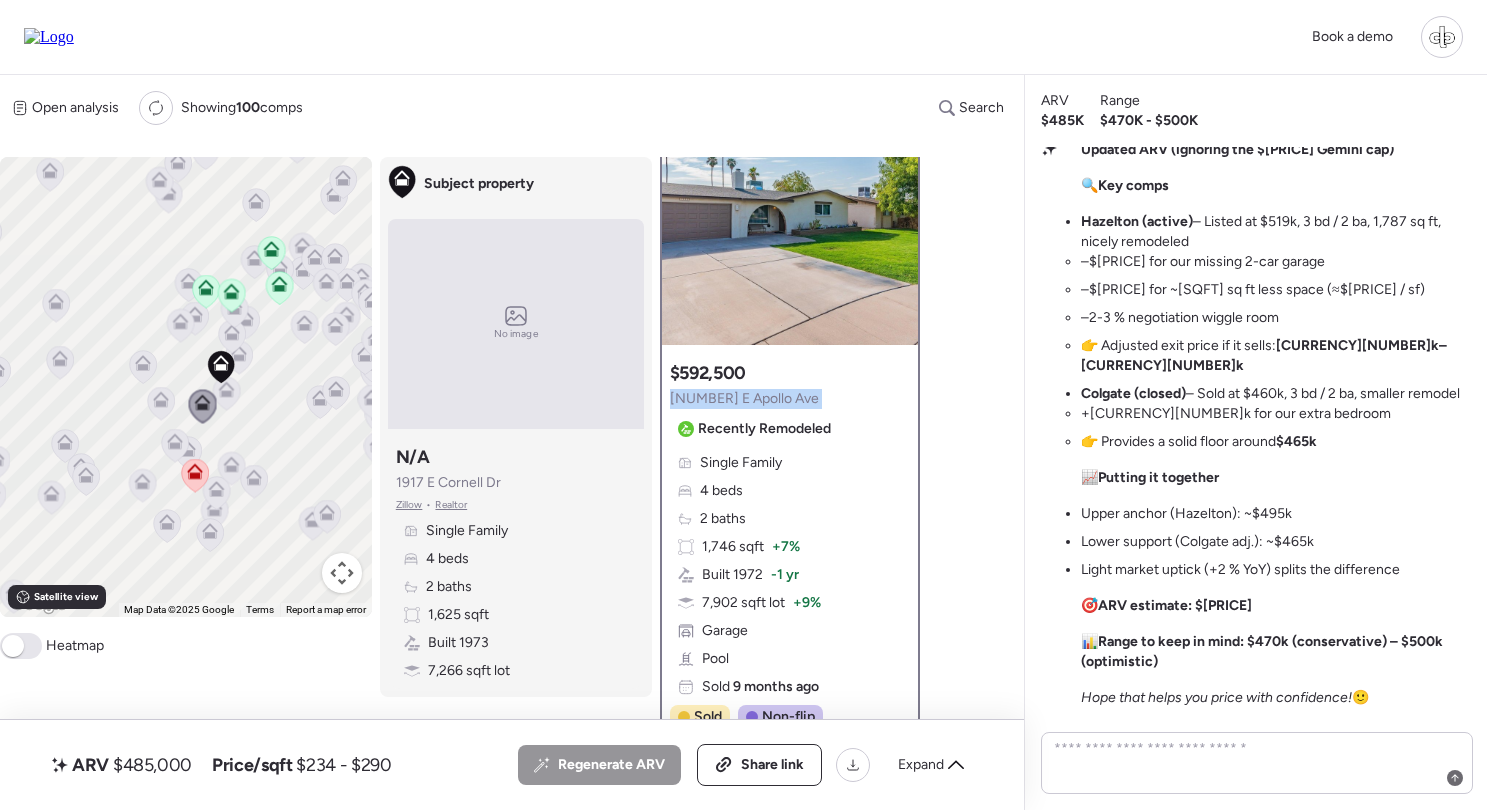 copy on "[NUMBER] E Apollo Ave" 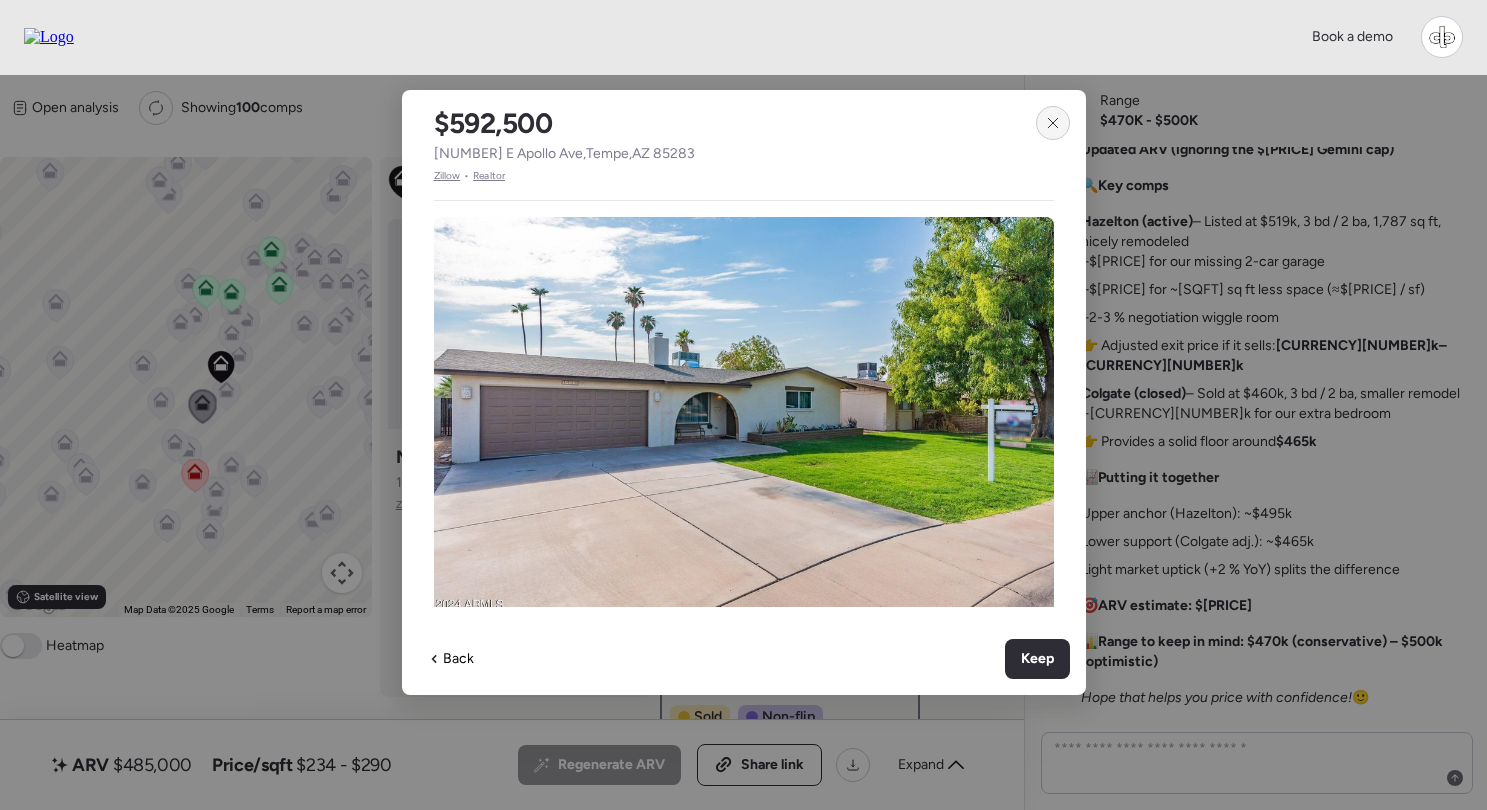 click at bounding box center (1053, 123) 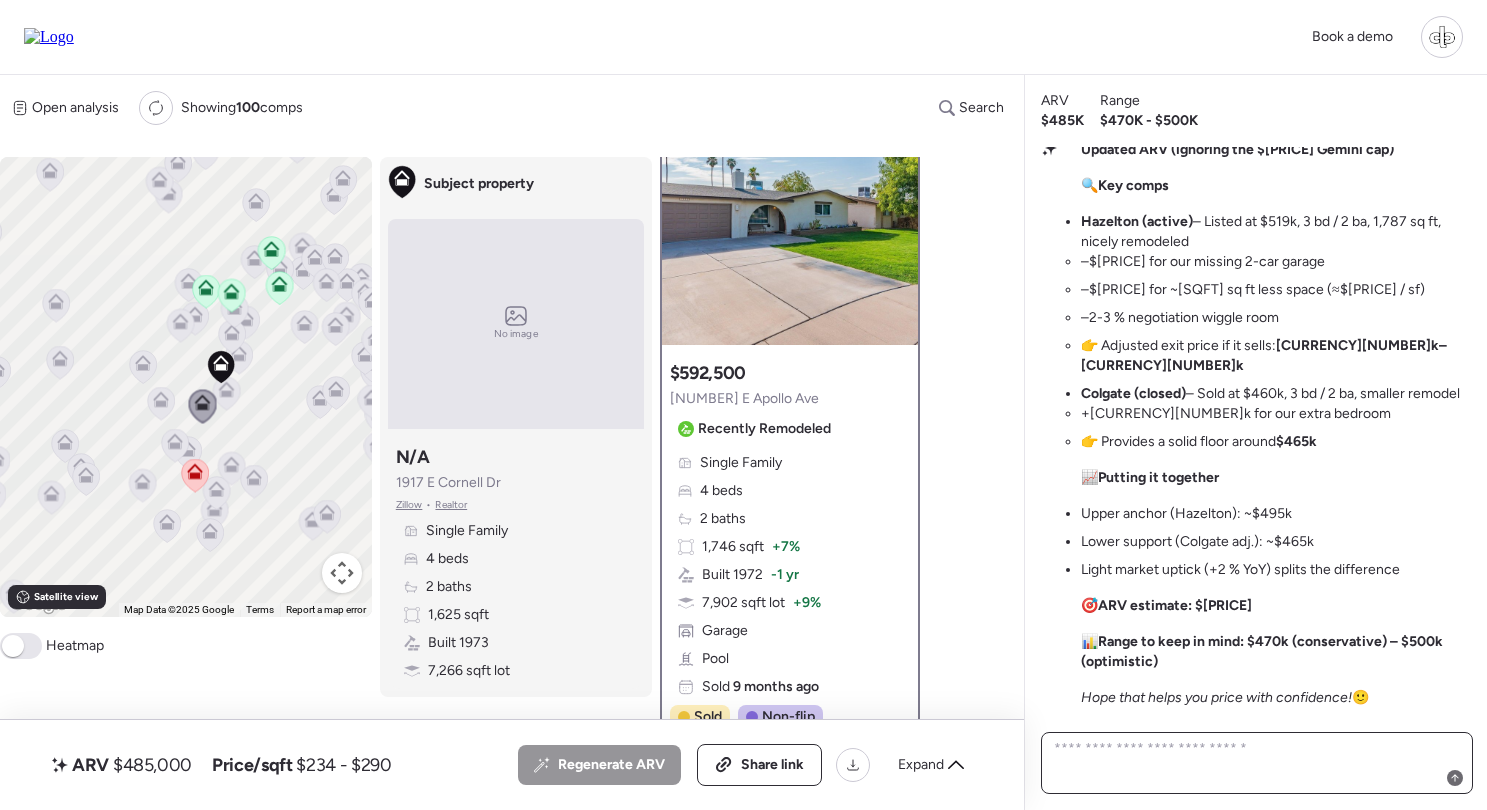 click at bounding box center (1257, 763) 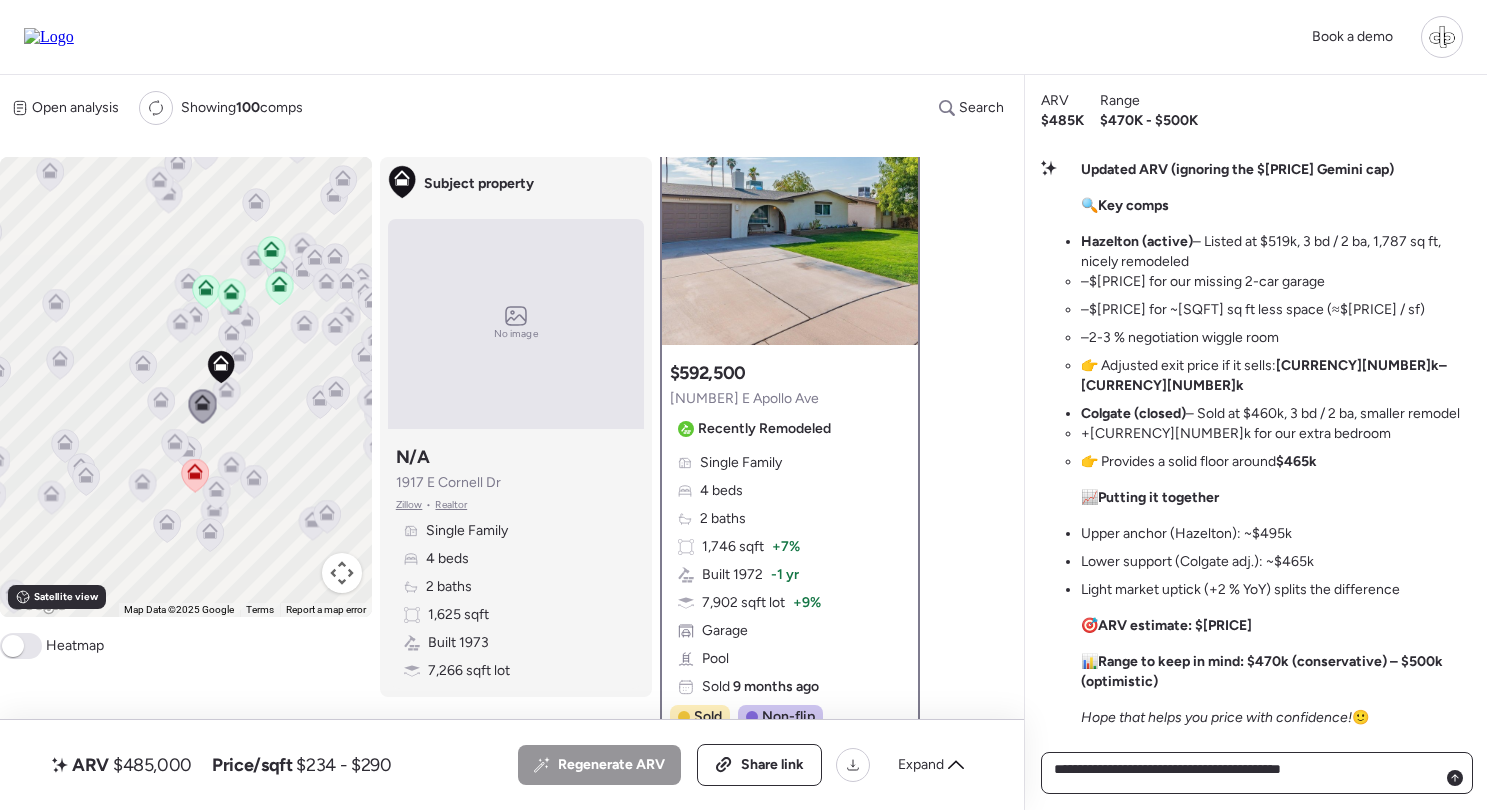 paste on "**********" 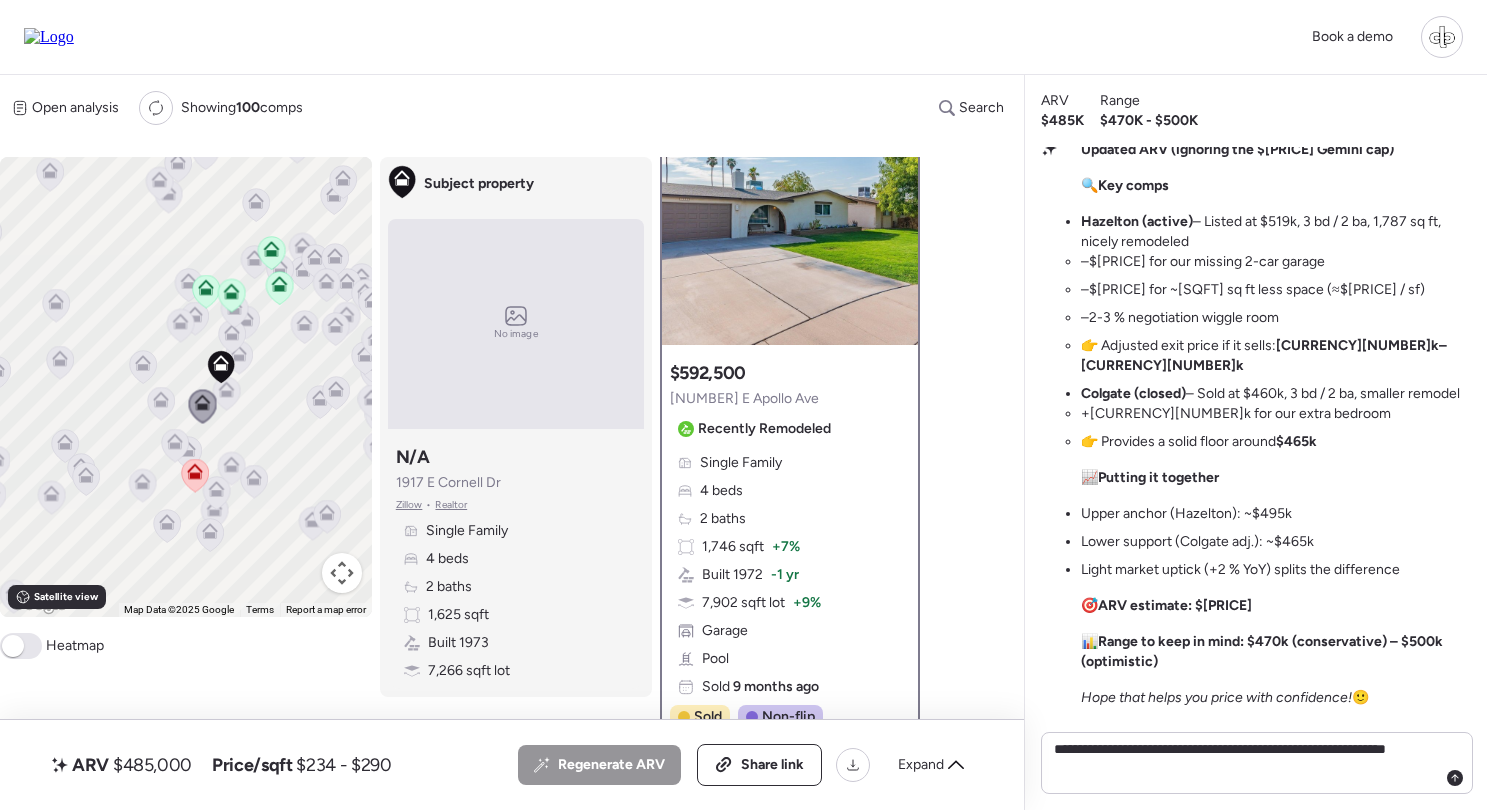 click 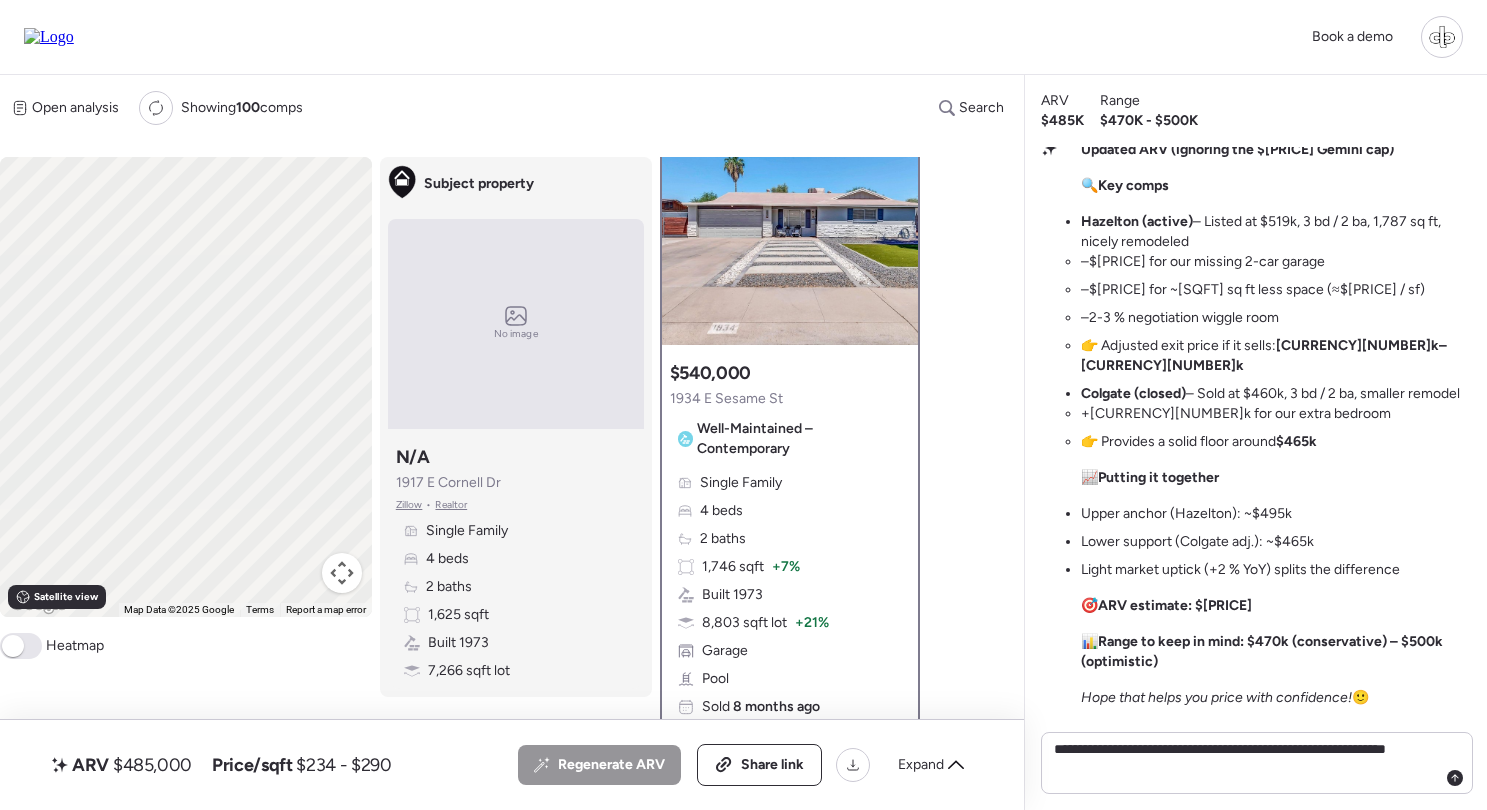 scroll, scrollTop: 0, scrollLeft: 0, axis: both 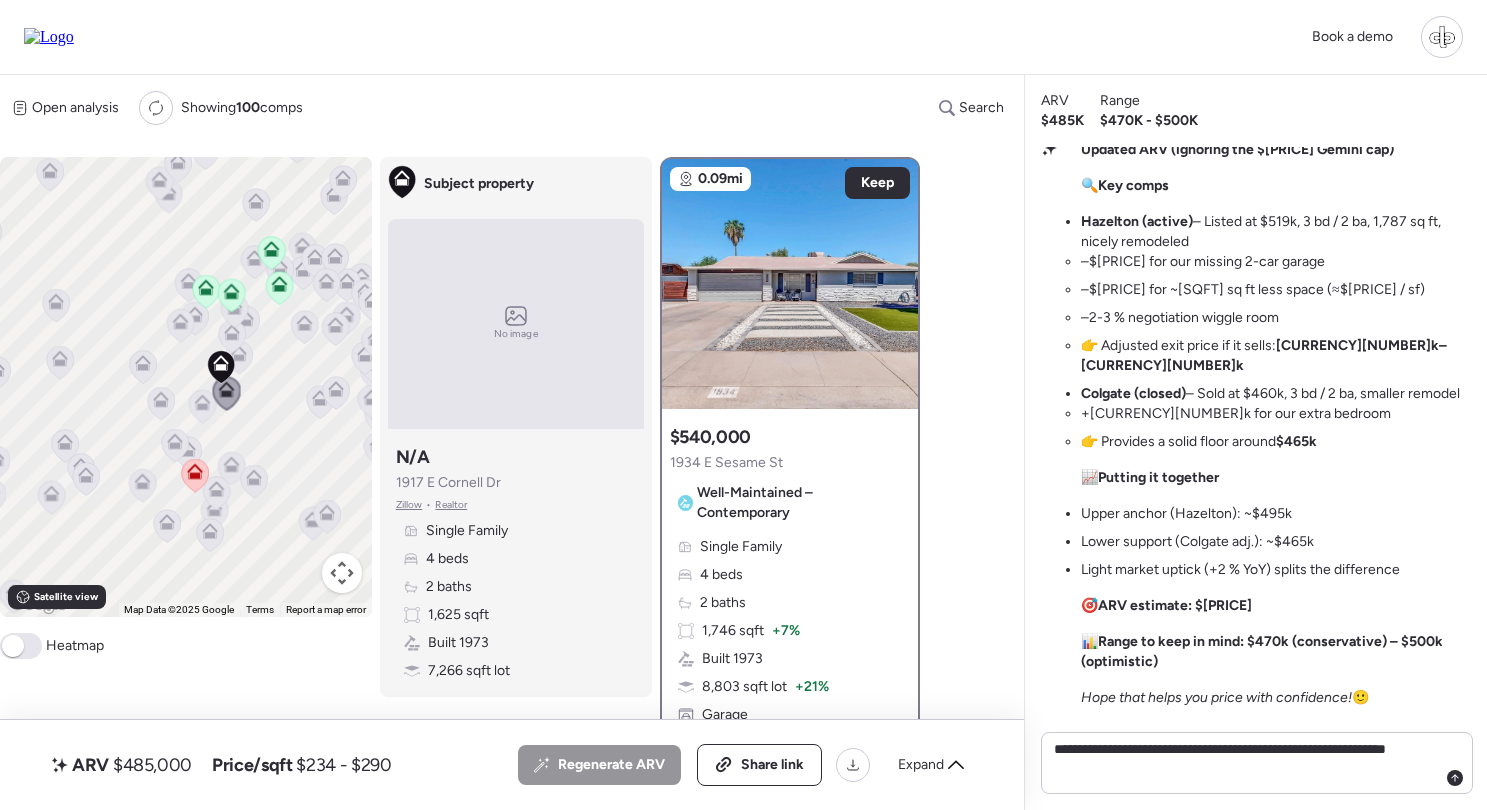 click on "To navigate, press the arrow keys. To activate drag with keyboard, press Alt + Enter. Once in keyboard drag state, use the arrow keys to move the marker. To complete the drag, press the Enter key. To cancel, press Escape." at bounding box center (186, 387) 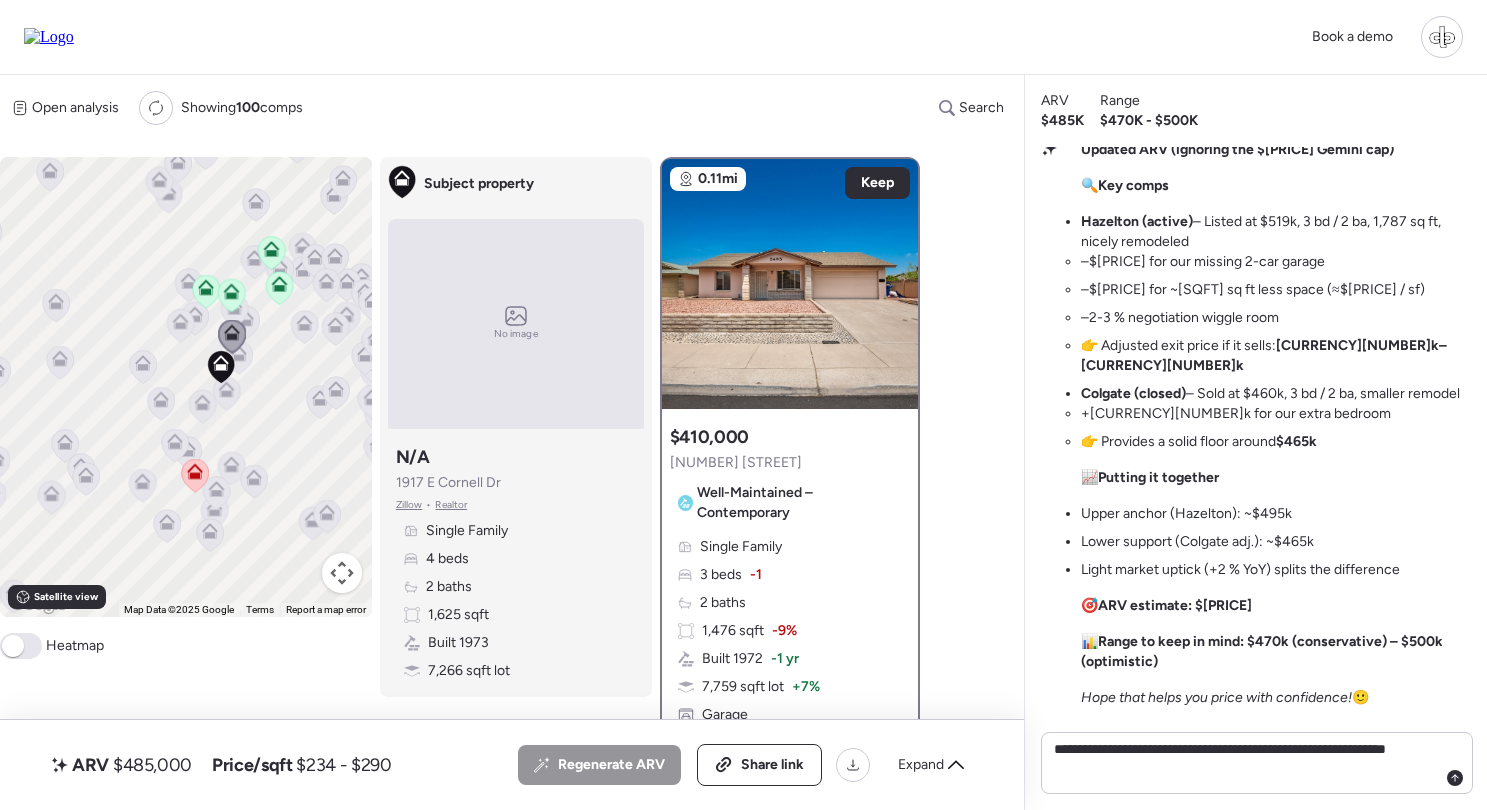 click 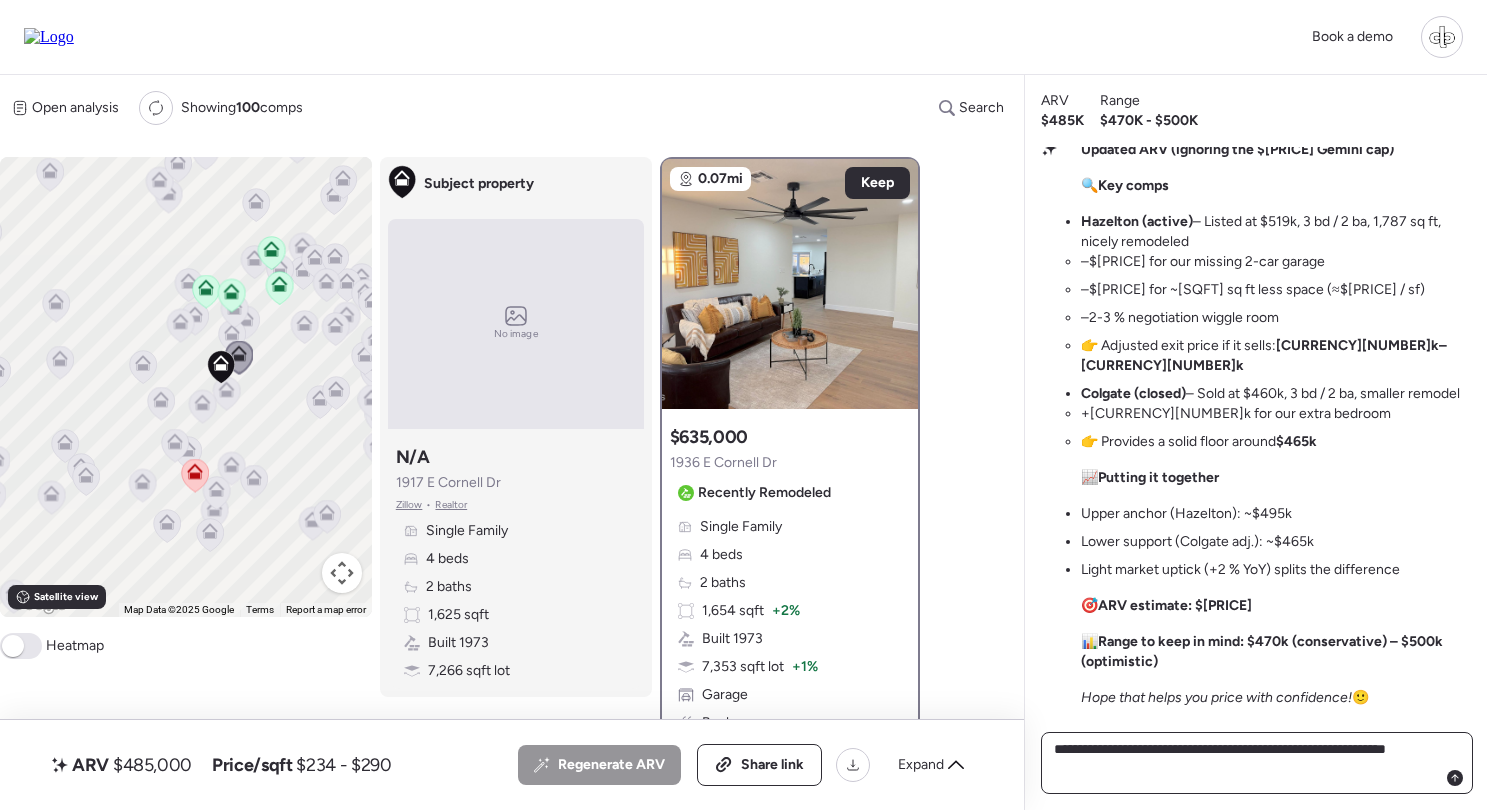 click on "**********" at bounding box center [1257, 763] 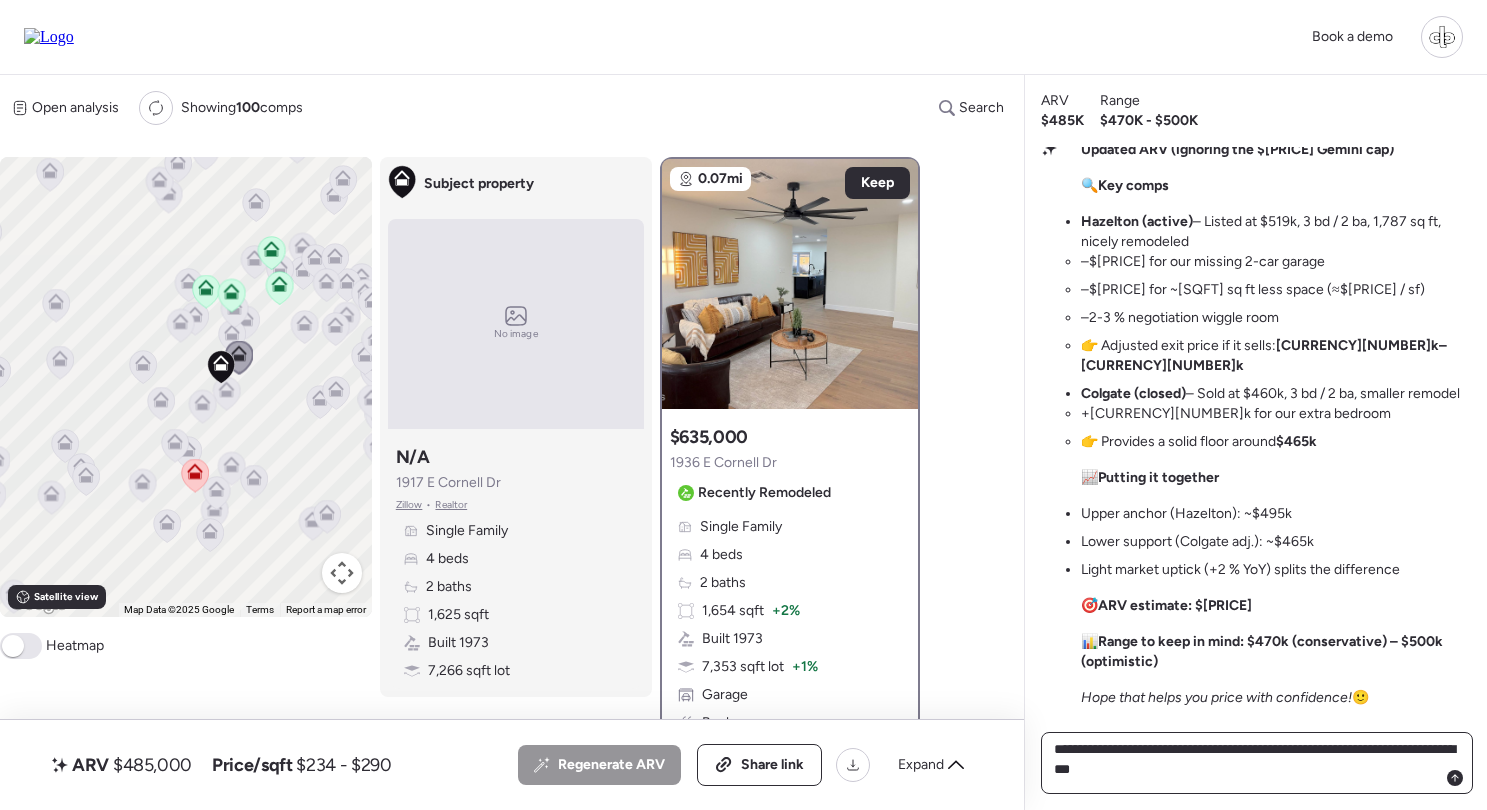 type on "**********" 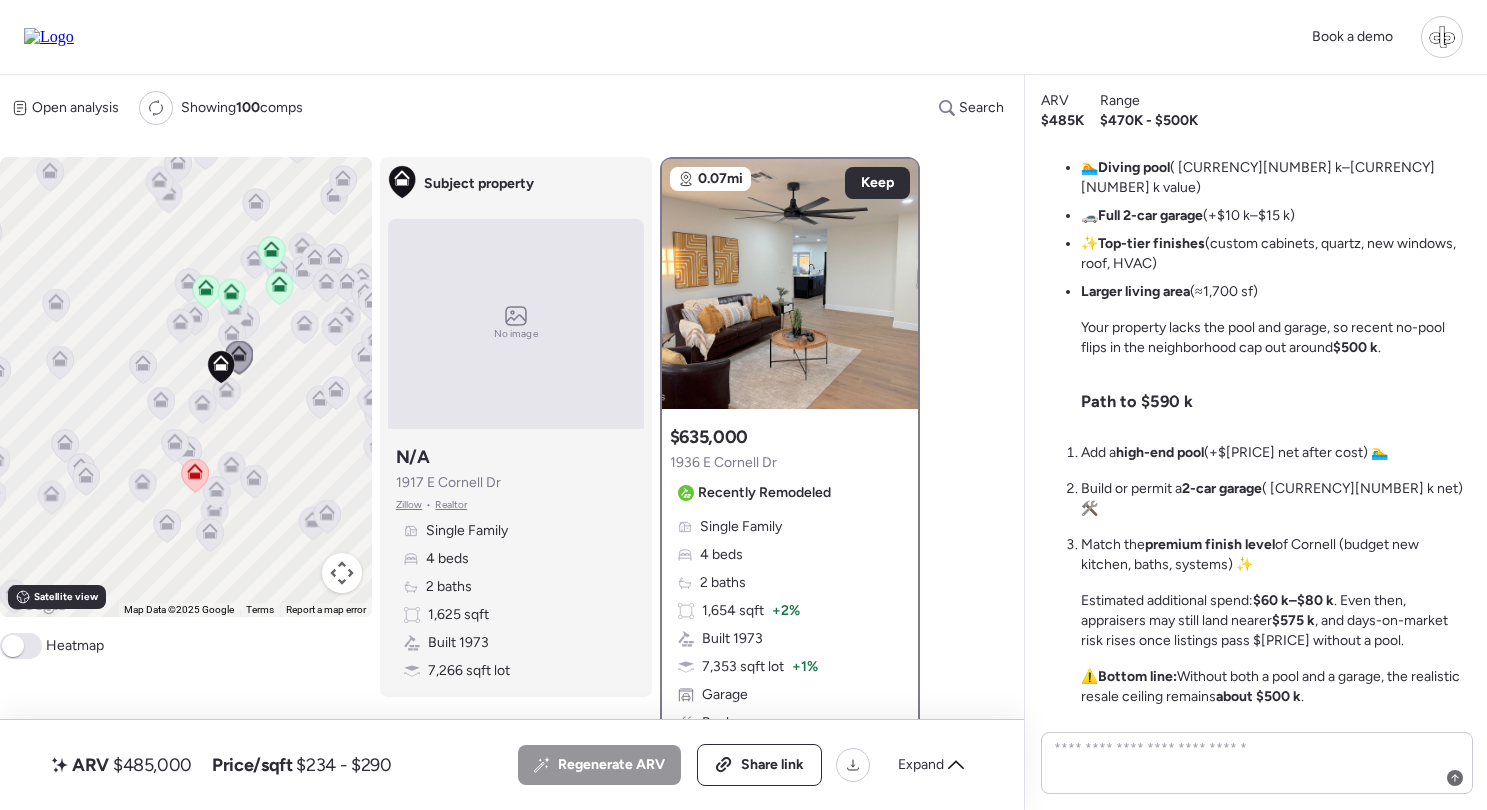 scroll, scrollTop: 1, scrollLeft: 0, axis: vertical 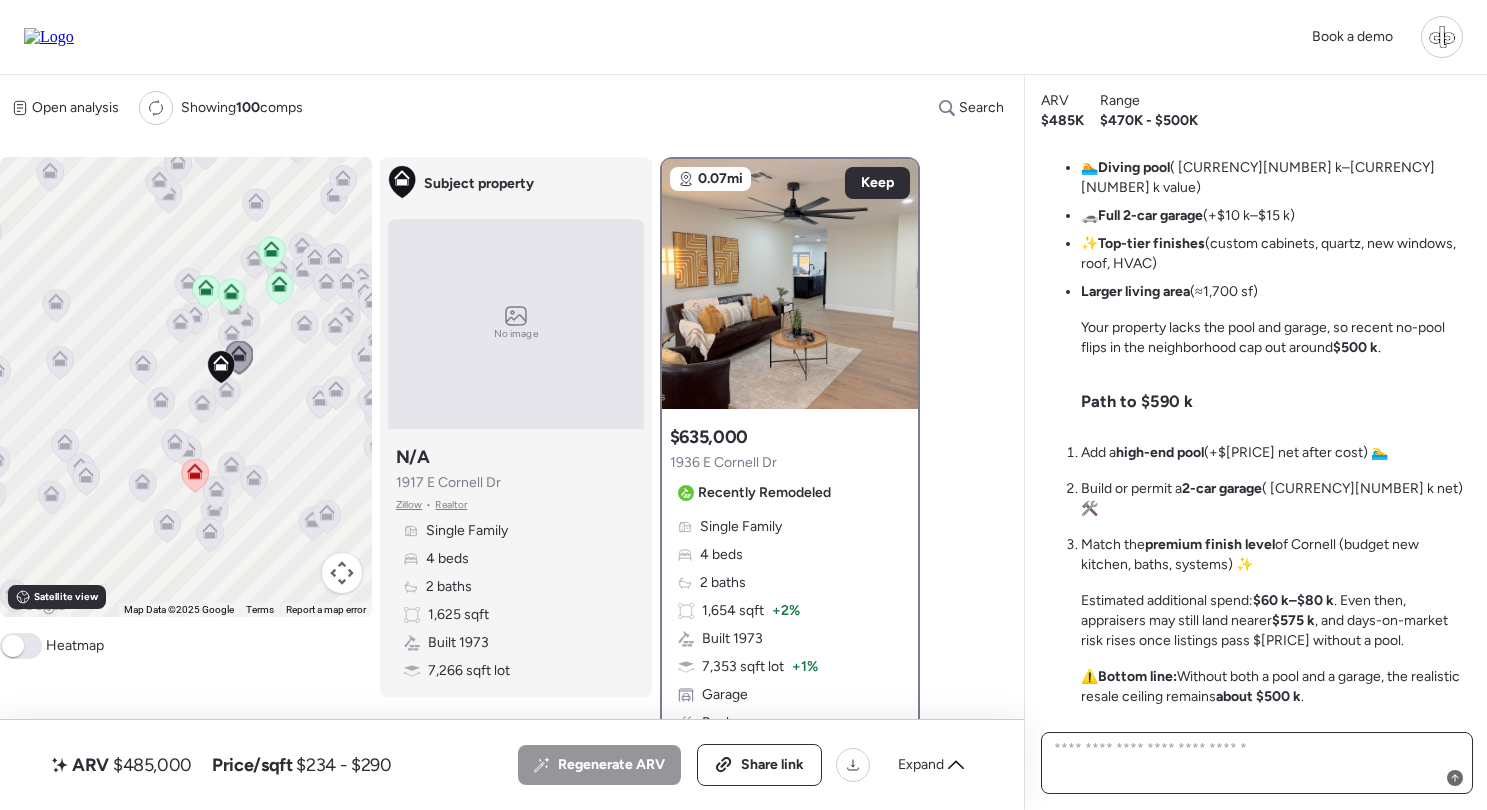 click at bounding box center [1257, 763] 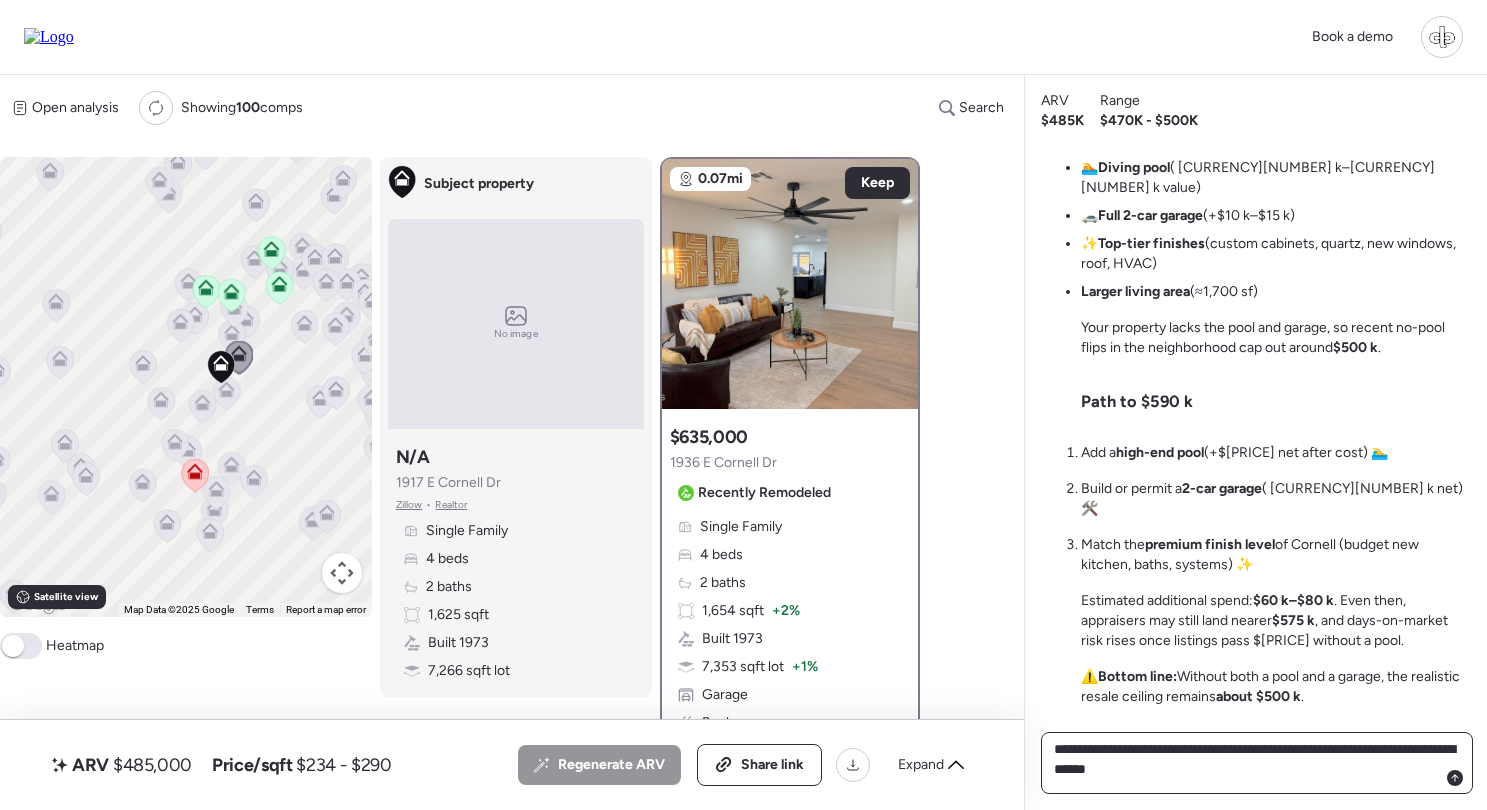 type on "**********" 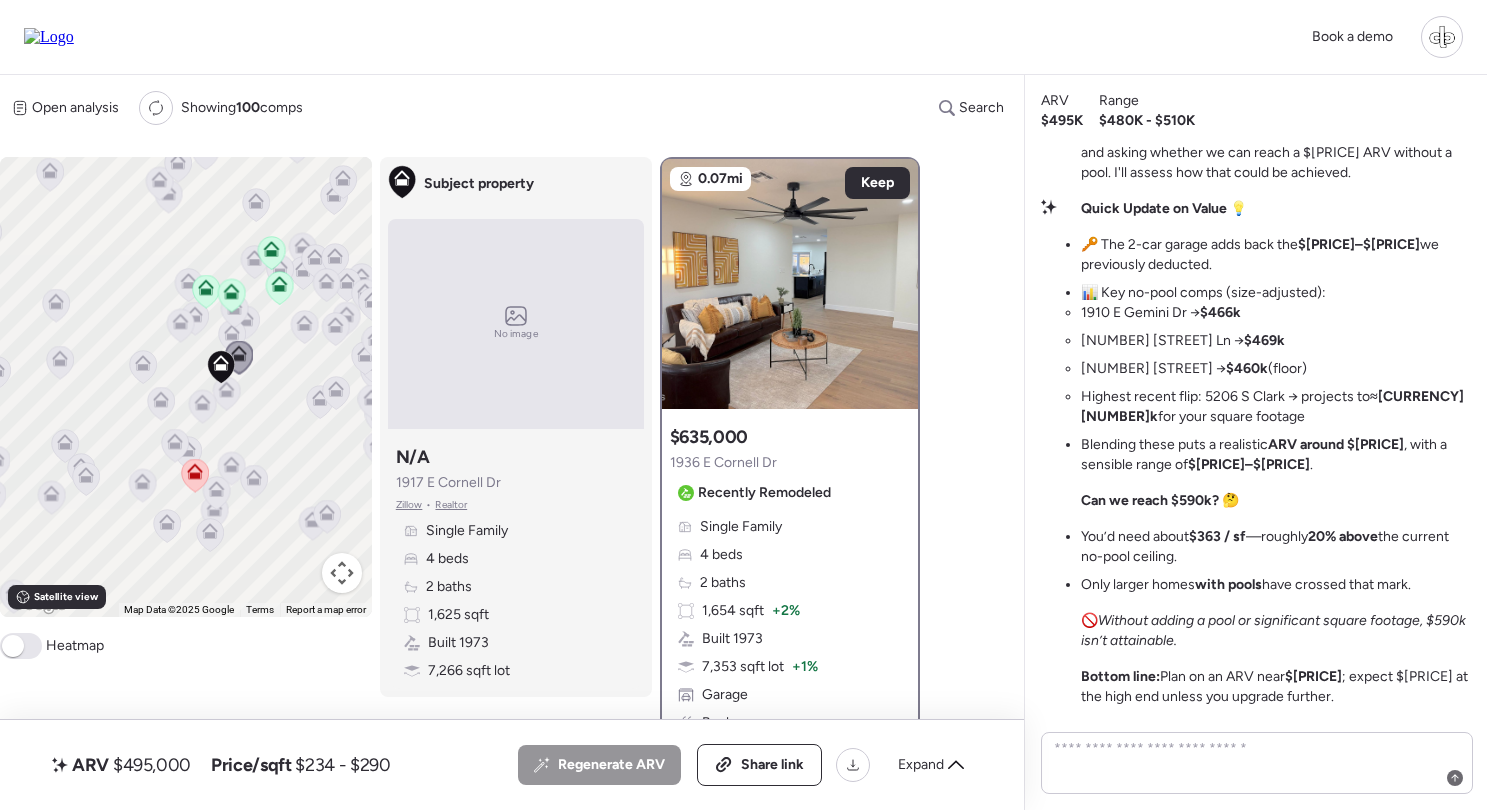 scroll, scrollTop: 1, scrollLeft: 0, axis: vertical 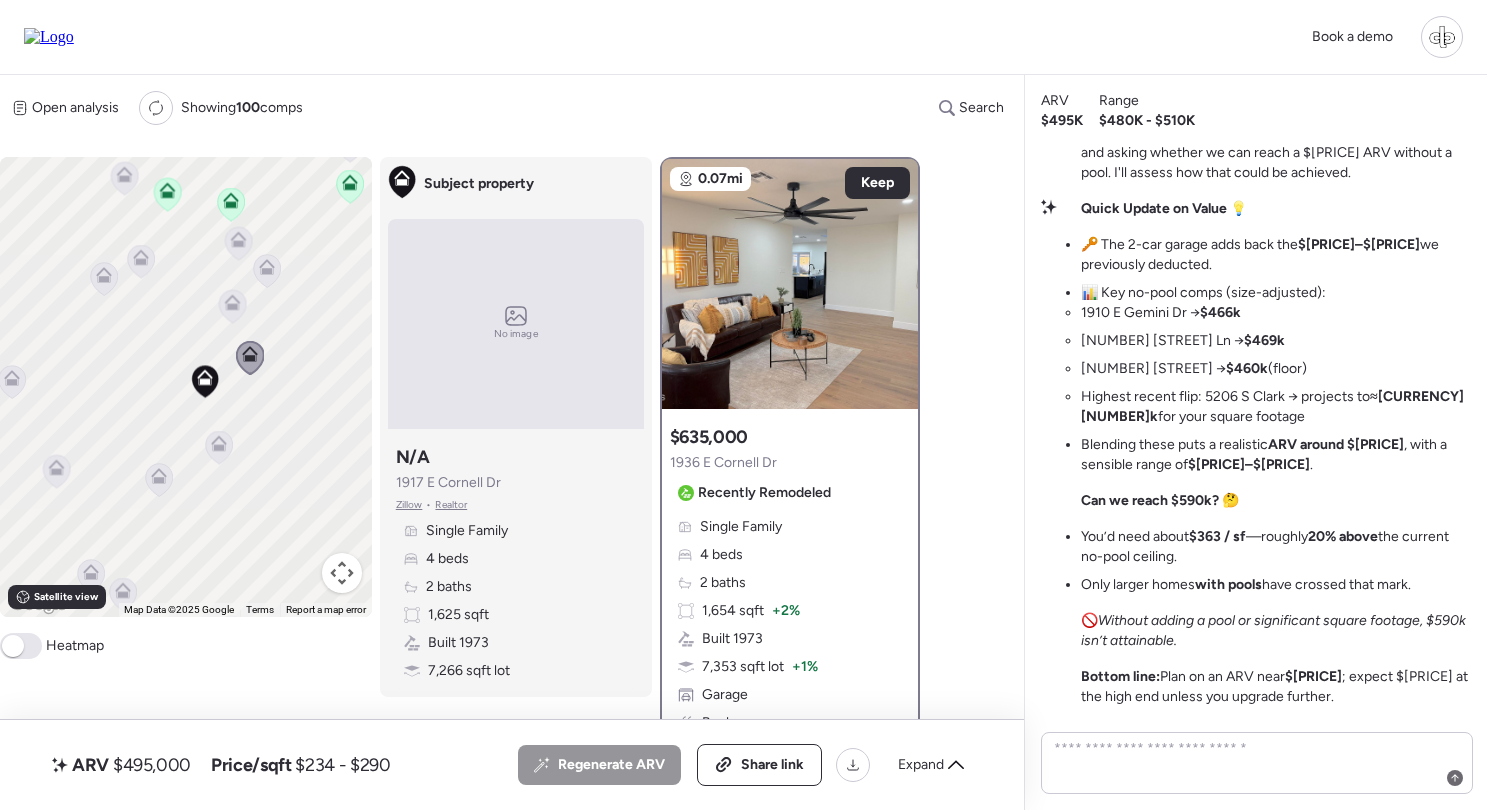click 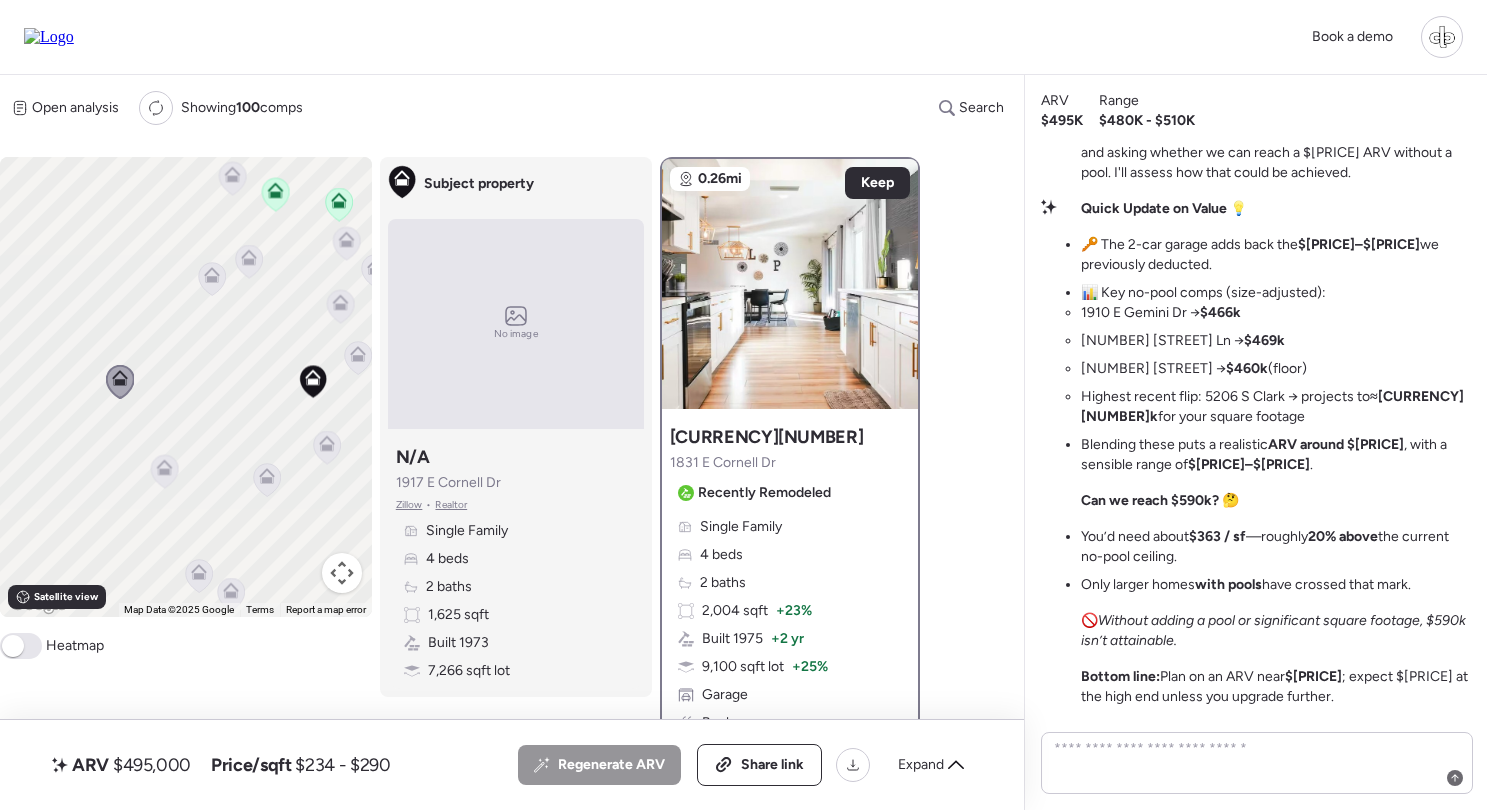 drag, startPoint x: 65, startPoint y: 358, endPoint x: 184, endPoint y: 358, distance: 119 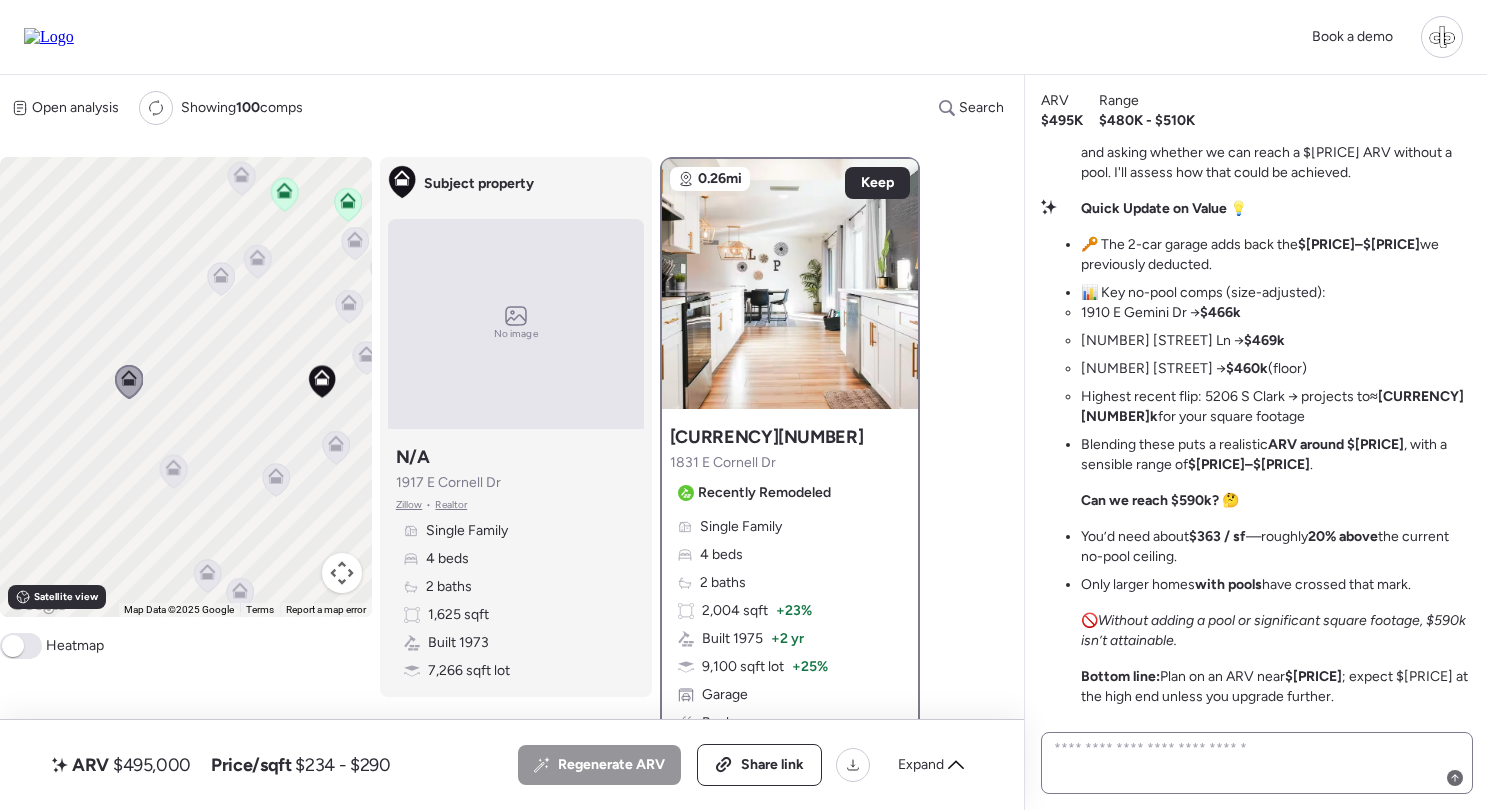 scroll, scrollTop: 0, scrollLeft: 0, axis: both 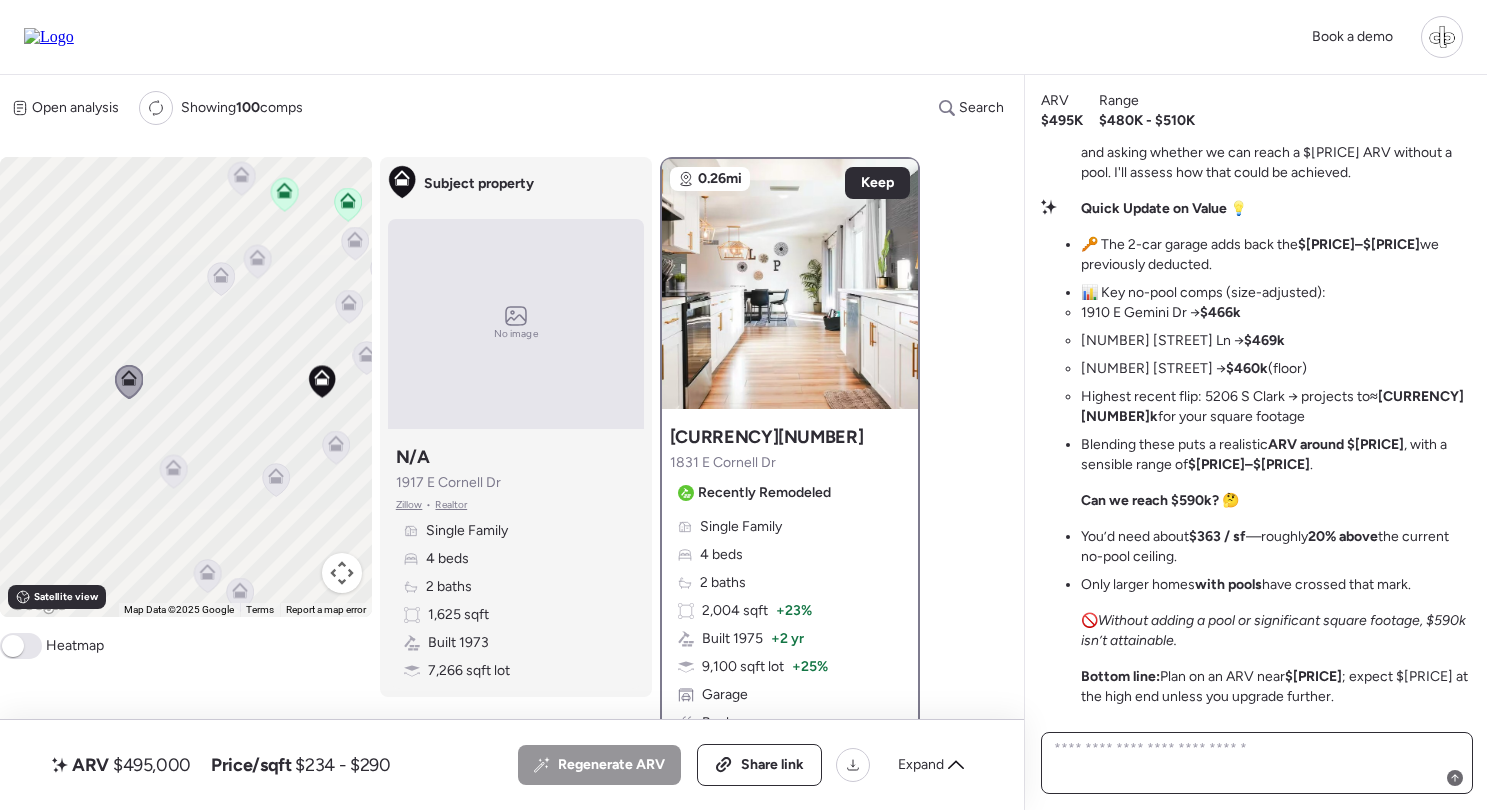 click at bounding box center [1257, 763] 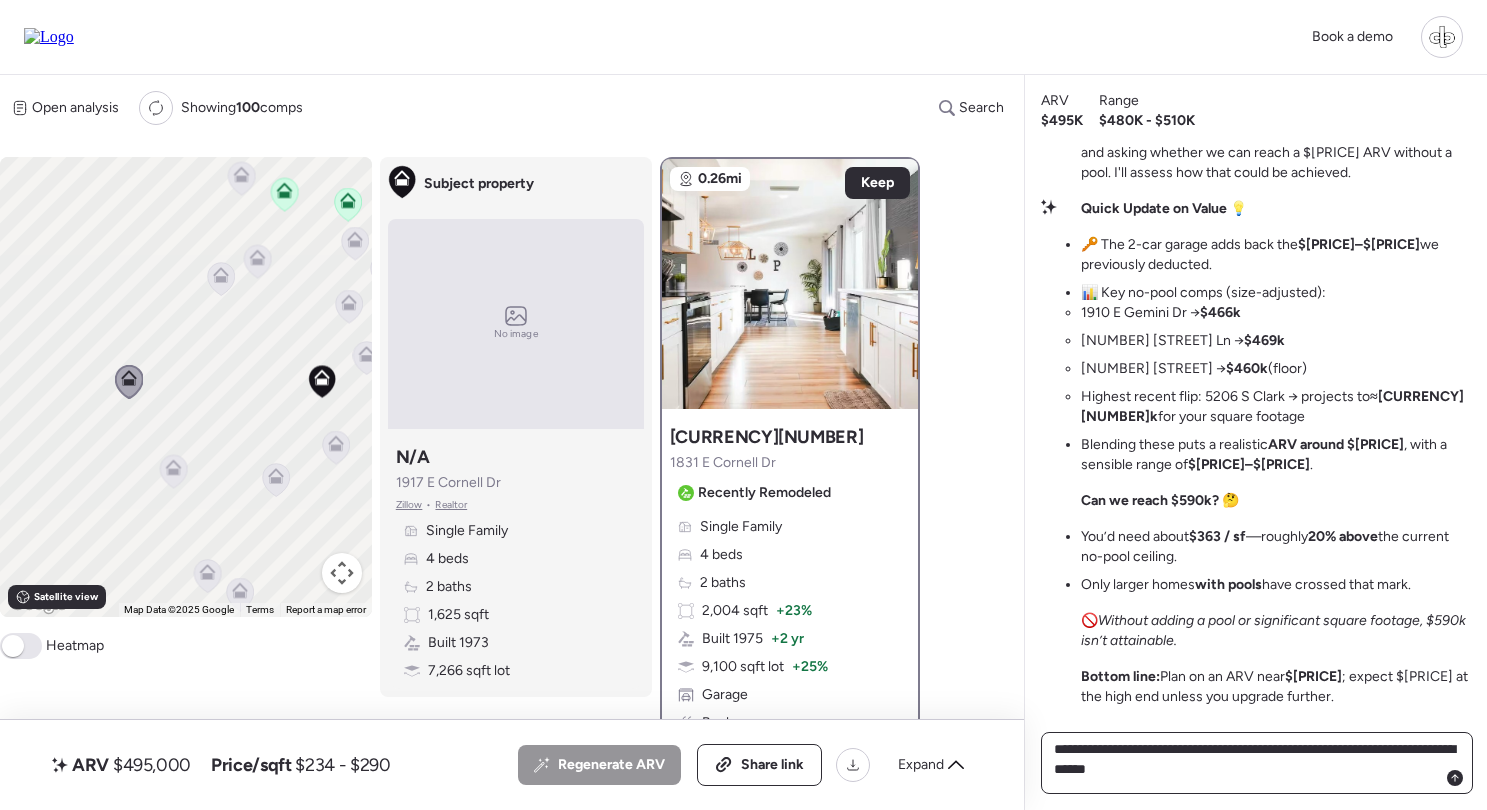 type on "**********" 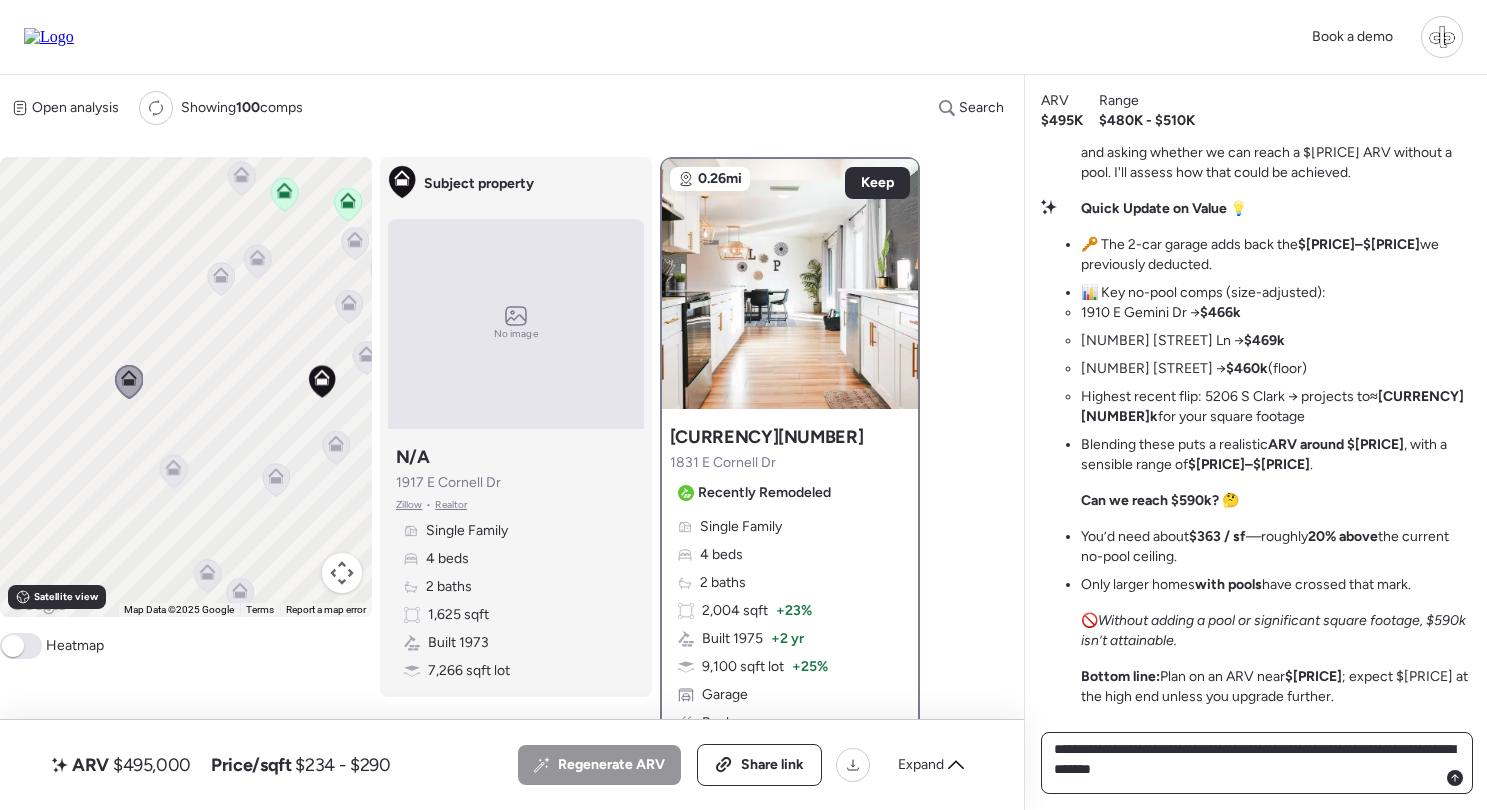 type 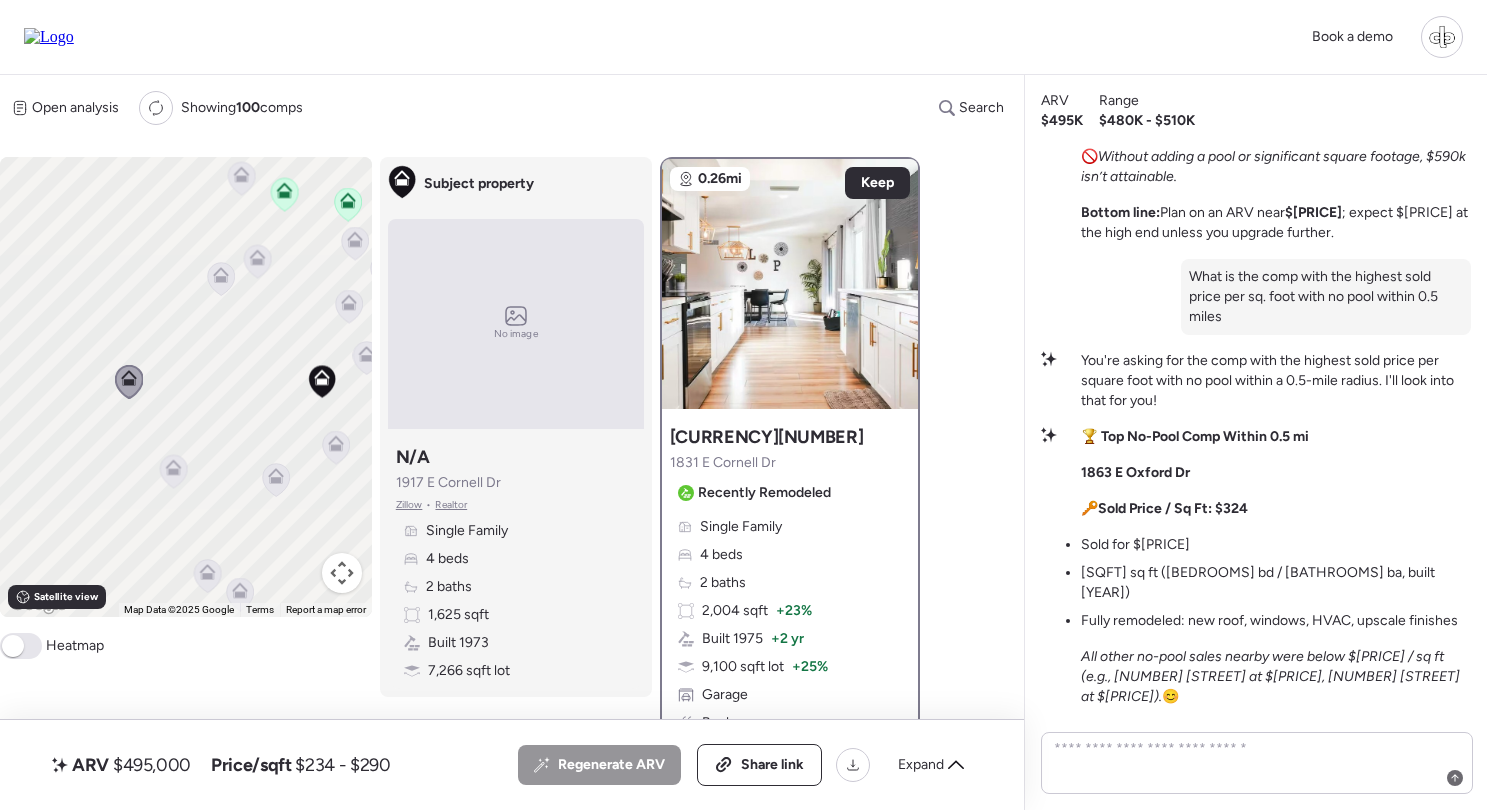 drag, startPoint x: 1074, startPoint y: 508, endPoint x: 1255, endPoint y: 508, distance: 181 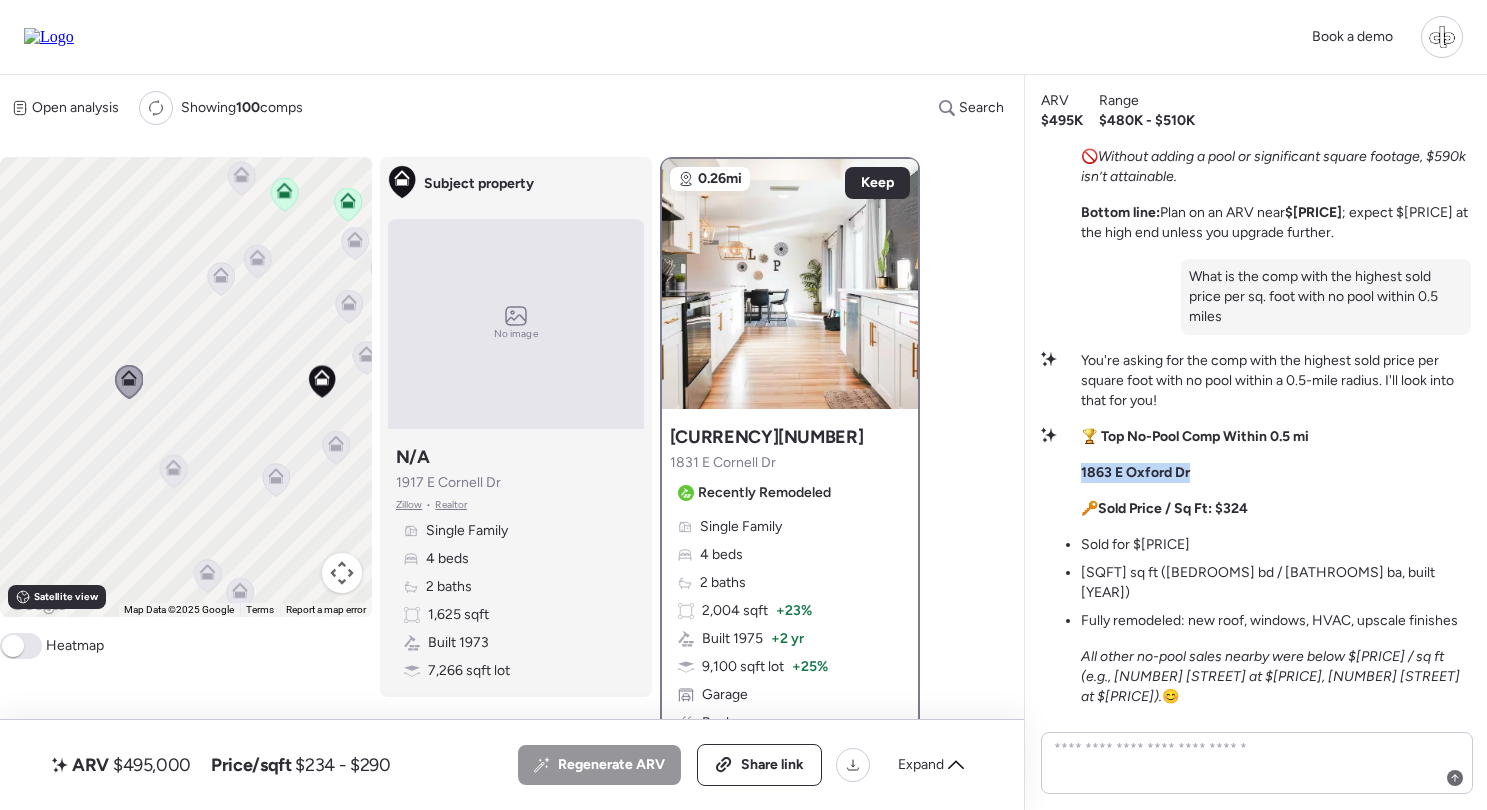 drag, startPoint x: 1175, startPoint y: 512, endPoint x: 1060, endPoint y: 512, distance: 115 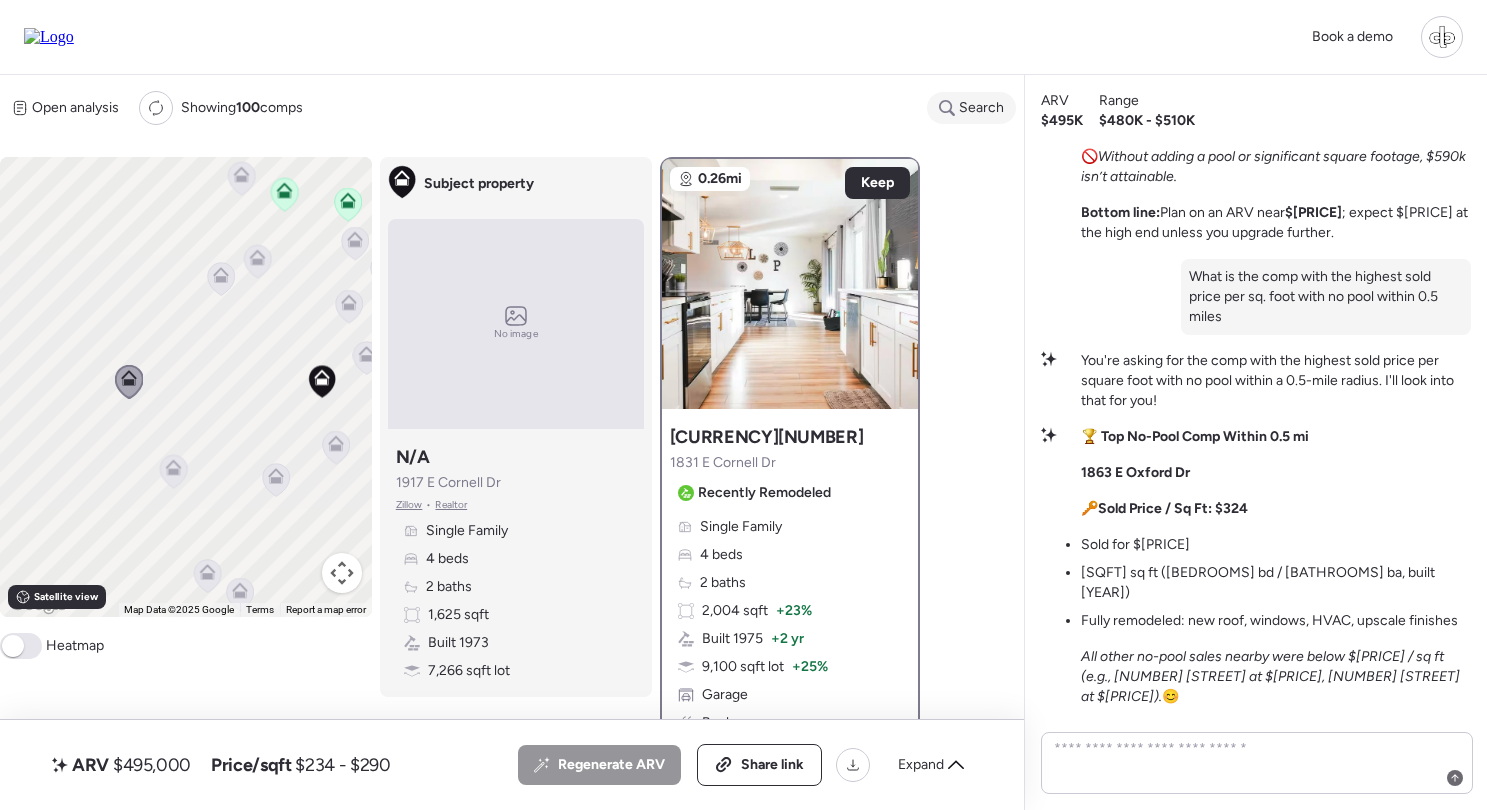 click on "Search" at bounding box center (981, 108) 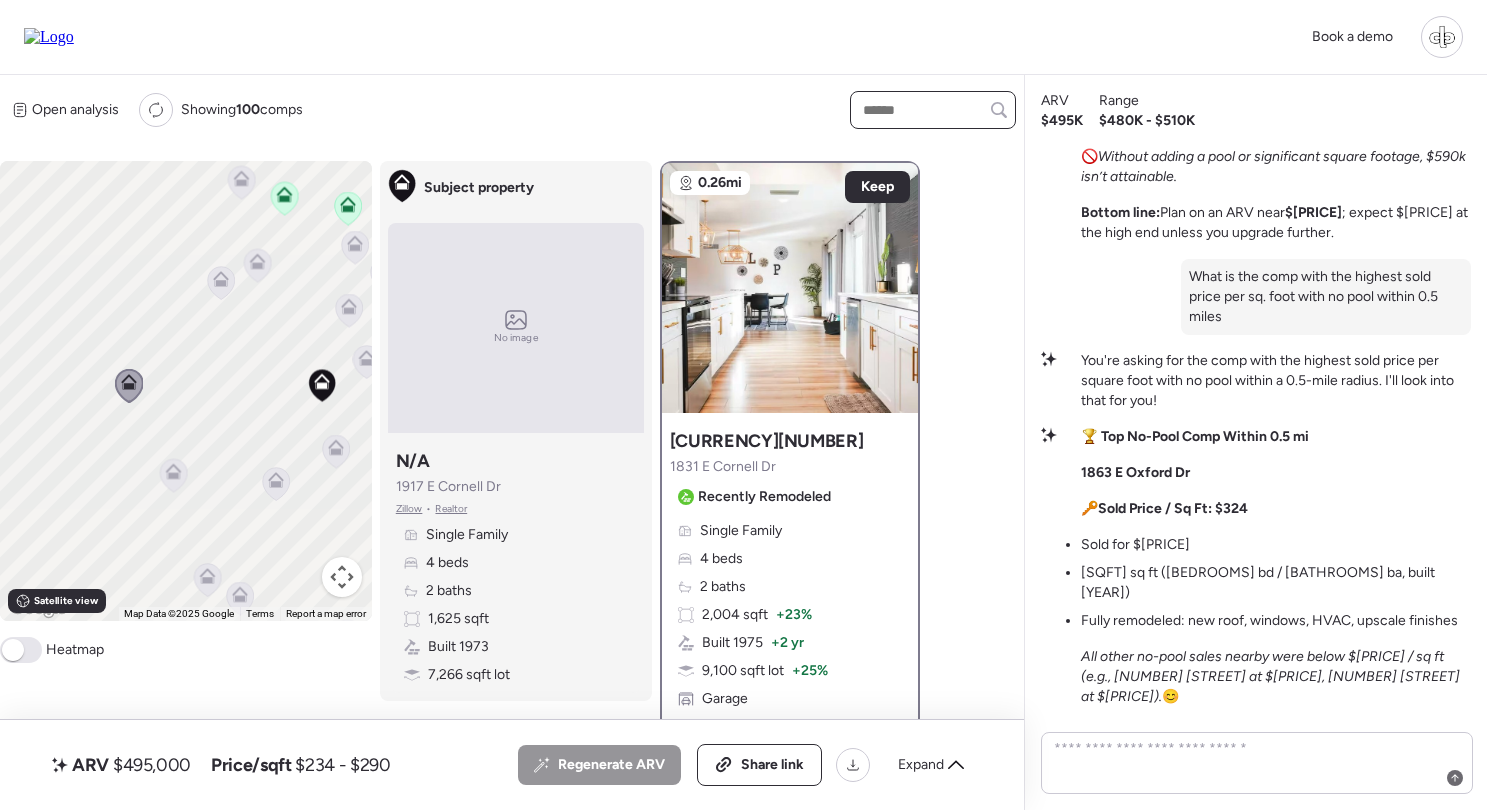 click at bounding box center (933, 110) 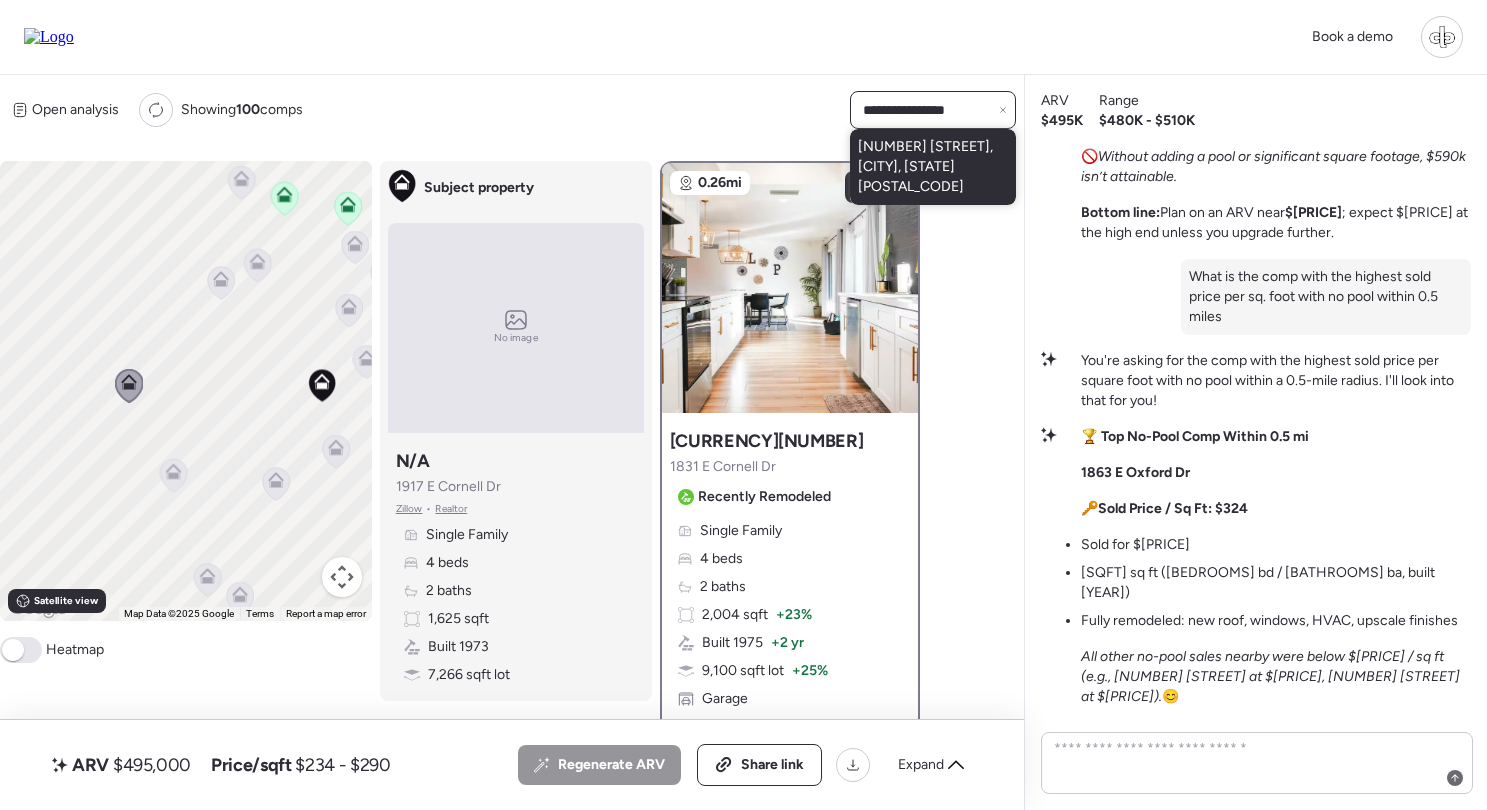 type on "**********" 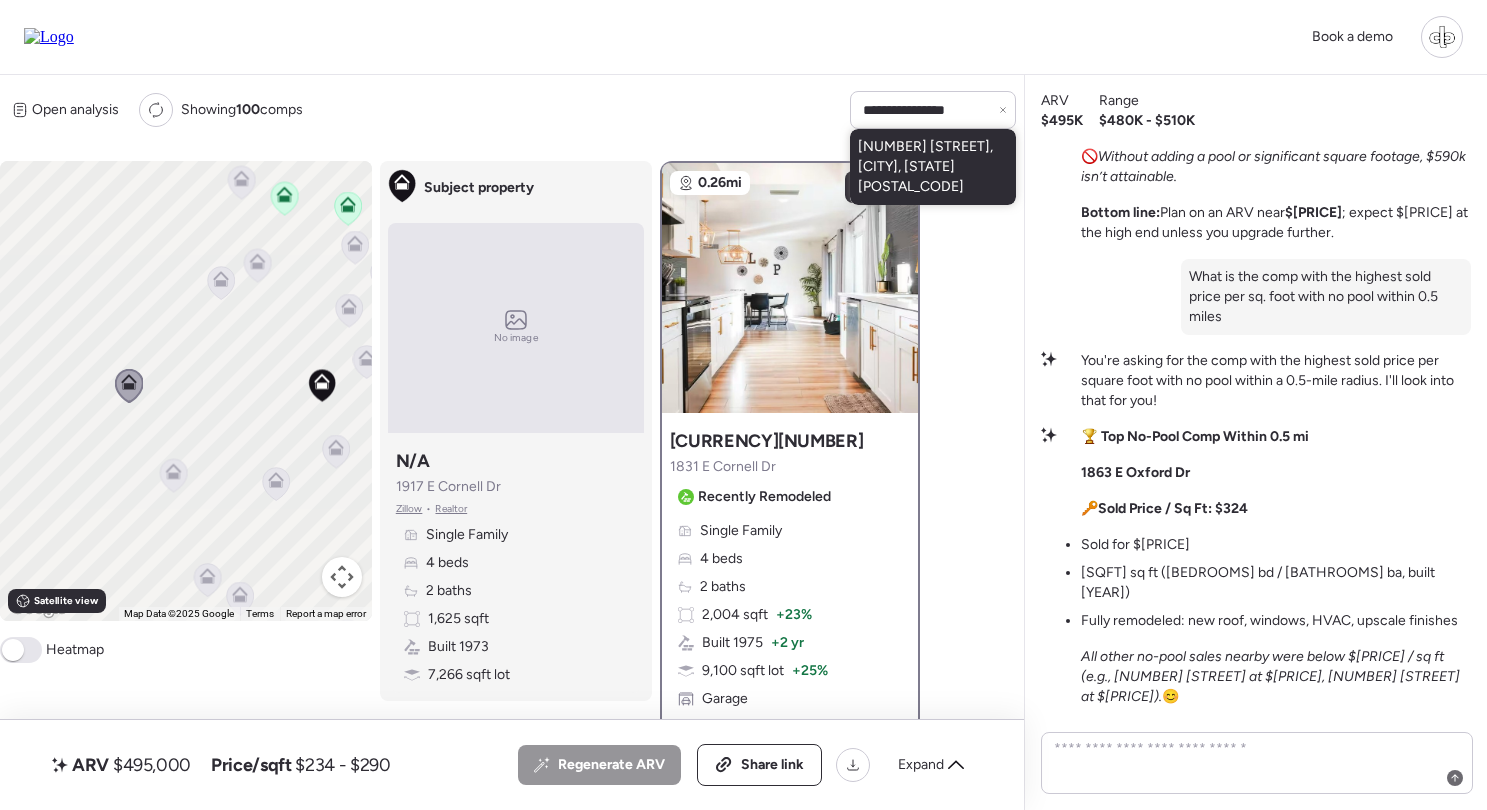 click on "[NUMBER] [STREET], [CITY], [STATE] [POSTAL_CODE]" at bounding box center (933, 167) 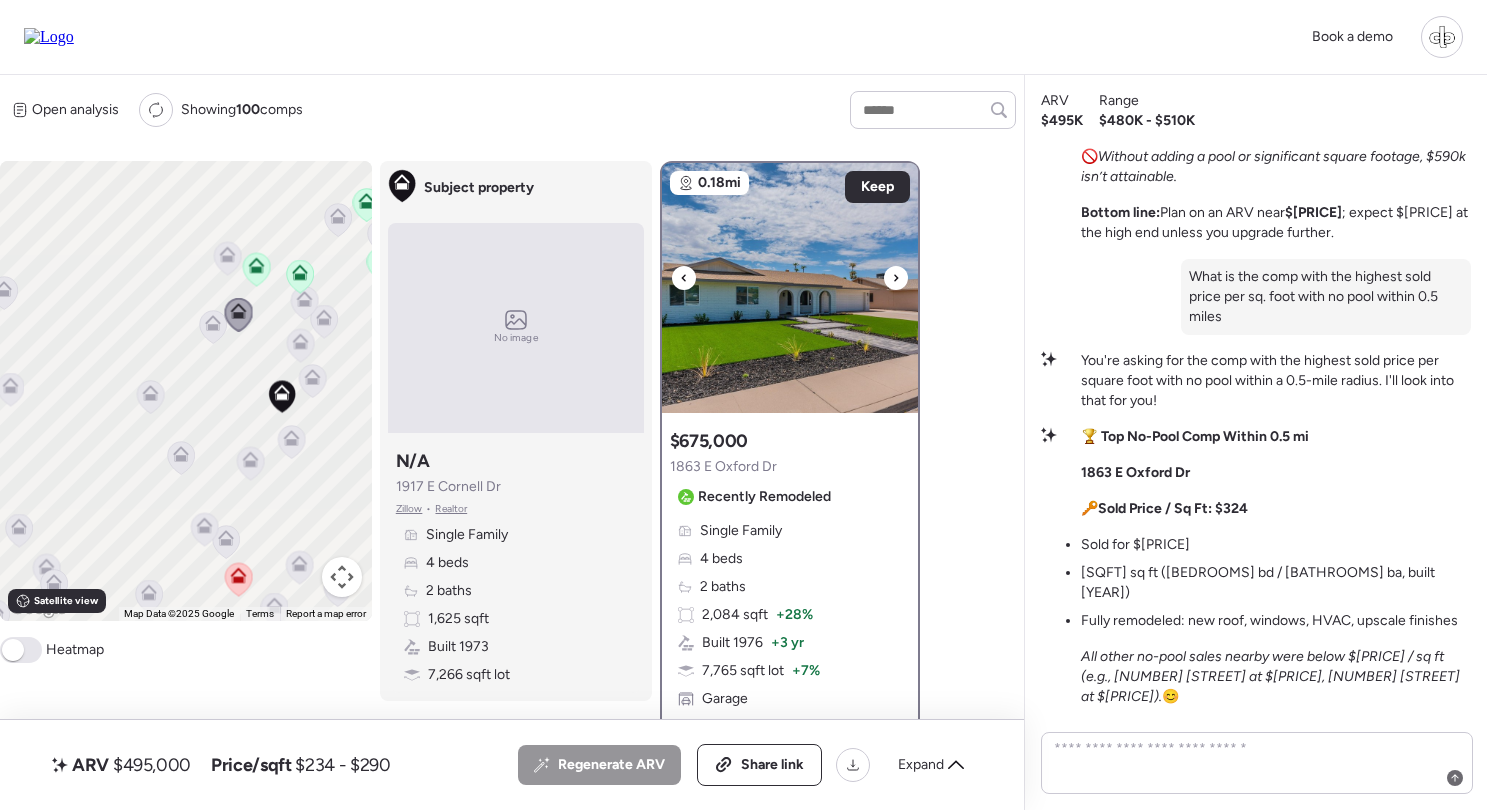 scroll, scrollTop: -1, scrollLeft: 0, axis: vertical 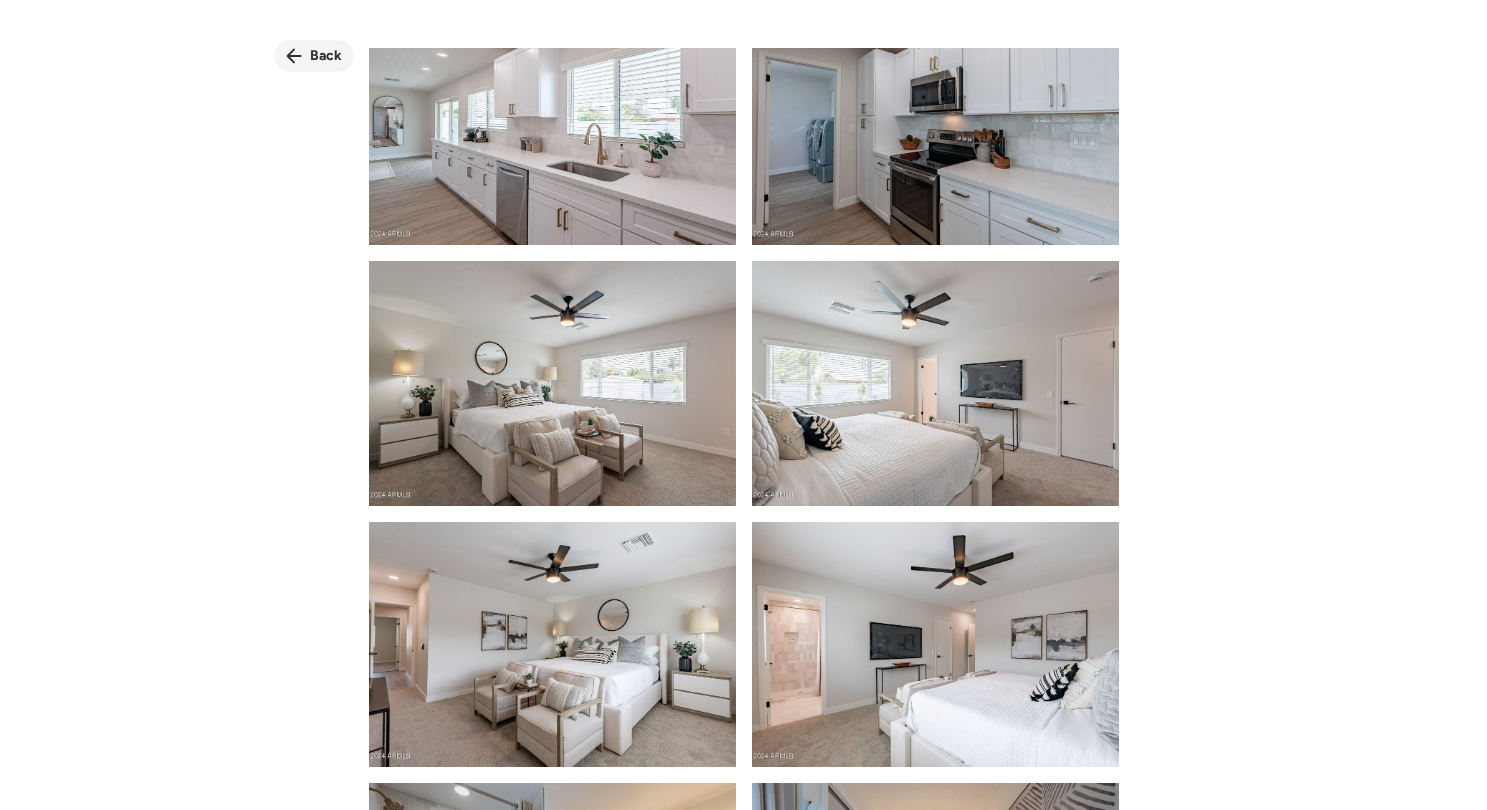click on "Back" at bounding box center [314, 56] 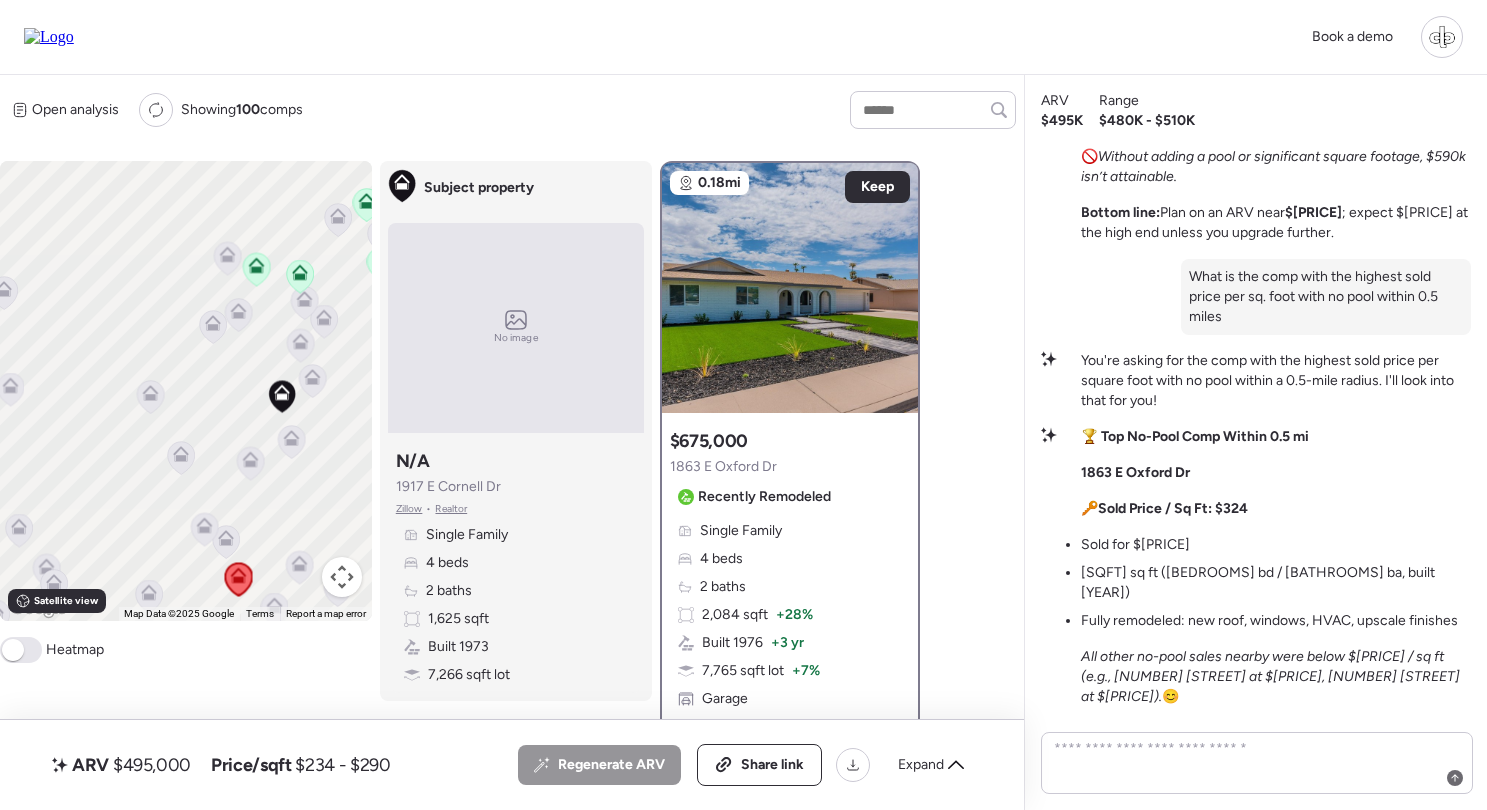 scroll, scrollTop: 0, scrollLeft: 0, axis: both 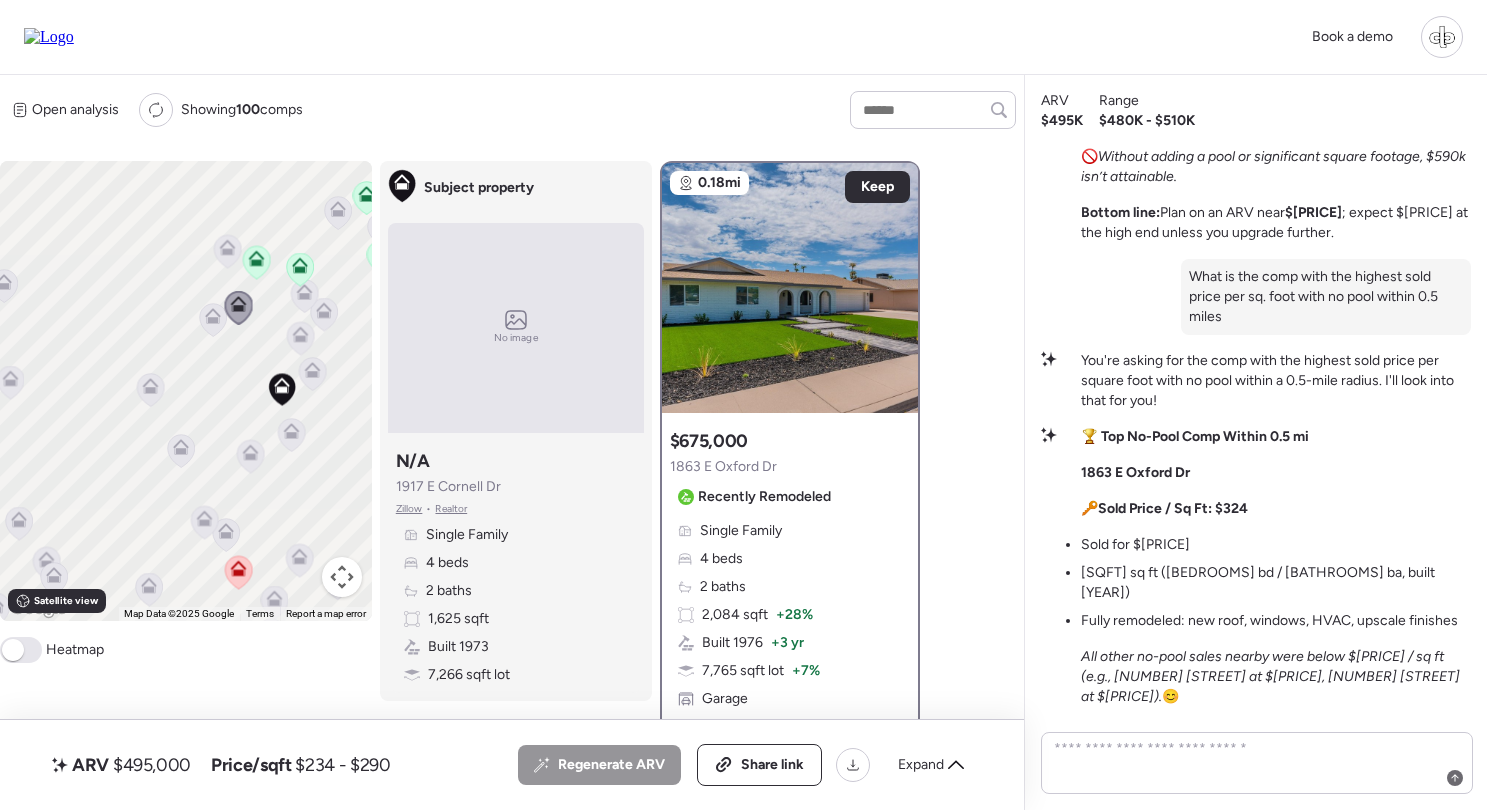 drag, startPoint x: 269, startPoint y: 496, endPoint x: 269, endPoint y: 447, distance: 49 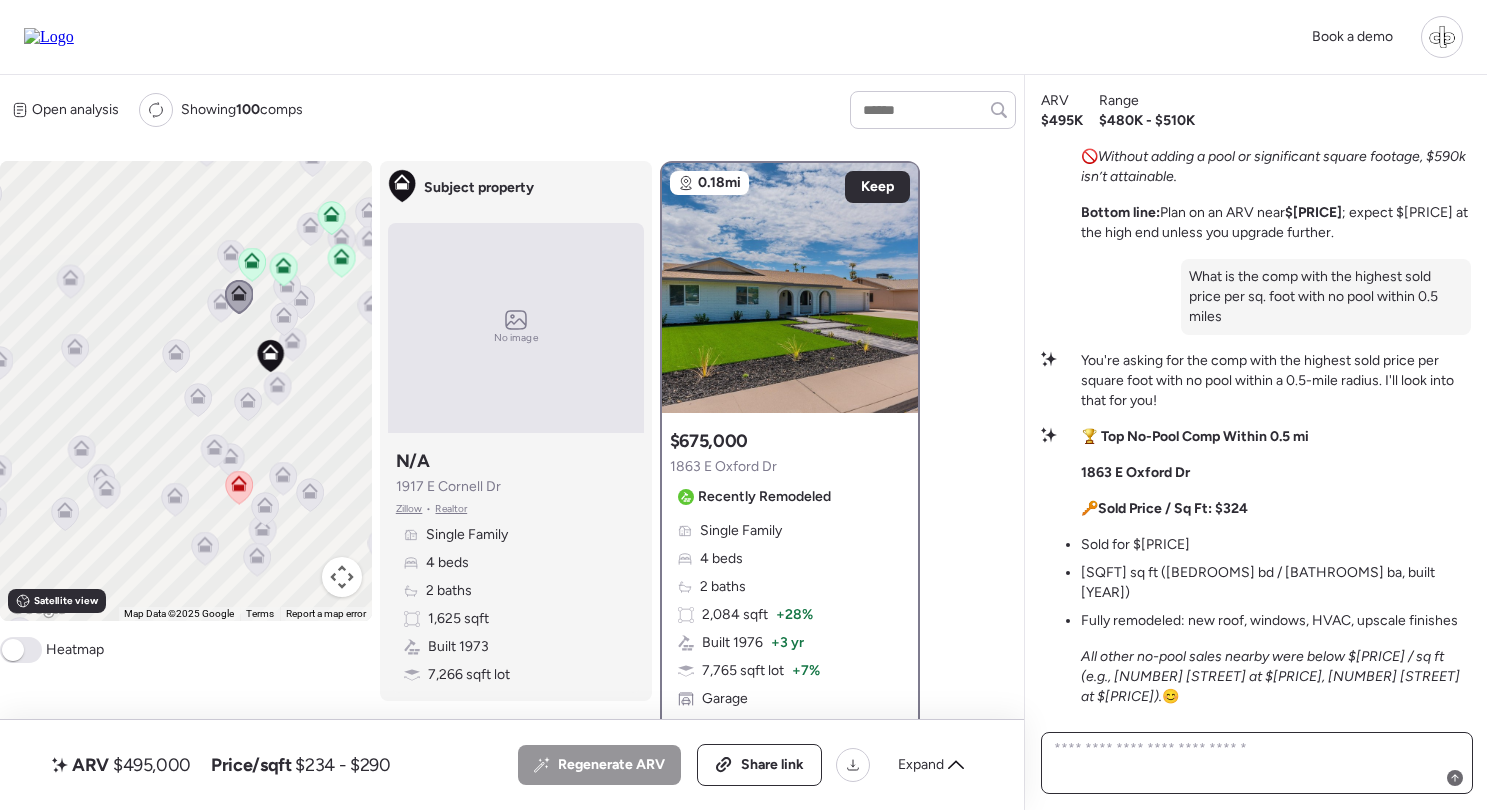 click at bounding box center [1257, 763] 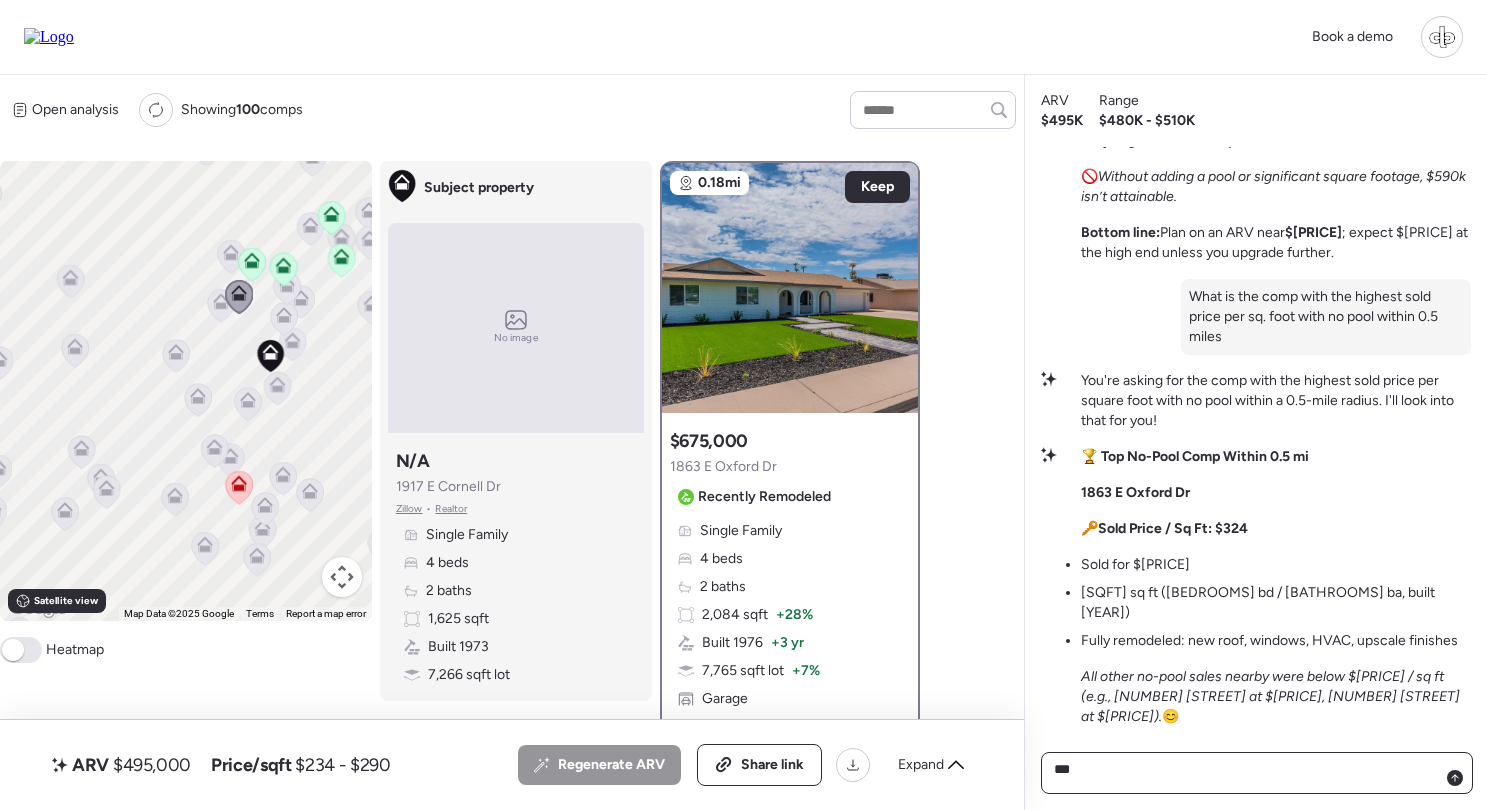 type on "****" 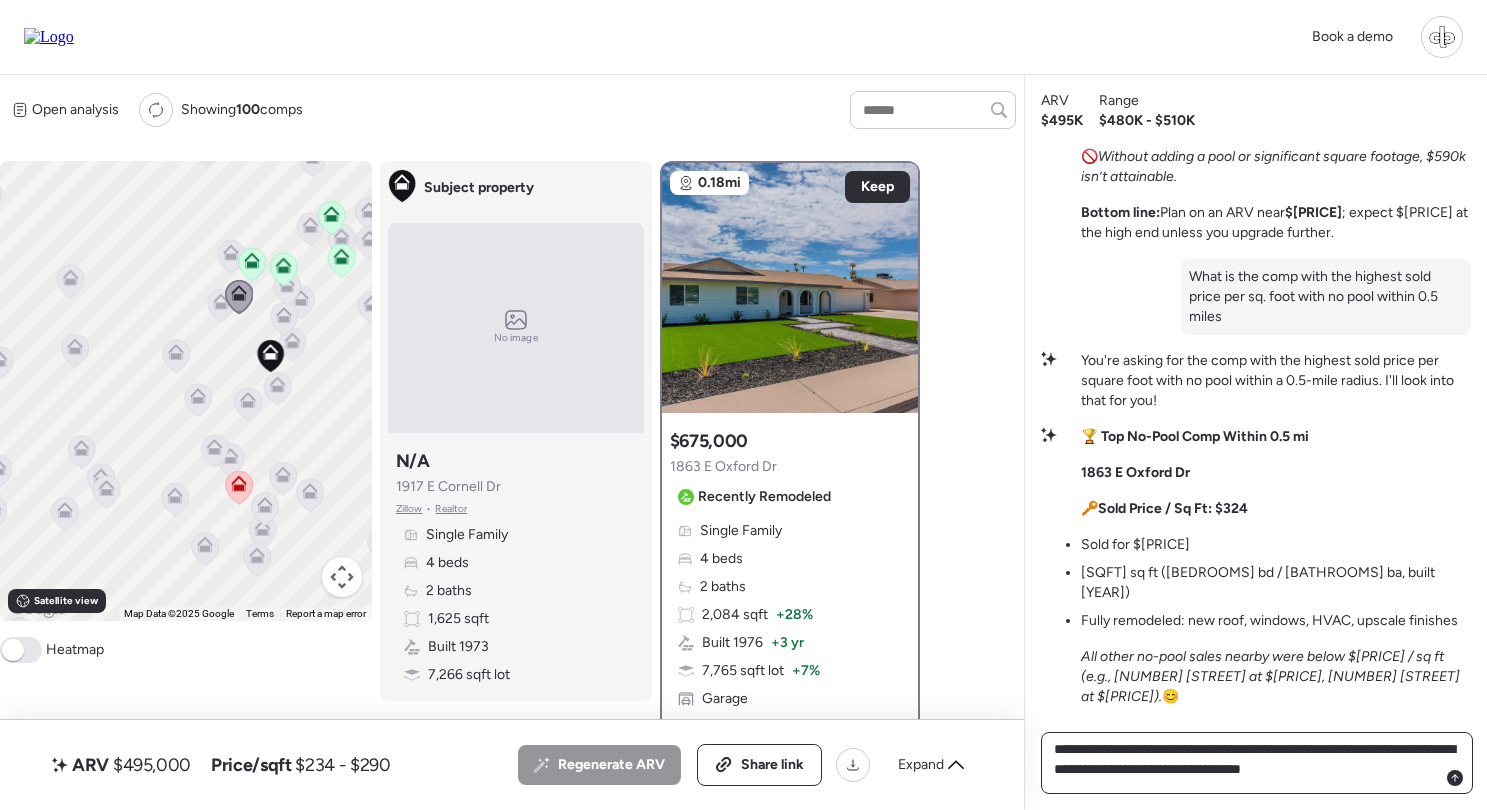 type on "**********" 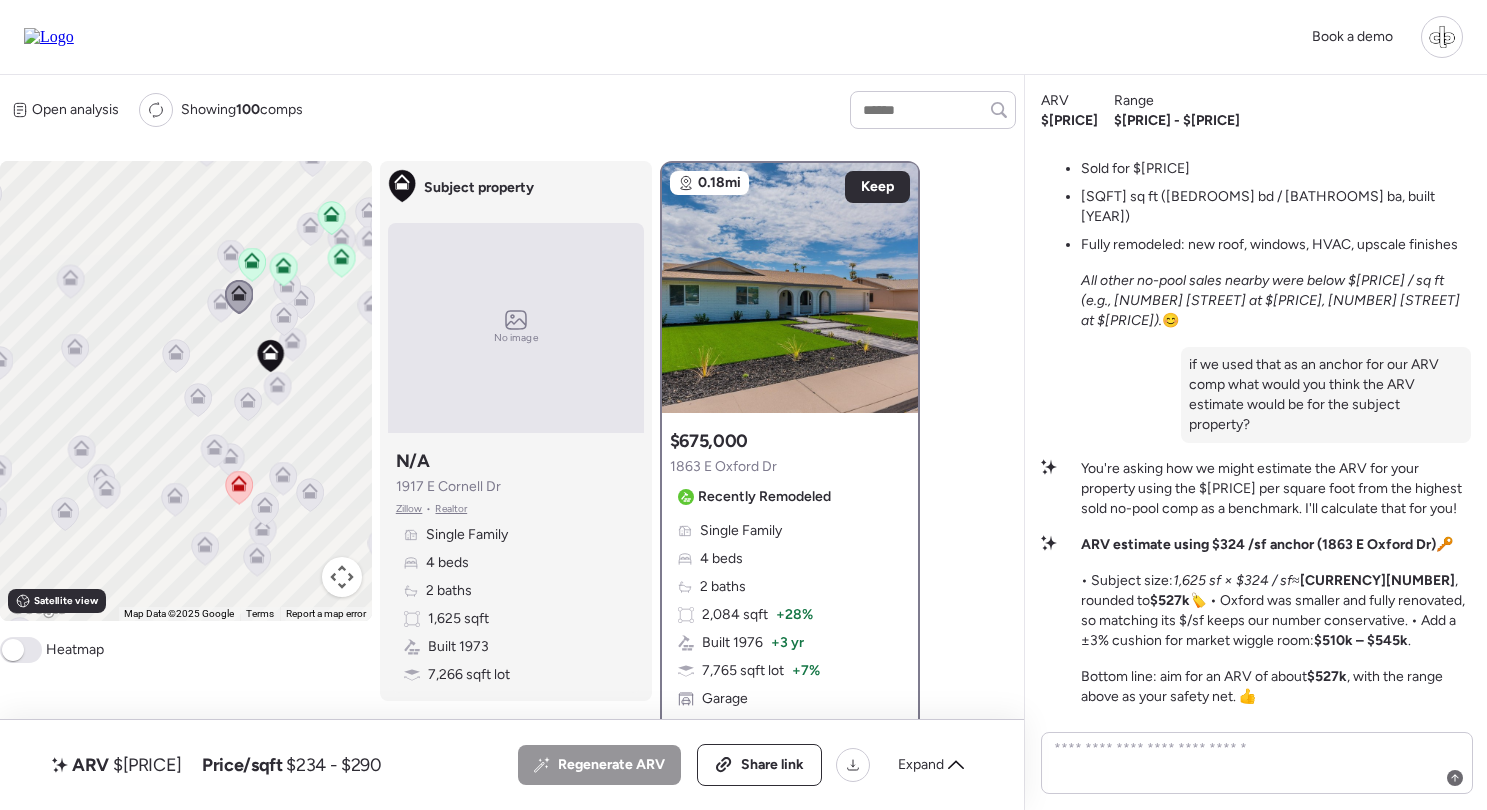 scroll, scrollTop: 1, scrollLeft: 0, axis: vertical 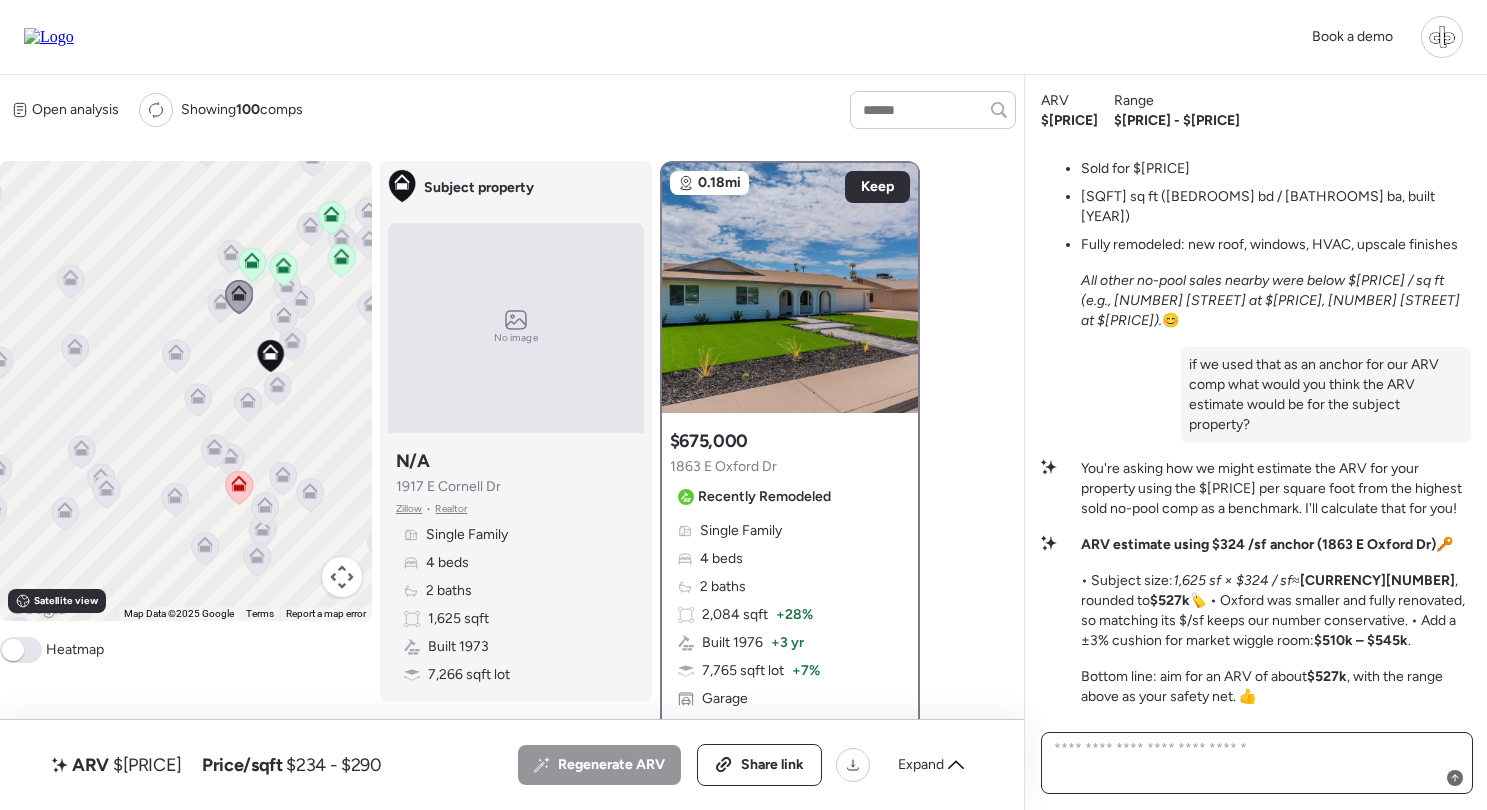 click at bounding box center (1257, 763) 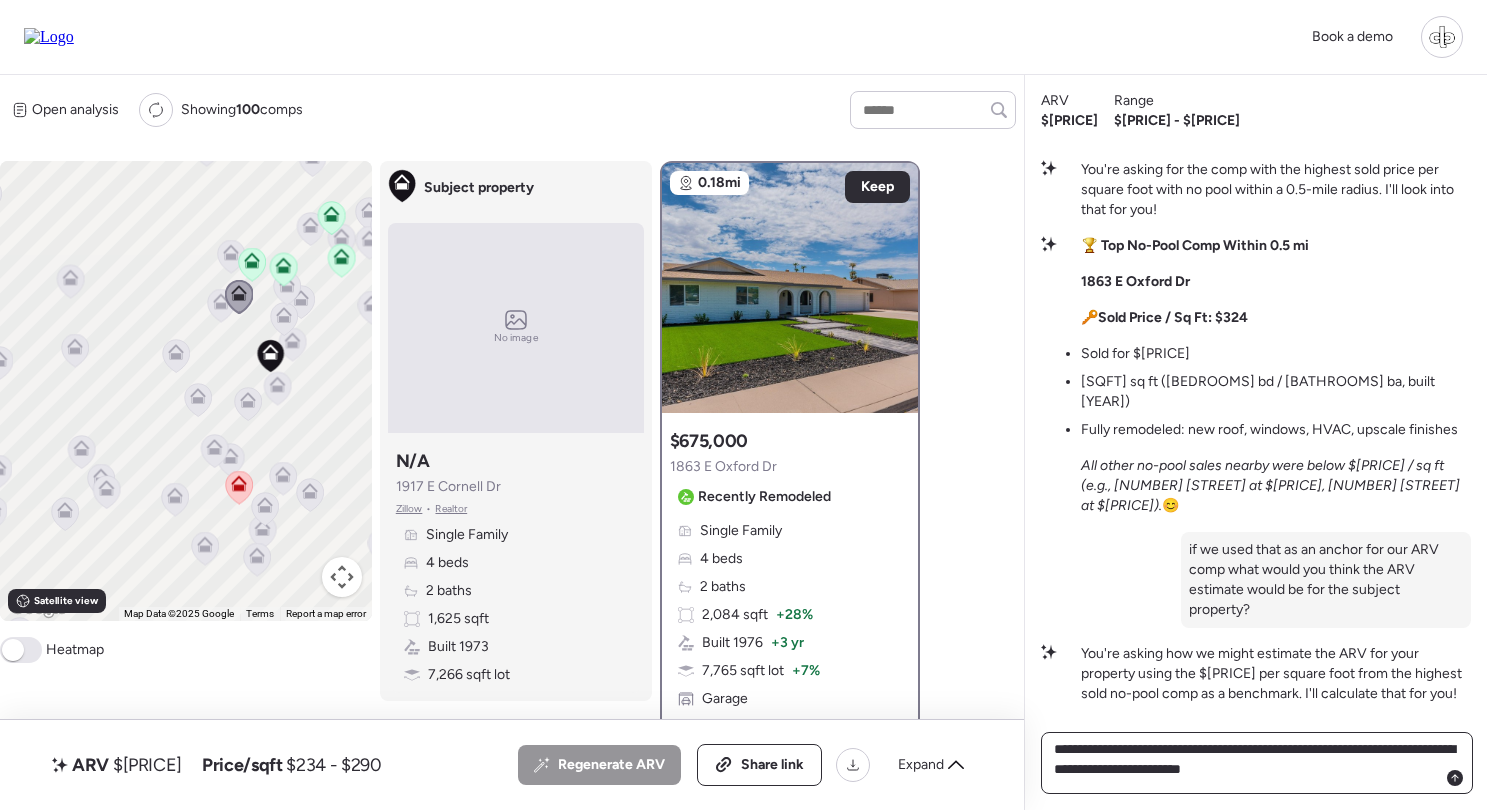 scroll, scrollTop: -359, scrollLeft: 0, axis: vertical 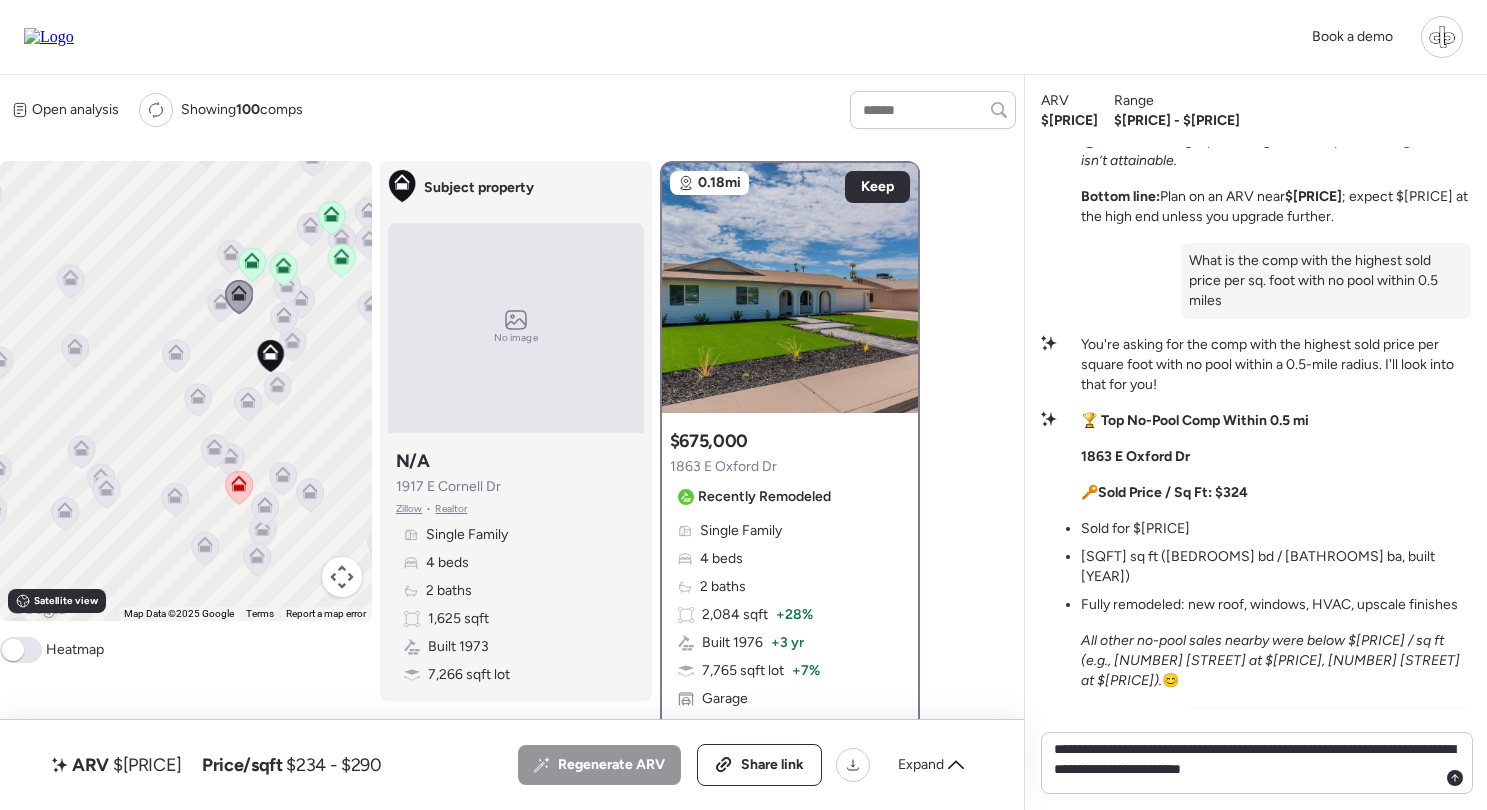 drag, startPoint x: 1076, startPoint y: 483, endPoint x: 1242, endPoint y: 492, distance: 166.24379 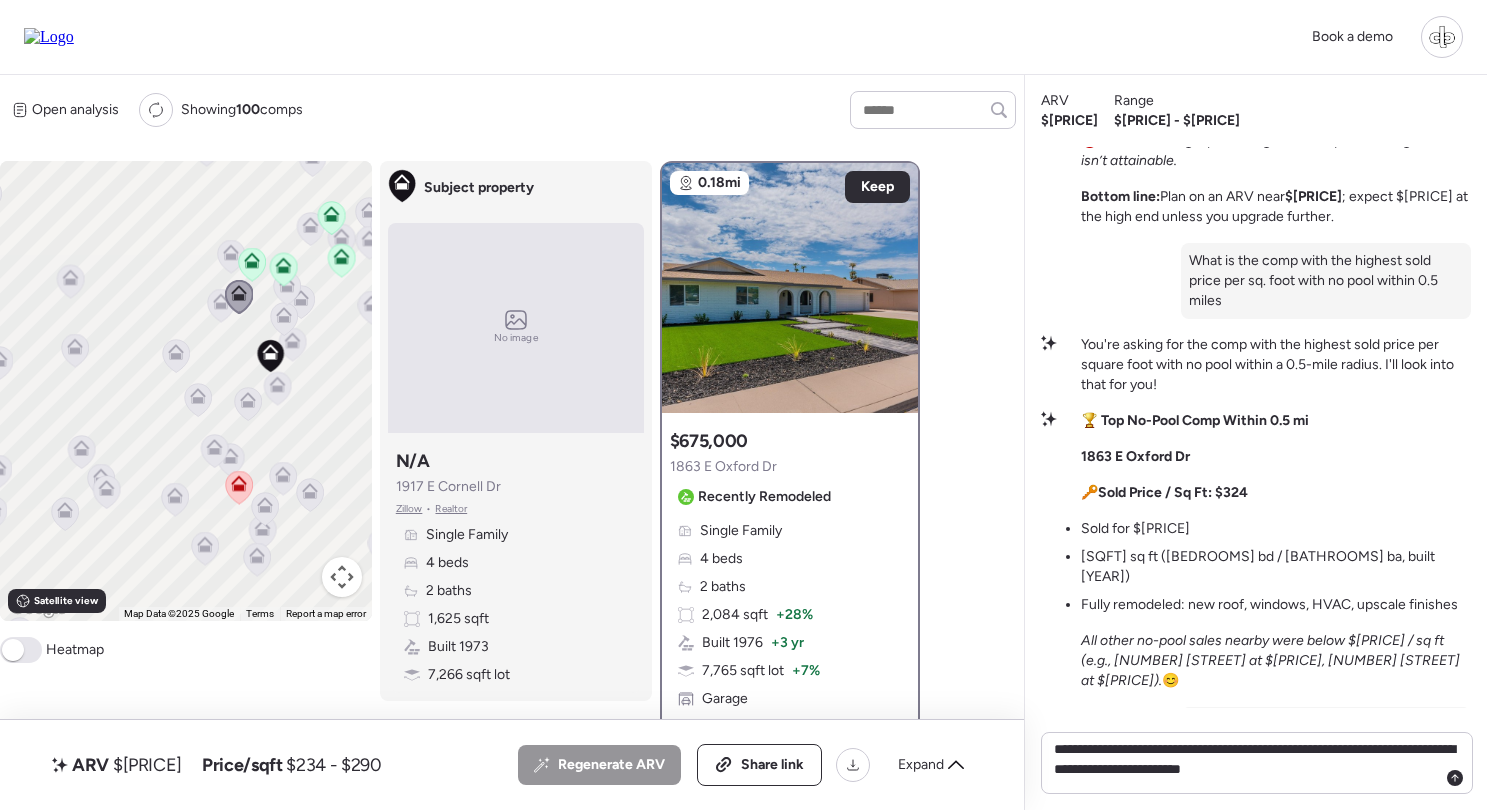 click on "🏆 Top No-Pool Comp Within [NUMBER].[NUMBER] mi
[NUMBER] E Oxford Dr
🔑  Sold Price / Sq Ft:   $[NUMBER]
Sold for [CURRENCY][NUMBER]
[NUMBER] sq ft ( [NUMBER] bd / [NUMBER] ba, built [YEAR])
Fully remodeled: new roof, windows, HVAC, upscale finishes
All other no-pool sales nearby were below $[NUMBER] / sq ft (e.g., [NUMBER] E Cornell Dr at $[NUMBER], [NUMBER] E Duke Dr at $[NUMBER]).  😊" at bounding box center [1256, 551] 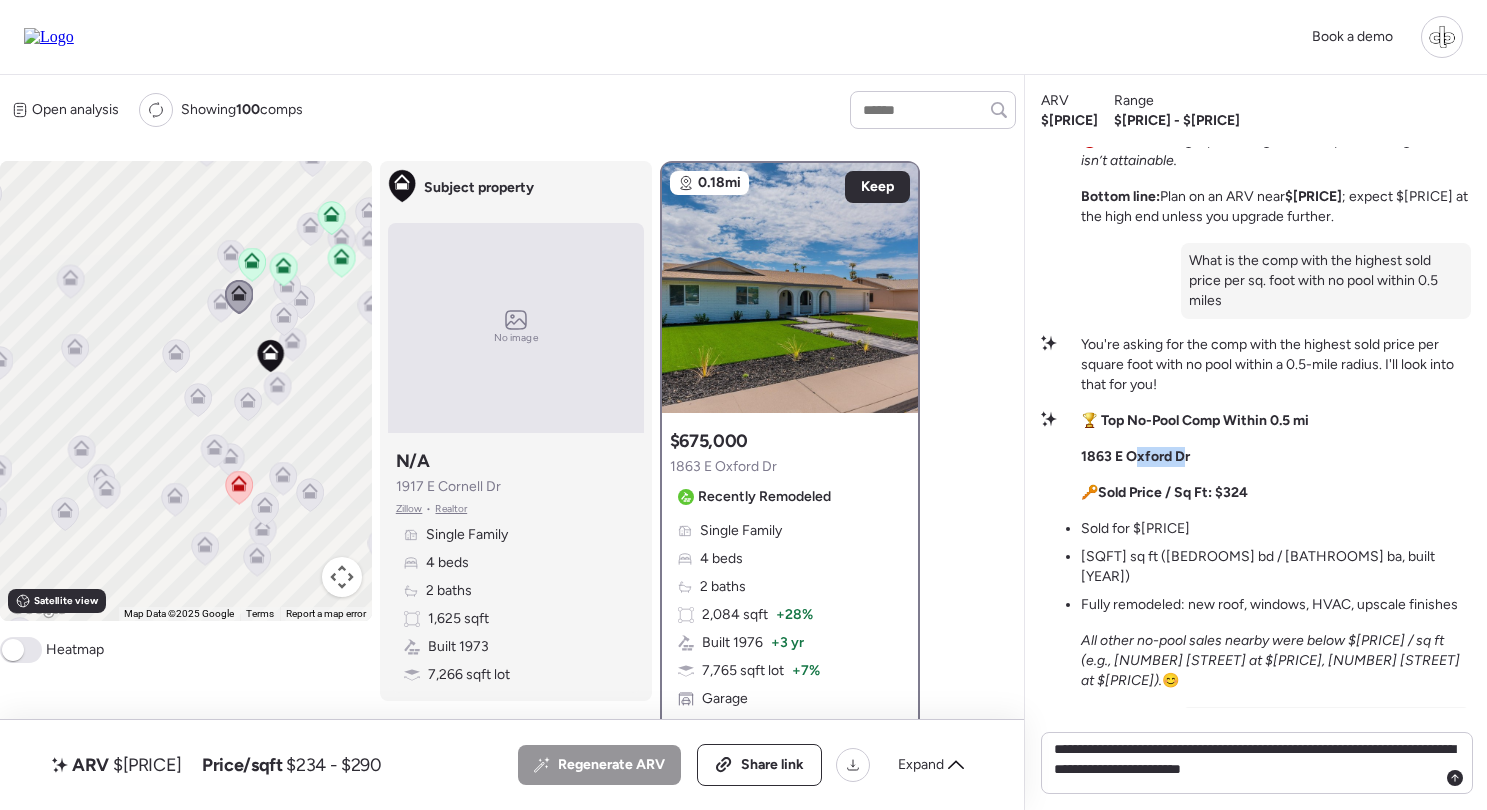 drag, startPoint x: 1186, startPoint y: 496, endPoint x: 1143, endPoint y: 494, distance: 43.046486 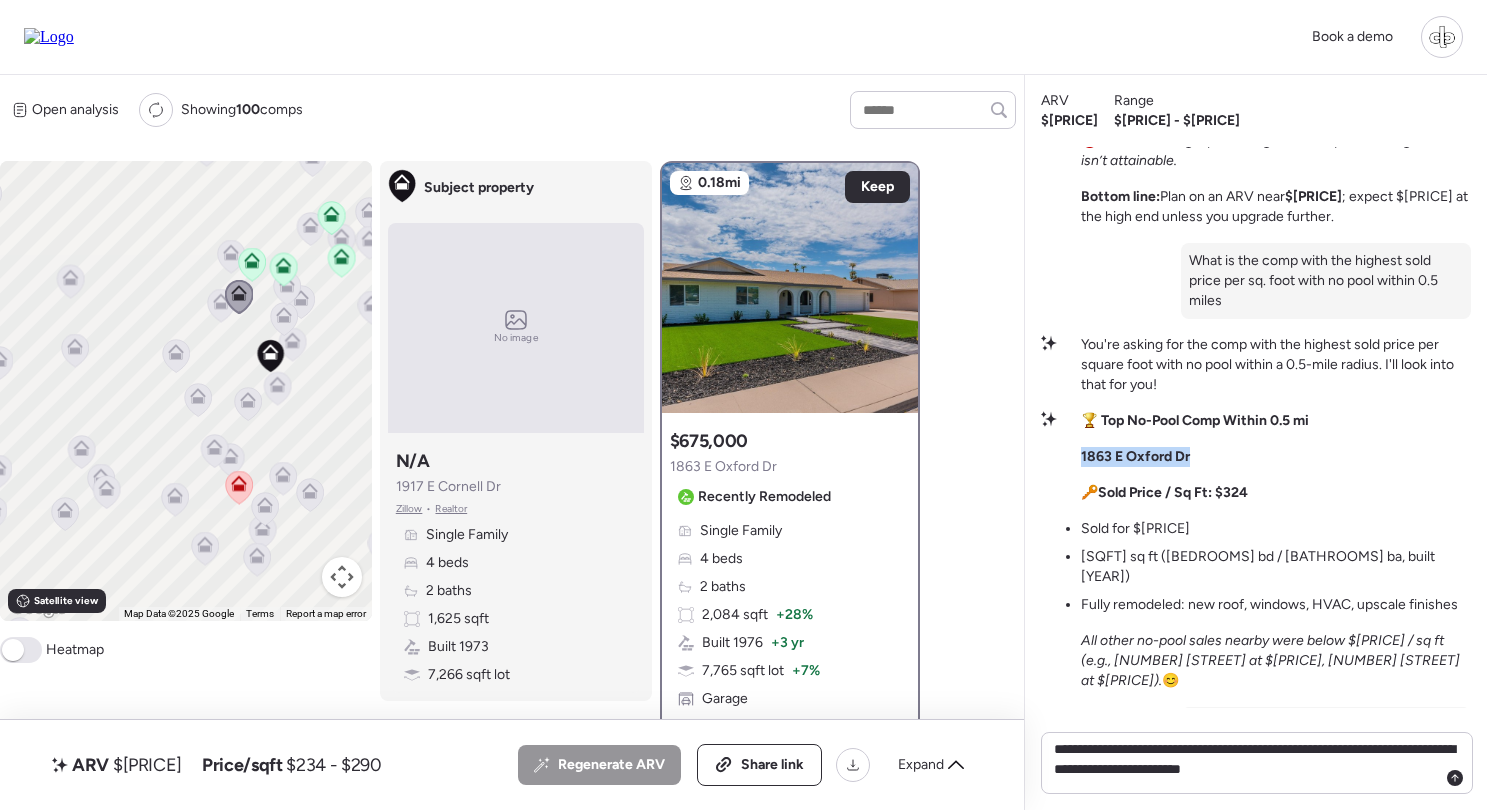drag, startPoint x: 1191, startPoint y: 499, endPoint x: 1069, endPoint y: 493, distance: 122.14745 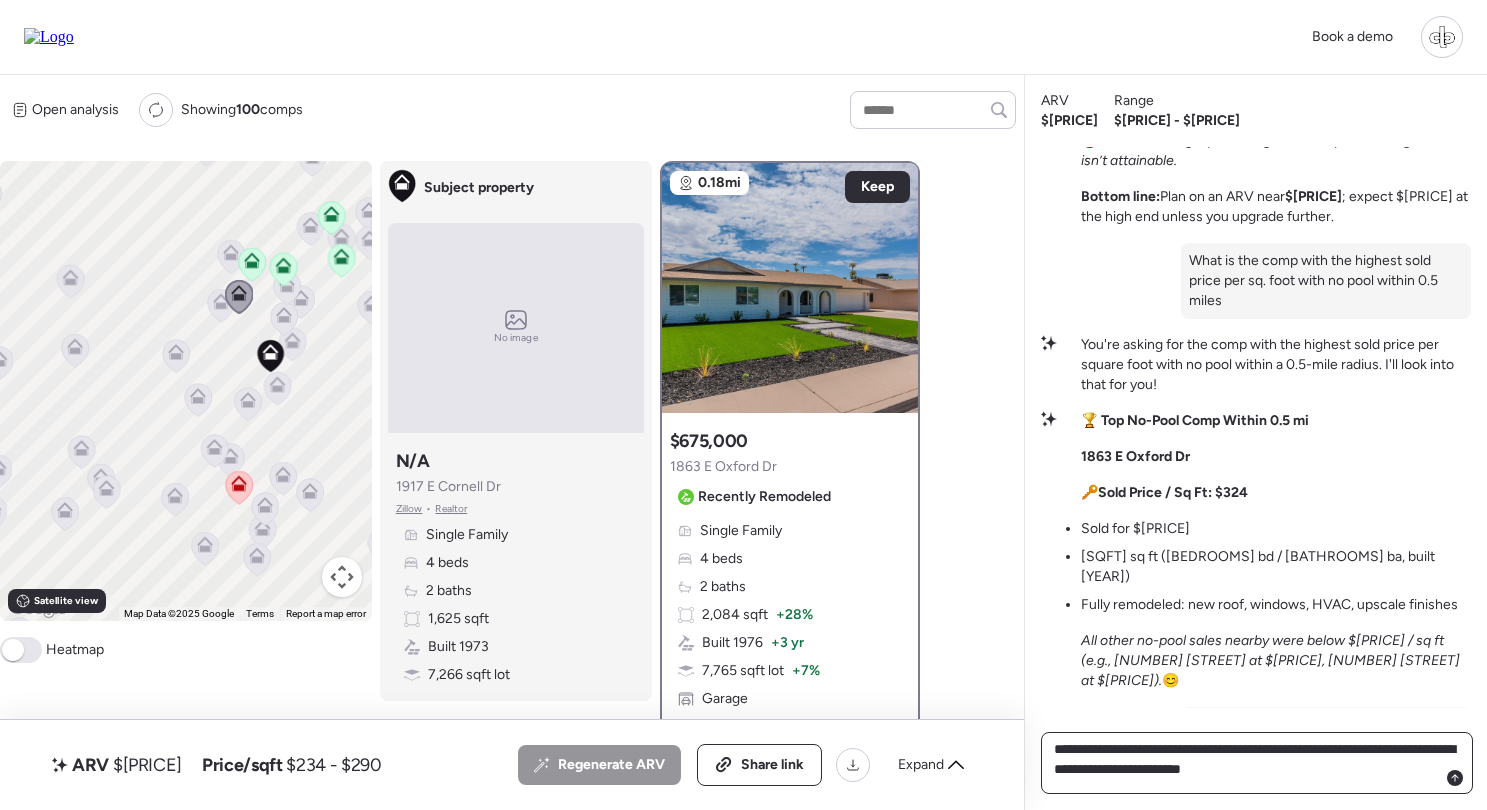 click on "**********" at bounding box center [1257, 763] 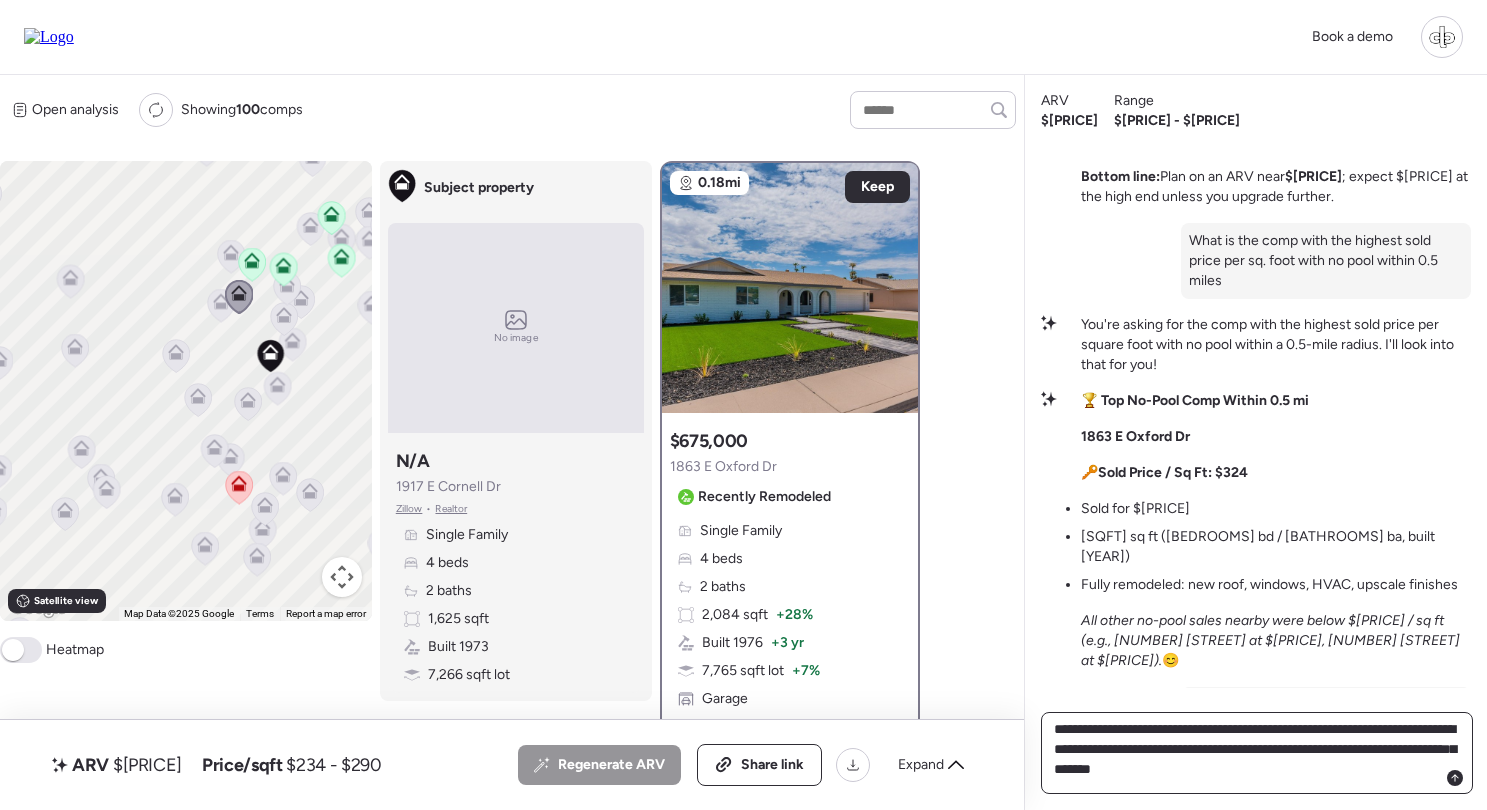 type on "**********" 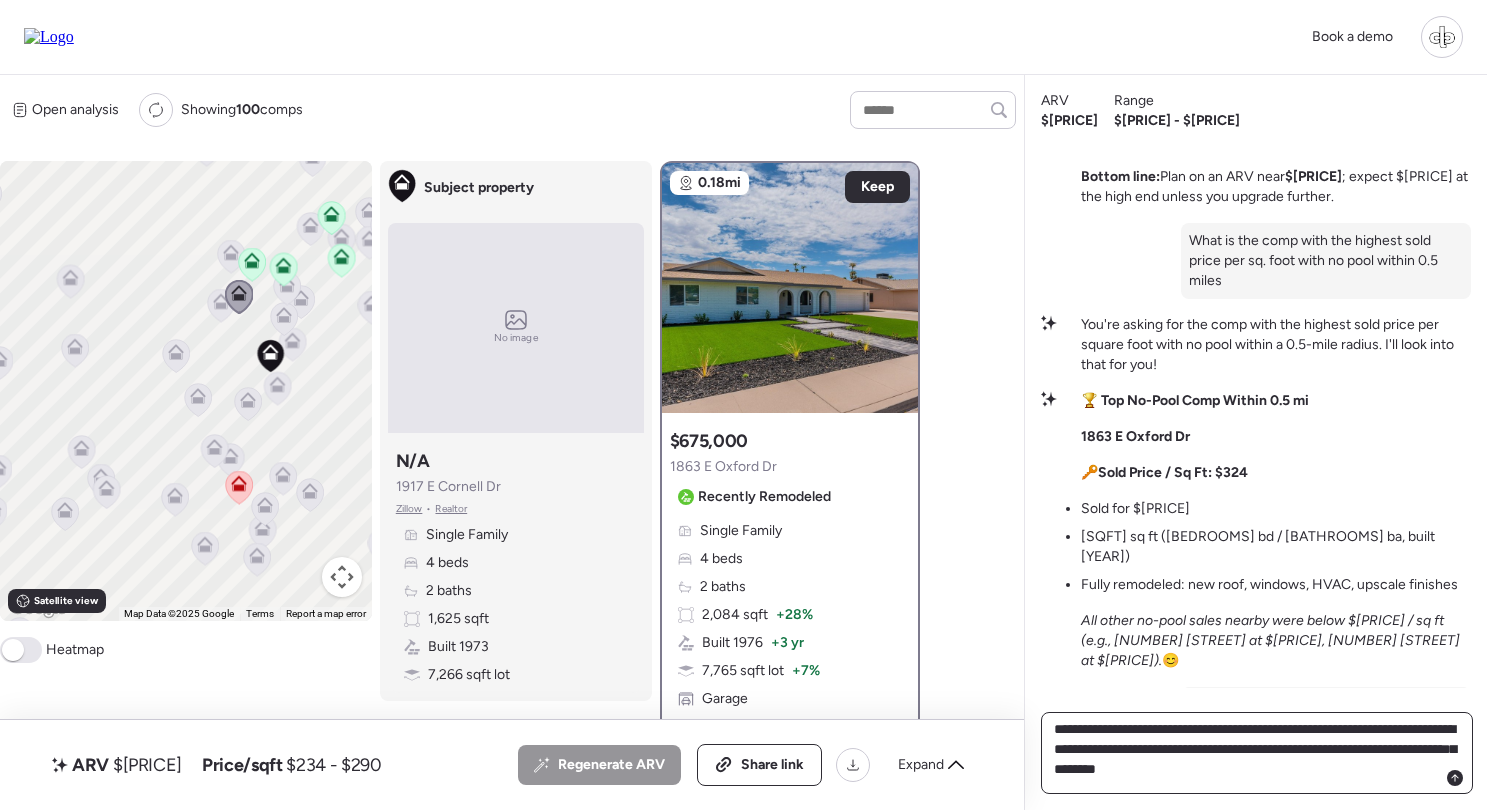 type 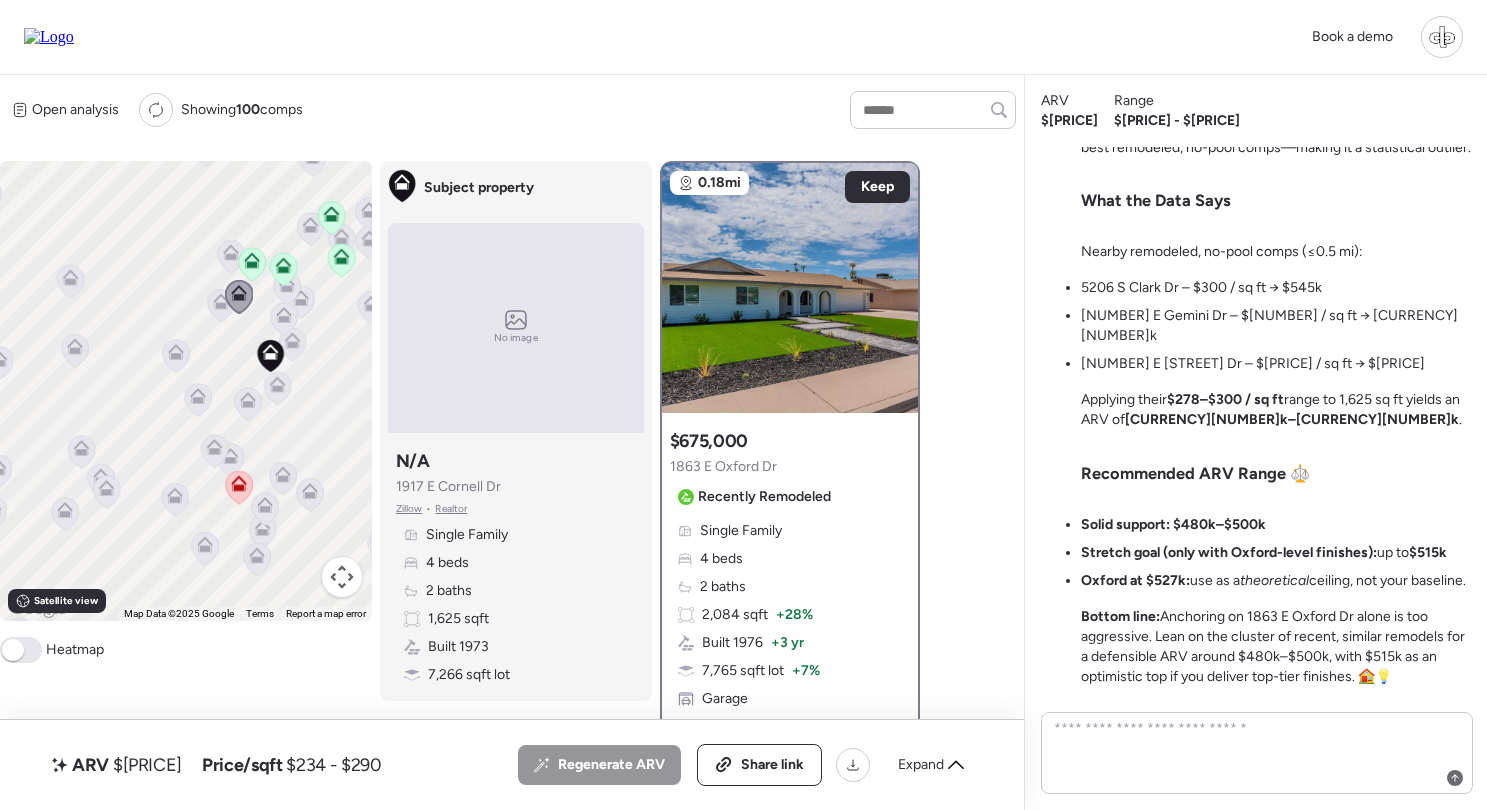 scroll, scrollTop: 0, scrollLeft: 0, axis: both 